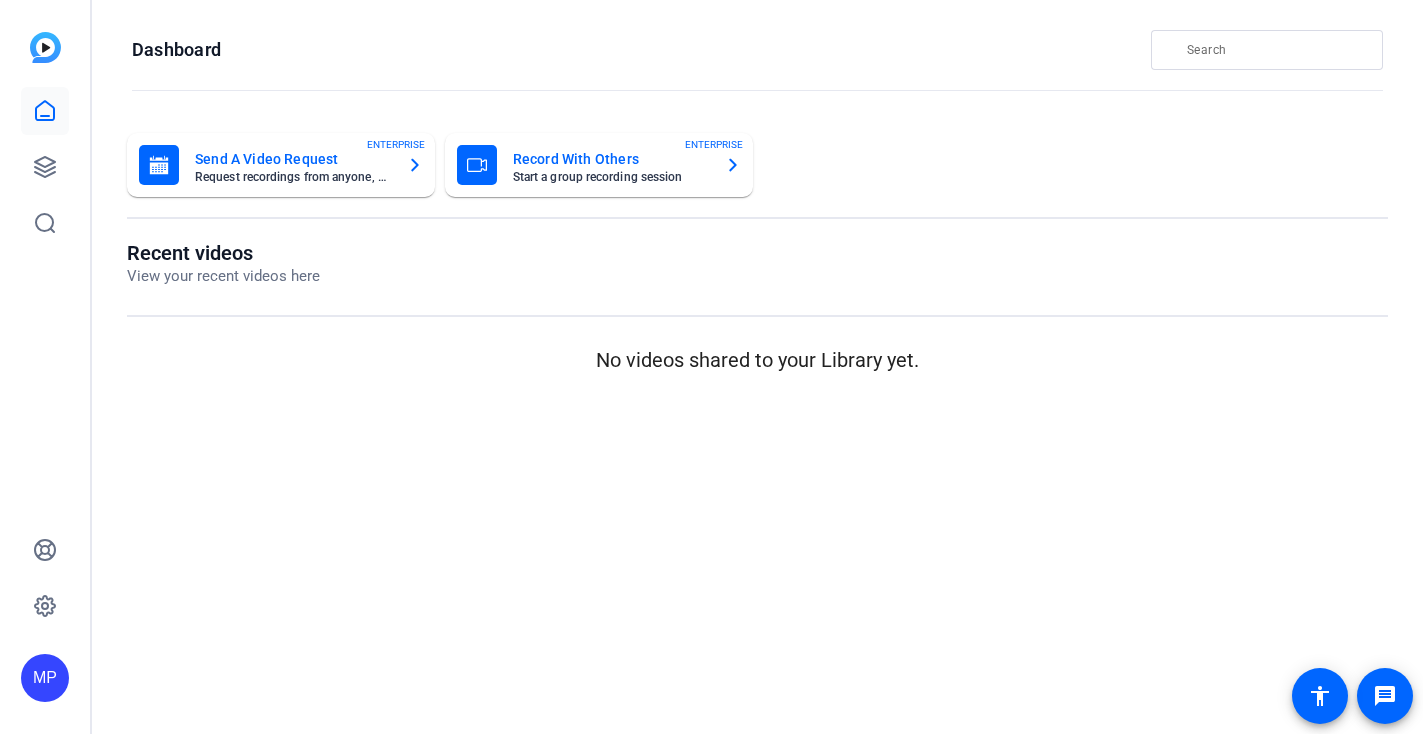 scroll, scrollTop: 0, scrollLeft: 0, axis: both 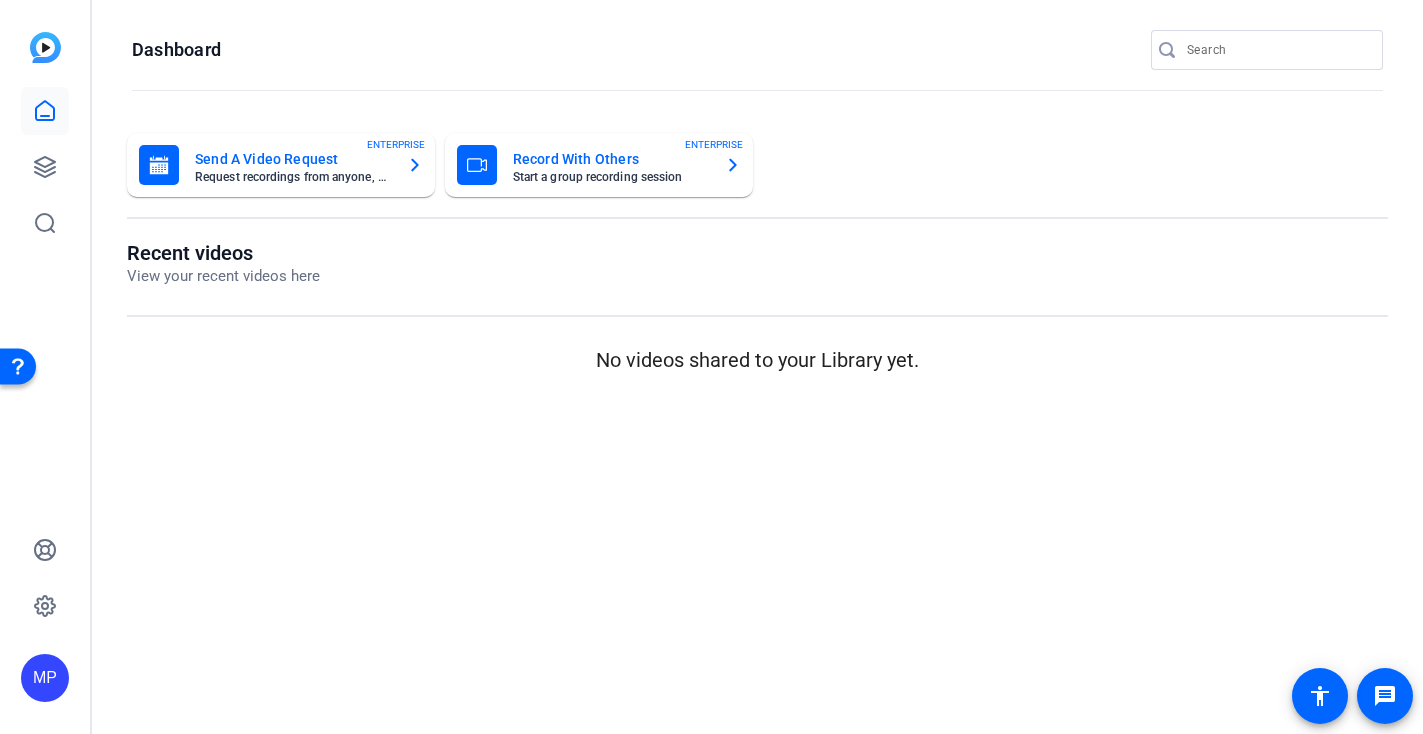 click on "MP" 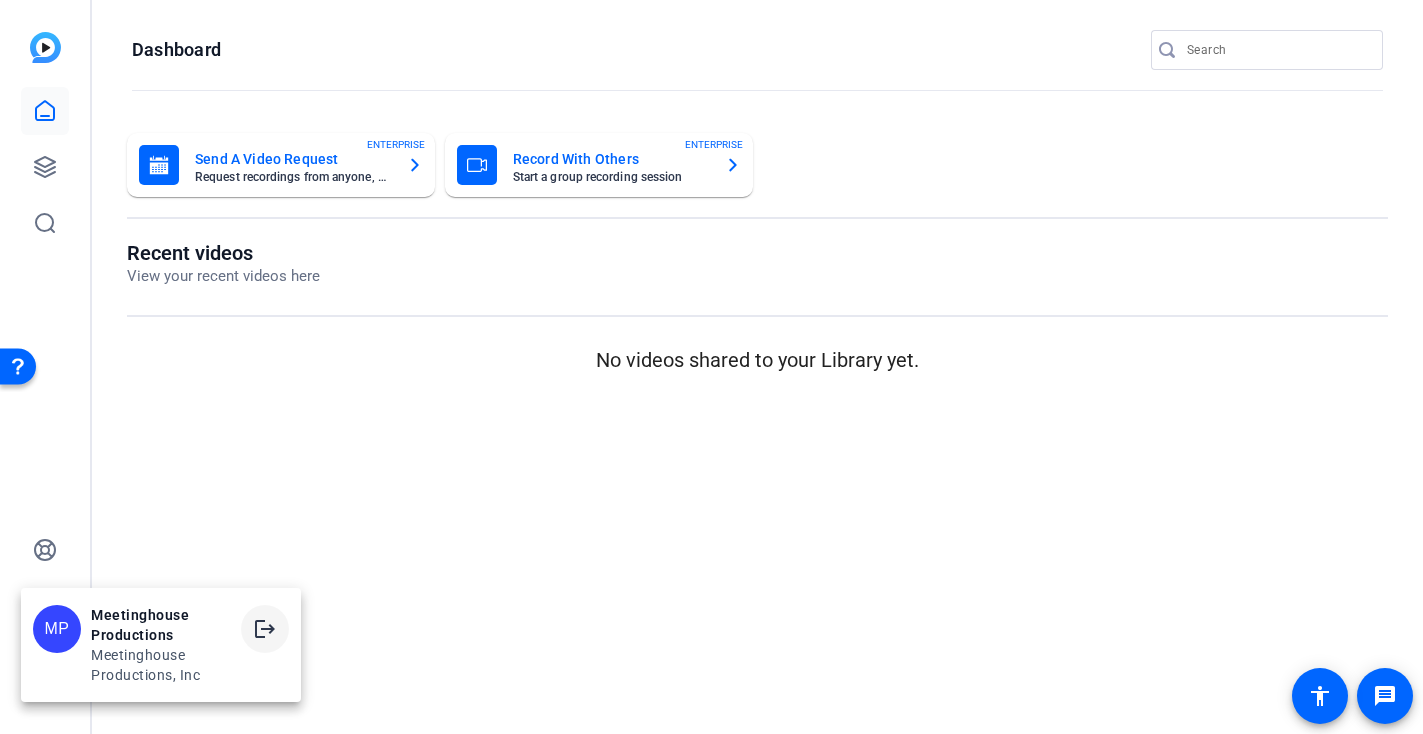 click on "logout" at bounding box center [265, 629] 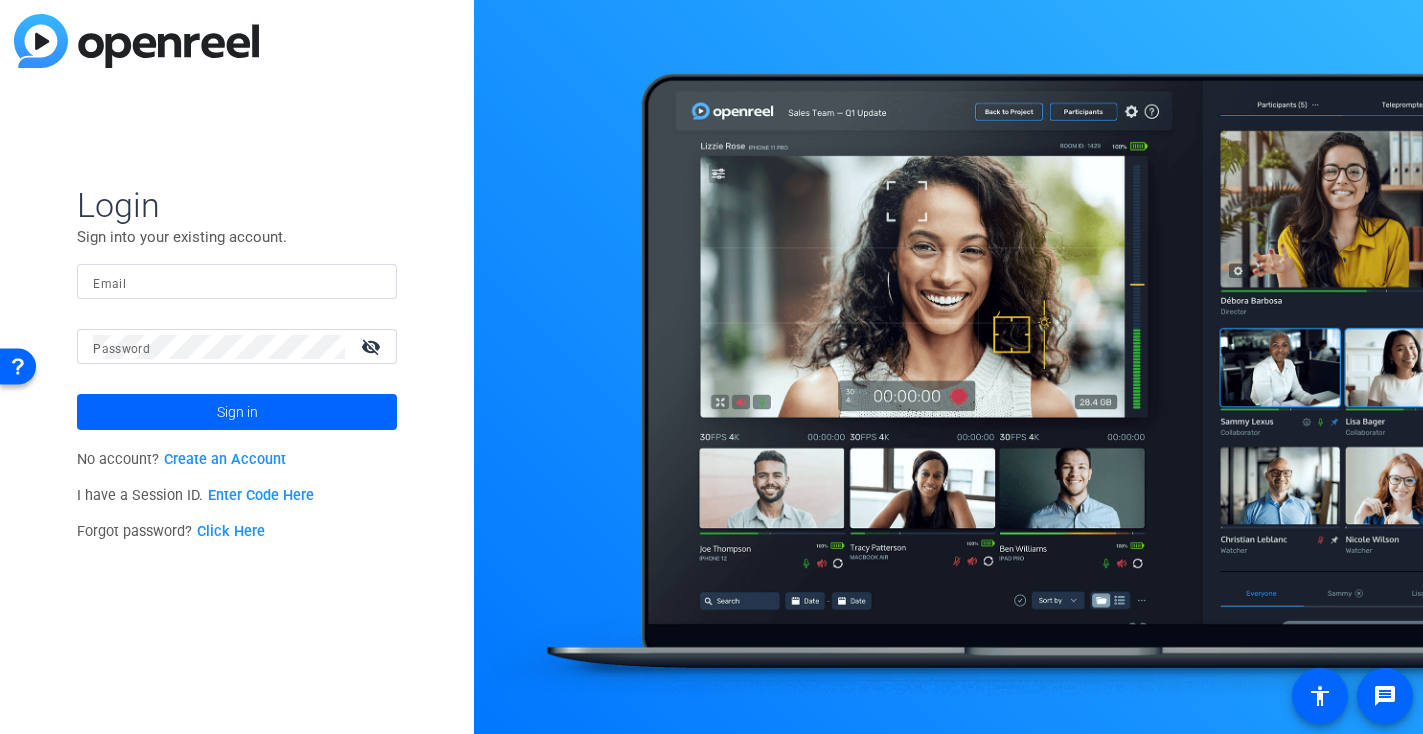click on "Email" at bounding box center [237, 282] 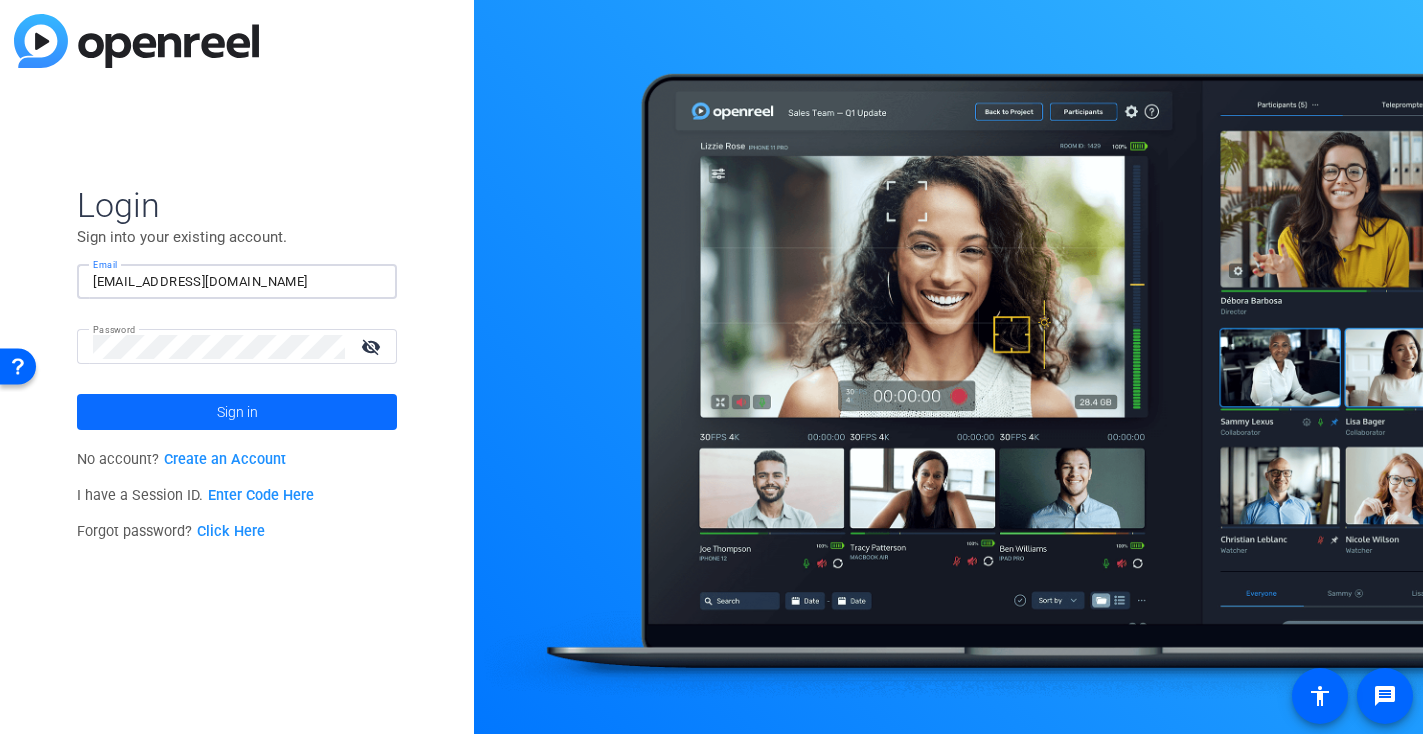 click on "Sign in" 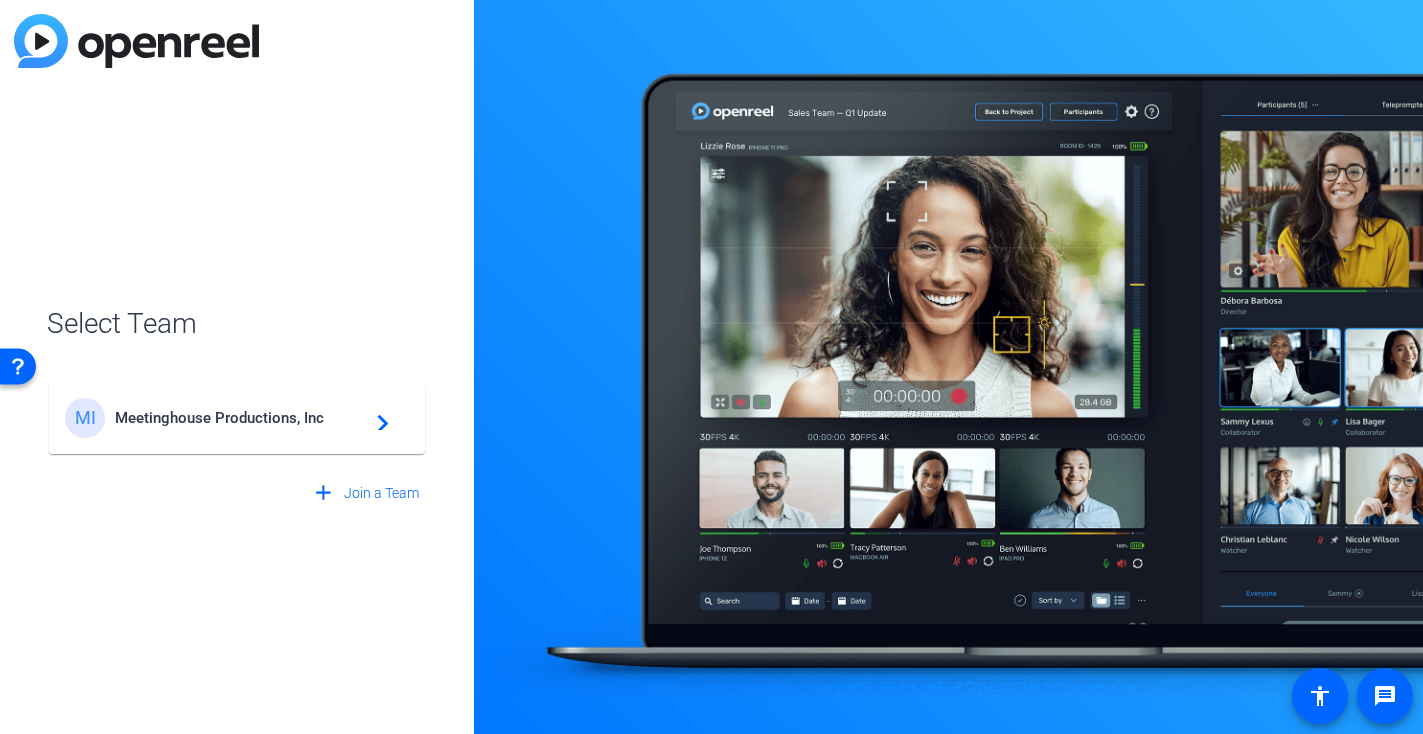 click on "Meetinghouse Productions, Inc" 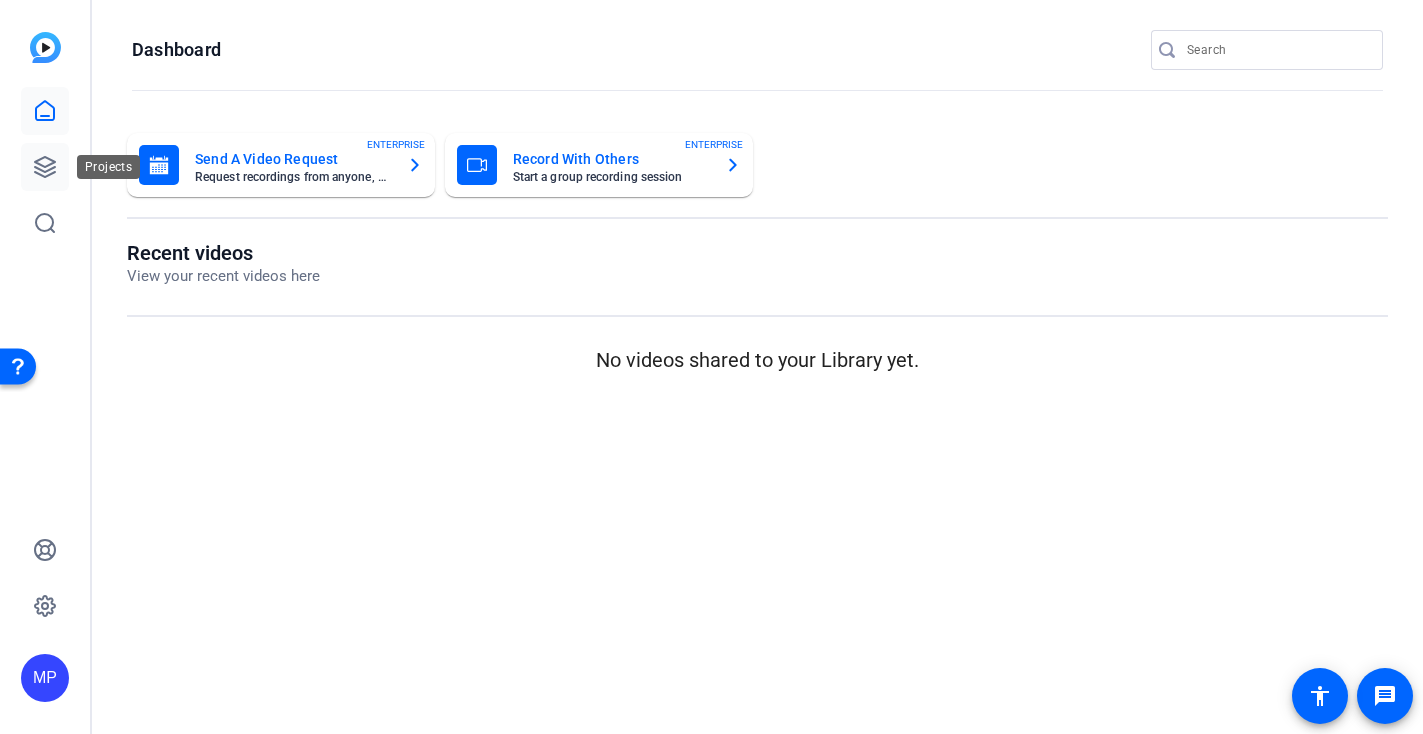 click 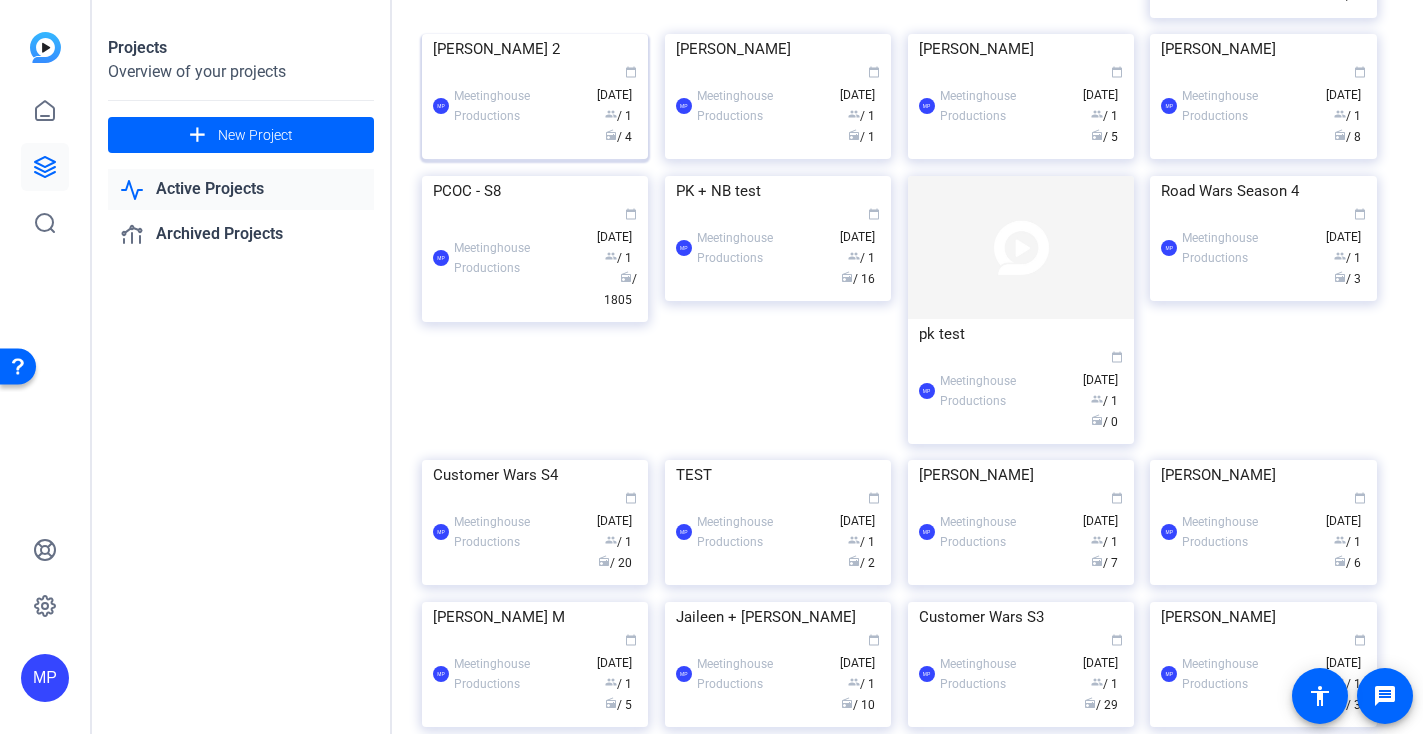 scroll, scrollTop: 454, scrollLeft: 0, axis: vertical 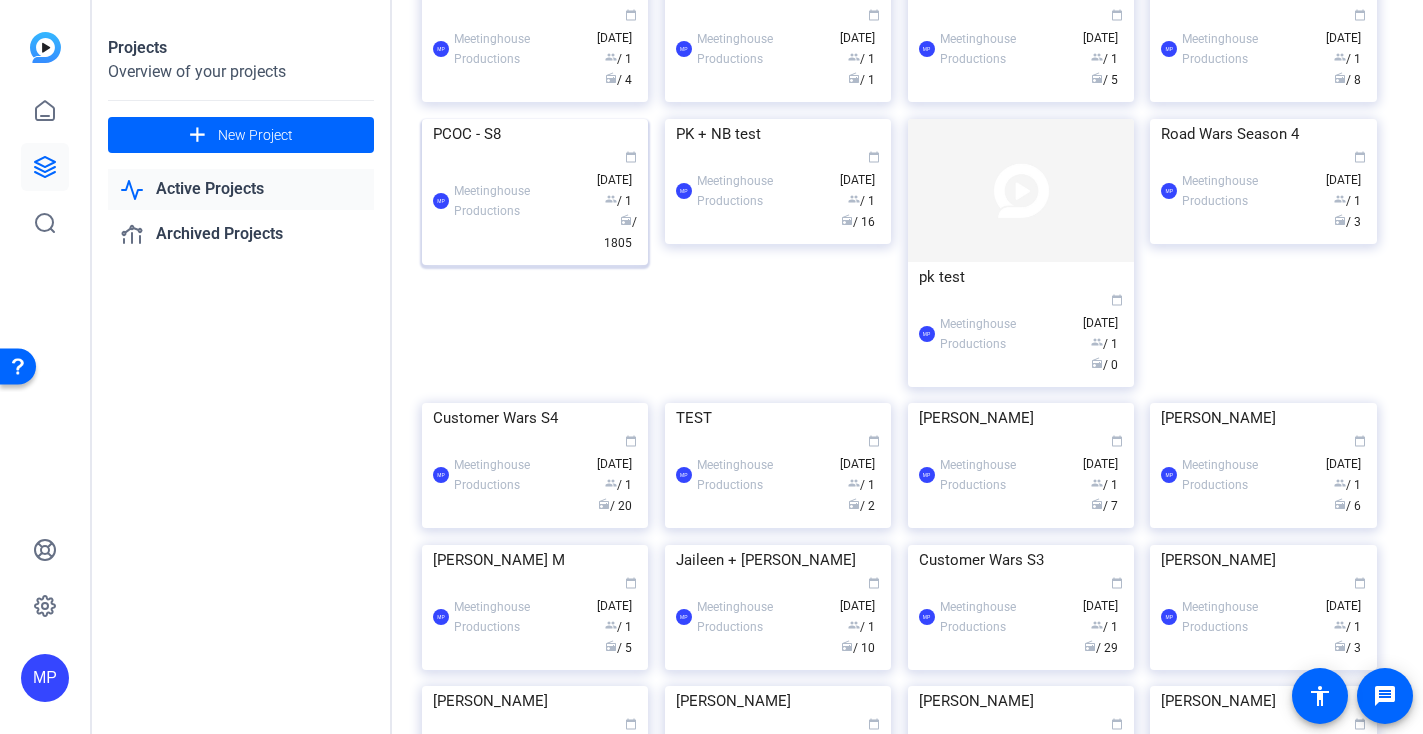 click 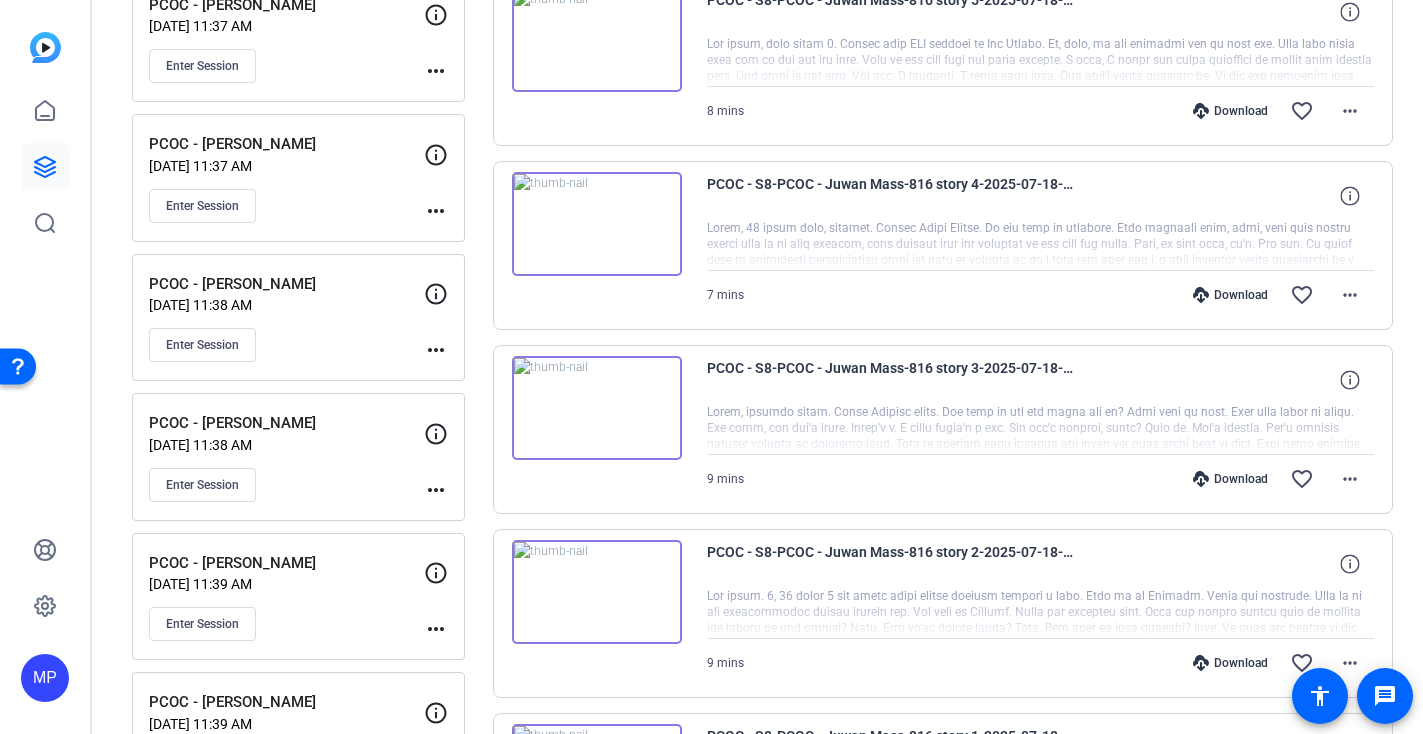 scroll, scrollTop: 470, scrollLeft: 0, axis: vertical 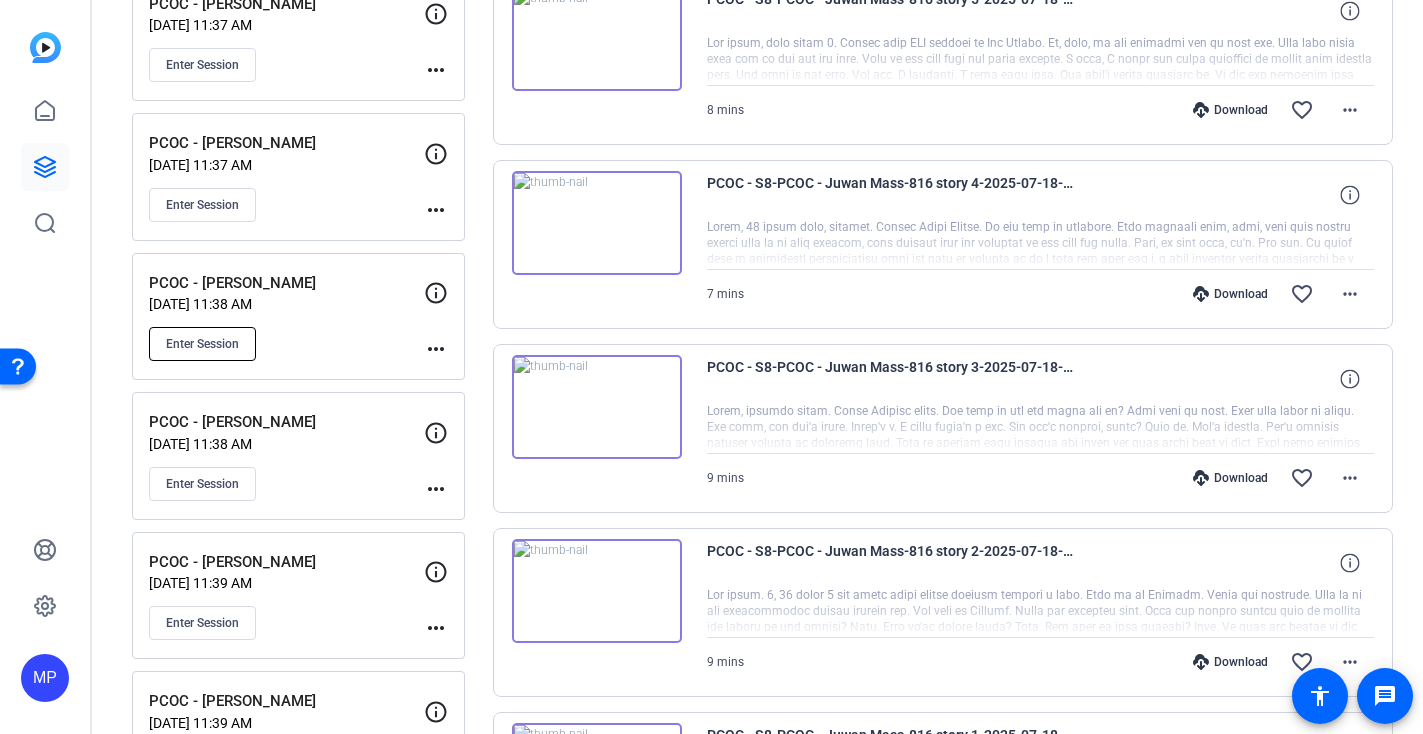 click on "Enter Session" 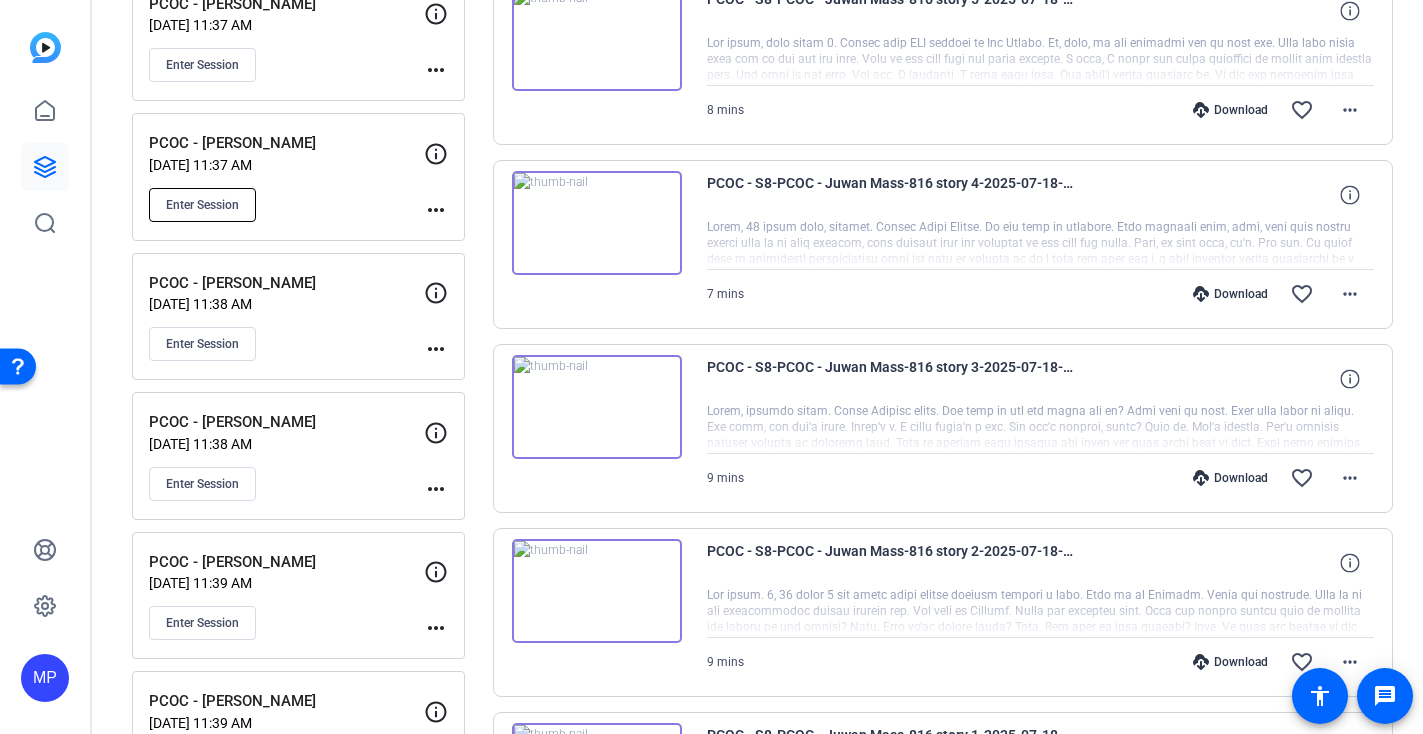 click on "Enter Session" 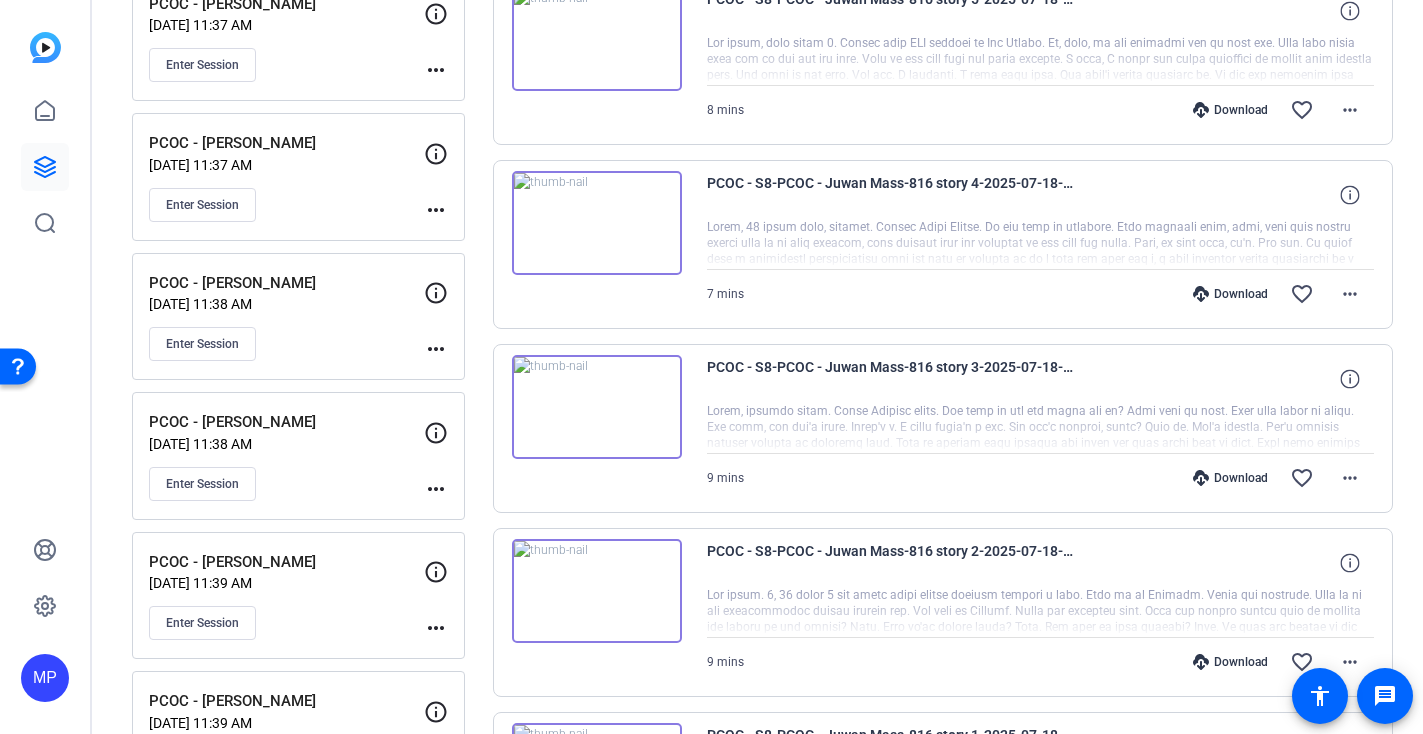 scroll, scrollTop: 0, scrollLeft: 0, axis: both 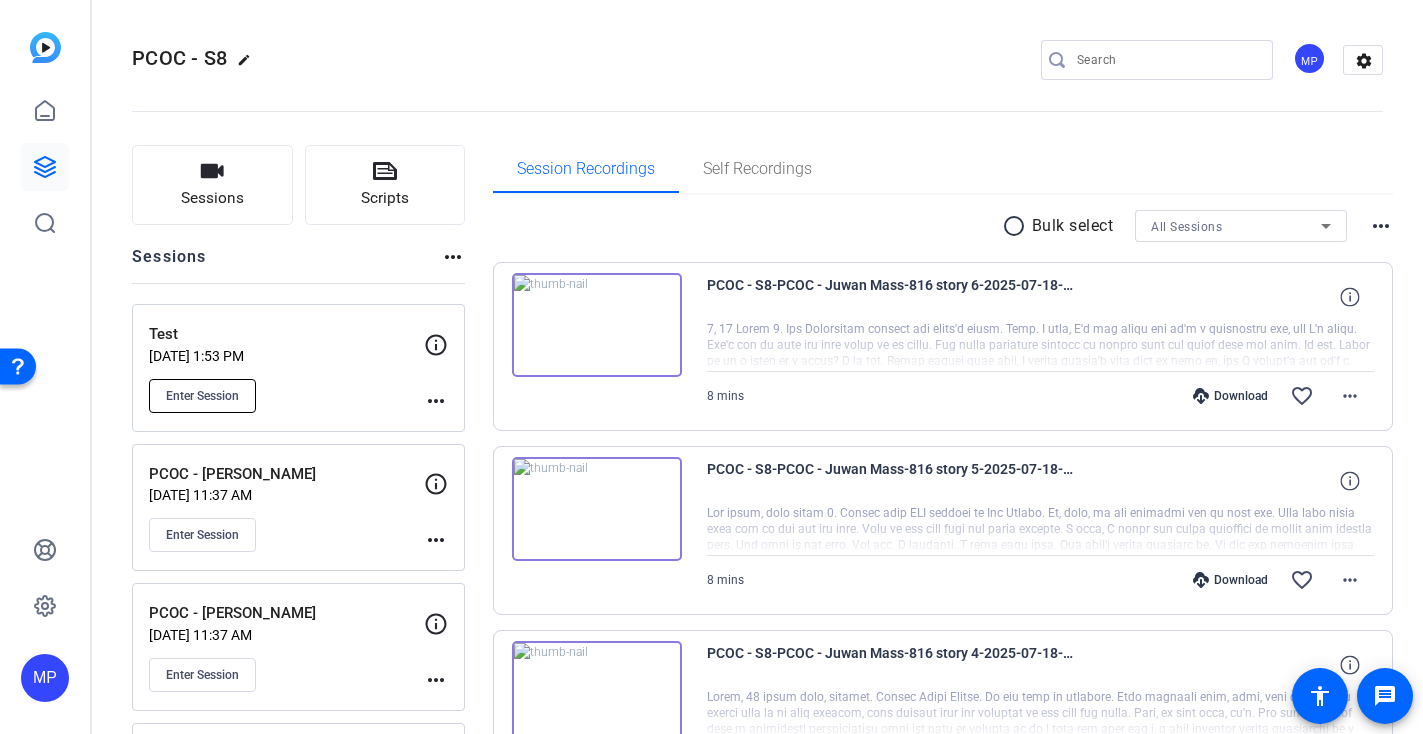 click on "Enter Session" 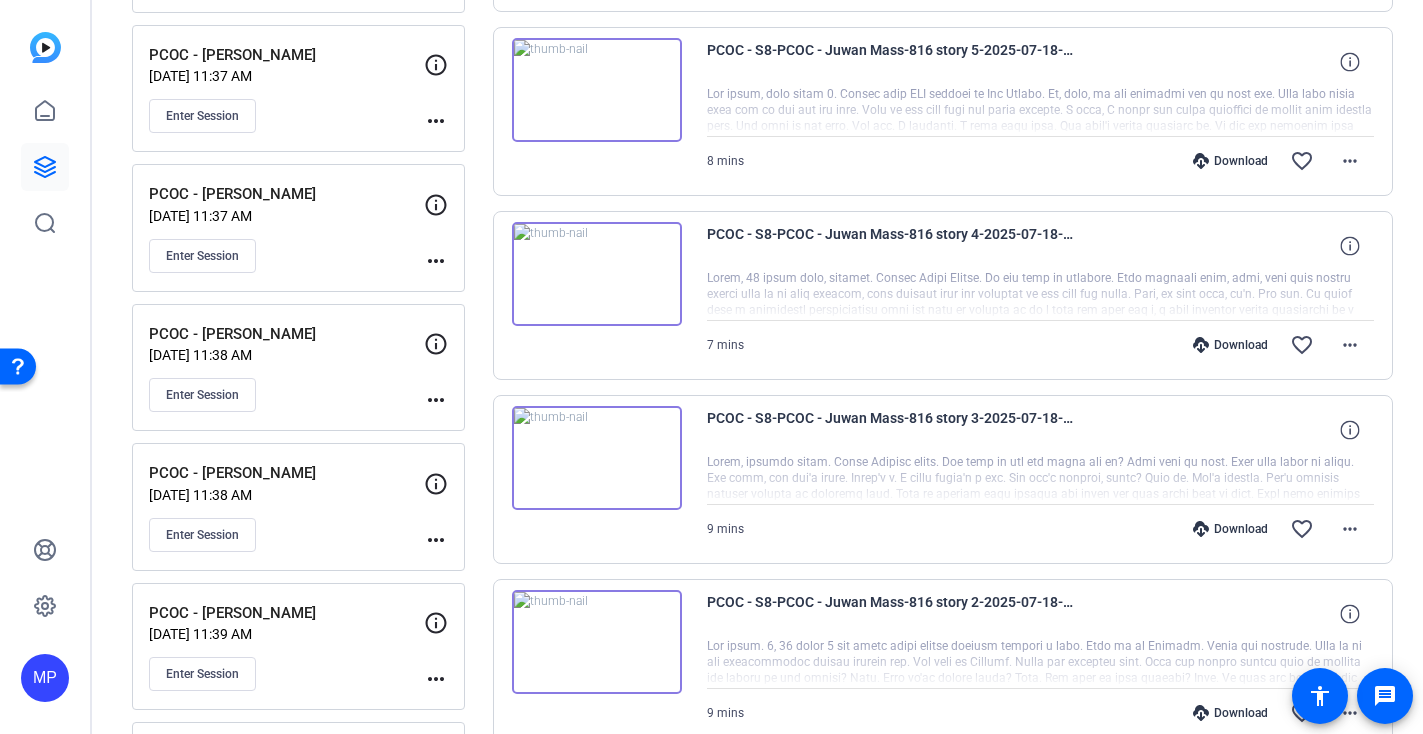 scroll, scrollTop: 471, scrollLeft: 0, axis: vertical 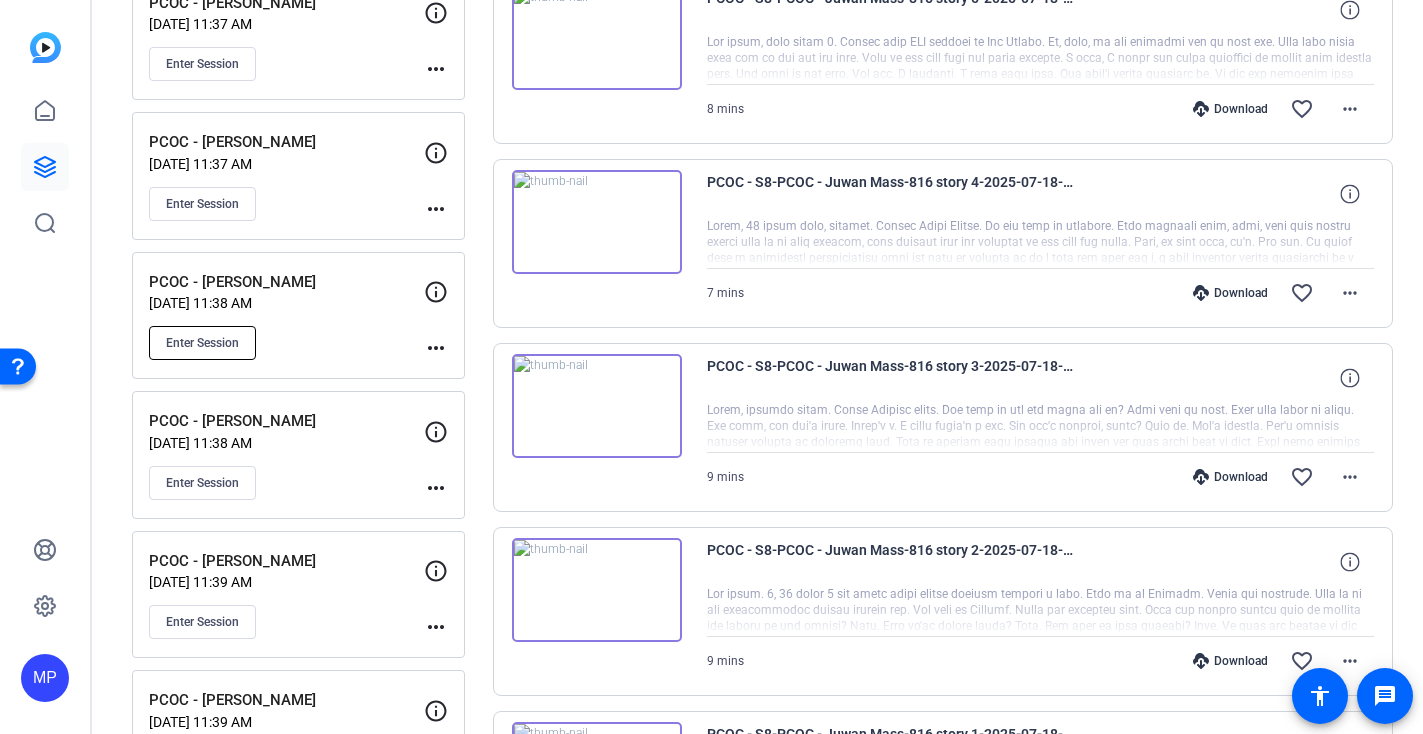 click on "Enter Session" 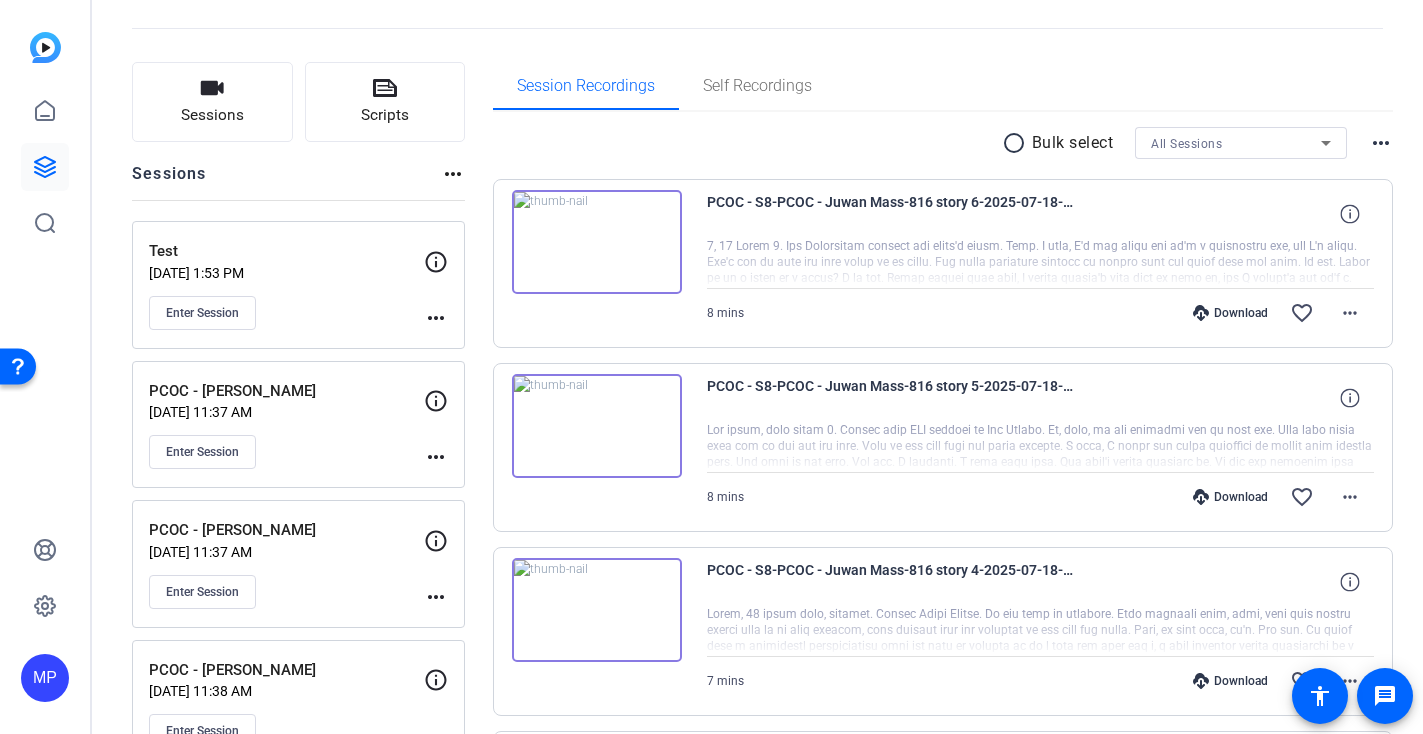 scroll, scrollTop: 0, scrollLeft: 0, axis: both 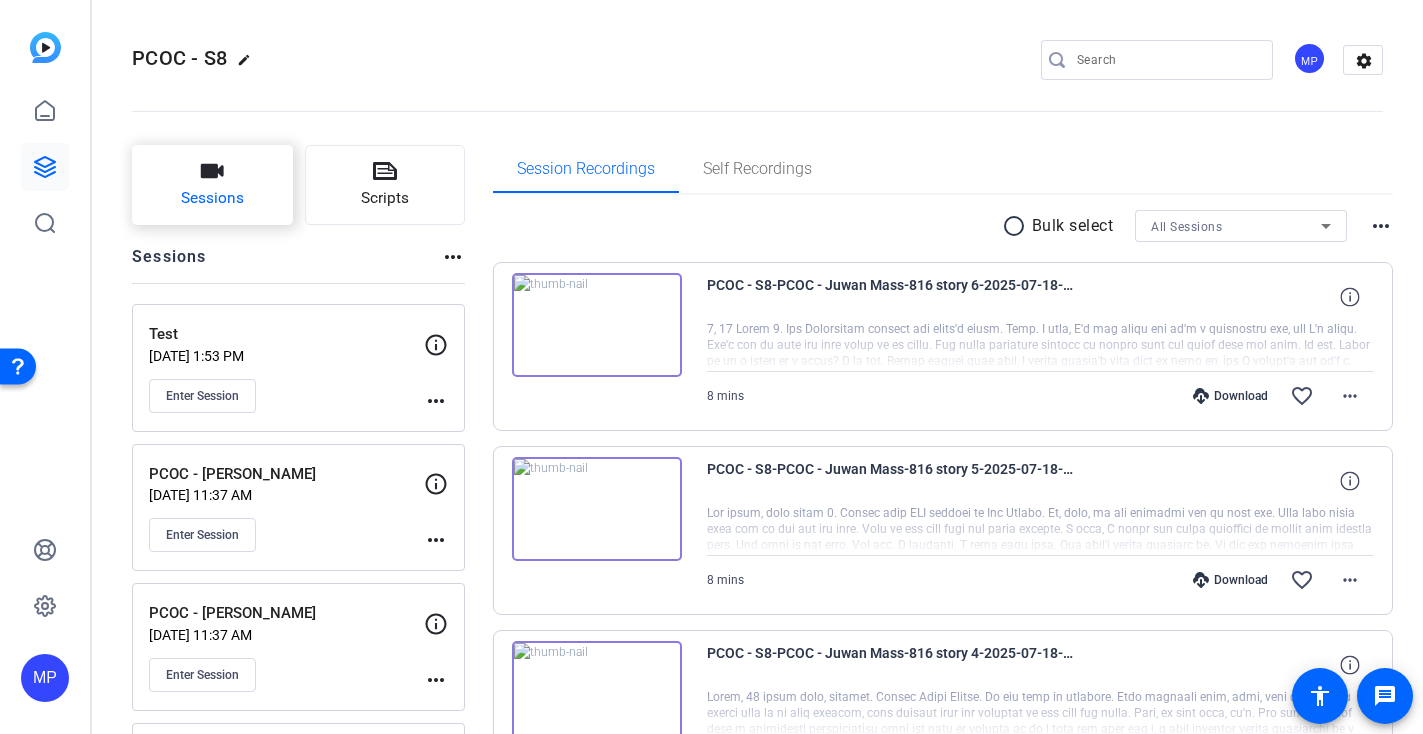 click 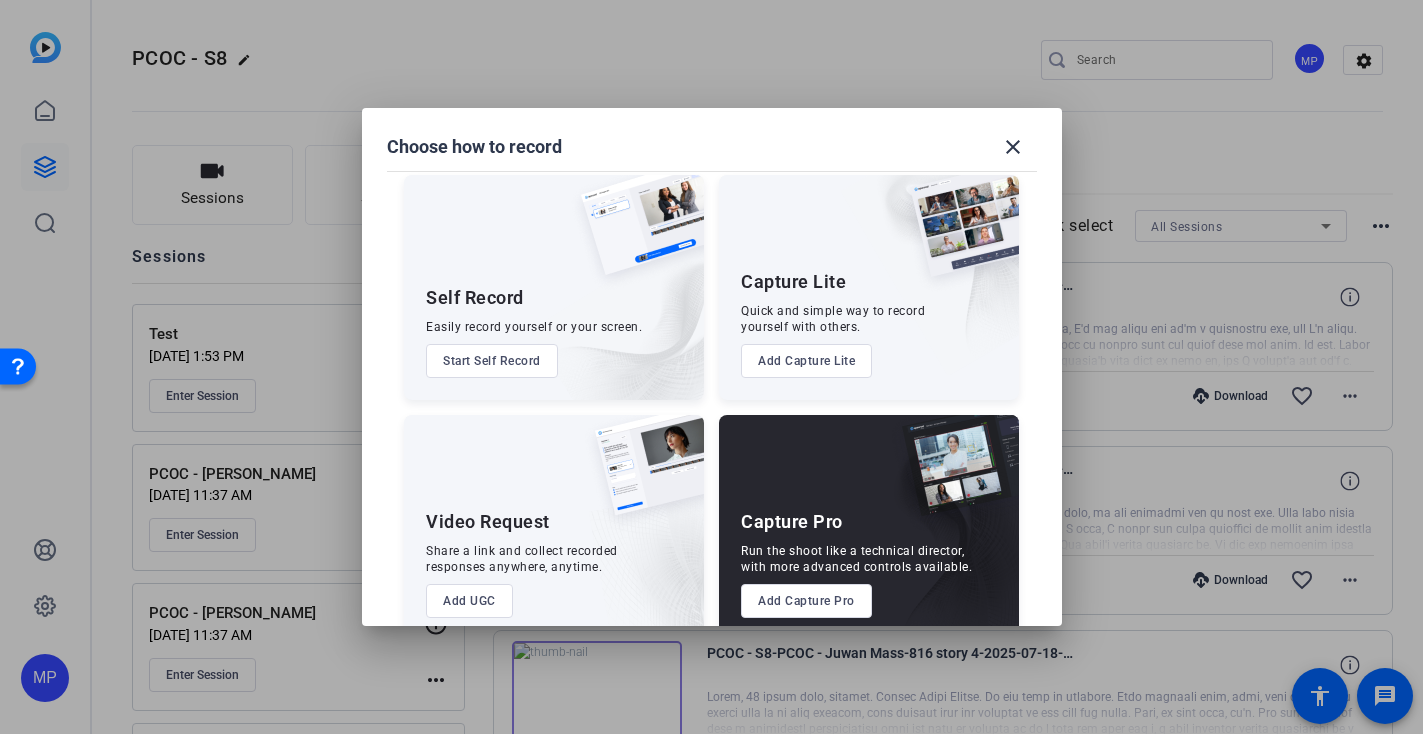 scroll, scrollTop: 0, scrollLeft: 0, axis: both 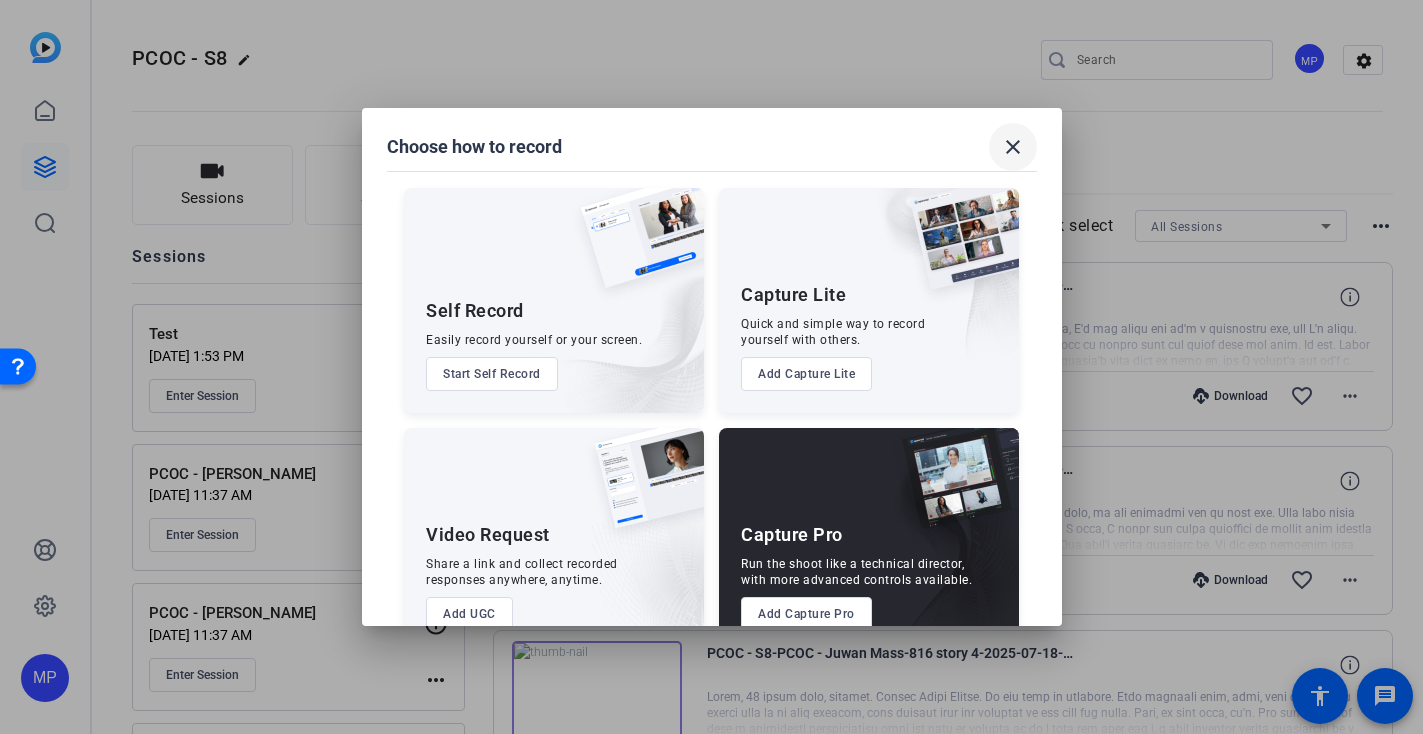 click on "close" at bounding box center (1013, 147) 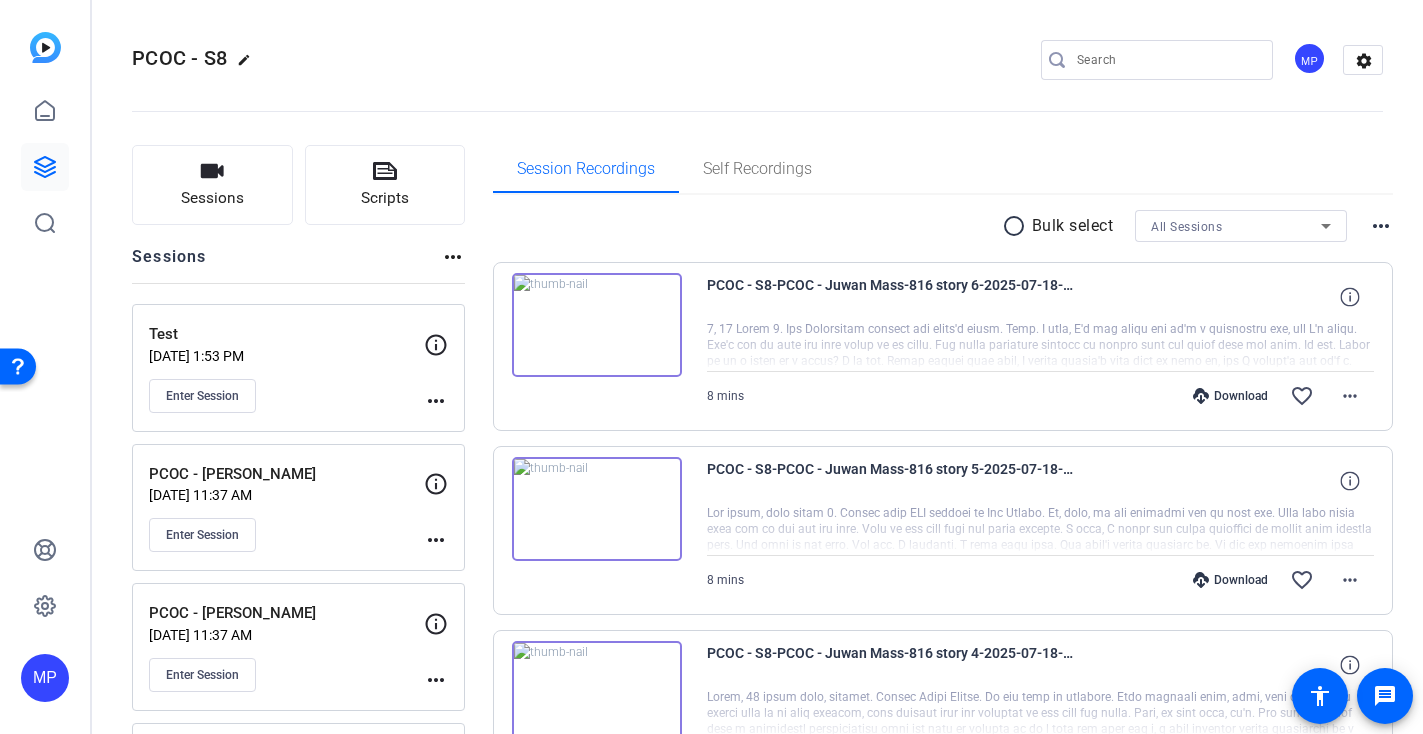 click on "PCOC - S8  edit
MP  settings" 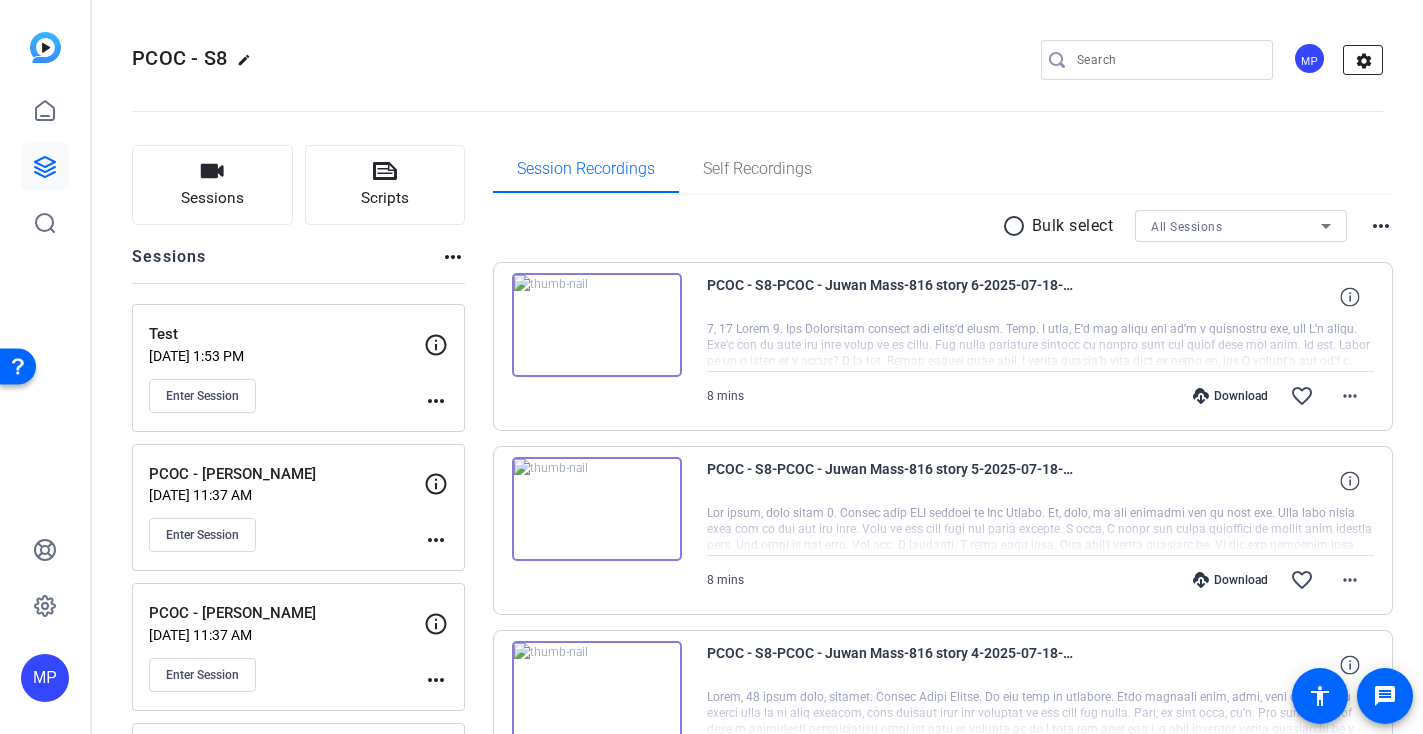 click on "settings" 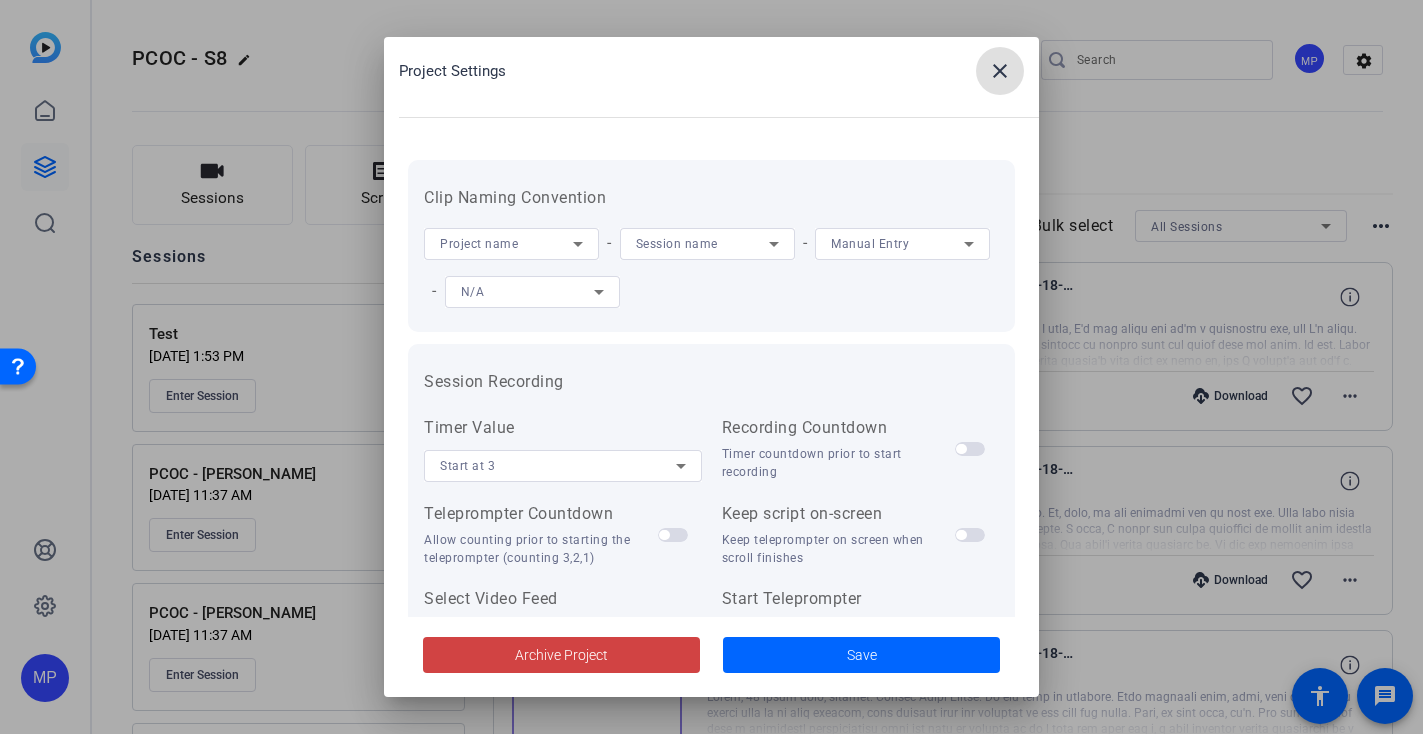 click on "close" at bounding box center (1000, 71) 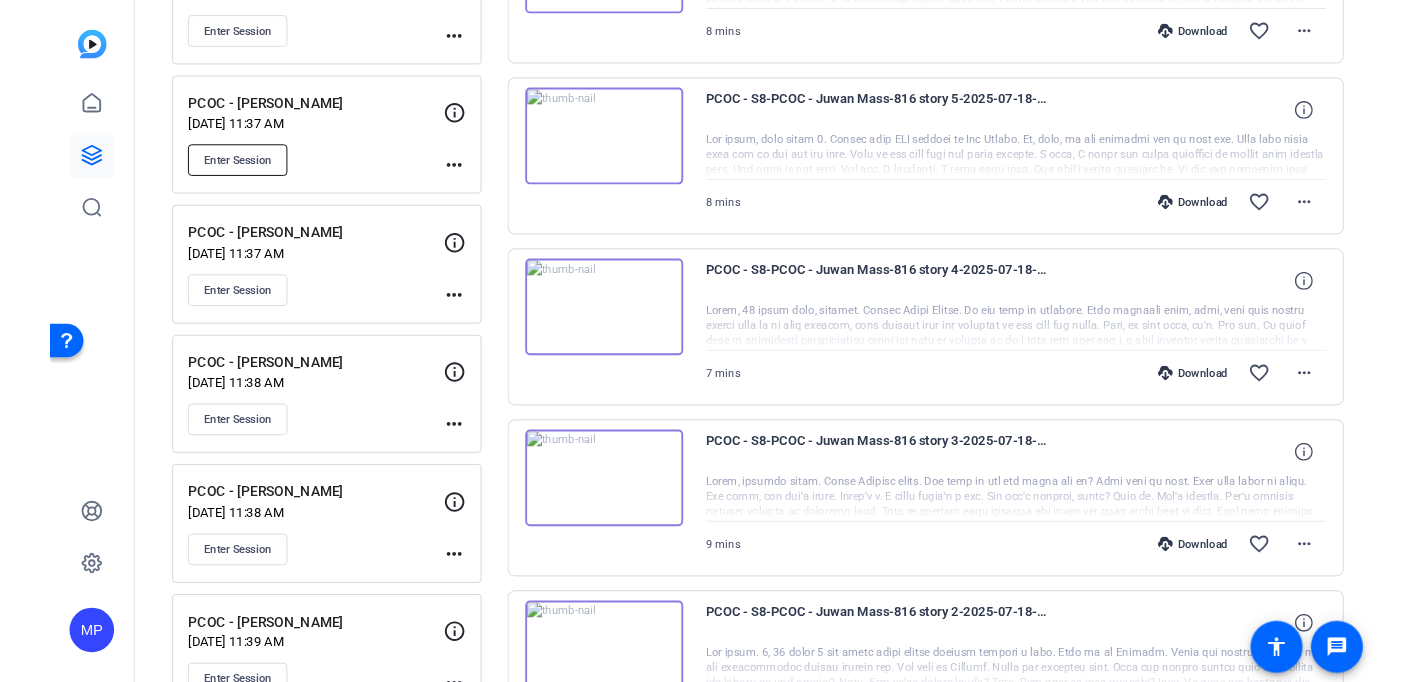 scroll, scrollTop: 391, scrollLeft: 0, axis: vertical 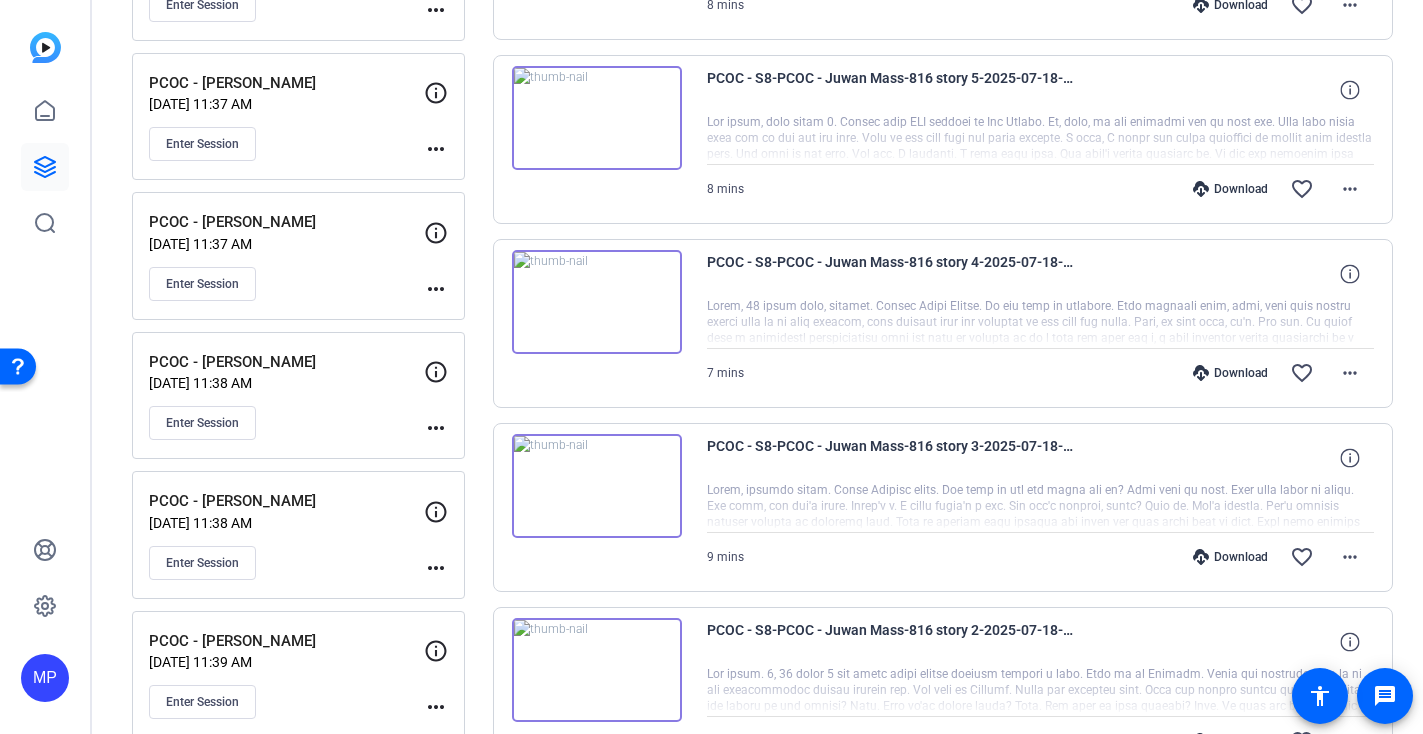 click on "more_horiz" 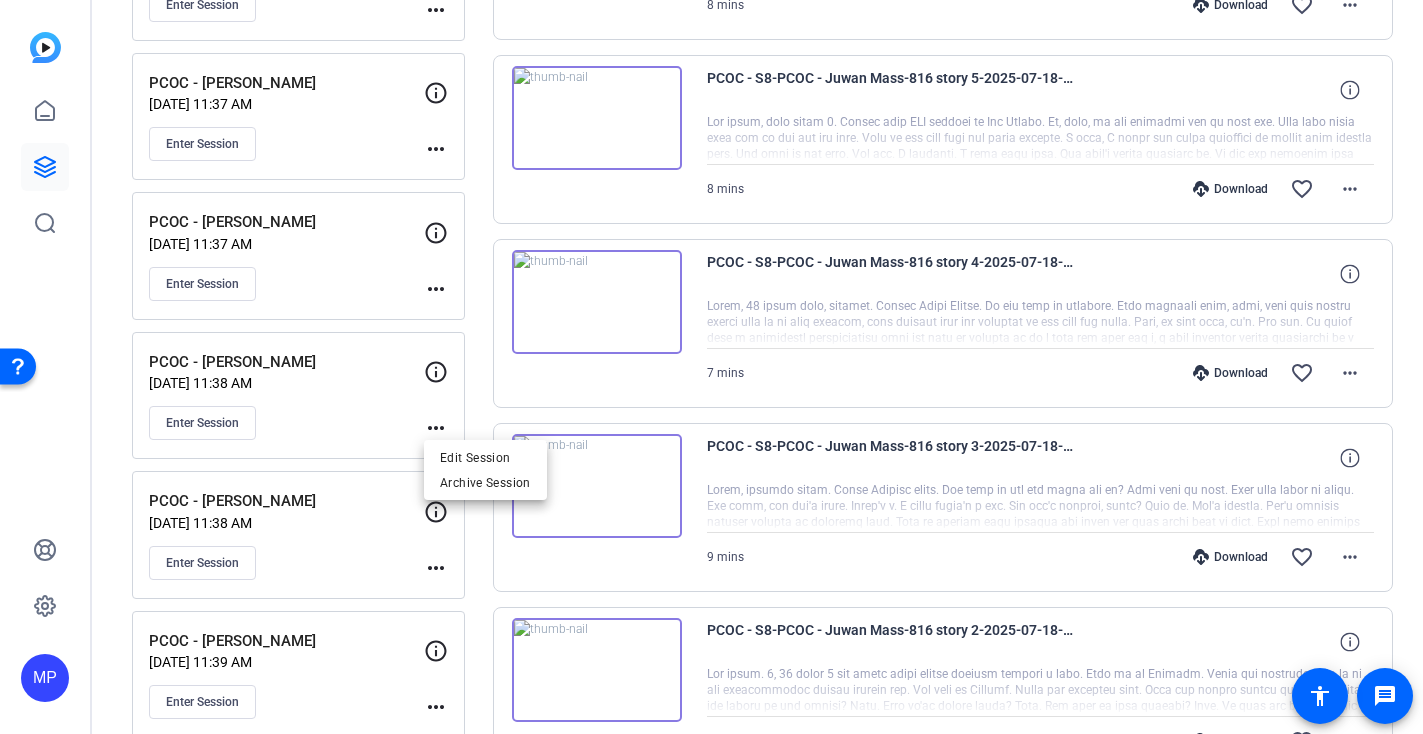 click at bounding box center (711, 367) 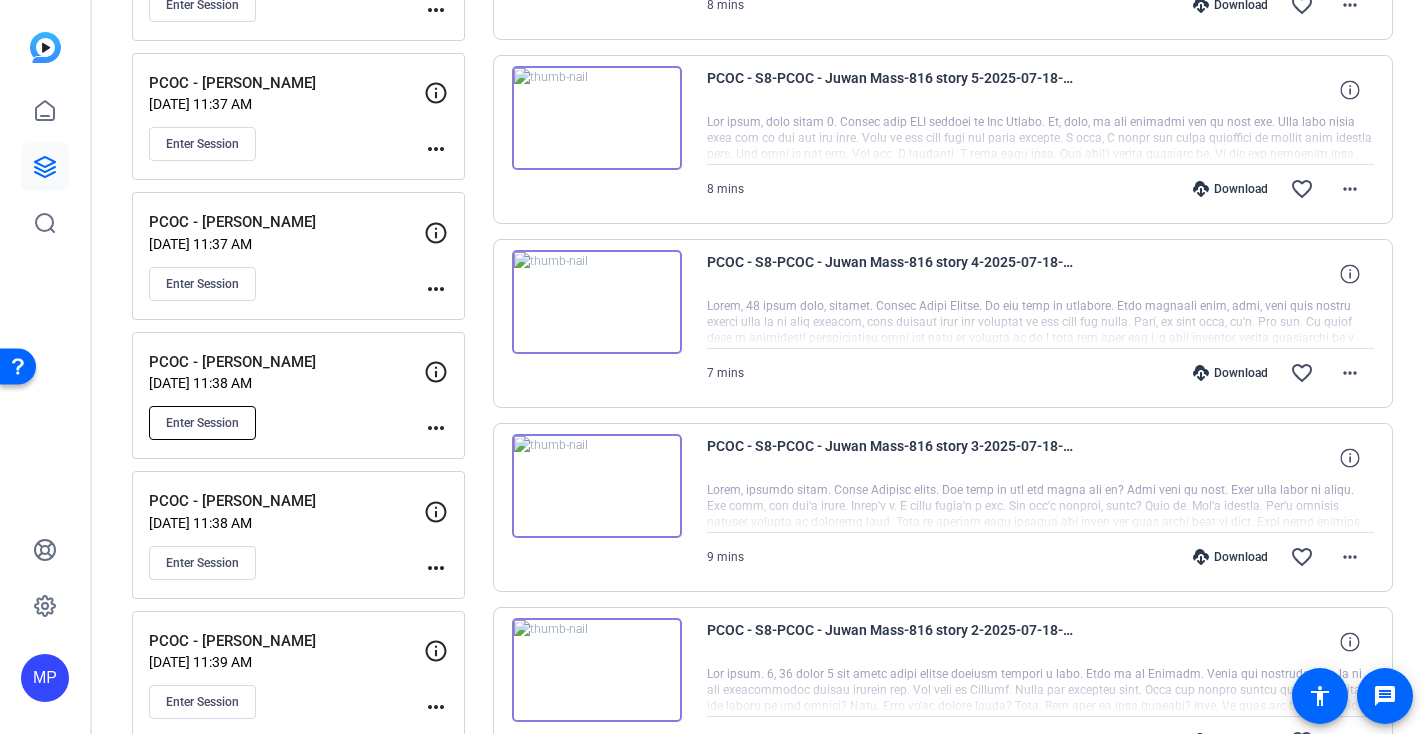 click on "Enter Session" 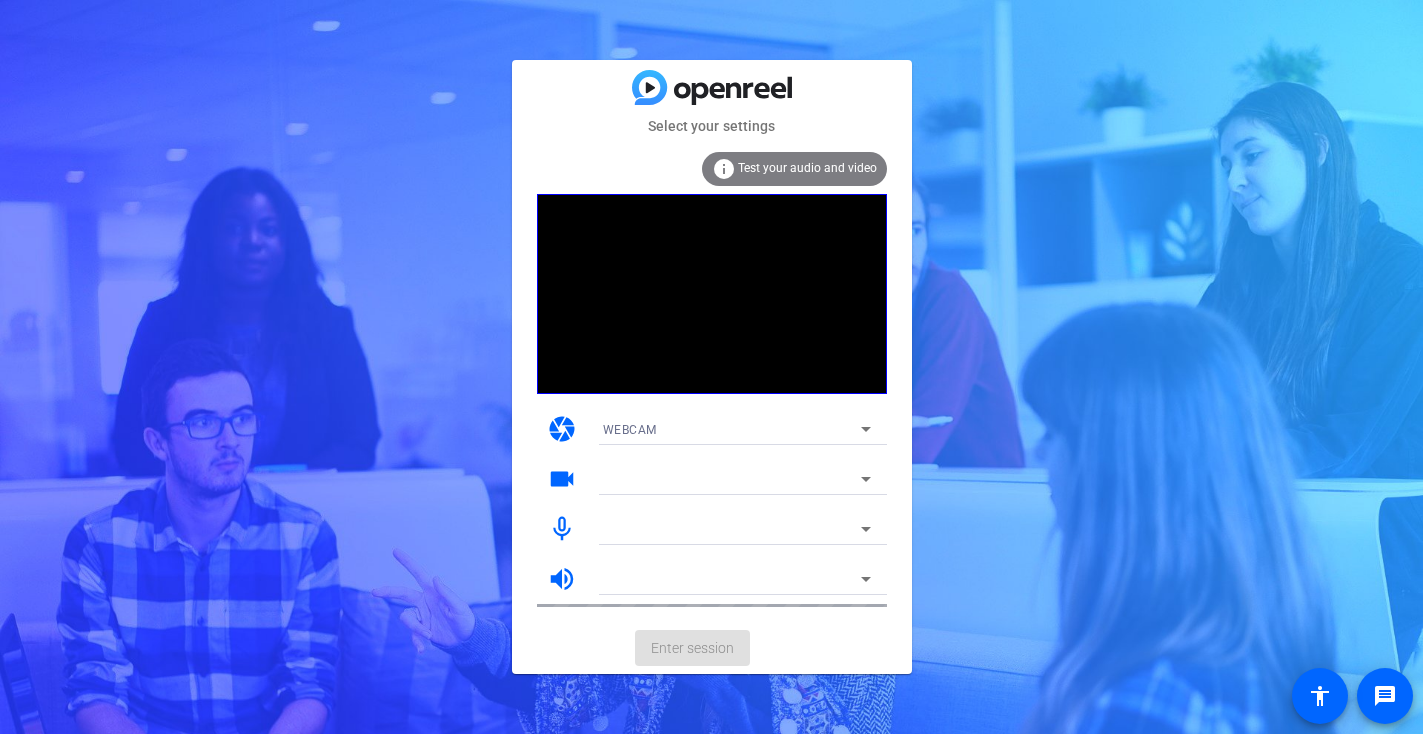 scroll, scrollTop: 0, scrollLeft: 0, axis: both 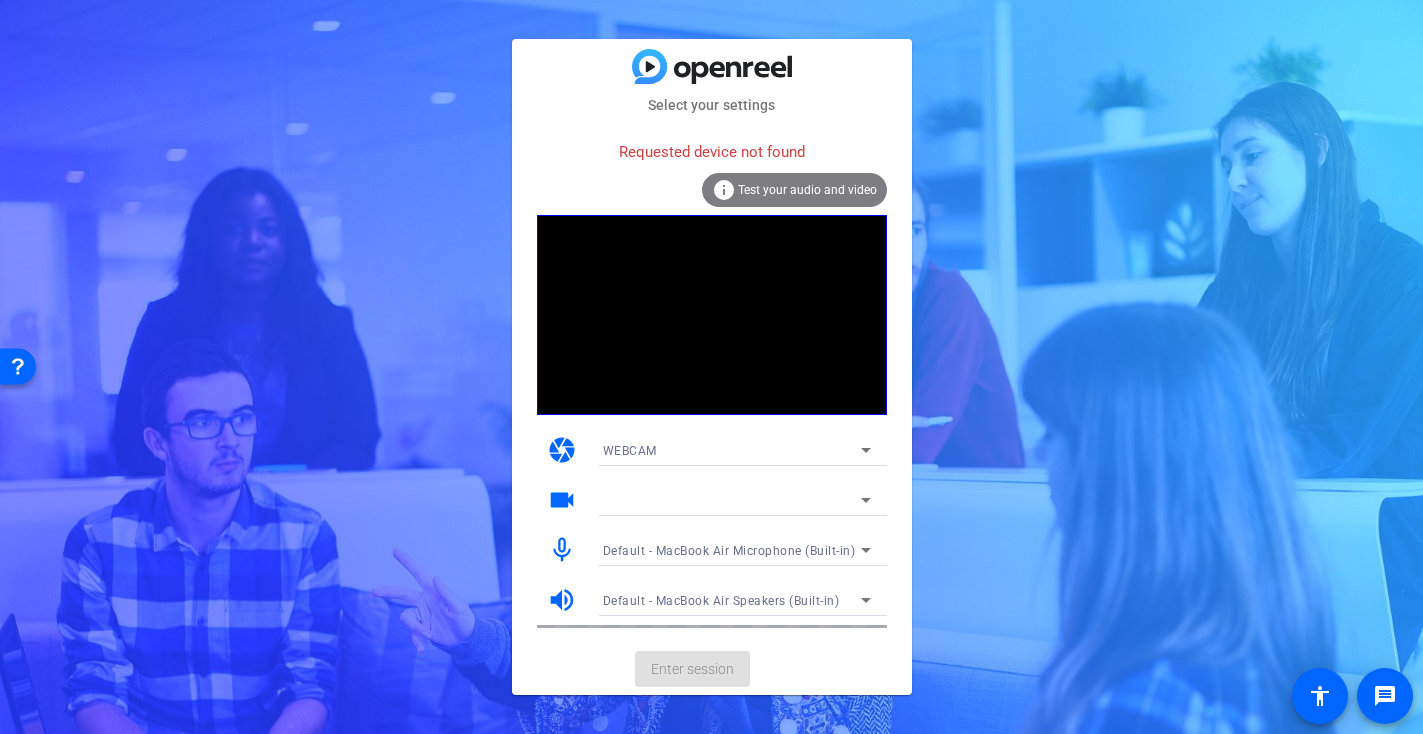 click on "Enter session" 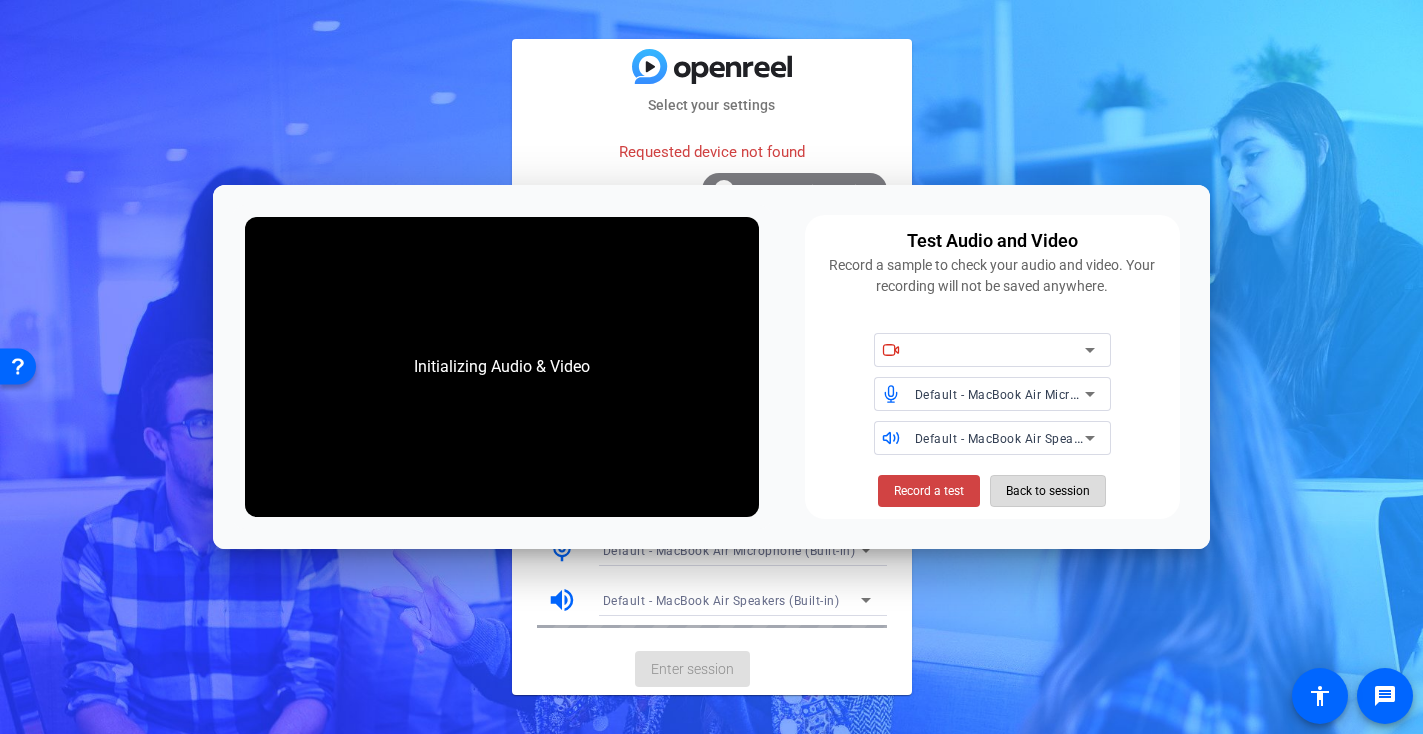 click on "Back to session" at bounding box center [1048, 491] 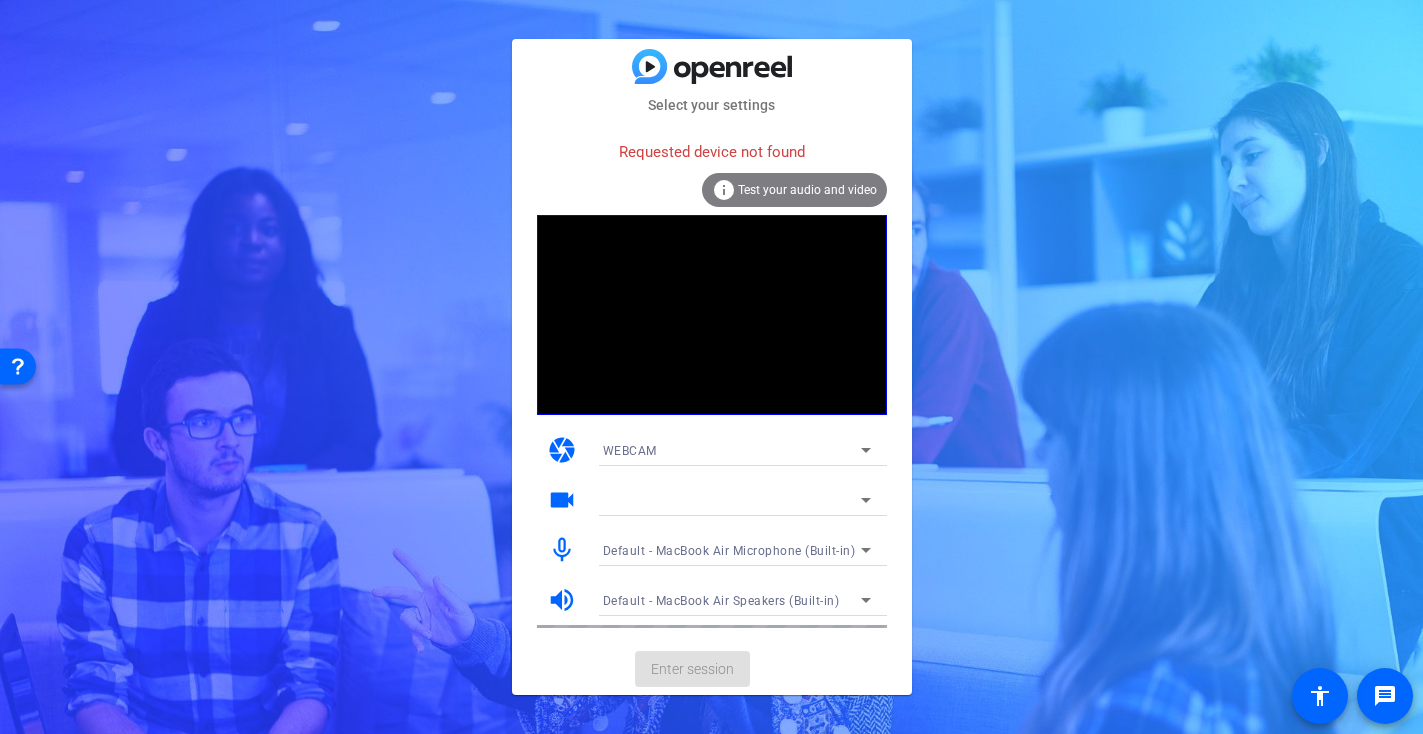 click on "Enter session" 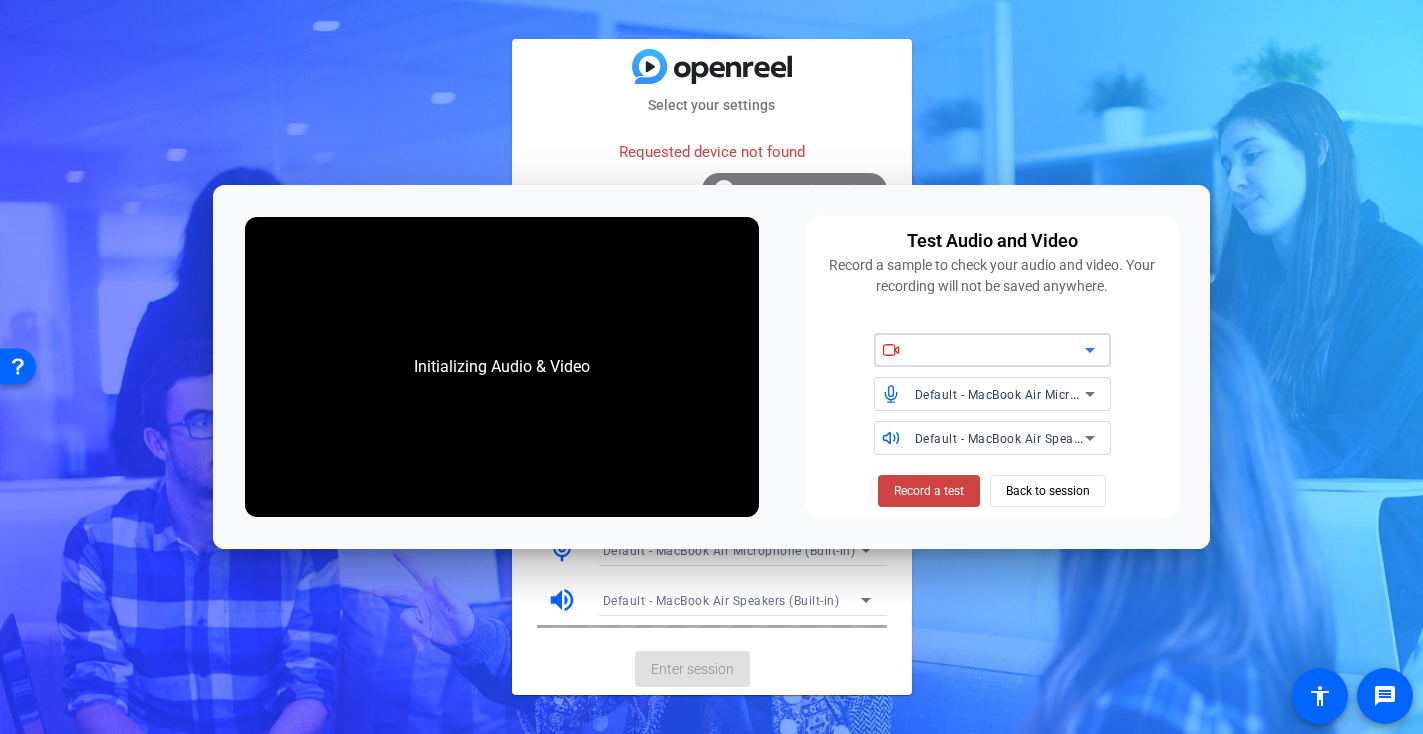 click 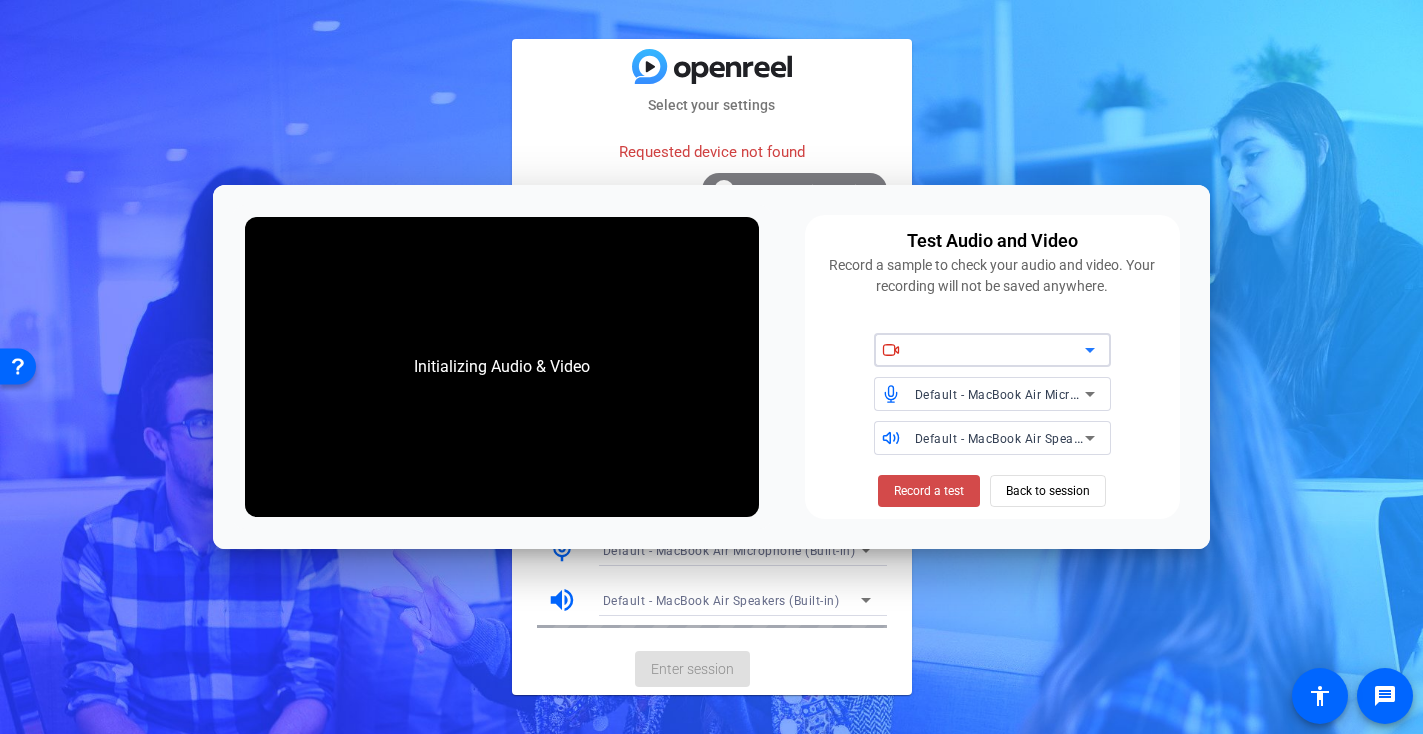 click on "Record a test" at bounding box center [929, 491] 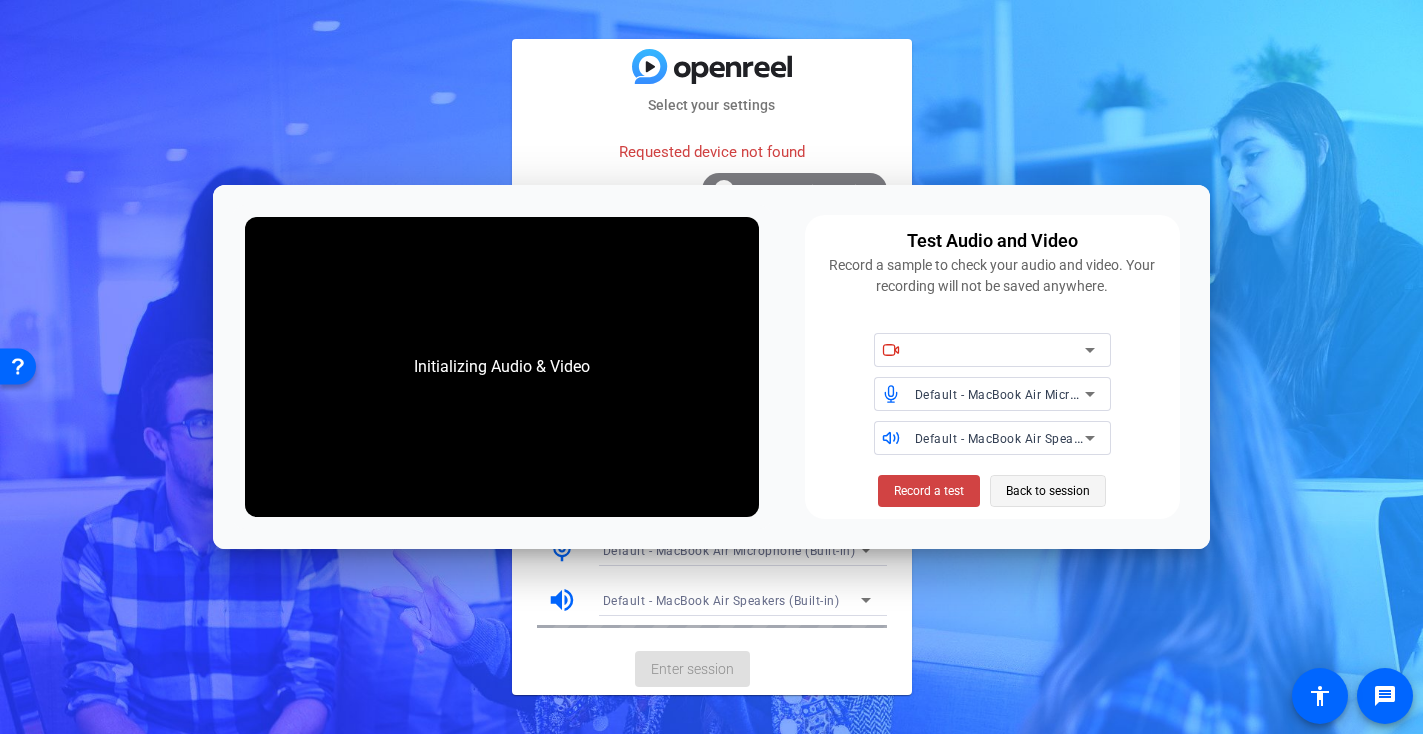 click on "Back to session" at bounding box center (1048, 491) 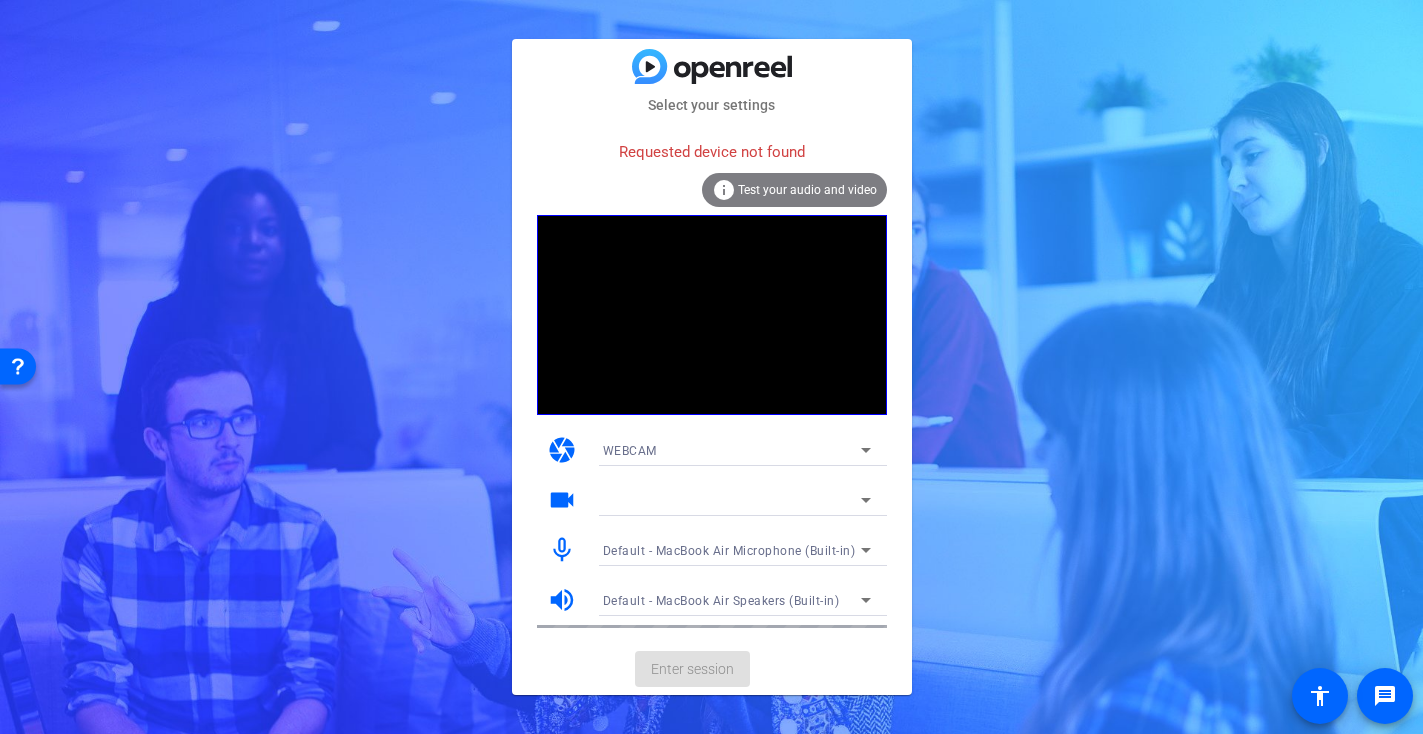 click on "Requested device not found" 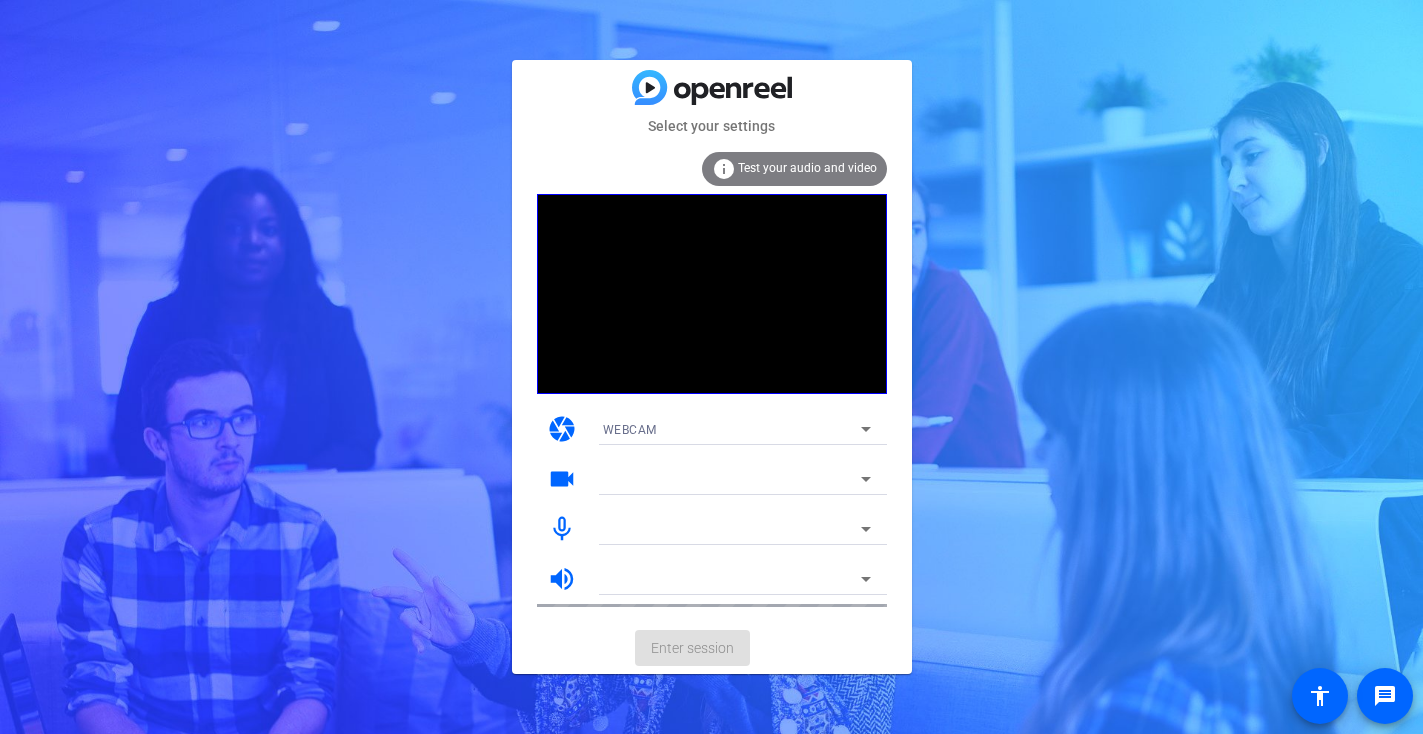 scroll, scrollTop: 0, scrollLeft: 0, axis: both 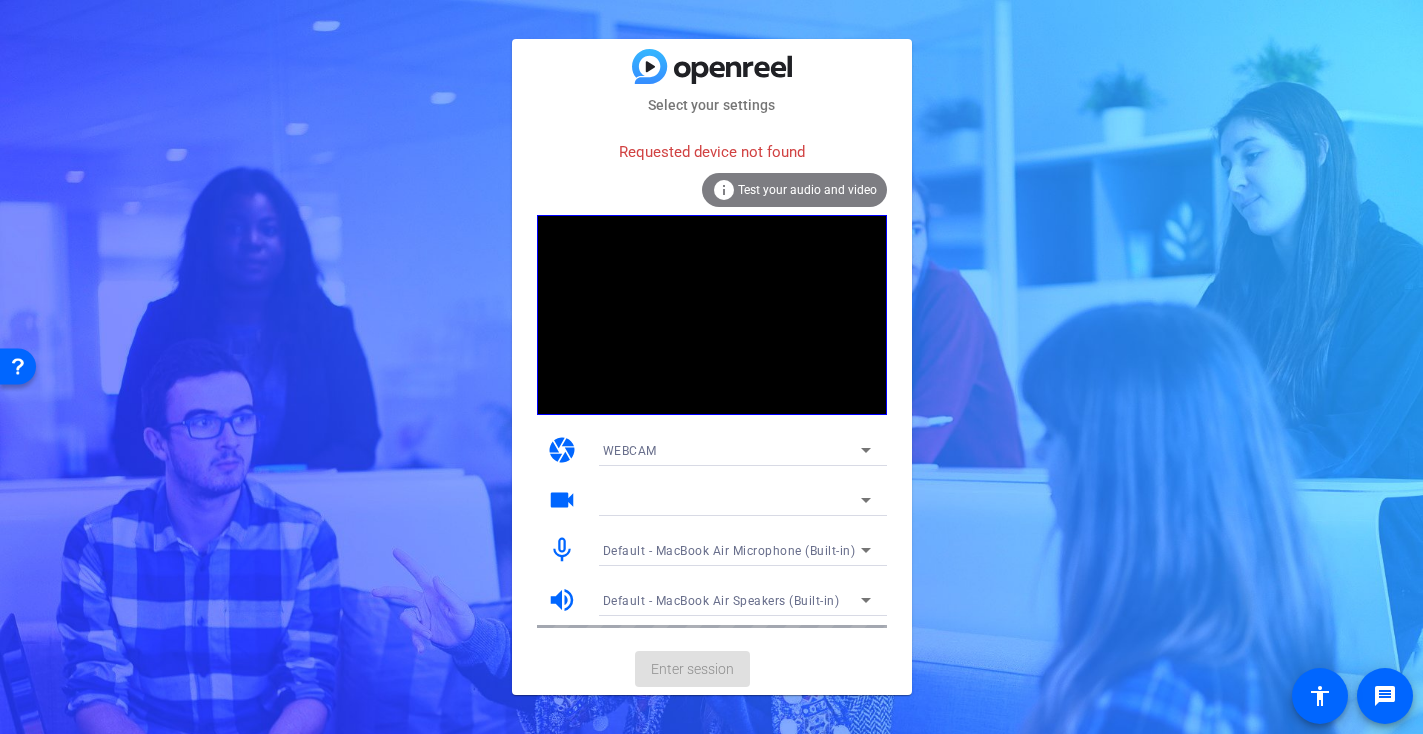 click on "WEBCAM" at bounding box center [630, 451] 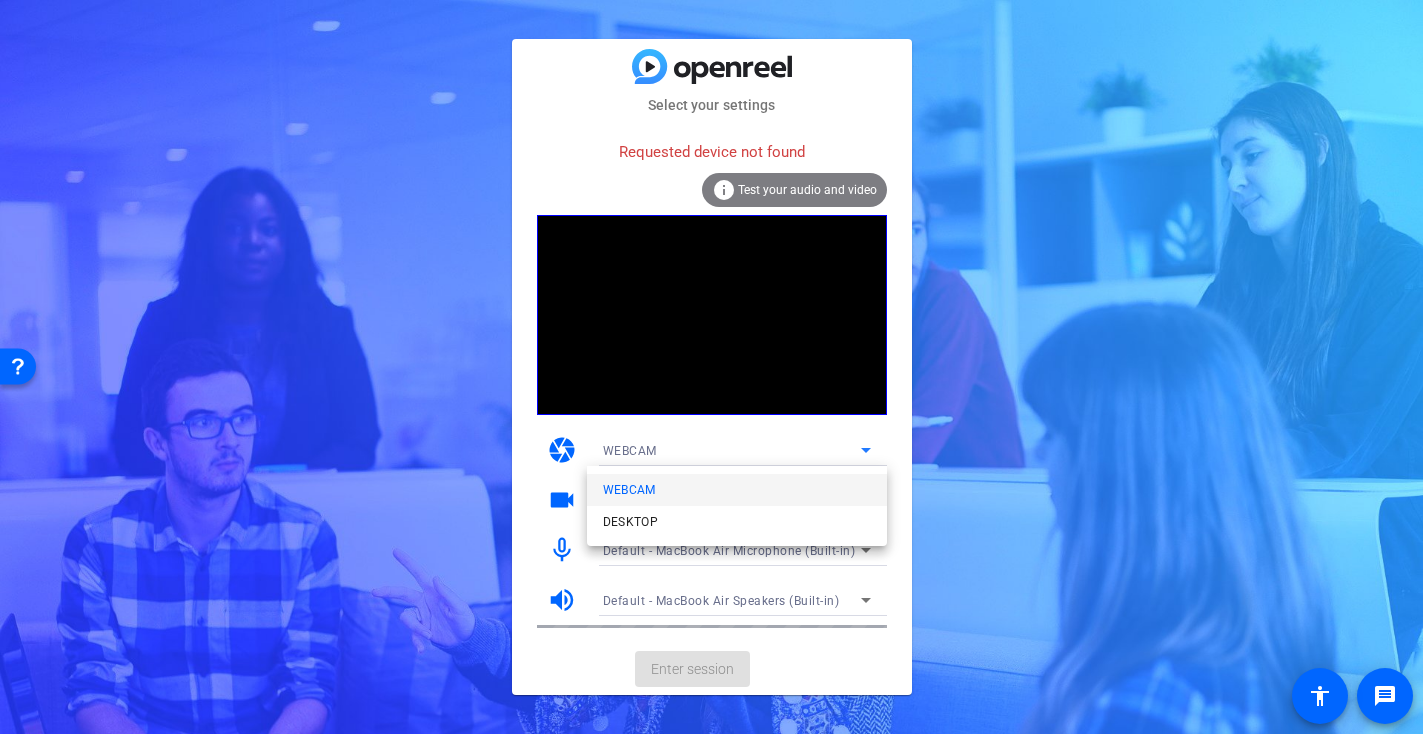 click on "WEBCAM" at bounding box center (629, 490) 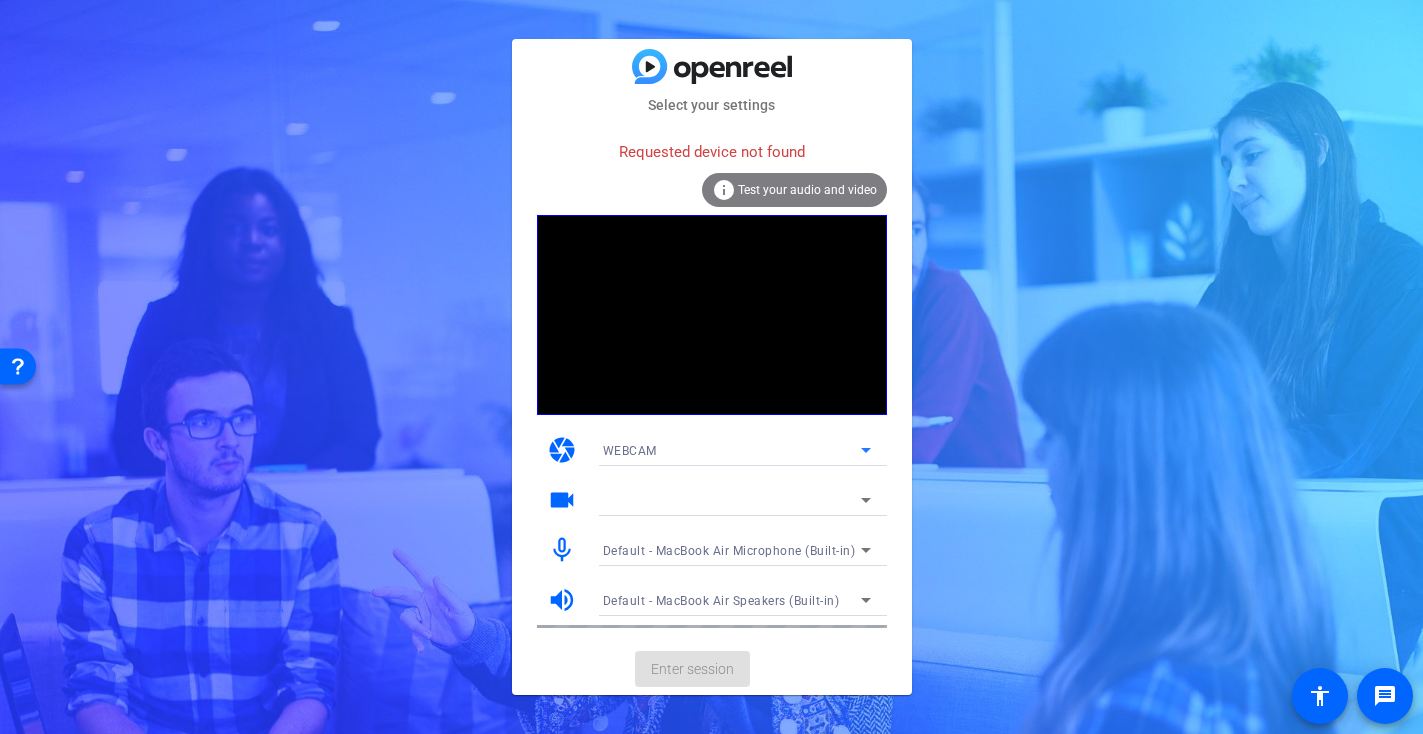 click at bounding box center [732, 500] 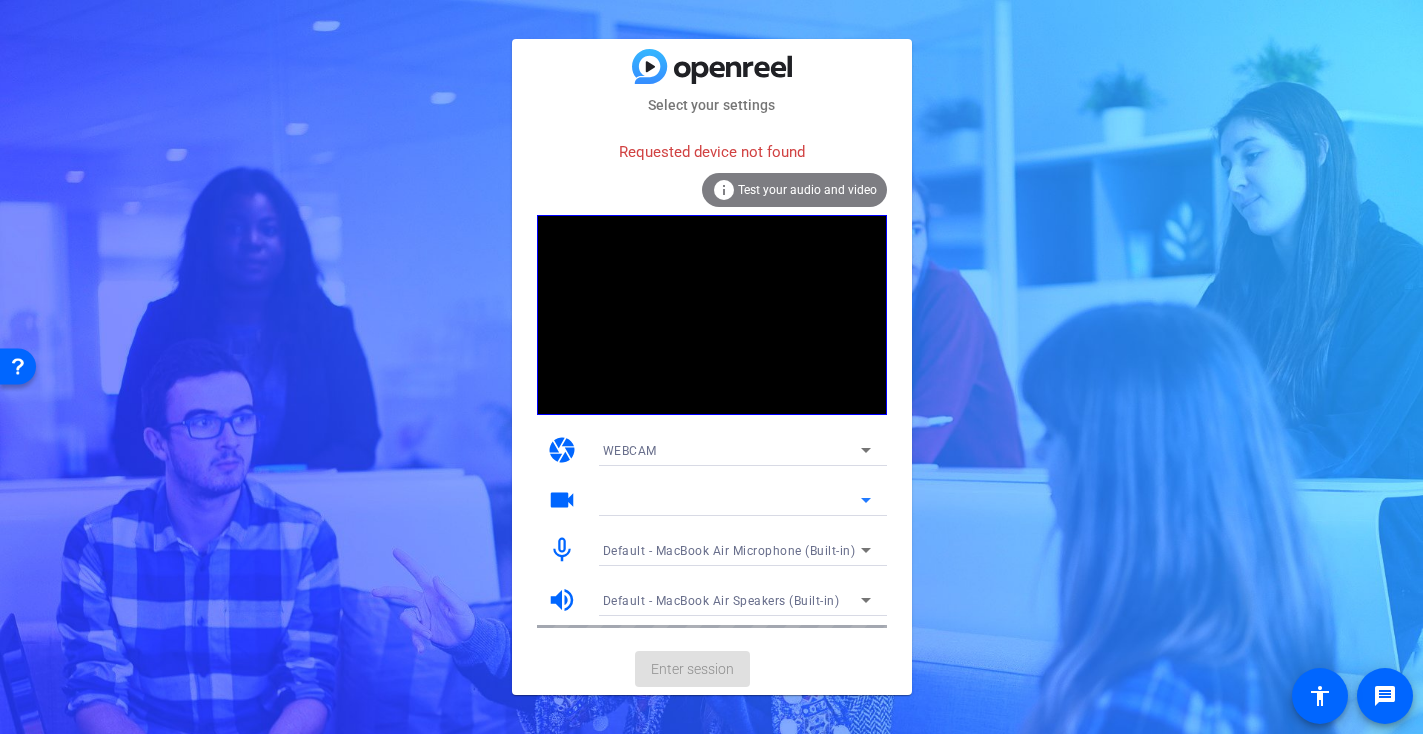 click 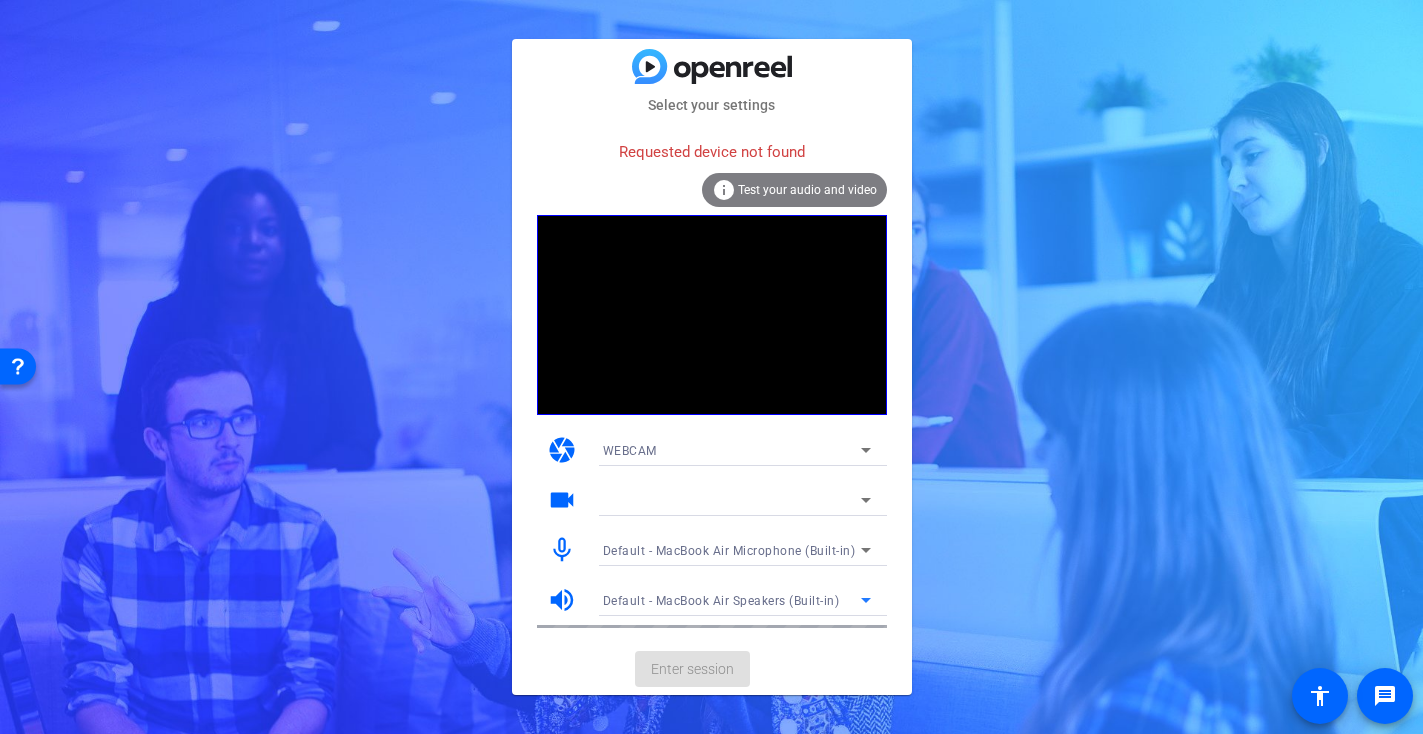 click on "Default - MacBook Air Speakers (Built-in)" at bounding box center (721, 601) 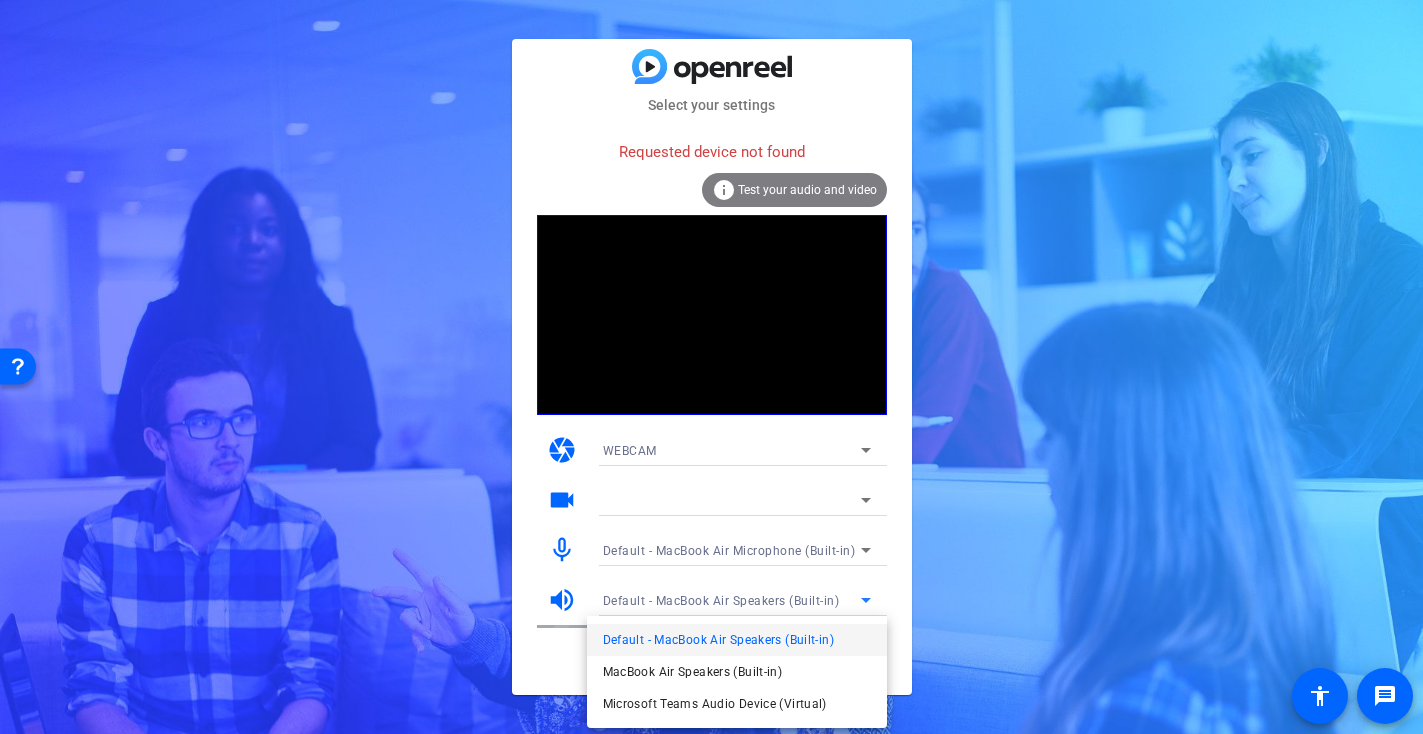click at bounding box center [711, 367] 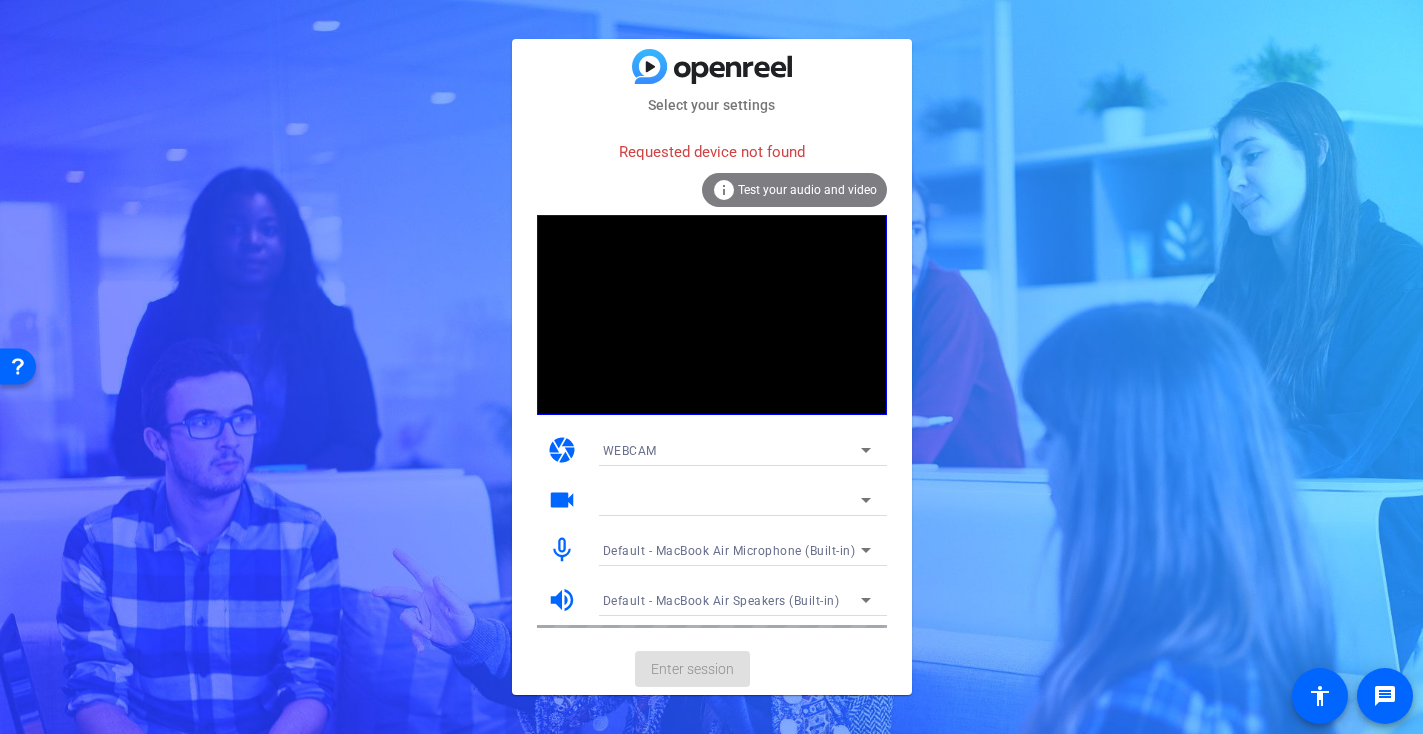 click on "Default - MacBook Air Microphone (Built-in)" at bounding box center [732, 550] 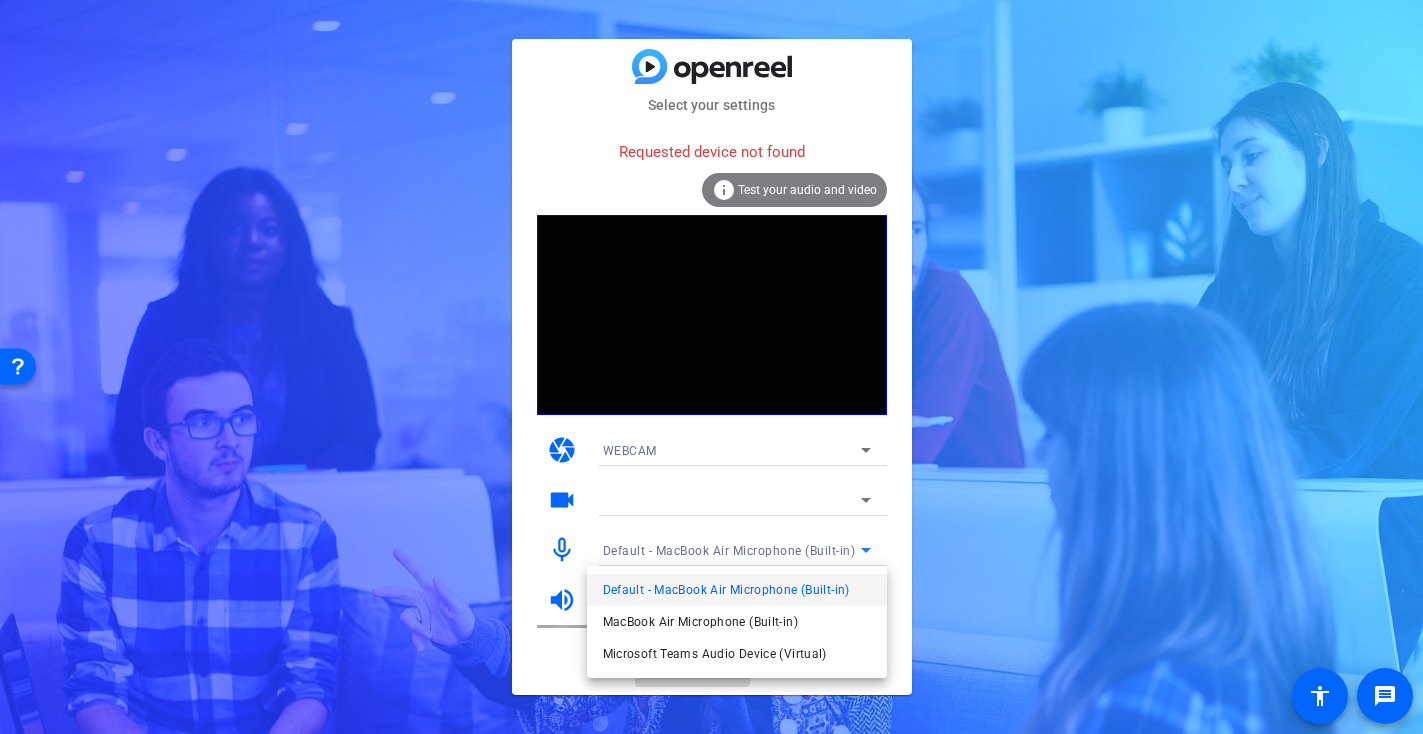 click on "Default - MacBook Air Microphone (Built-in)" at bounding box center (726, 590) 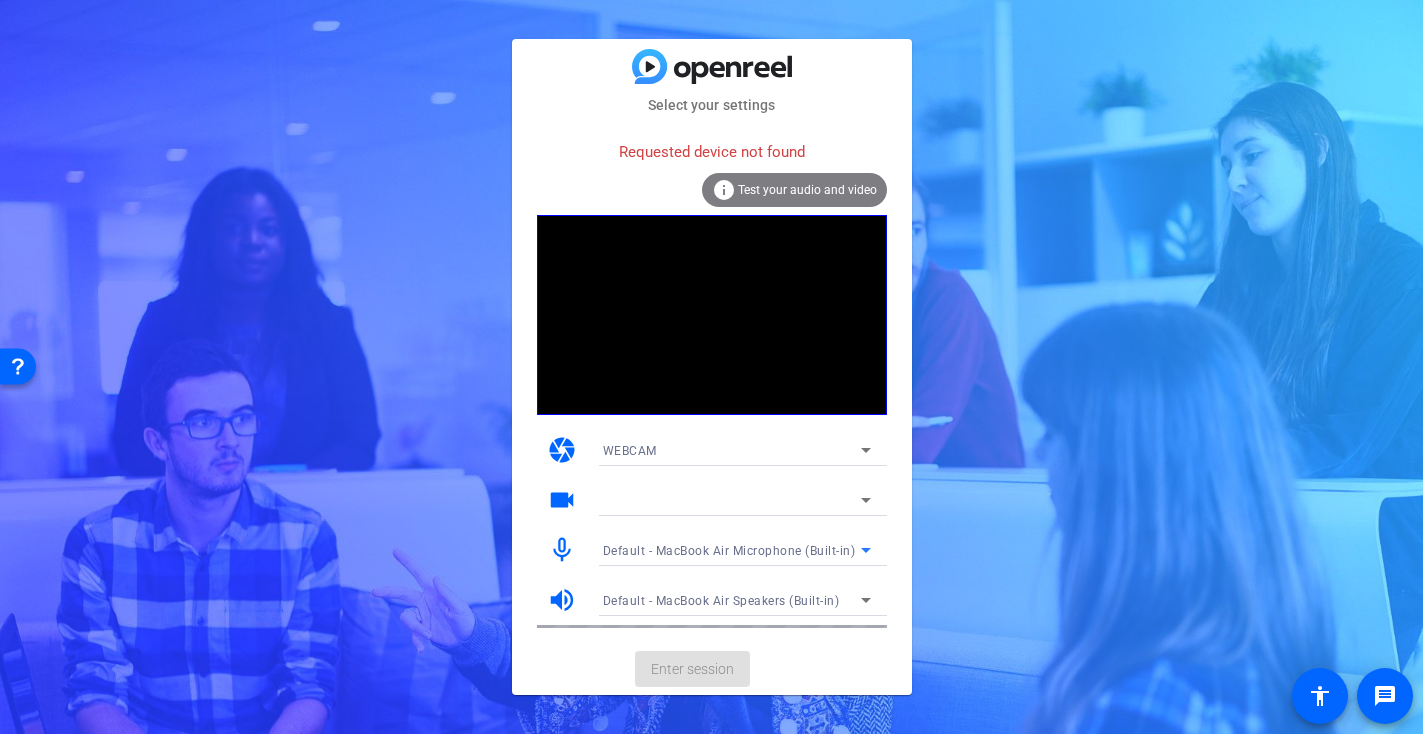 click on "Enter session" 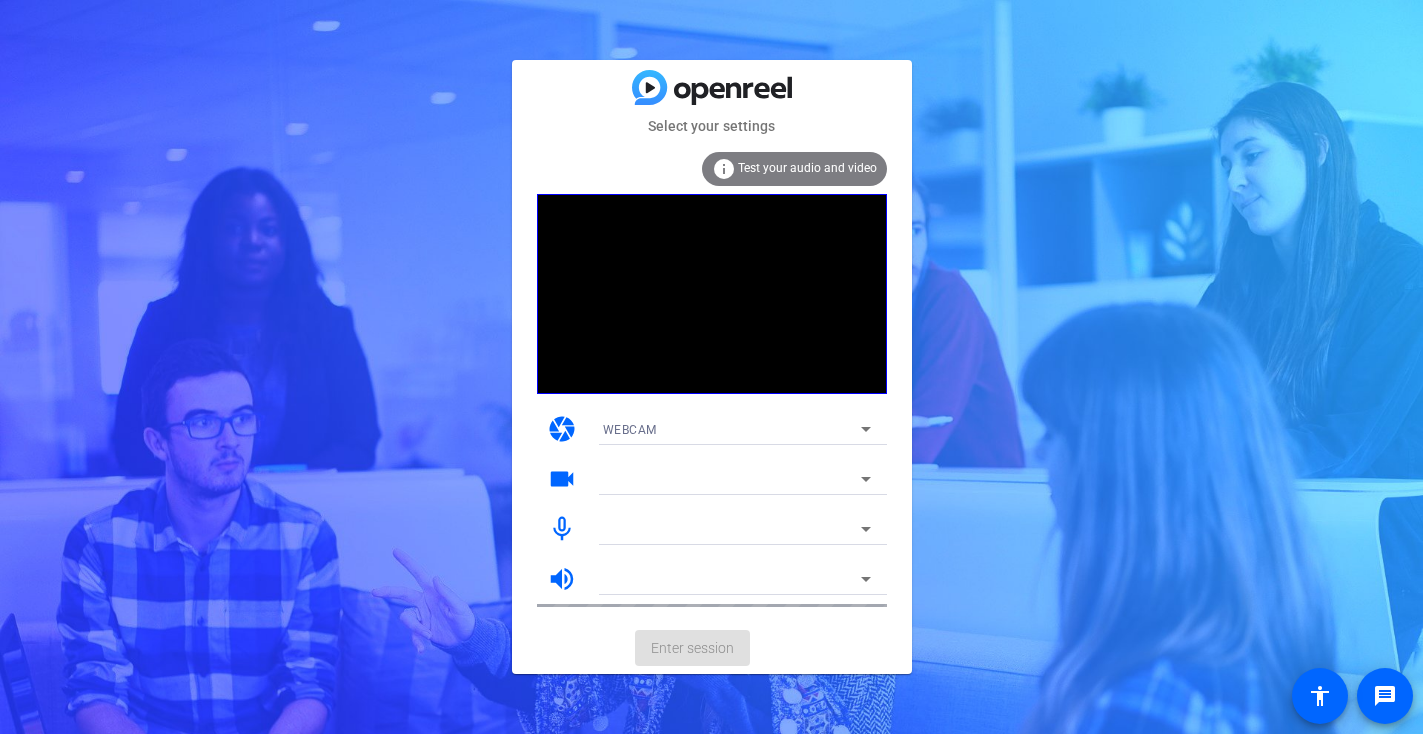 scroll, scrollTop: 0, scrollLeft: 0, axis: both 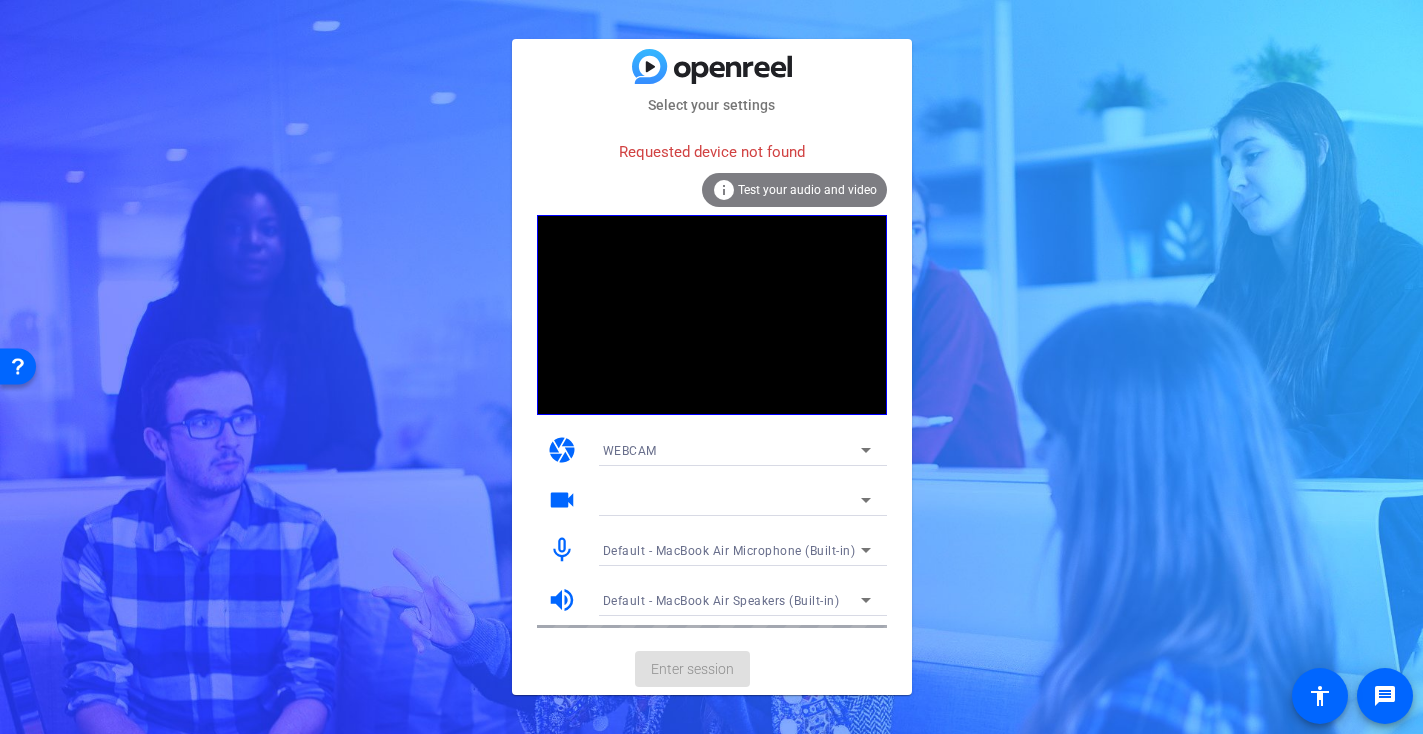 click on "Enter session" 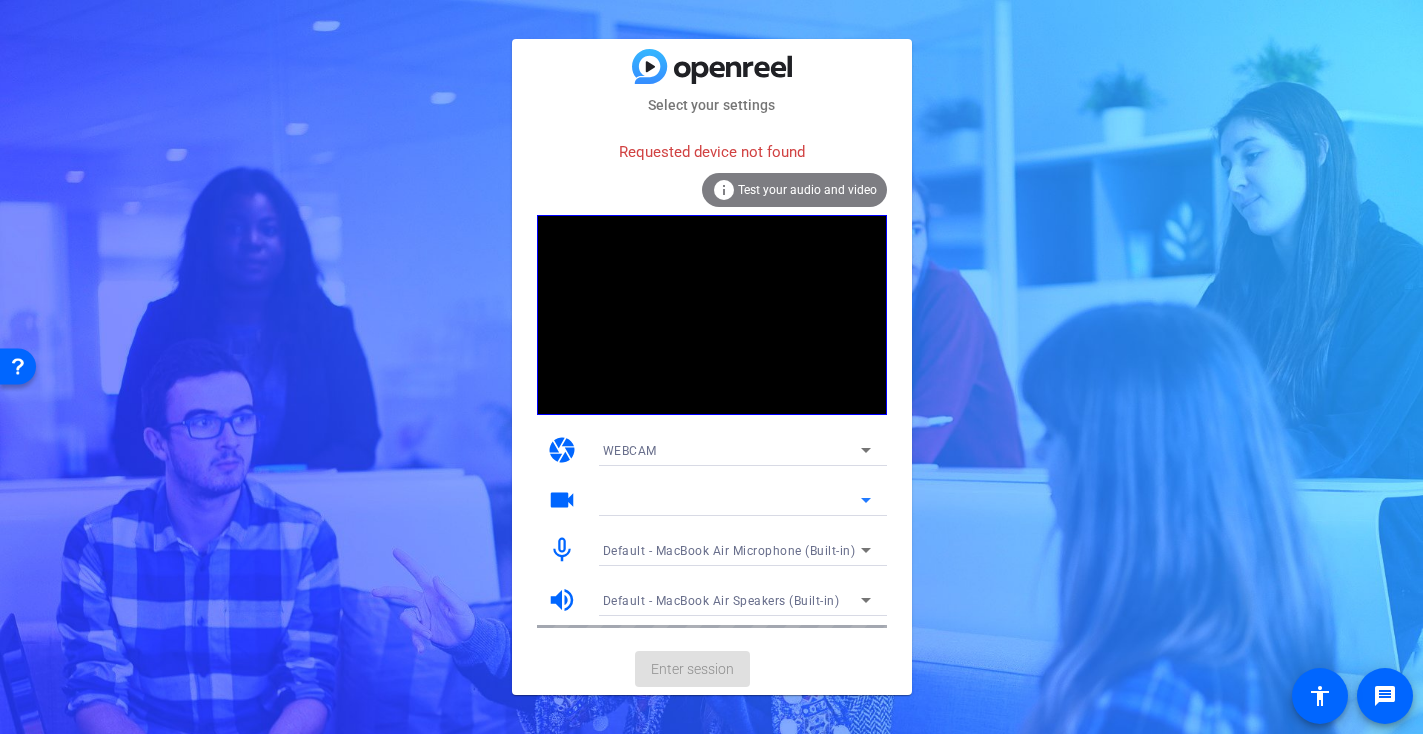 click 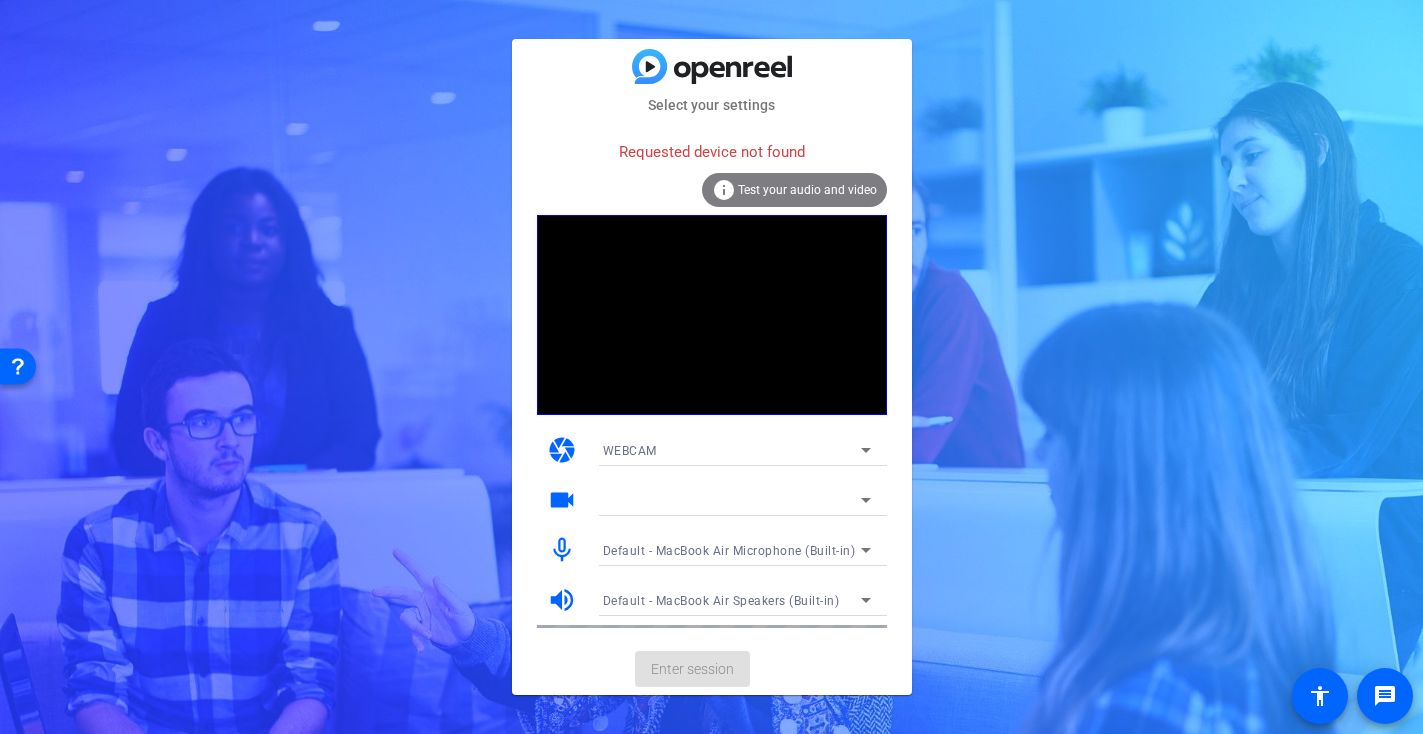 click on "Test your audio and video" 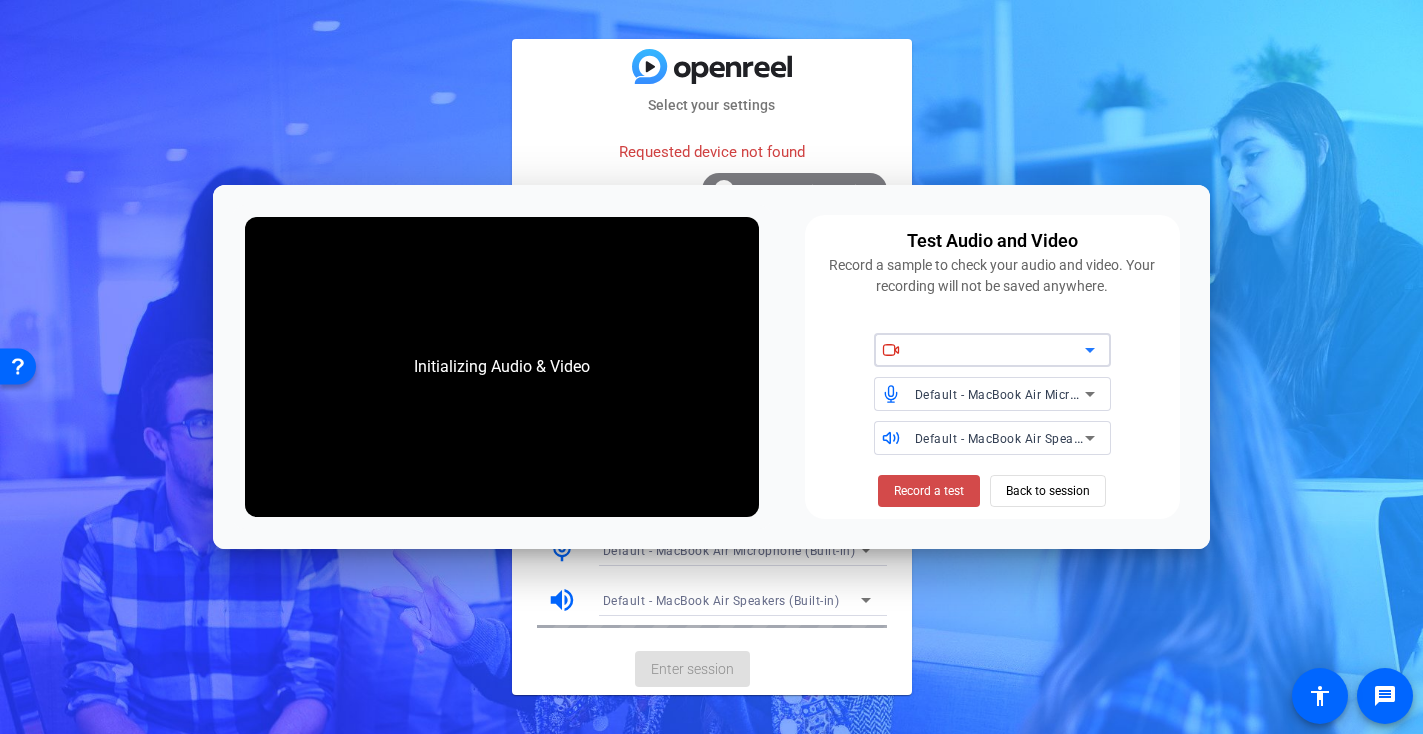 click on "Record a test" at bounding box center (929, 491) 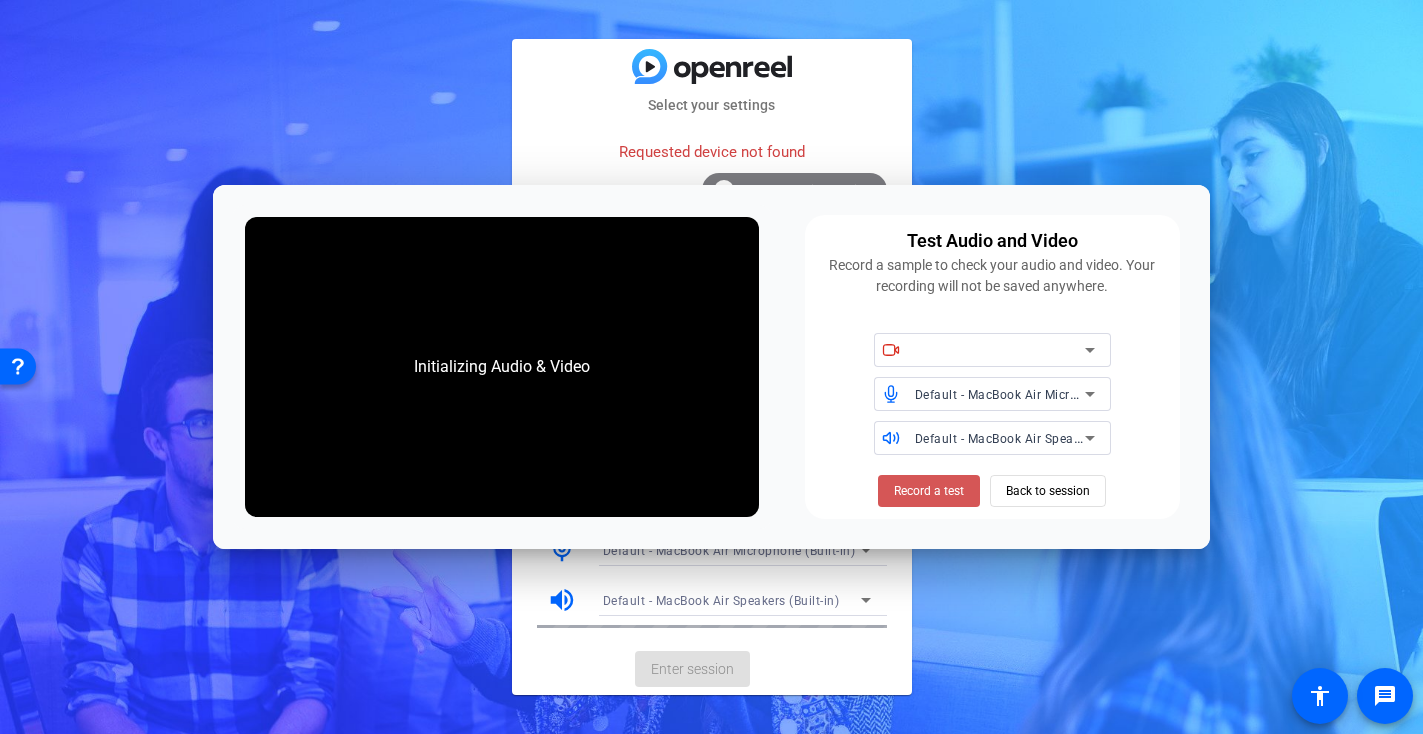 click on "Record a test" at bounding box center [929, 491] 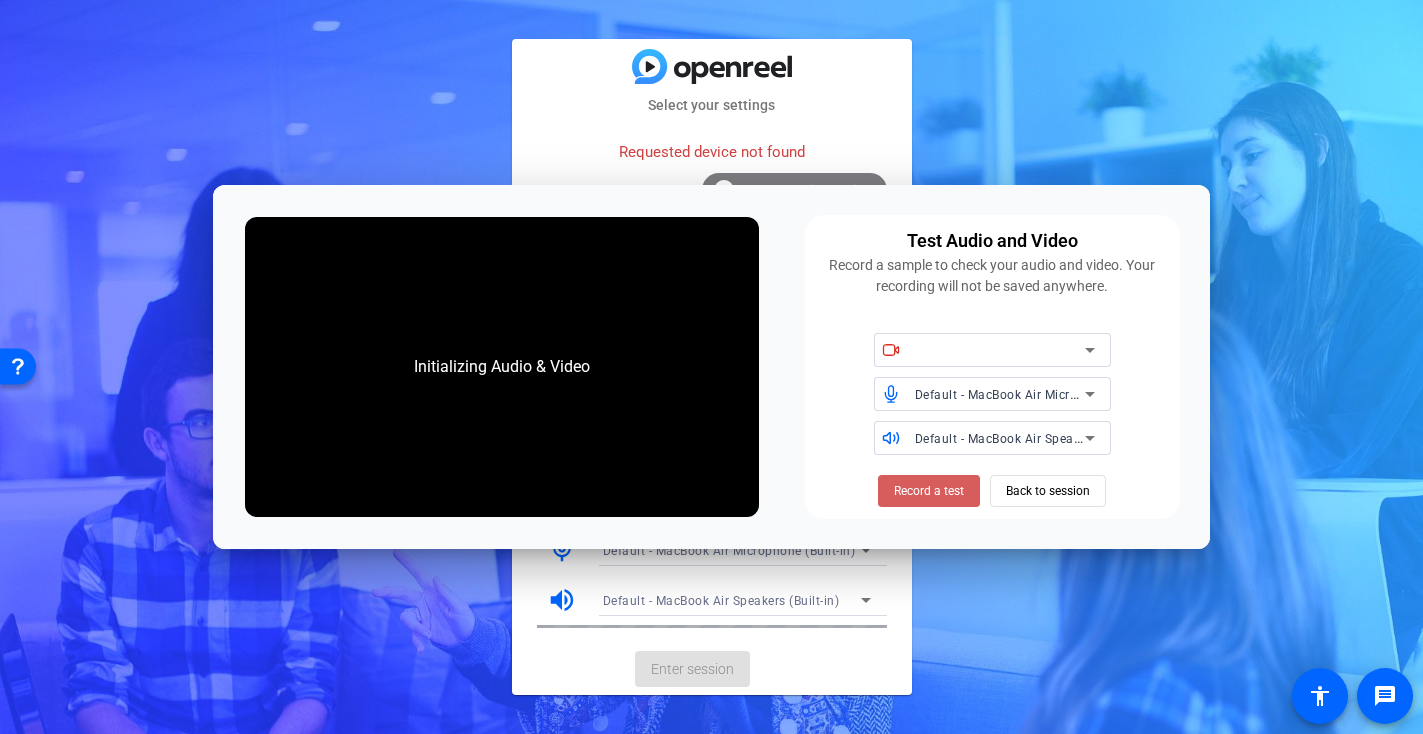 click on "Record a test" at bounding box center [929, 491] 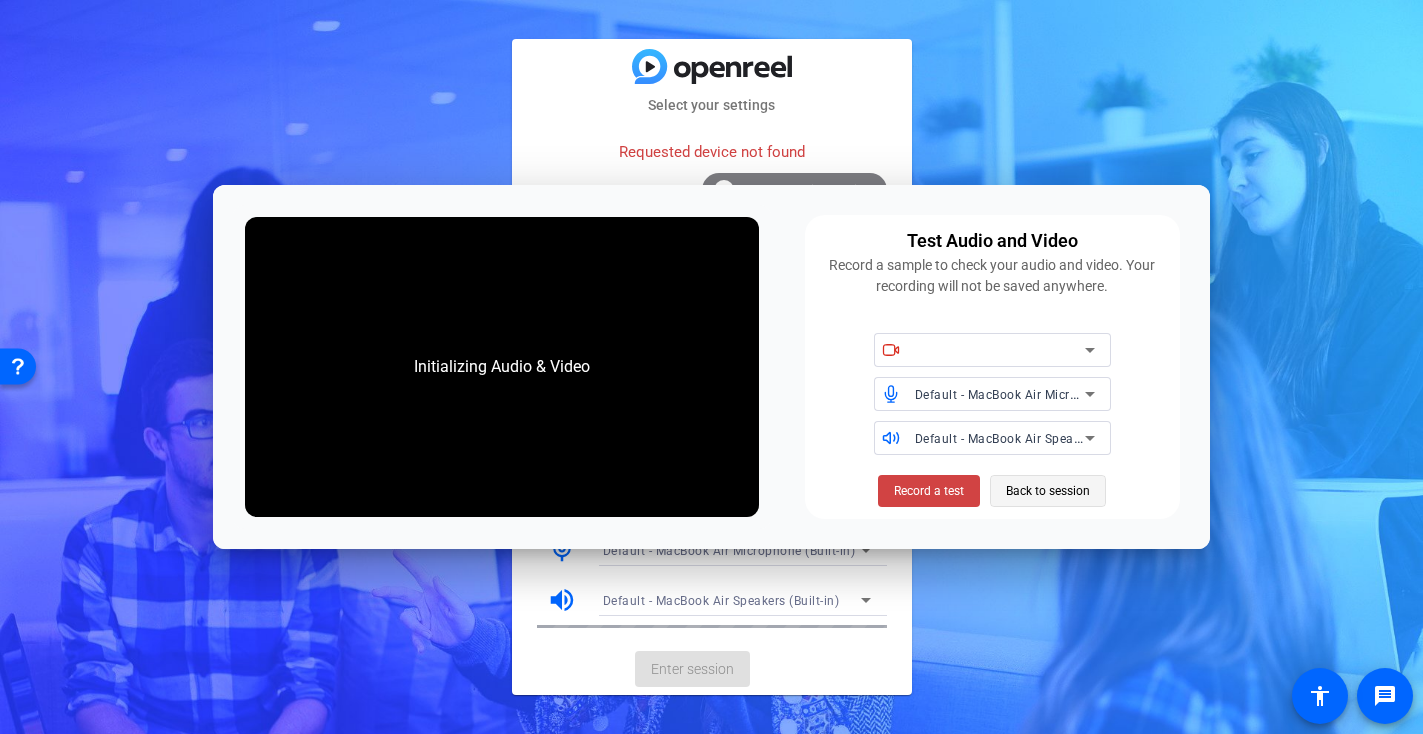 click on "Back to session" at bounding box center [1048, 491] 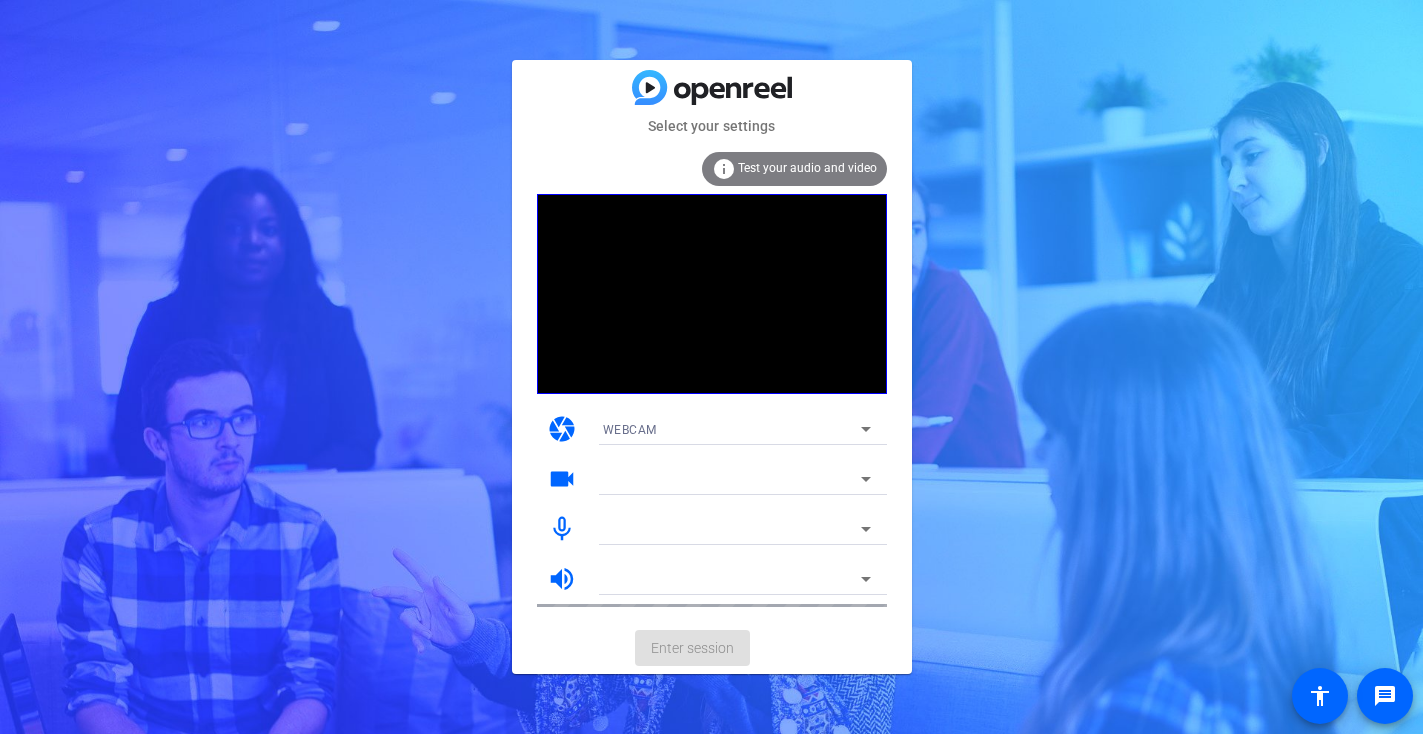 scroll, scrollTop: 0, scrollLeft: 0, axis: both 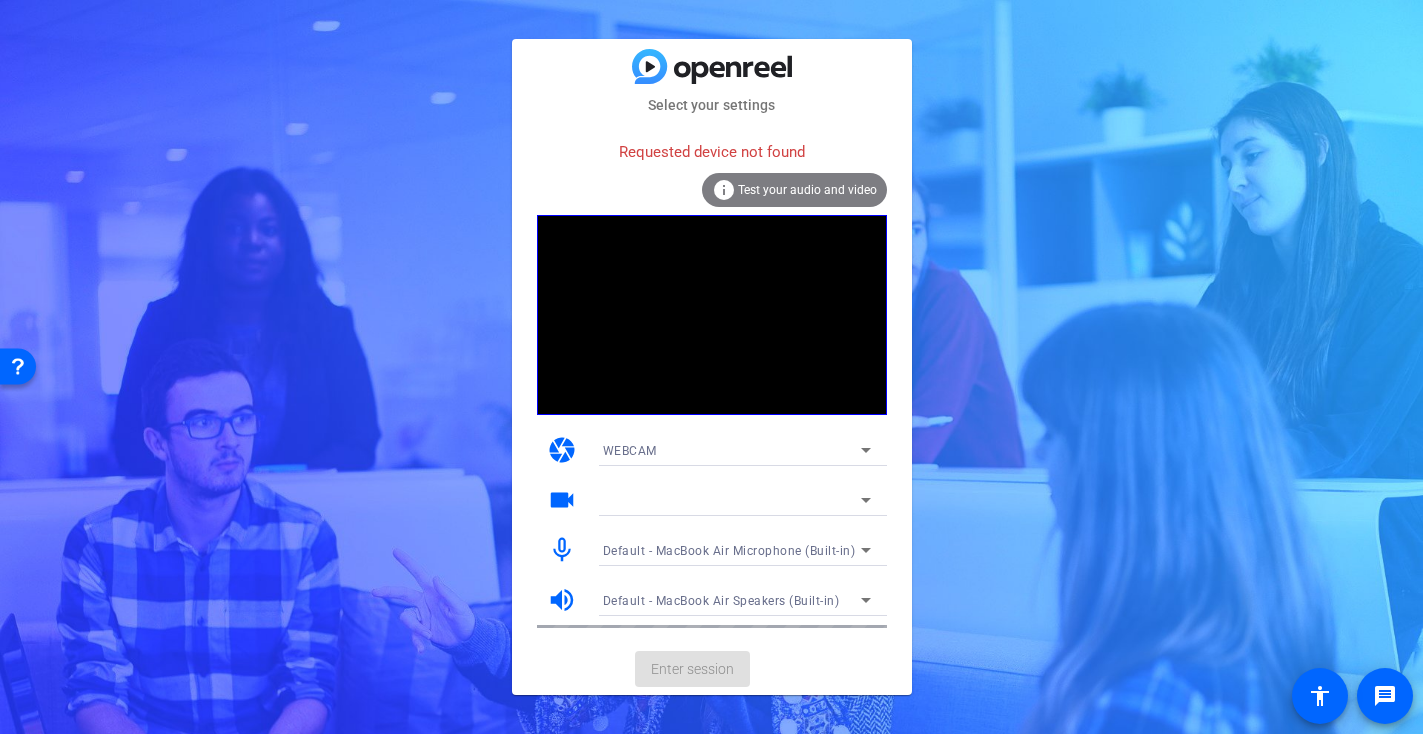 click on "Enter session" 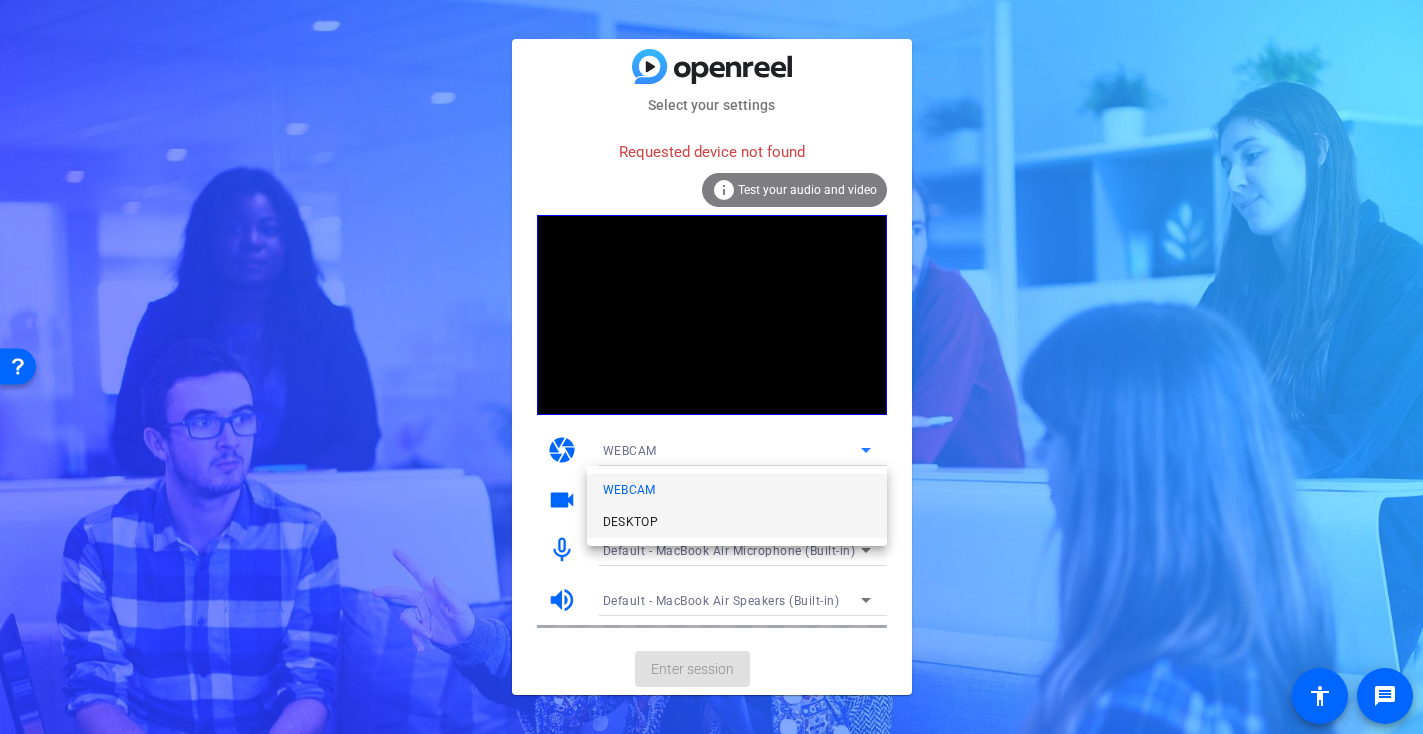 click on "DESKTOP" at bounding box center [631, 522] 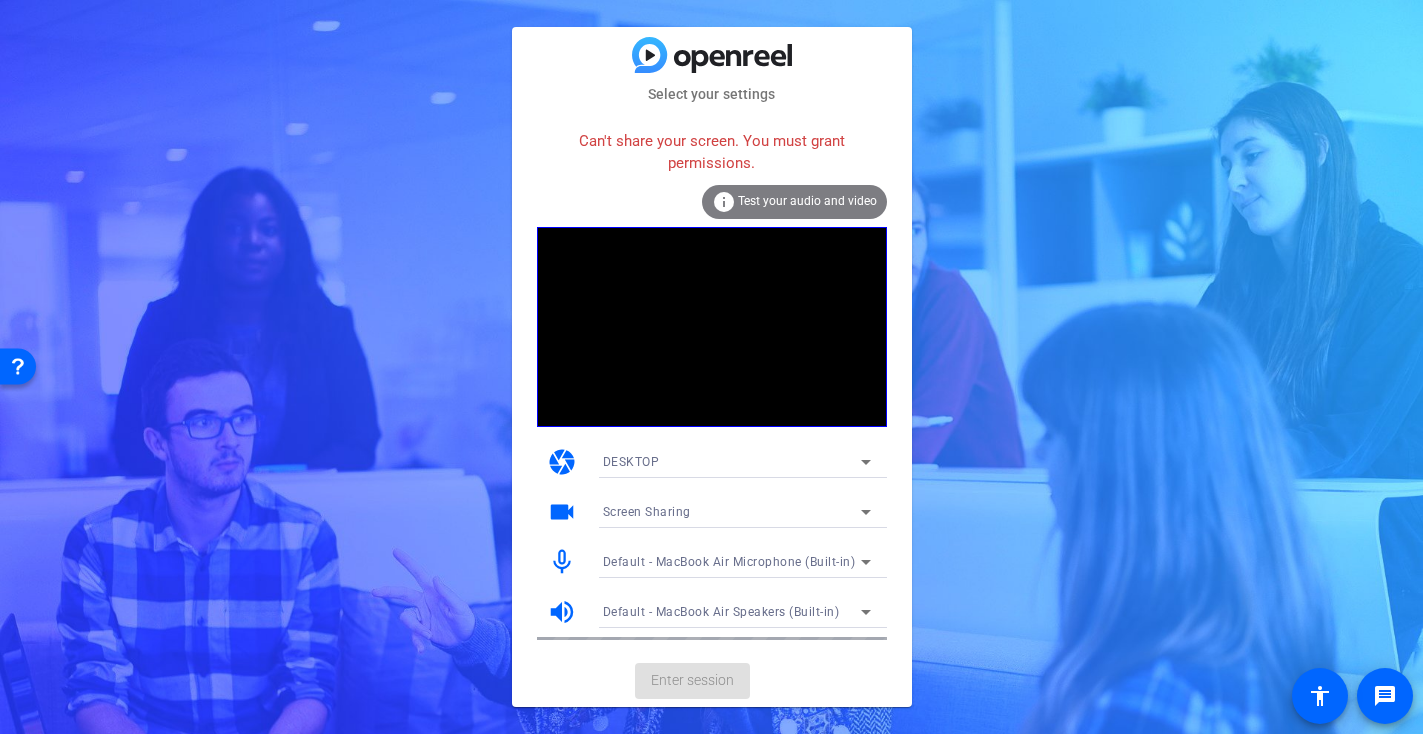 click on "DESKTOP" at bounding box center (732, 461) 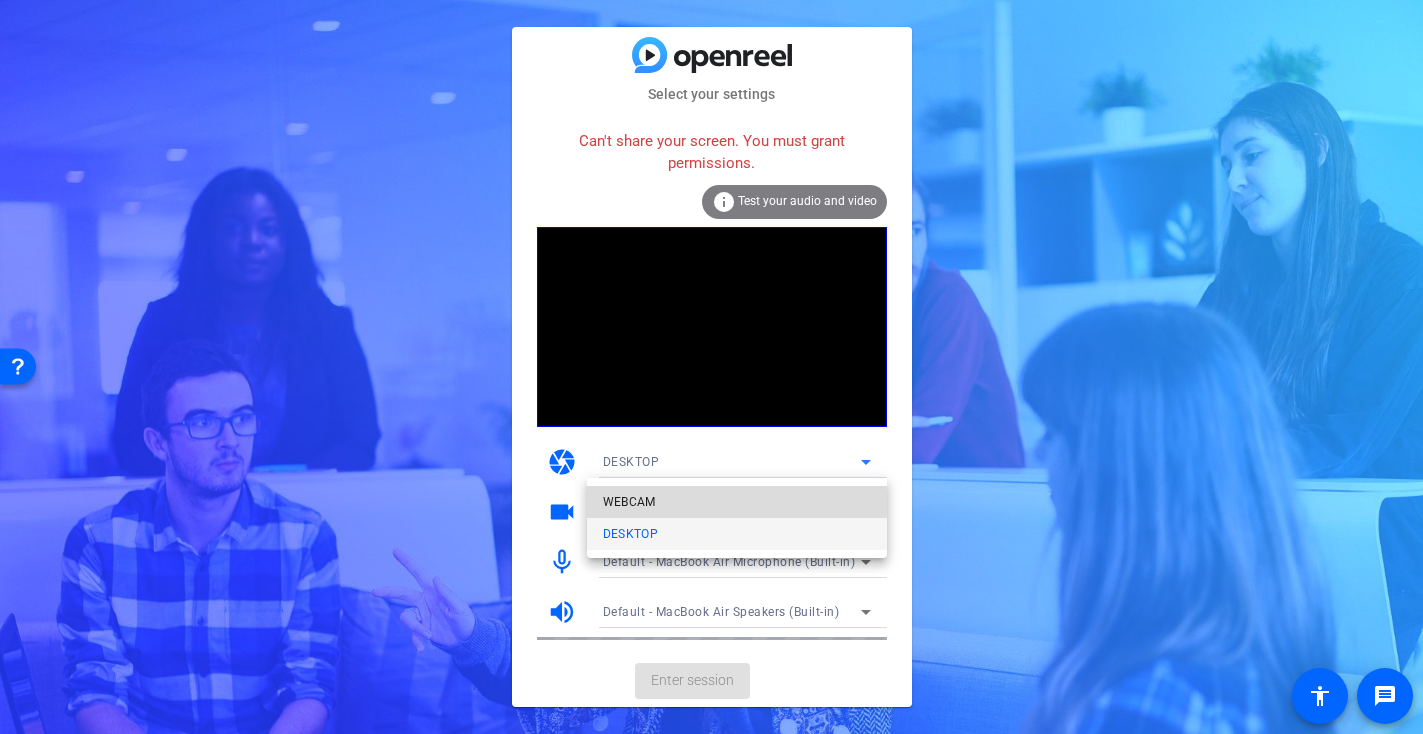 click on "WEBCAM" at bounding box center [629, 502] 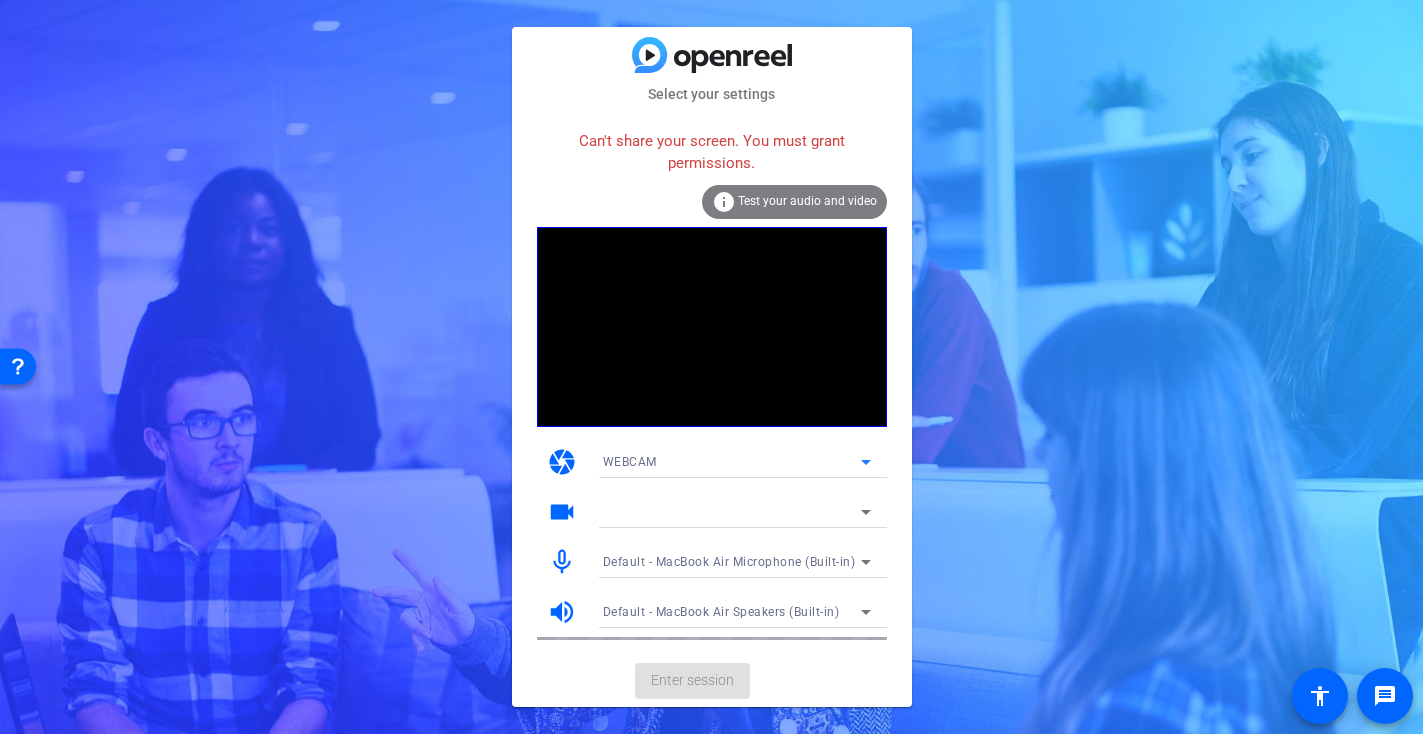 click on "Default - MacBook Air Microphone (Built-in)" at bounding box center (729, 562) 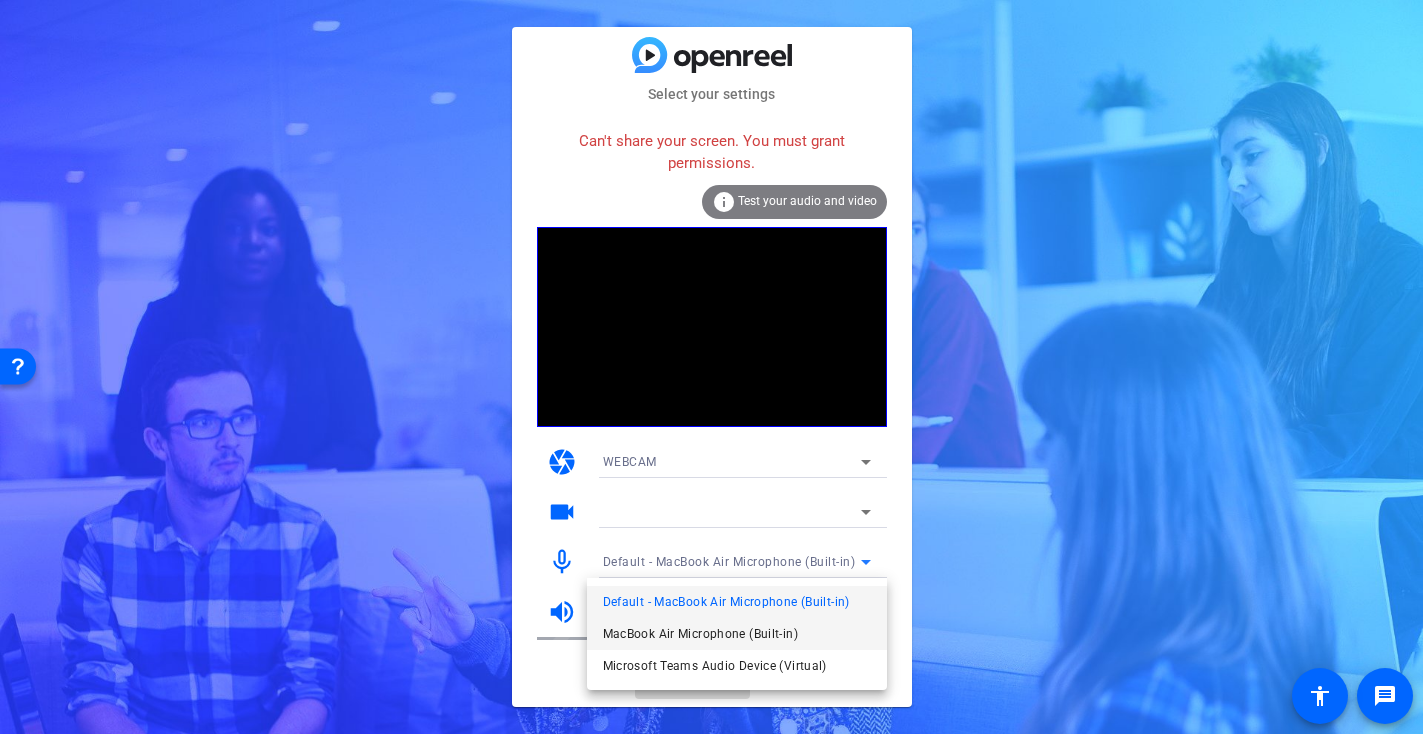 click on "MacBook Air Microphone (Built-in)" at bounding box center (700, 634) 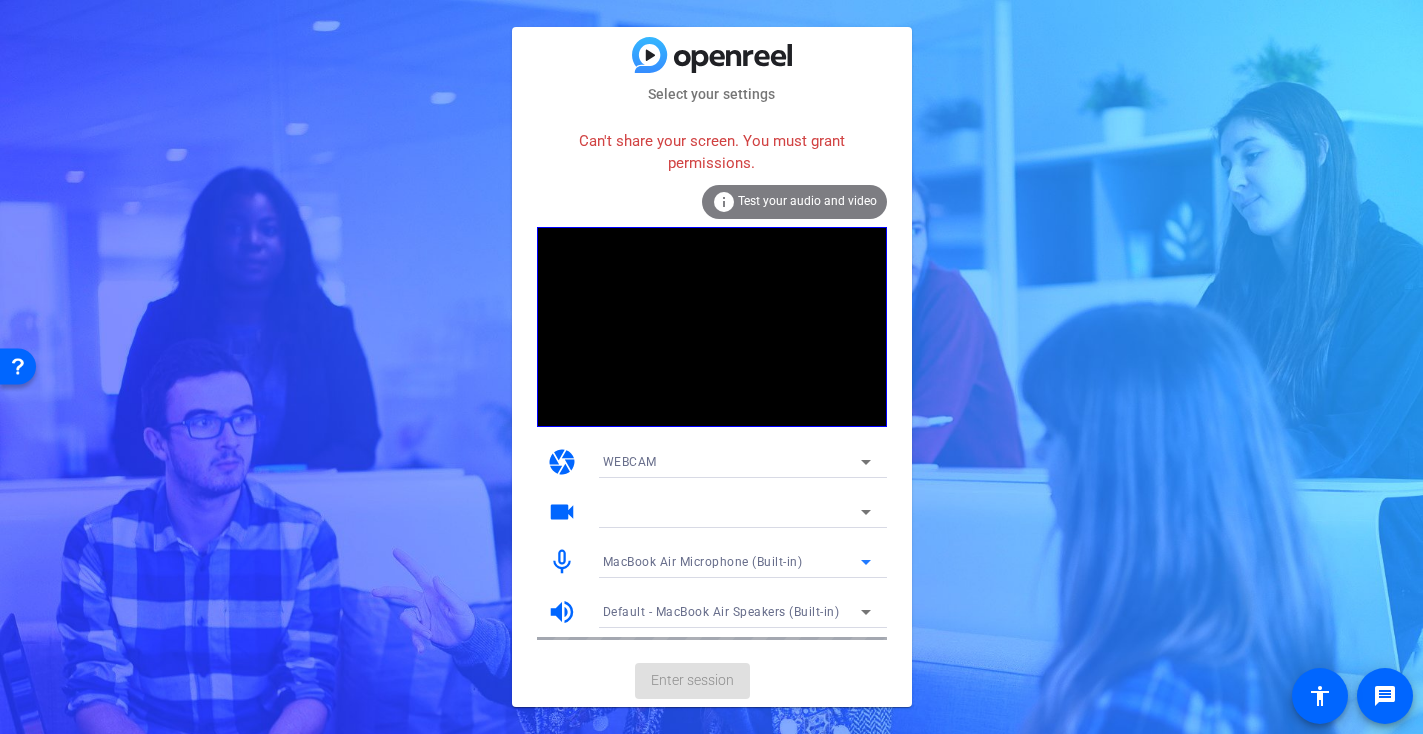 click on "MacBook Air Microphone (Built-in)" at bounding box center (703, 562) 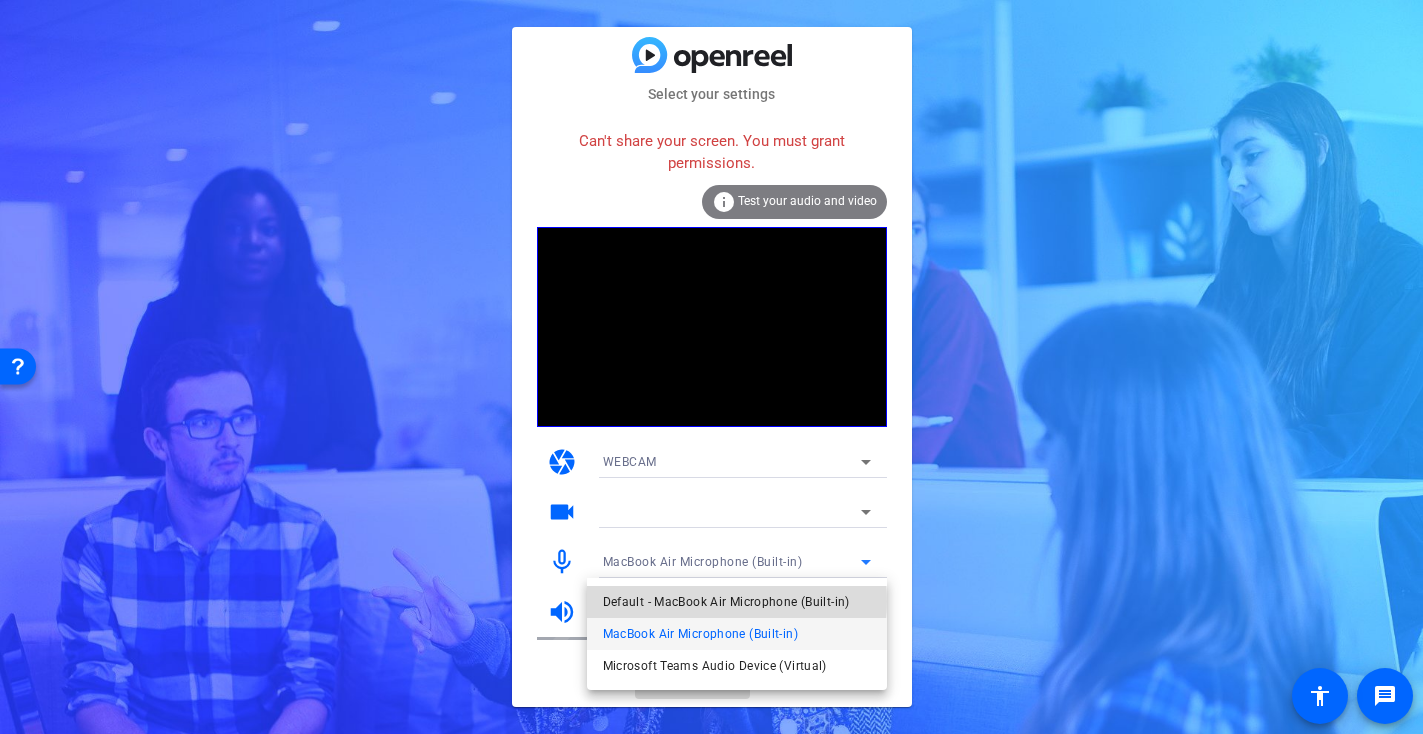 click on "Default - MacBook Air Microphone (Built-in)" at bounding box center (726, 602) 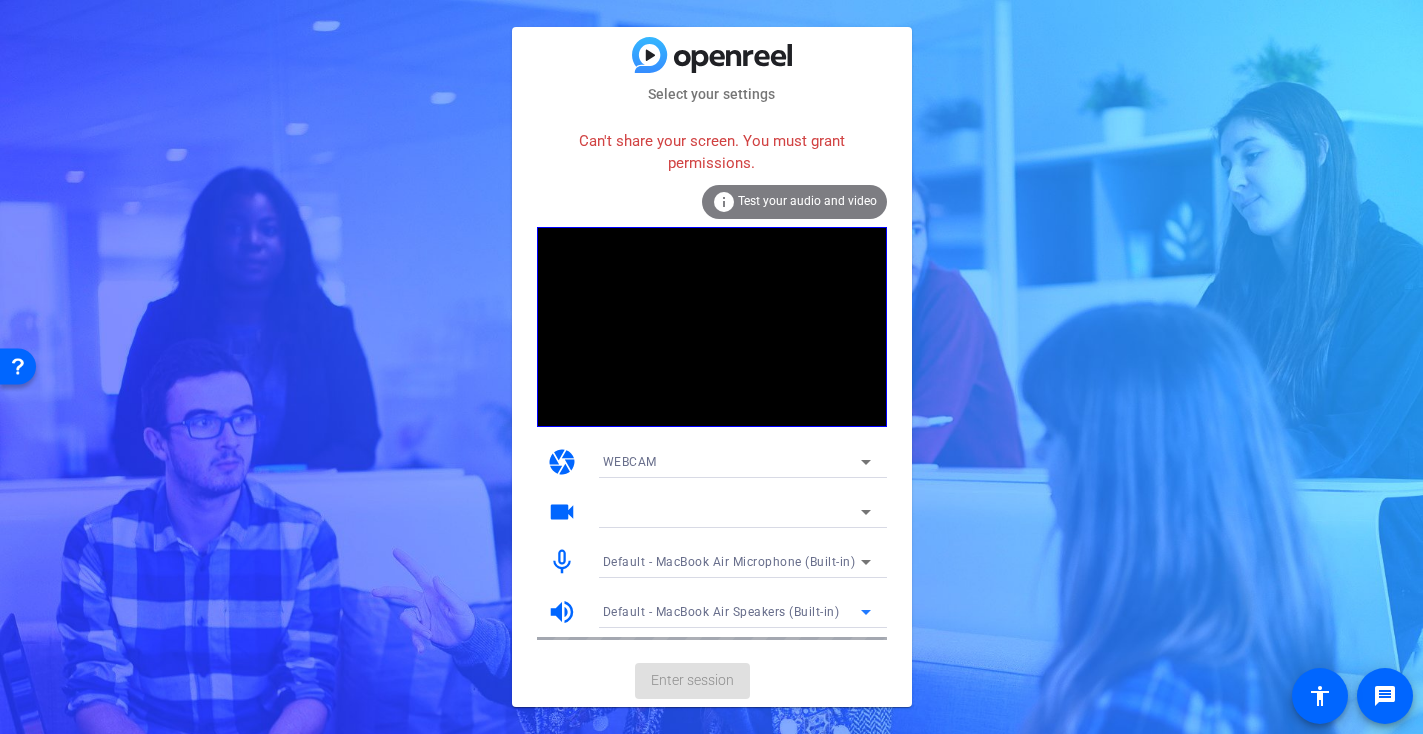 click on "Default - MacBook Air Speakers (Built-in)" at bounding box center (721, 612) 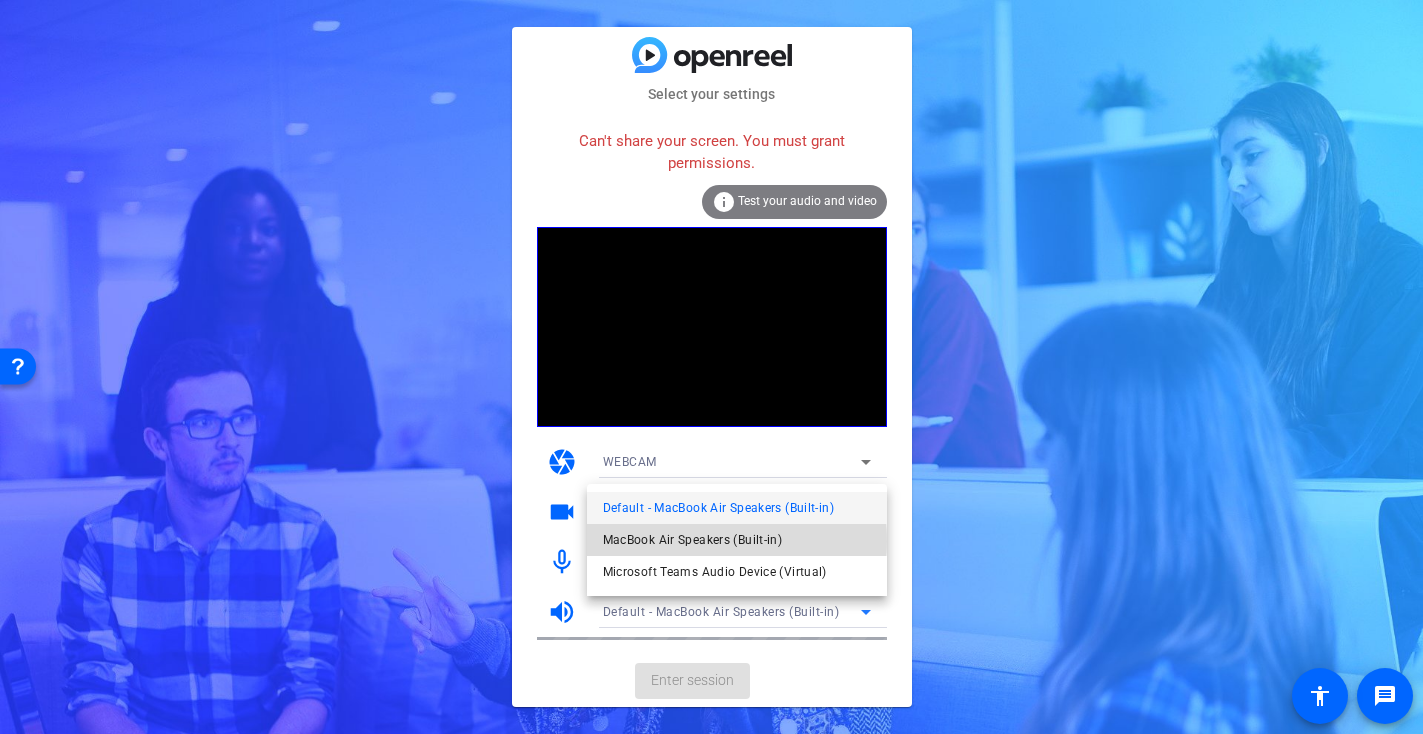 click on "MacBook Air Speakers (Built-in)" at bounding box center (693, 540) 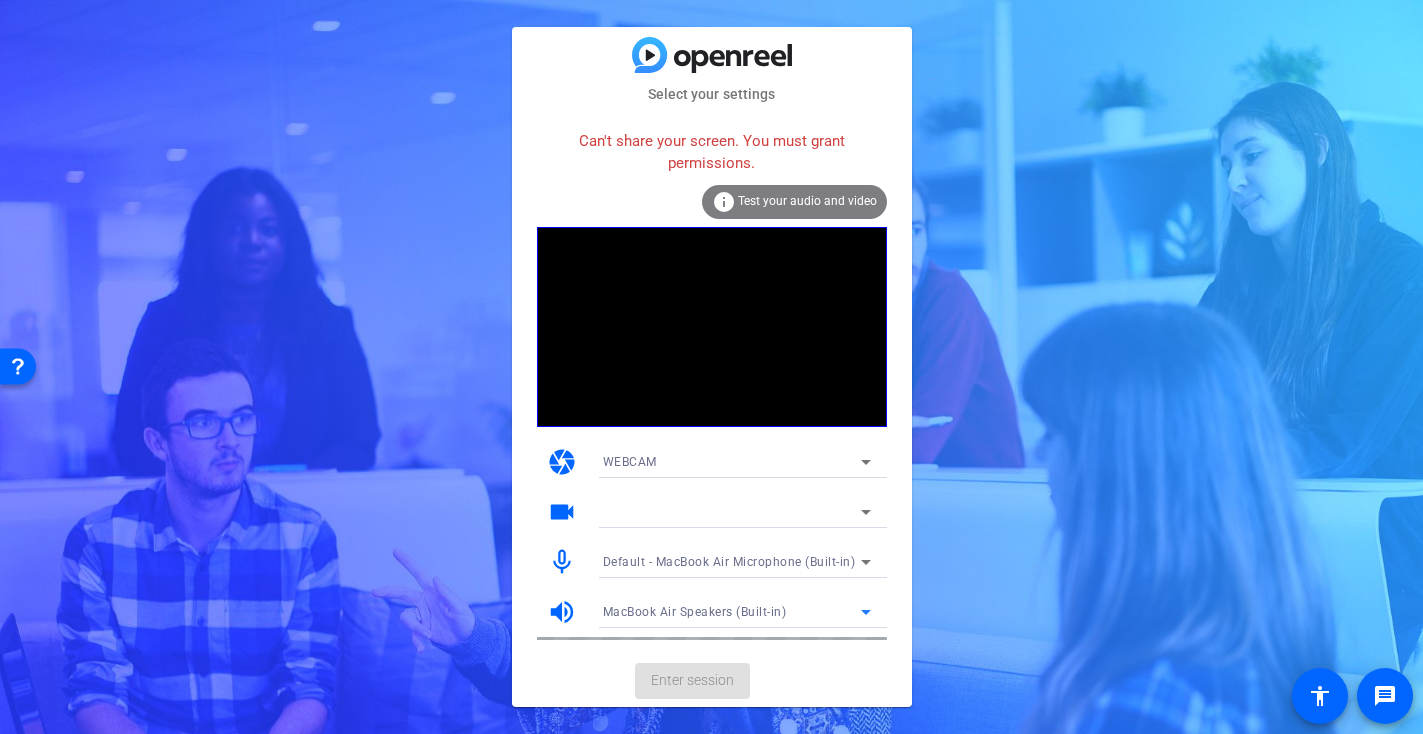 click on "Default - MacBook Air Microphone (Built-in)" at bounding box center [729, 562] 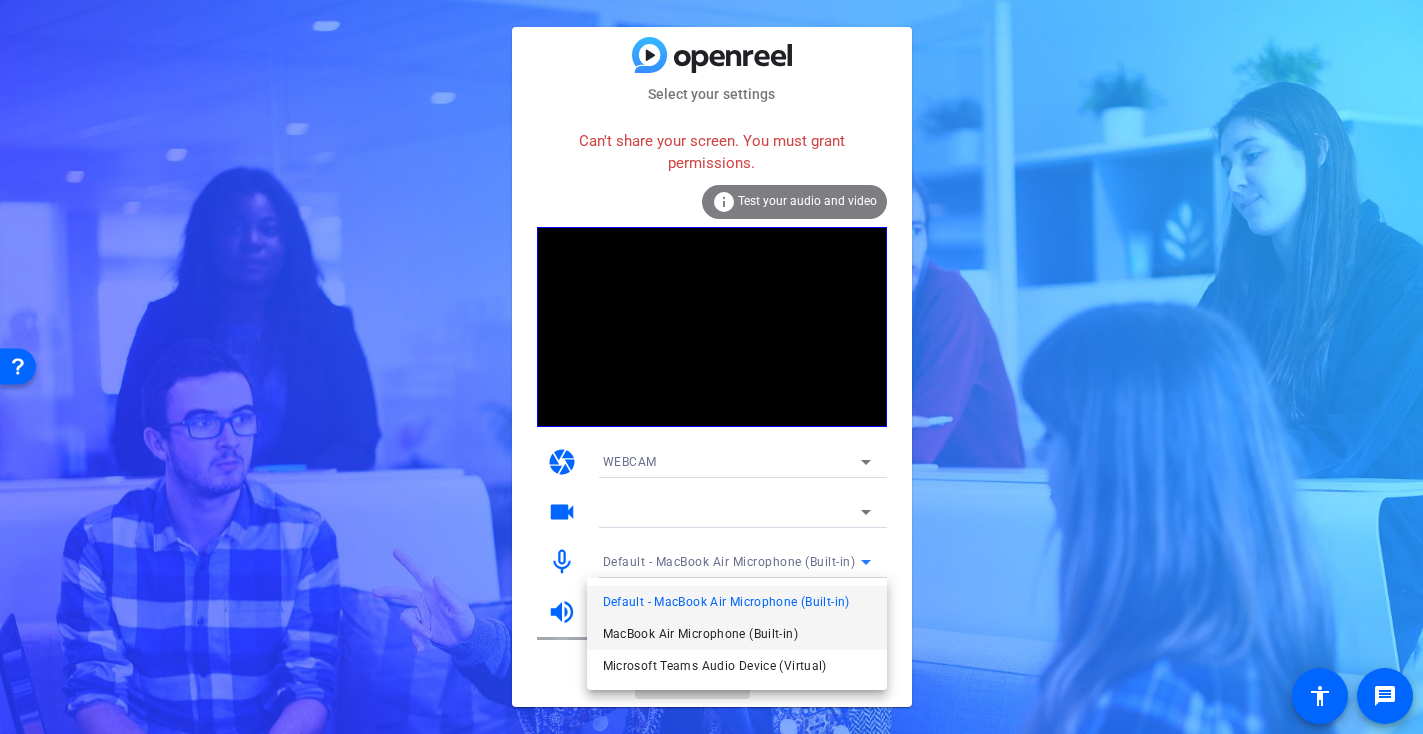 click on "MacBook Air Microphone (Built-in)" at bounding box center (700, 634) 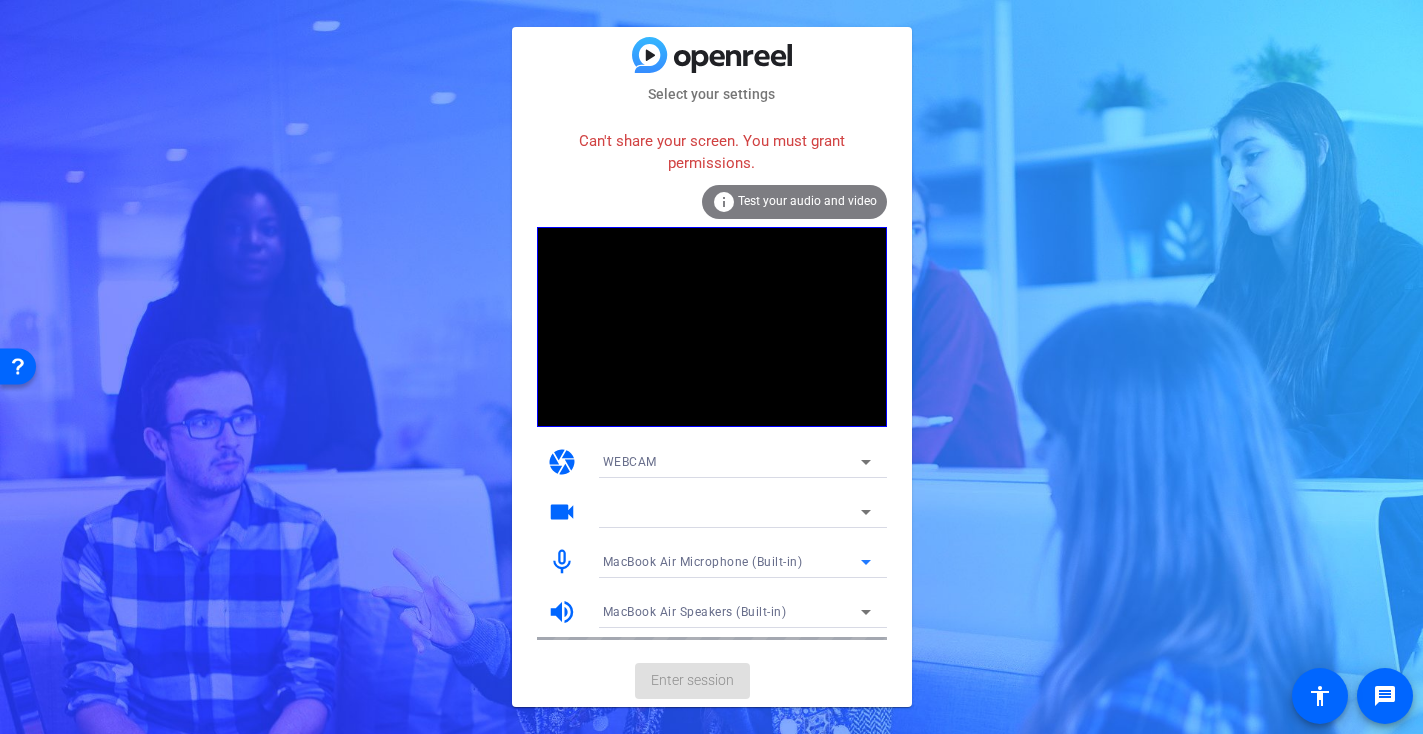 click on "Enter session" 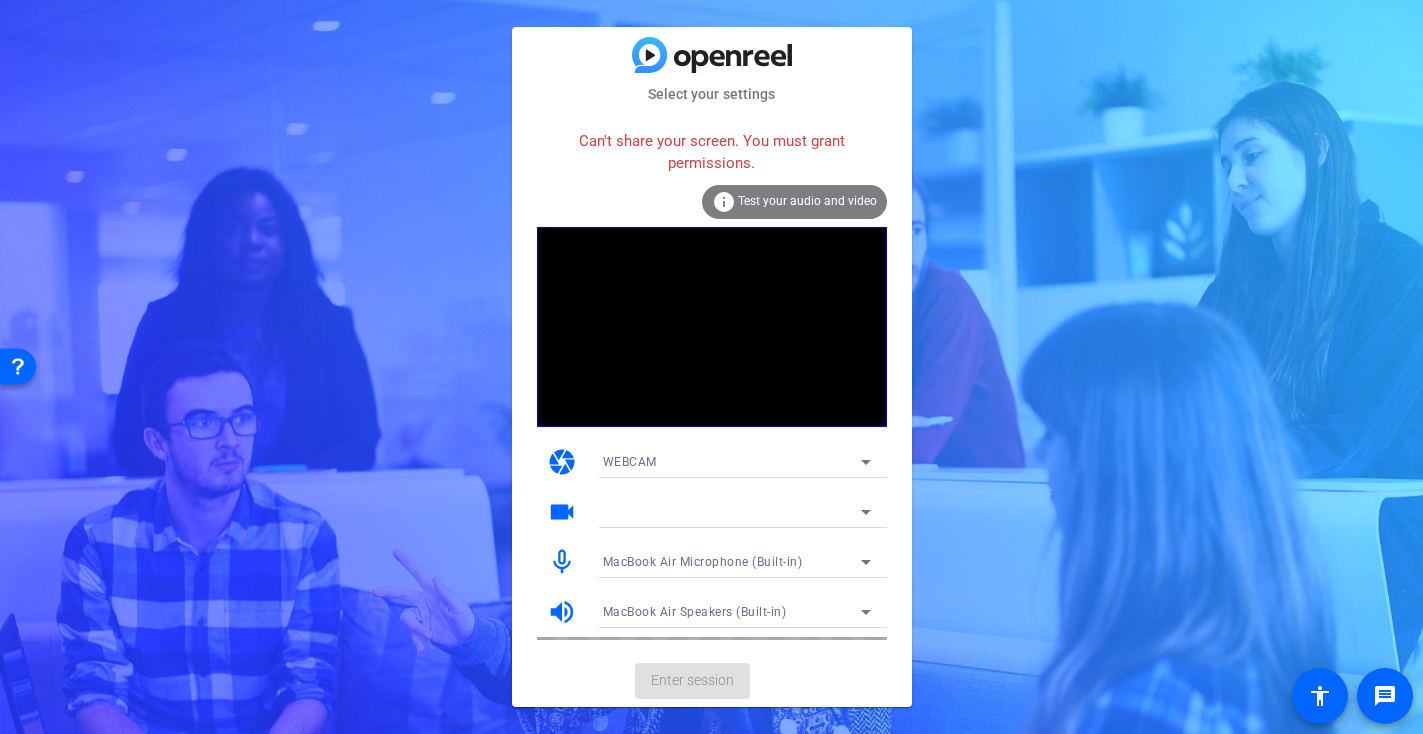 click on "Test your audio and video" 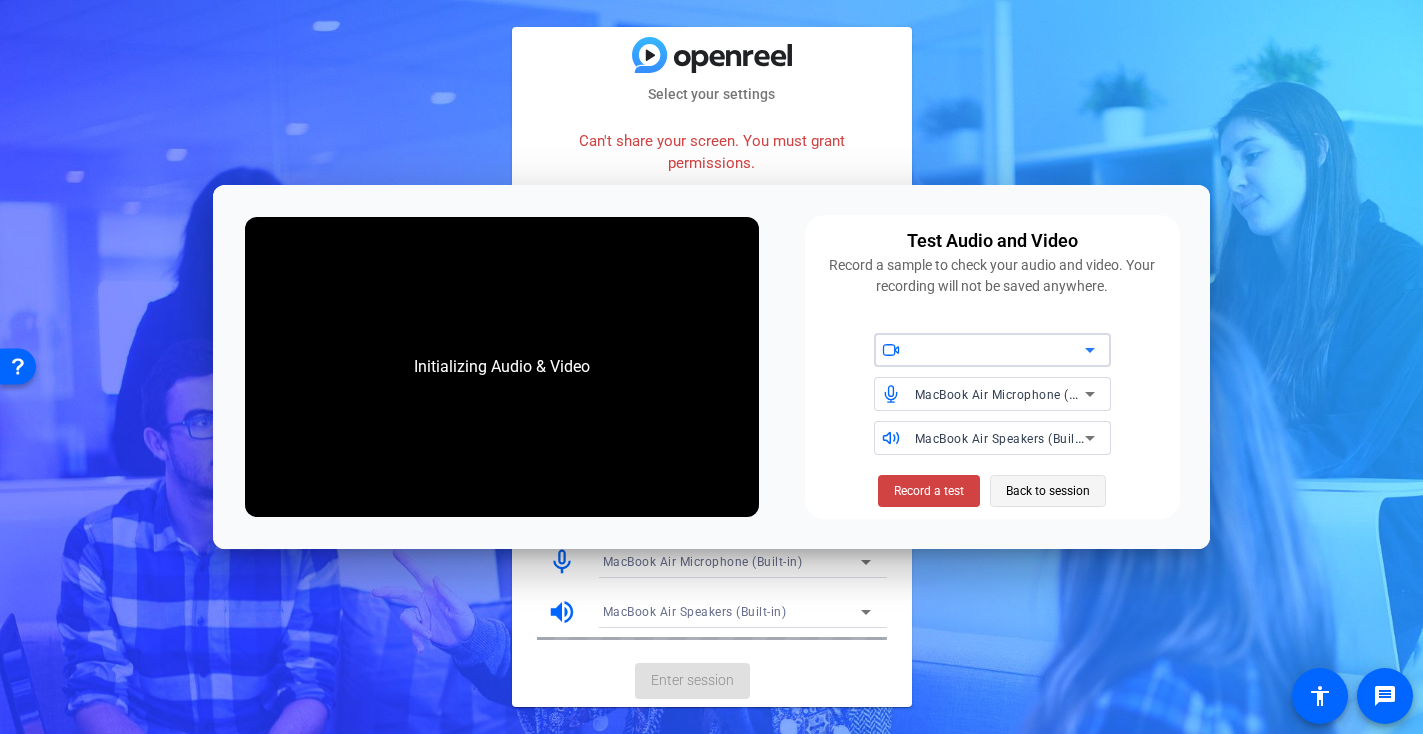 click on "Back to session" at bounding box center (1048, 491) 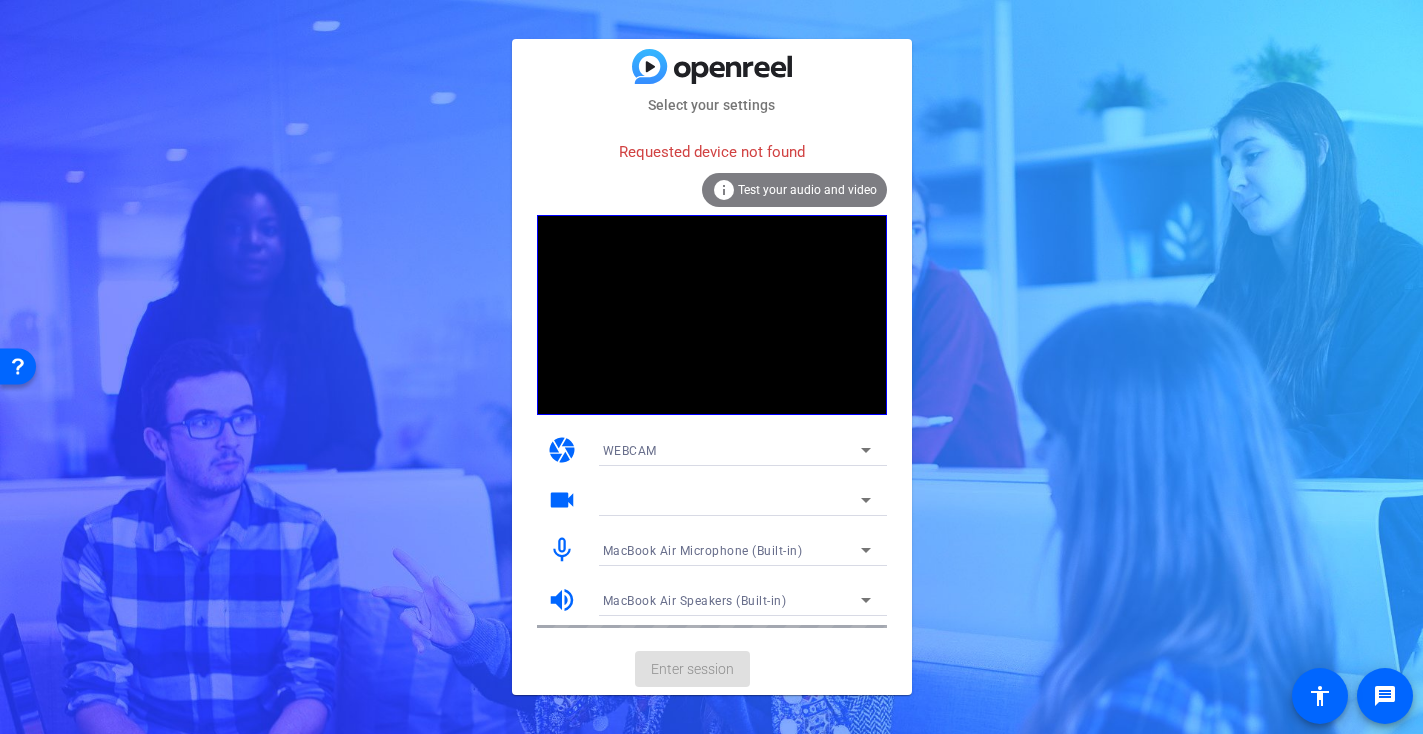 click on "Enter session" 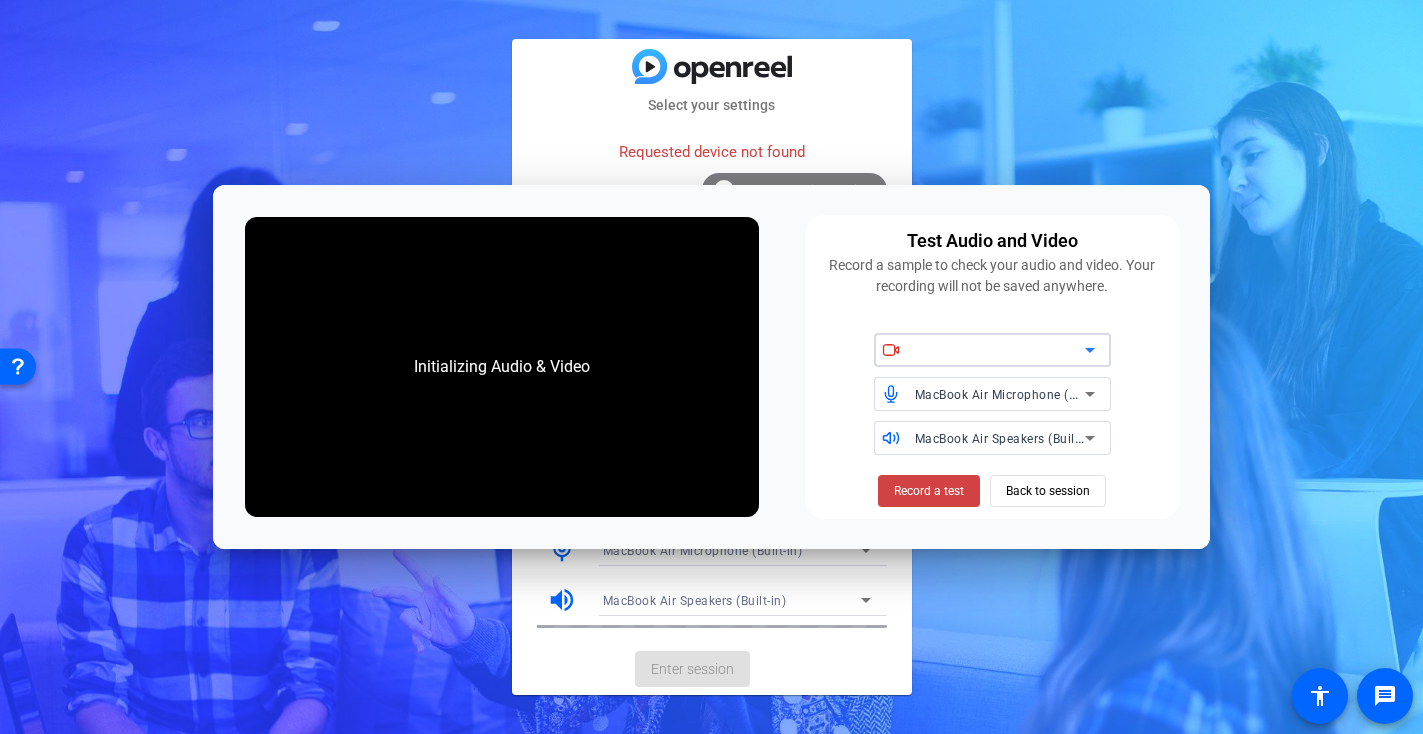 click on "Select your settings" 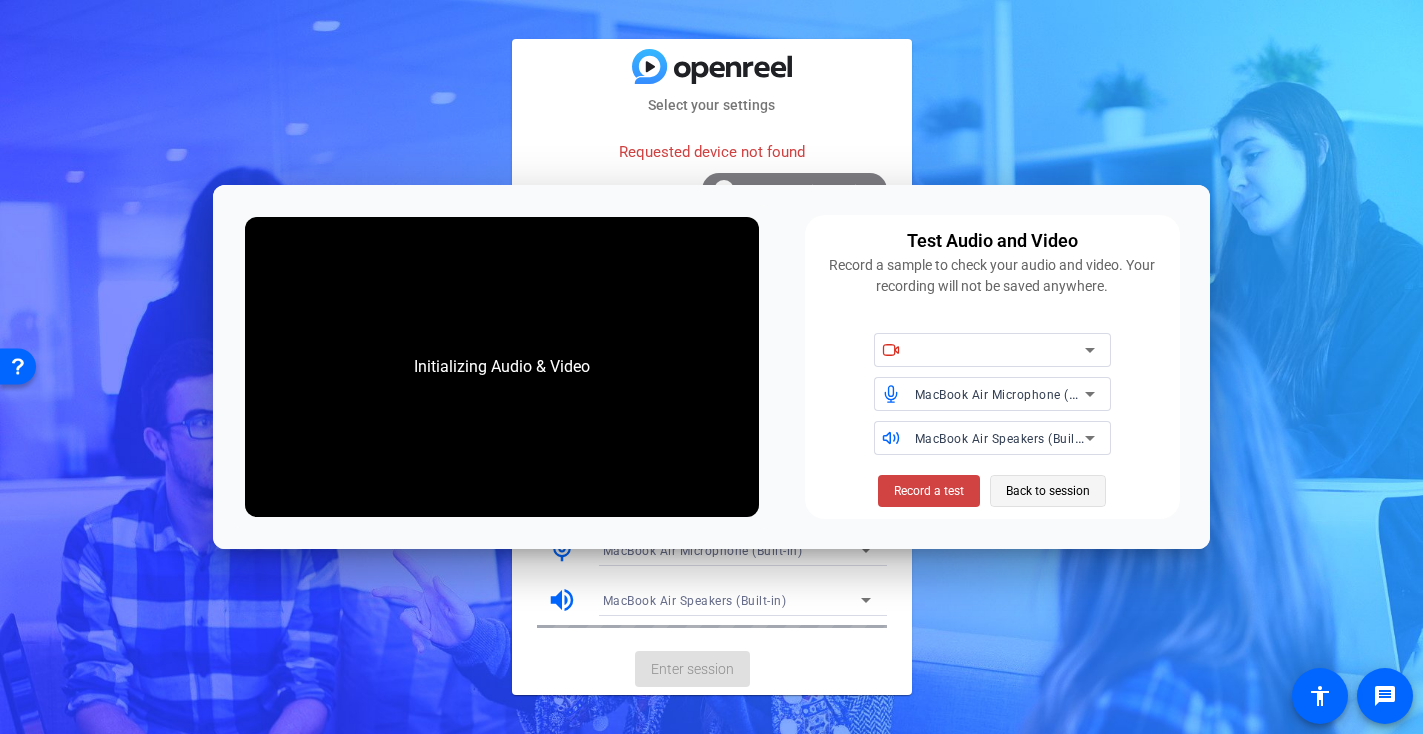 click on "Back to session" at bounding box center (1048, 491) 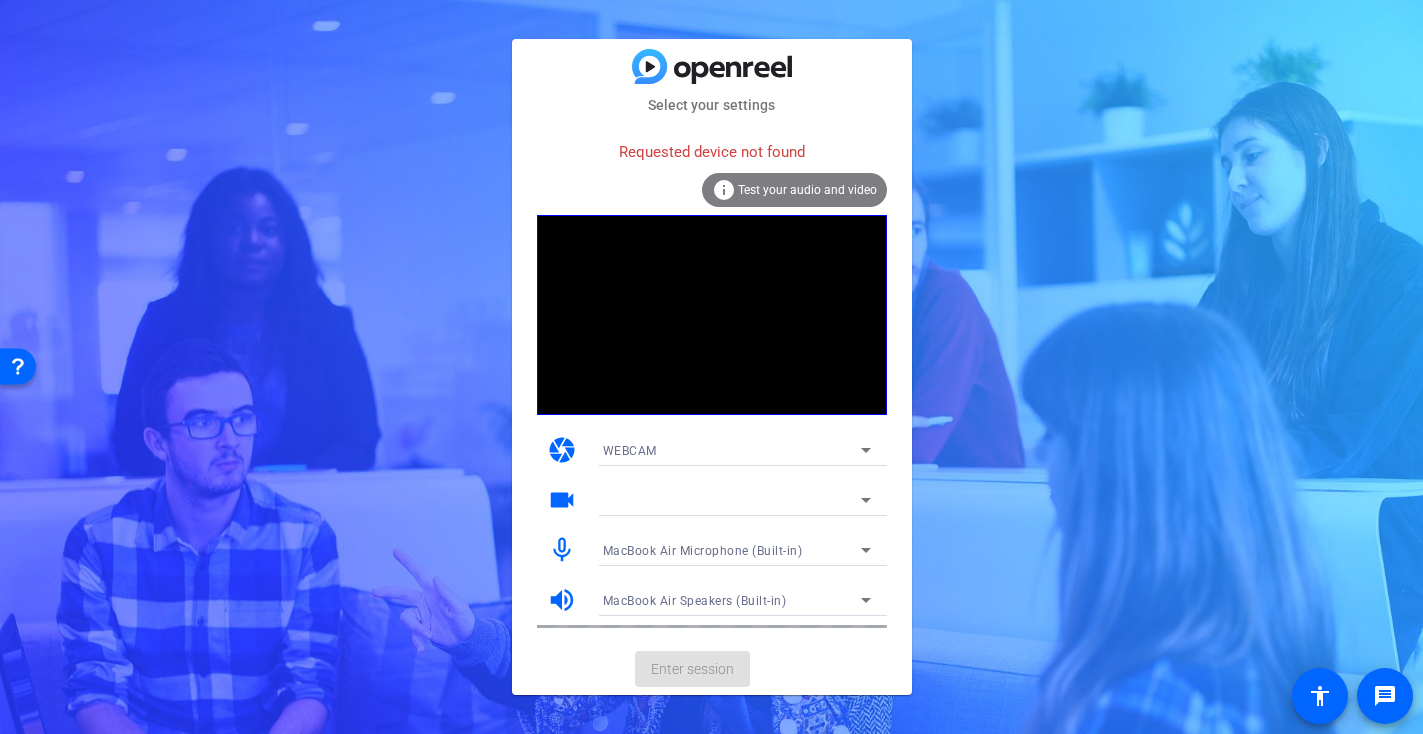 click on "Select your settings" 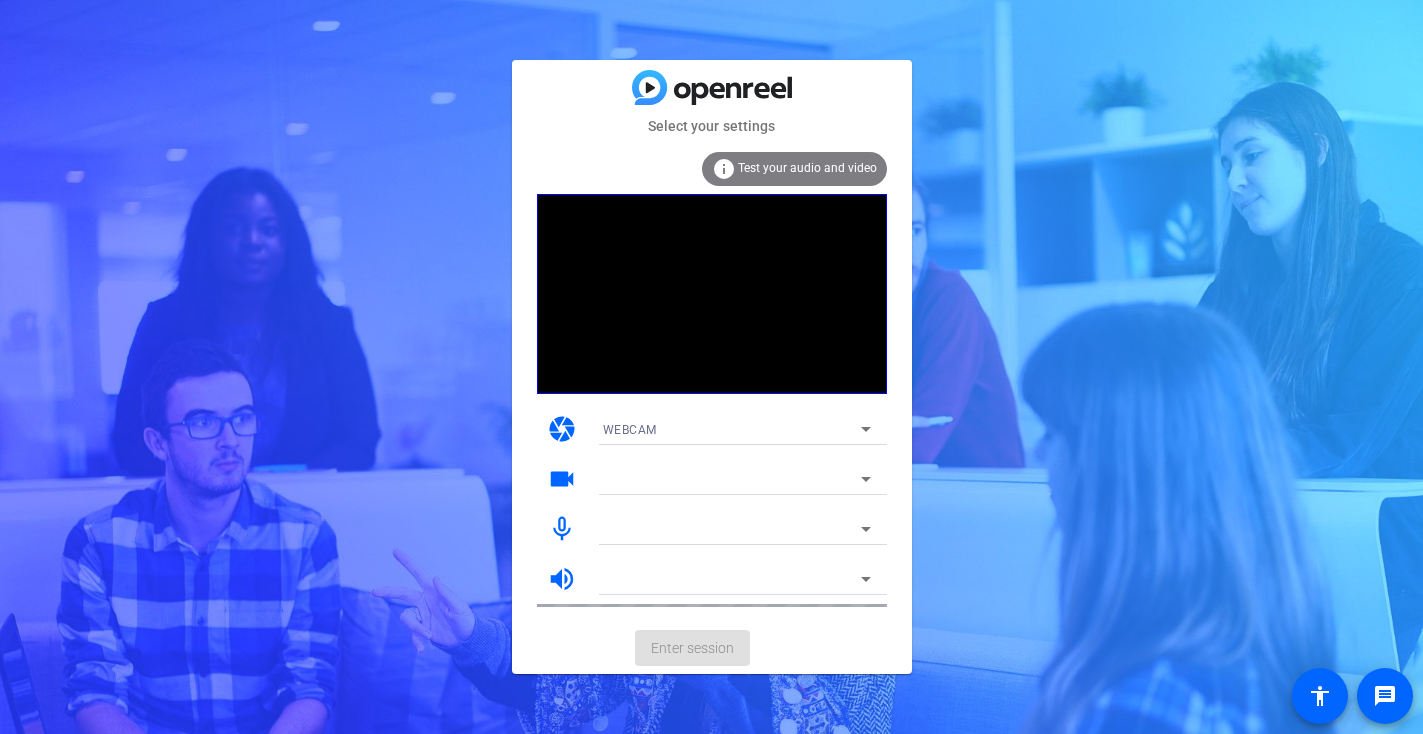 scroll, scrollTop: 0, scrollLeft: 0, axis: both 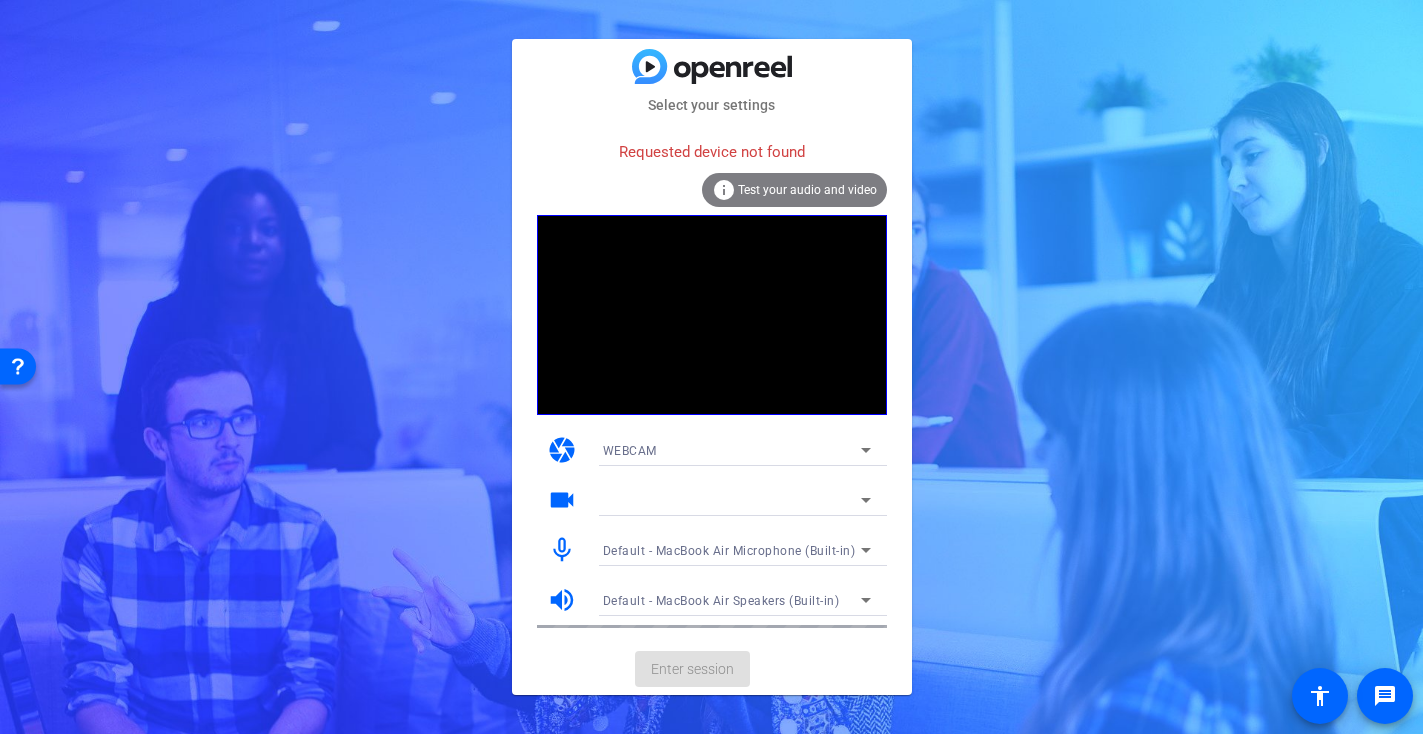click on "Enter session" 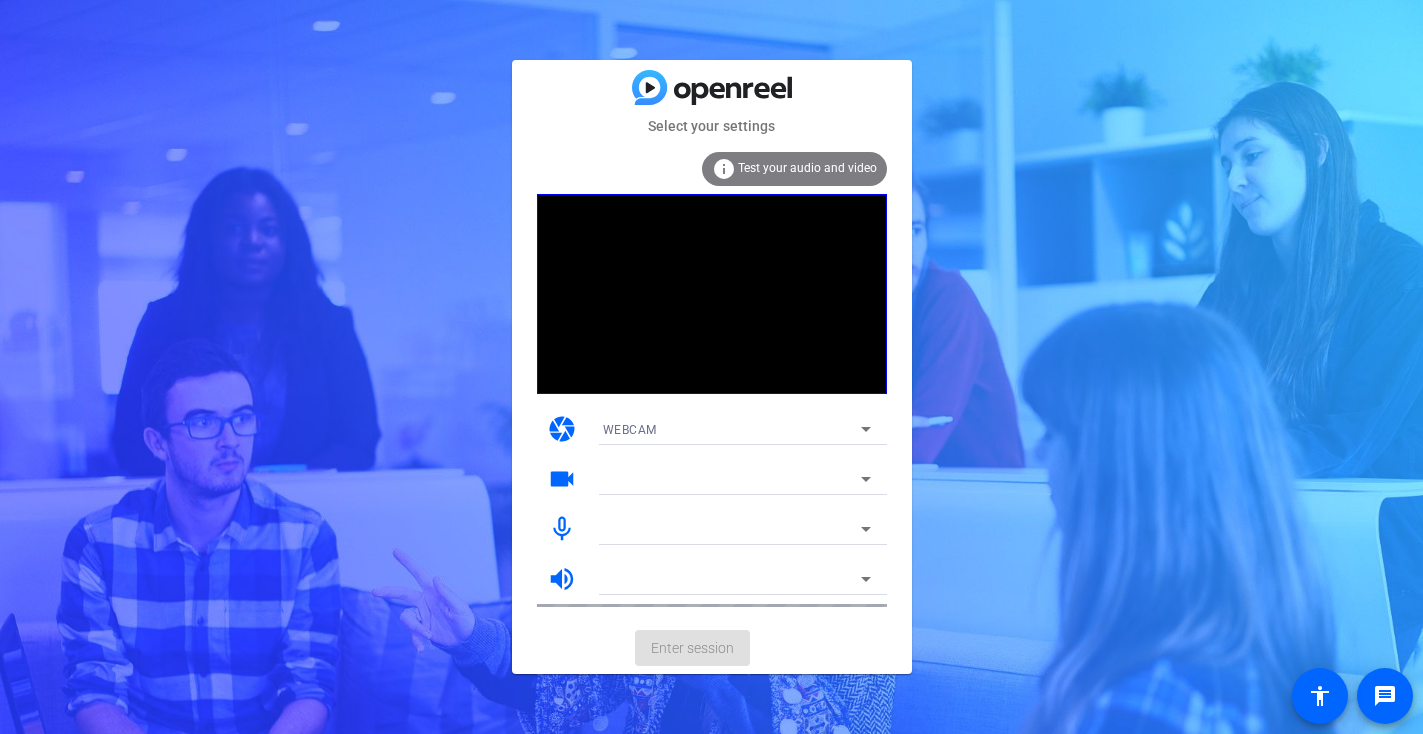 scroll, scrollTop: 0, scrollLeft: 0, axis: both 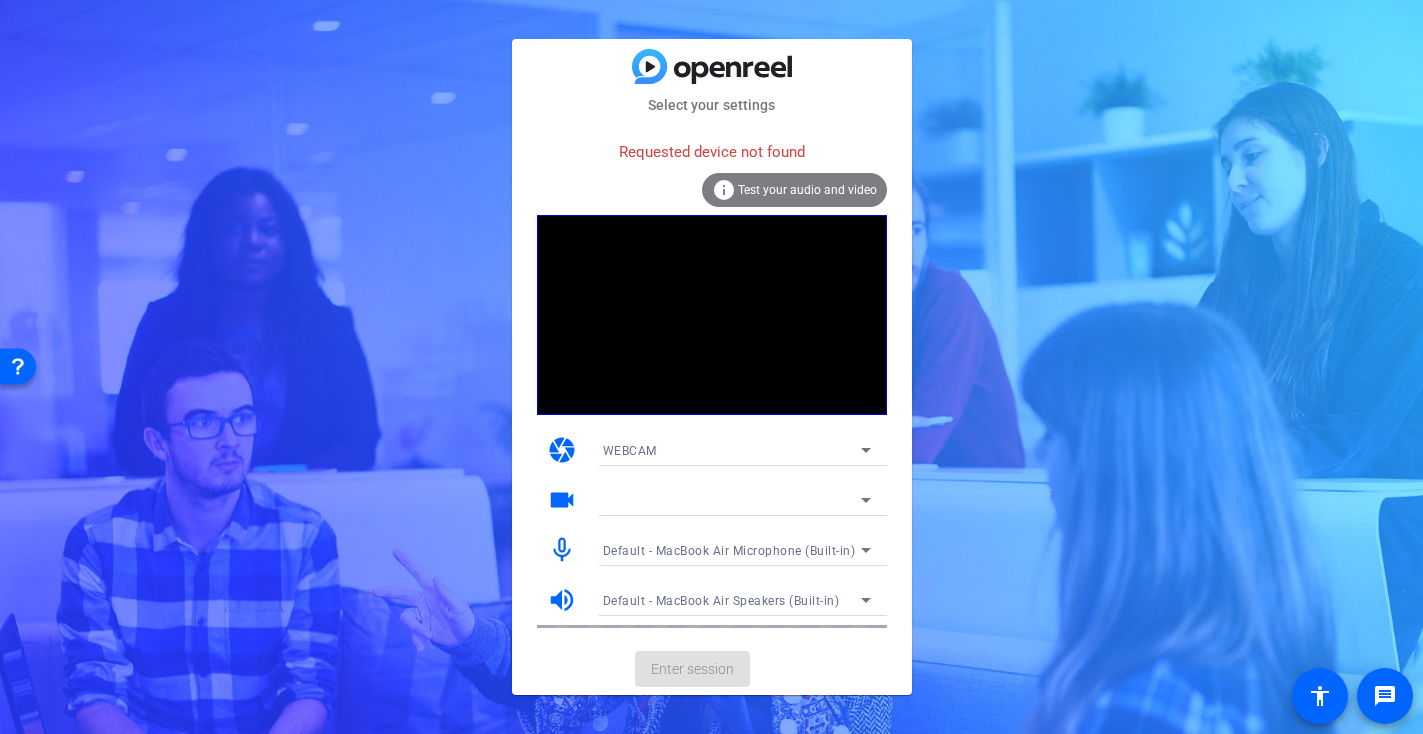 click on "Select your settings" 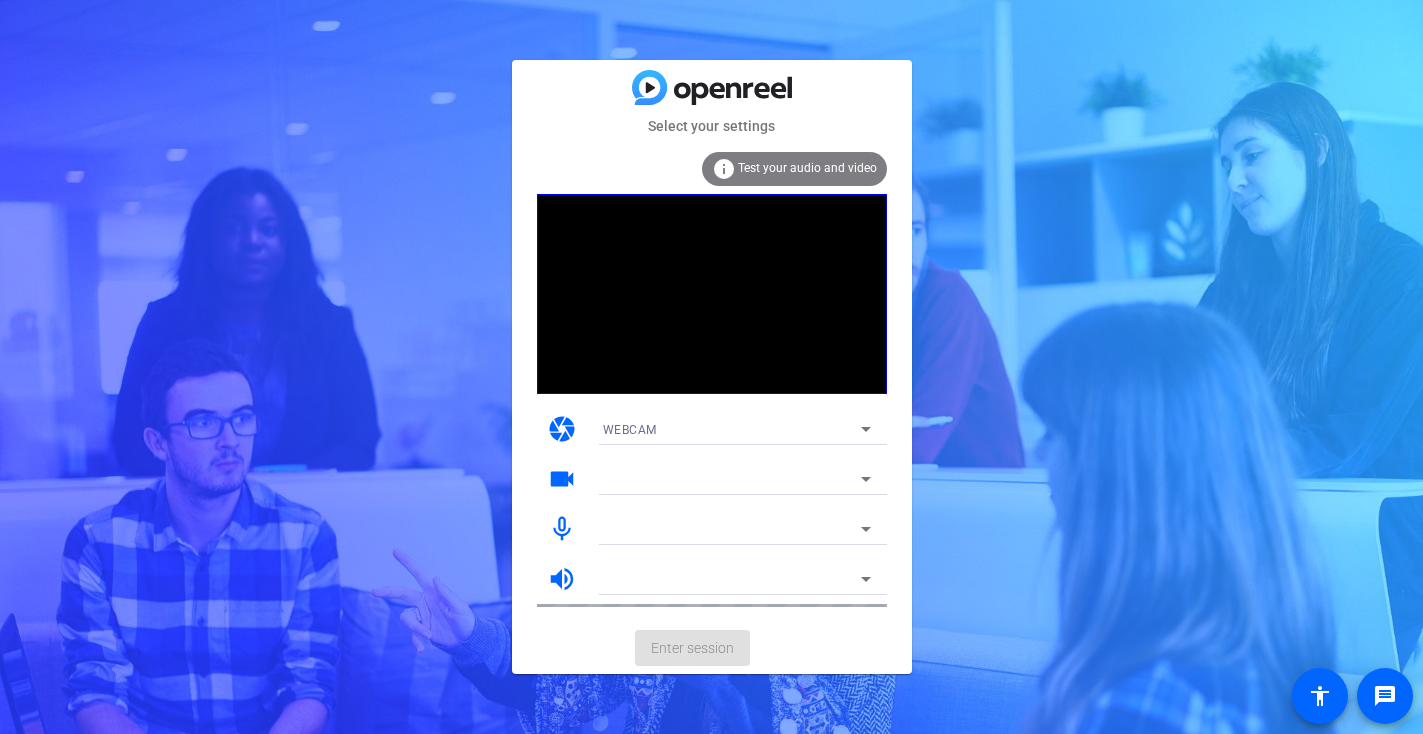 scroll, scrollTop: 0, scrollLeft: 0, axis: both 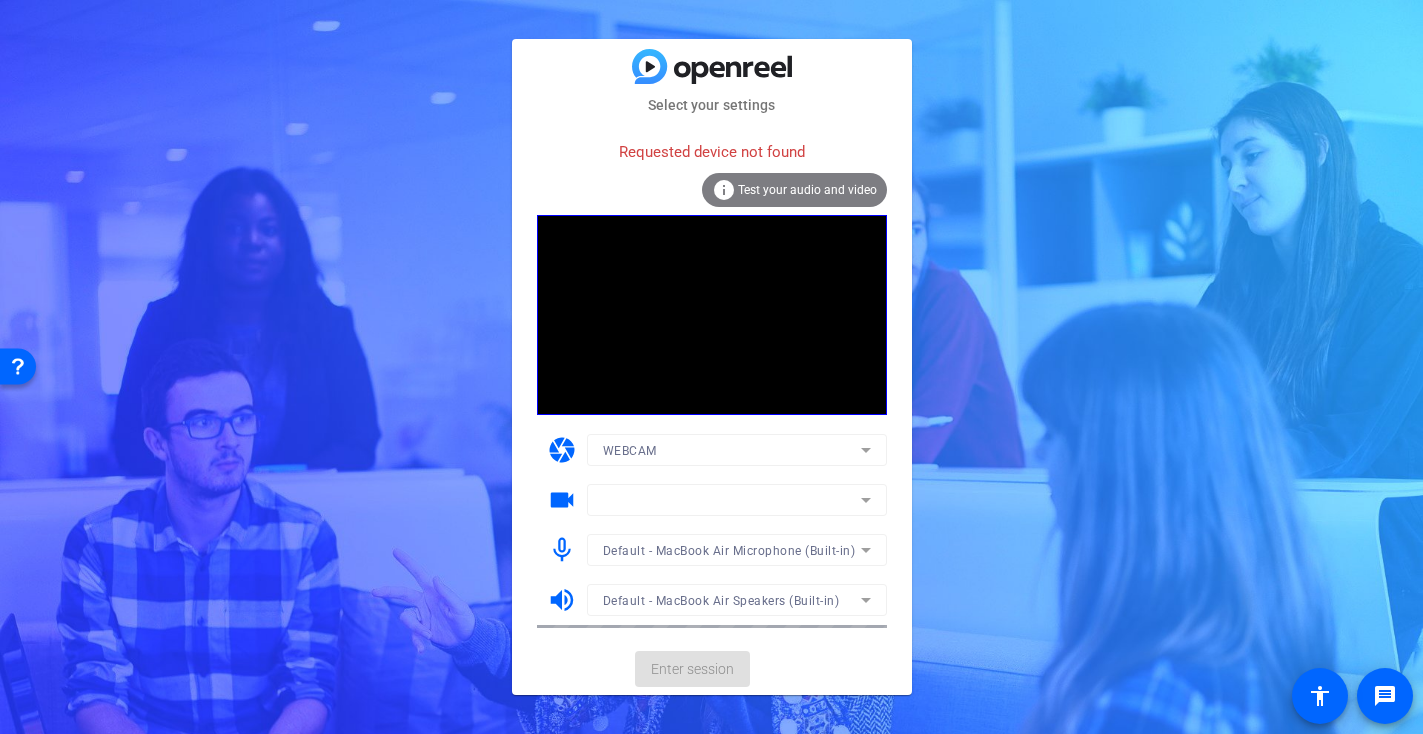 click on "Enter session" 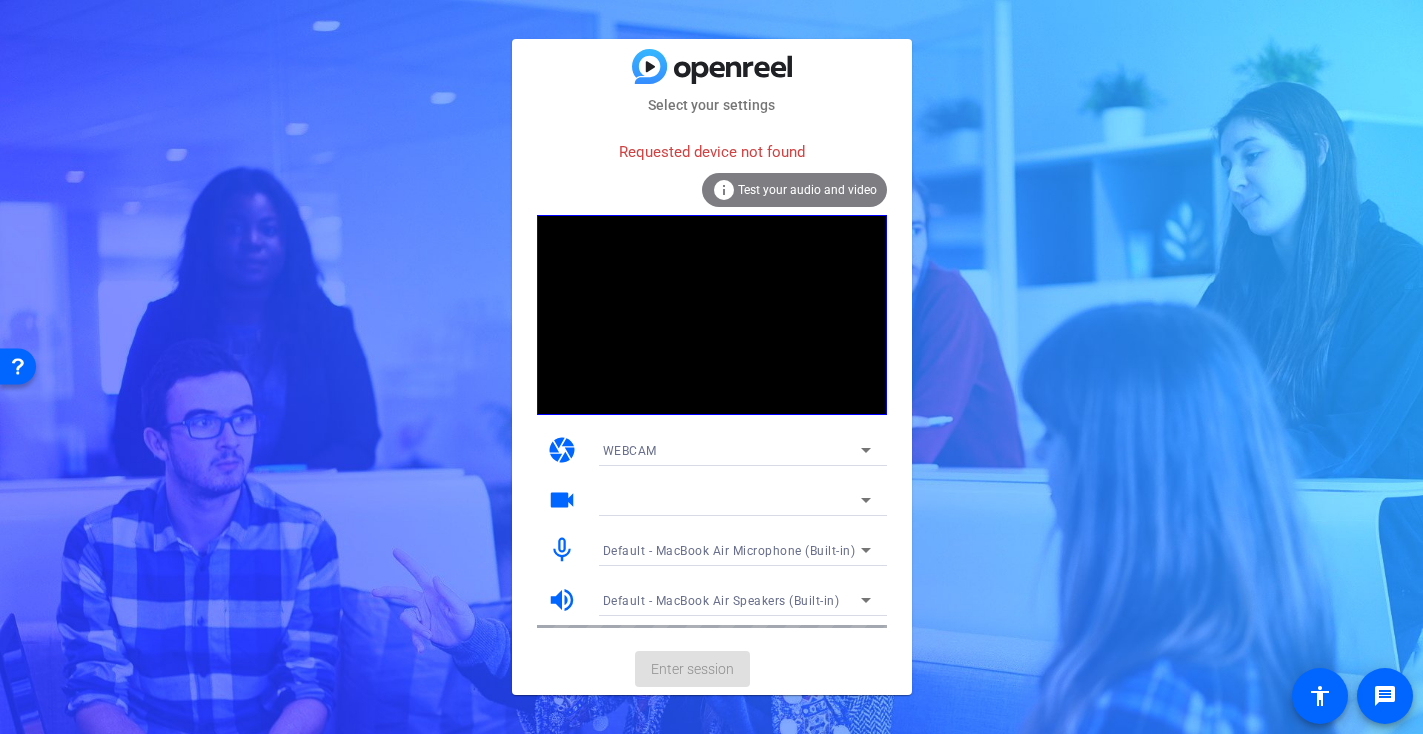 click 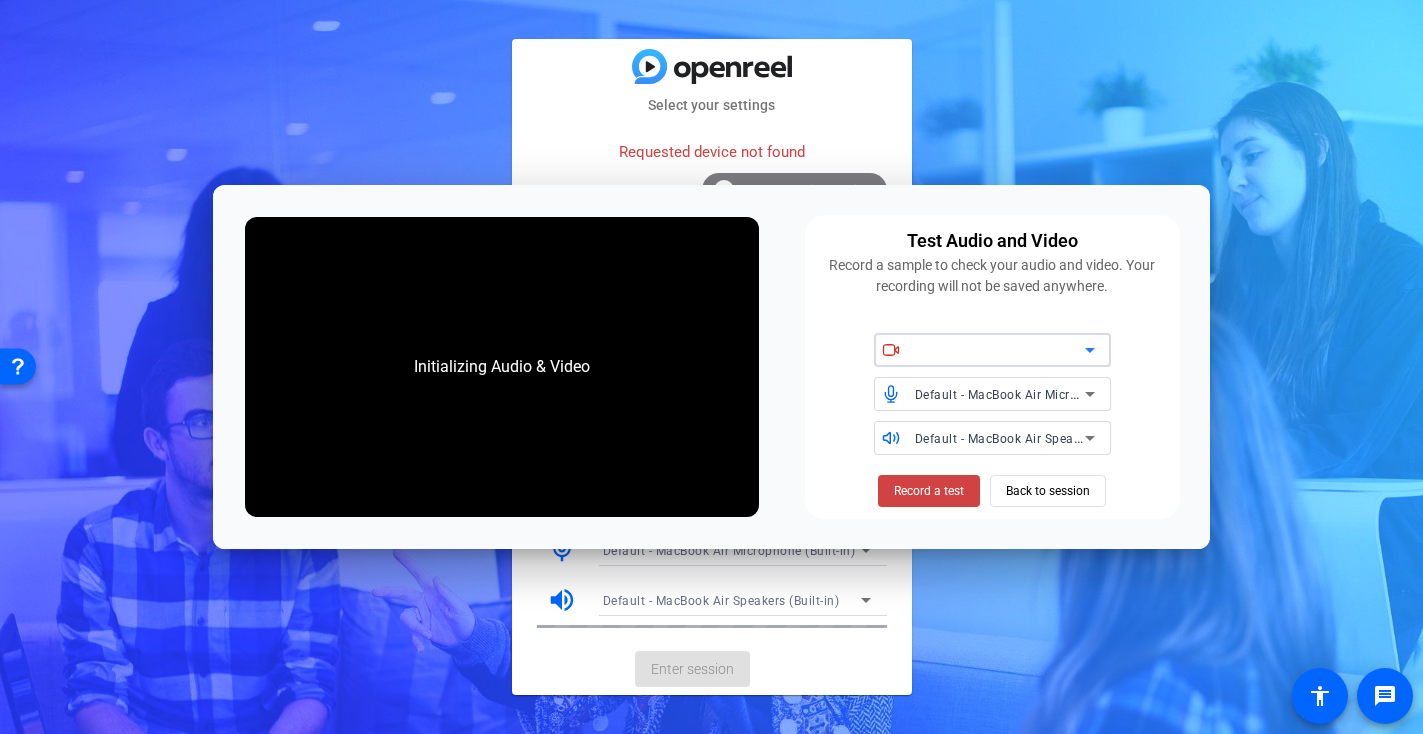 click 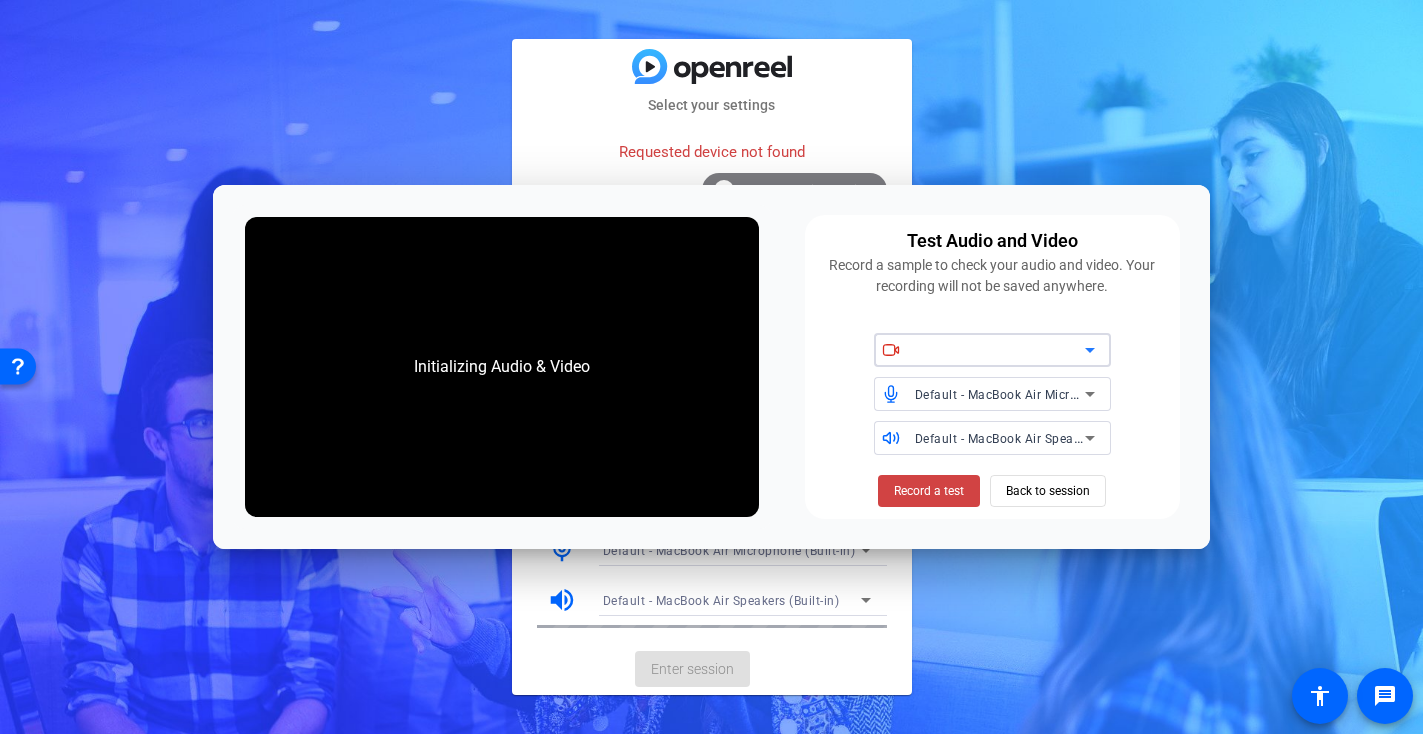click at bounding box center (1000, 350) 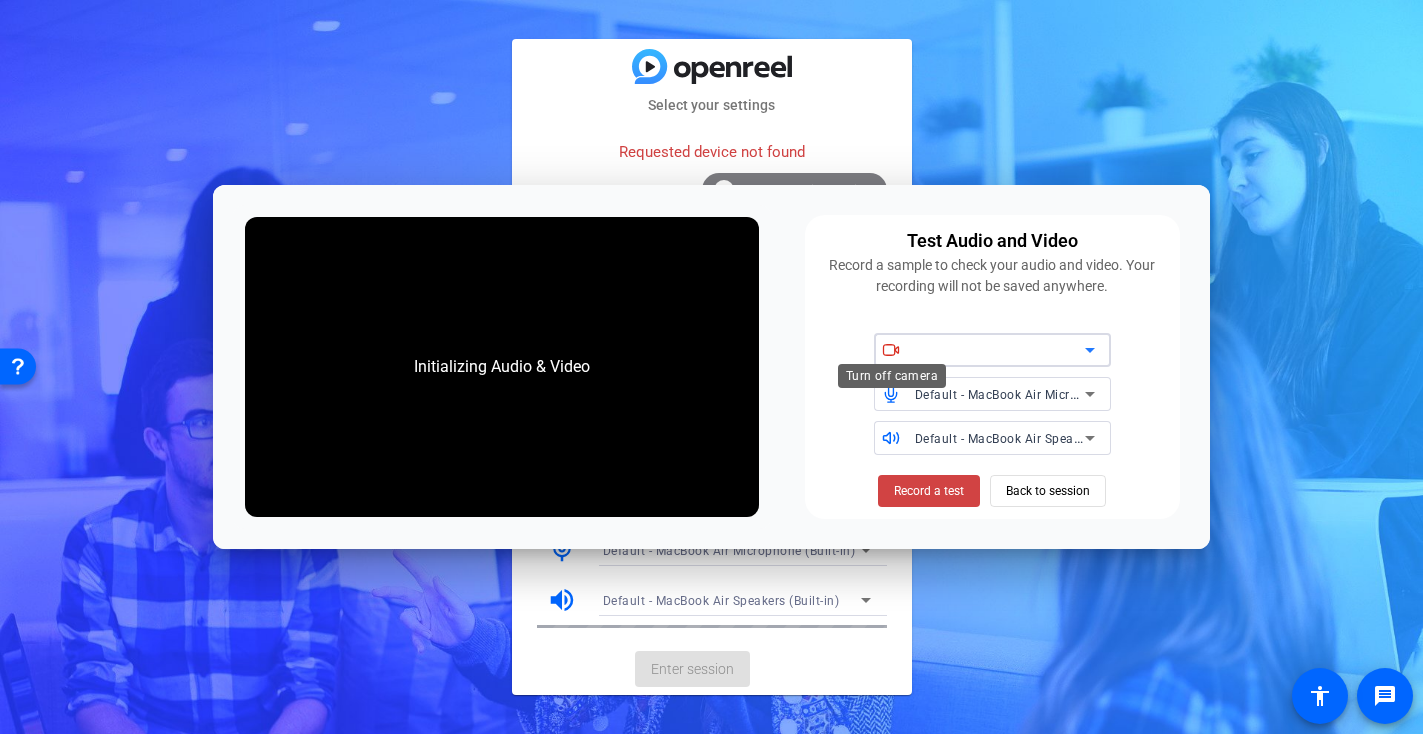 click 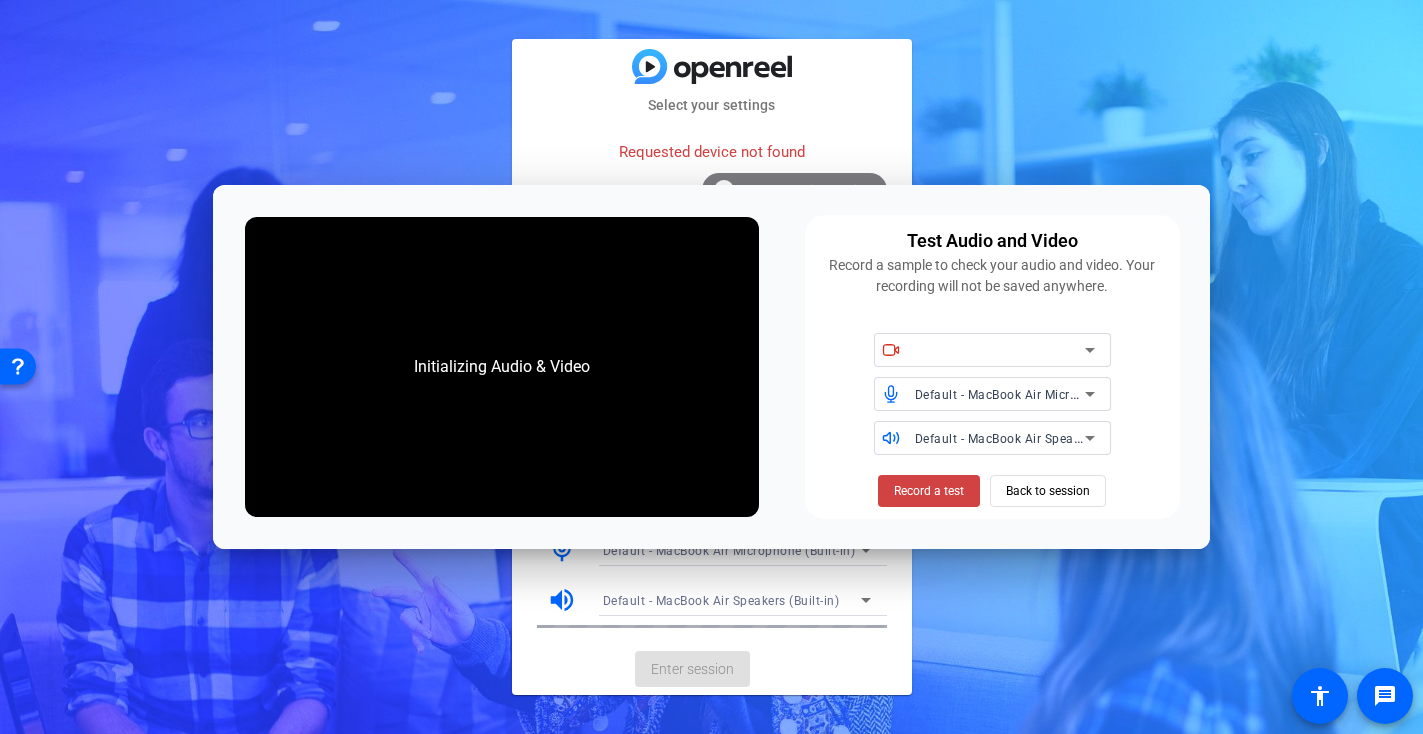click 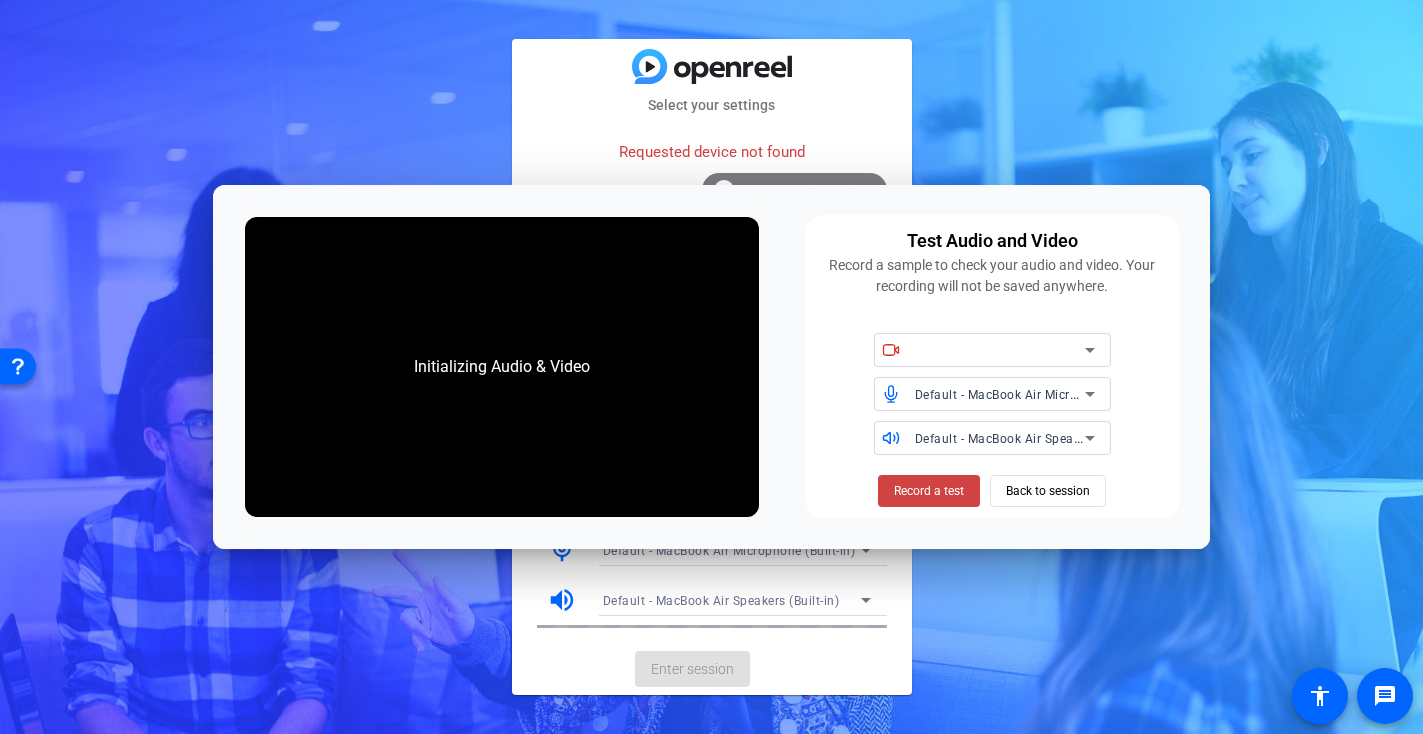 click on "Initializing Audio & Video" at bounding box center (502, 367) 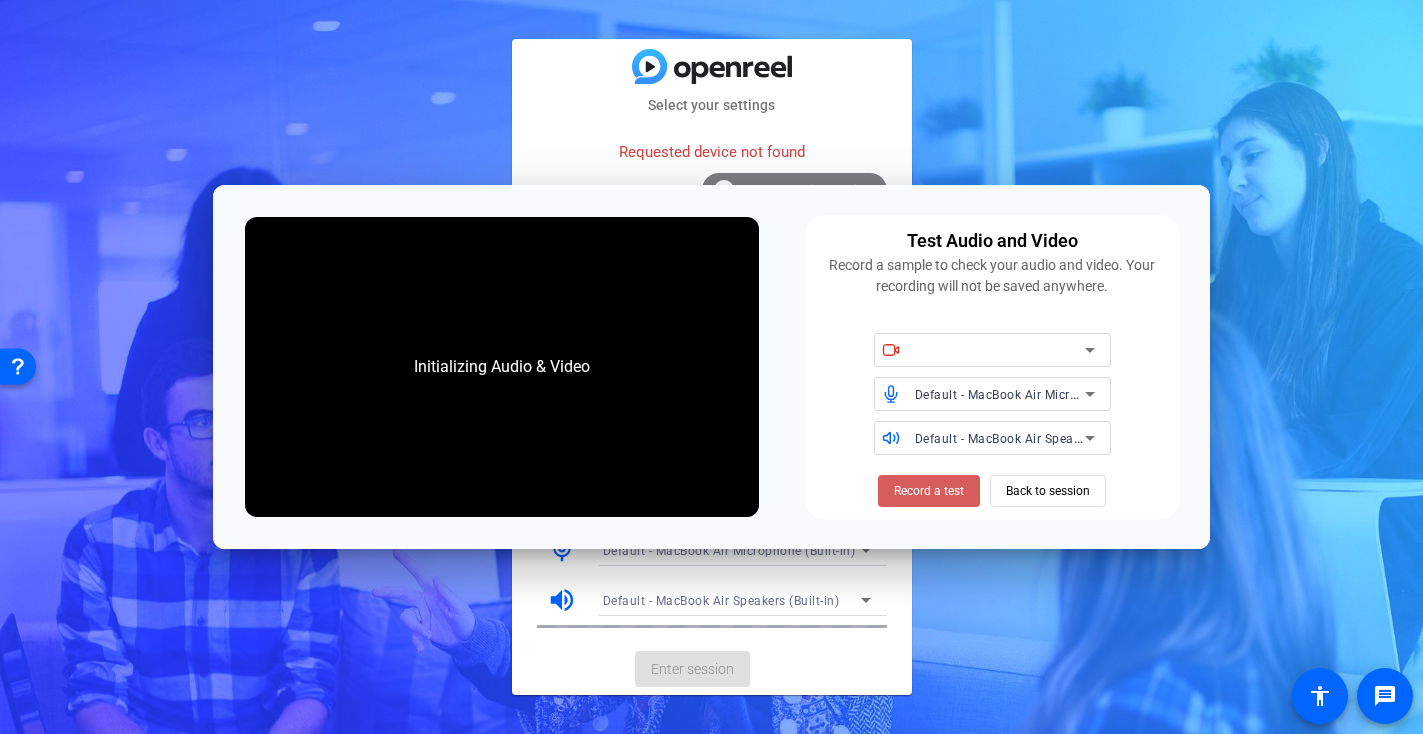 click on "Record a test" at bounding box center [929, 491] 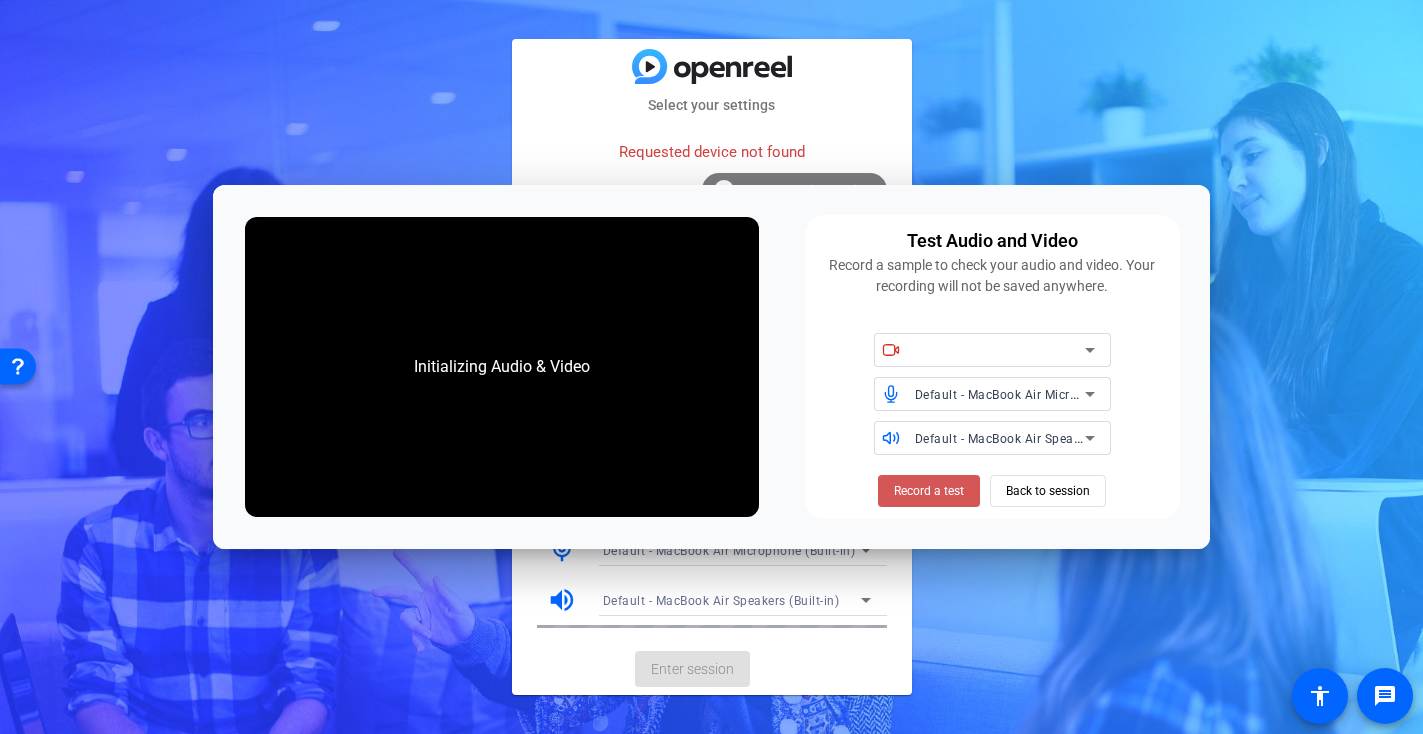 click on "Record a test" at bounding box center [929, 491] 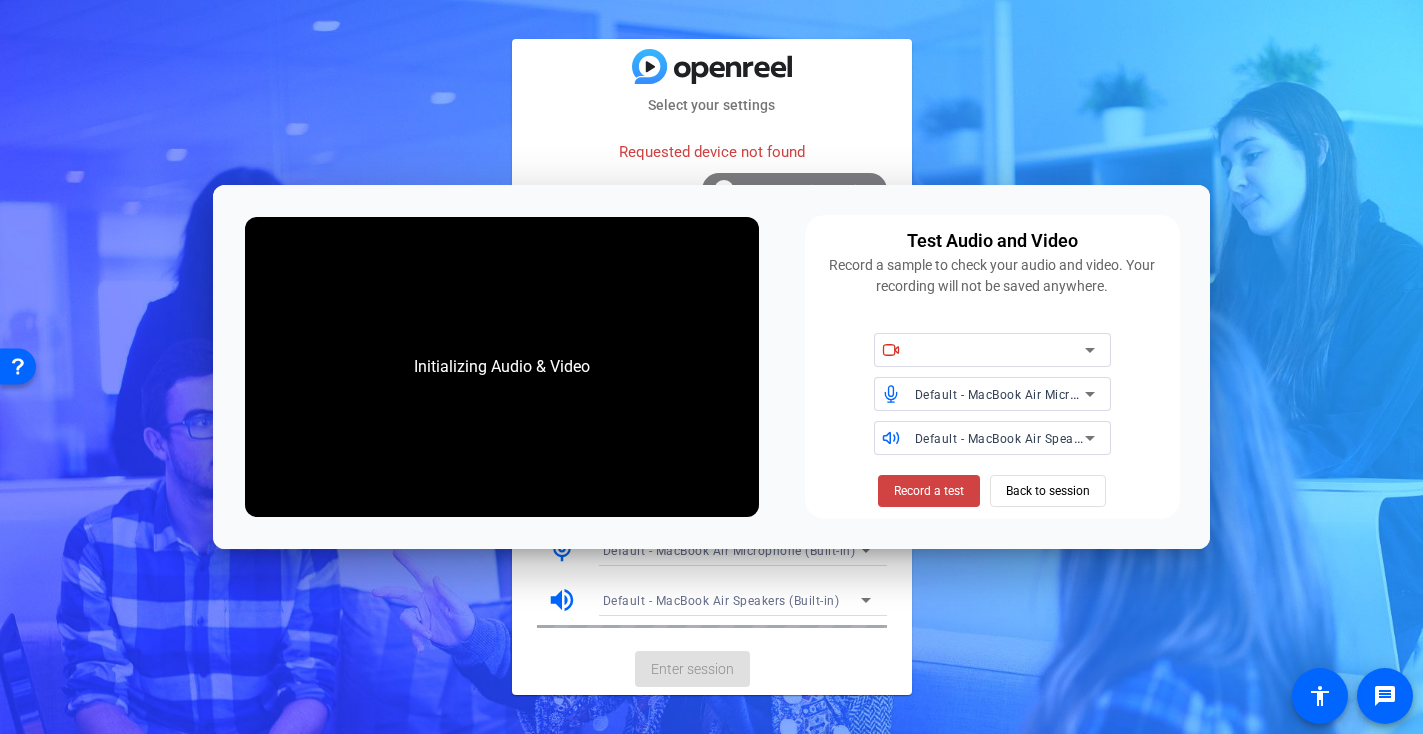click on "Select your settings   Requested device not found  info Test your audio and video camera WEBCAM videocam mic_none Default - MacBook Air Microphone (Built-in) volume_up Default - MacBook Air Speakers (Built-in)  Enter session" 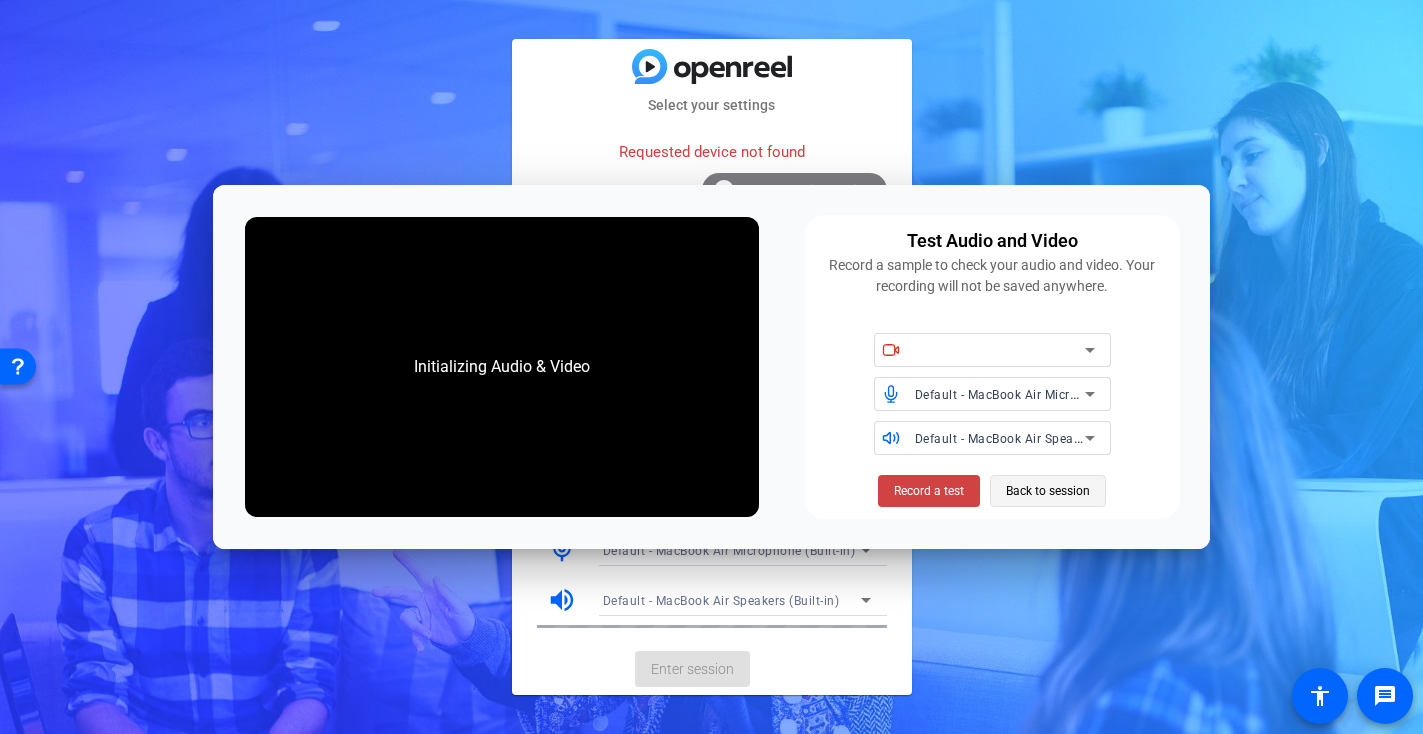 click on "Back to session" at bounding box center [1048, 491] 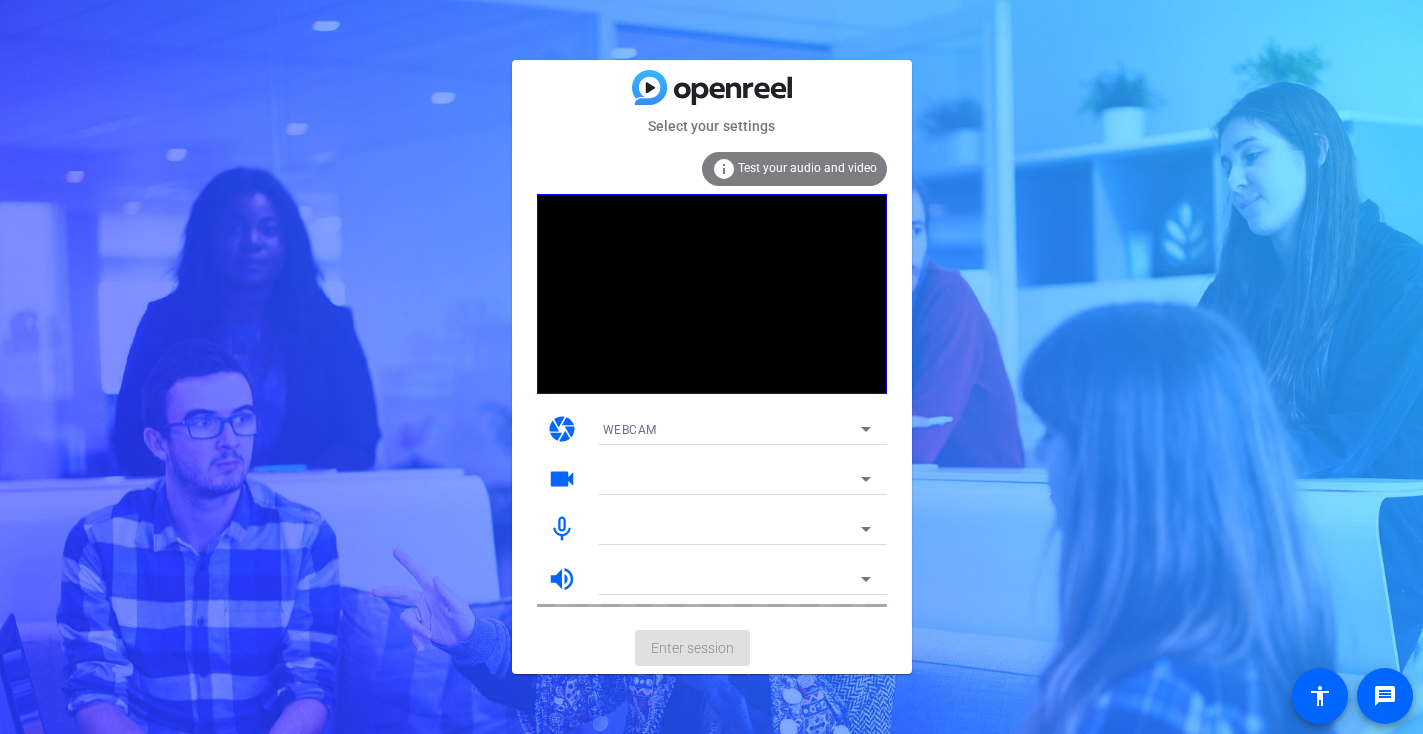 scroll, scrollTop: 0, scrollLeft: 0, axis: both 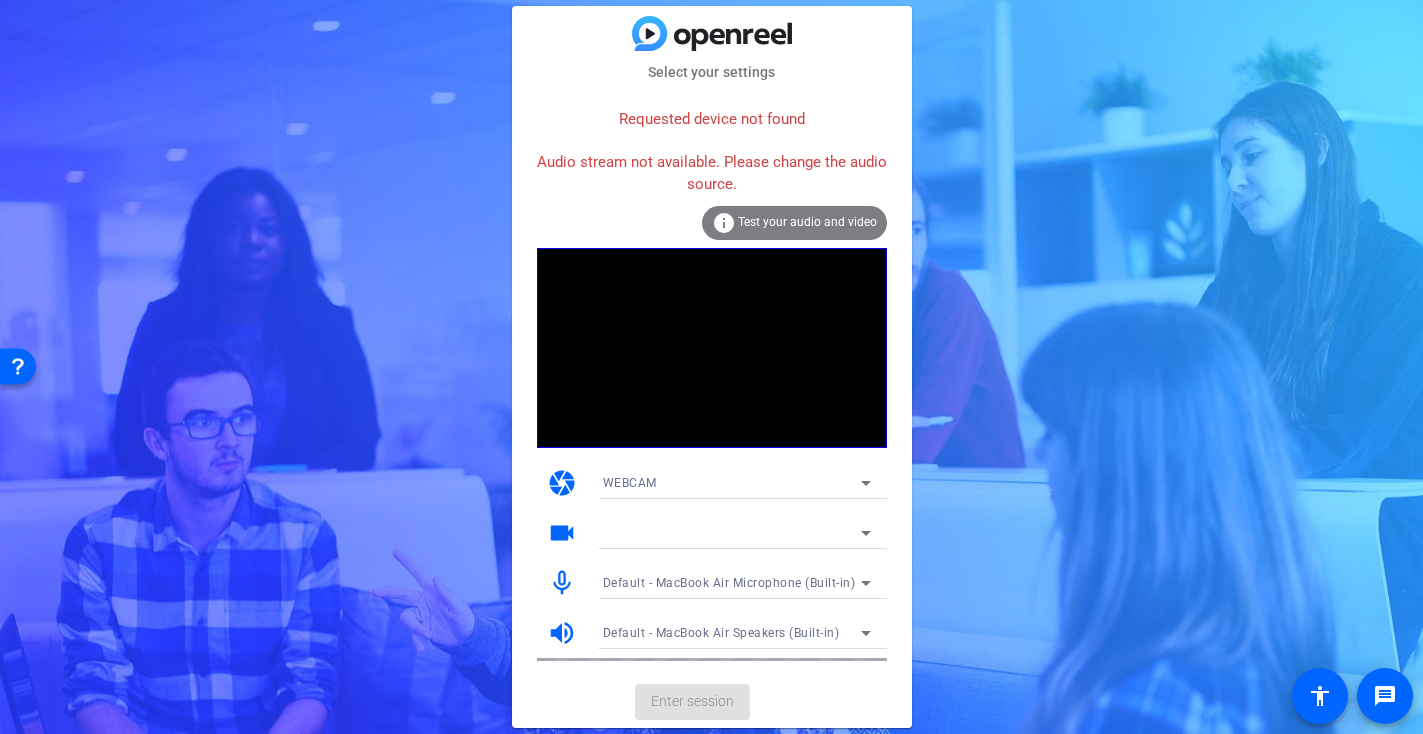 click on "Select your settings   Requested device not found   Audio stream not available. Please change the audio source.  info Test your audio and video camera WEBCAM videocam mic_none Default - MacBook Air Microphone (Built-in) volume_up Default - MacBook Air Speakers (Built-in)  Enter session" 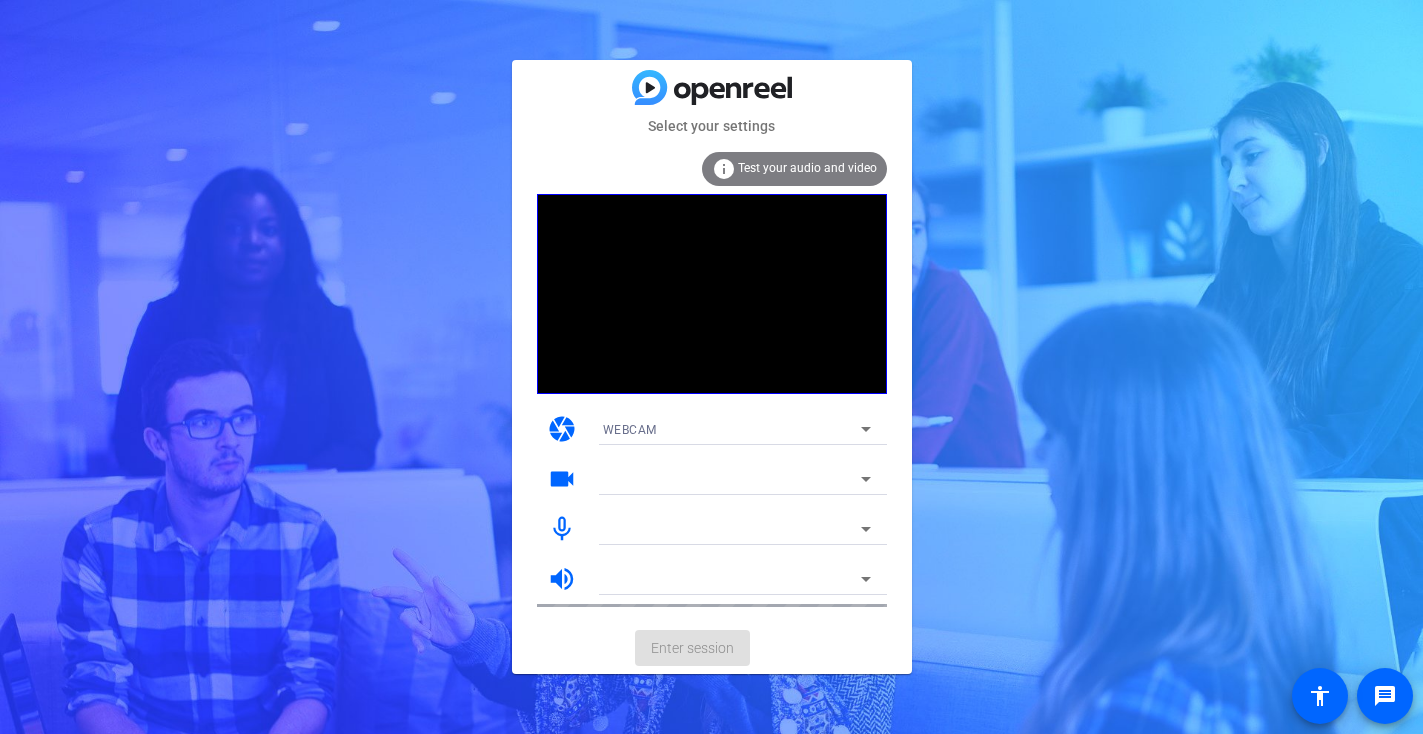 scroll, scrollTop: 0, scrollLeft: 0, axis: both 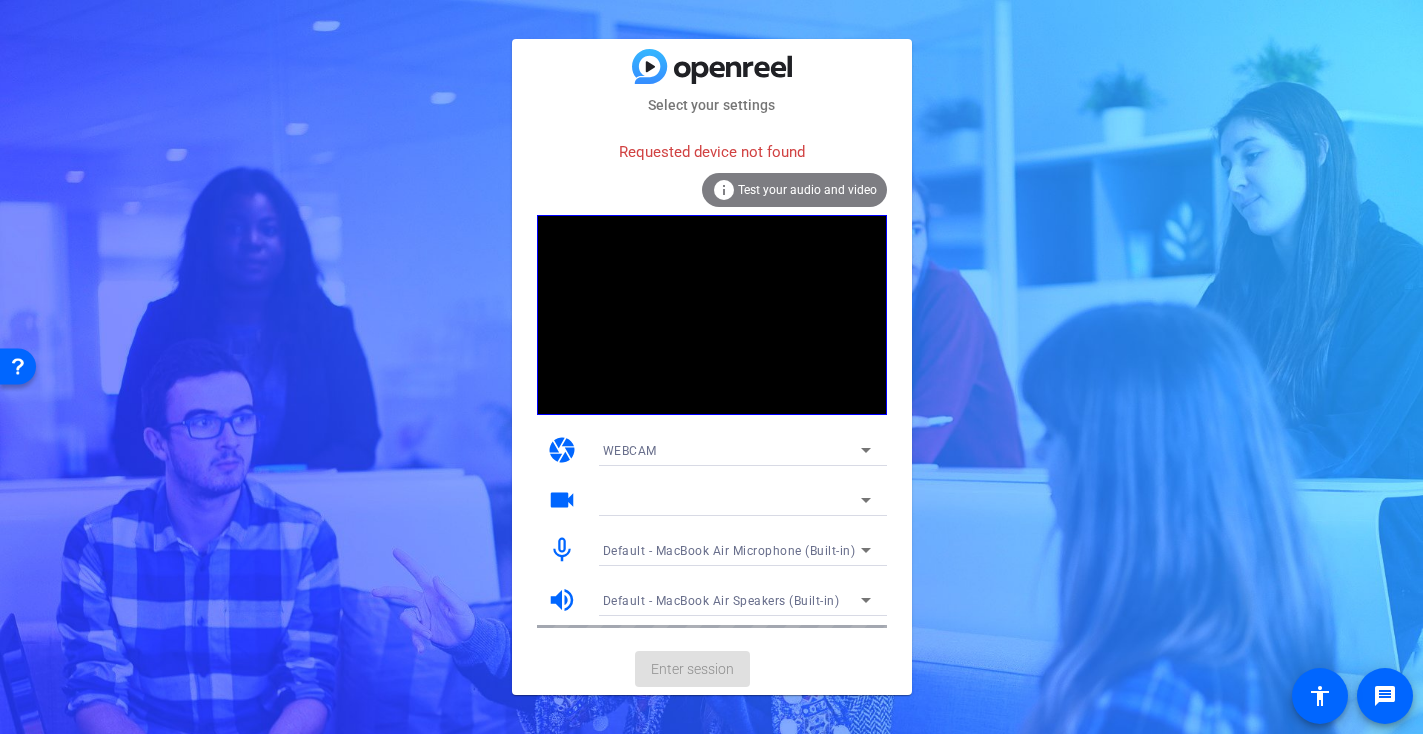 click on "Enter session" 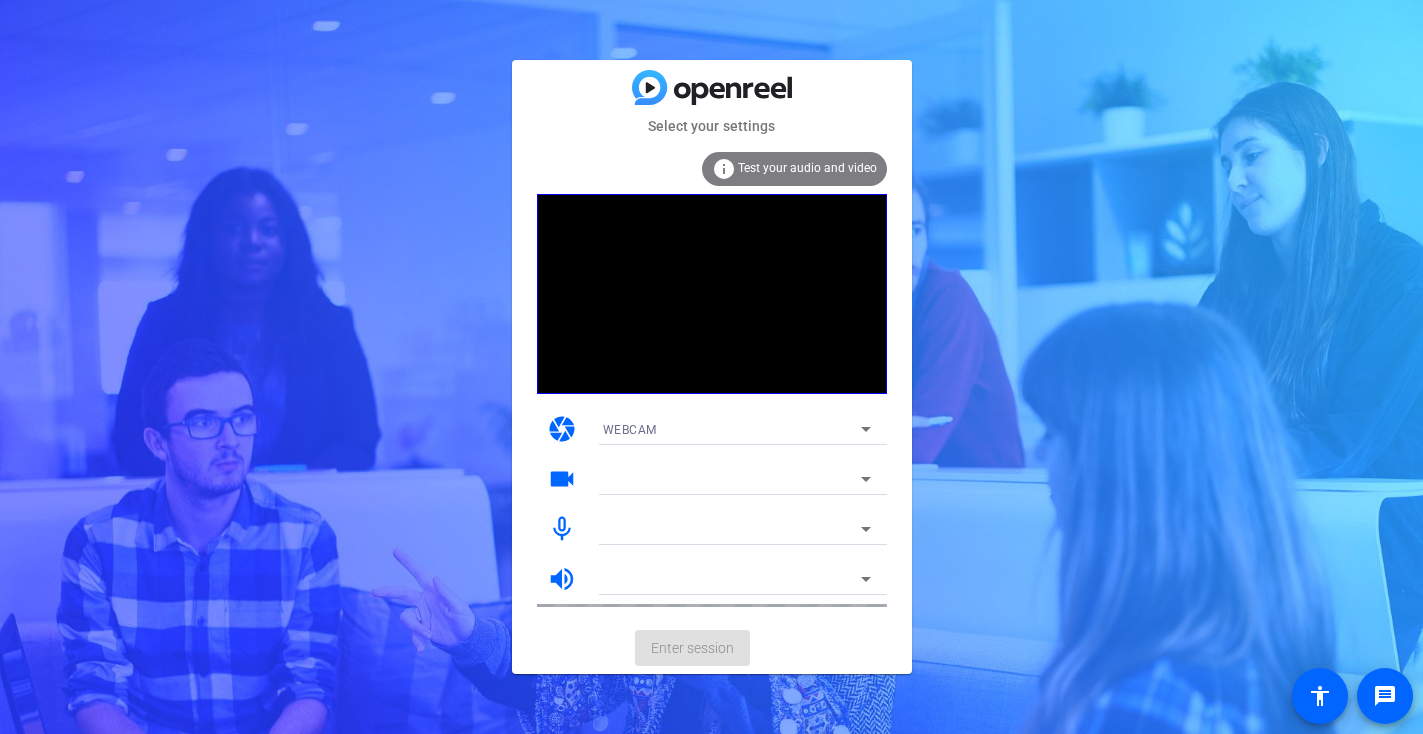 scroll, scrollTop: 0, scrollLeft: 0, axis: both 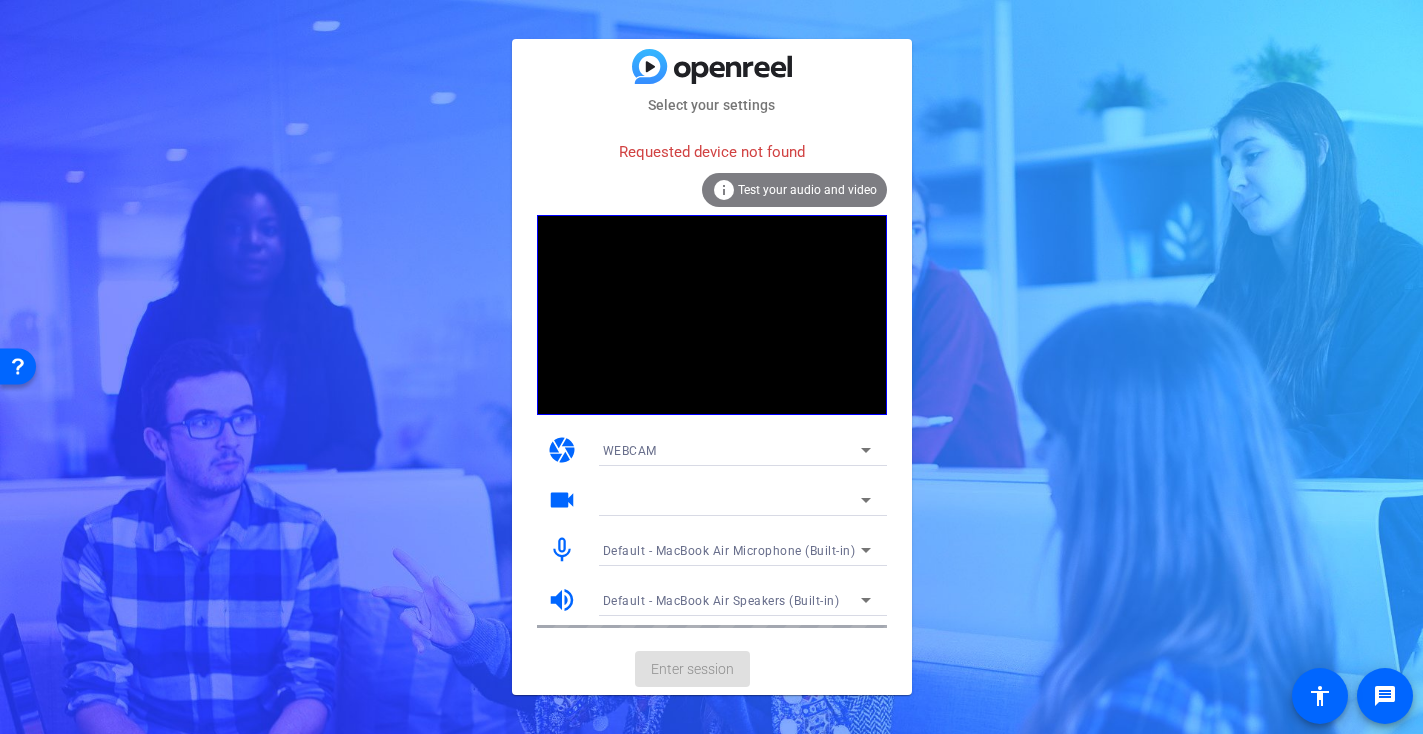 click on "Enter session" 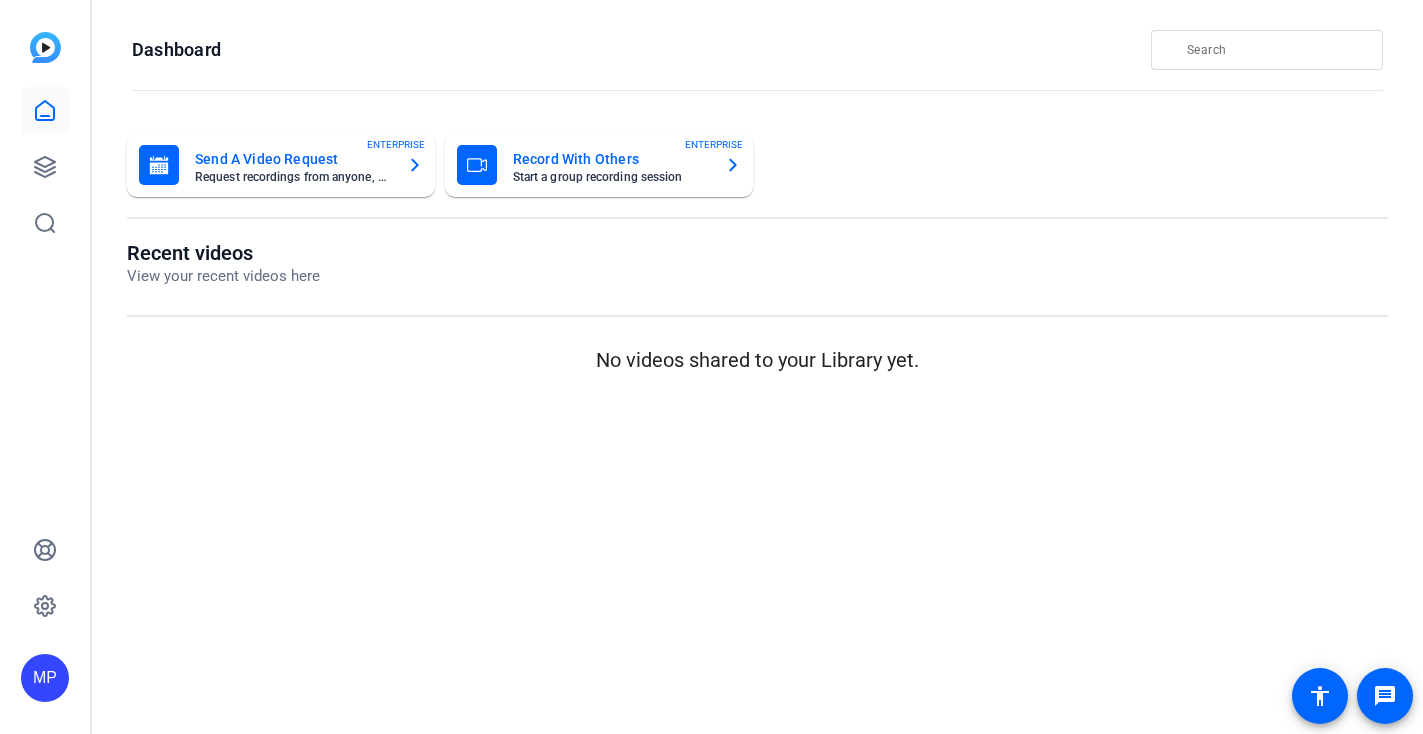 scroll, scrollTop: 0, scrollLeft: 0, axis: both 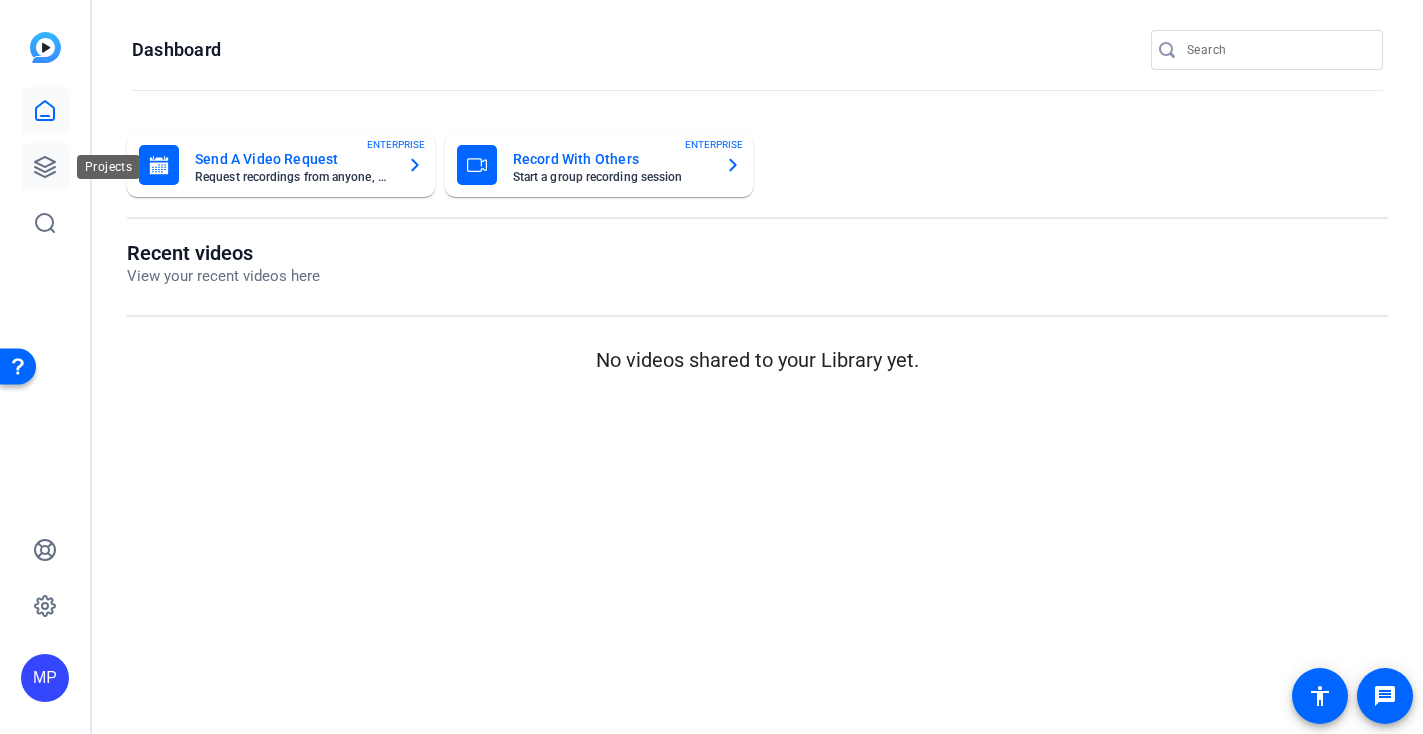 click 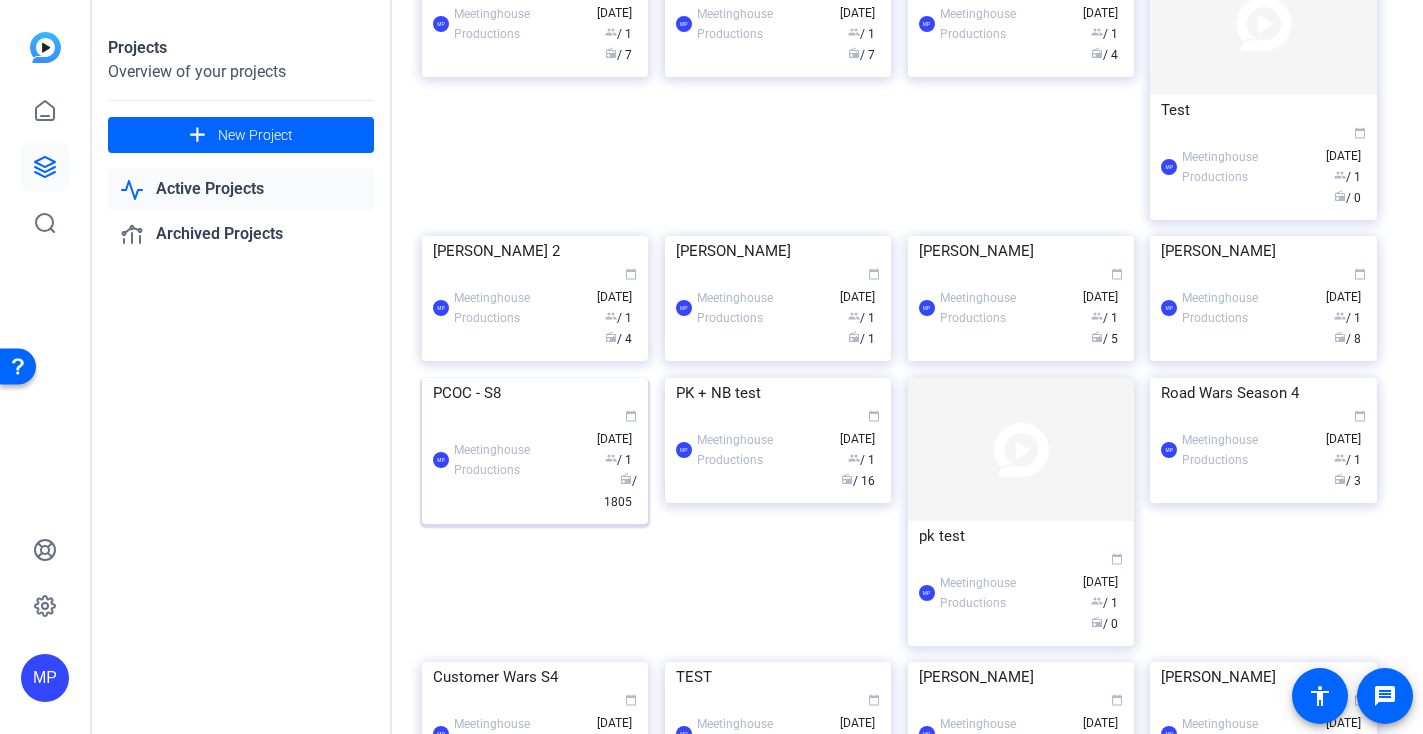 scroll, scrollTop: 297, scrollLeft: 0, axis: vertical 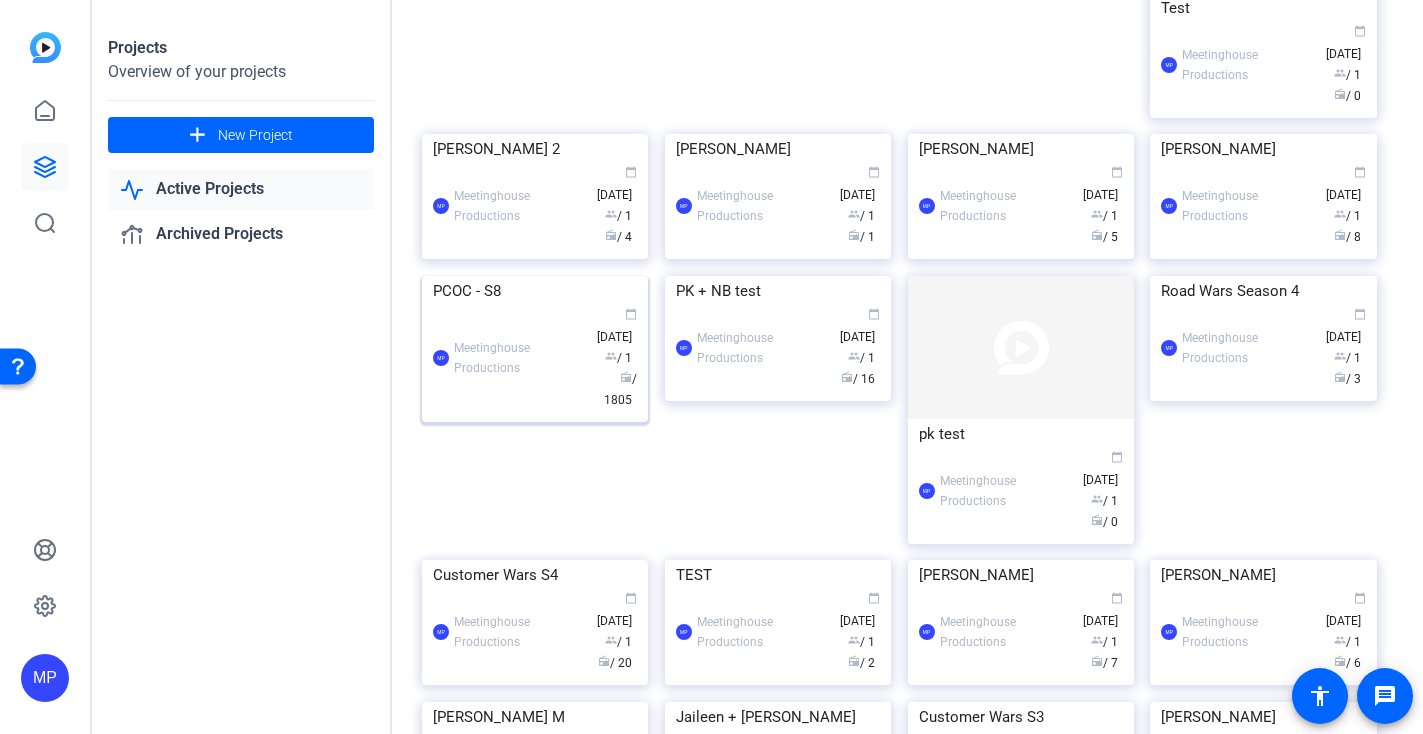 click 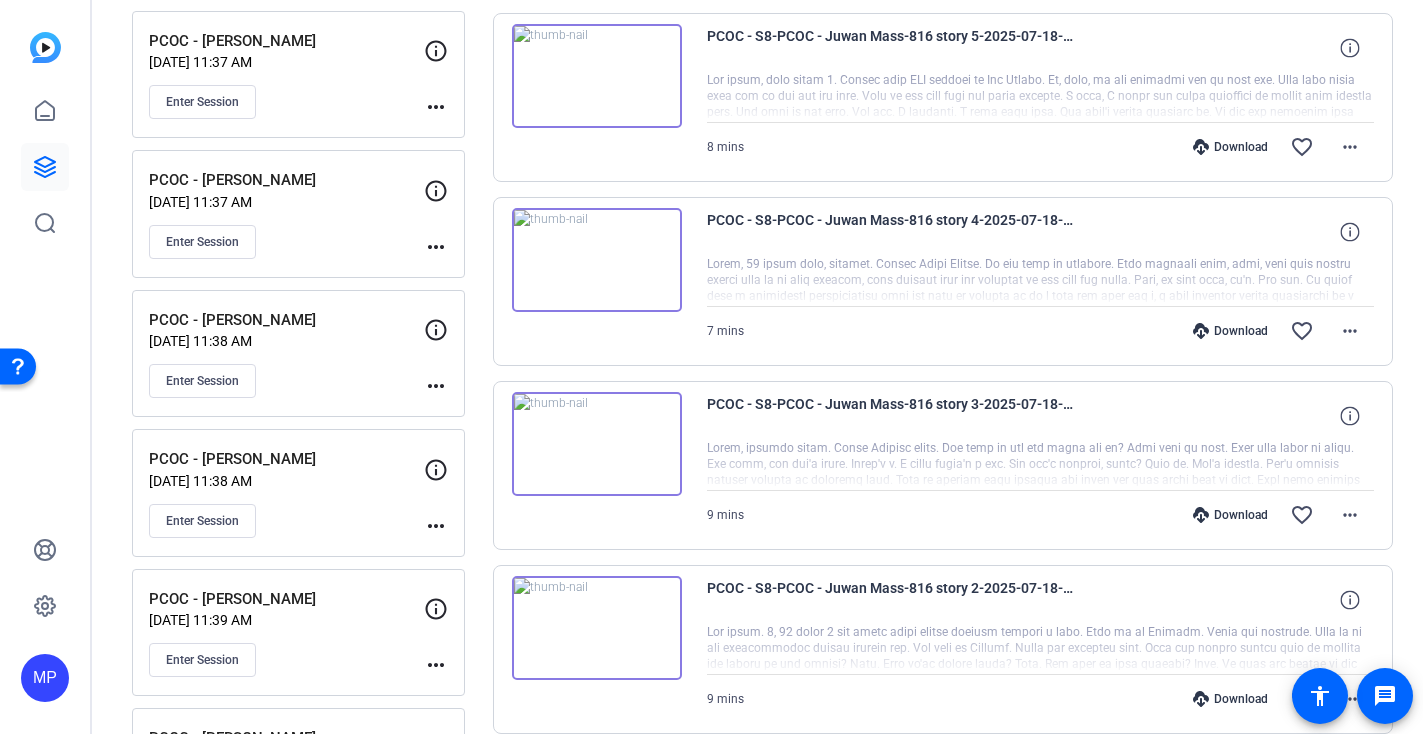scroll, scrollTop: 437, scrollLeft: 0, axis: vertical 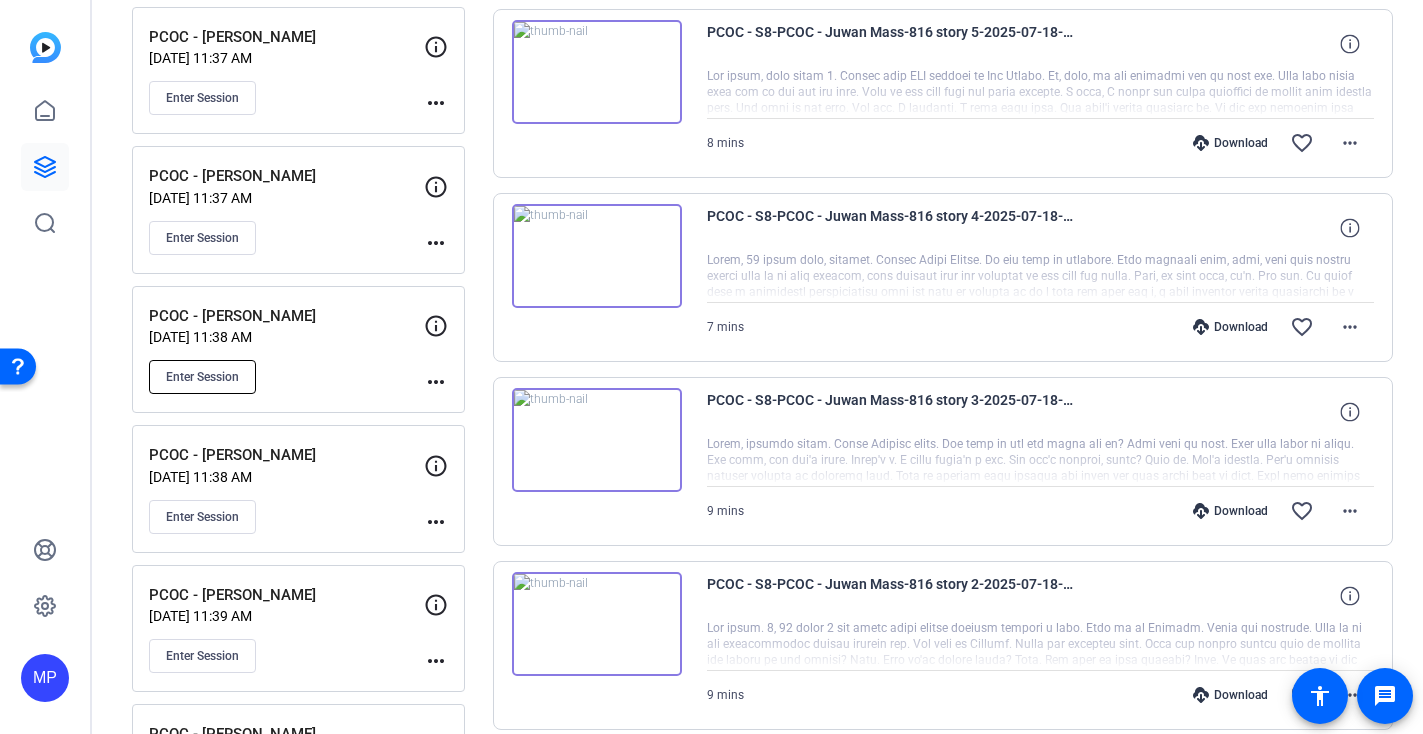 click on "Enter Session" 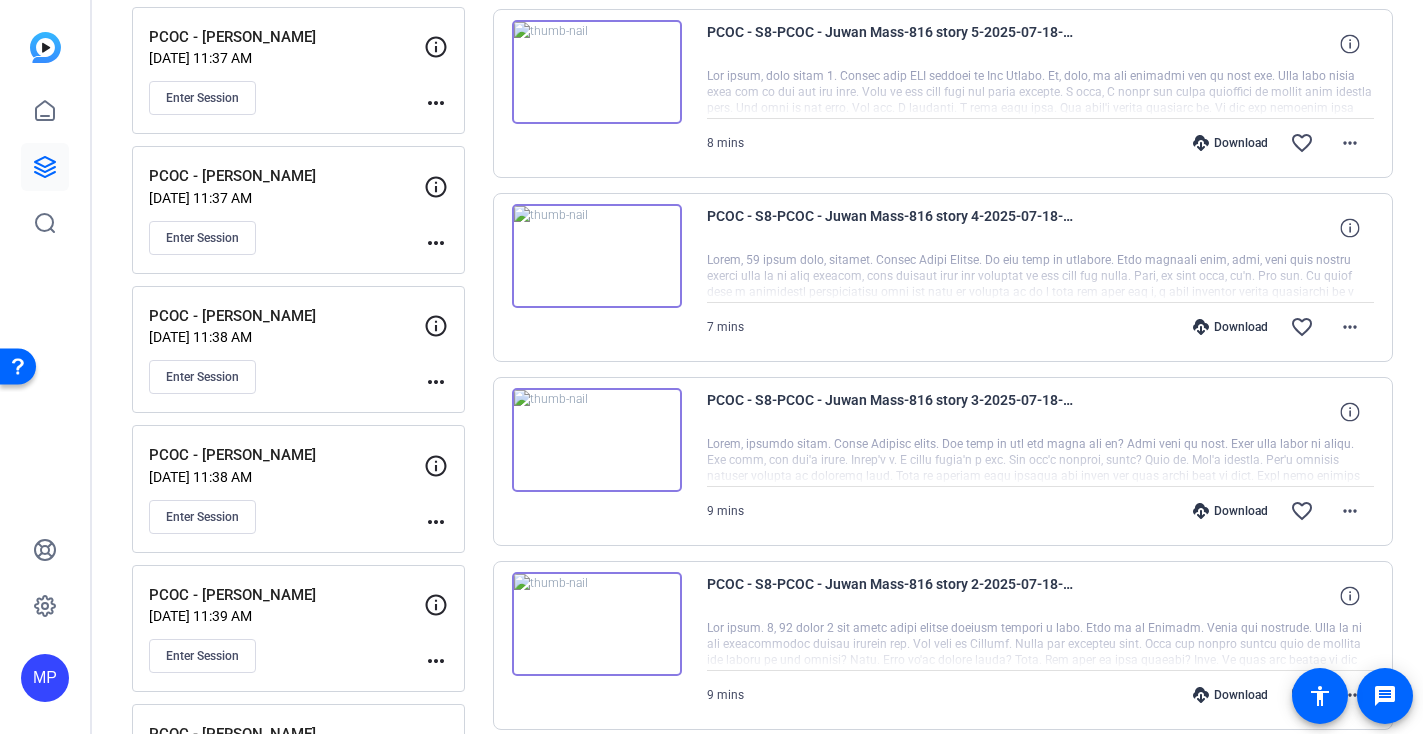 click on "more_horiz" 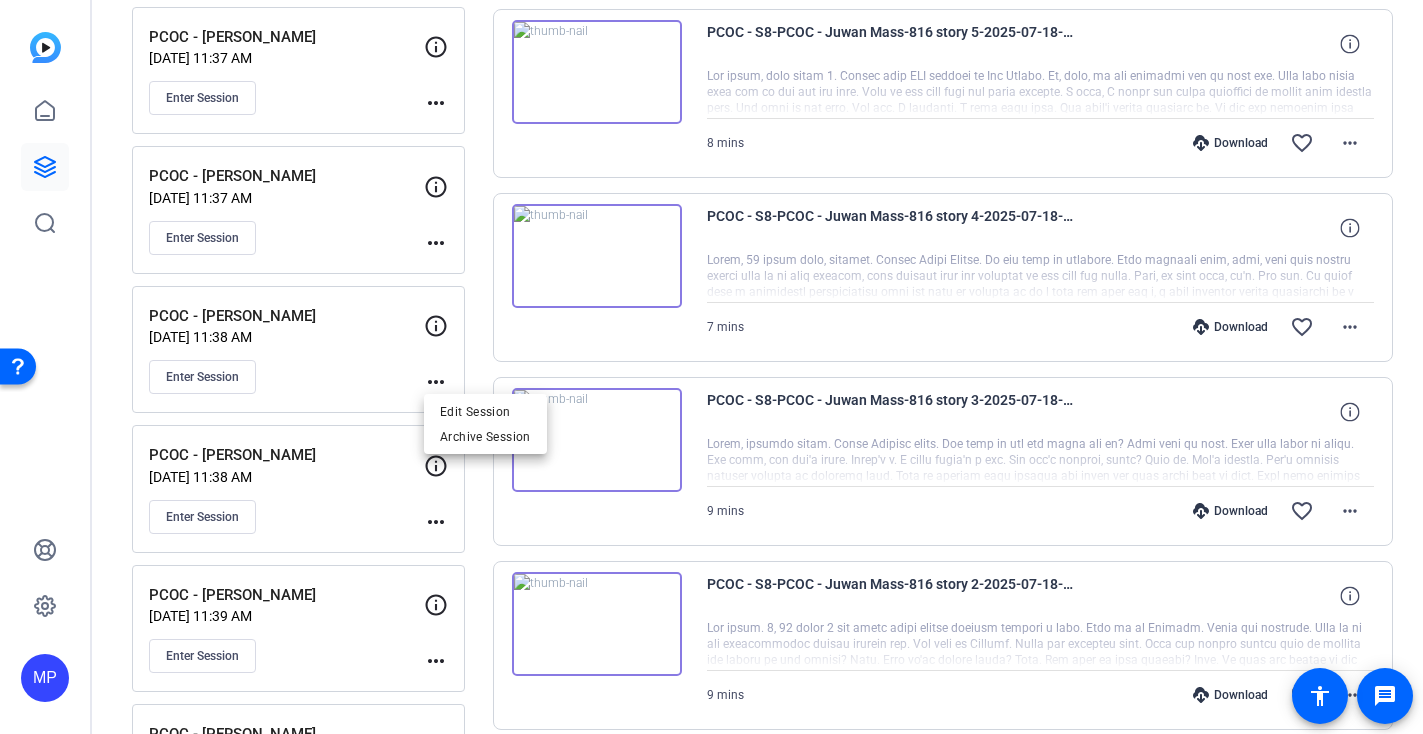 click at bounding box center (711, 367) 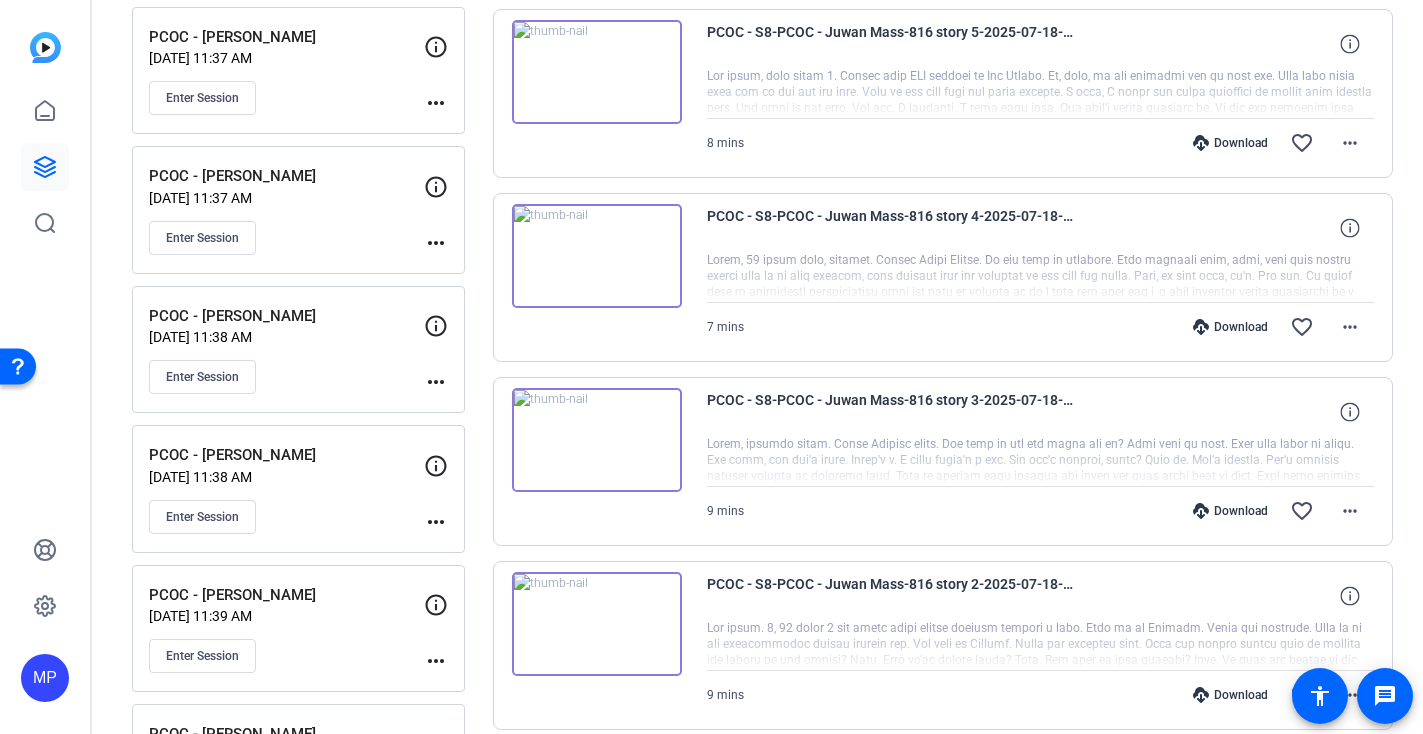 click 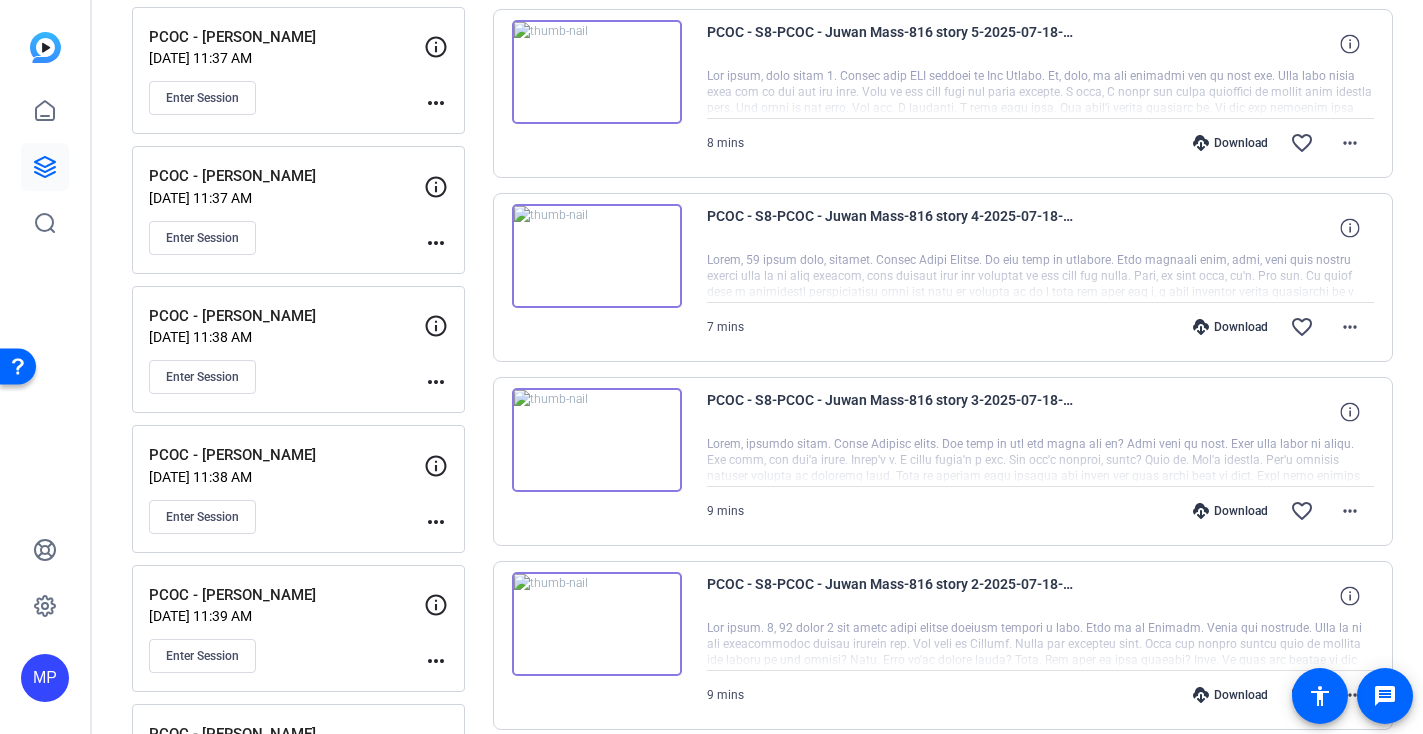 click on "[DATE] 11:38 AM" 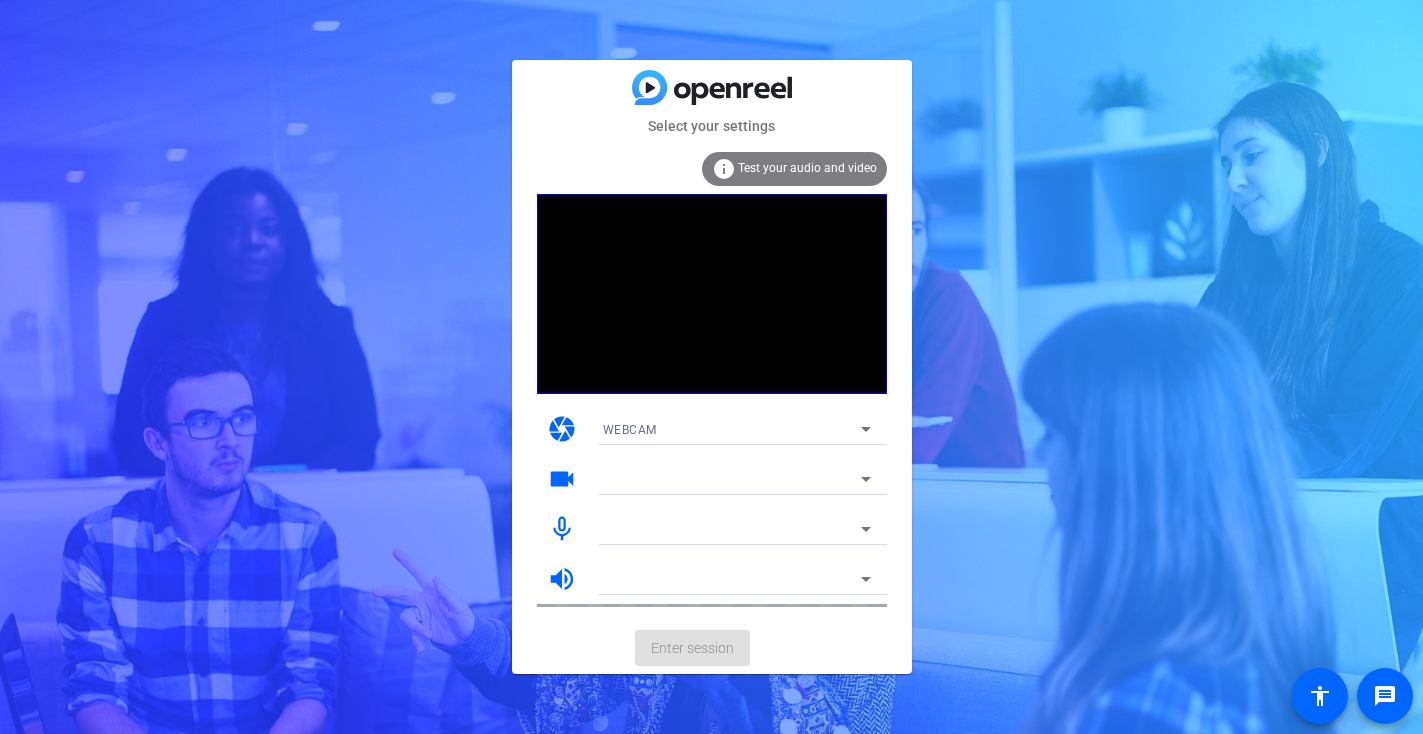 scroll, scrollTop: 0, scrollLeft: 0, axis: both 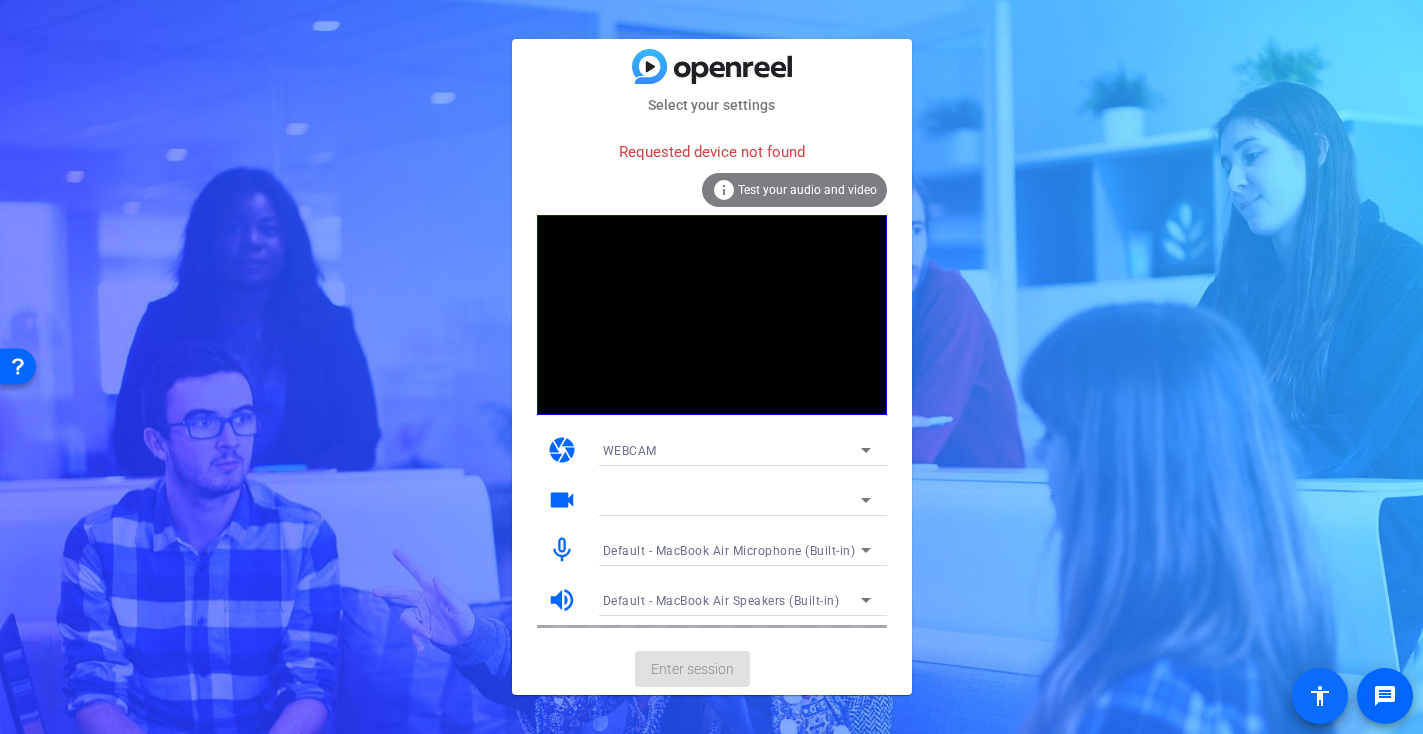 click on "accessibility" 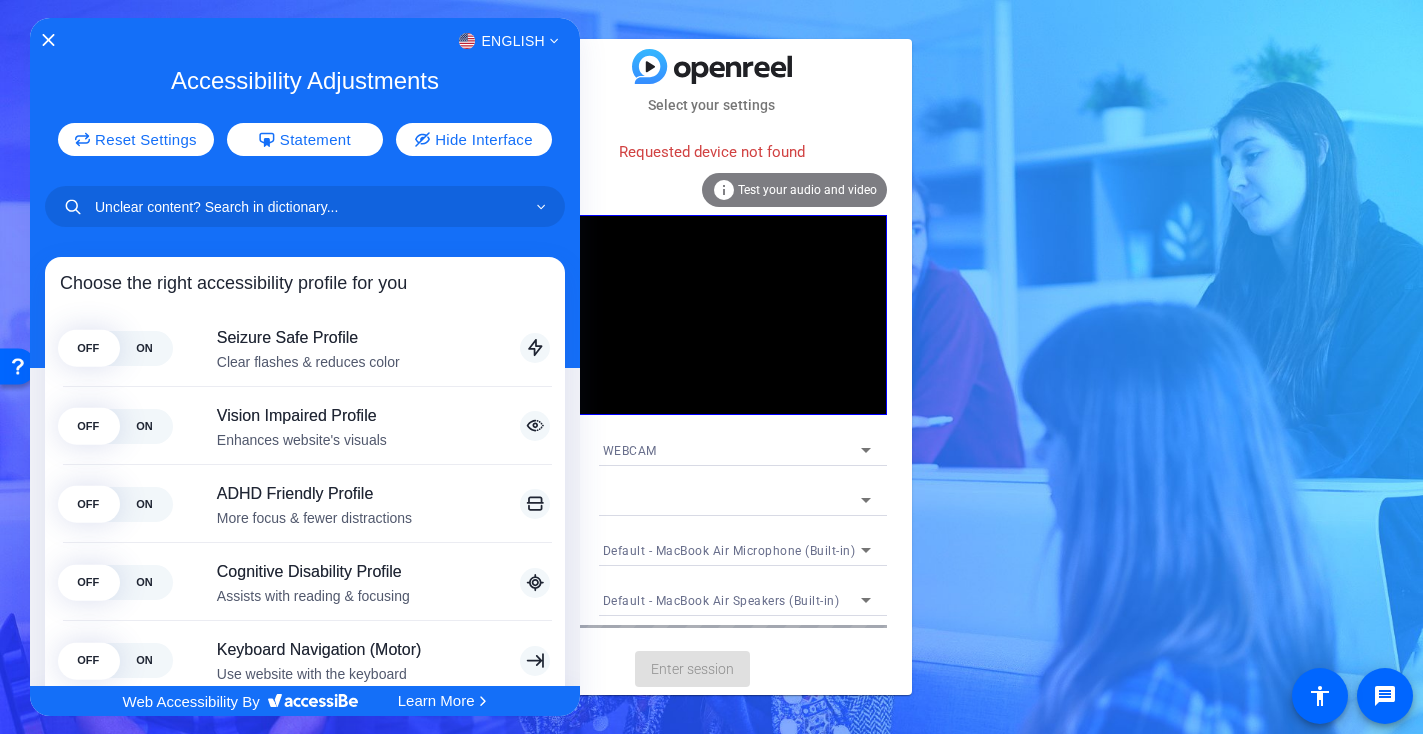 click 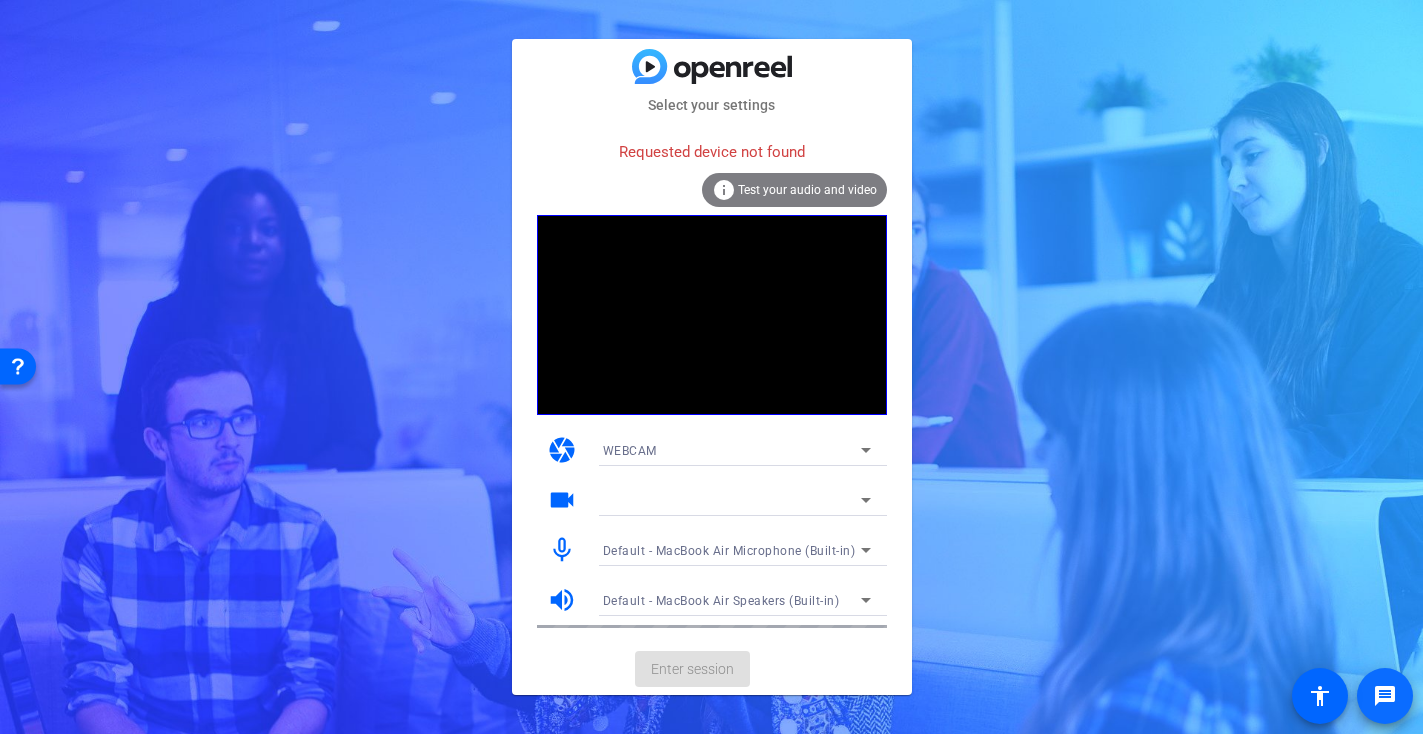 click on "message" 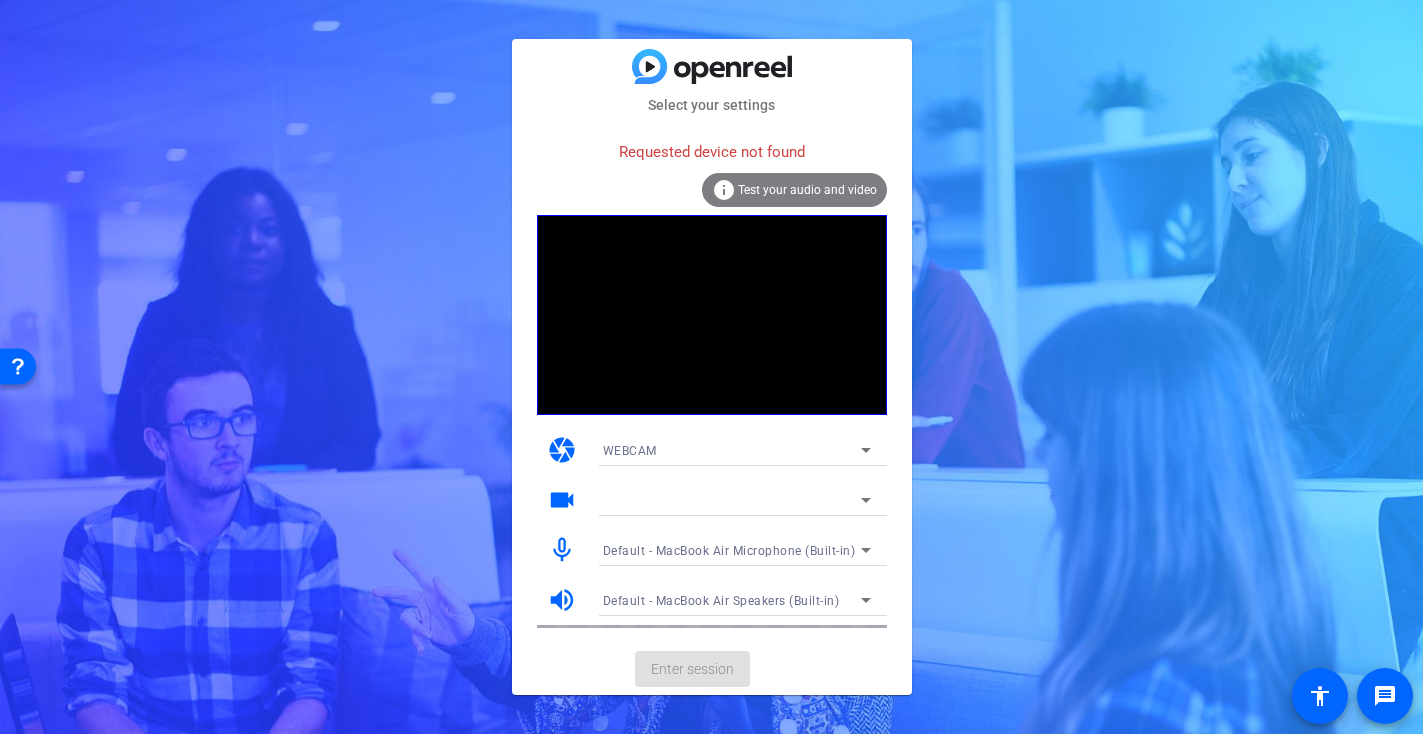 click on "Enter session" 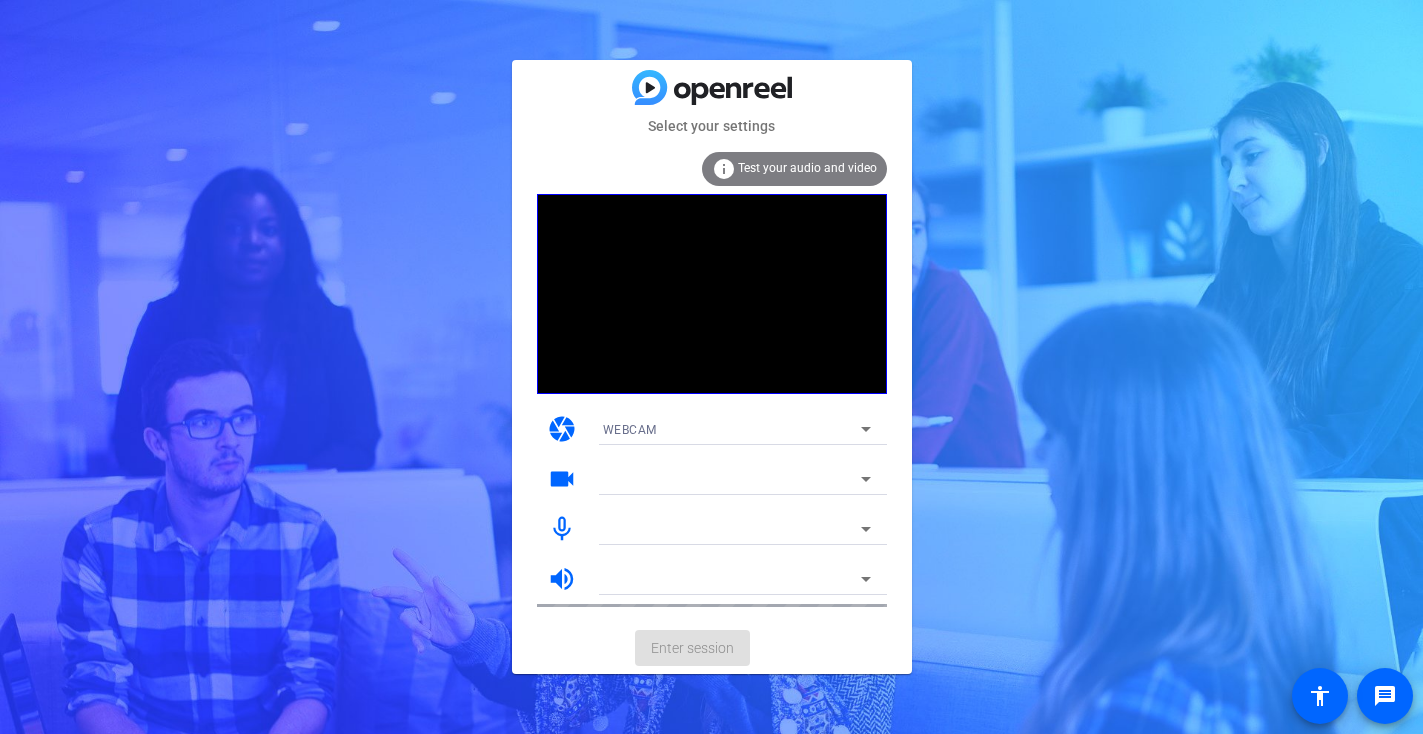 scroll, scrollTop: 0, scrollLeft: 0, axis: both 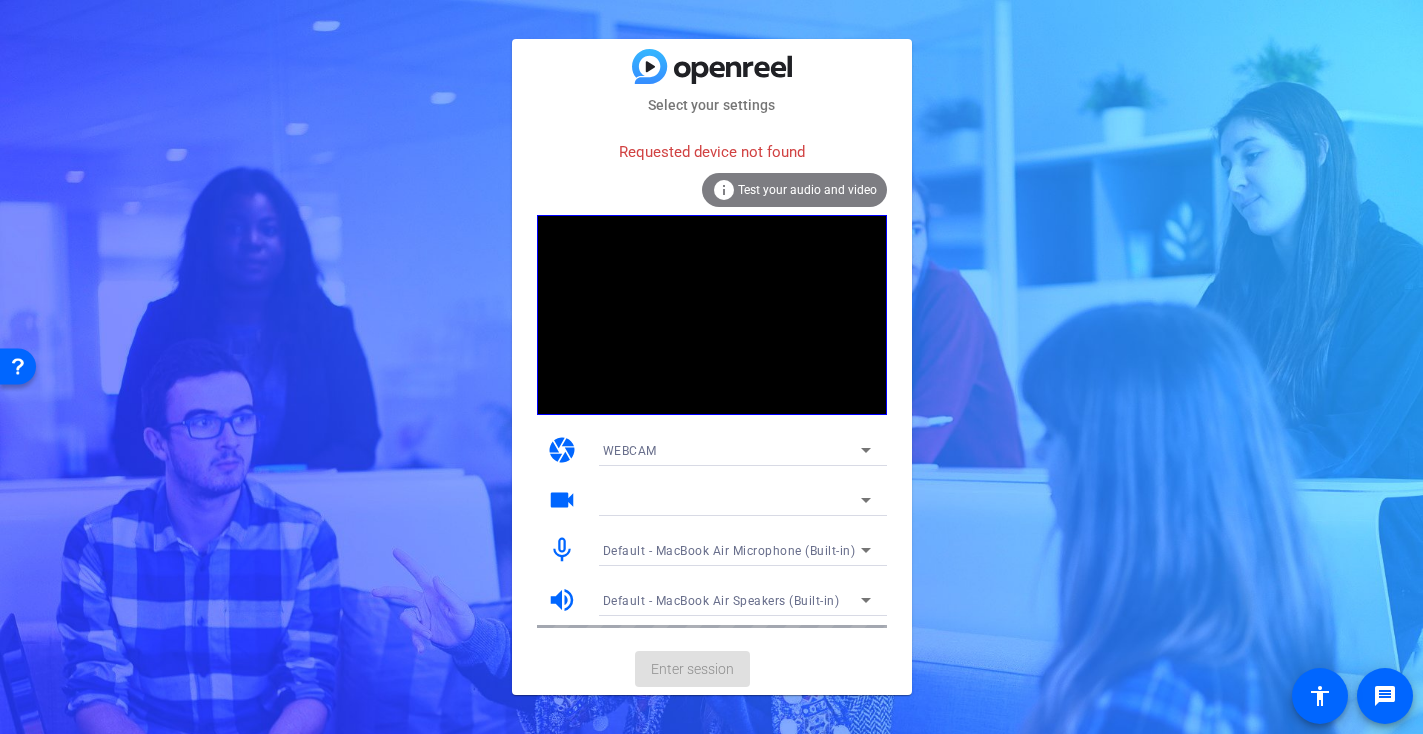 click on "Enter session" 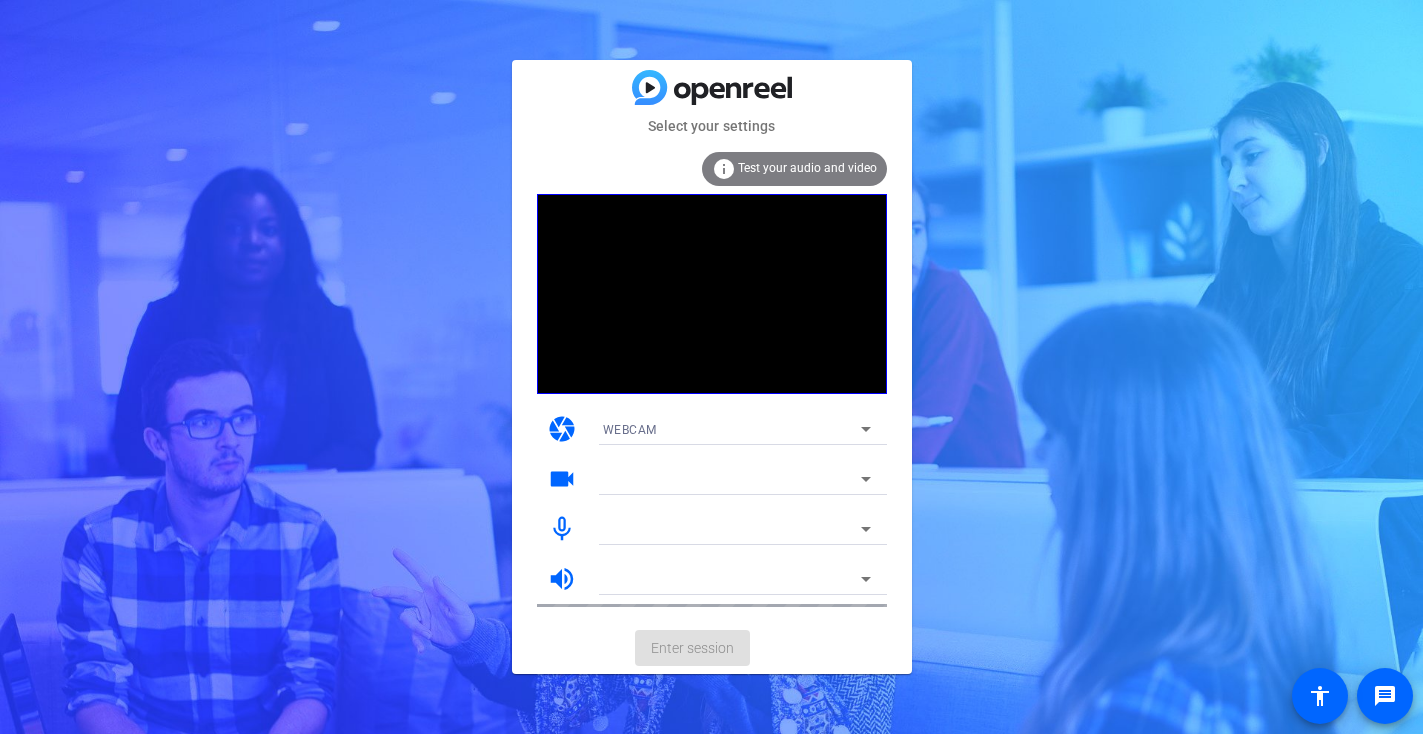 scroll, scrollTop: 0, scrollLeft: 0, axis: both 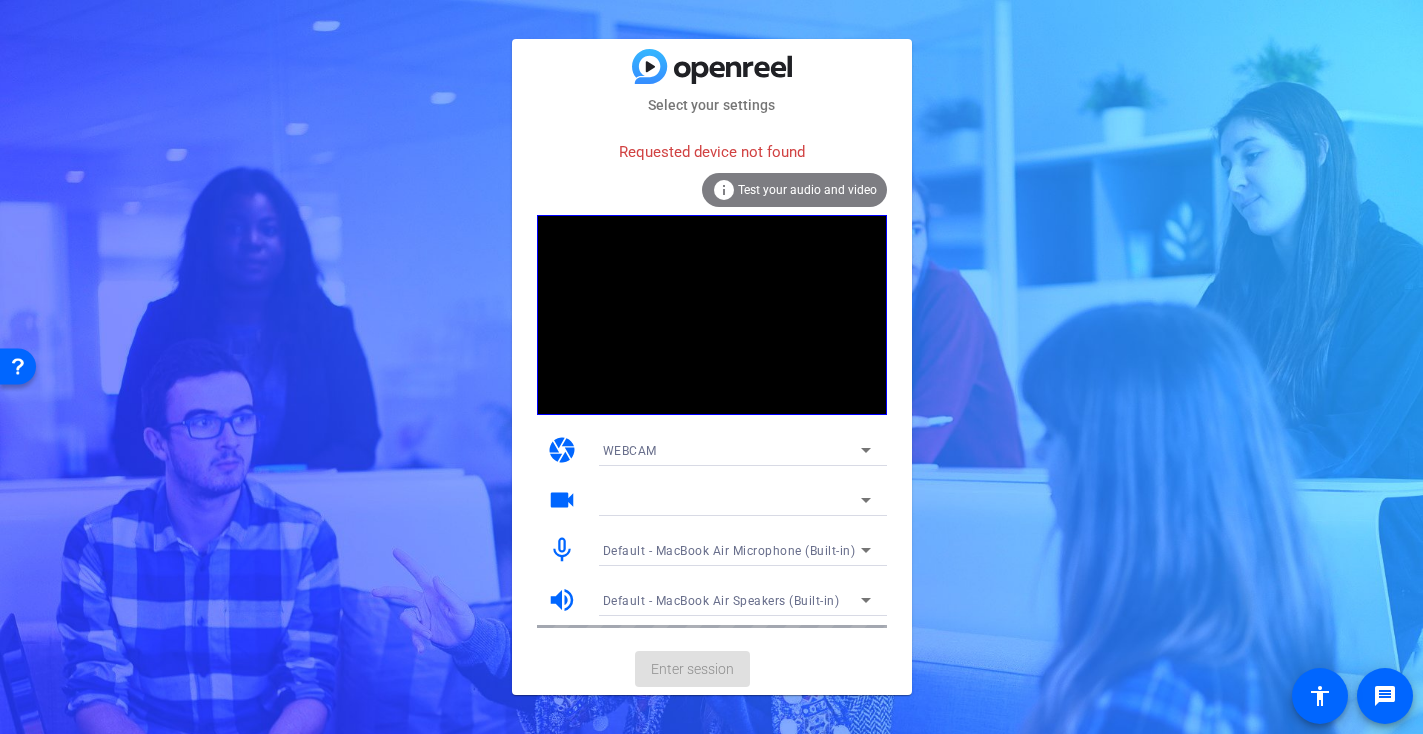click on "Enter session" 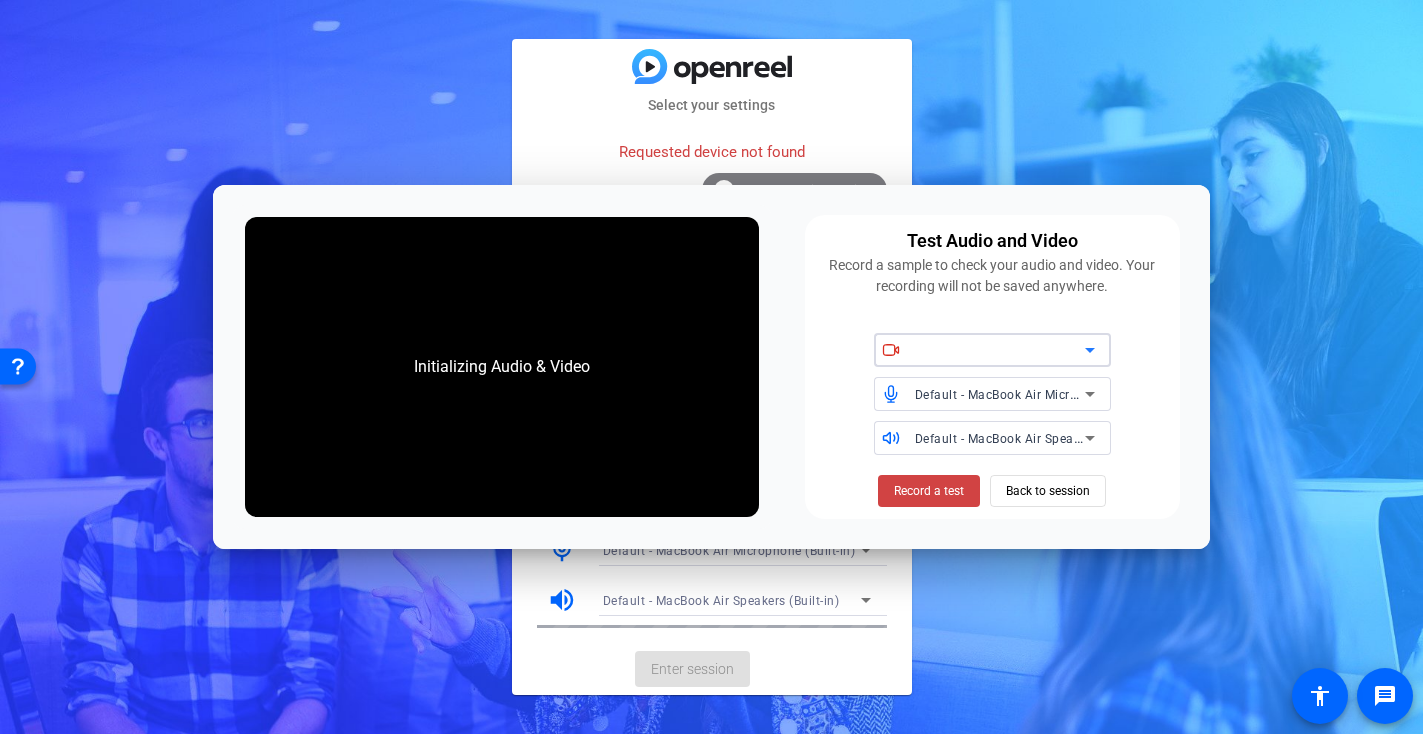 click 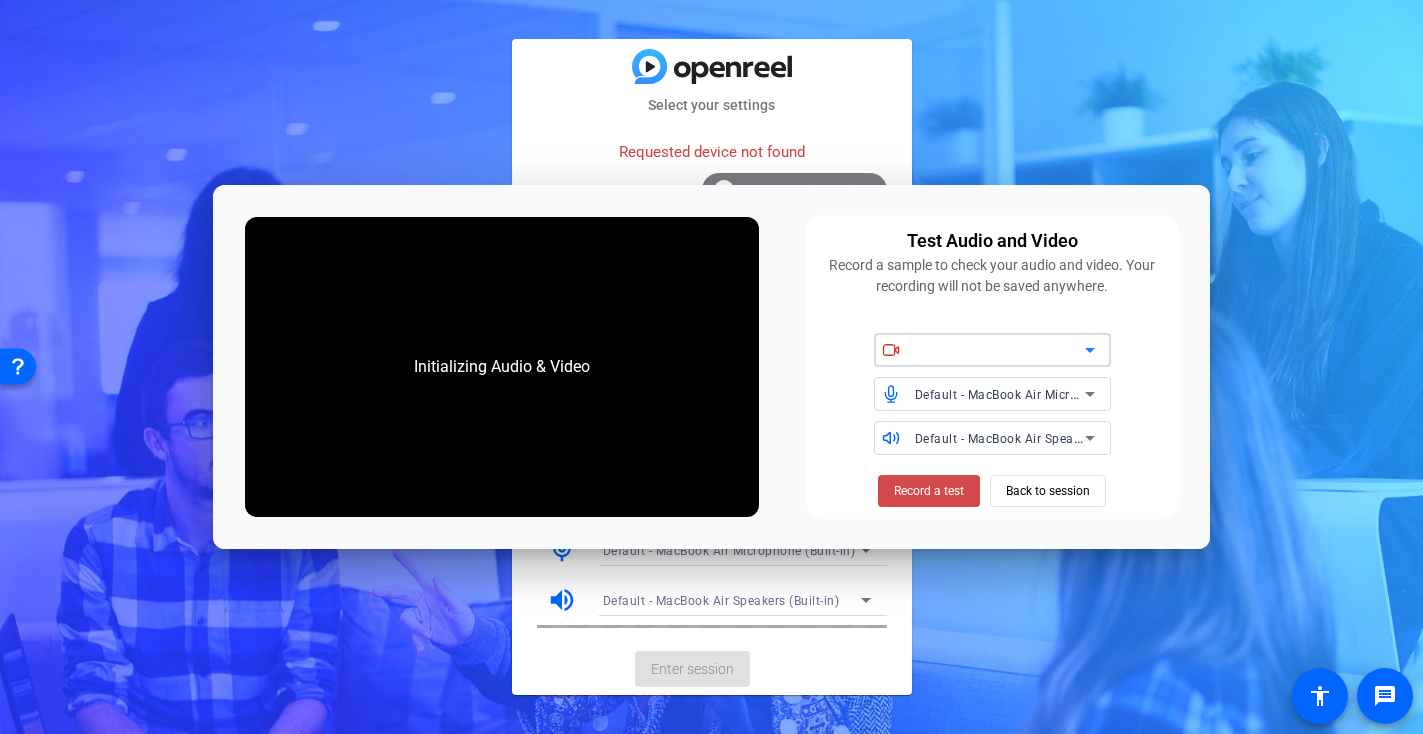 click on "Record a test" at bounding box center [929, 491] 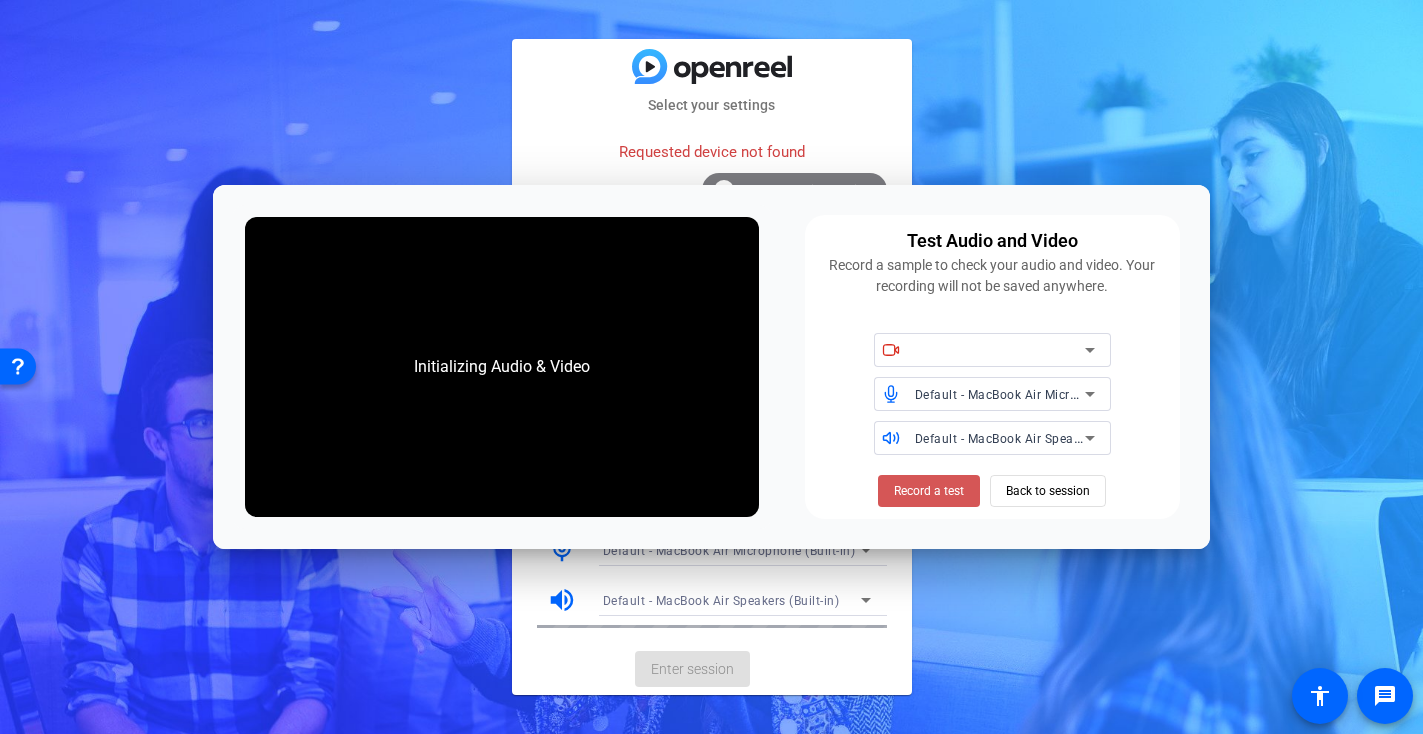 click on "Record a test" at bounding box center (929, 491) 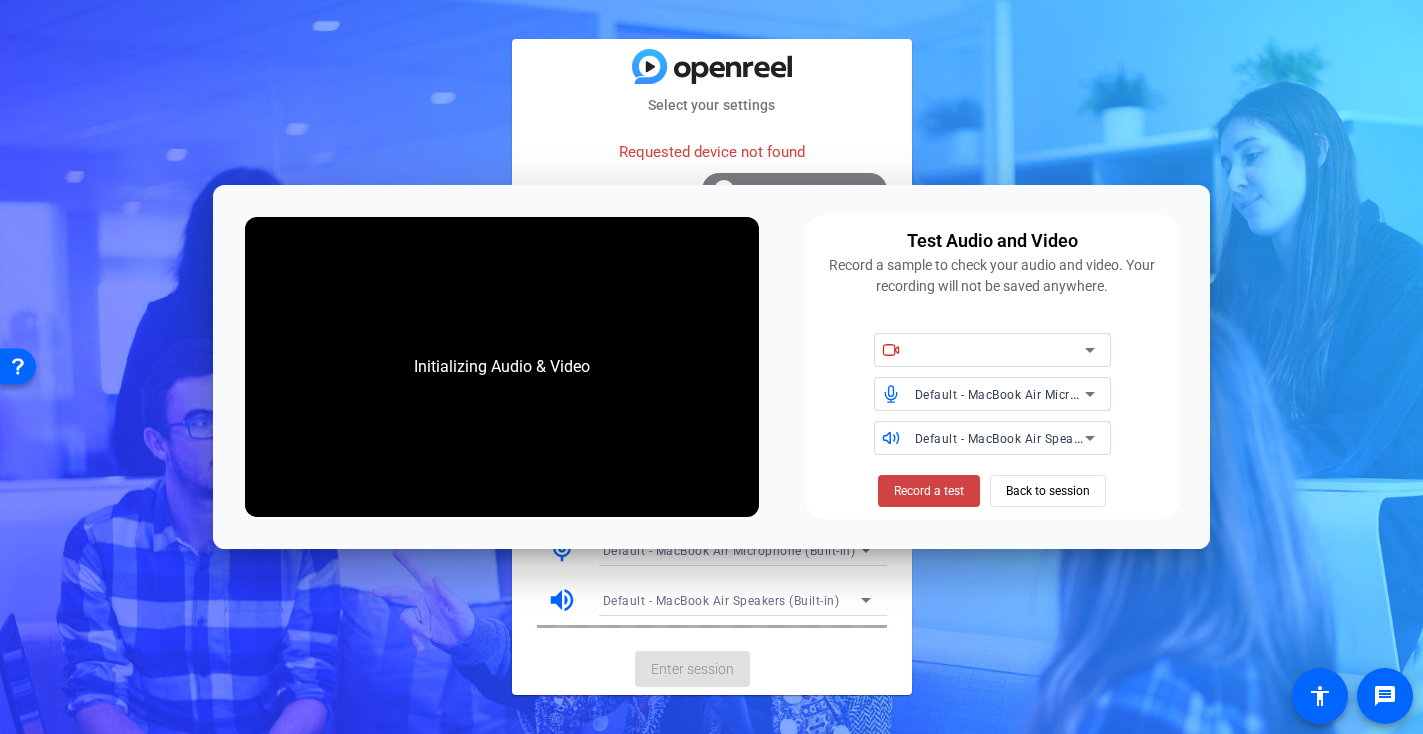 click on "Record a test" at bounding box center (929, 491) 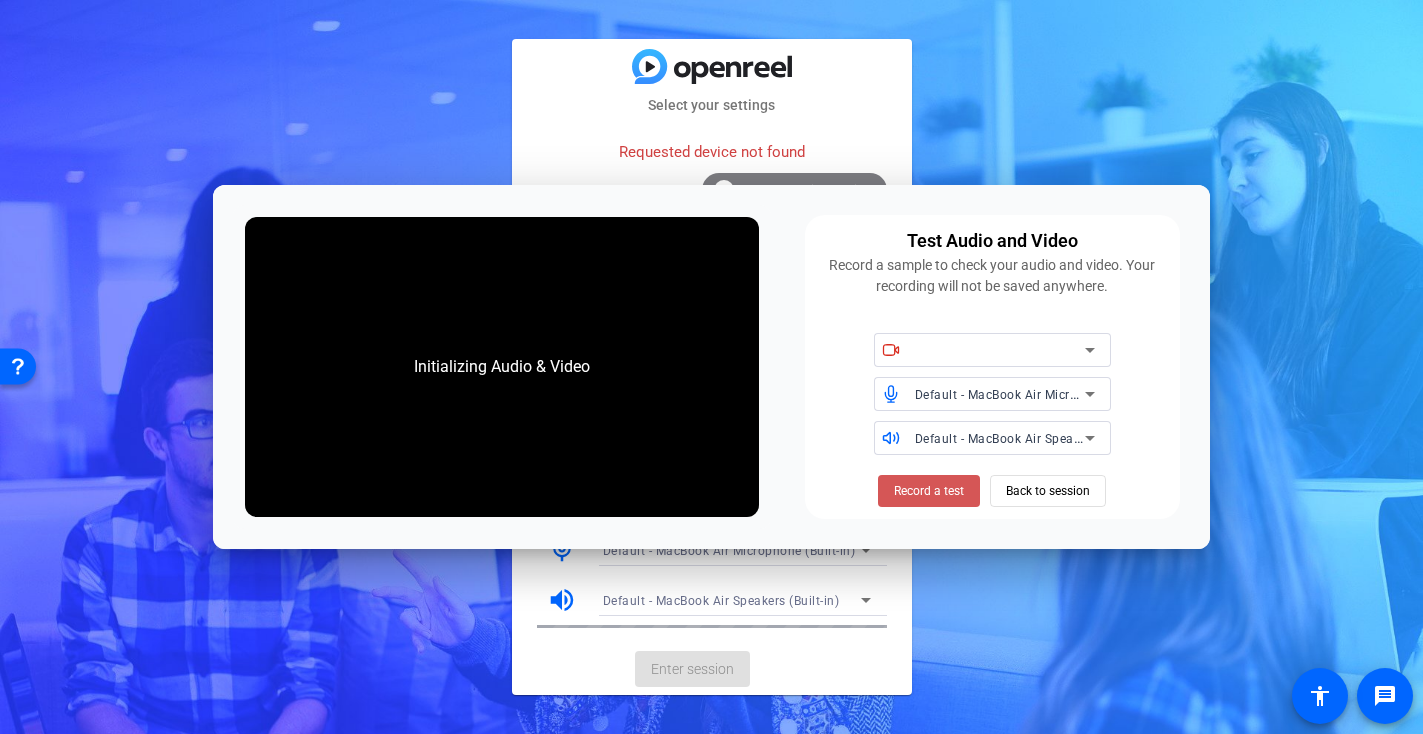 click on "Record a test" at bounding box center [929, 491] 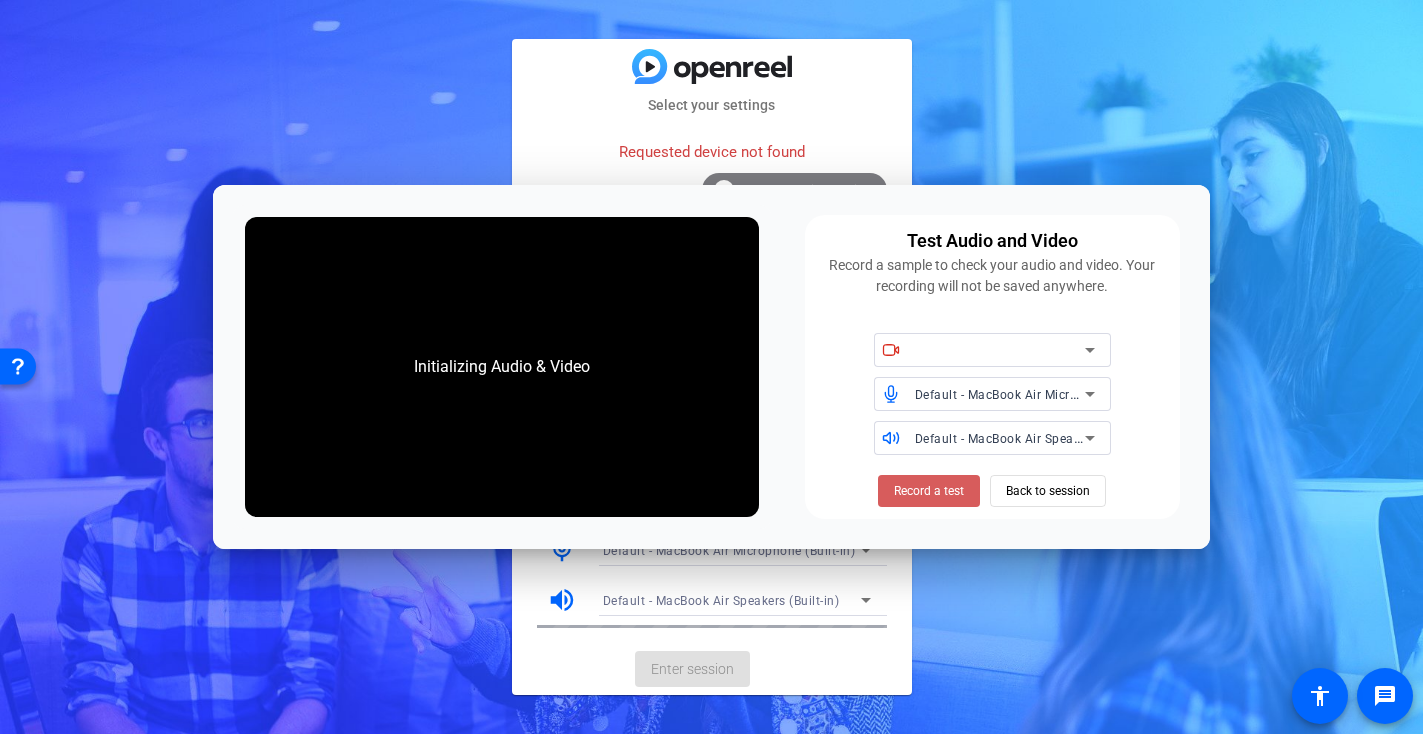 click on "Record a test" at bounding box center (929, 491) 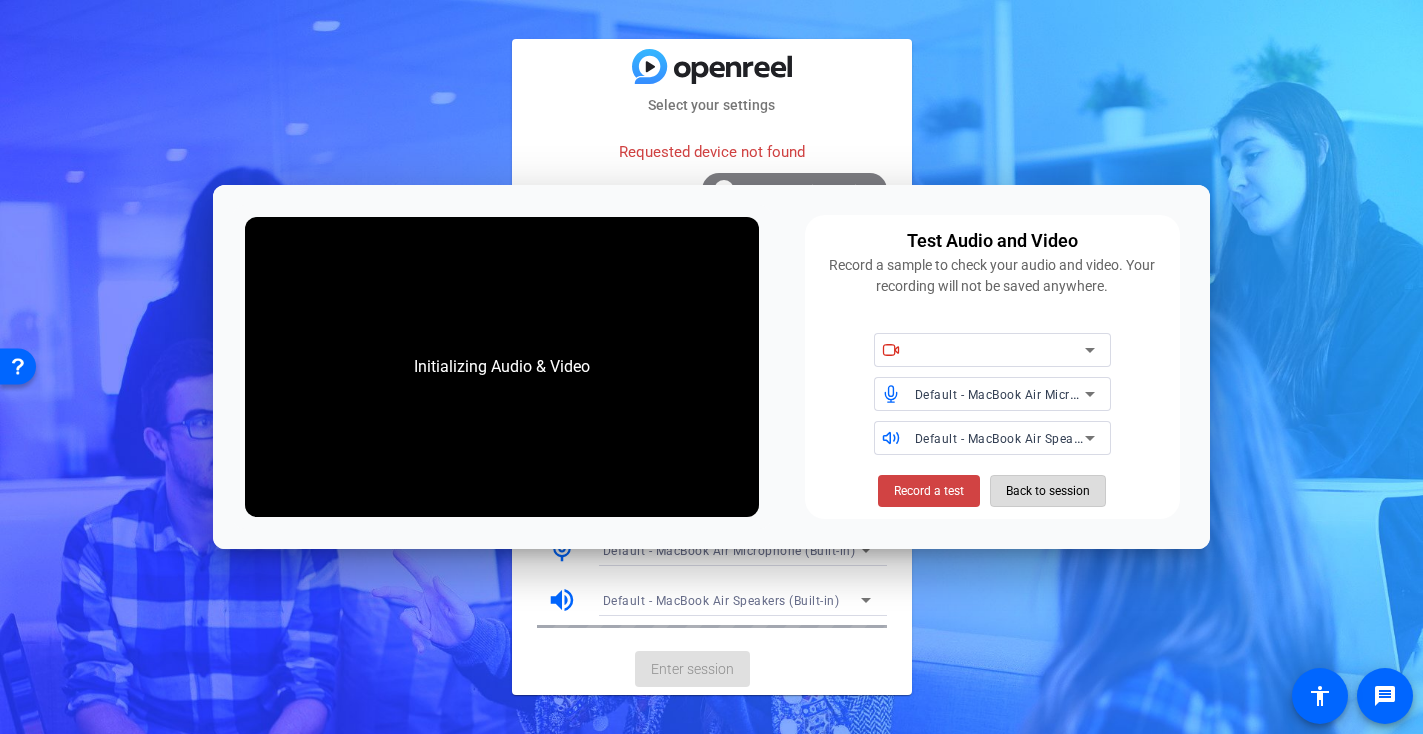 click on "Back to session" at bounding box center (1048, 491) 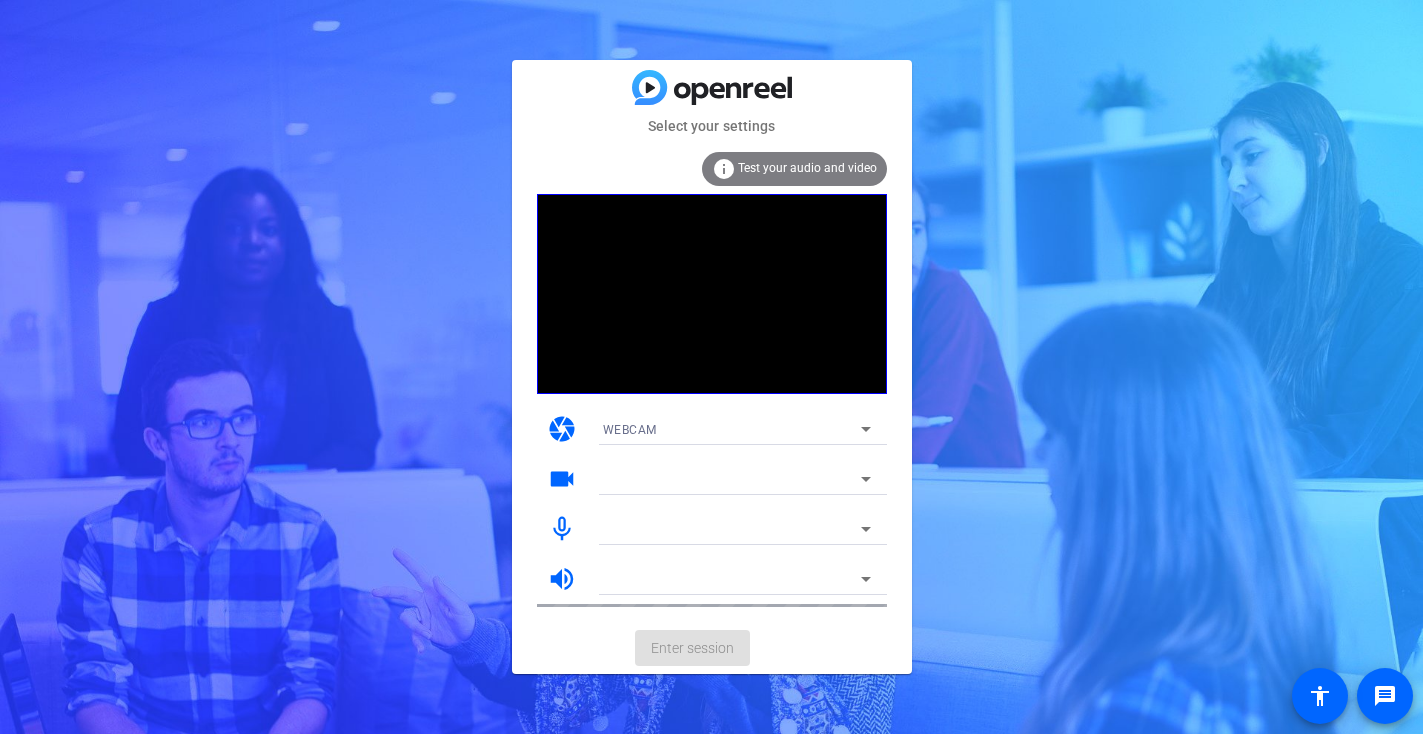 scroll, scrollTop: 0, scrollLeft: 0, axis: both 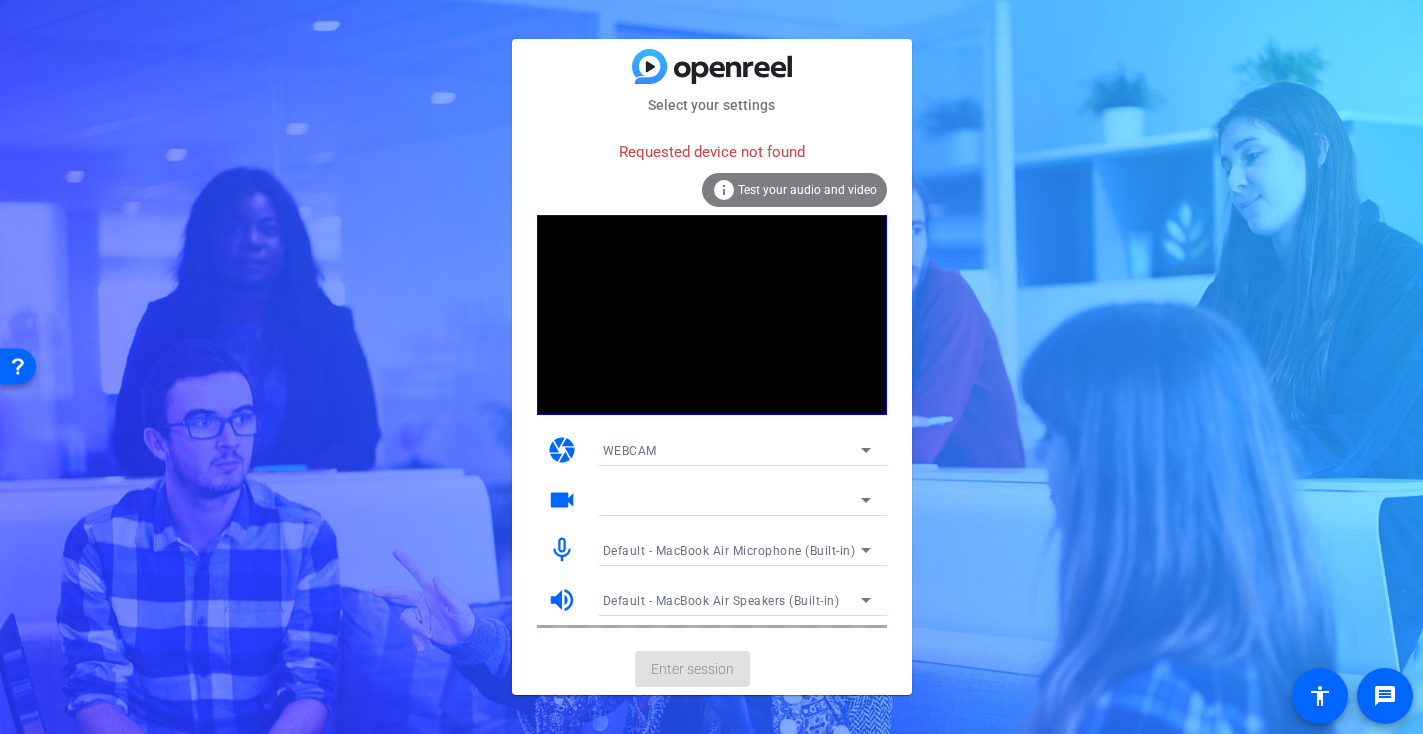 click on "Enter session" 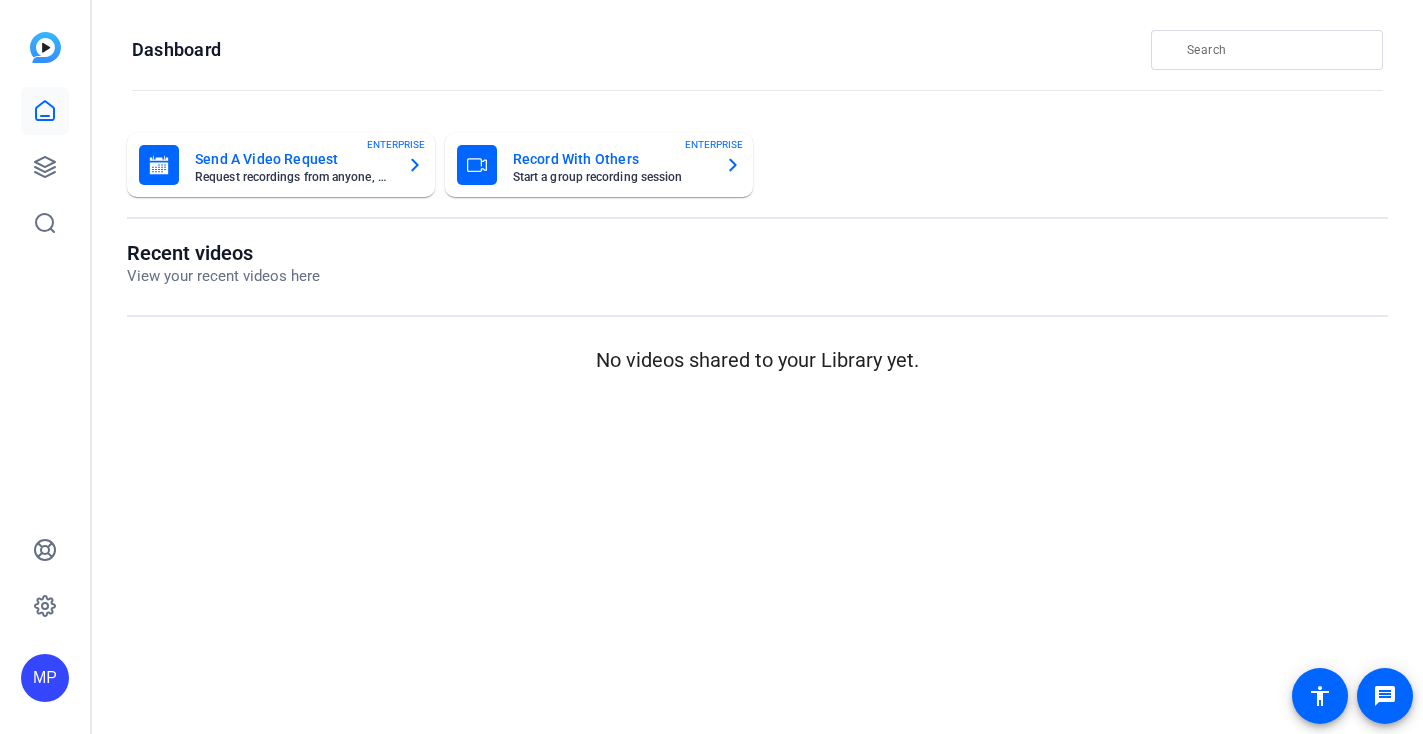 scroll, scrollTop: 0, scrollLeft: 0, axis: both 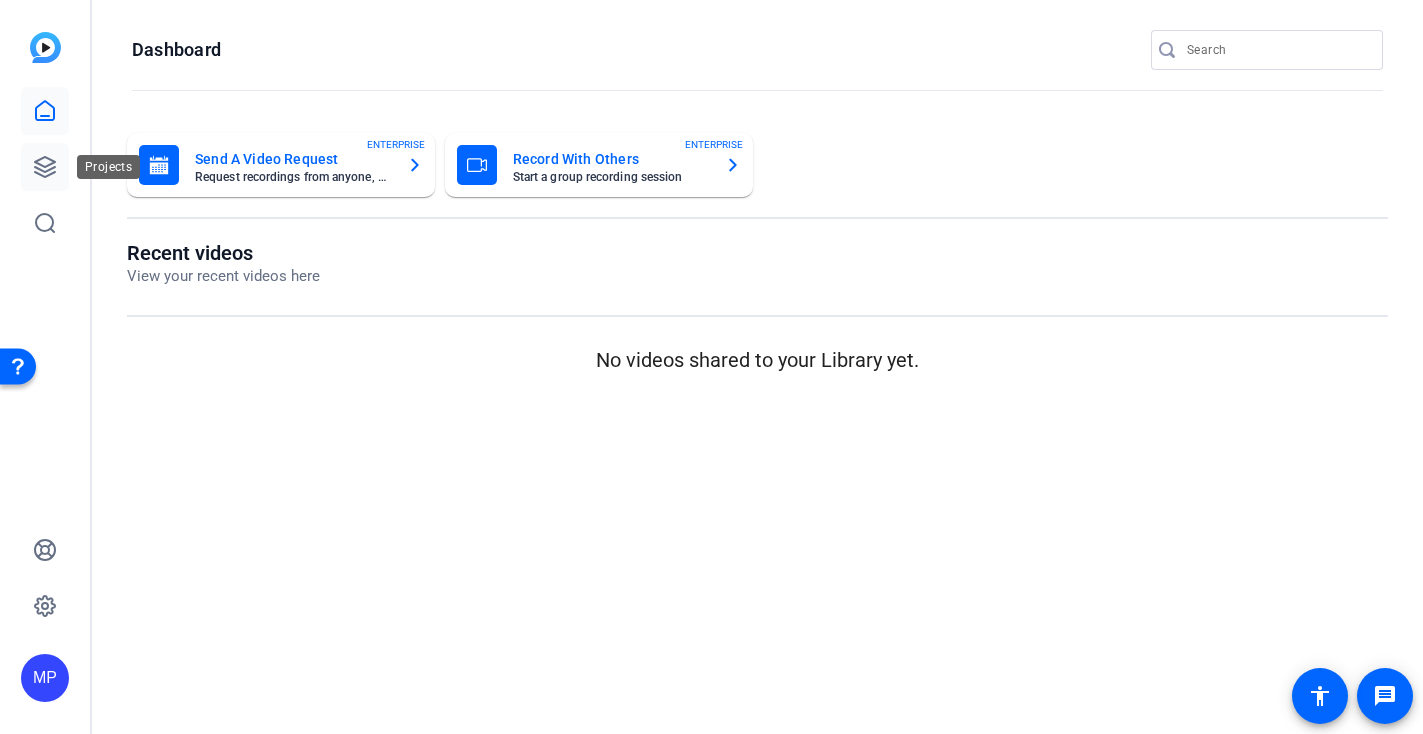 click 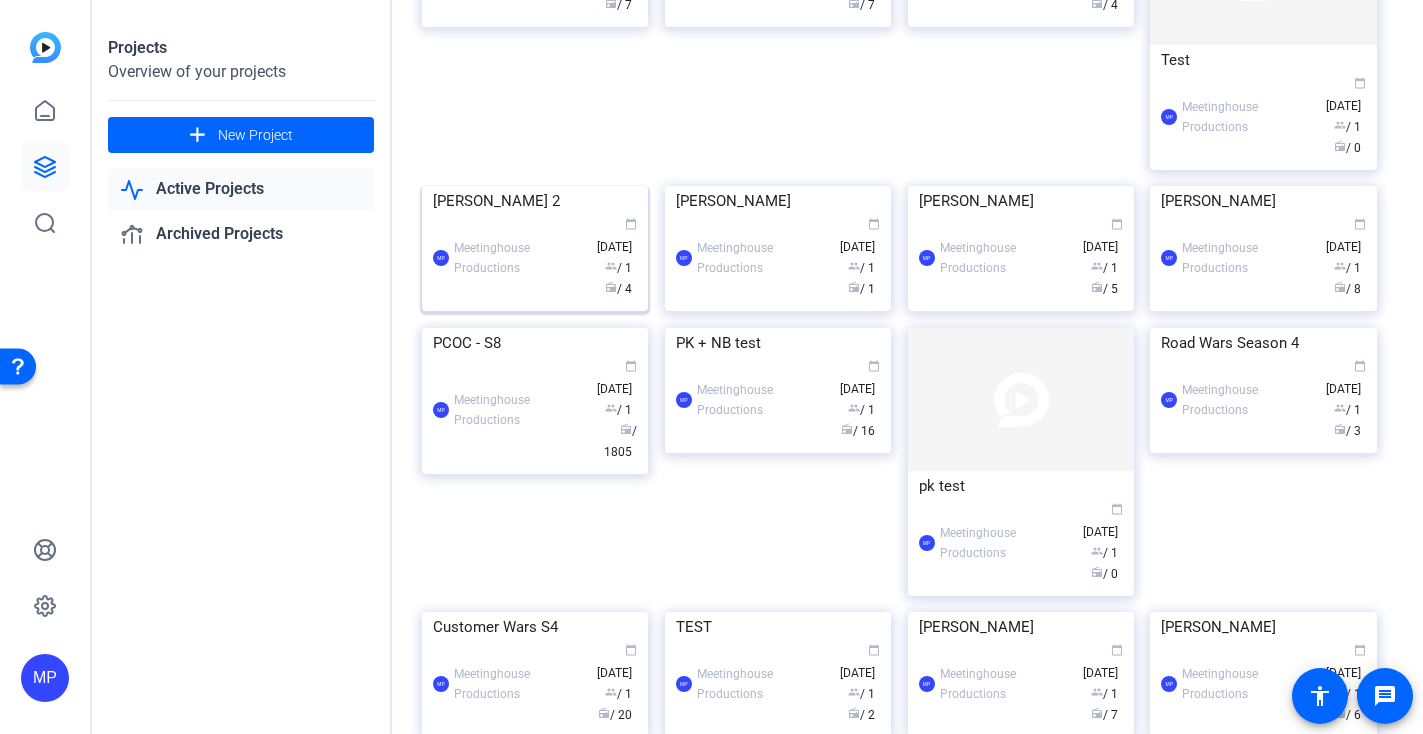 scroll, scrollTop: 267, scrollLeft: 0, axis: vertical 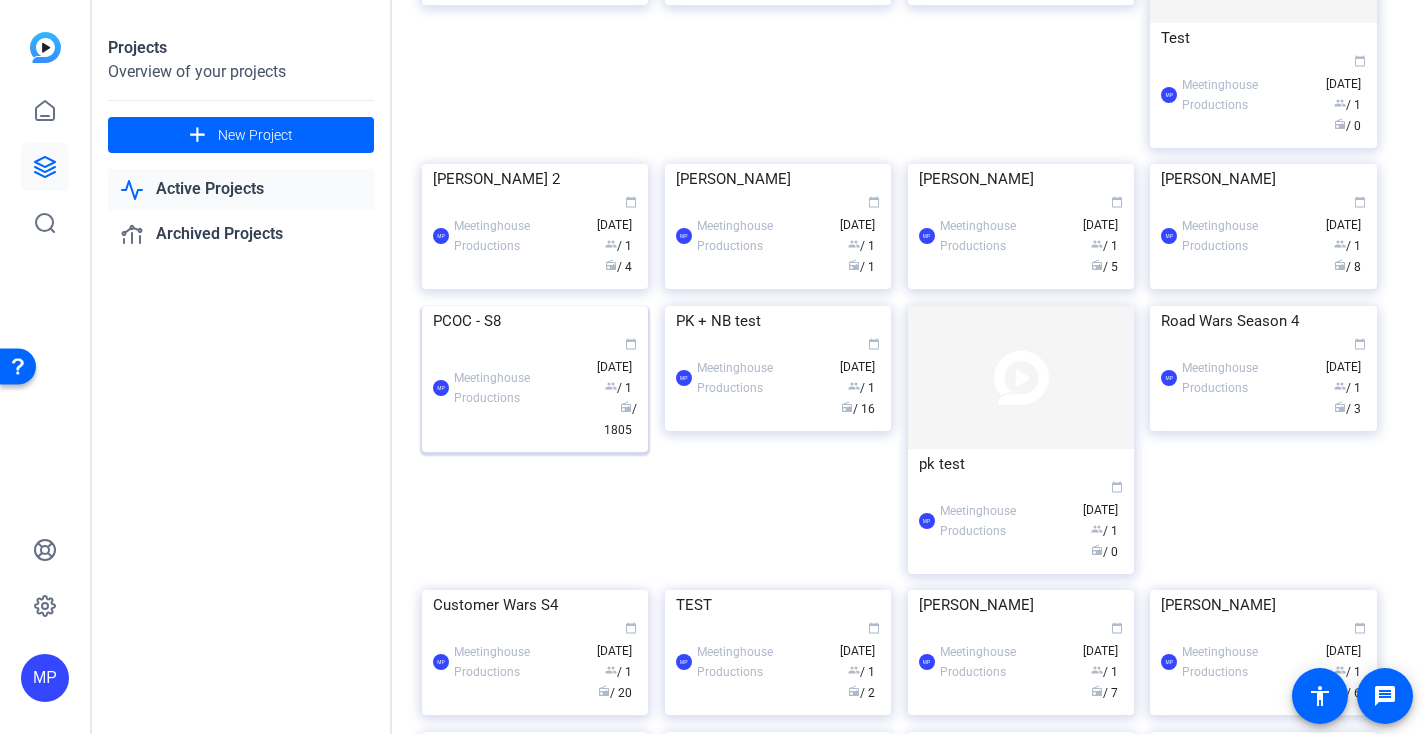 click 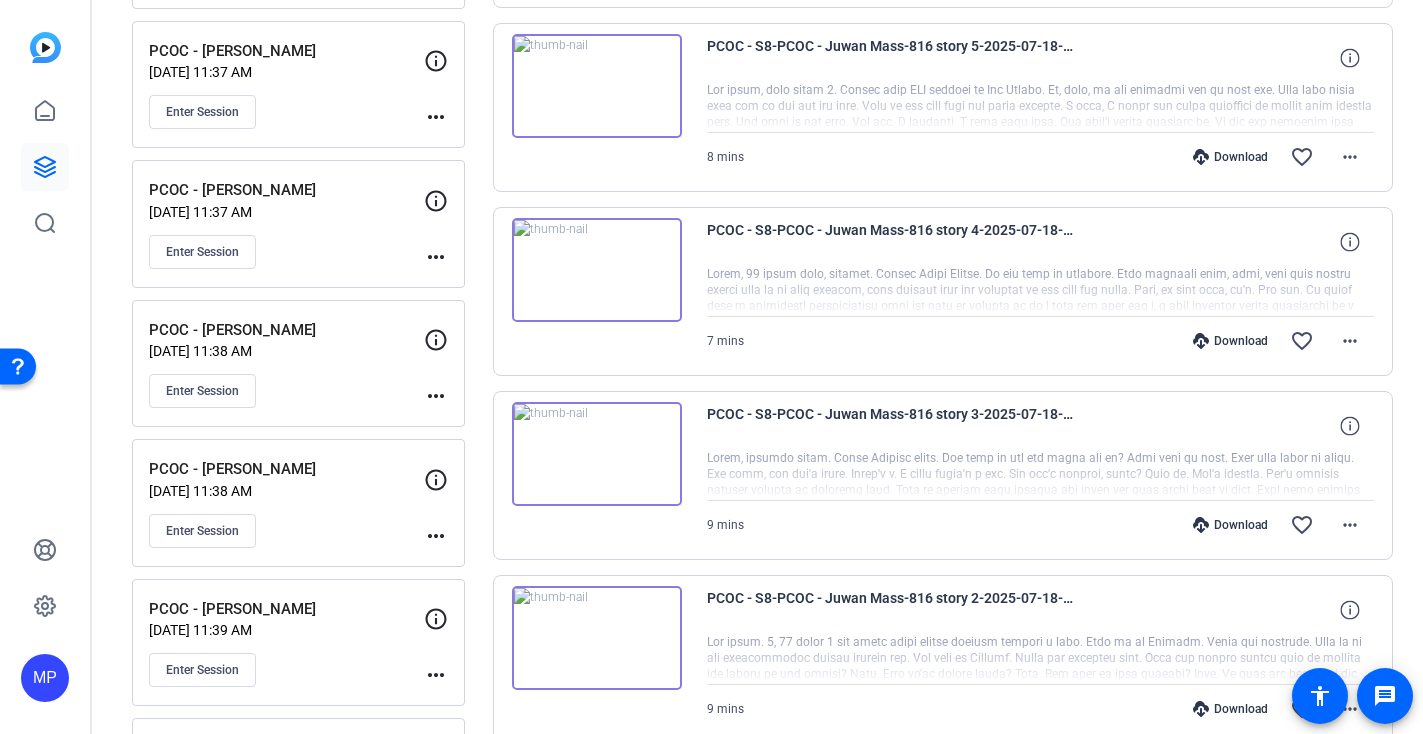 scroll, scrollTop: 432, scrollLeft: 0, axis: vertical 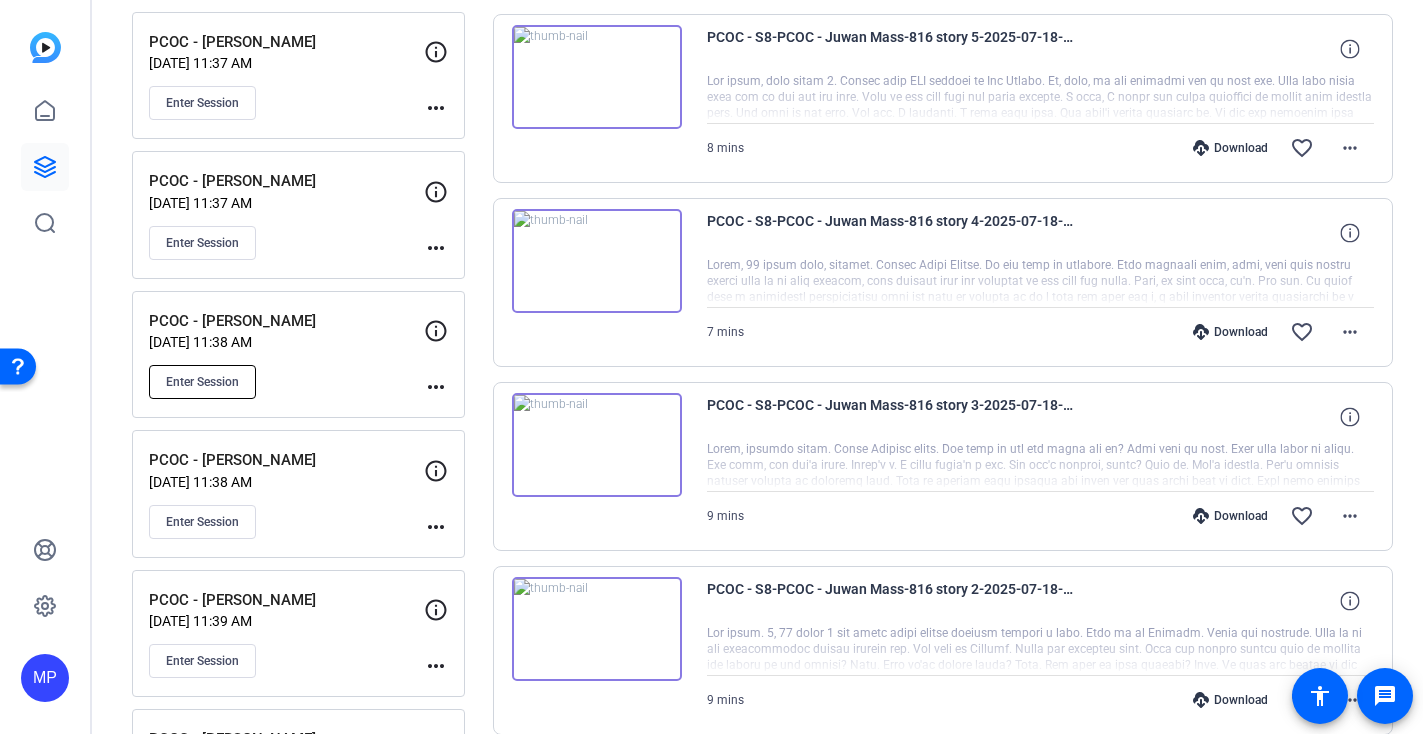 click on "Enter Session" 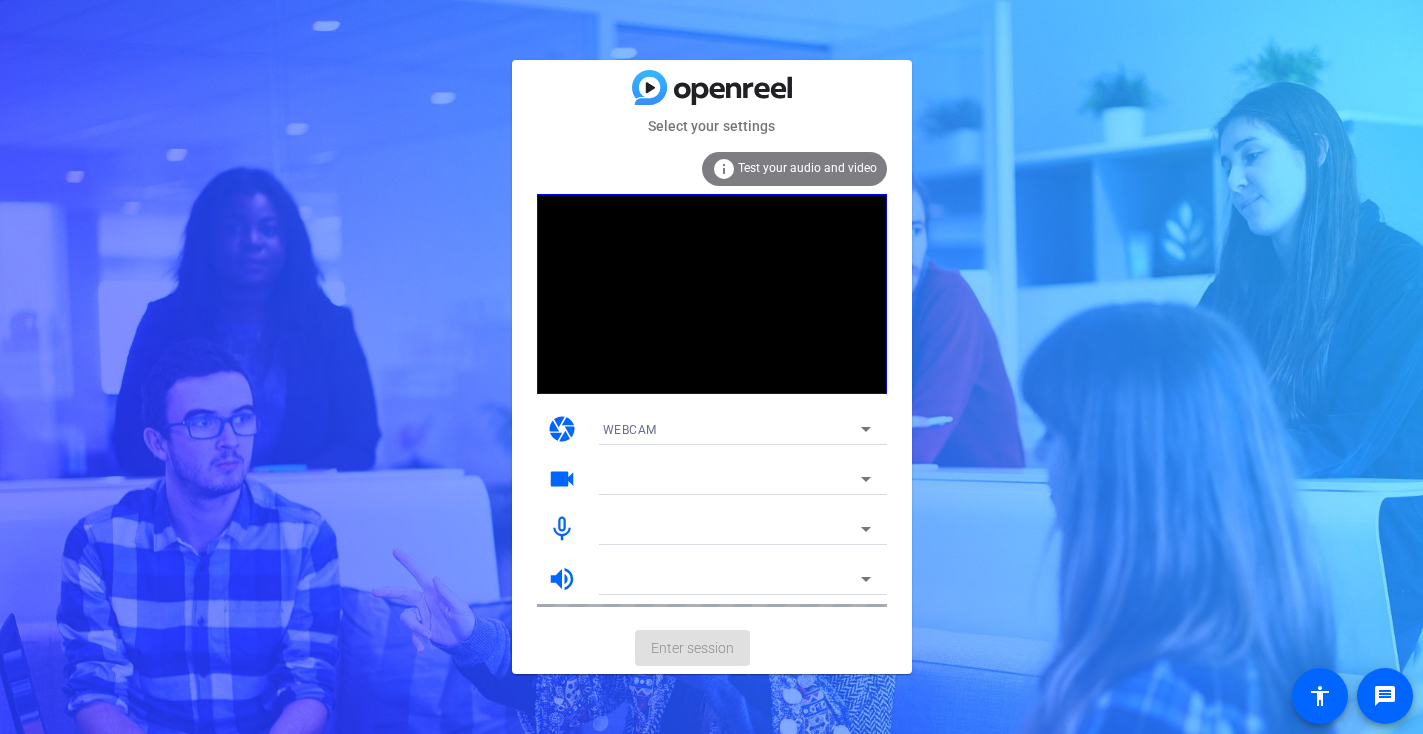 scroll, scrollTop: 0, scrollLeft: 0, axis: both 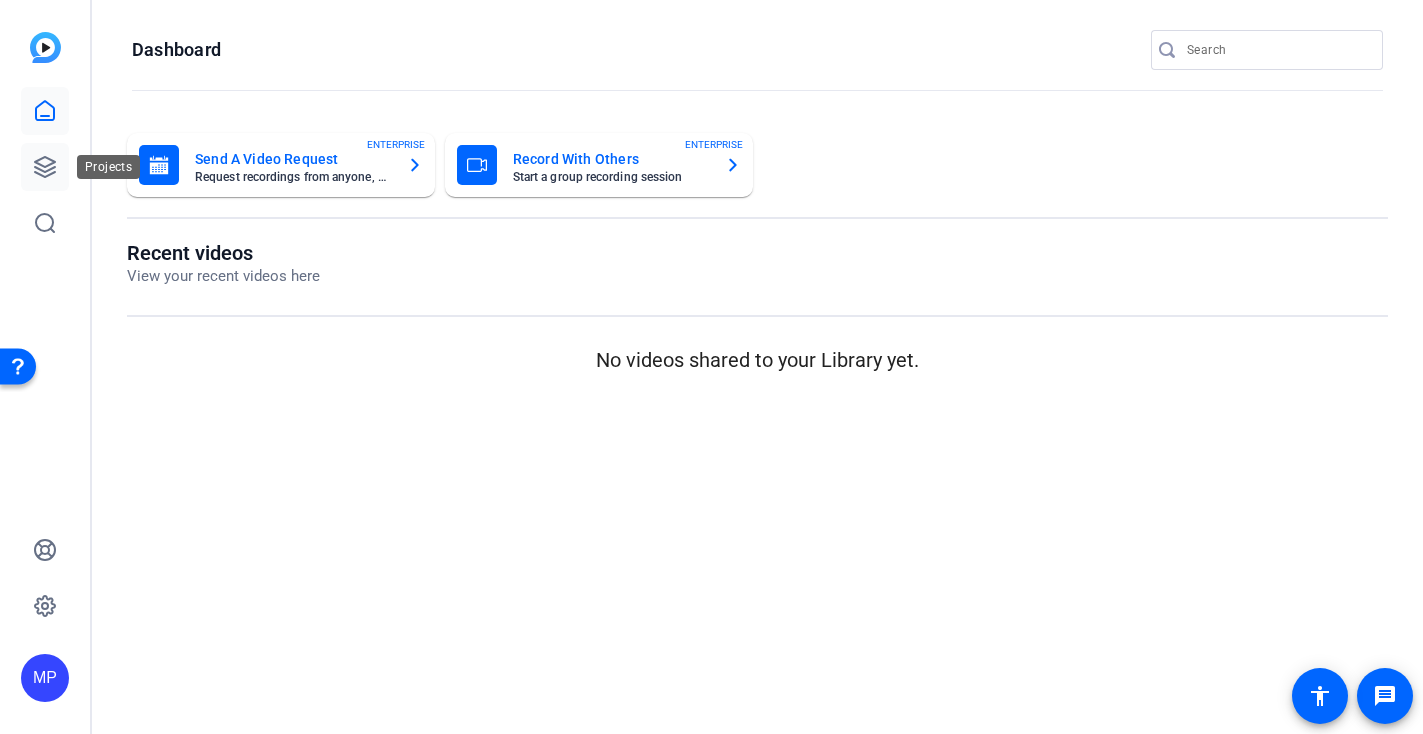 click 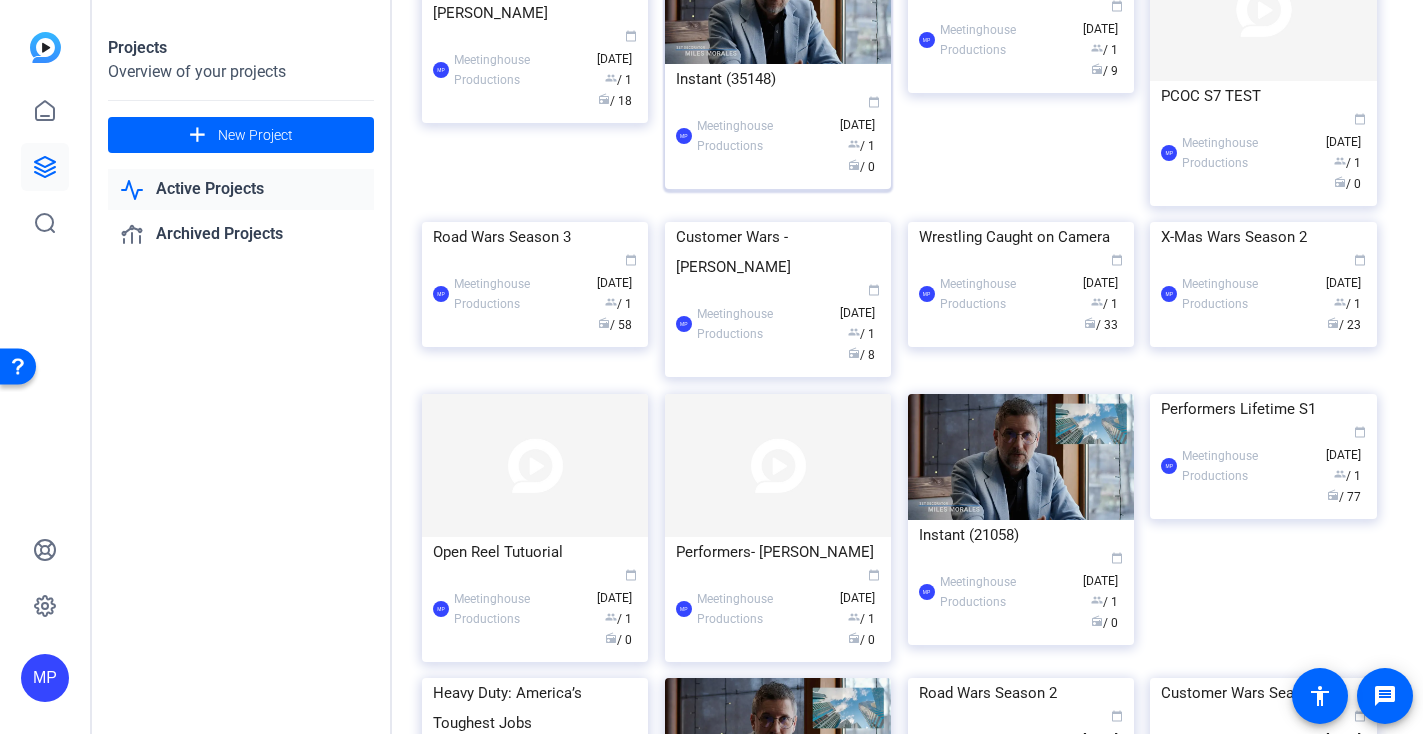 scroll, scrollTop: 0, scrollLeft: 0, axis: both 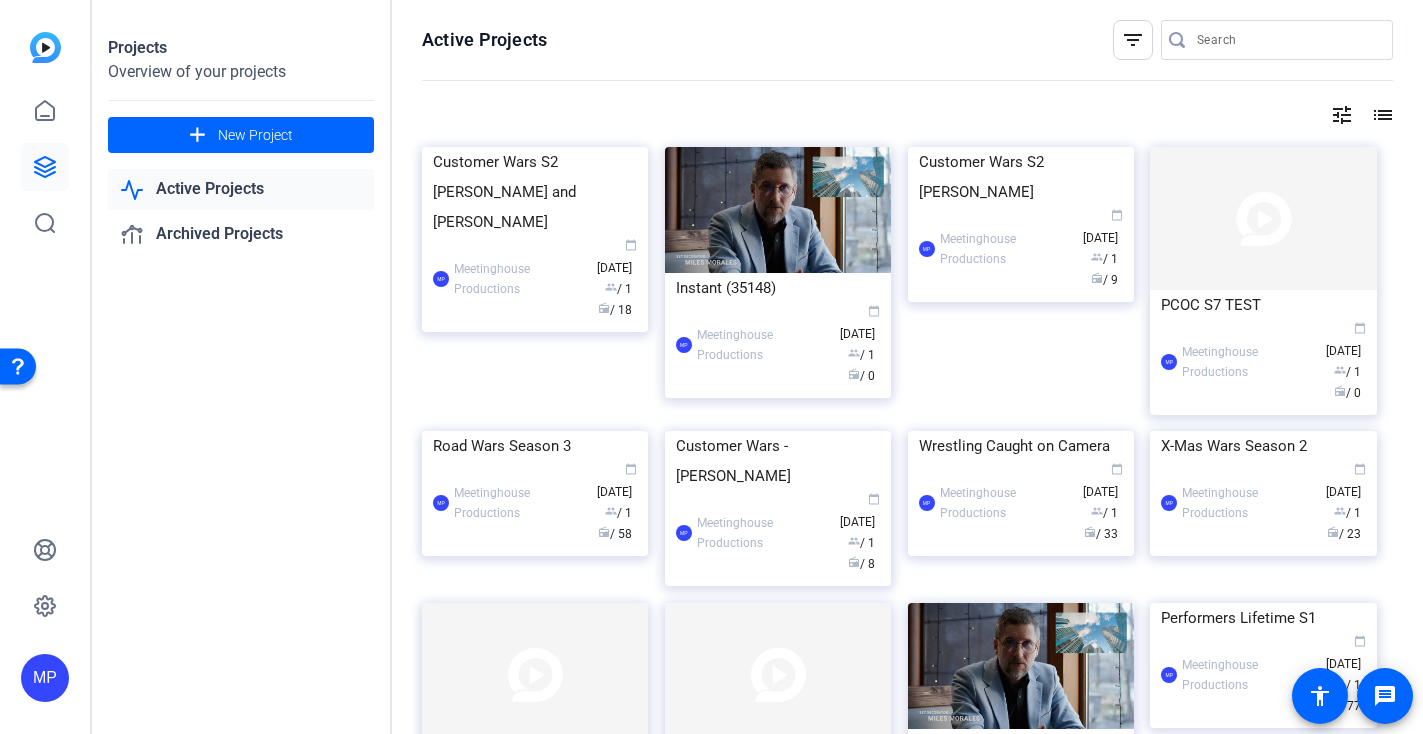 click at bounding box center [1287, 40] 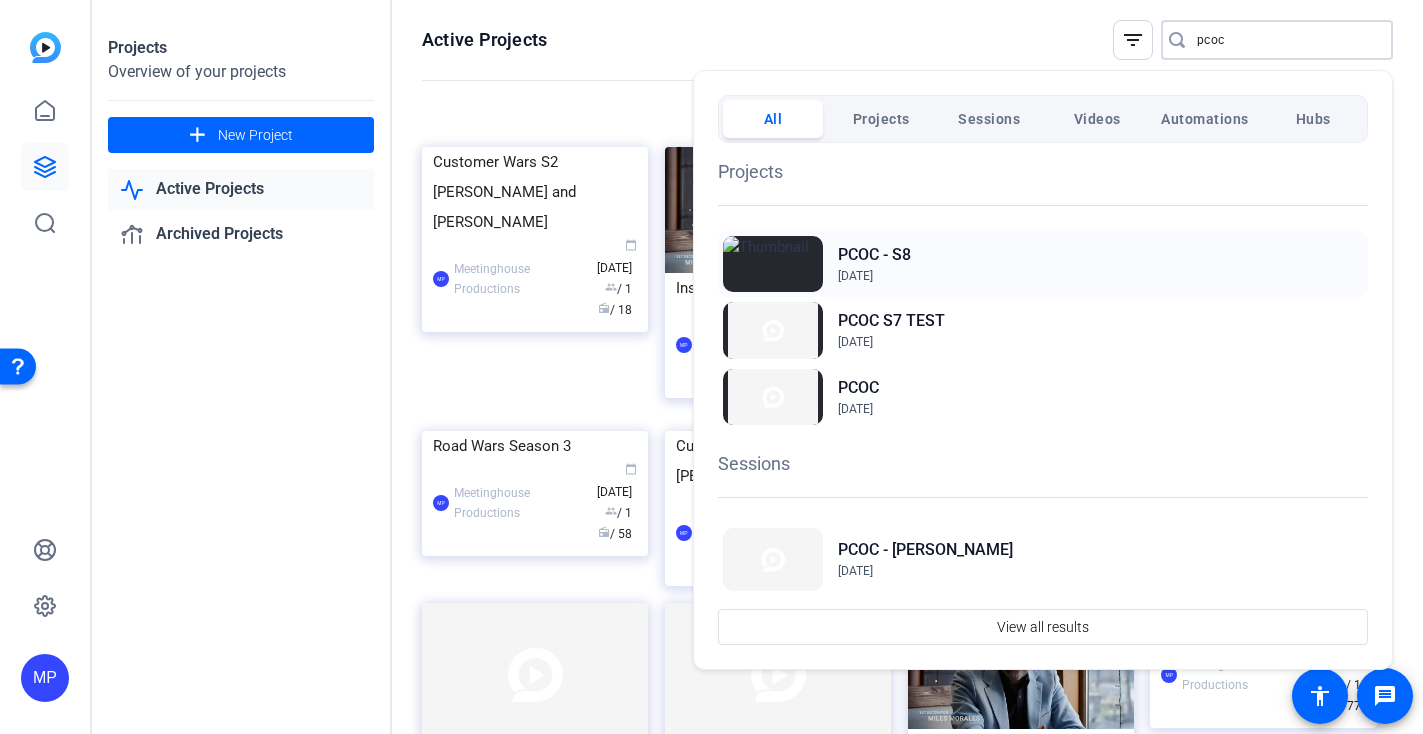 type on "pcoc" 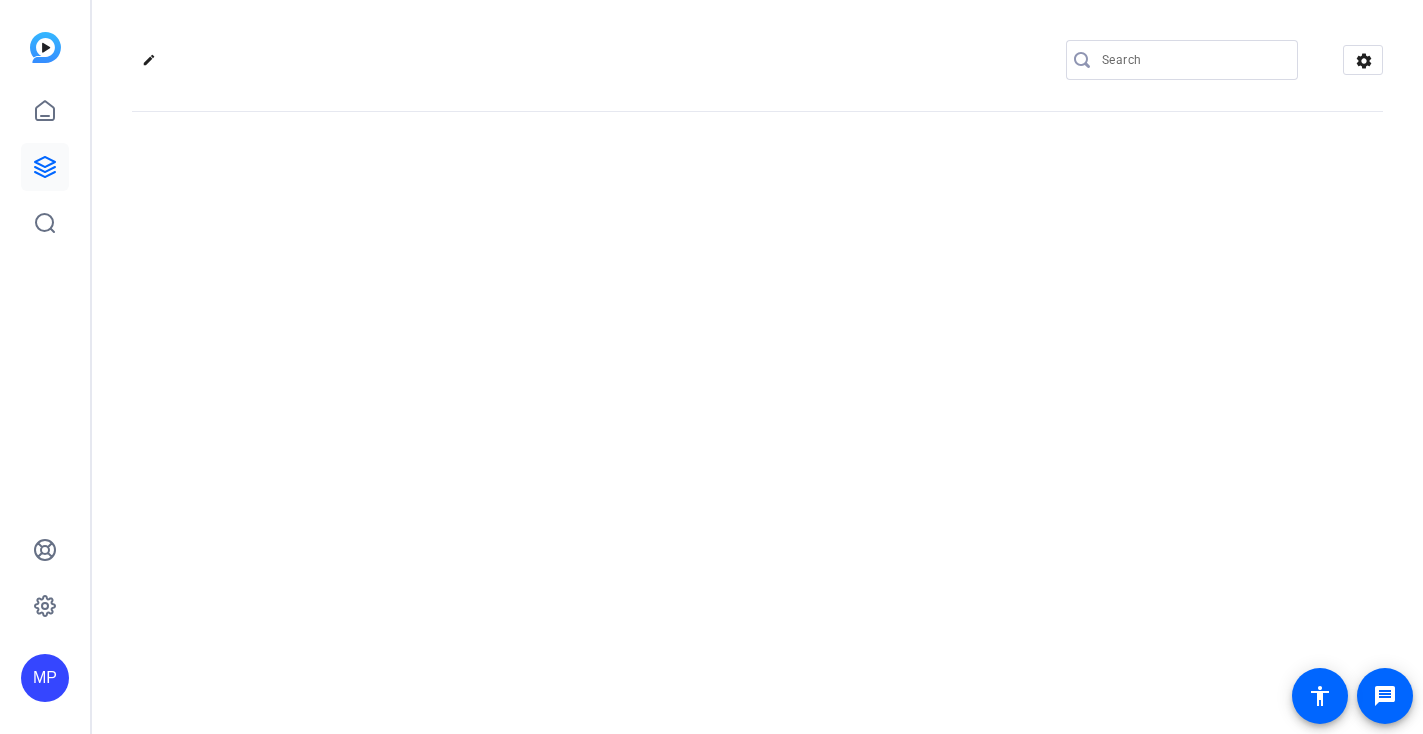 scroll, scrollTop: 0, scrollLeft: 0, axis: both 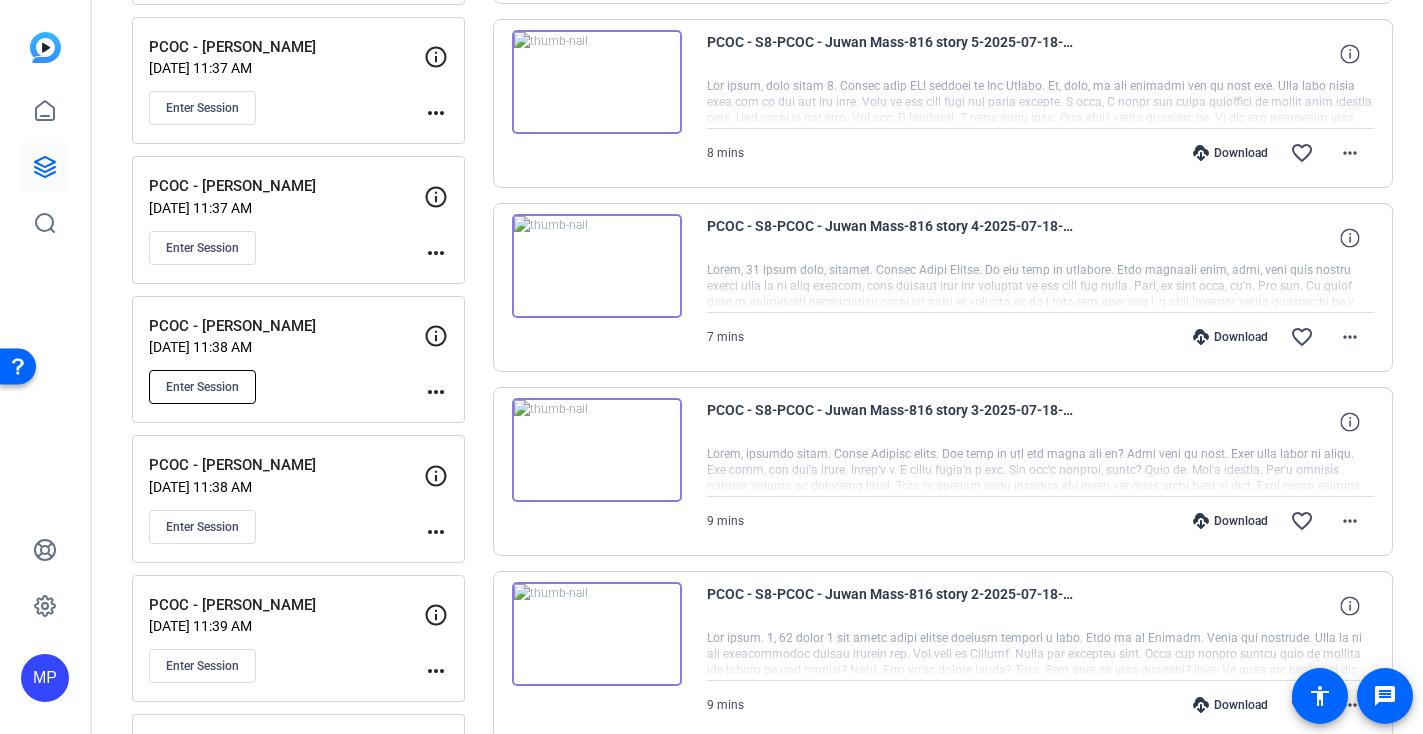 click on "Enter Session" 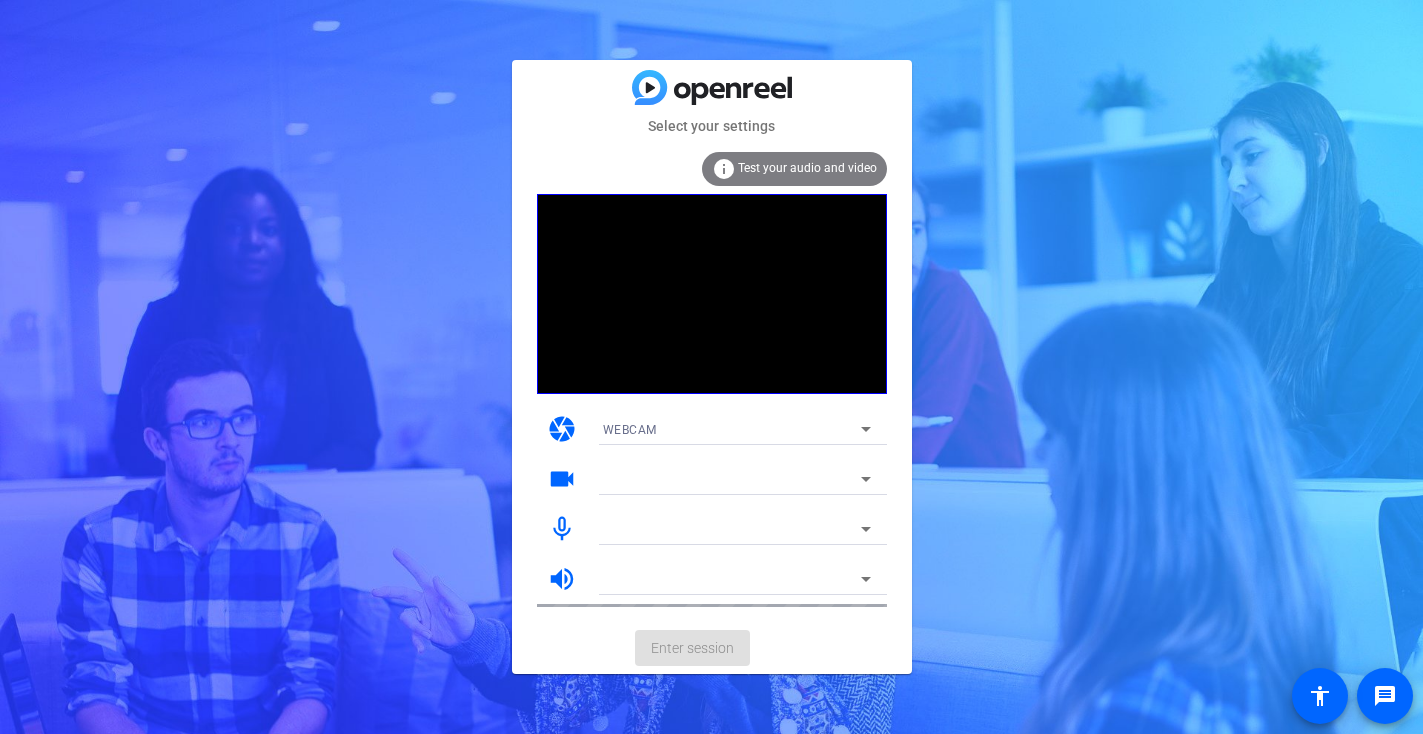 scroll, scrollTop: 0, scrollLeft: 0, axis: both 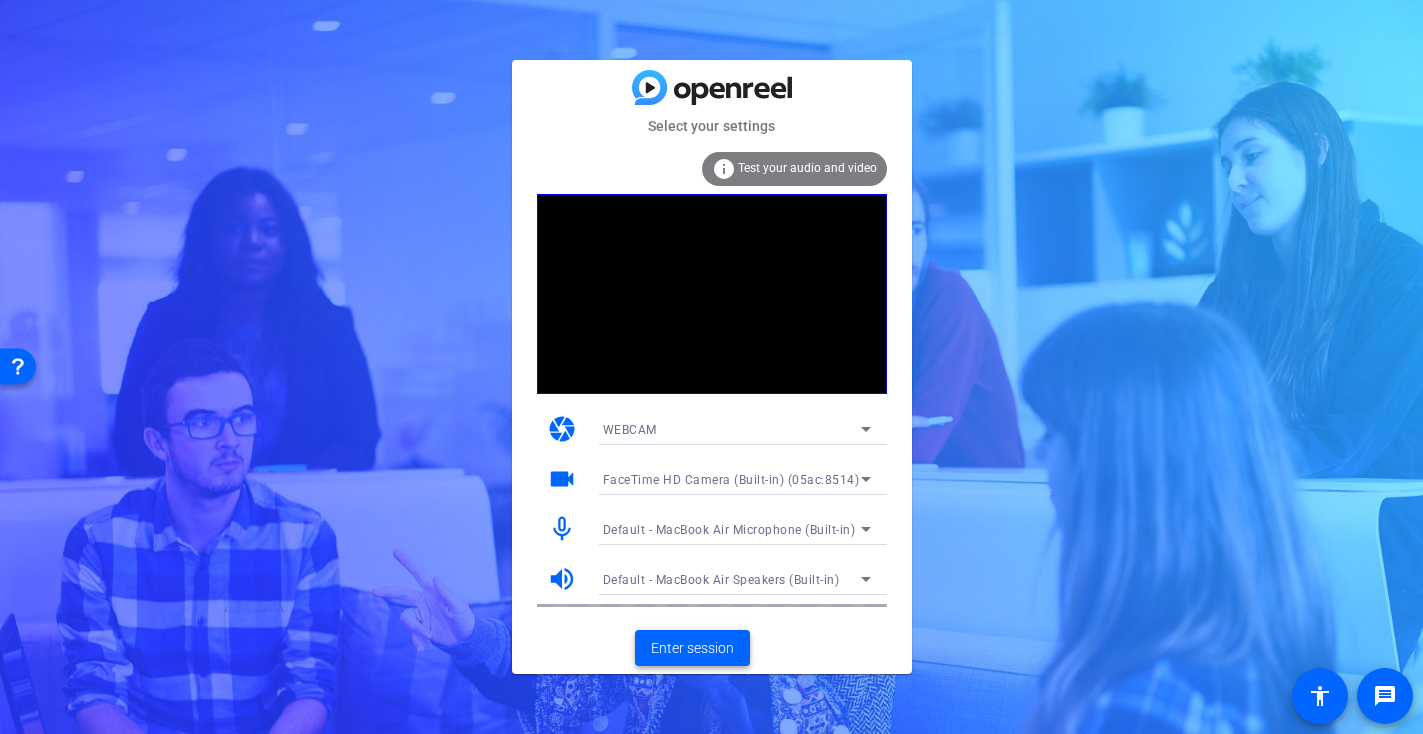 click on "Enter session" 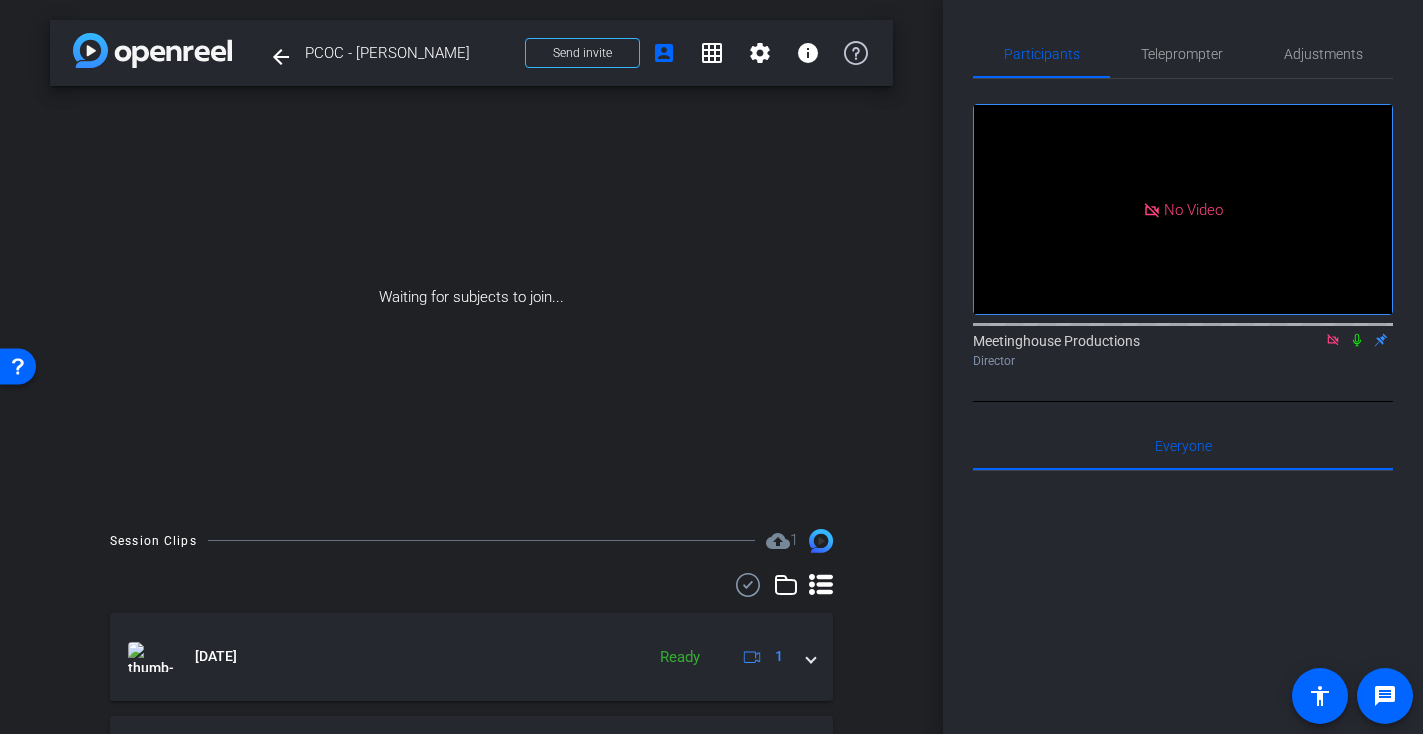 click 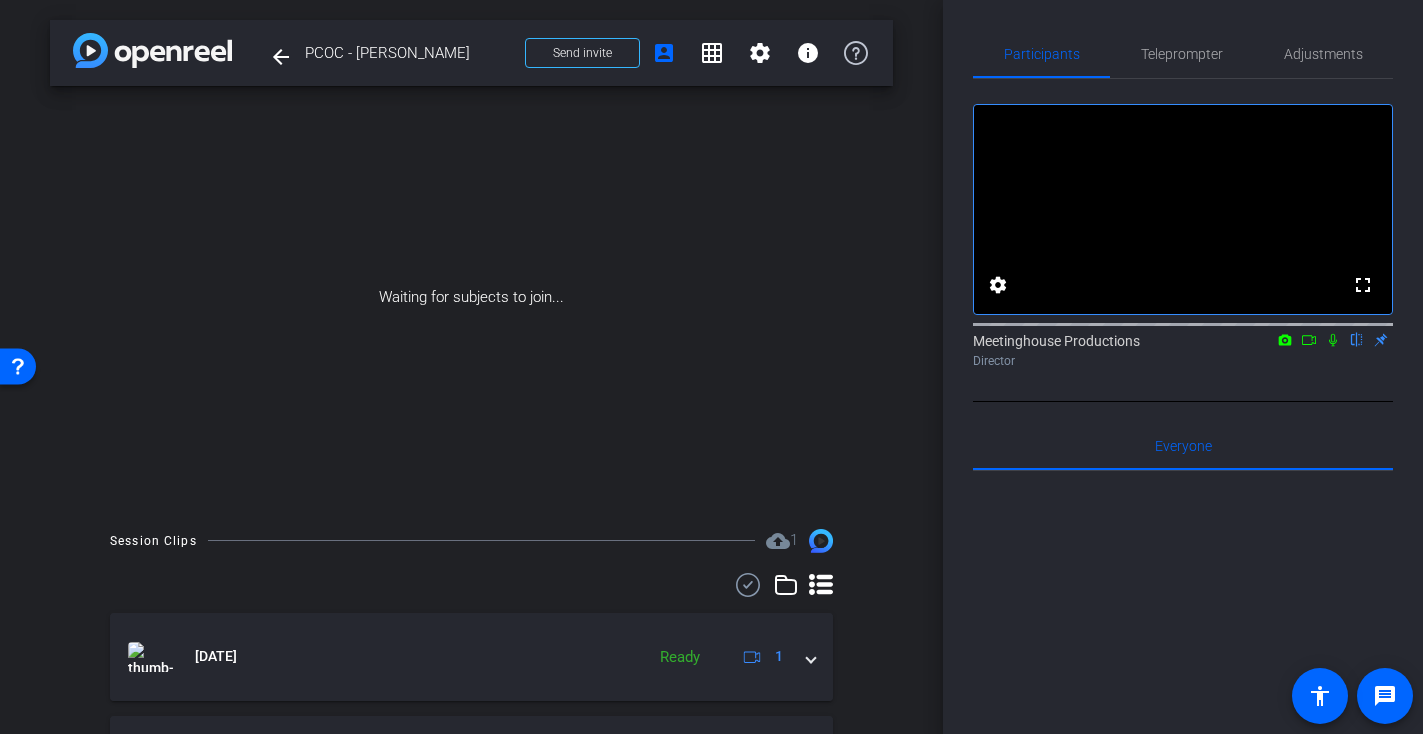 click 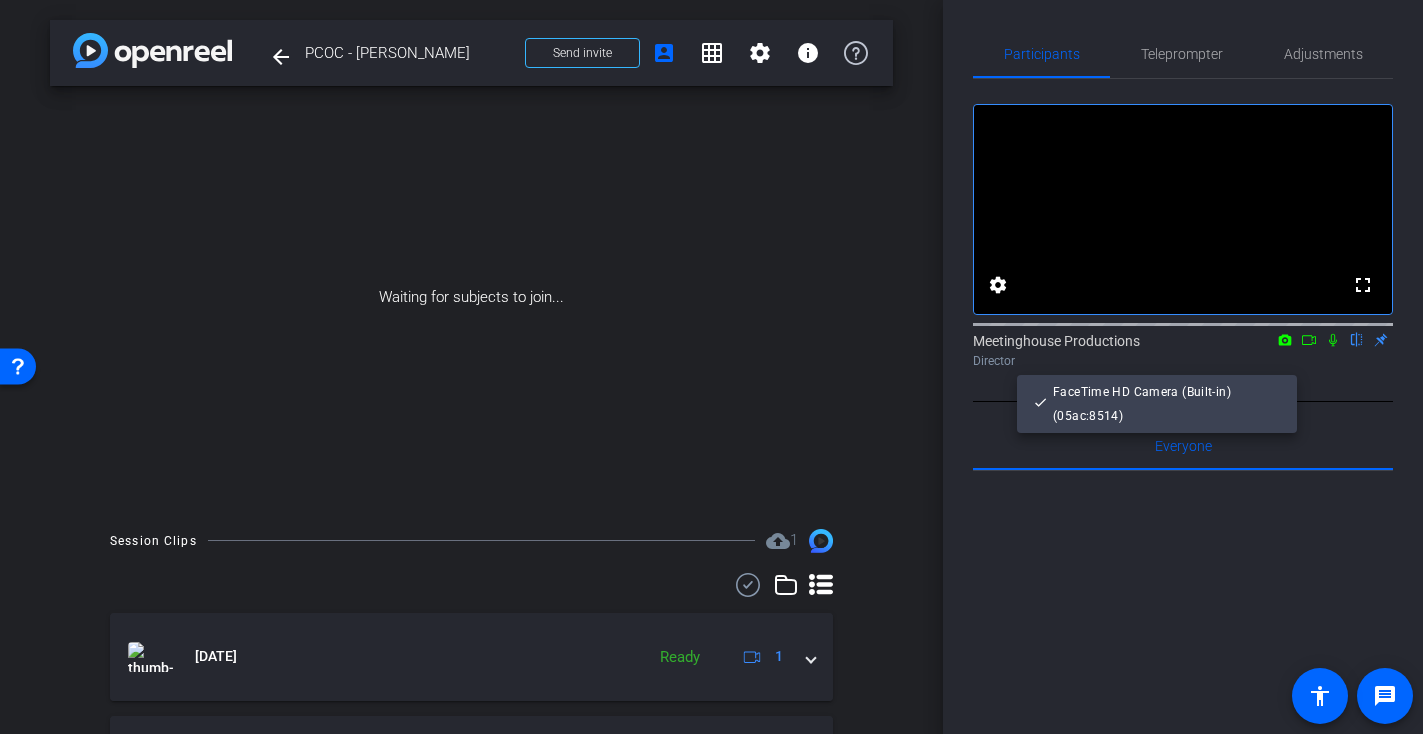 click at bounding box center [711, 367] 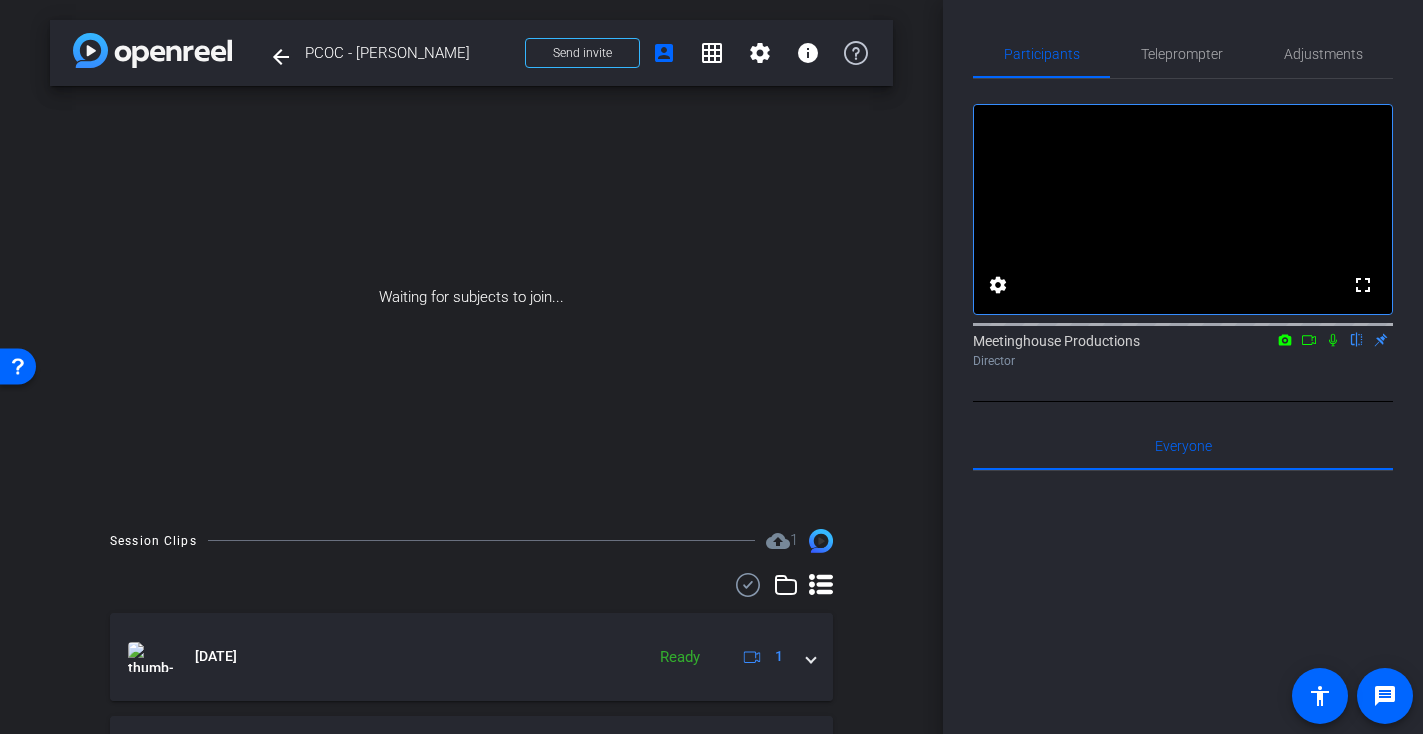 click 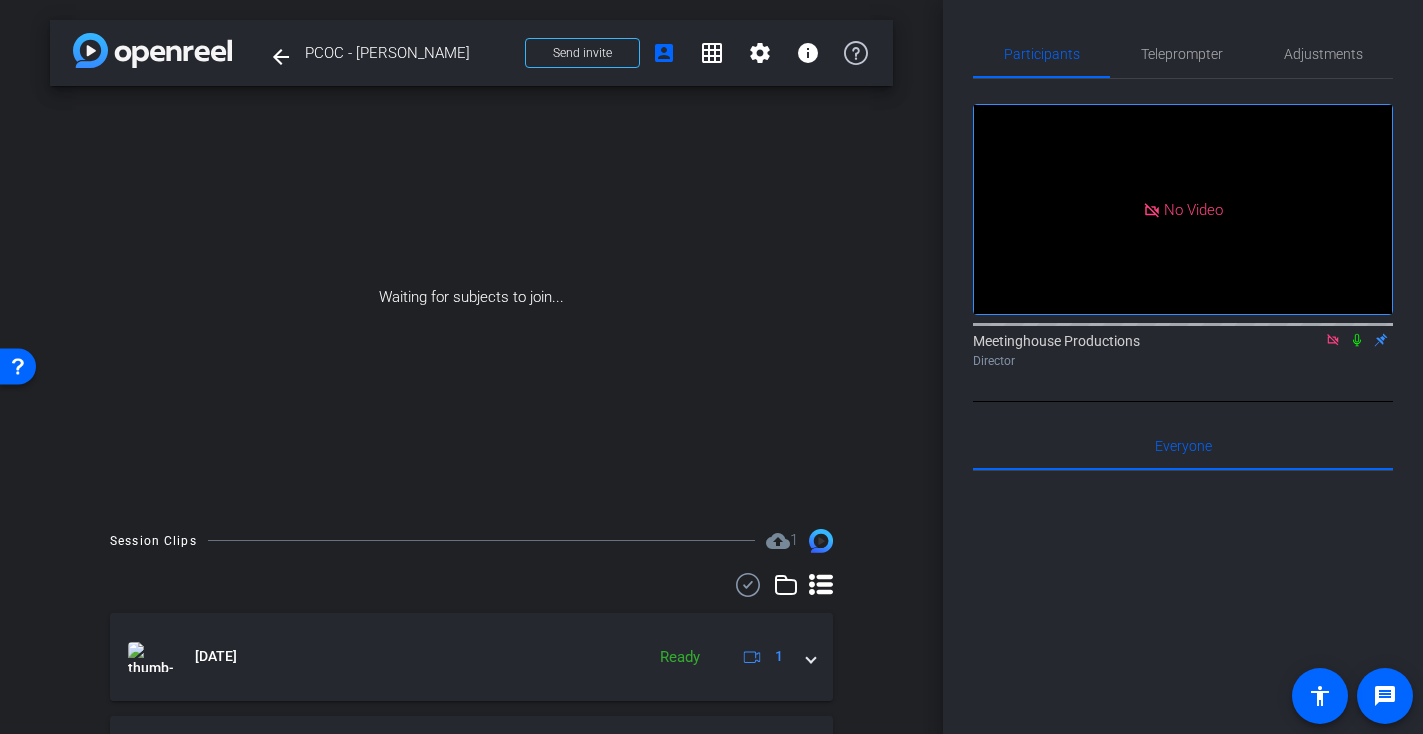 click 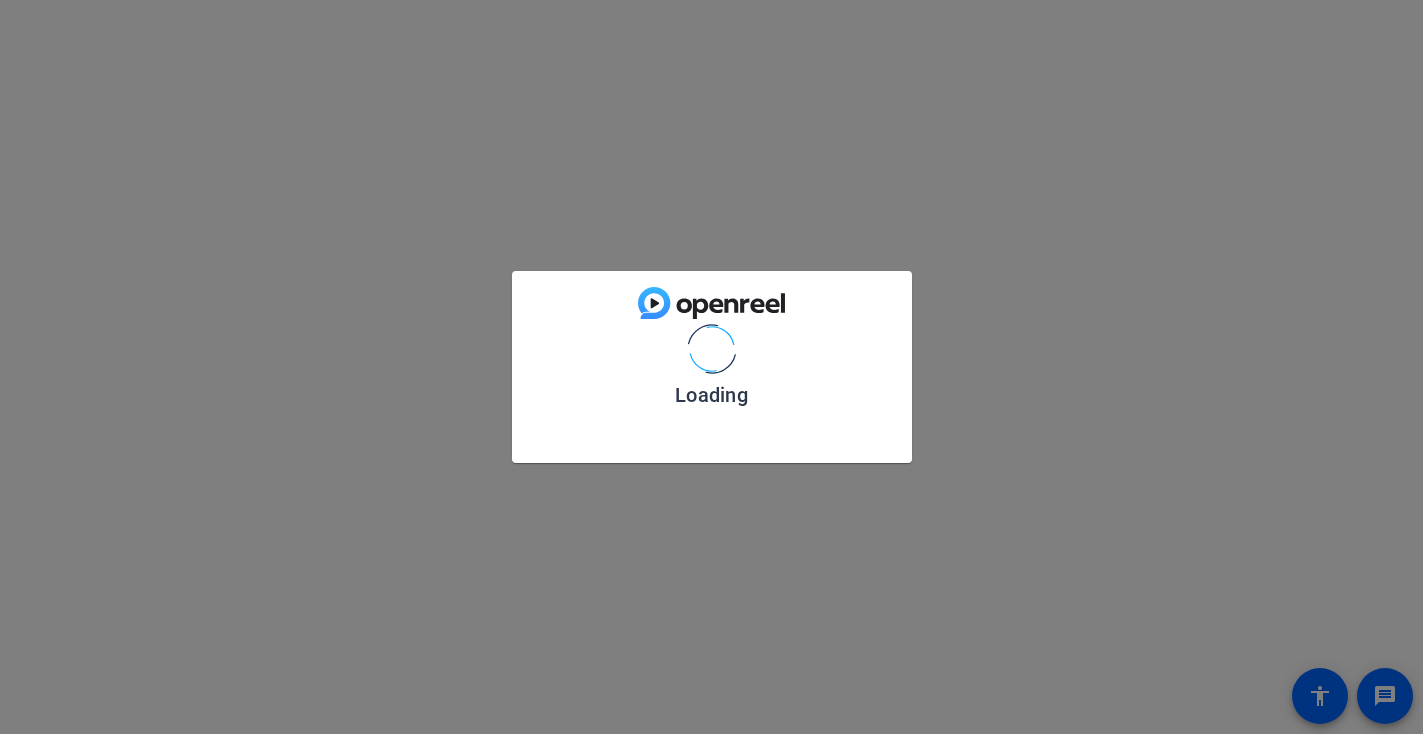 scroll, scrollTop: 0, scrollLeft: 0, axis: both 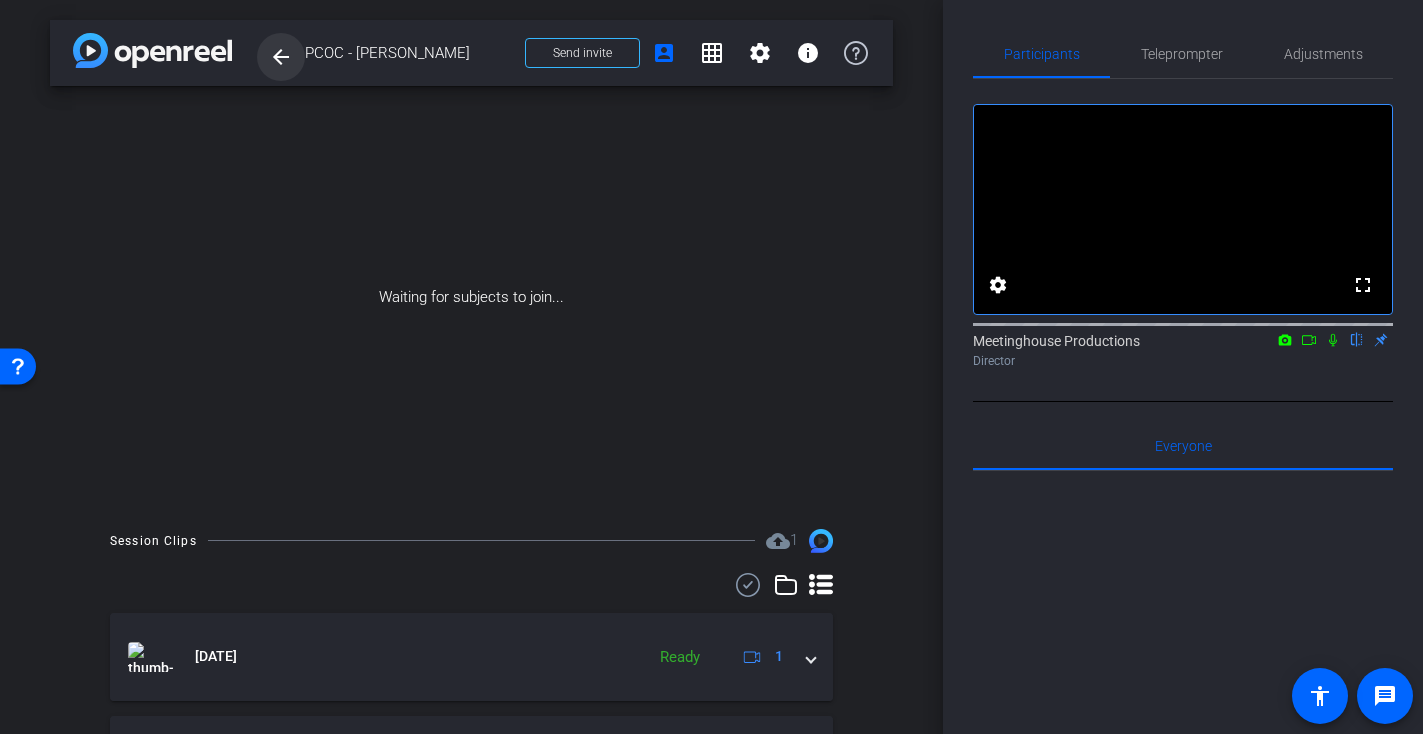 click on "arrow_back" at bounding box center [281, 57] 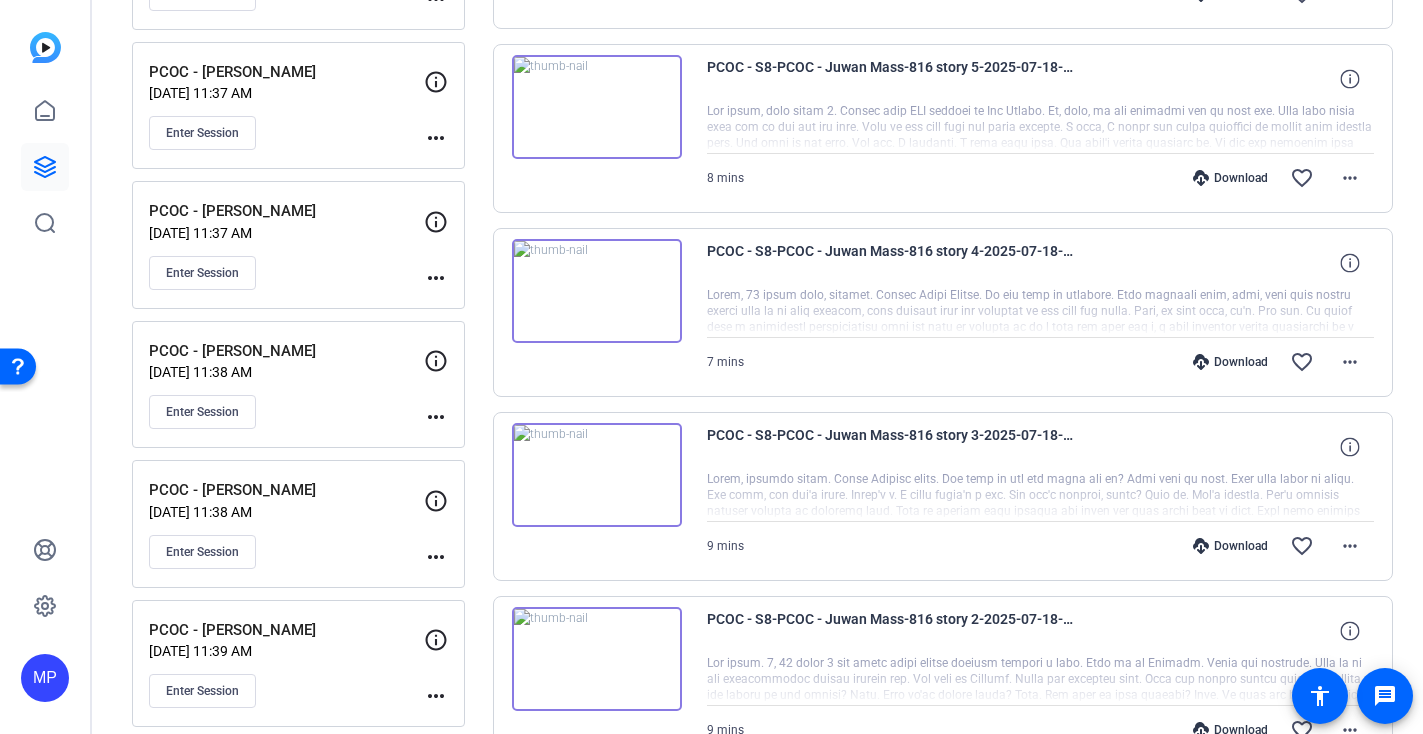 scroll, scrollTop: 418, scrollLeft: 0, axis: vertical 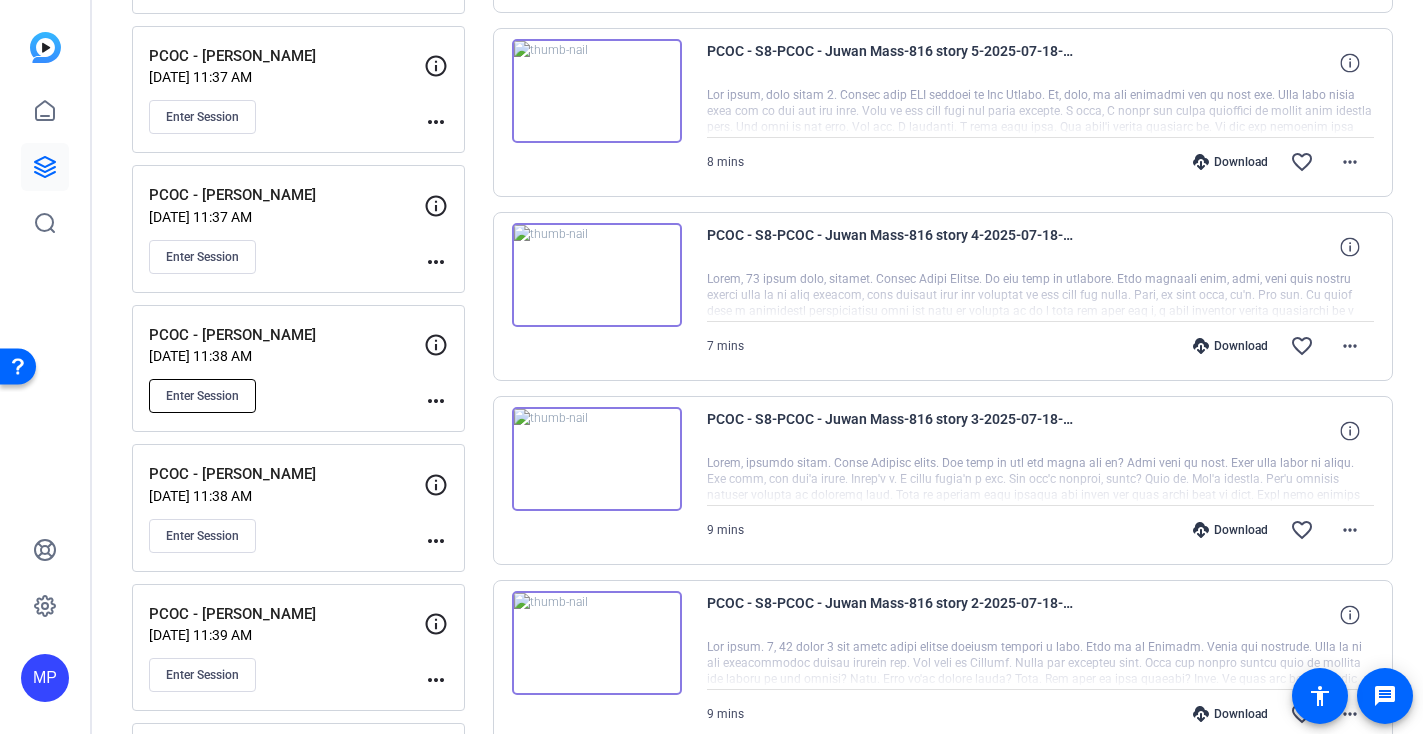 click on "Enter Session" 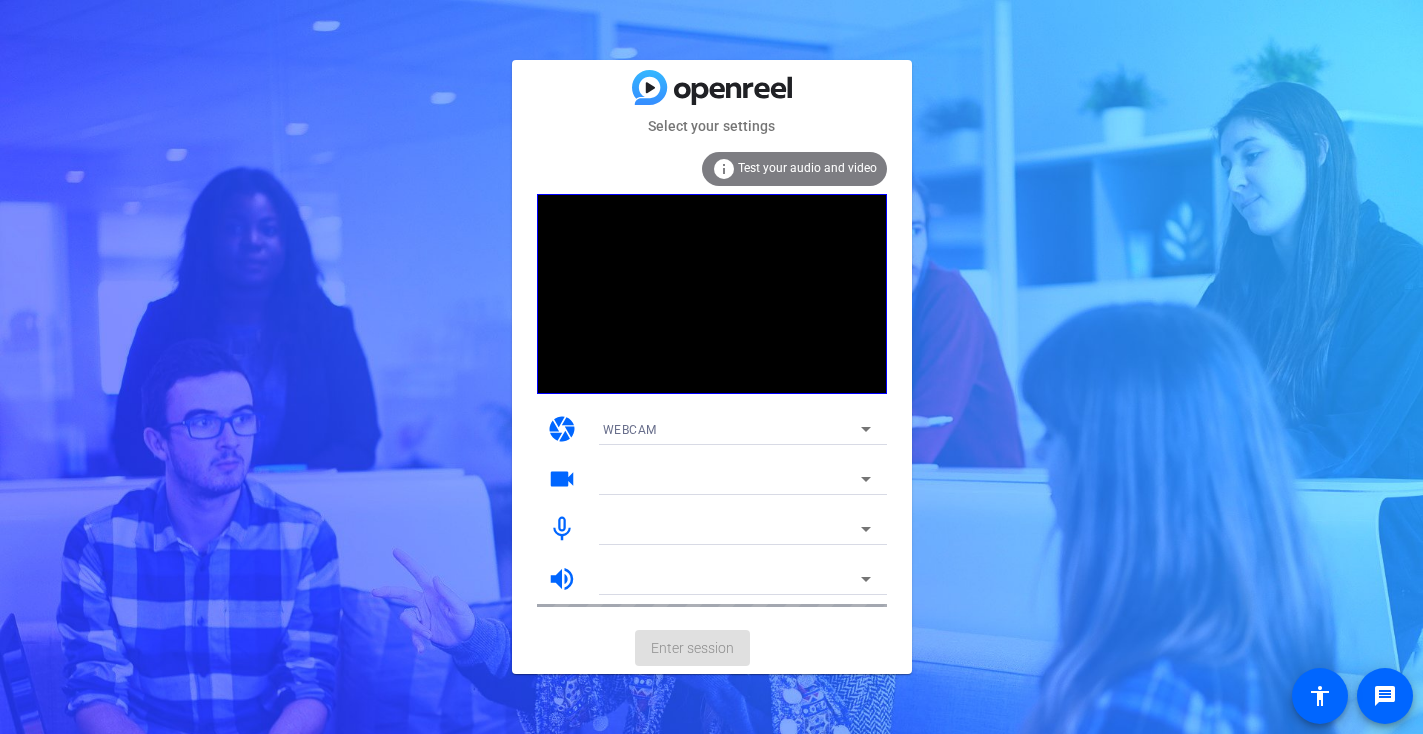 scroll, scrollTop: 0, scrollLeft: 0, axis: both 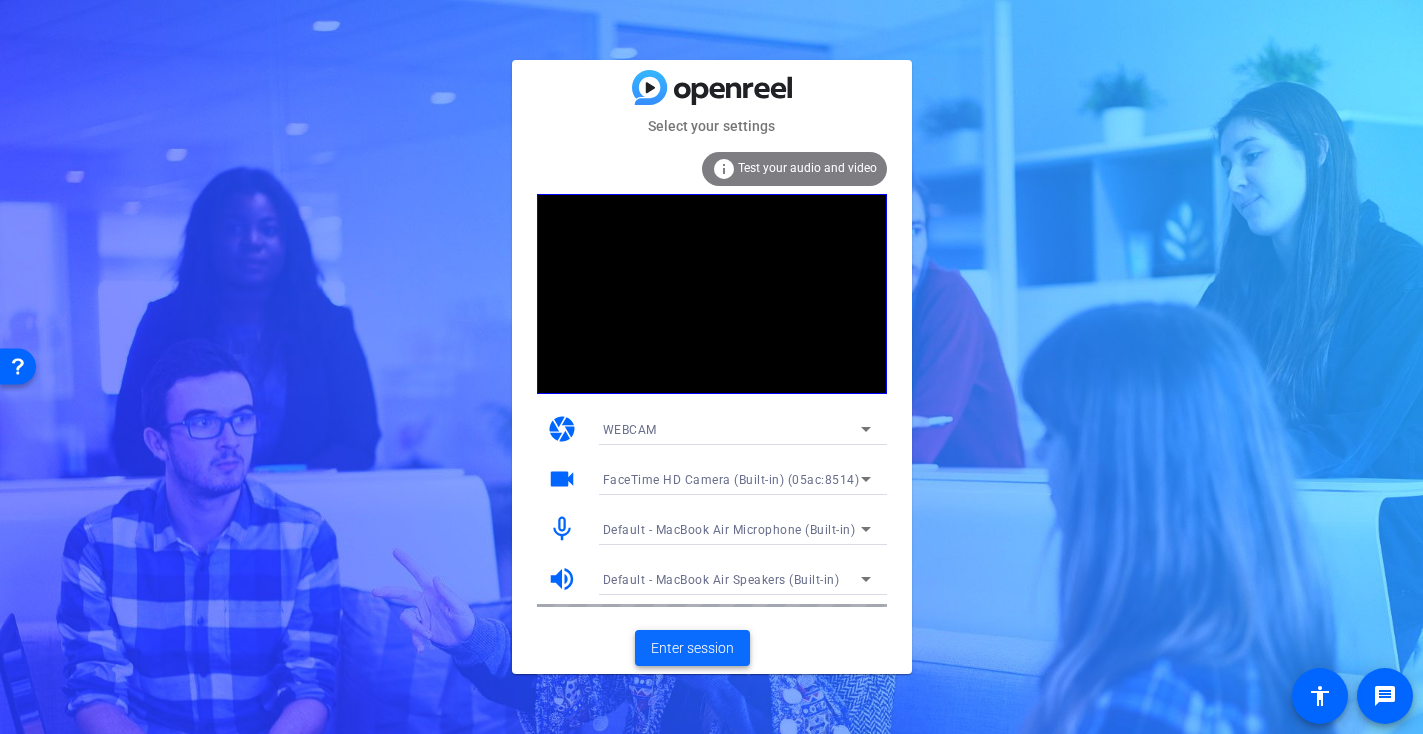 click on "Enter session" 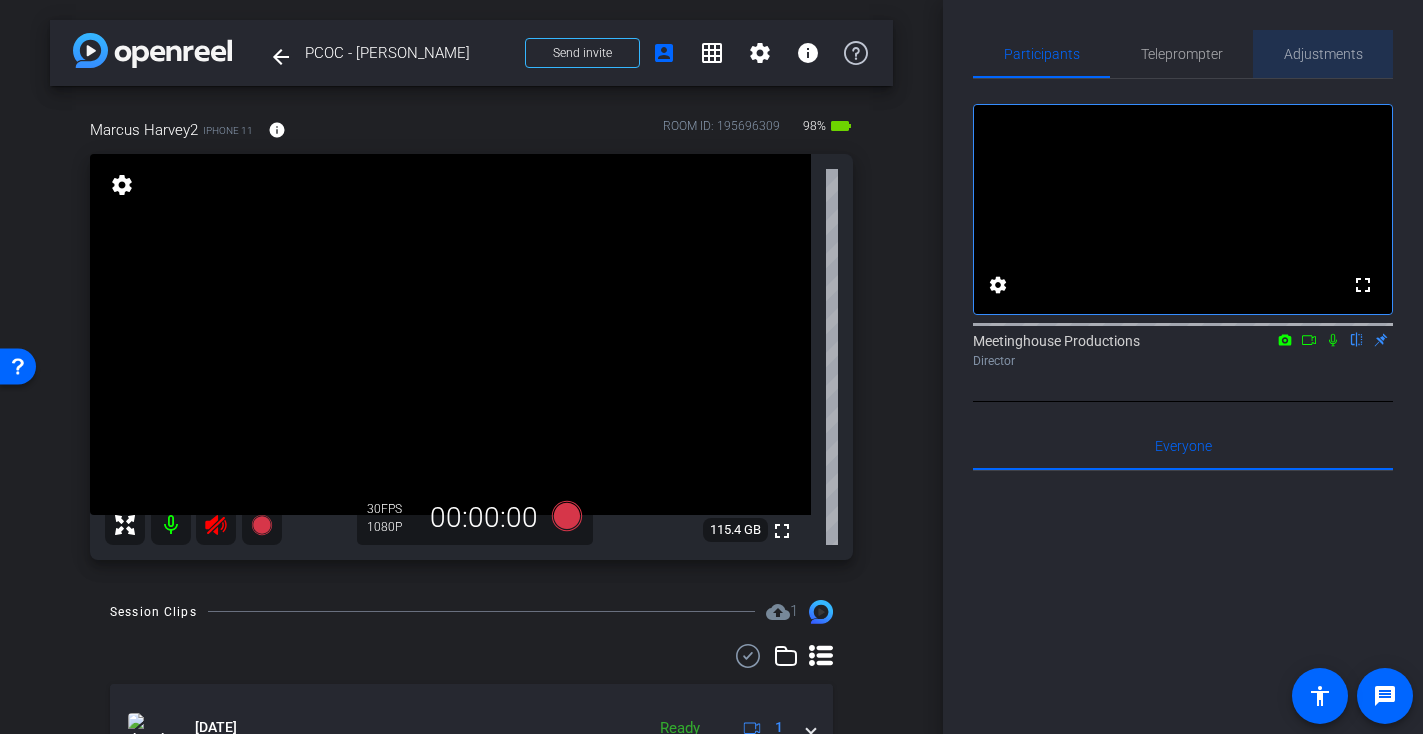 click on "Adjustments" at bounding box center (1323, 54) 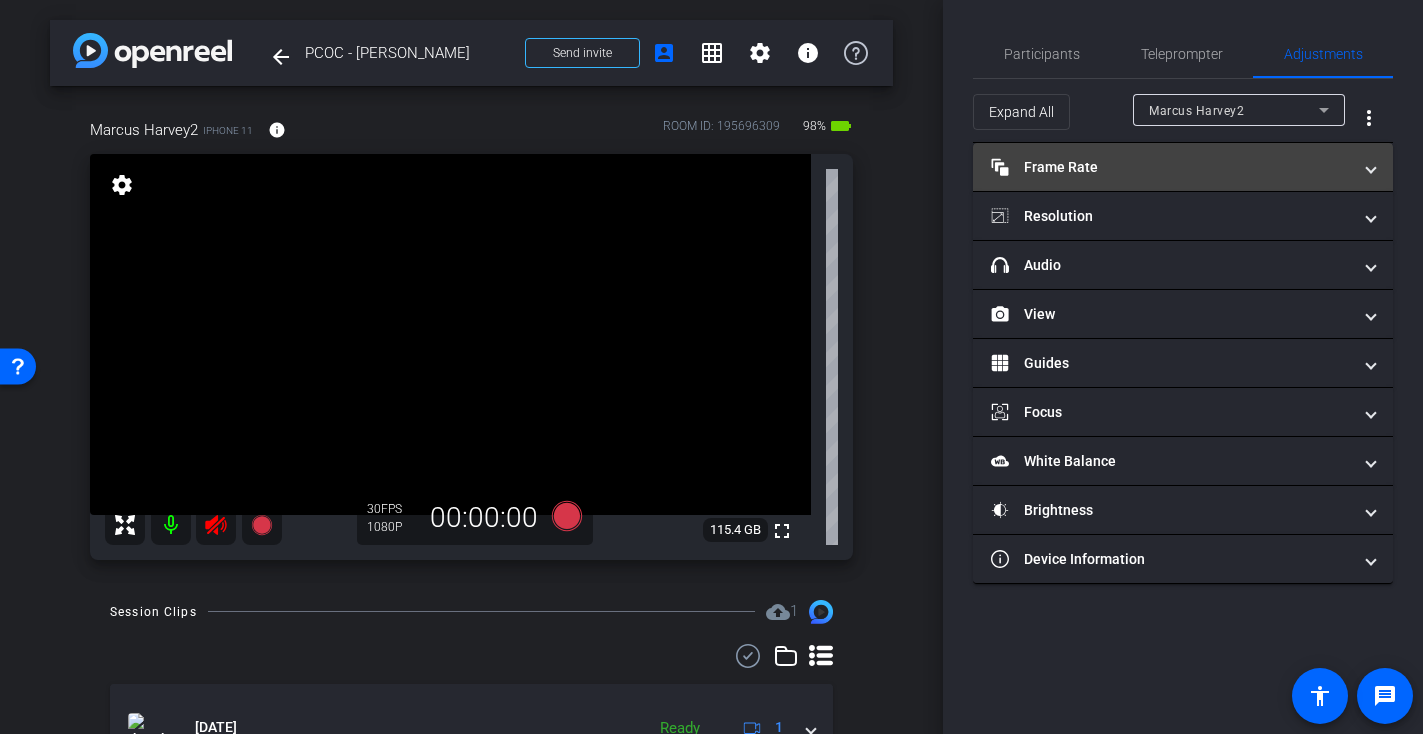 click on "Frame Rate
Frame Rate" at bounding box center (1171, 167) 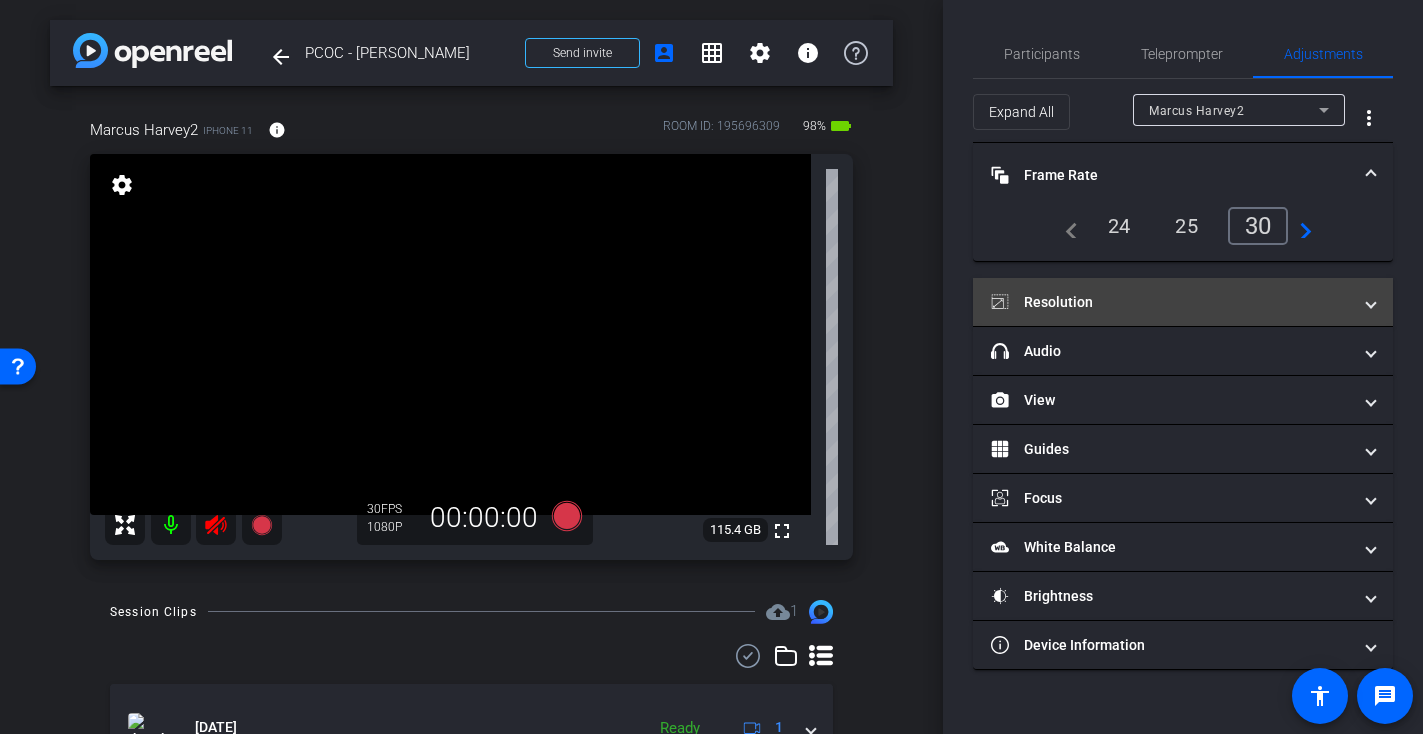 click on "Resolution" at bounding box center [1171, 302] 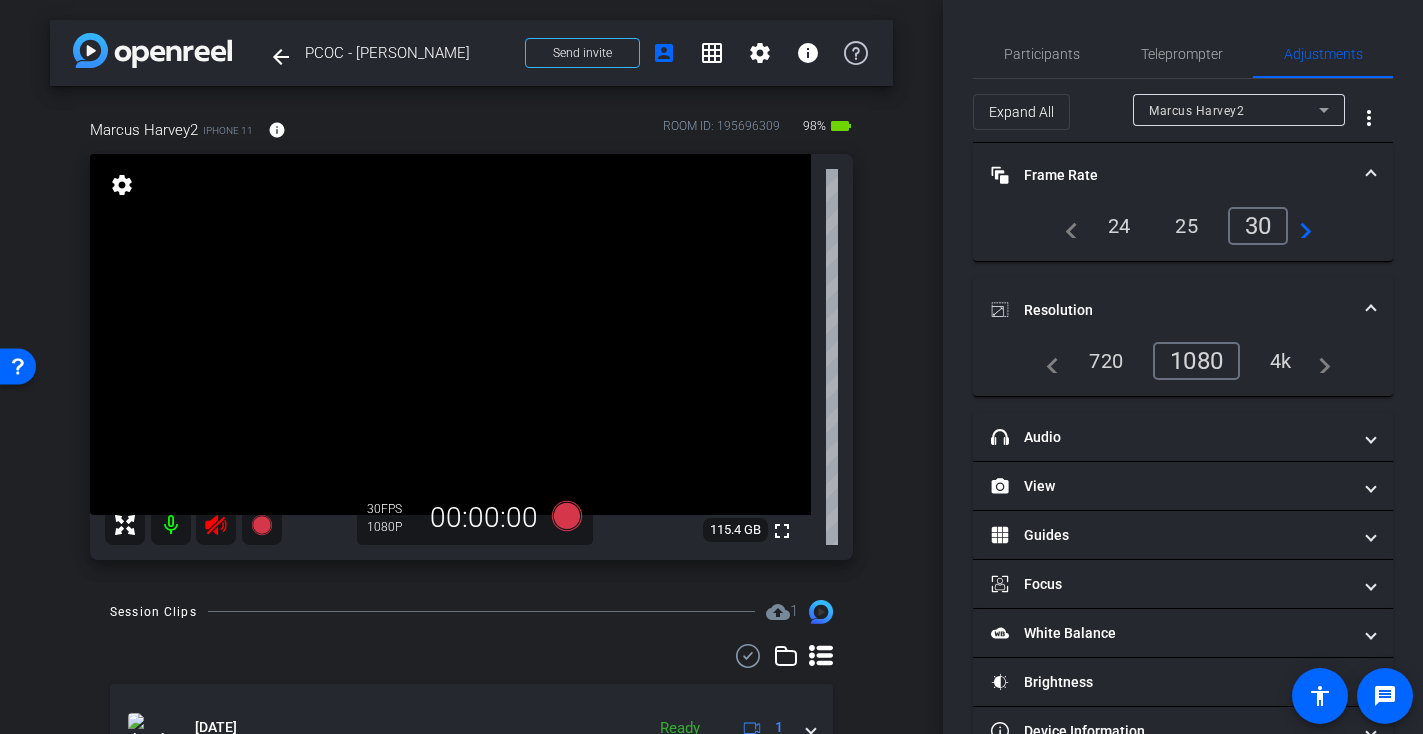 click on "4k" at bounding box center (1281, 361) 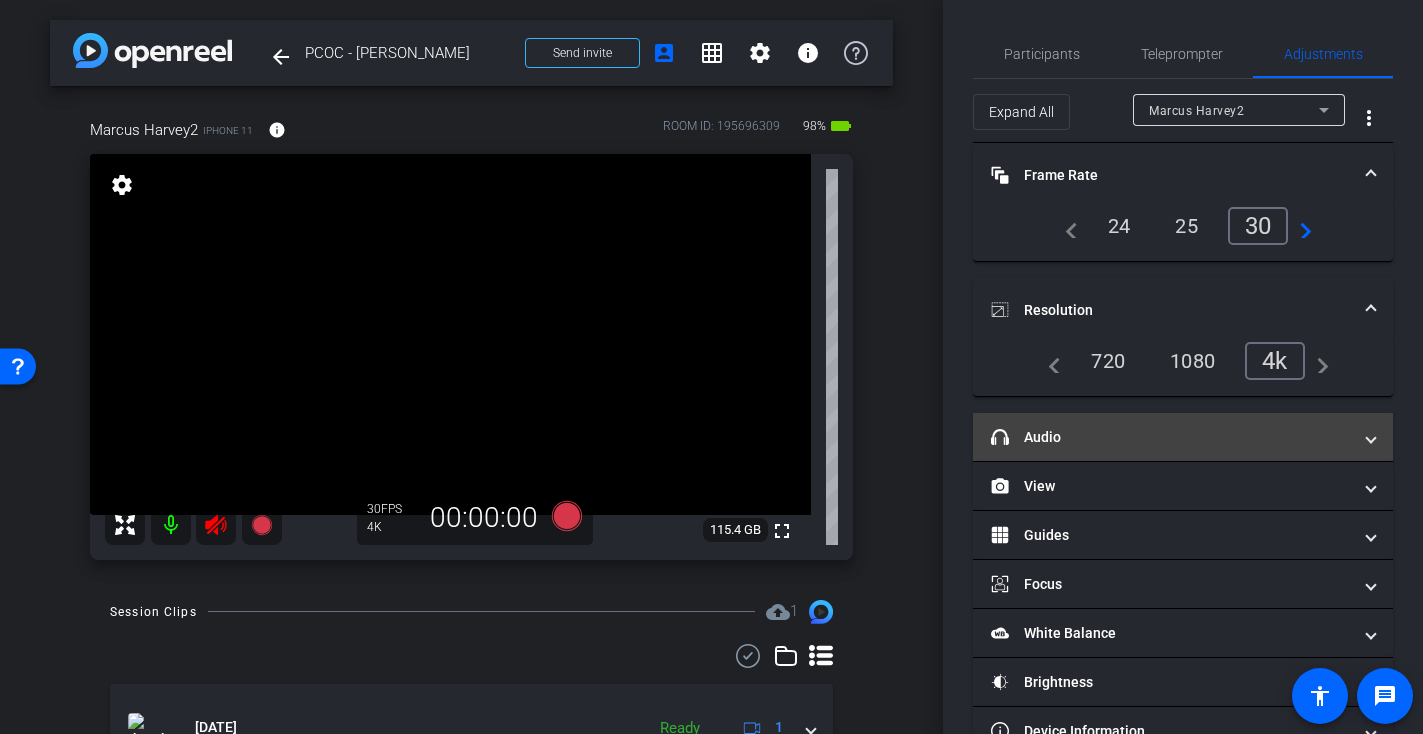 click on "headphone icon
Audio" at bounding box center (1171, 437) 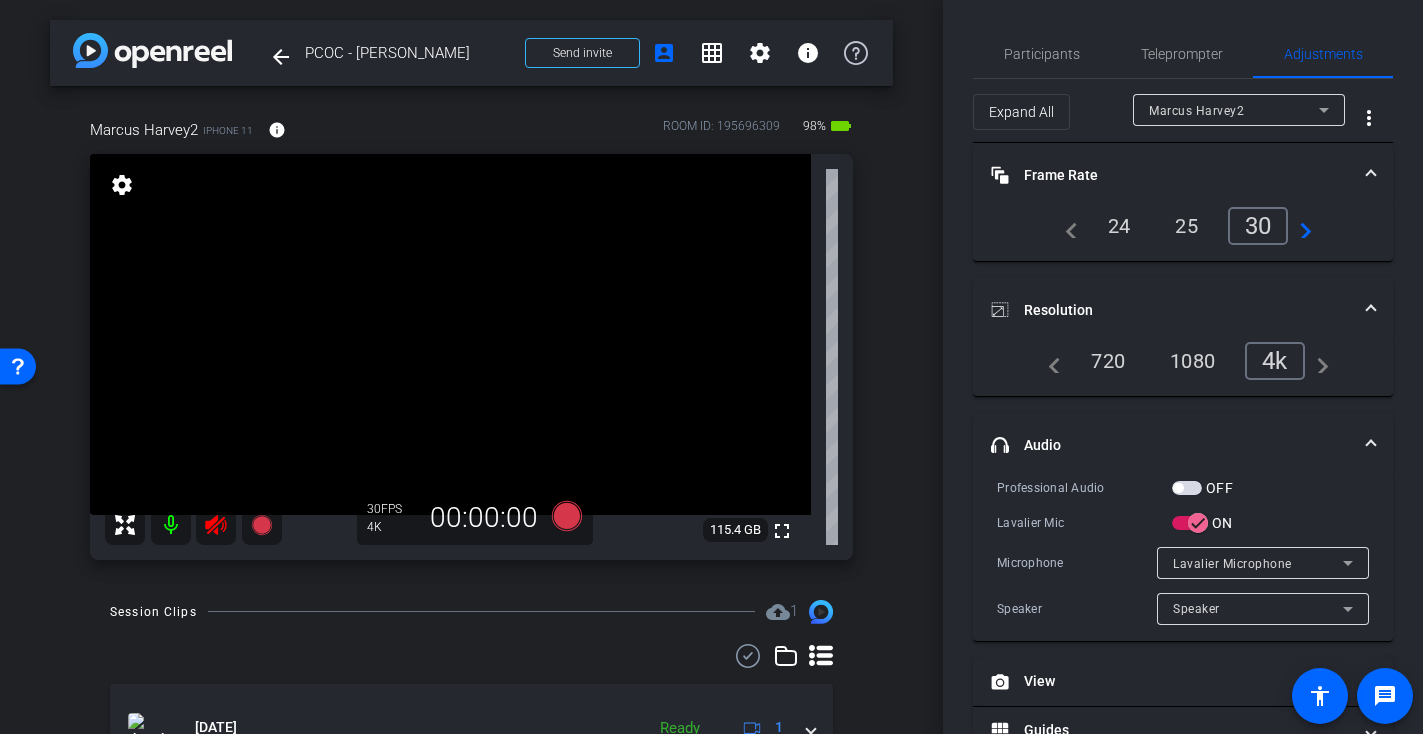 click at bounding box center [1187, 488] 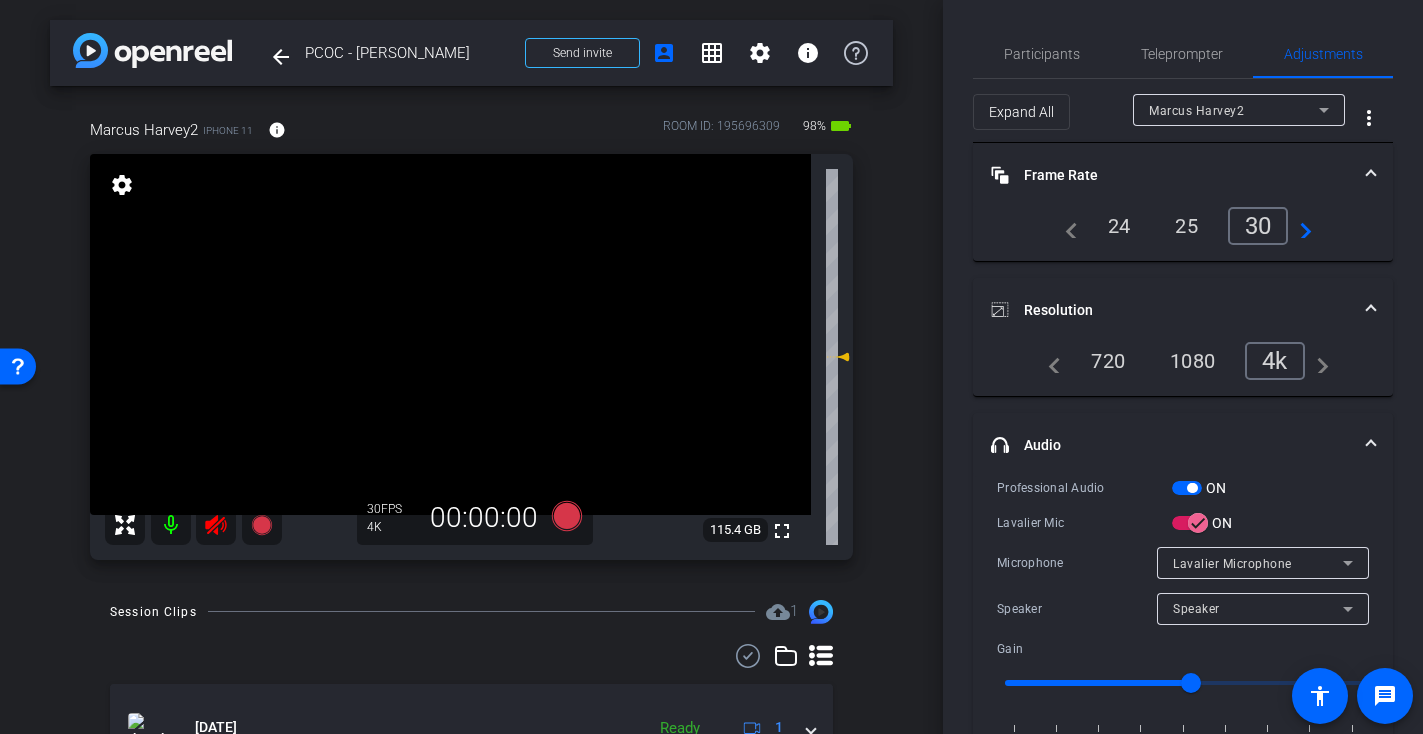 click 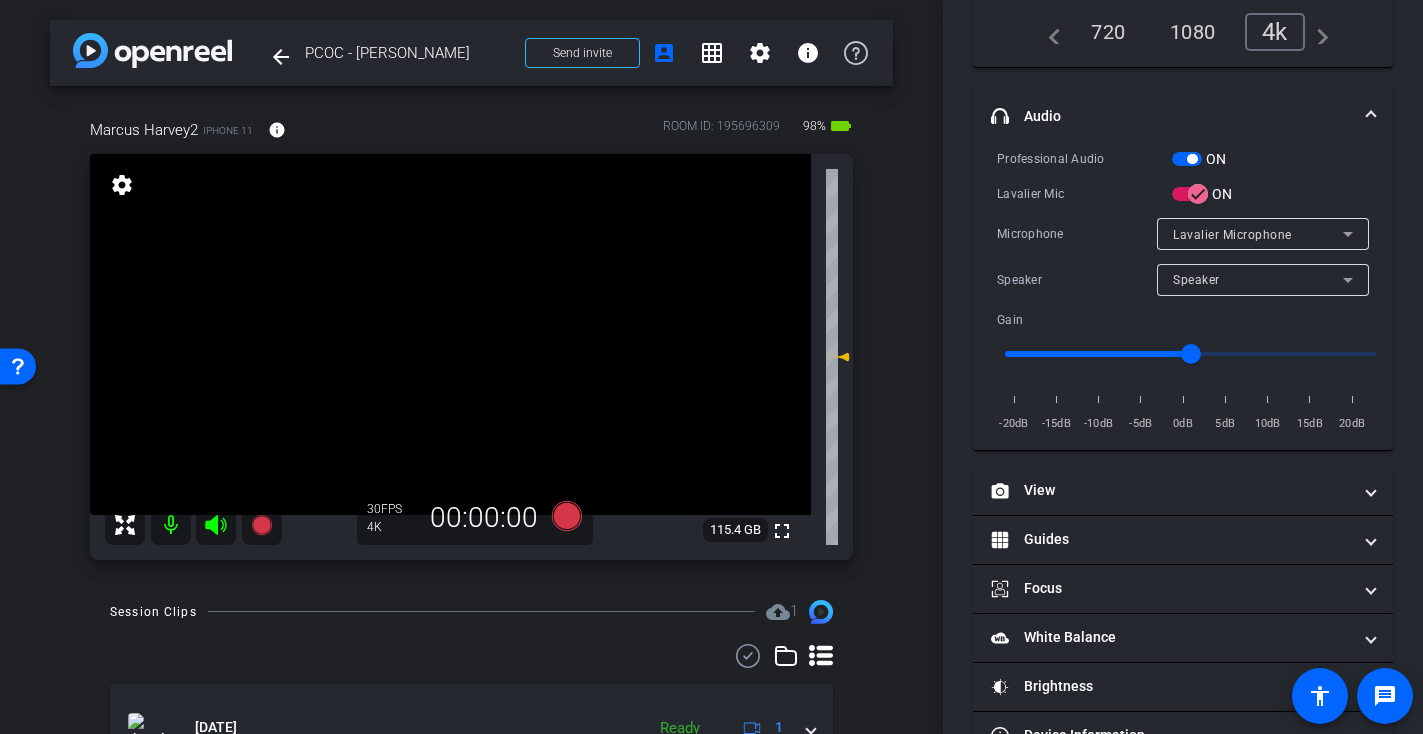 scroll, scrollTop: 372, scrollLeft: 0, axis: vertical 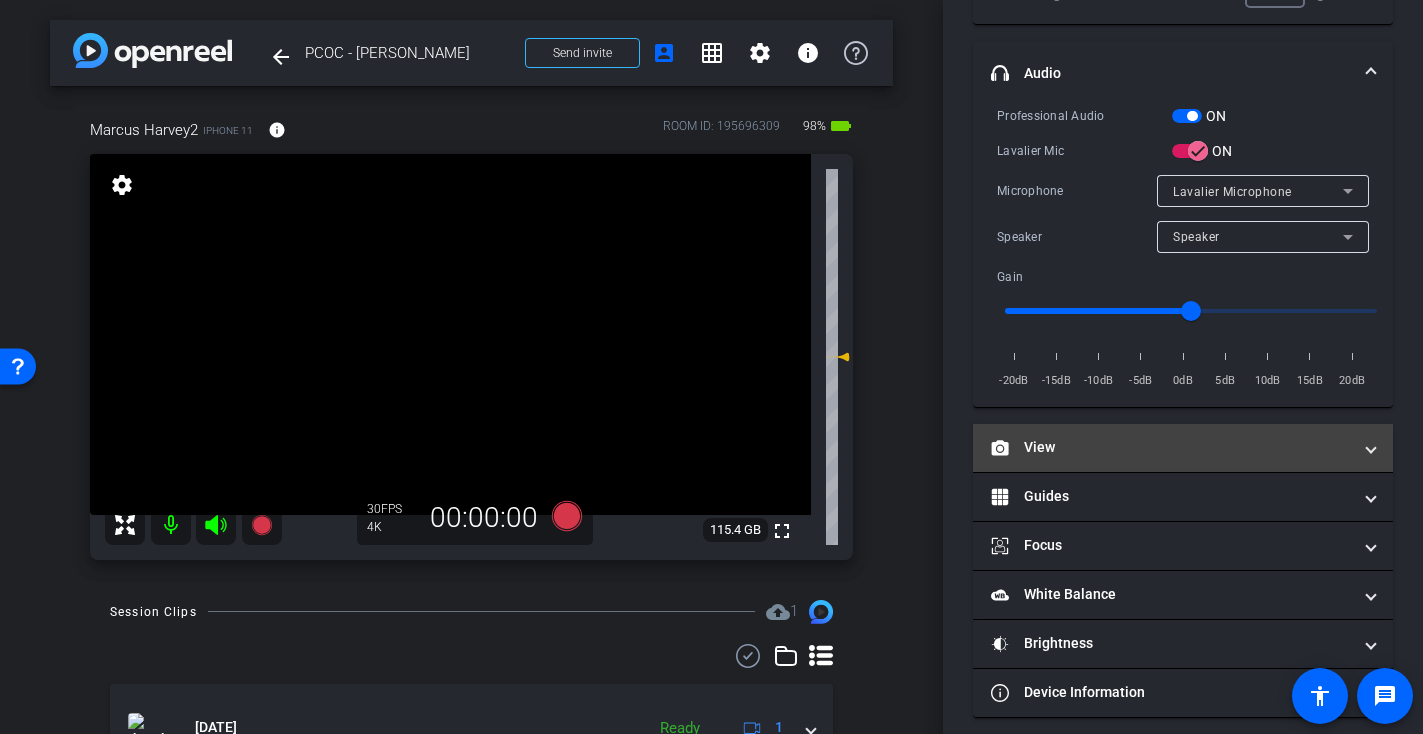 click on "View" at bounding box center (1183, 448) 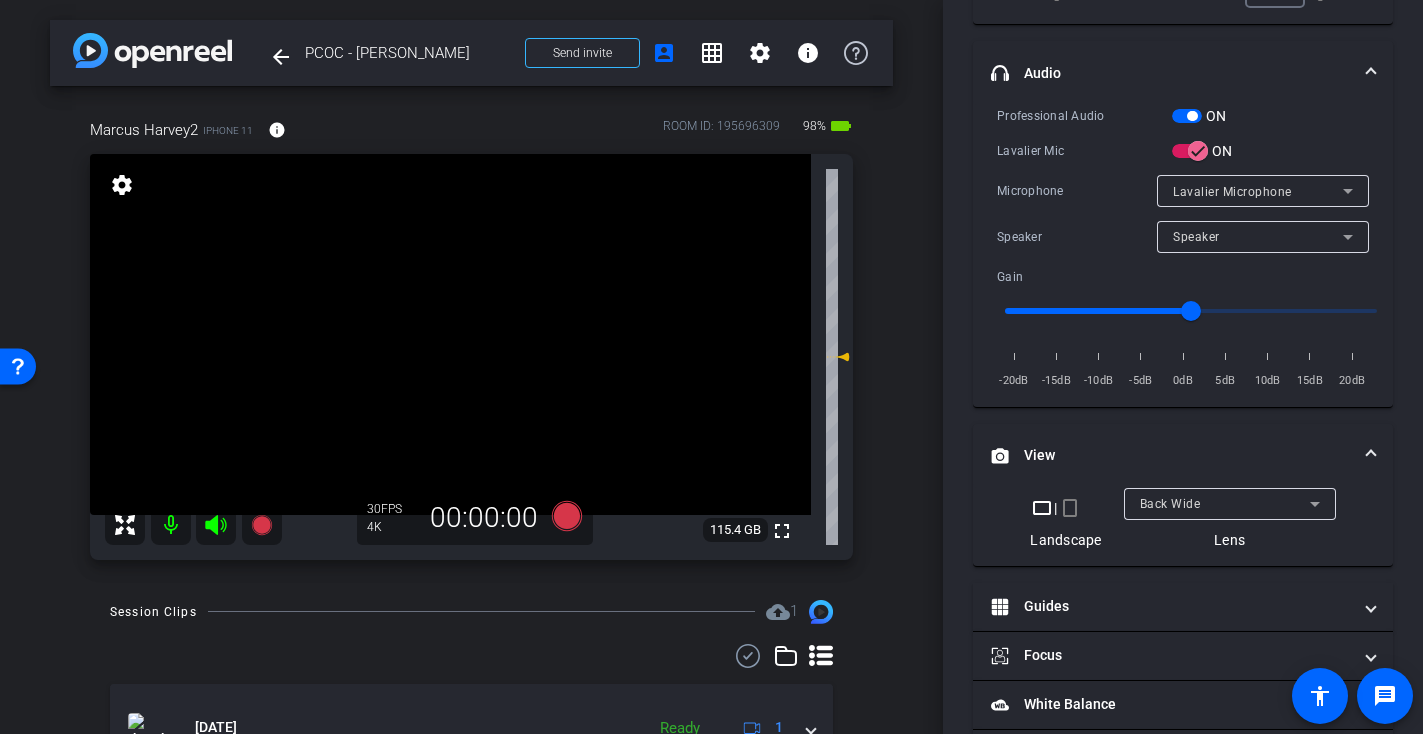 click on "Back Wide" at bounding box center [1170, 504] 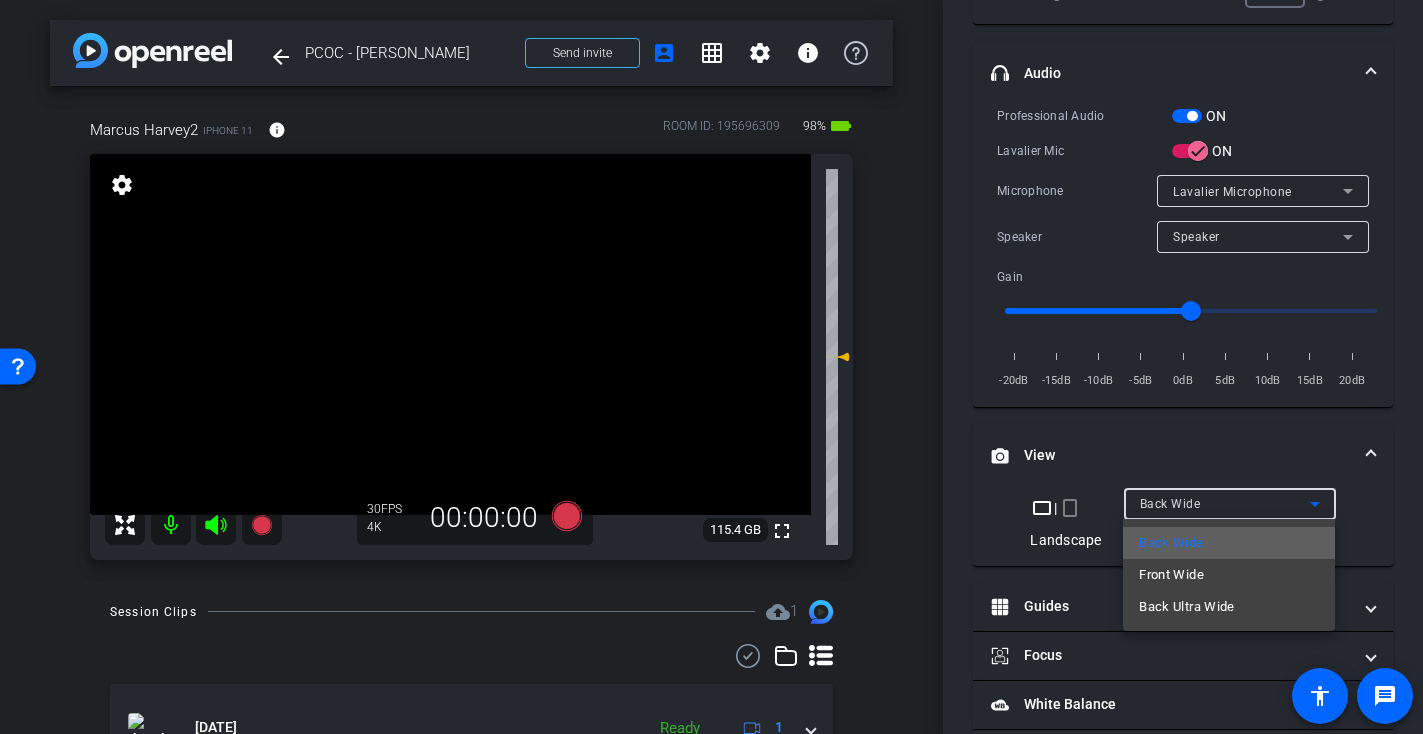 click on "Back Wide" at bounding box center (1171, 543) 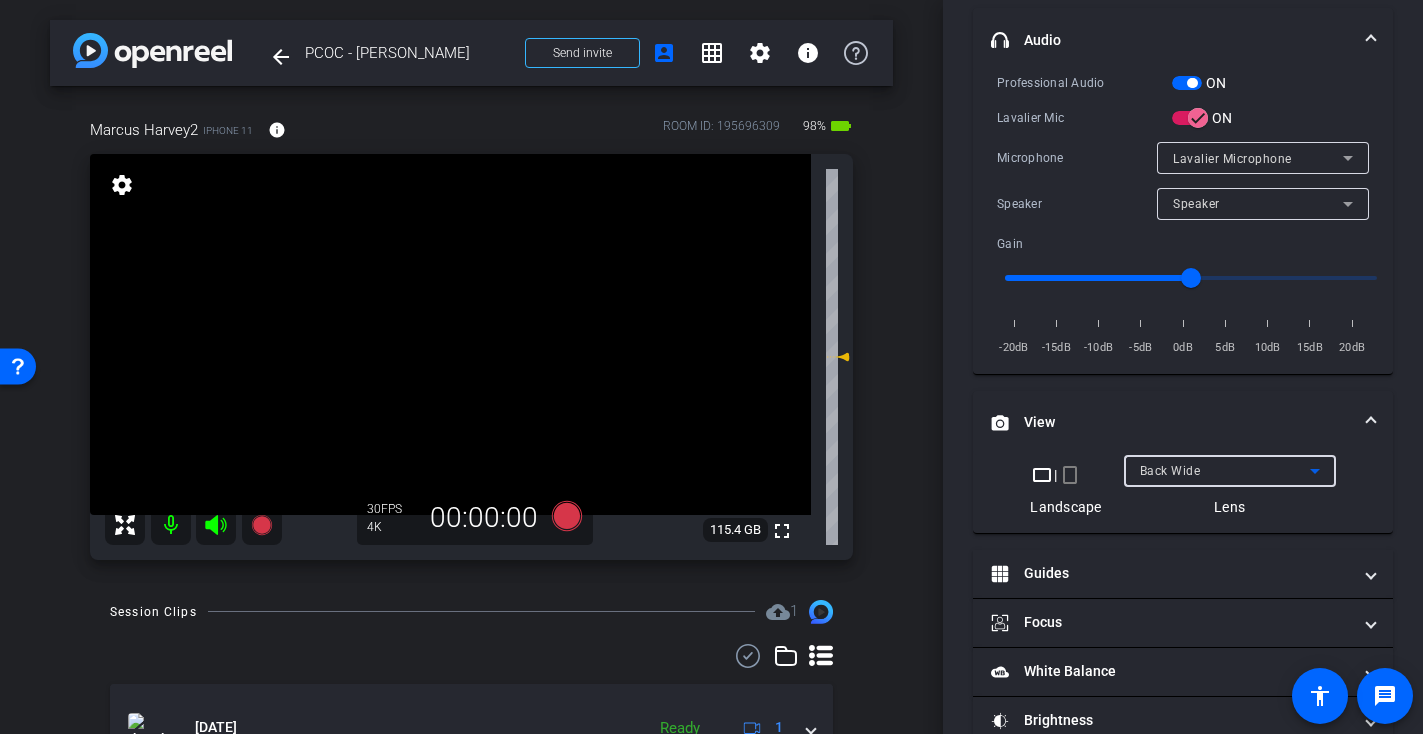 scroll, scrollTop: 369, scrollLeft: 0, axis: vertical 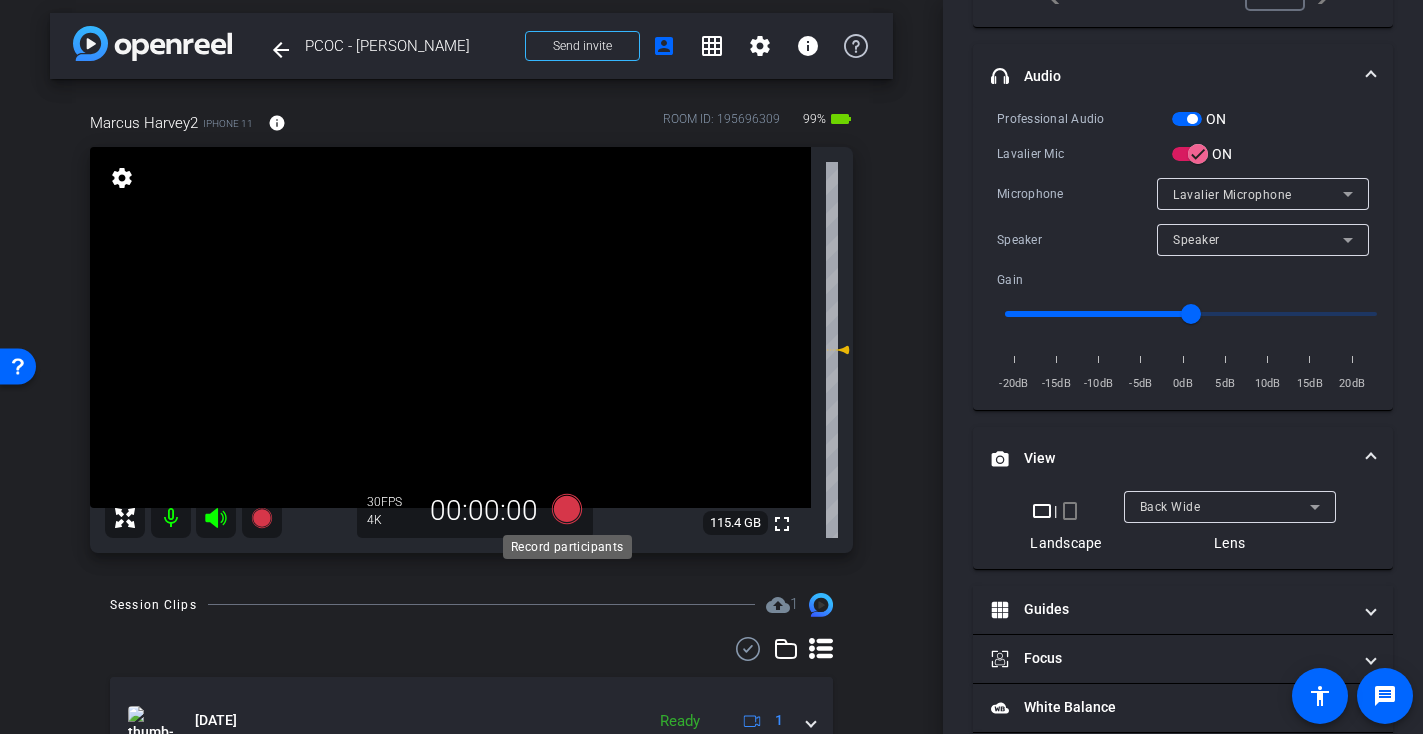 click 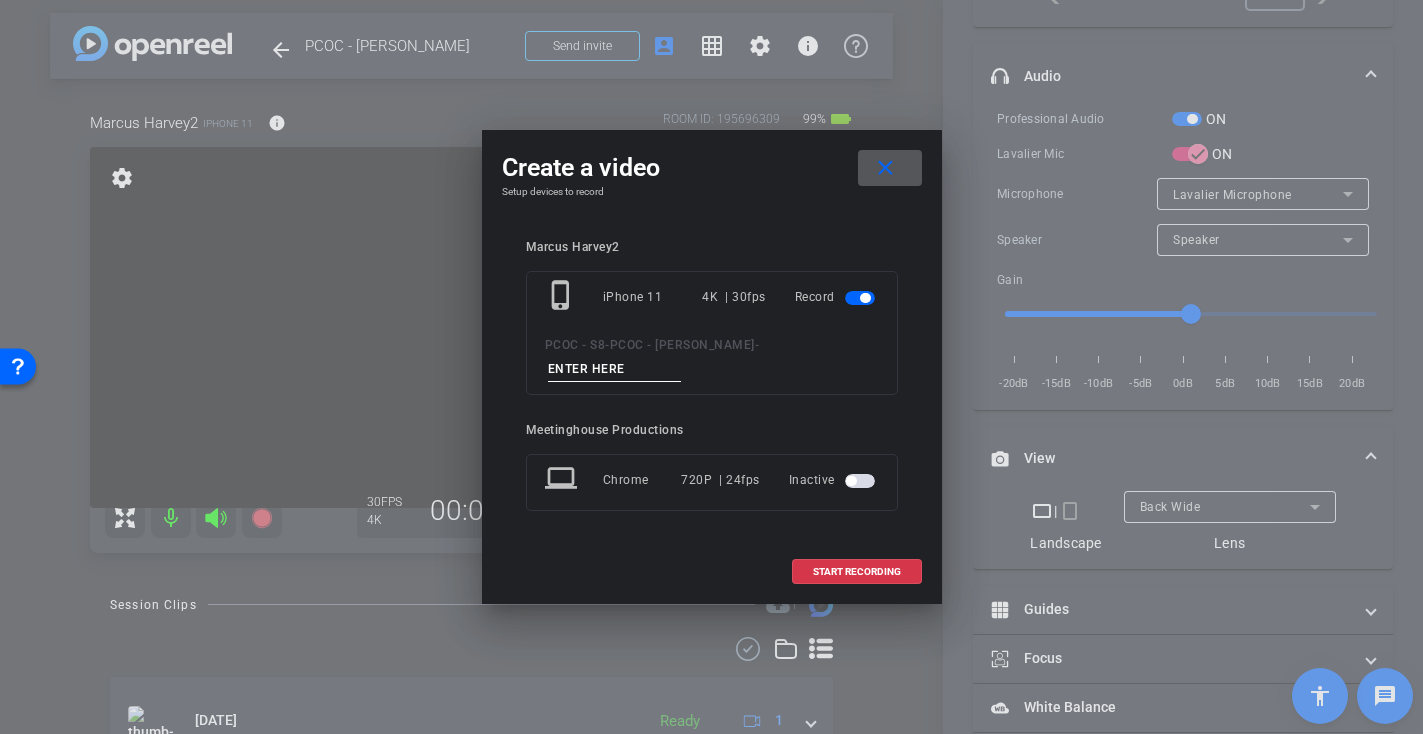 click at bounding box center [615, 369] 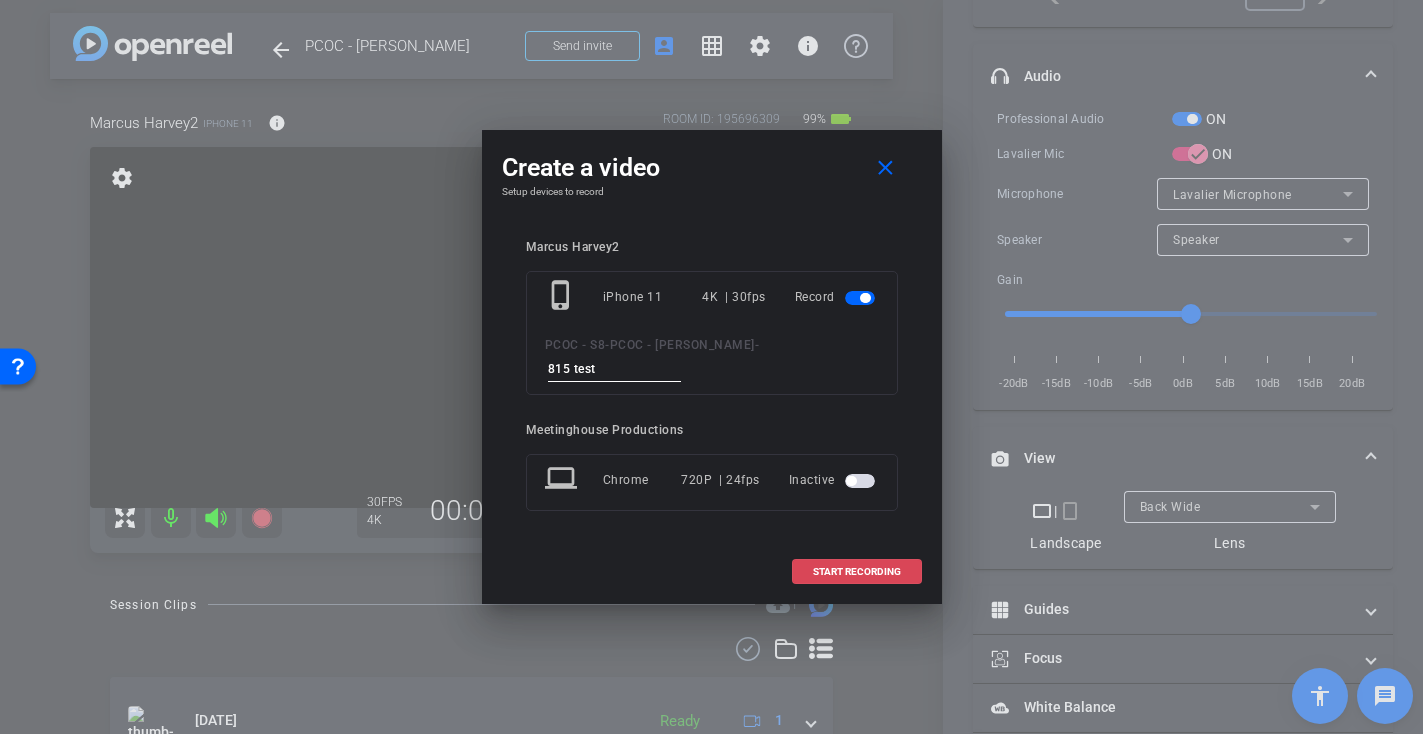 type on "815 test" 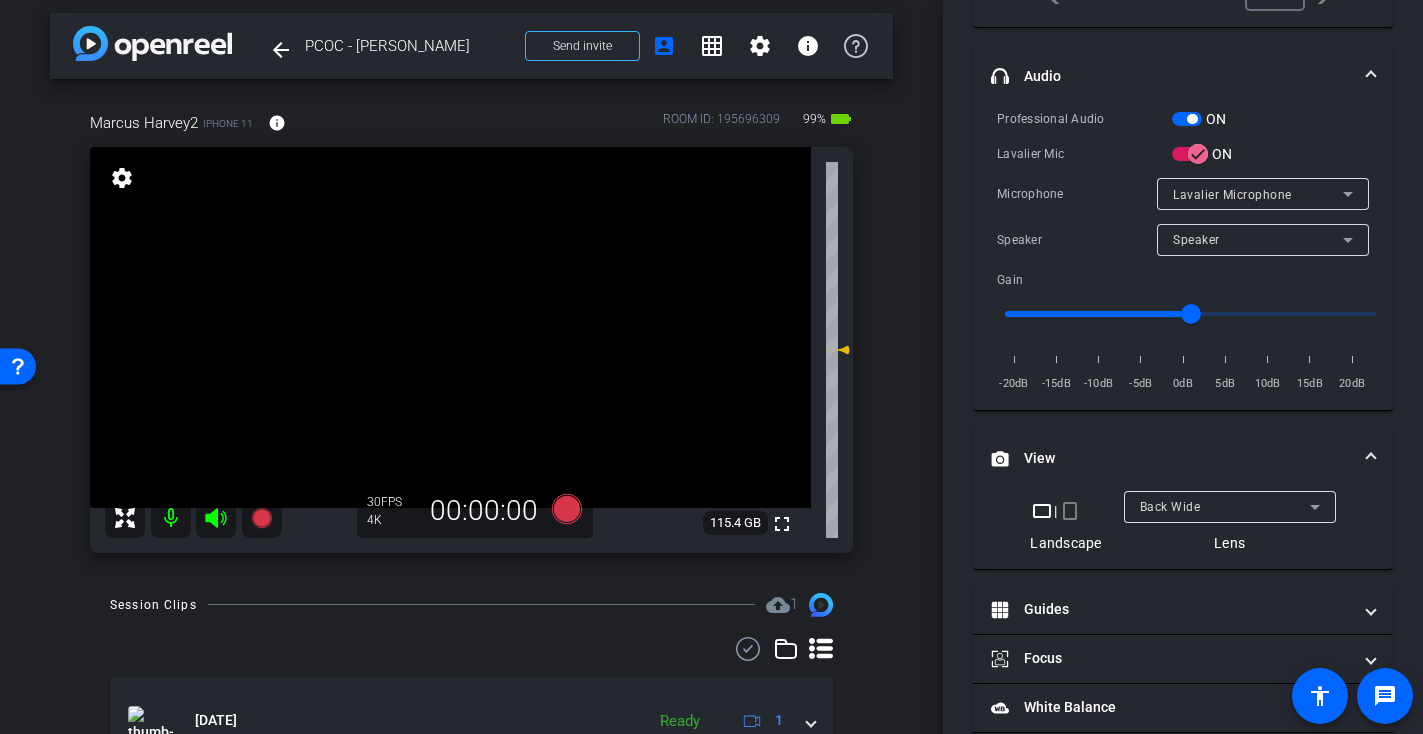 scroll, scrollTop: 391, scrollLeft: 0, axis: vertical 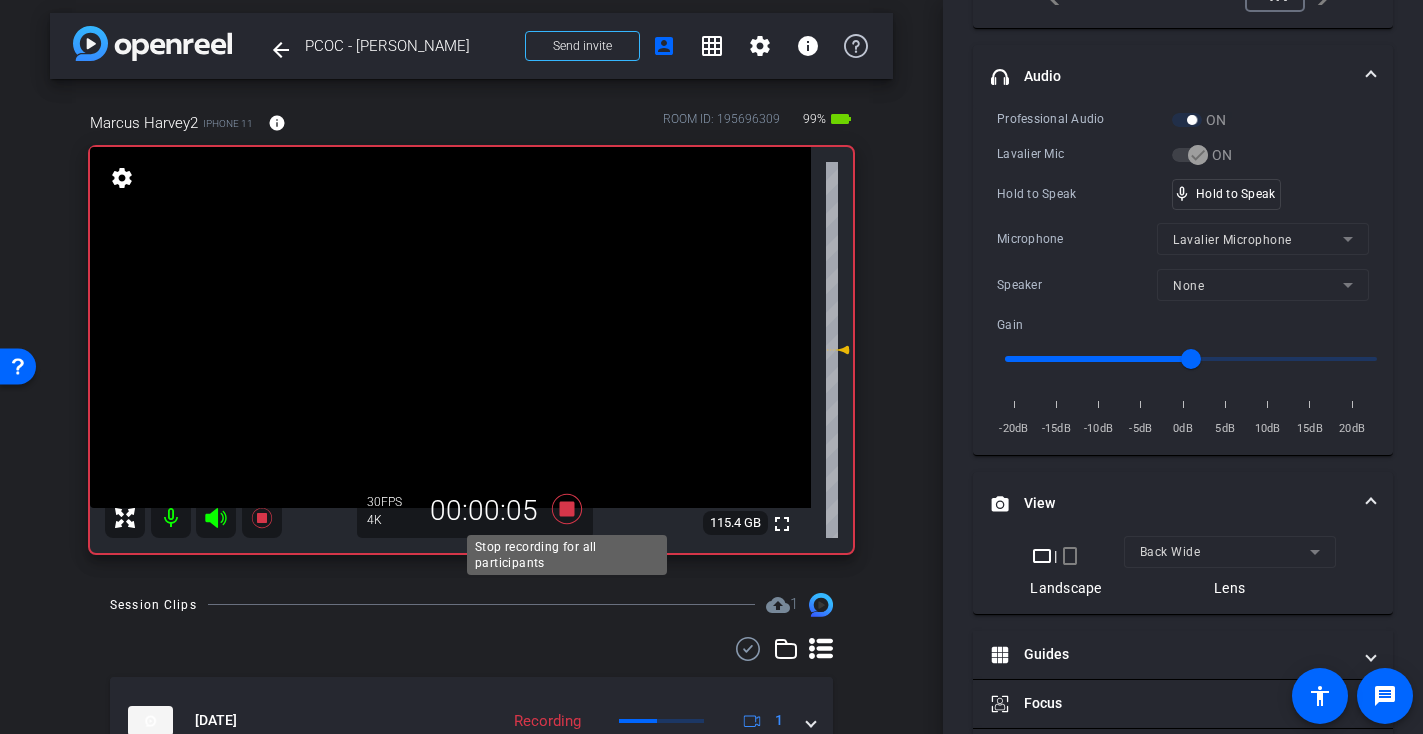 click 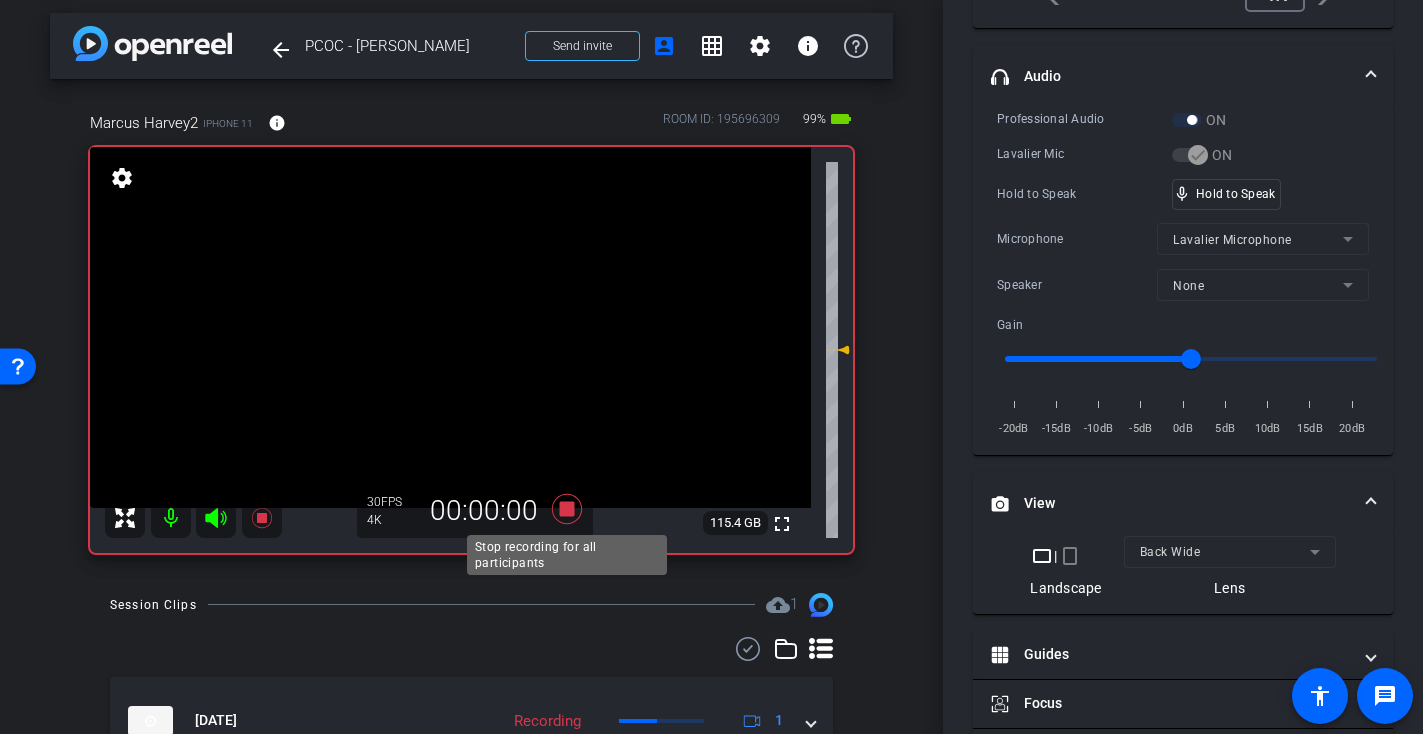 scroll, scrollTop: 369, scrollLeft: 0, axis: vertical 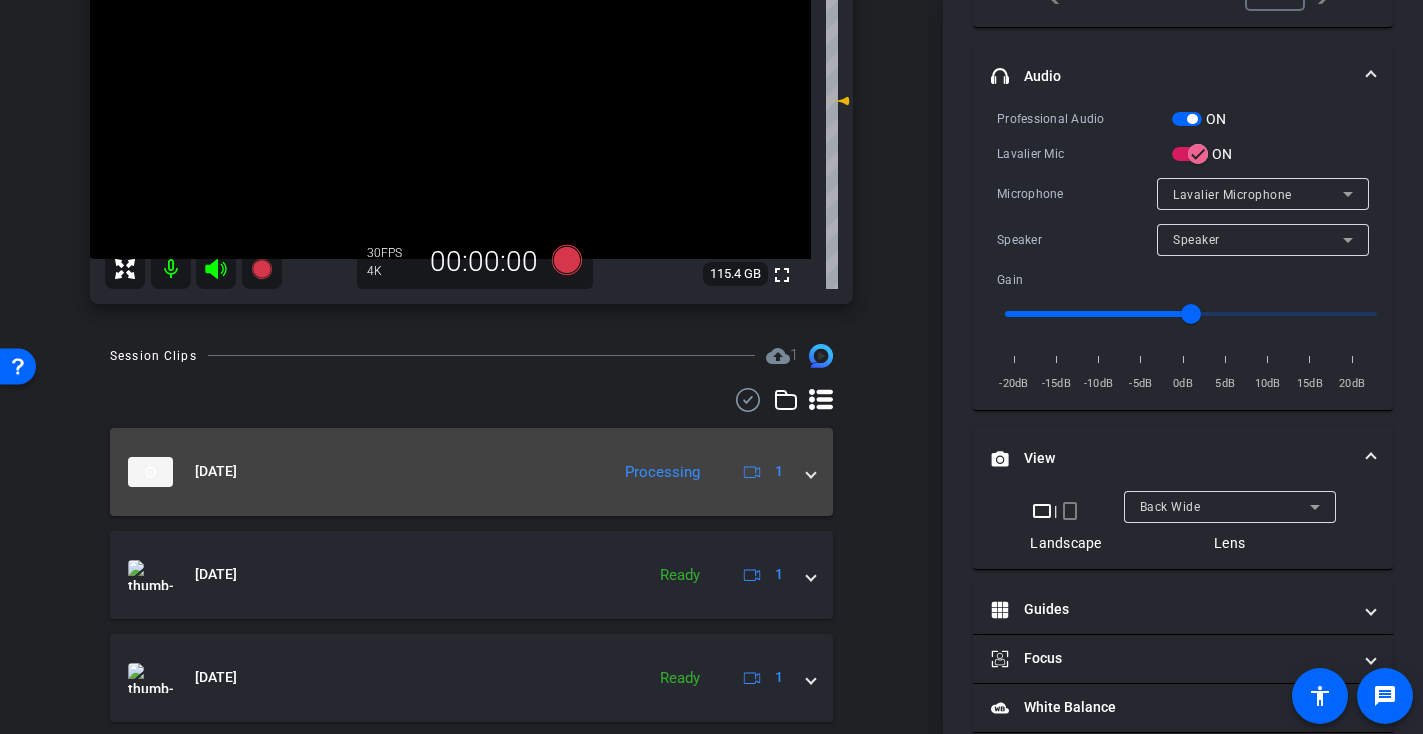 click at bounding box center (811, 471) 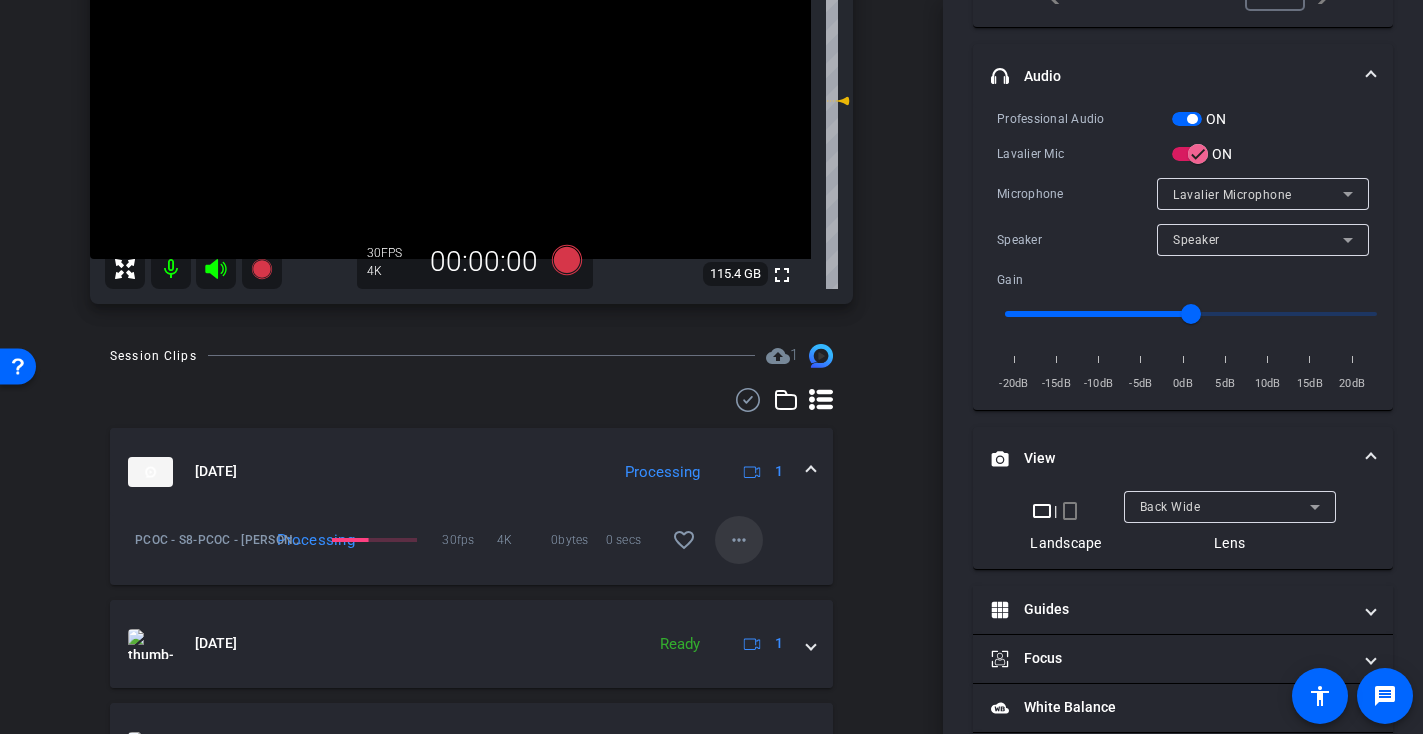 click on "more_horiz" at bounding box center [739, 540] 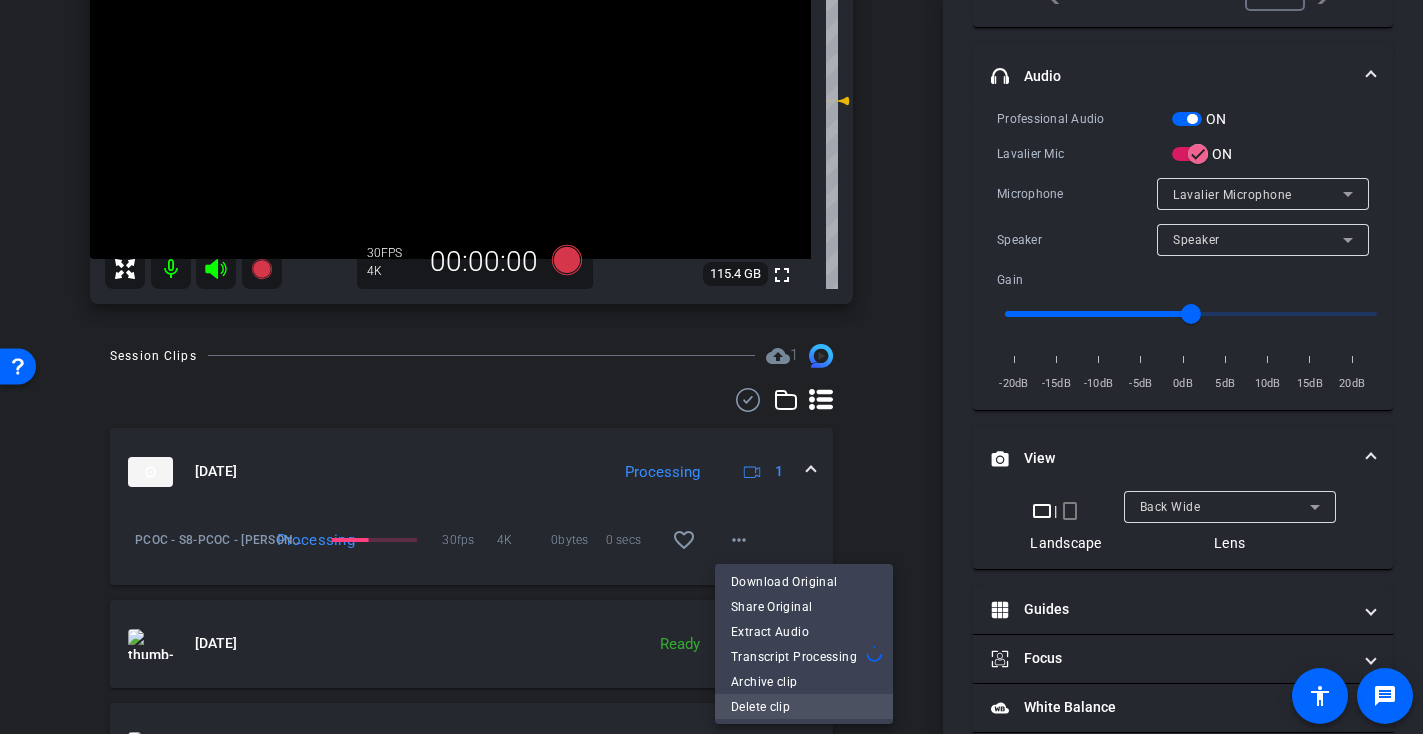 click on "Download Original Share Original  Extract Audio   Transcript Processing  Archive clip   Delete clip" at bounding box center [804, 644] 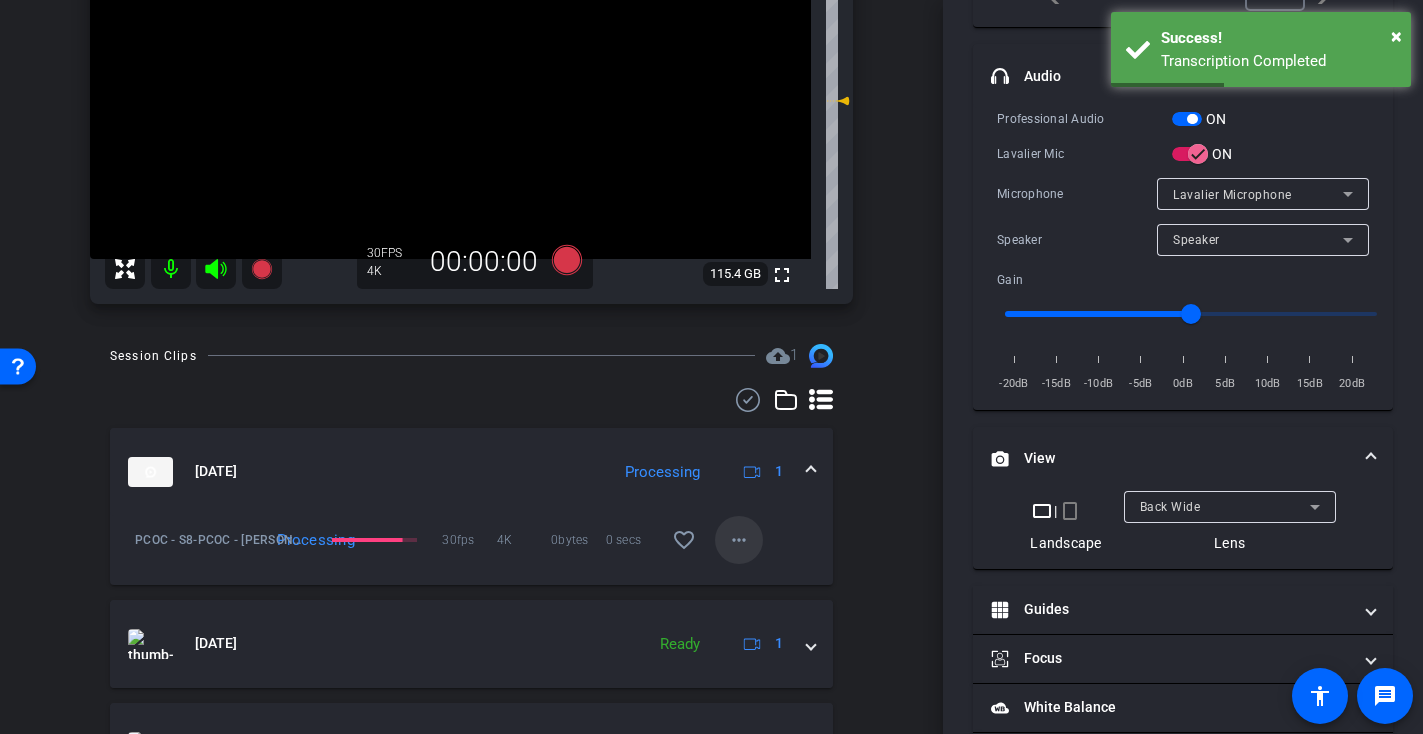 click on "more_horiz" at bounding box center (739, 540) 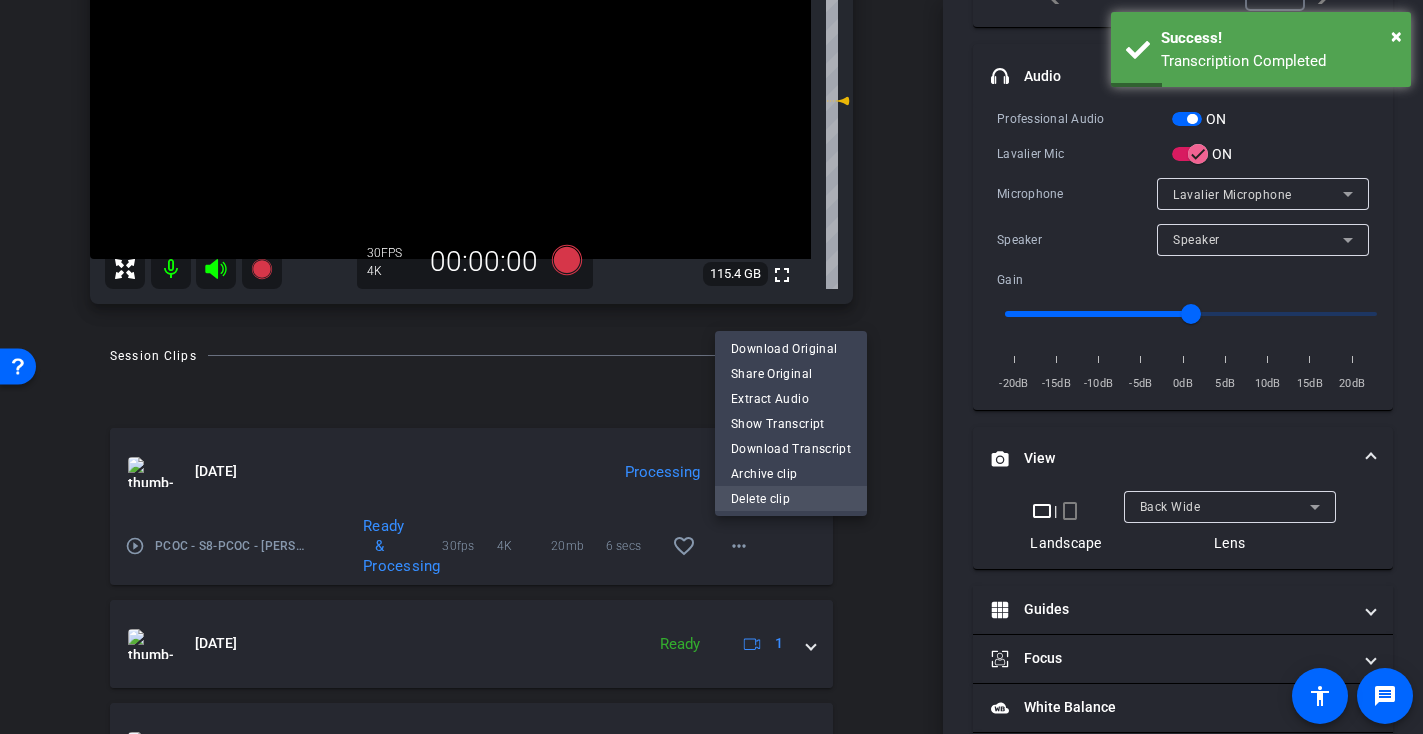 click on "Delete clip" at bounding box center [791, 499] 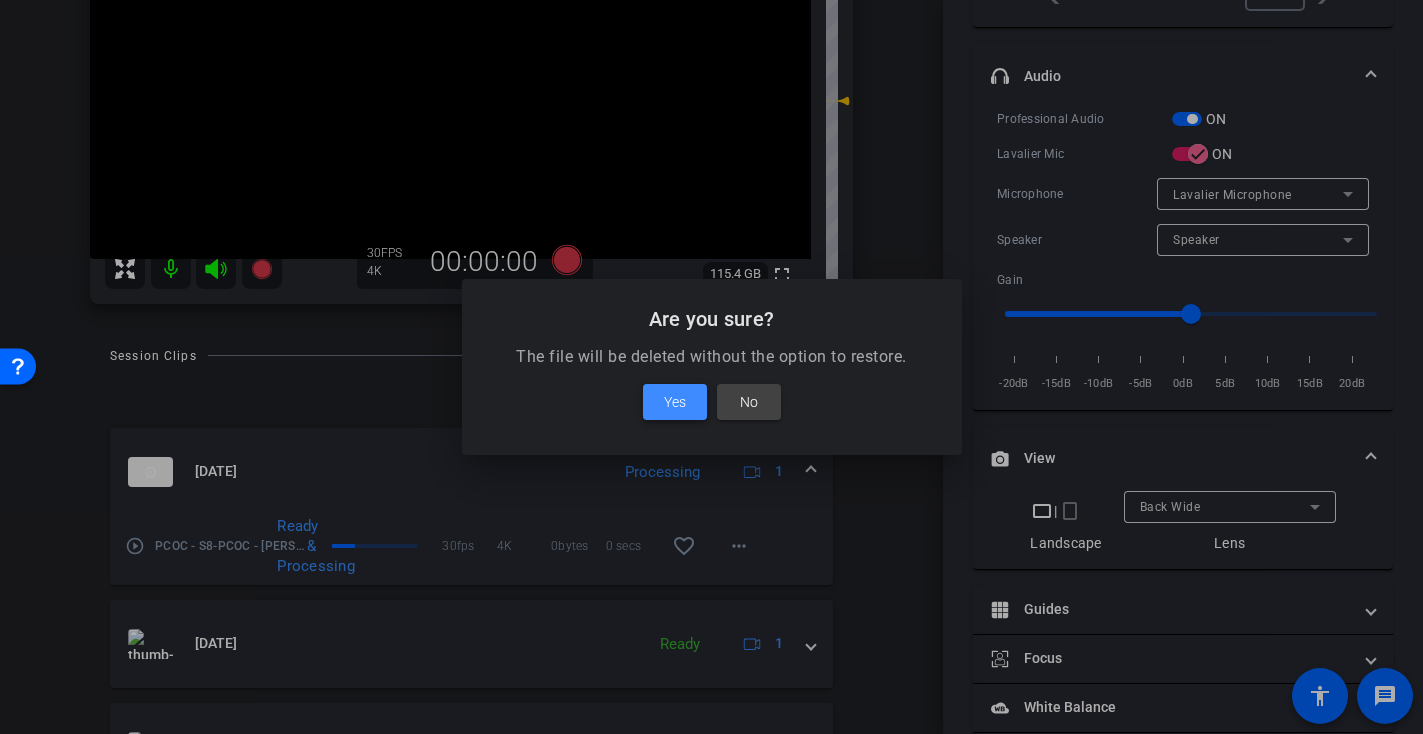 click on "Yes" at bounding box center [675, 402] 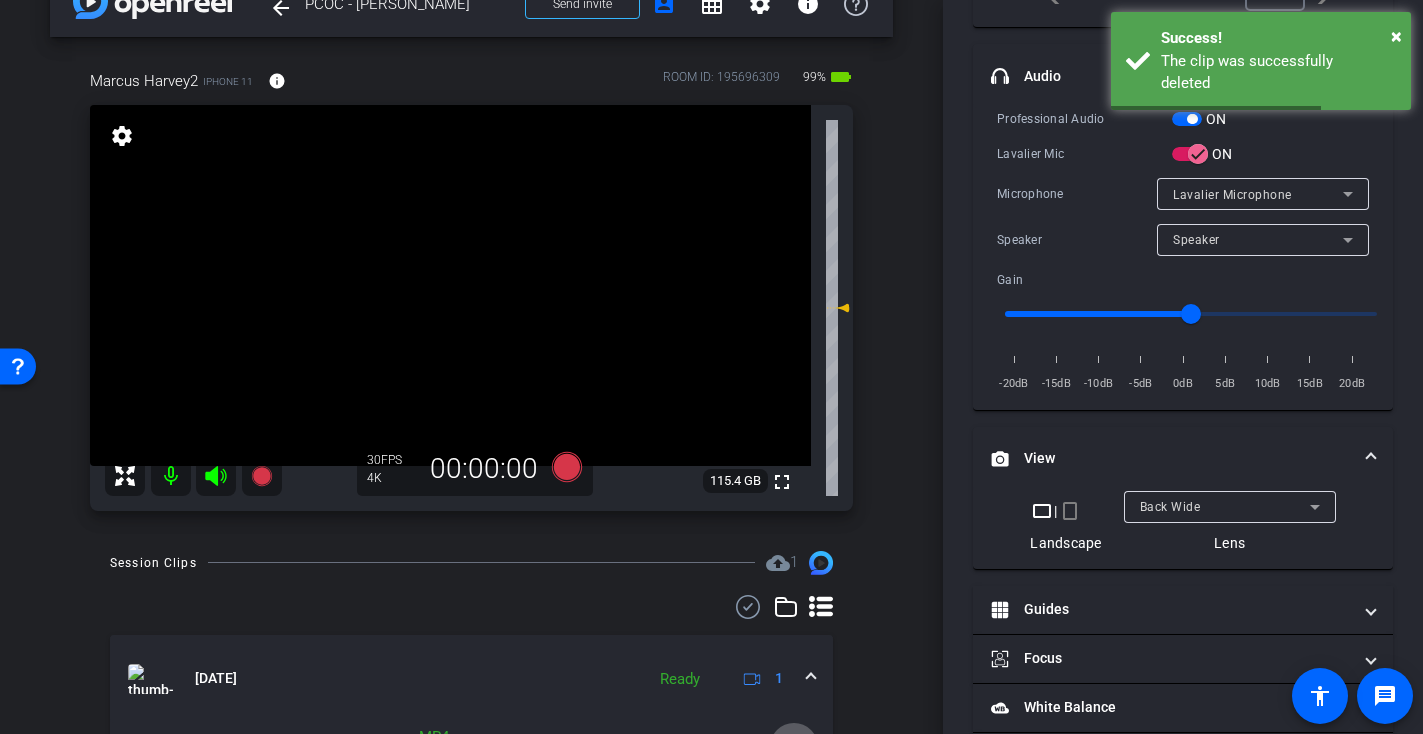 scroll, scrollTop: 39, scrollLeft: 0, axis: vertical 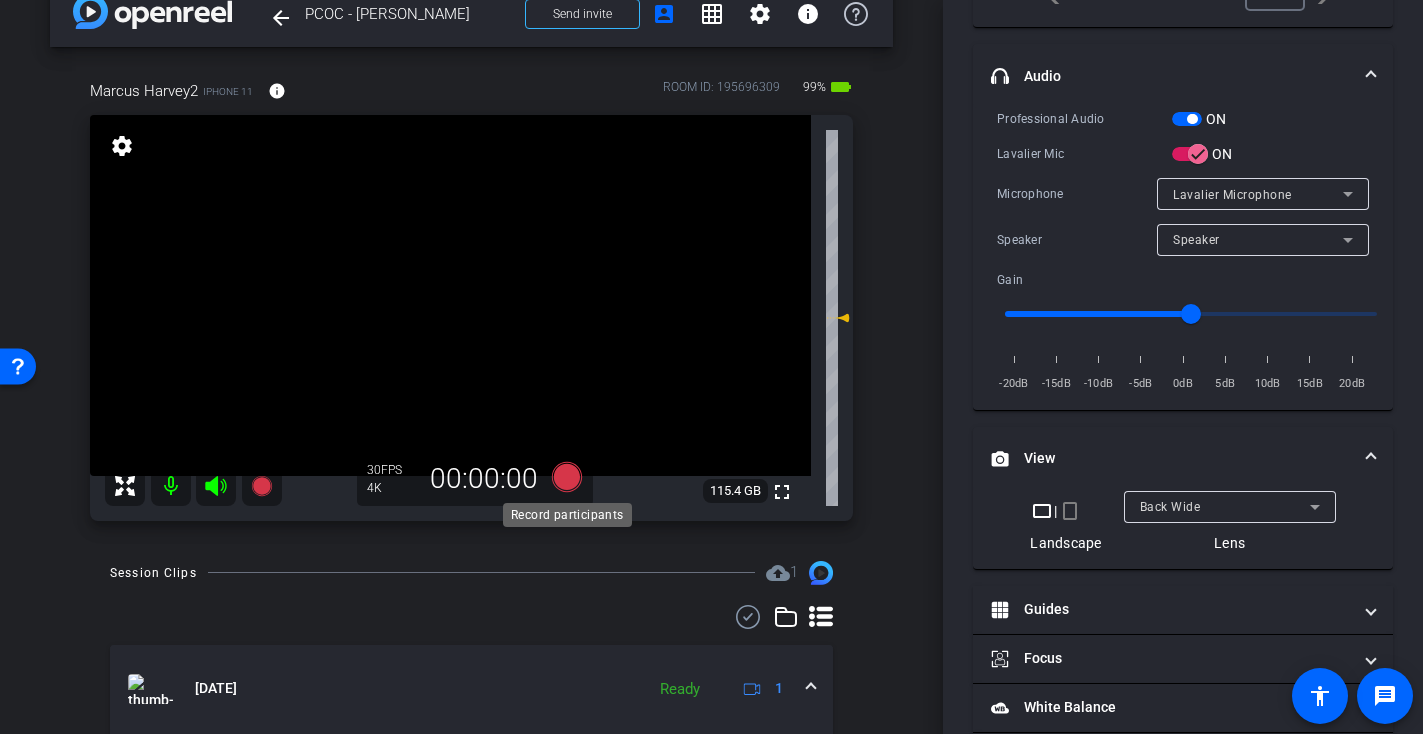click 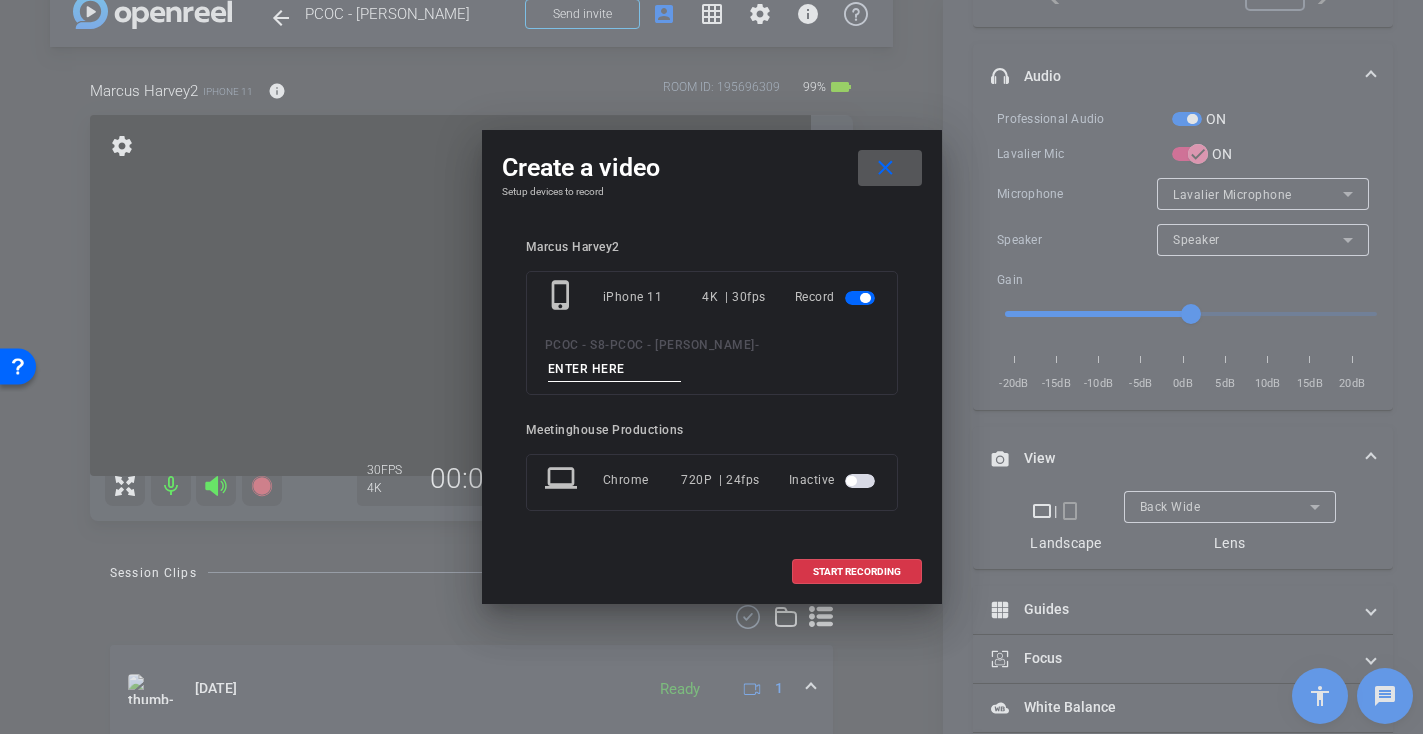 click at bounding box center (615, 369) 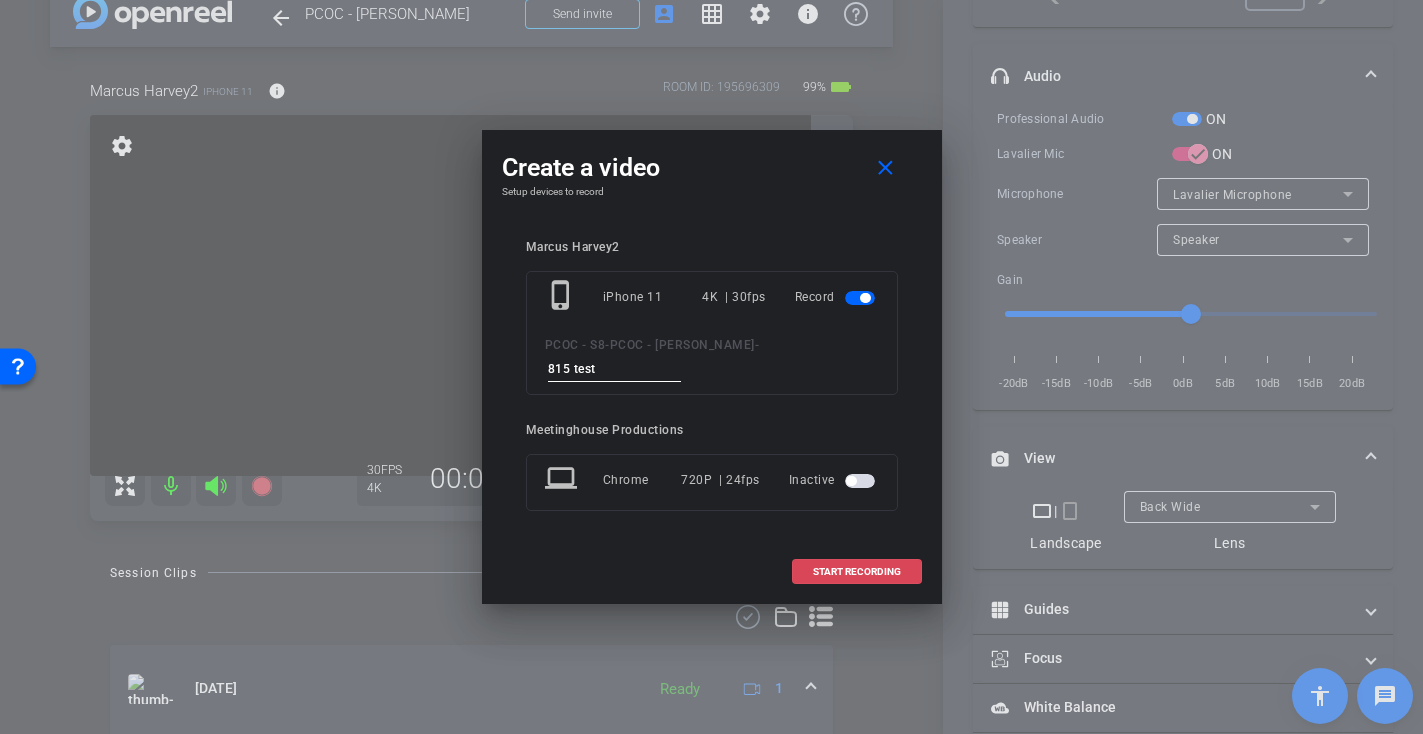type on "815 test" 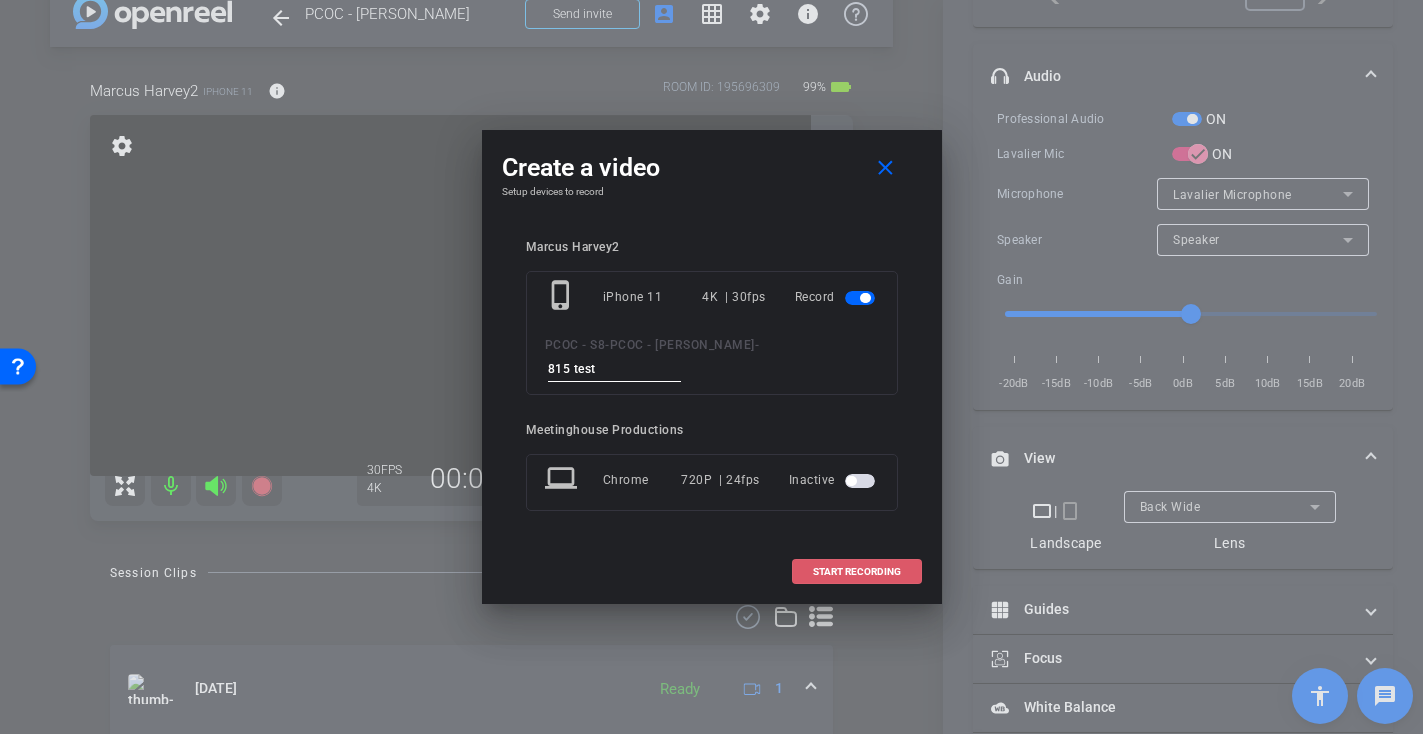 click on "START RECORDING" at bounding box center [857, 572] 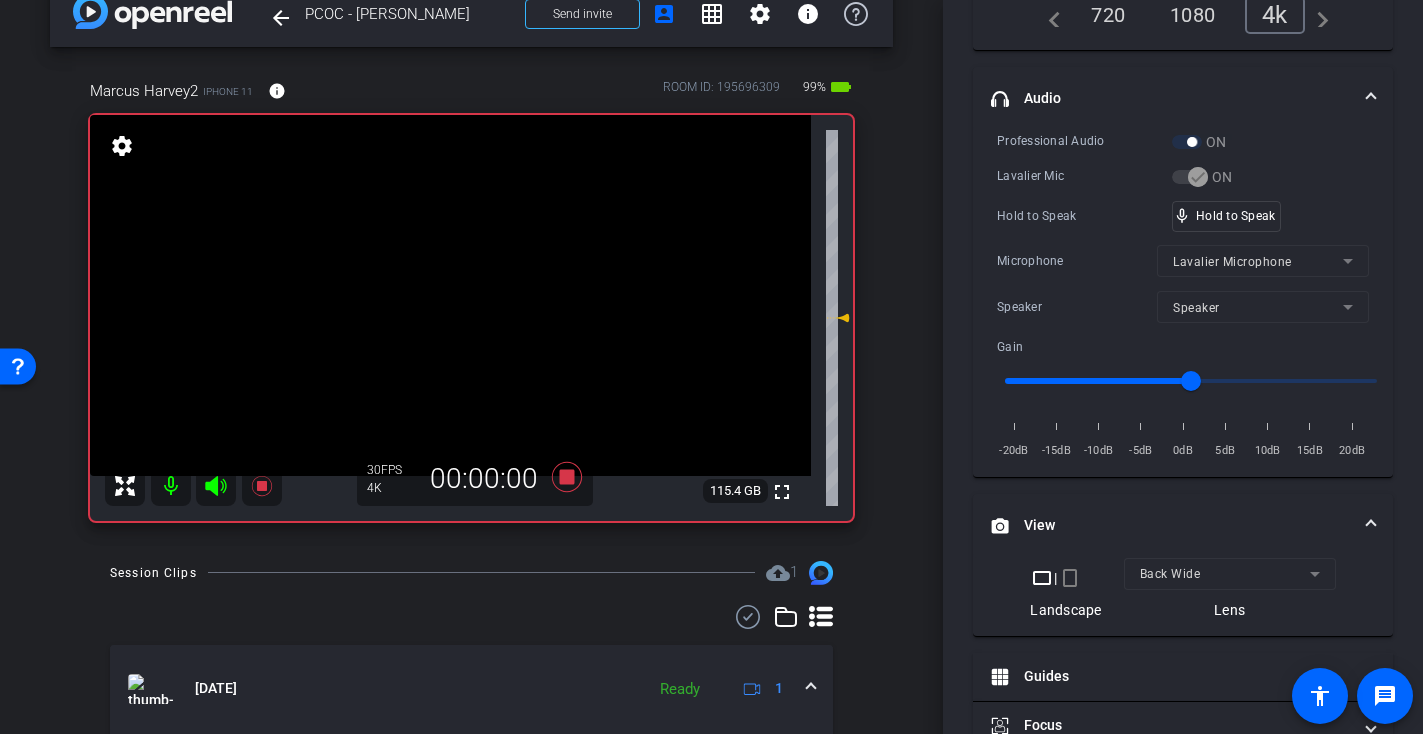 scroll, scrollTop: 391, scrollLeft: 0, axis: vertical 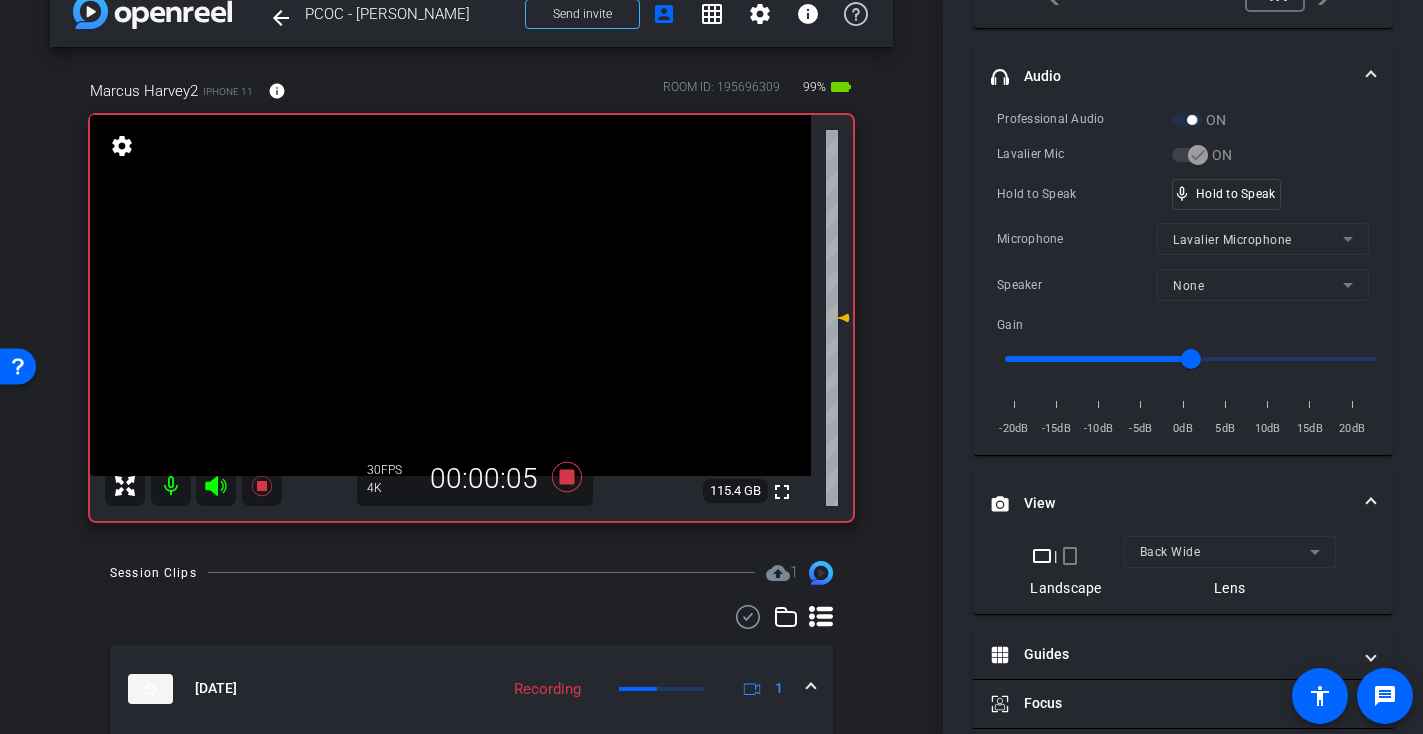 click at bounding box center (450, 295) 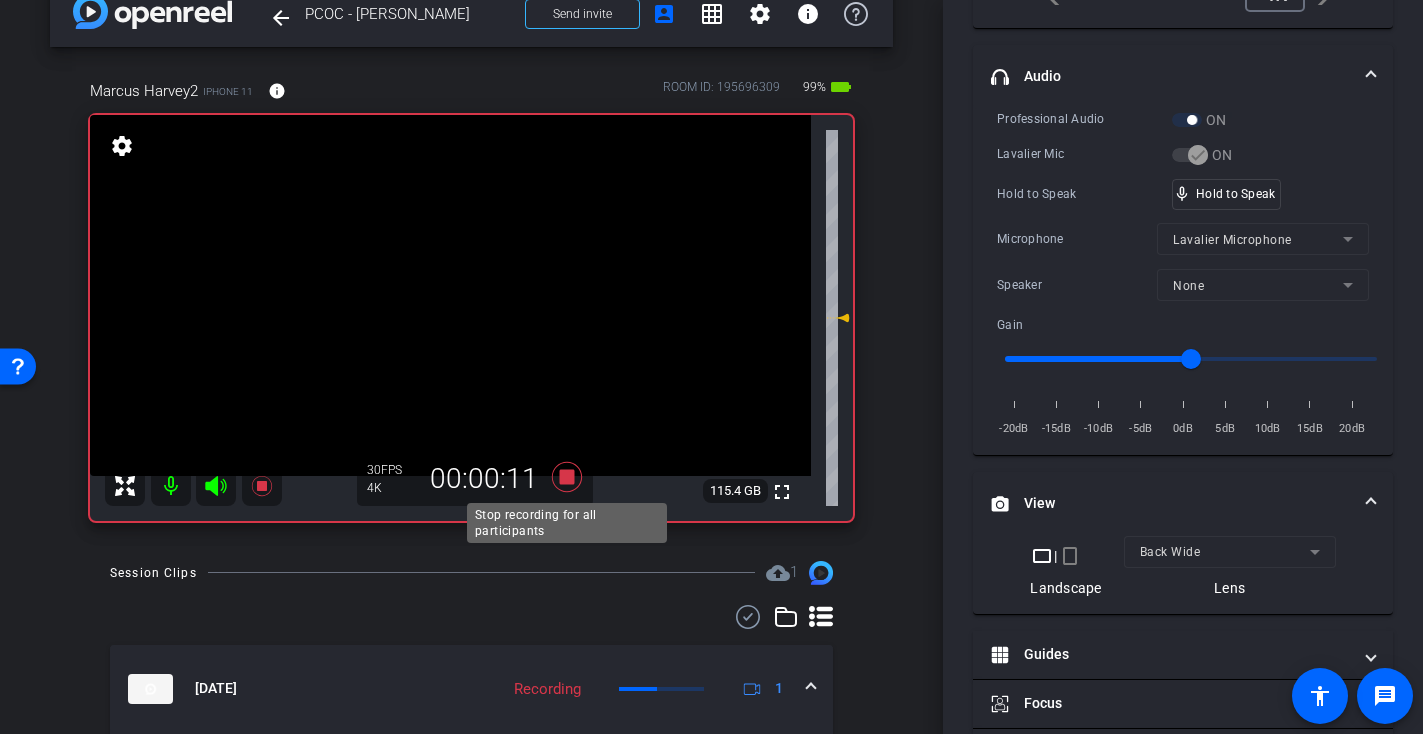 click 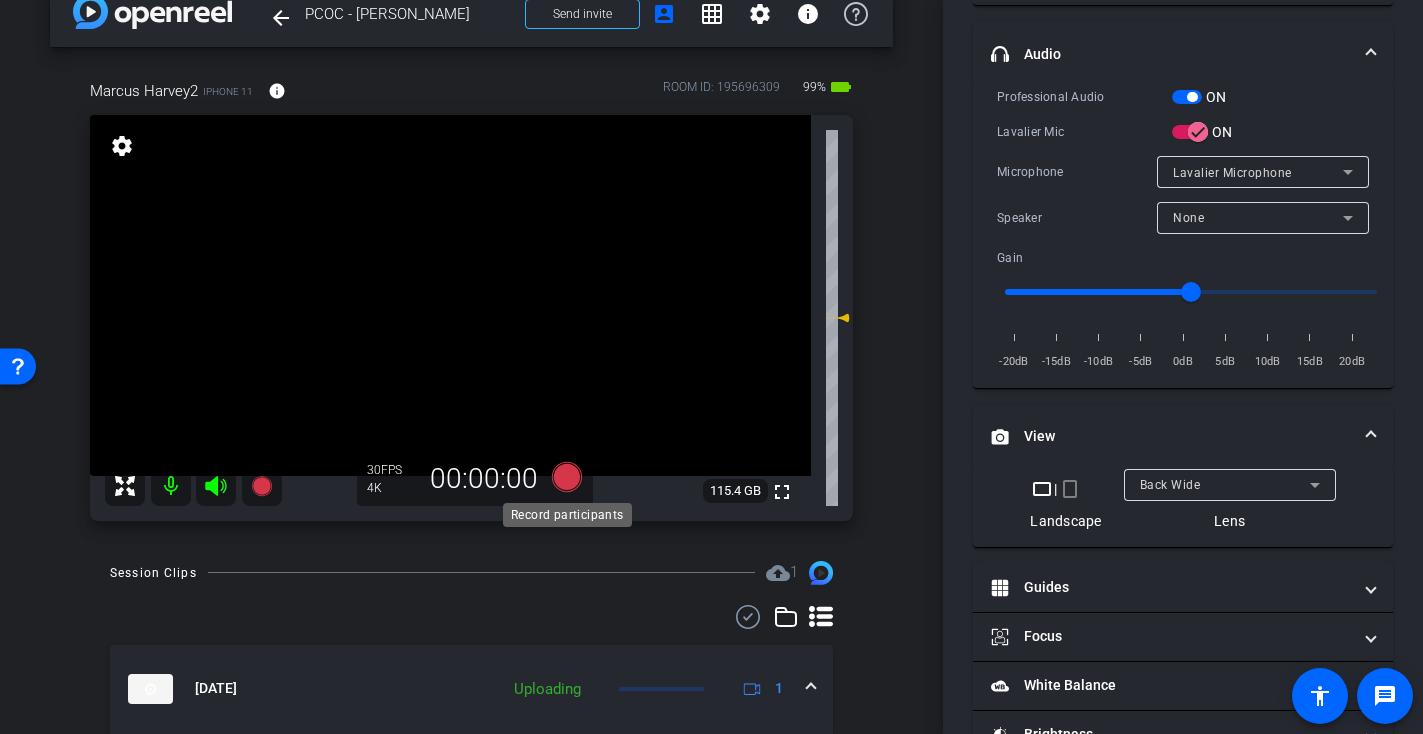 scroll, scrollTop: 369, scrollLeft: 0, axis: vertical 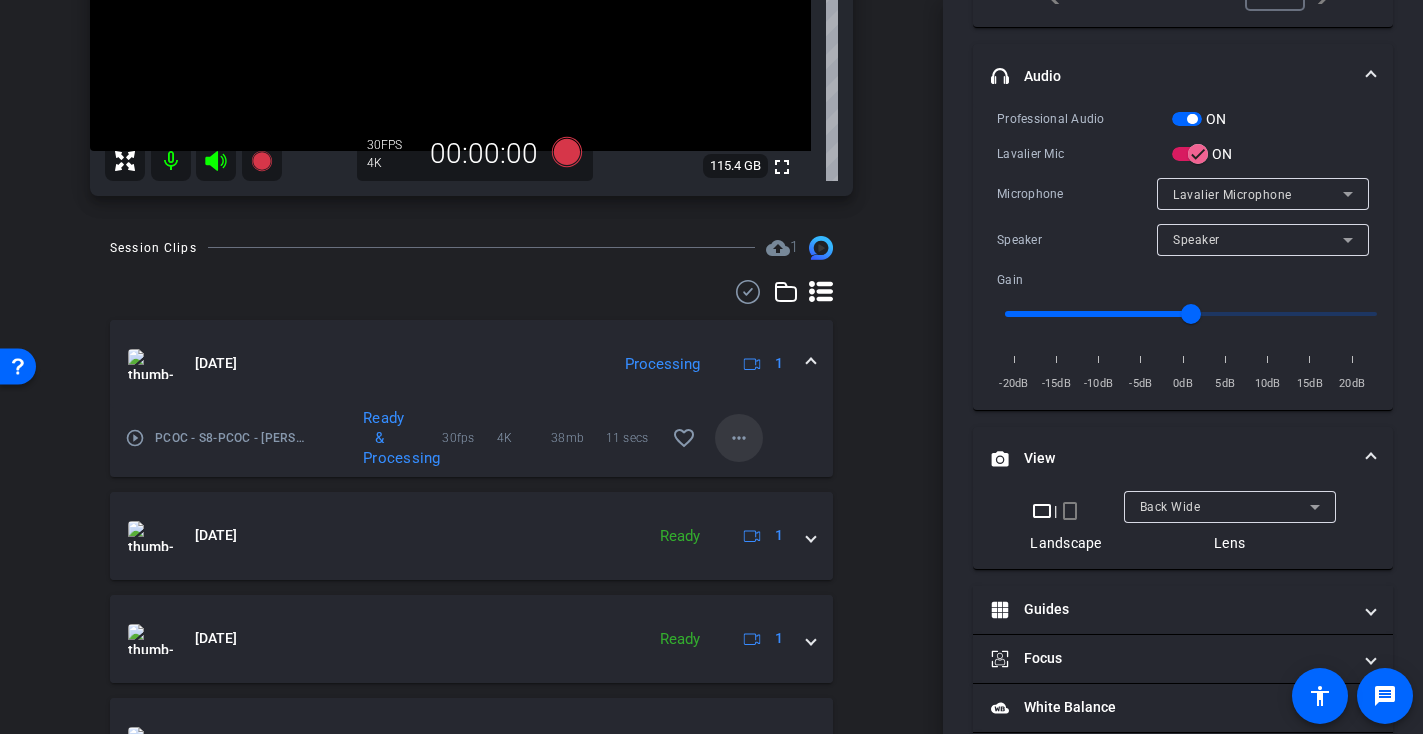click on "more_horiz" at bounding box center [739, 438] 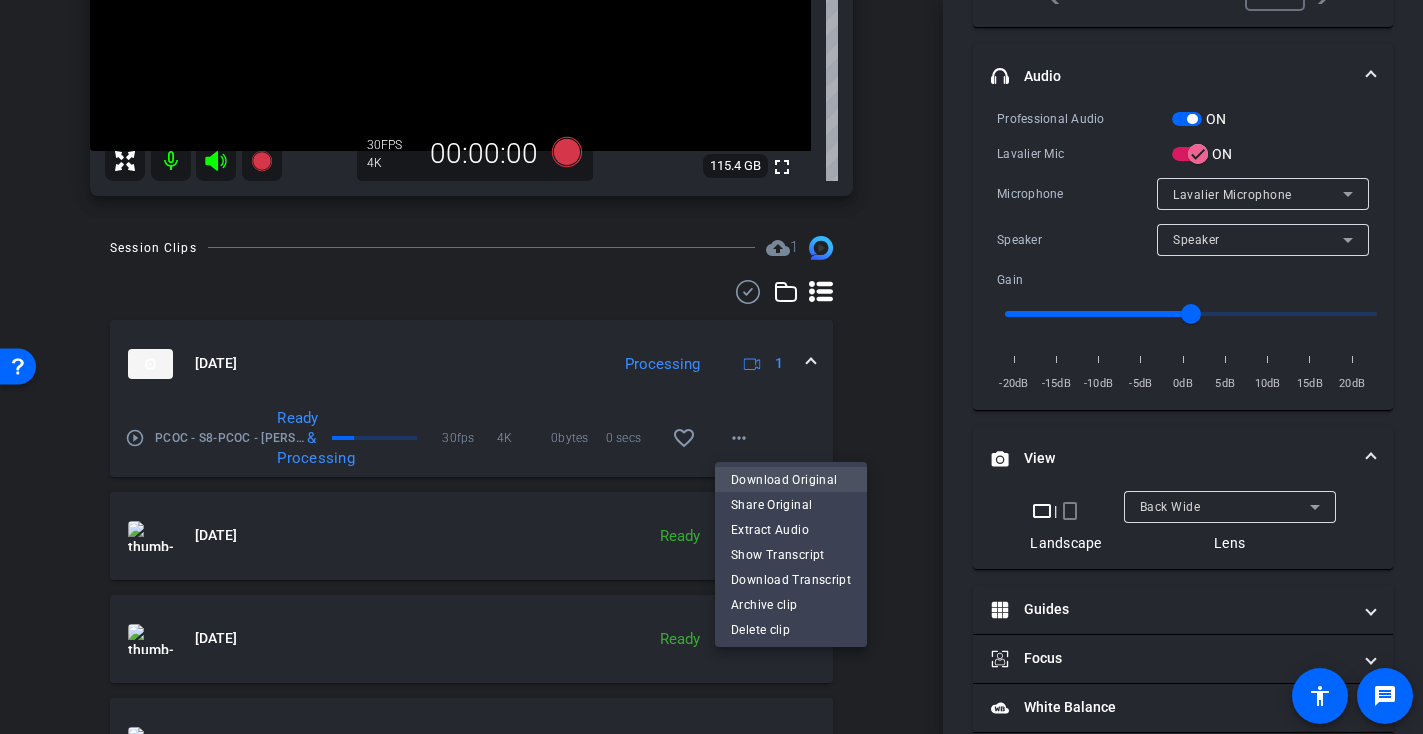 click on "Download Original" at bounding box center (791, 480) 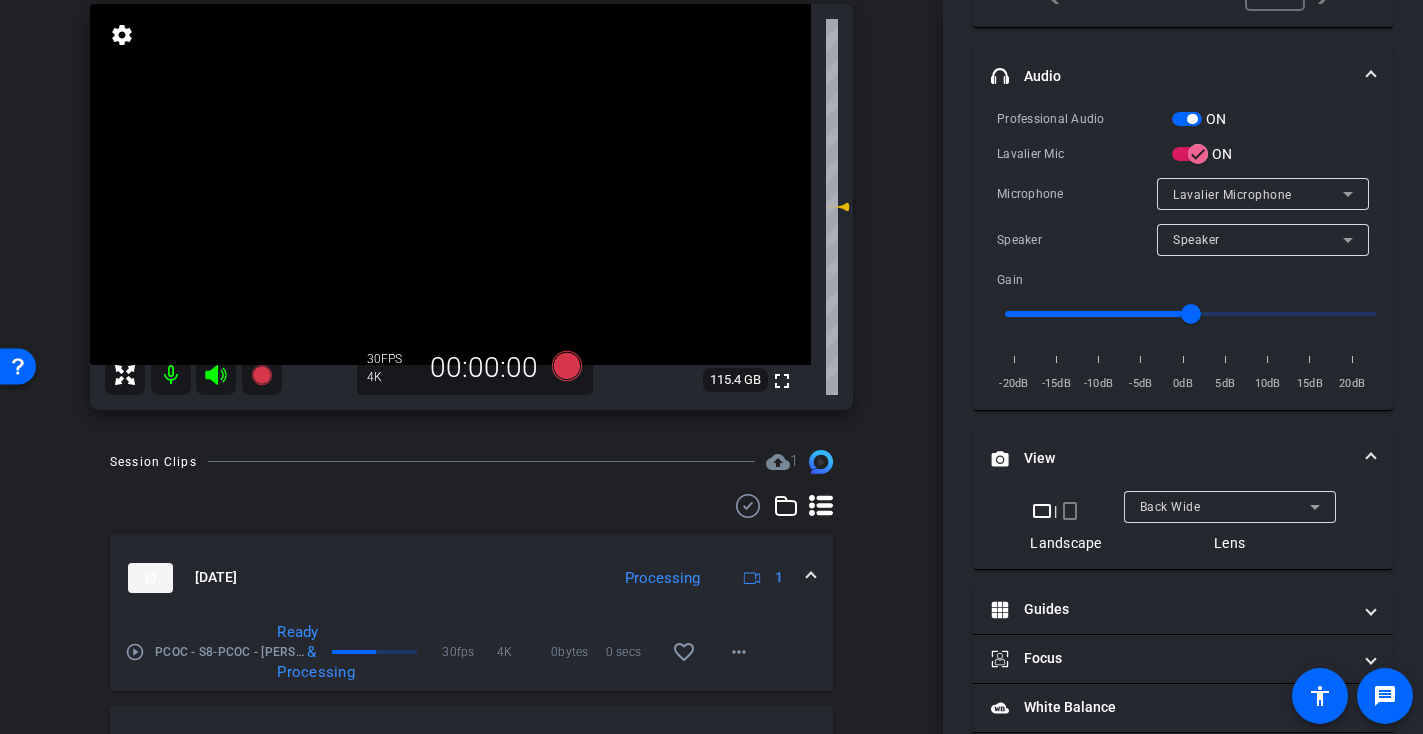 scroll, scrollTop: 146, scrollLeft: 0, axis: vertical 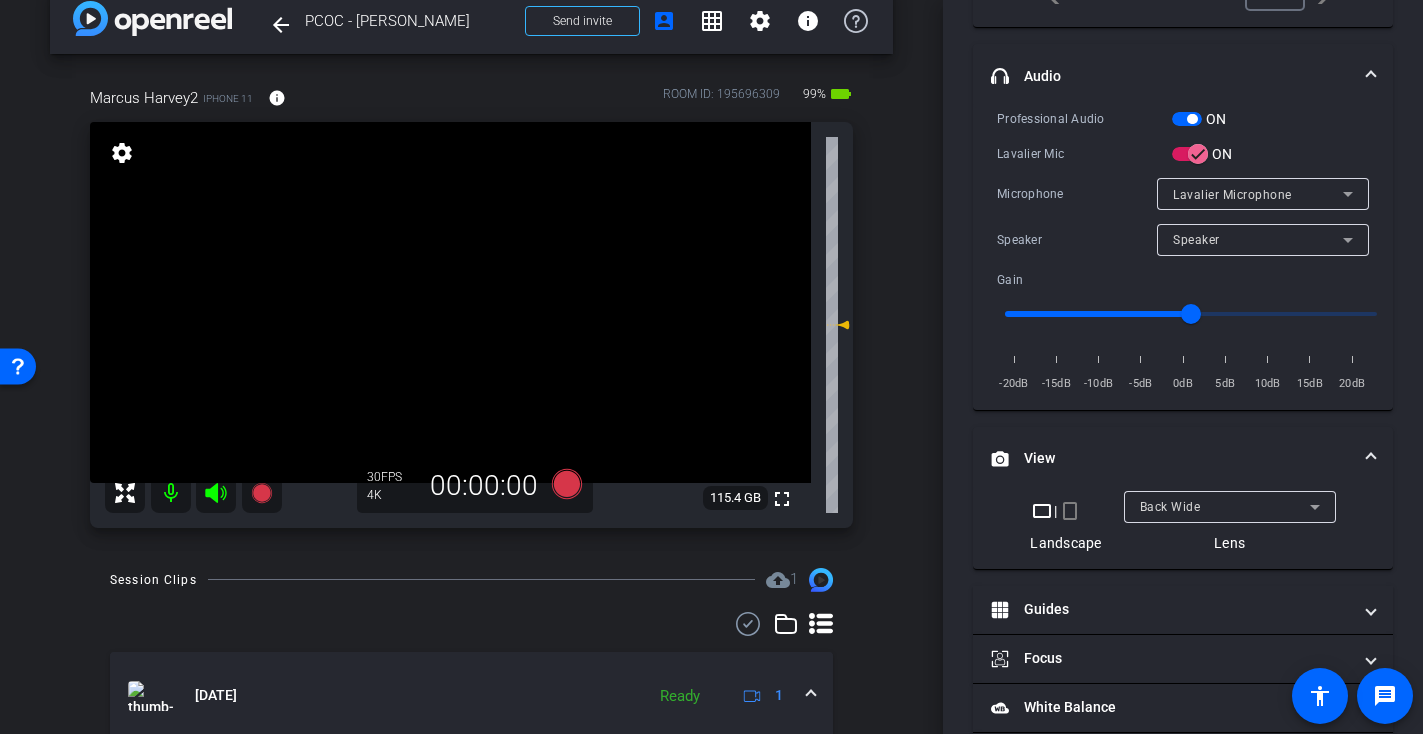 click 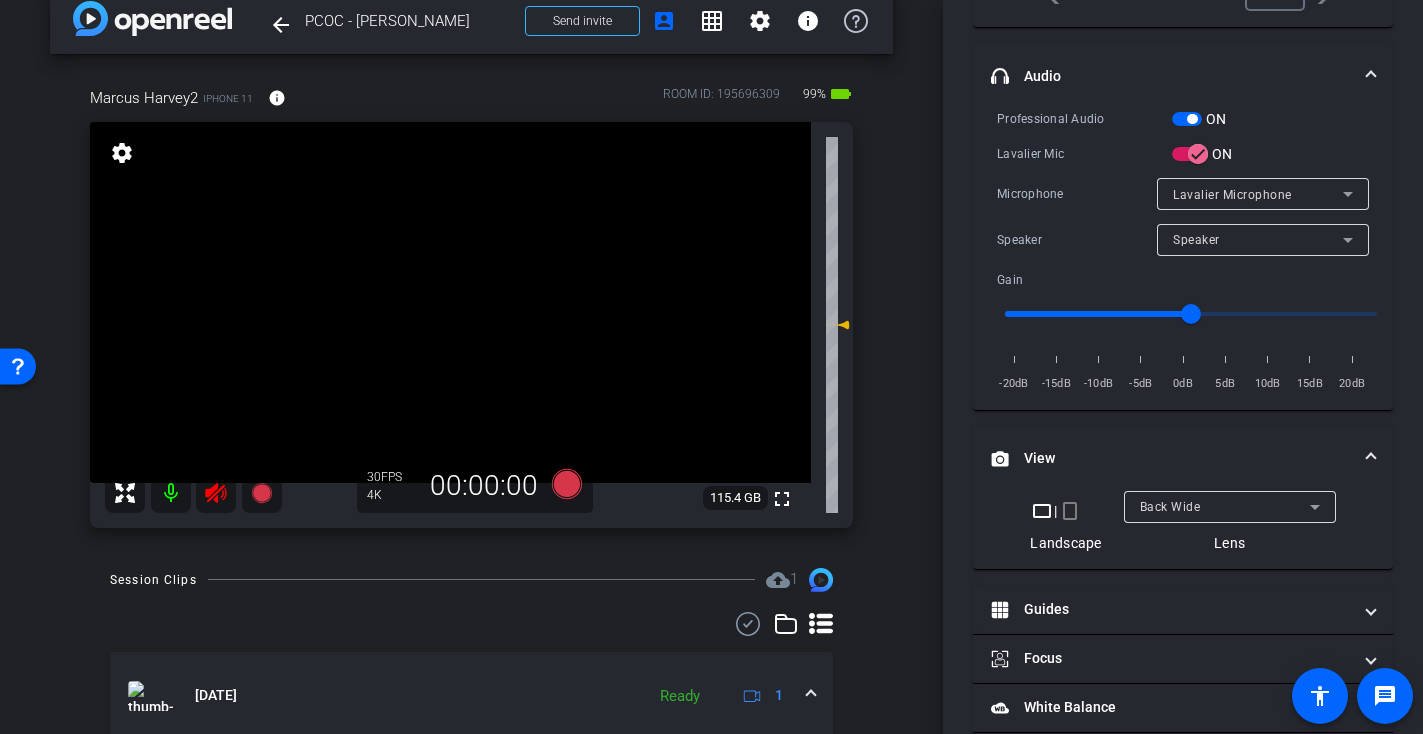 click 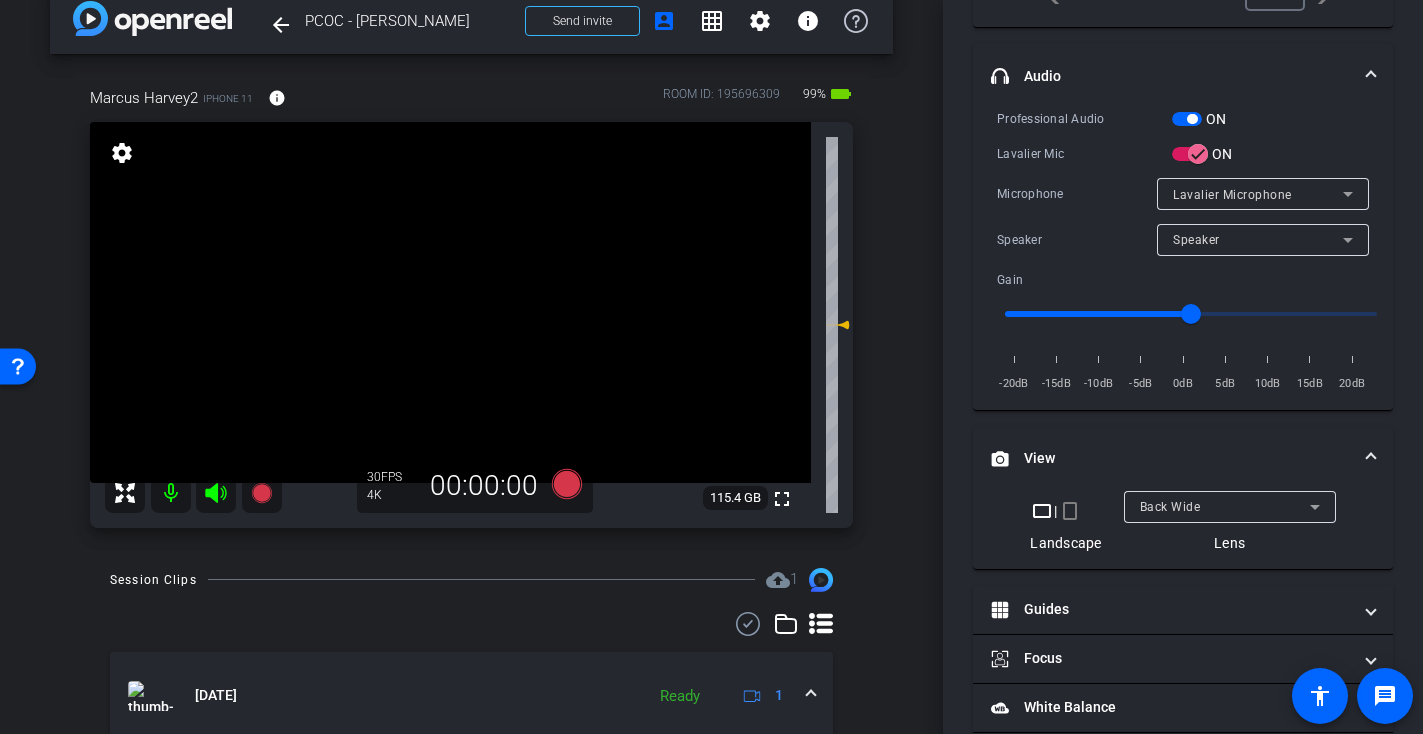click 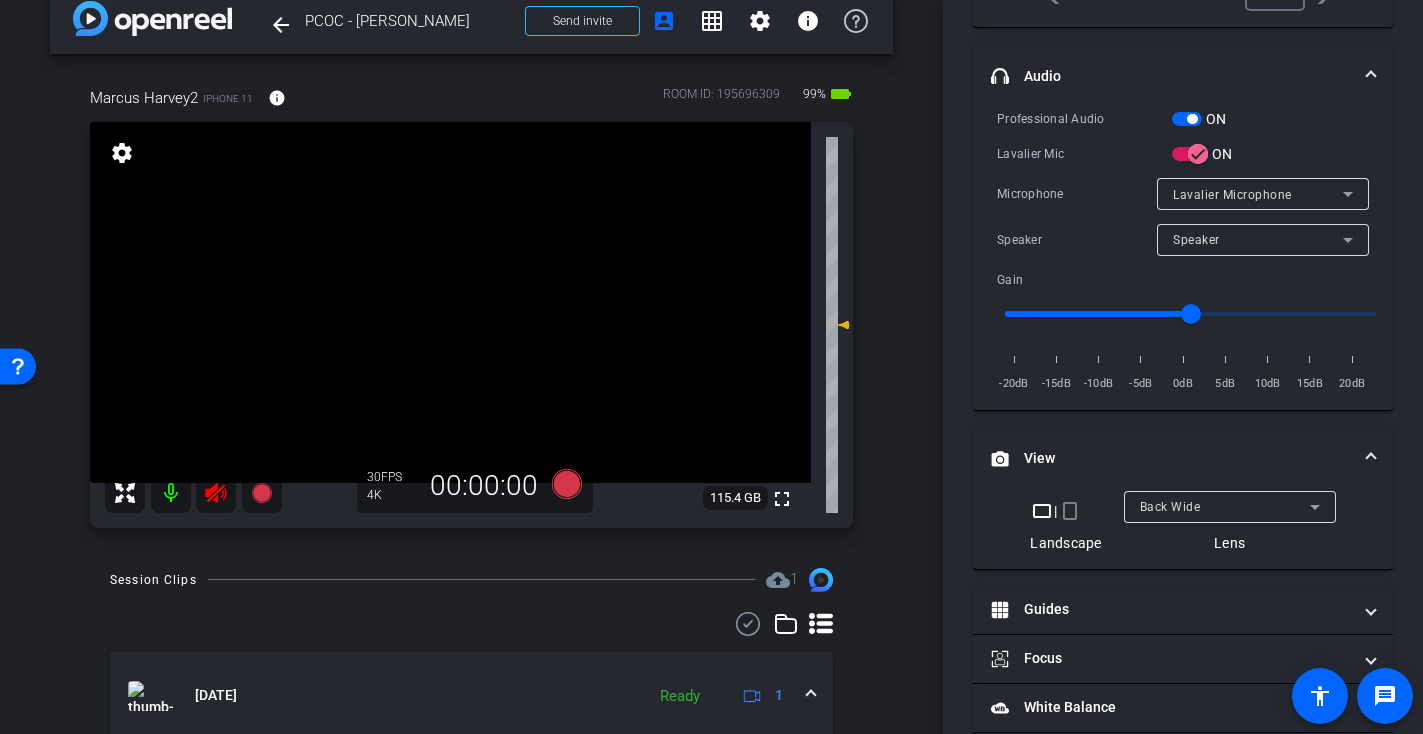 click 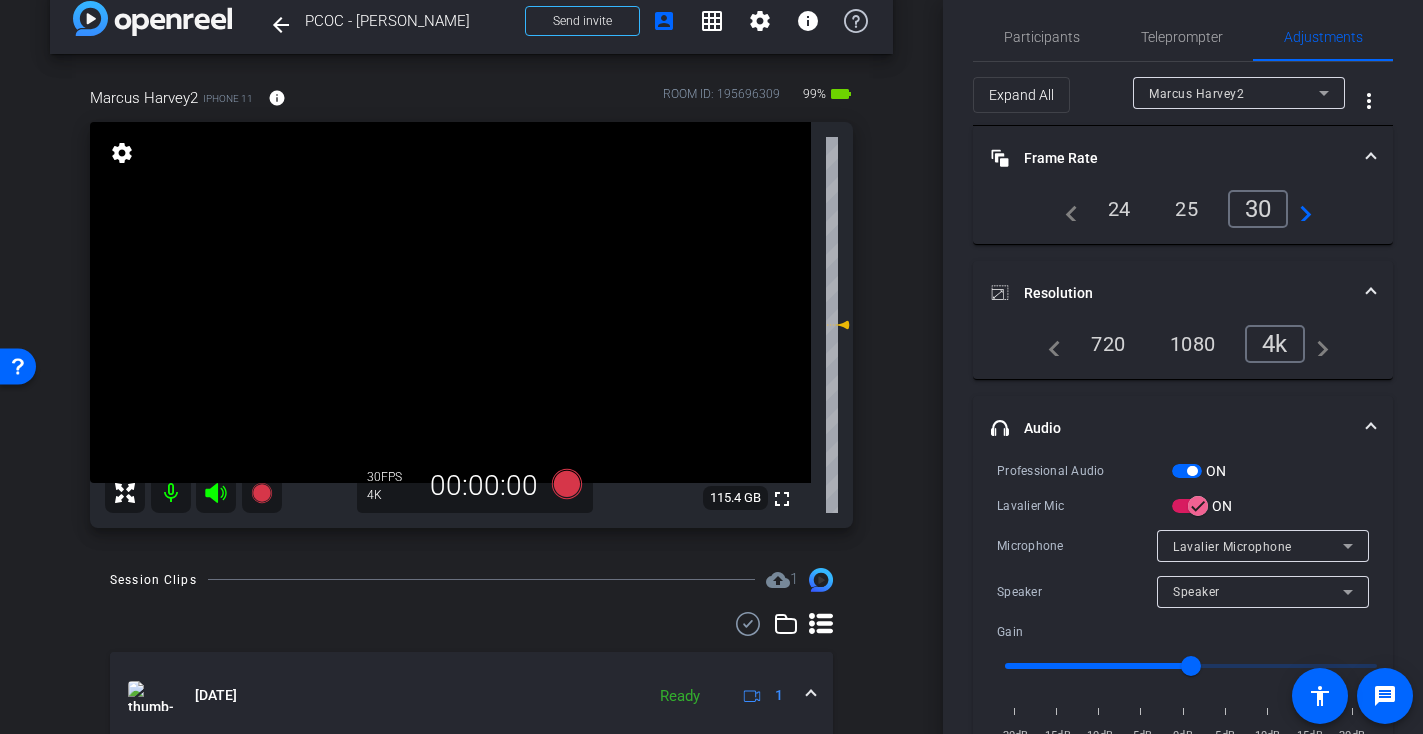 scroll, scrollTop: 0, scrollLeft: 0, axis: both 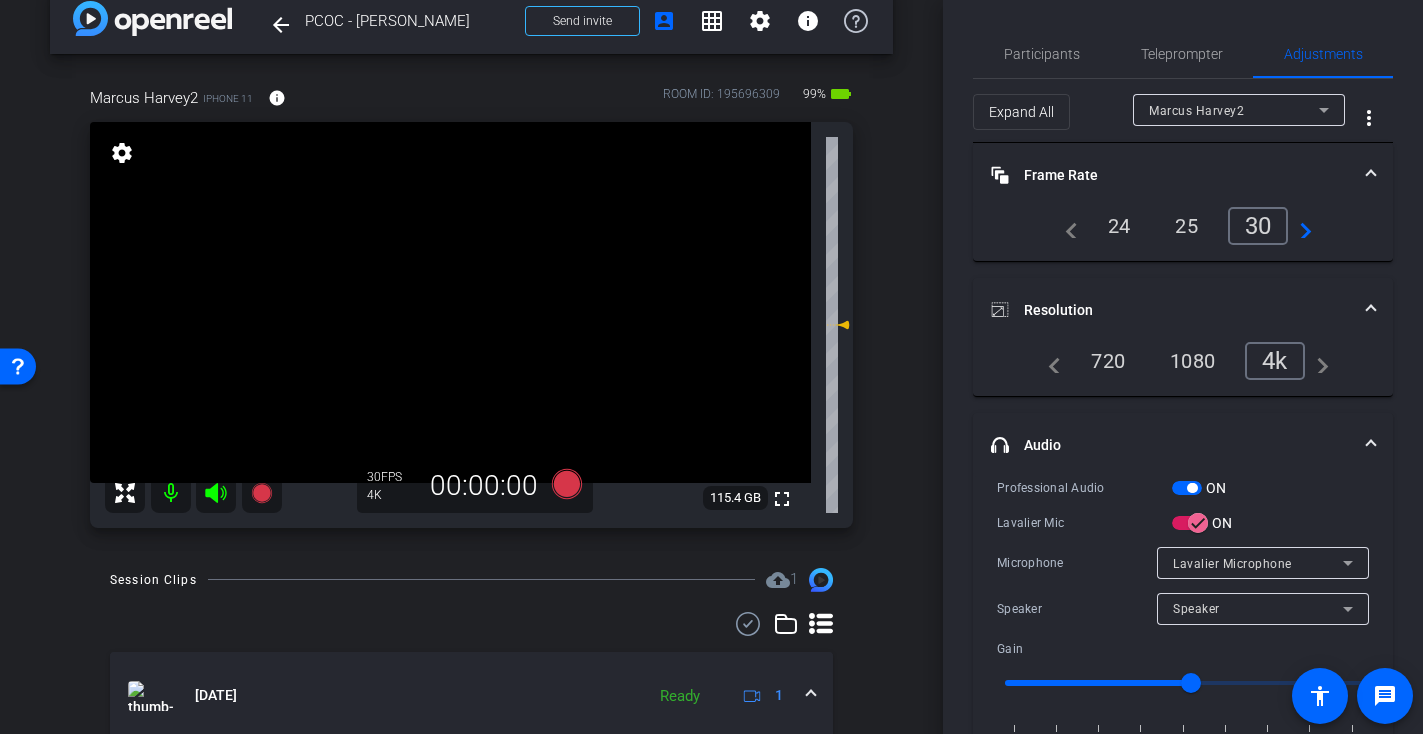 click 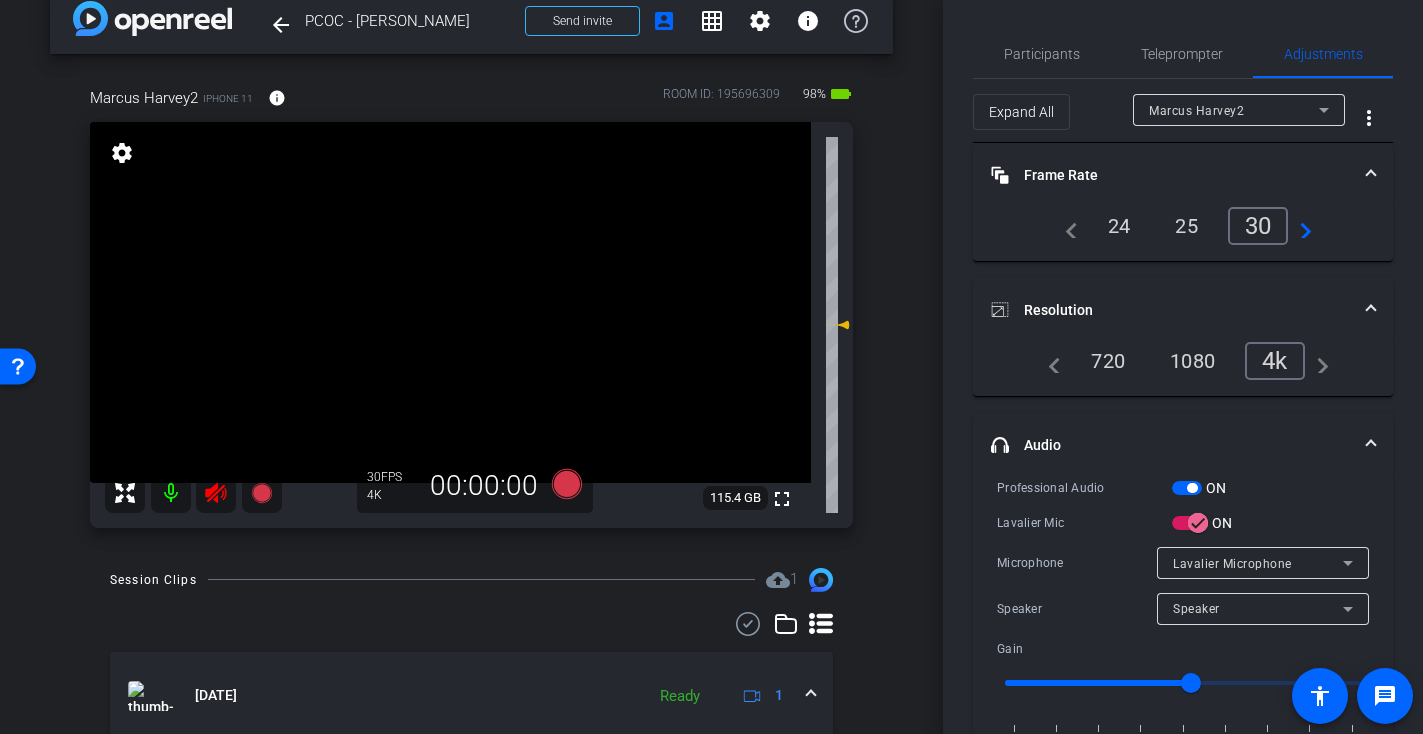 click 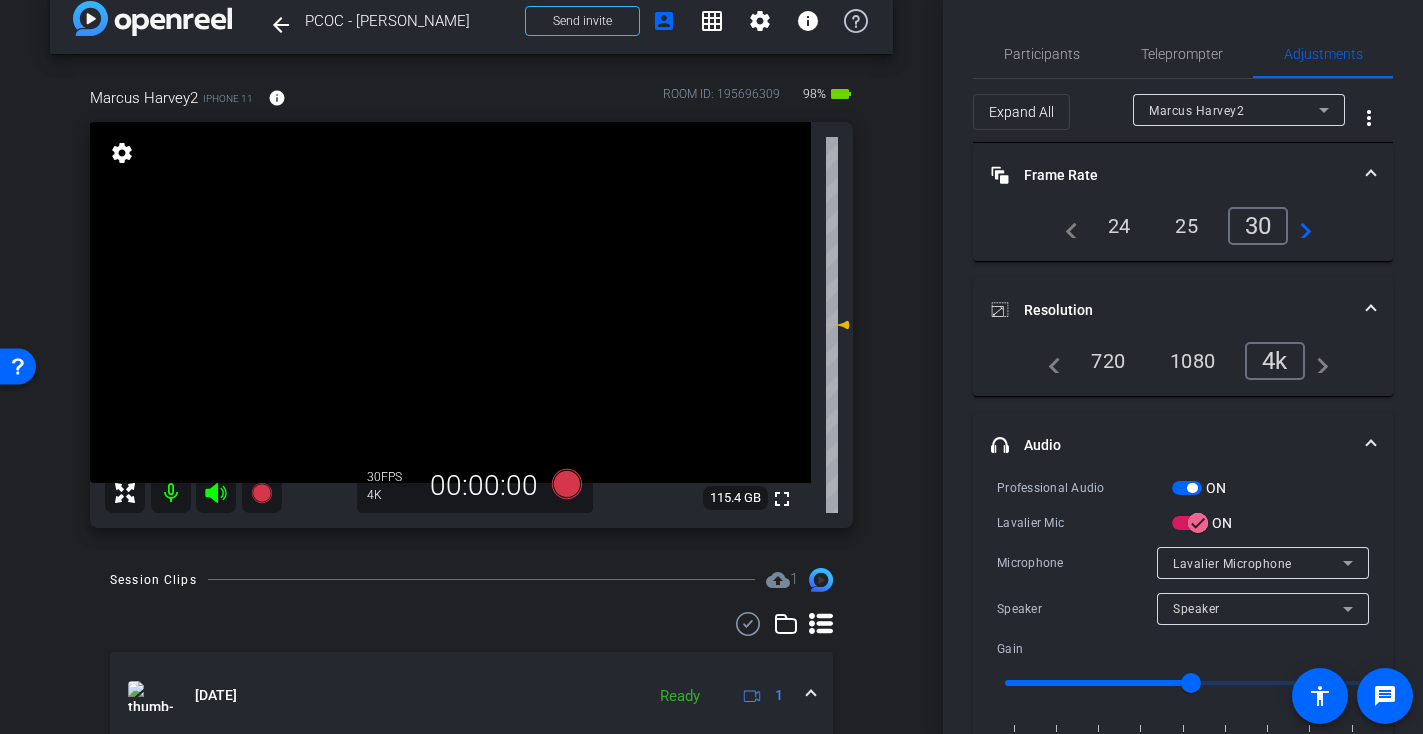 click 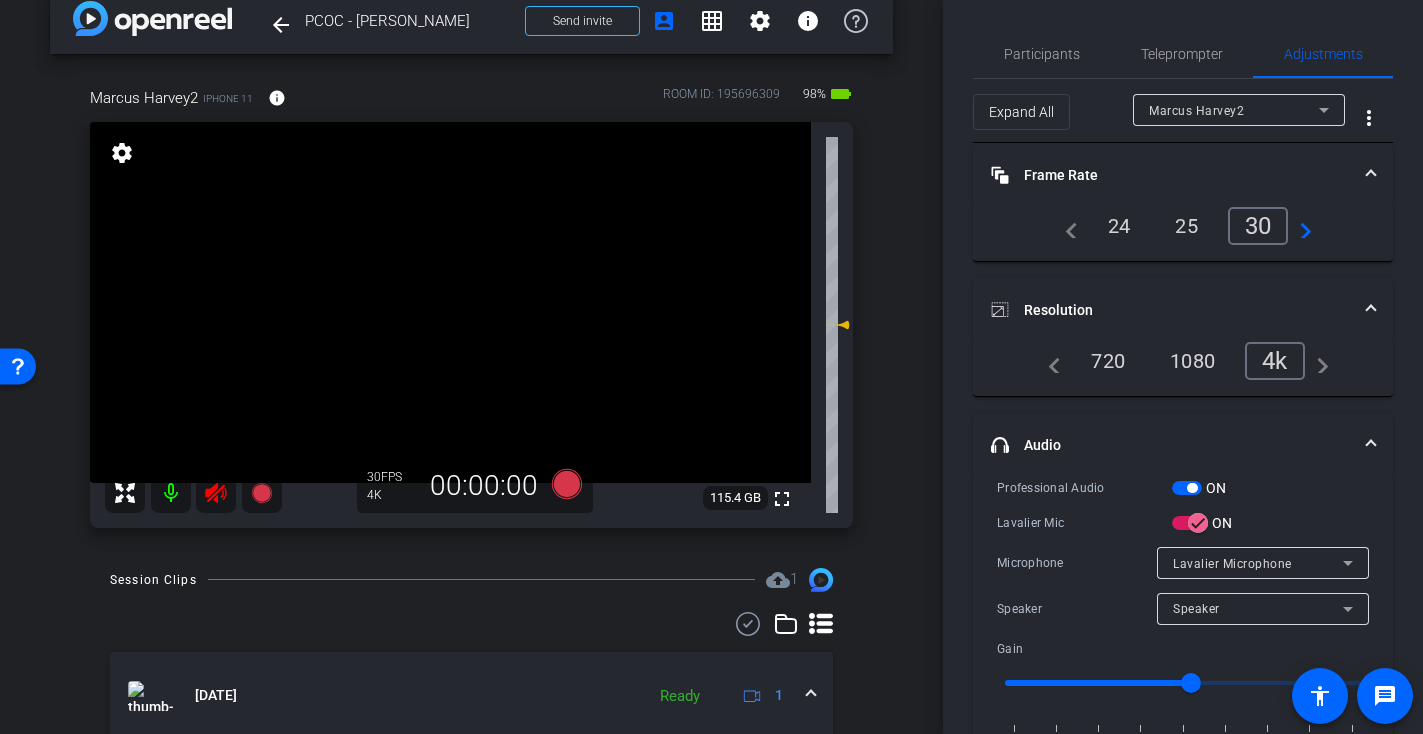 click 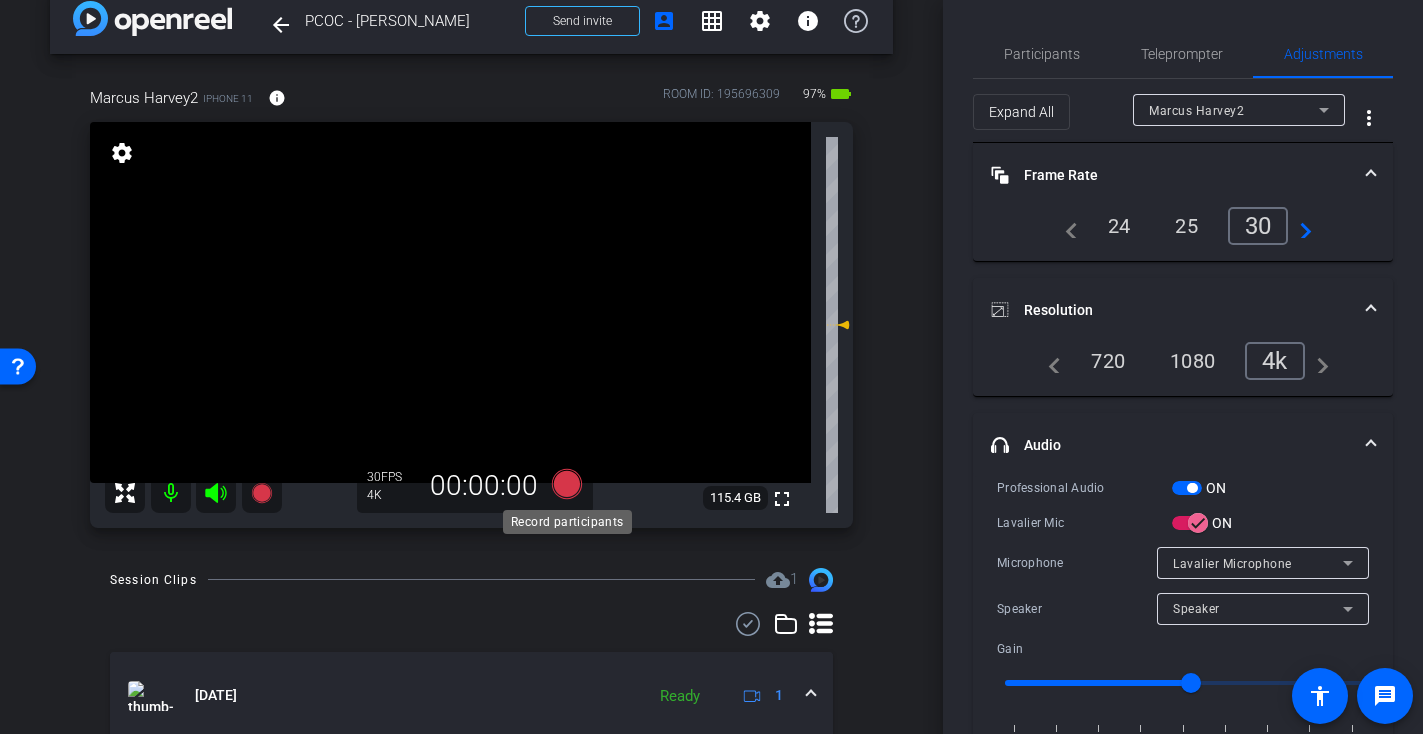 click 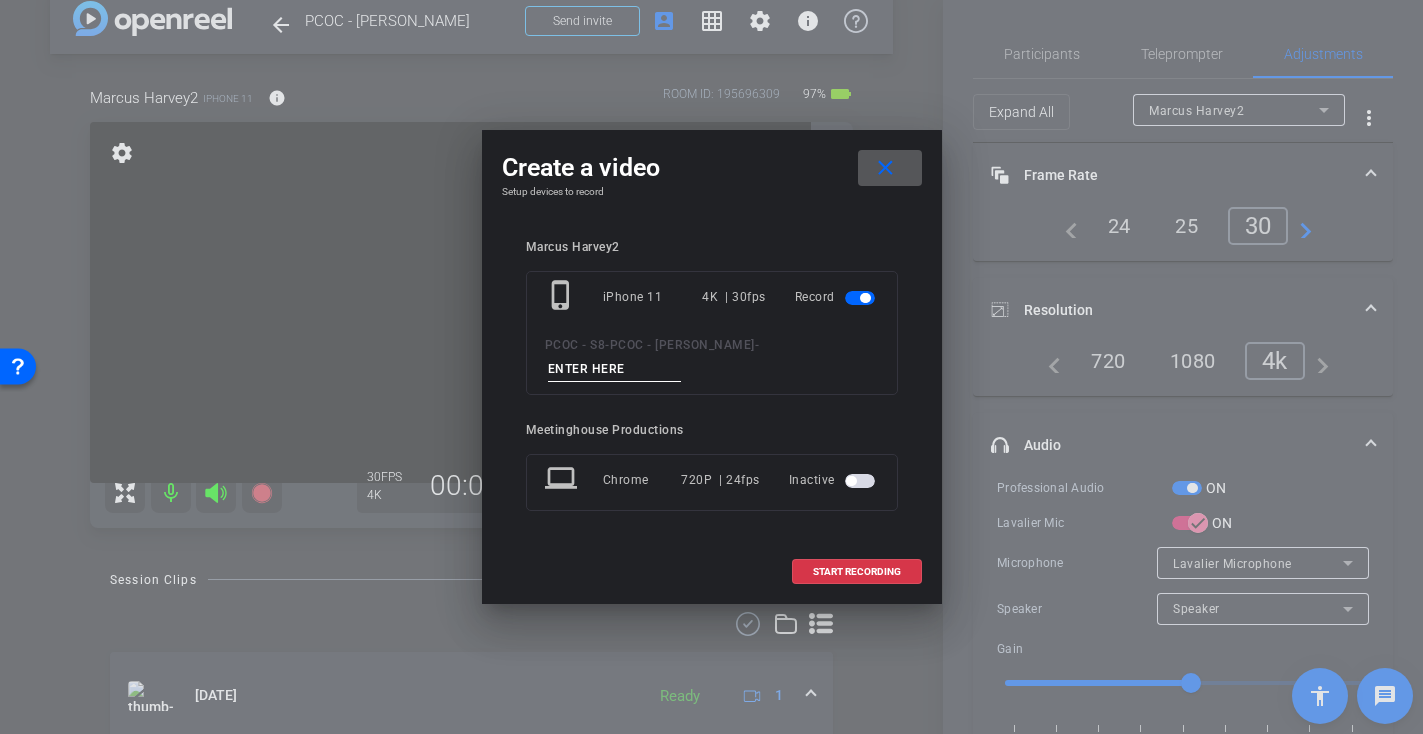 click at bounding box center [615, 369] 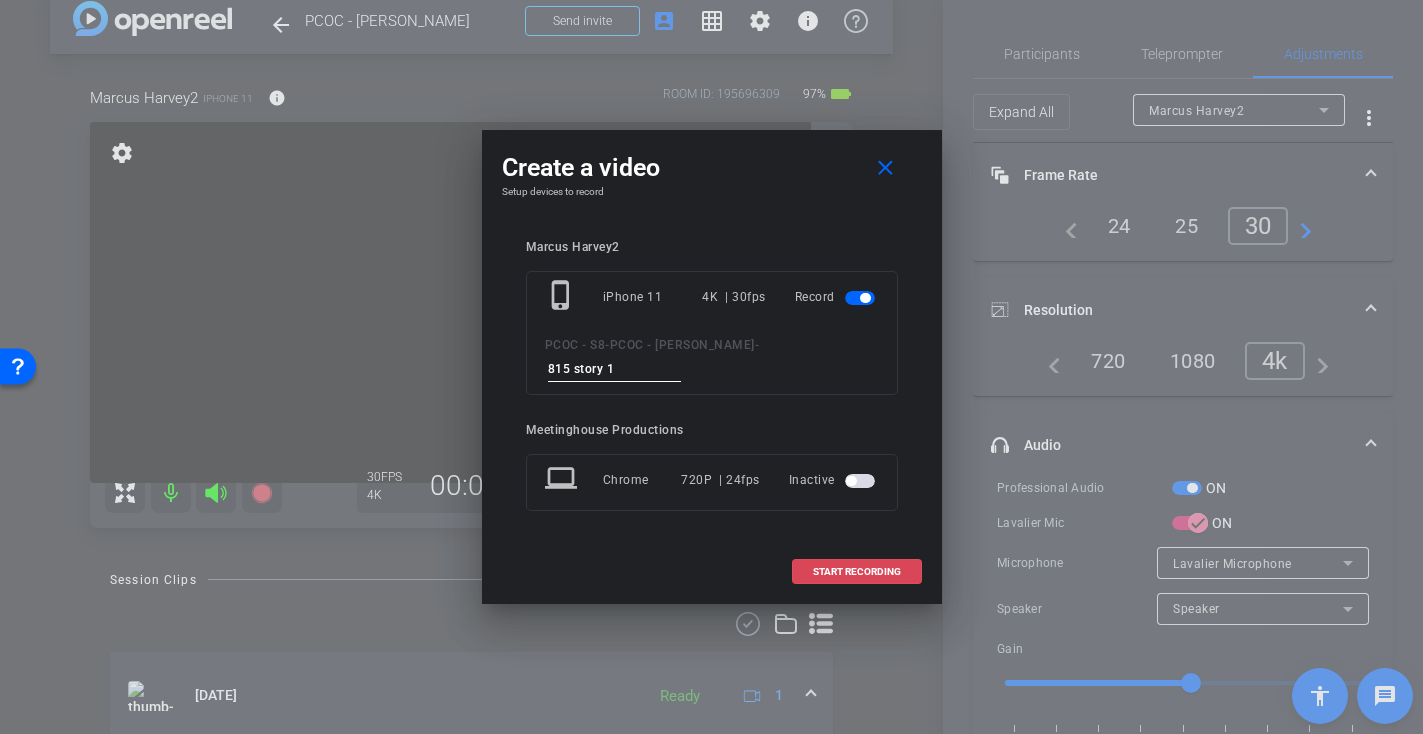 type on "815 story 1" 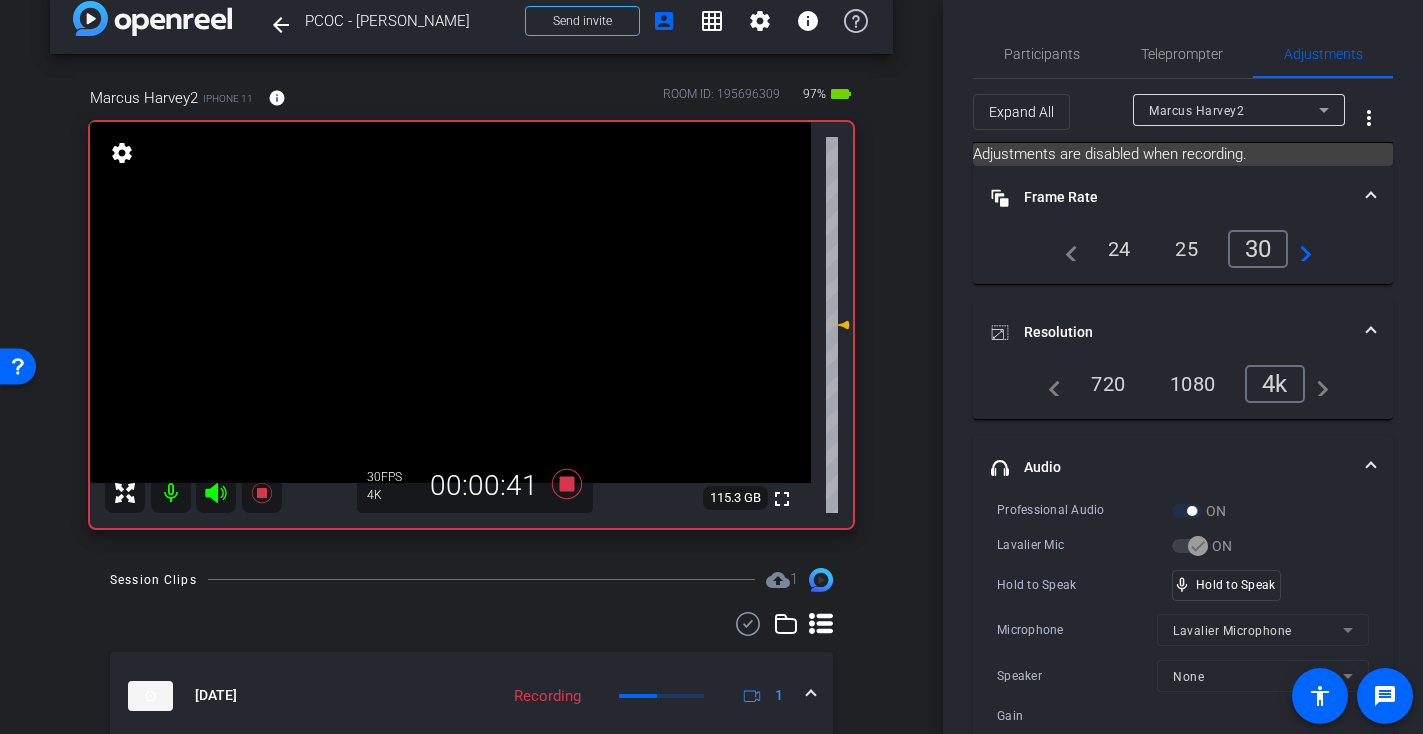 click at bounding box center (450, 302) 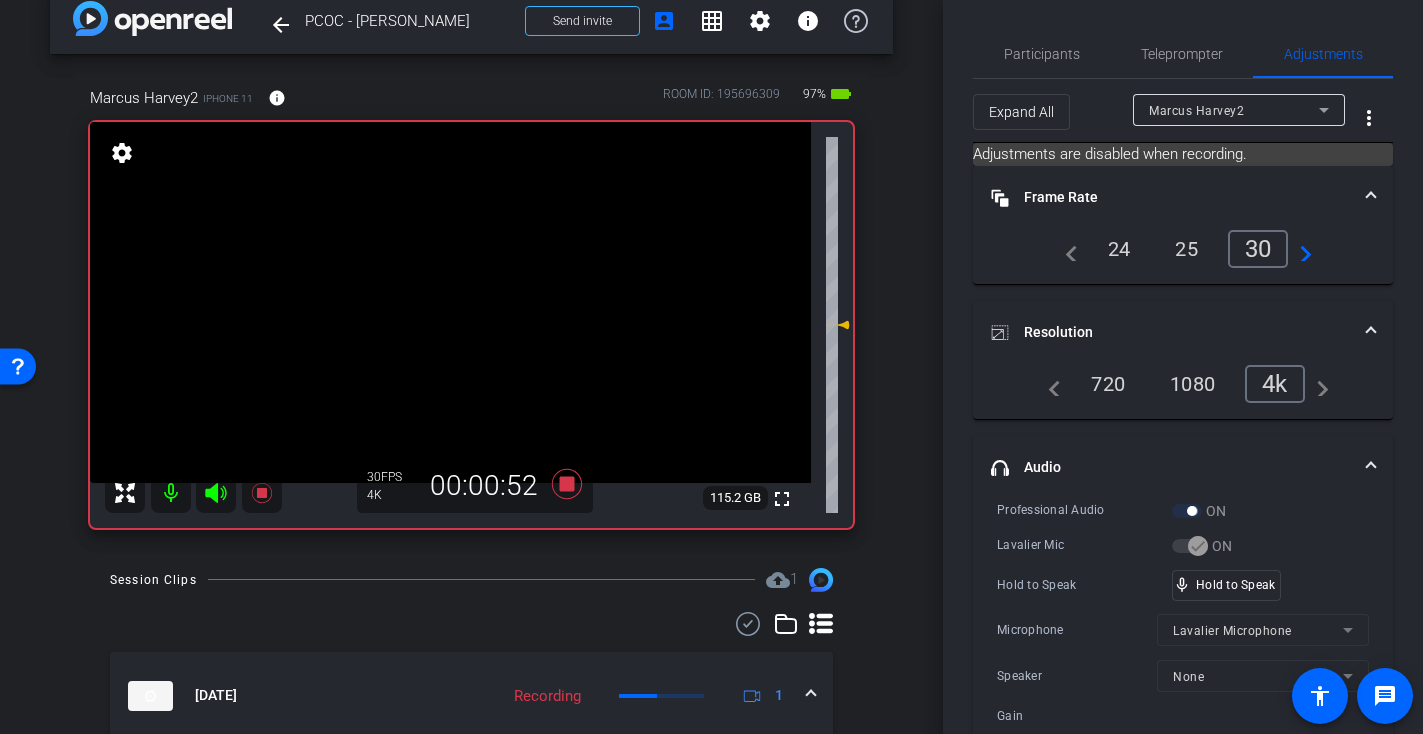 click at bounding box center (450, 302) 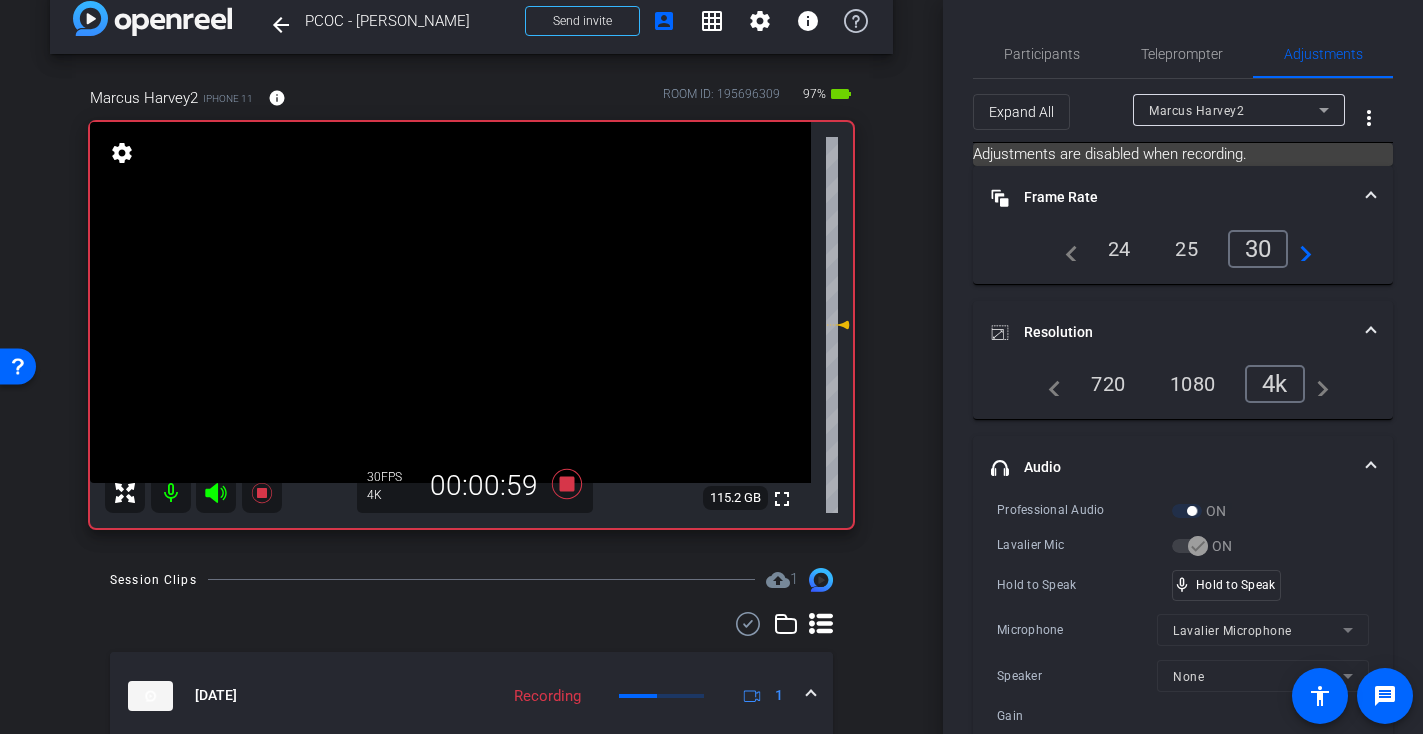 click at bounding box center [450, 302] 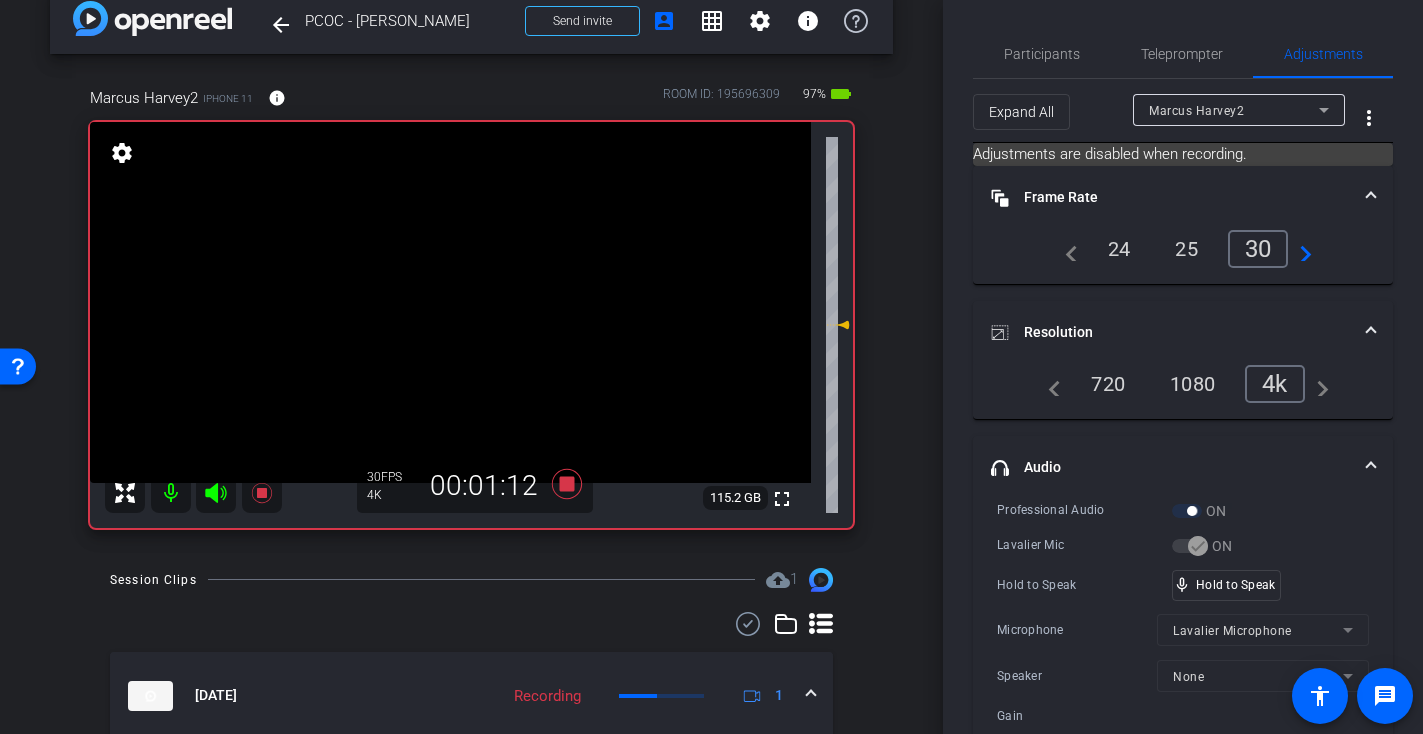 click at bounding box center [450, 302] 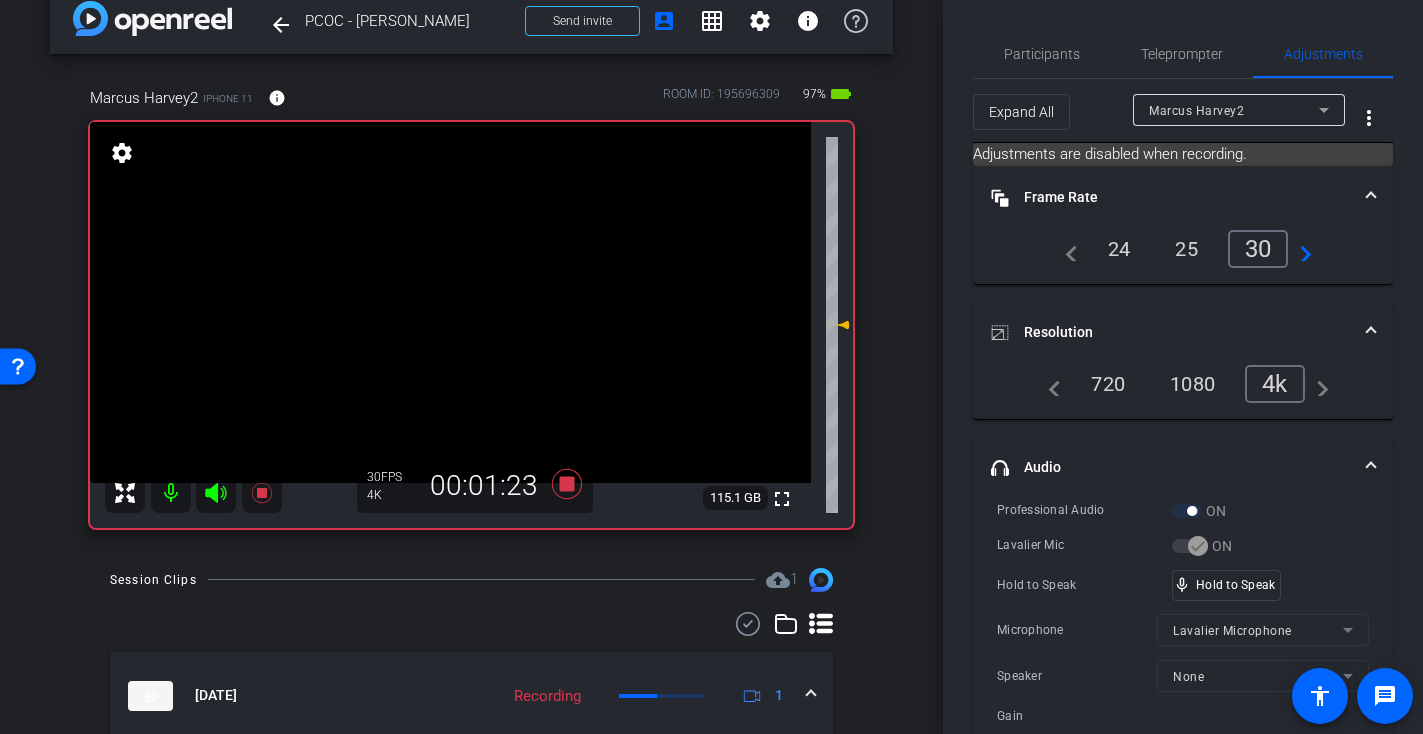 click at bounding box center (450, 302) 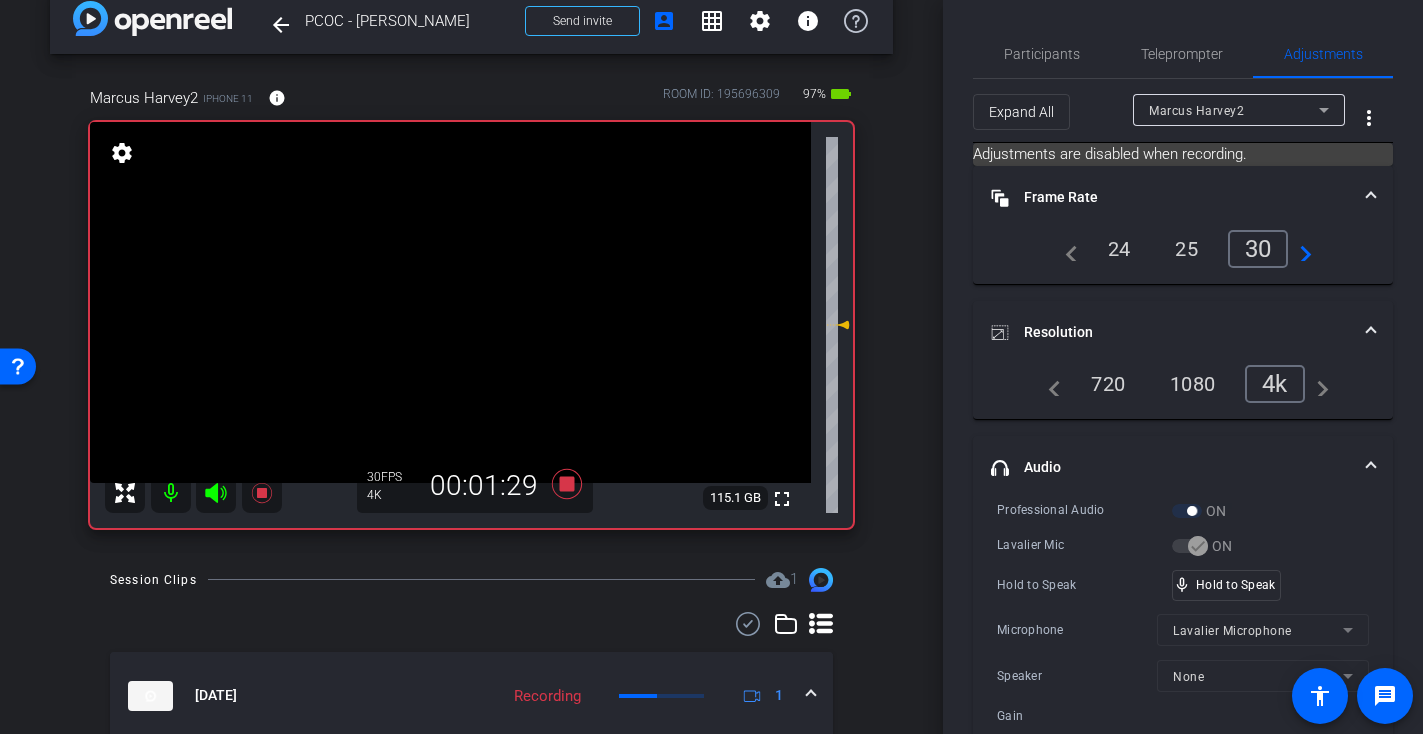 click at bounding box center [450, 302] 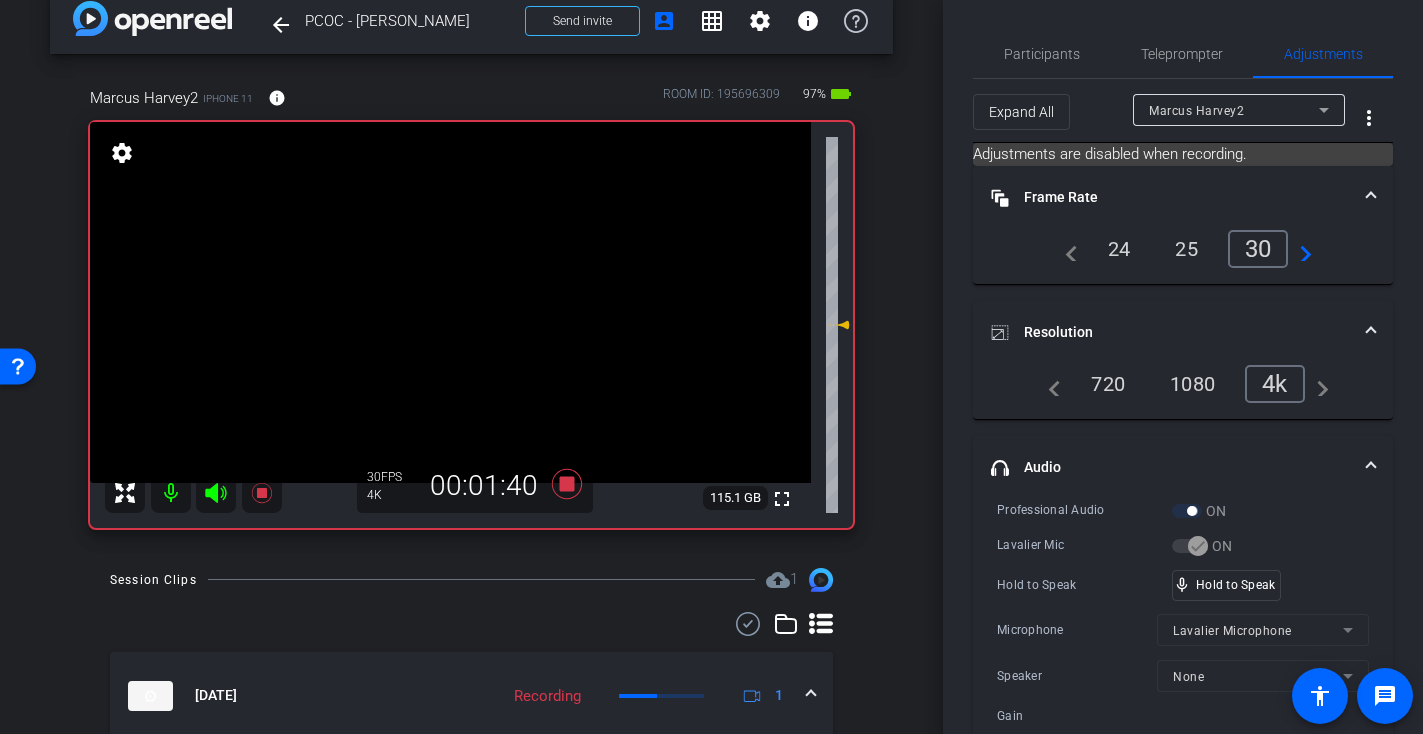 click at bounding box center [450, 302] 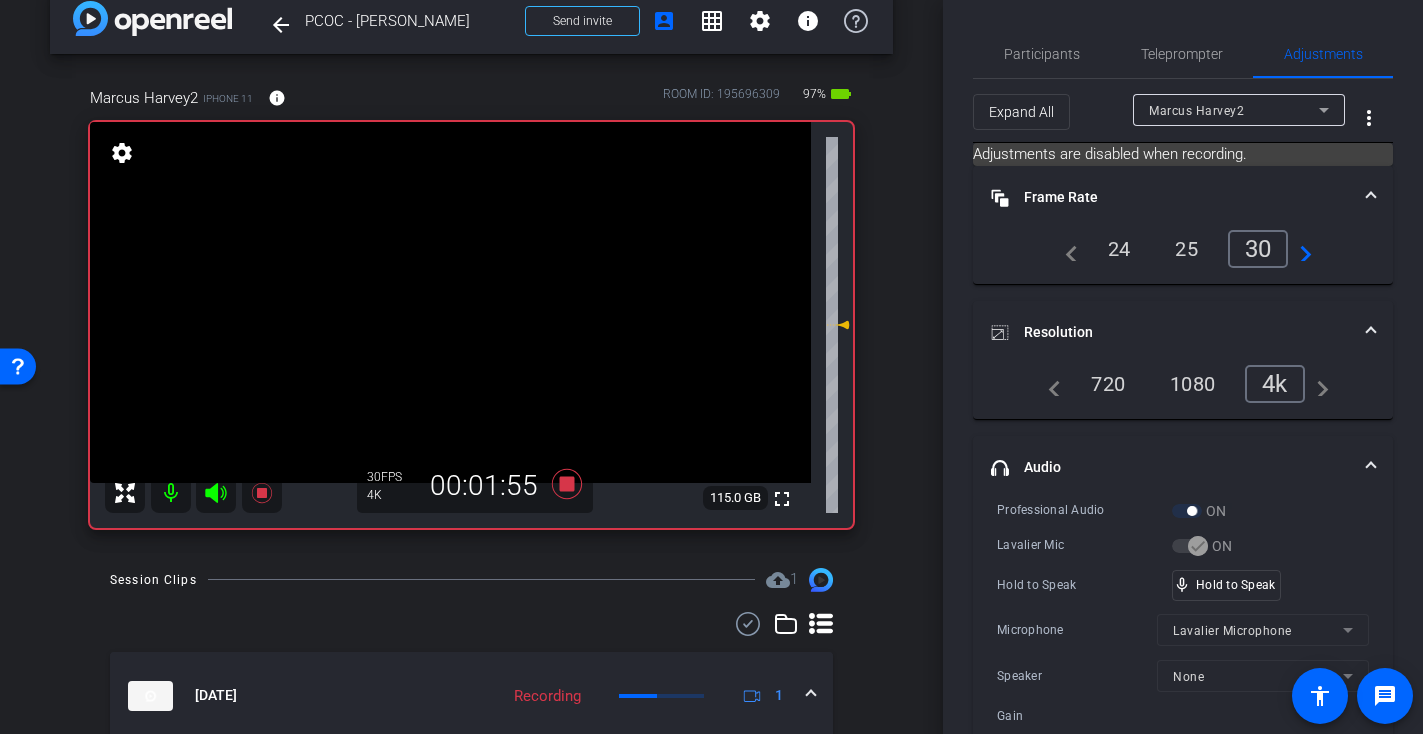 click at bounding box center [450, 302] 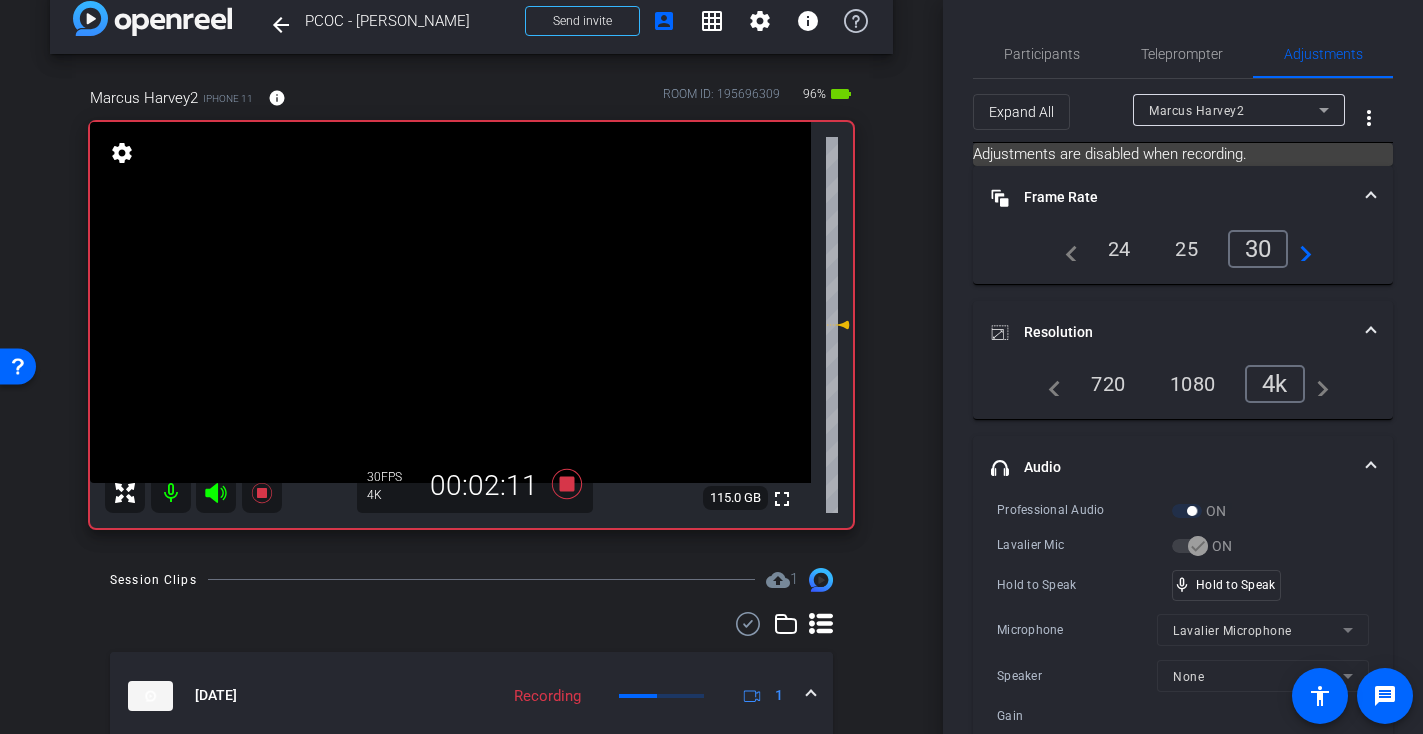 click at bounding box center [450, 302] 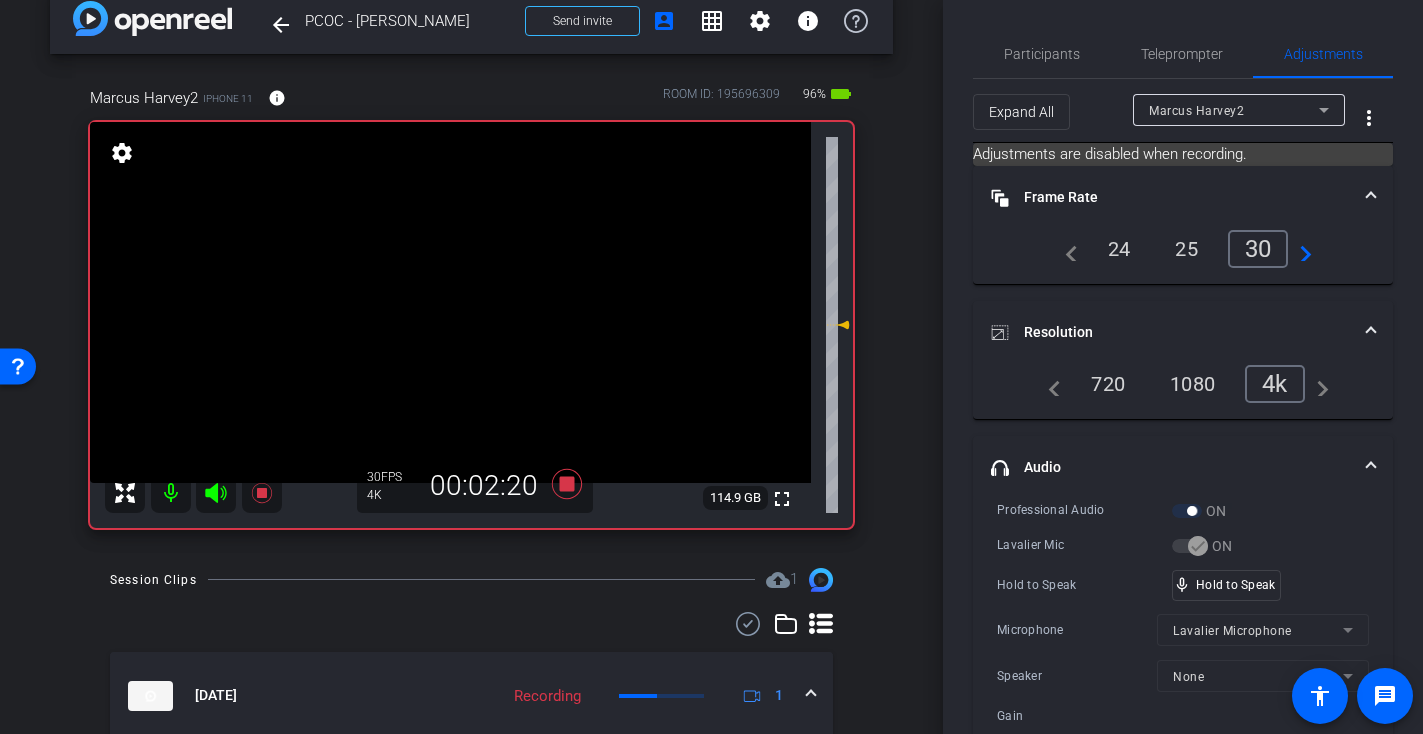 click at bounding box center (450, 302) 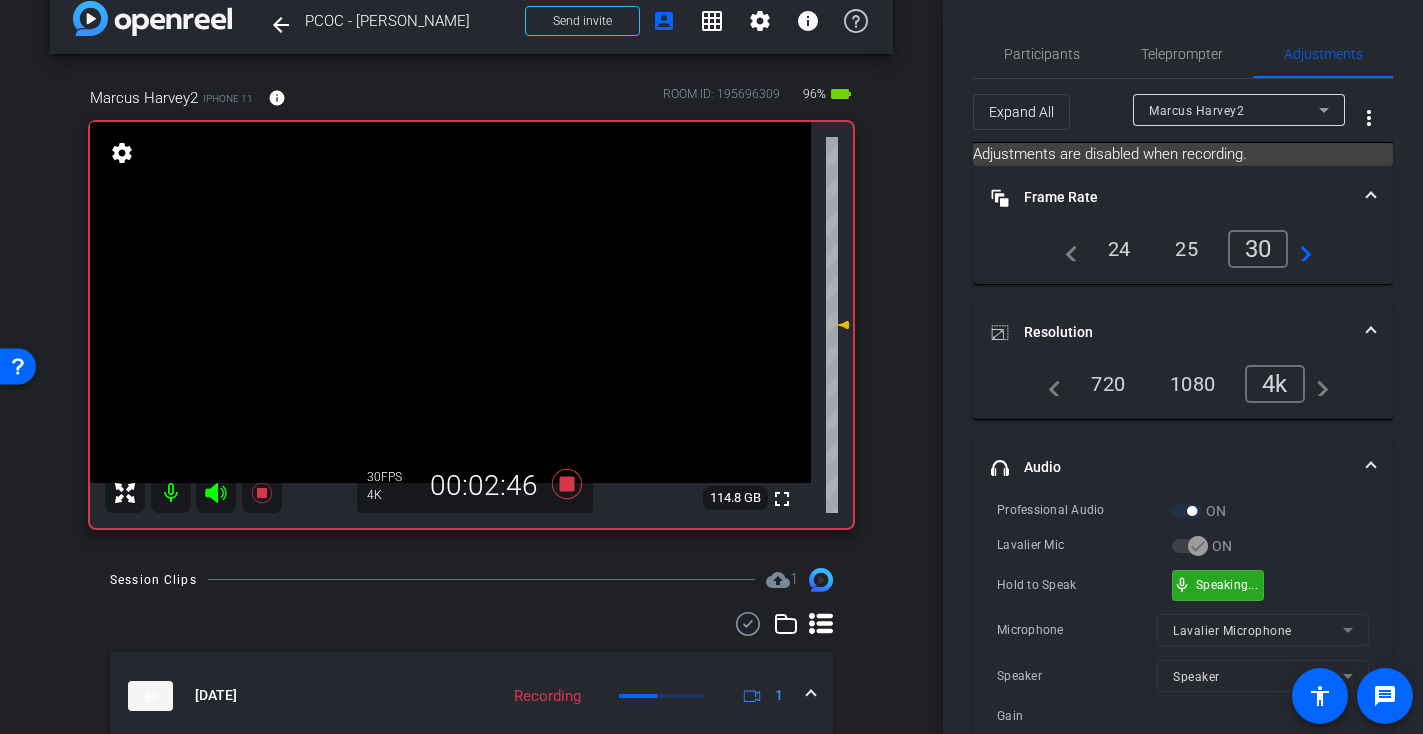 click on "mic_none Speaking..." at bounding box center [1218, 585] 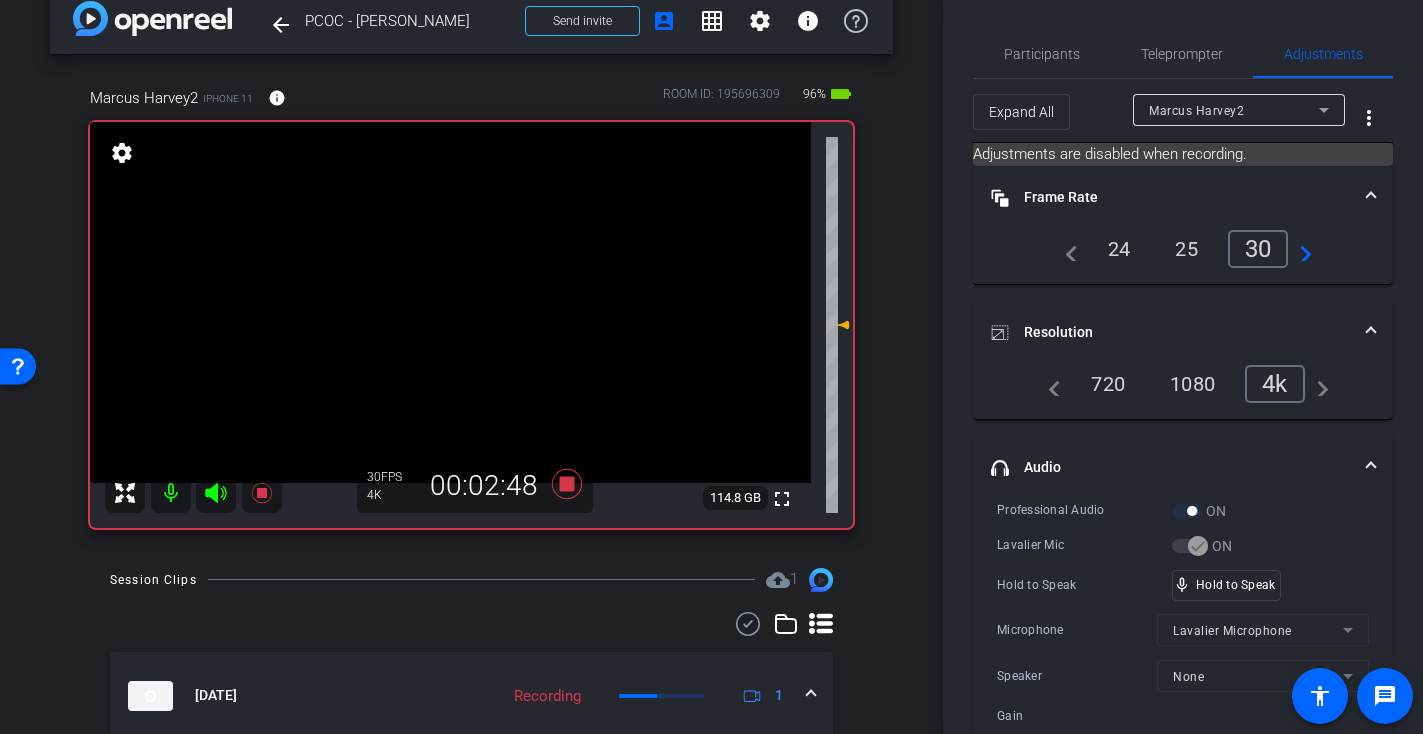 click at bounding box center (450, 302) 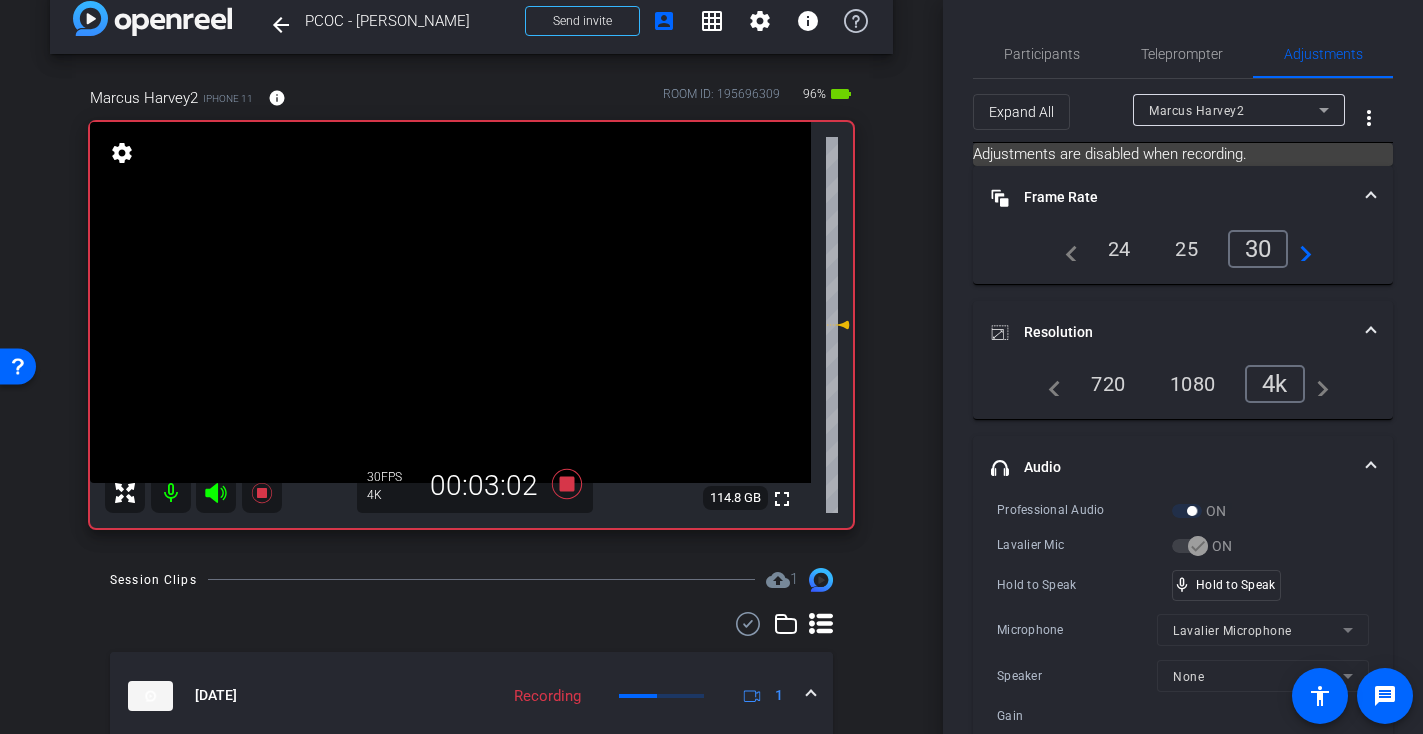 click at bounding box center (450, 302) 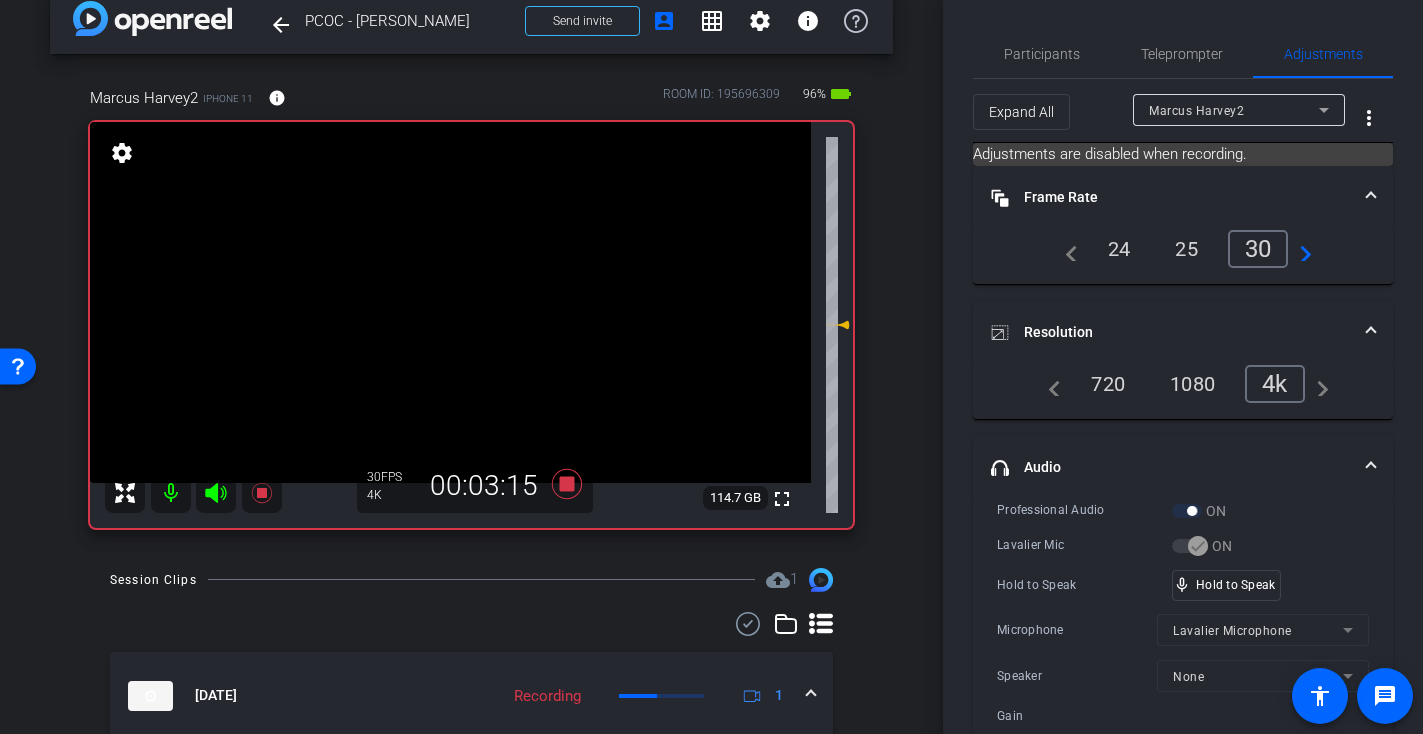click at bounding box center [450, 302] 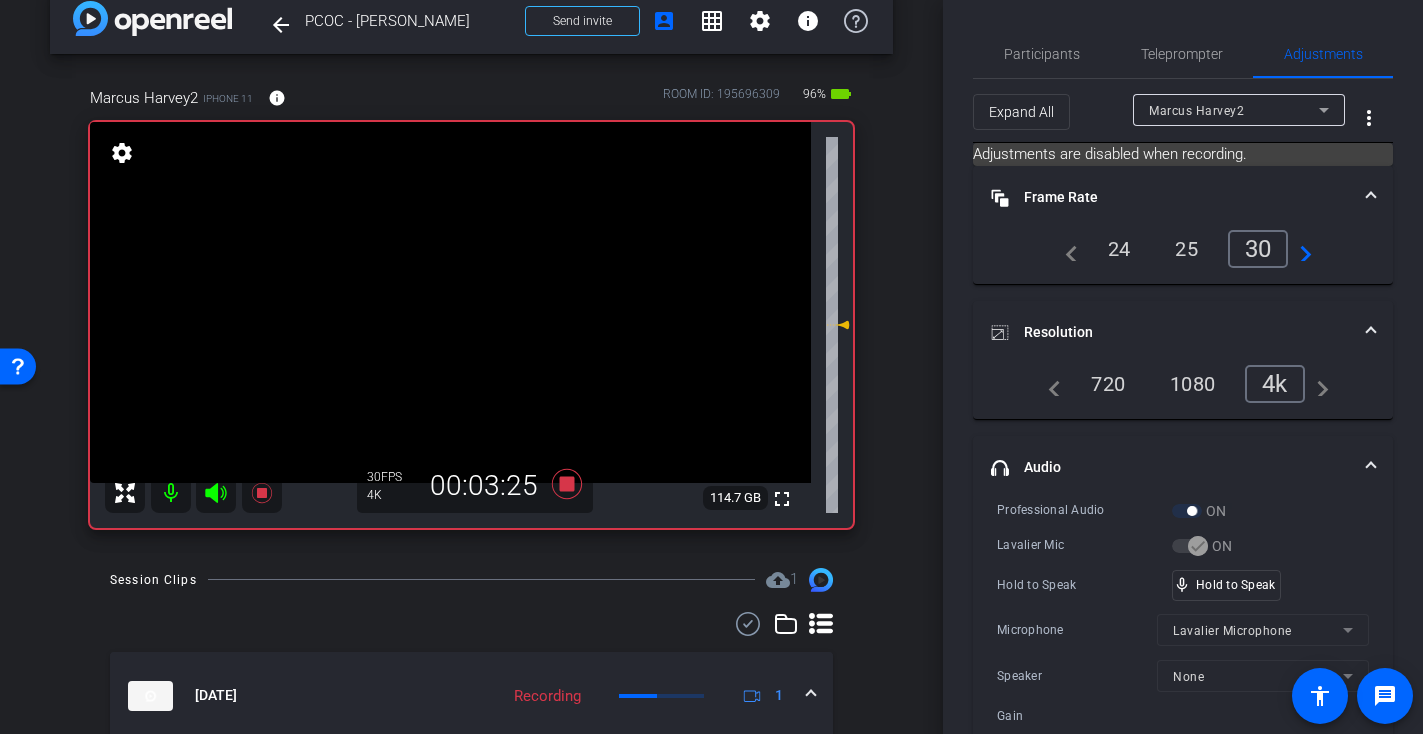 click at bounding box center [450, 302] 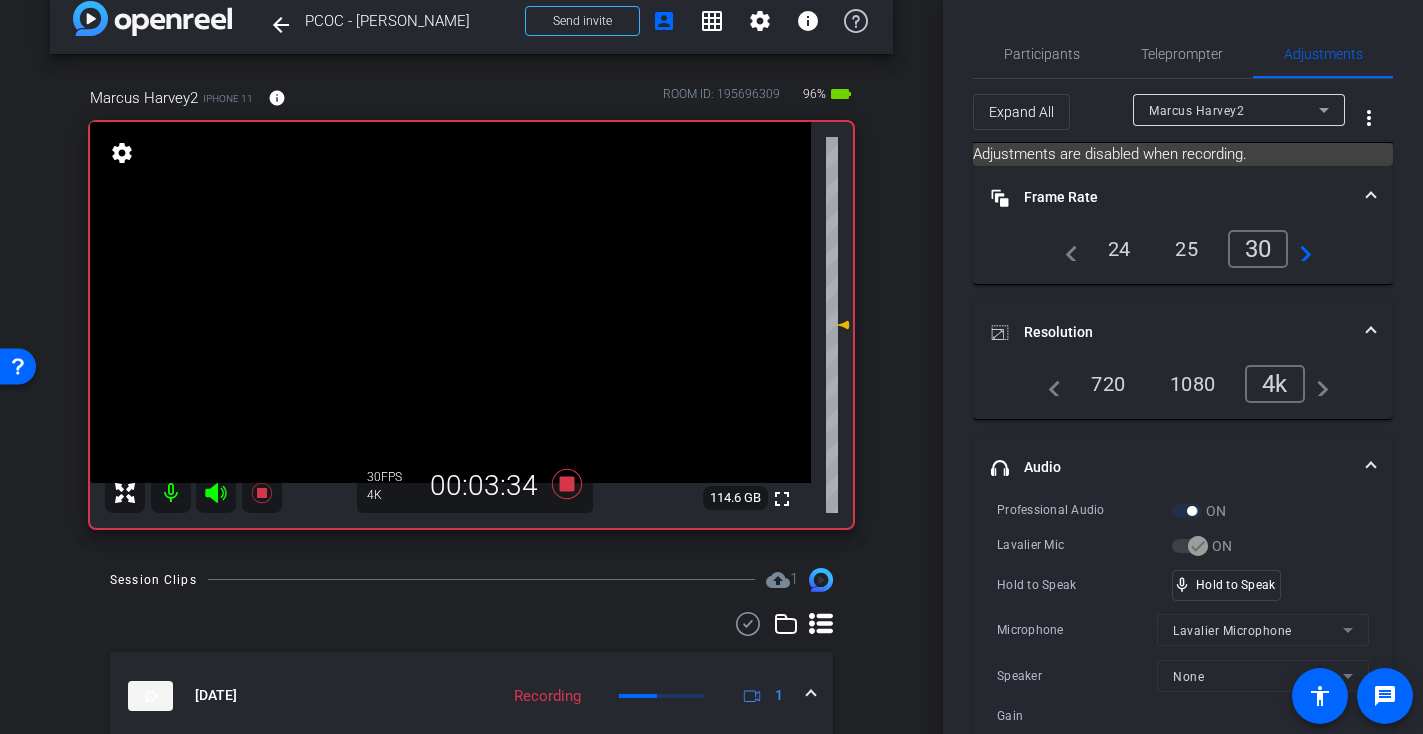 click at bounding box center [450, 302] 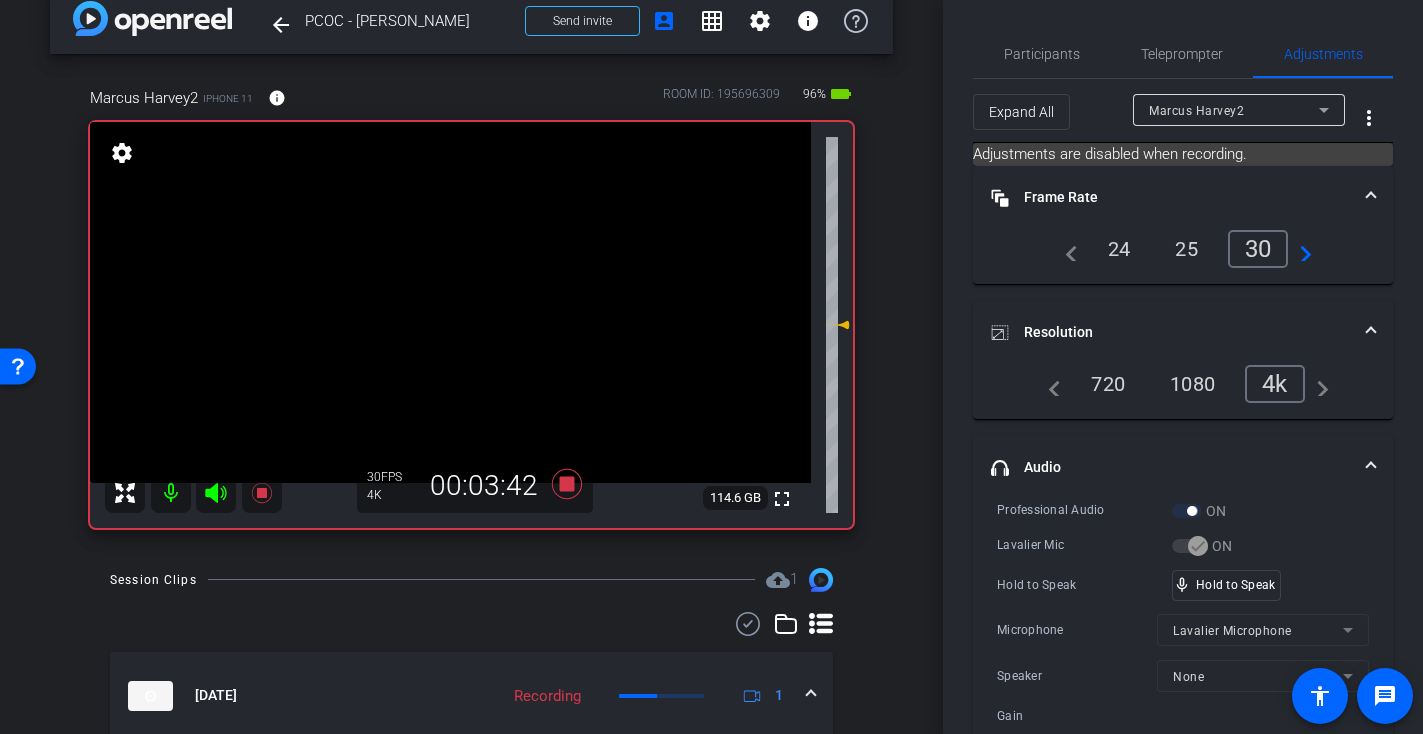 click at bounding box center [450, 302] 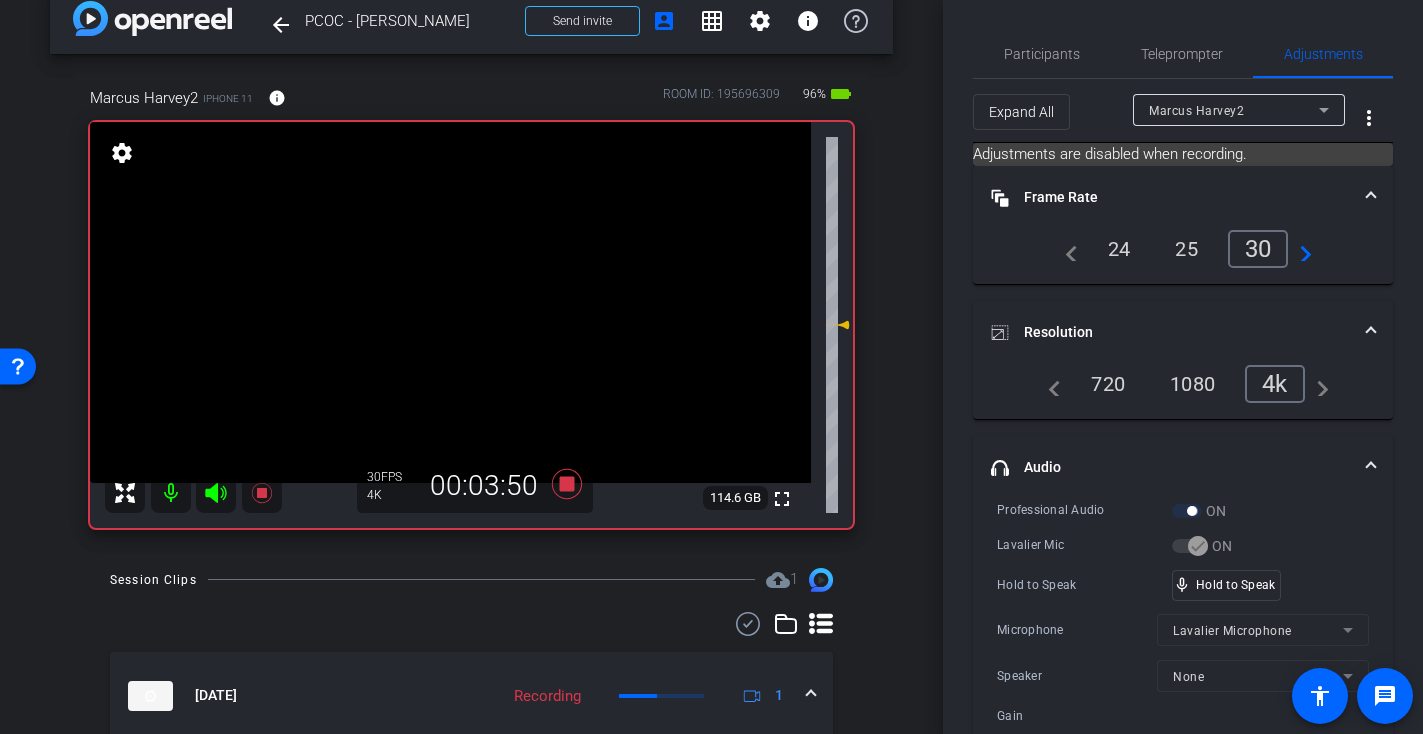 click at bounding box center [450, 302] 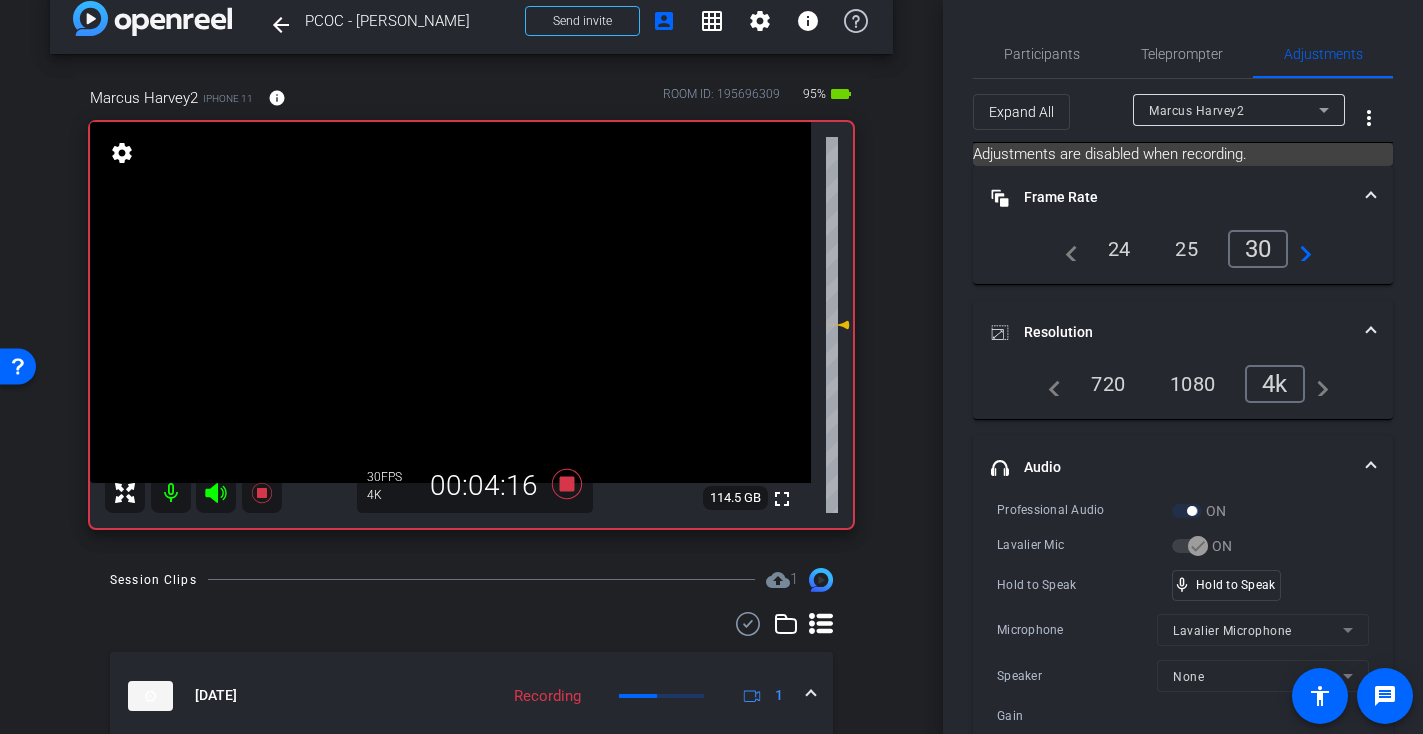 click at bounding box center [450, 302] 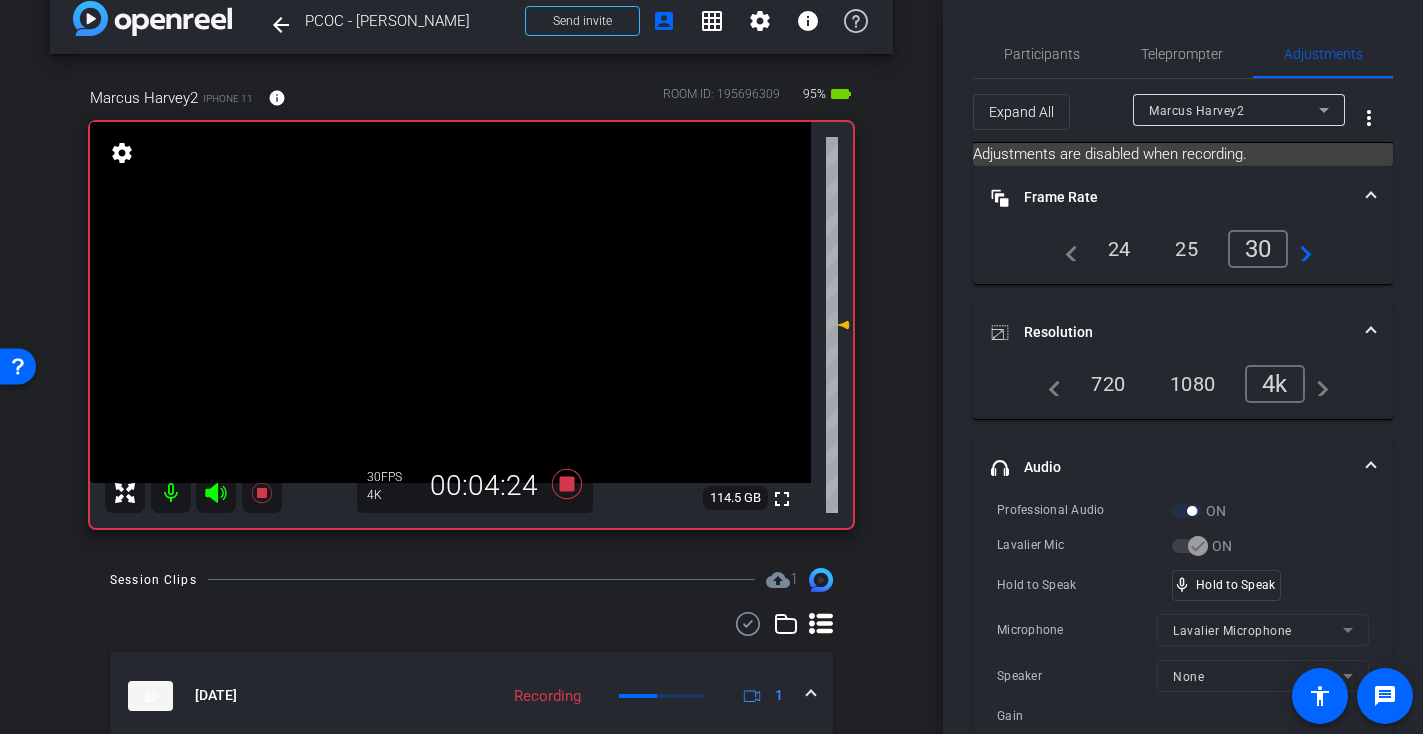 click at bounding box center [450, 302] 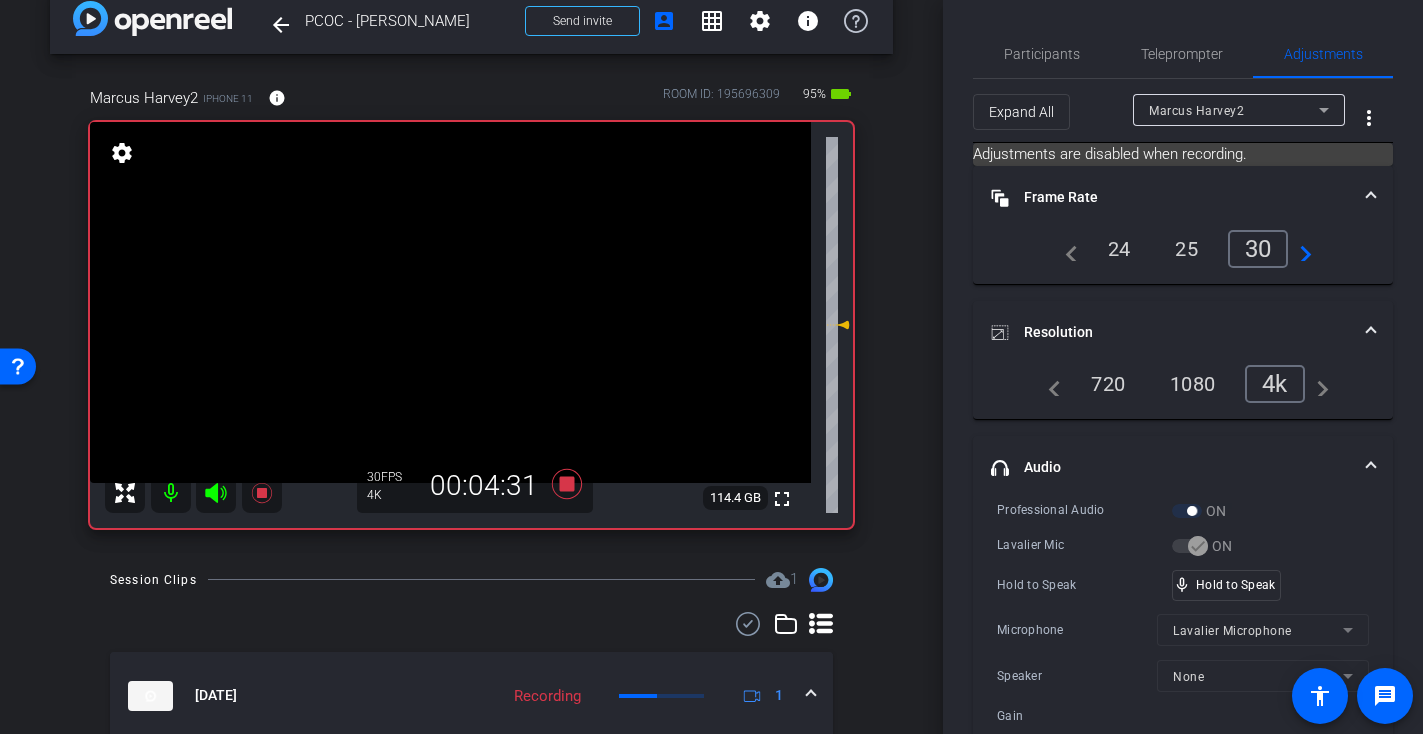 click at bounding box center [450, 302] 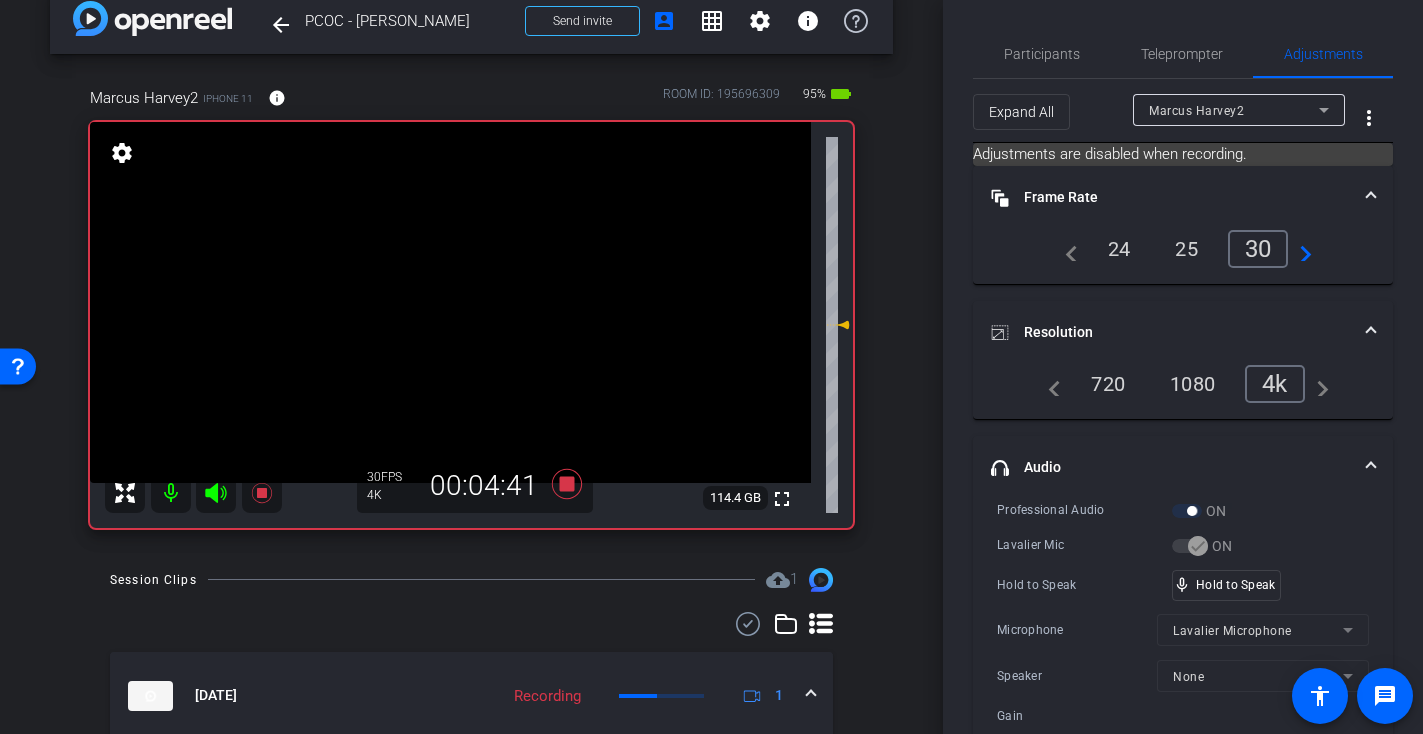 click at bounding box center (450, 302) 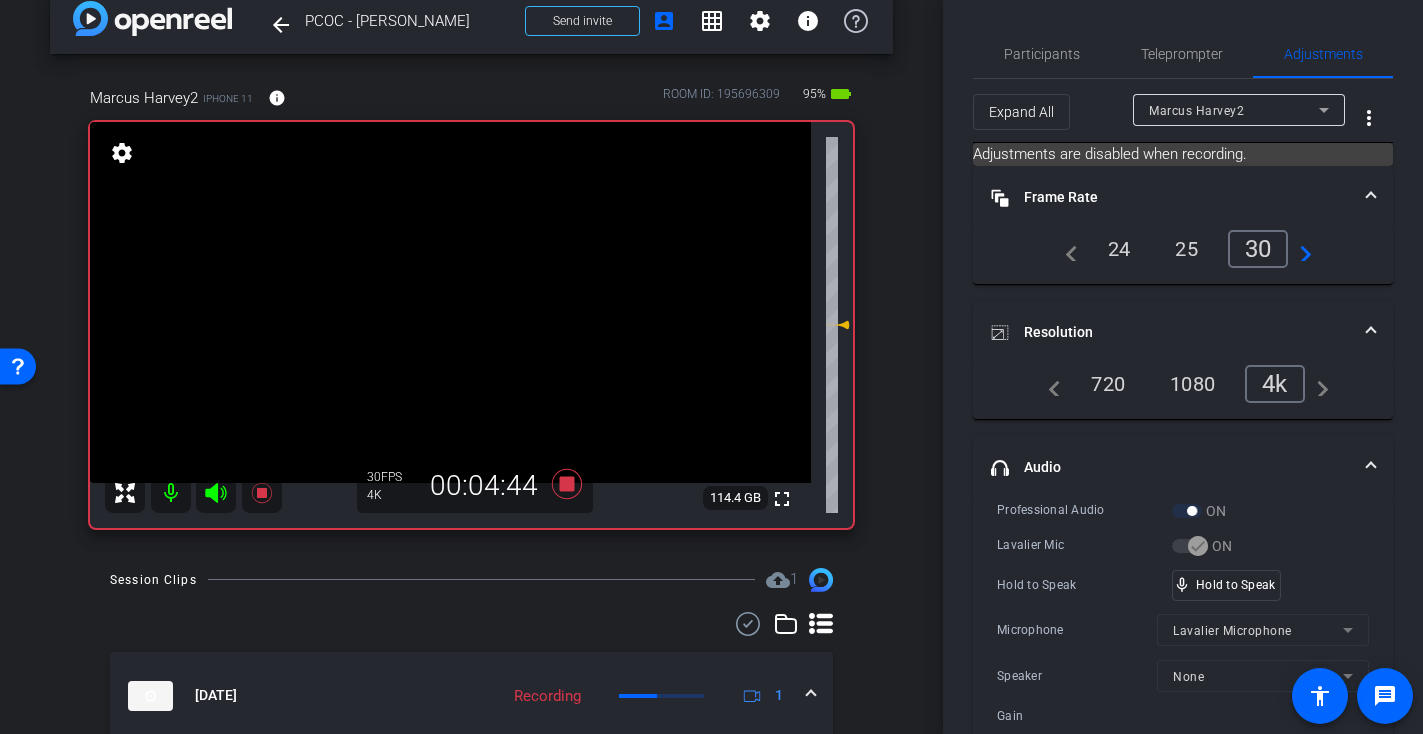 click at bounding box center (450, 302) 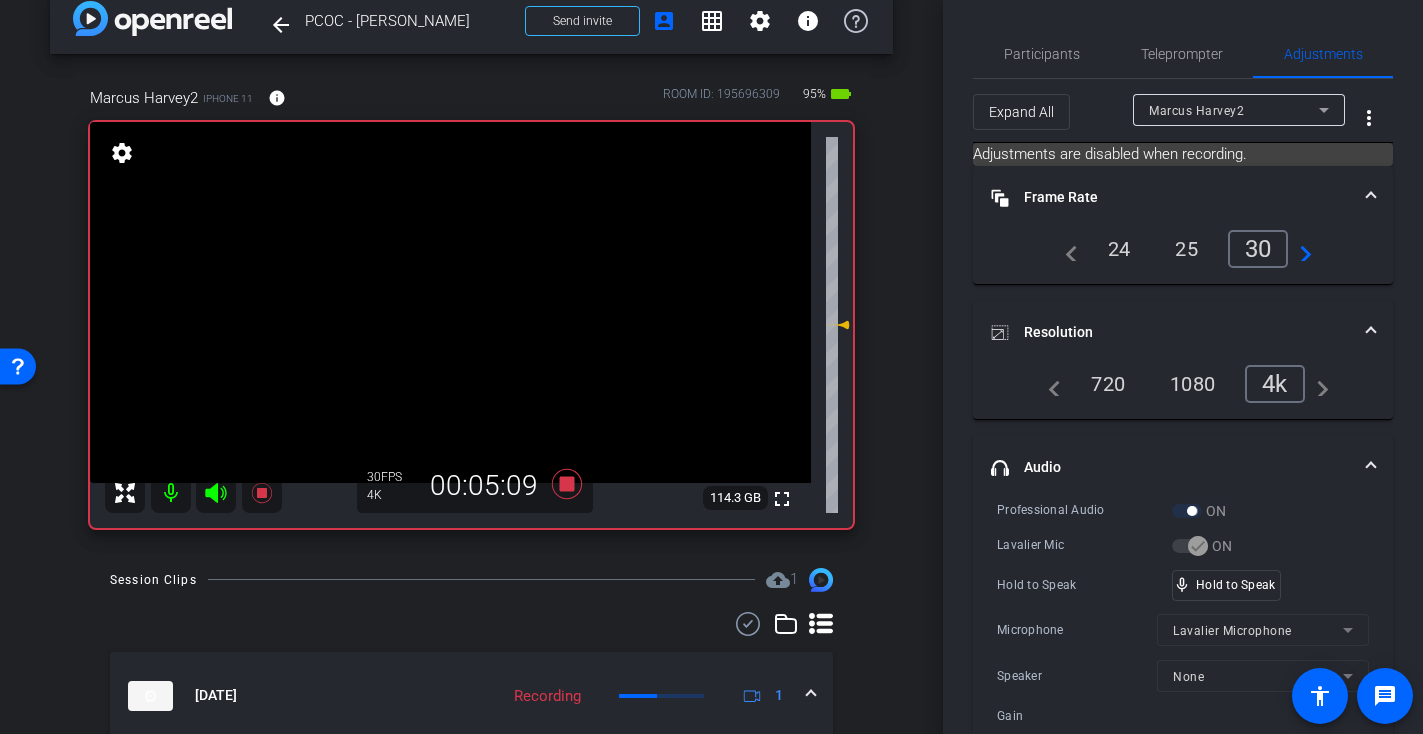 click at bounding box center (450, 302) 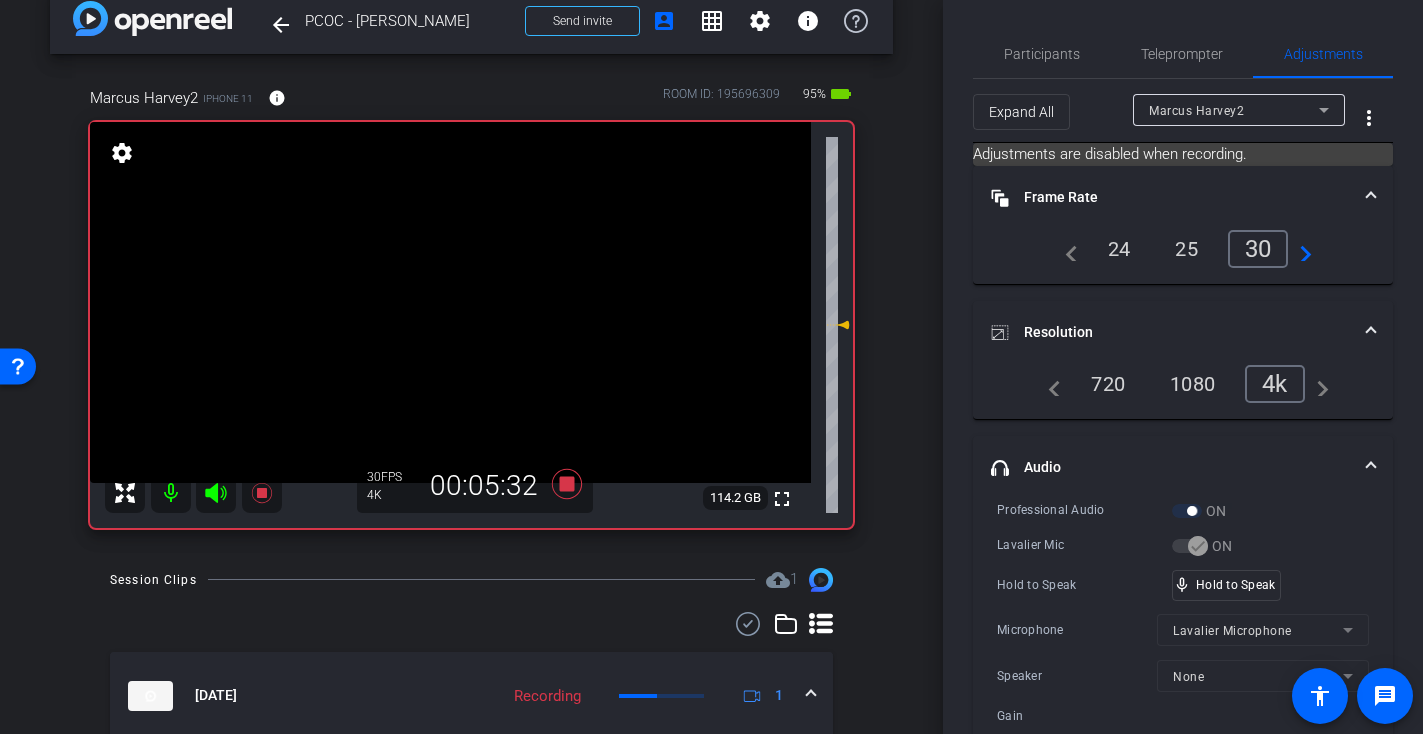 click at bounding box center [450, 302] 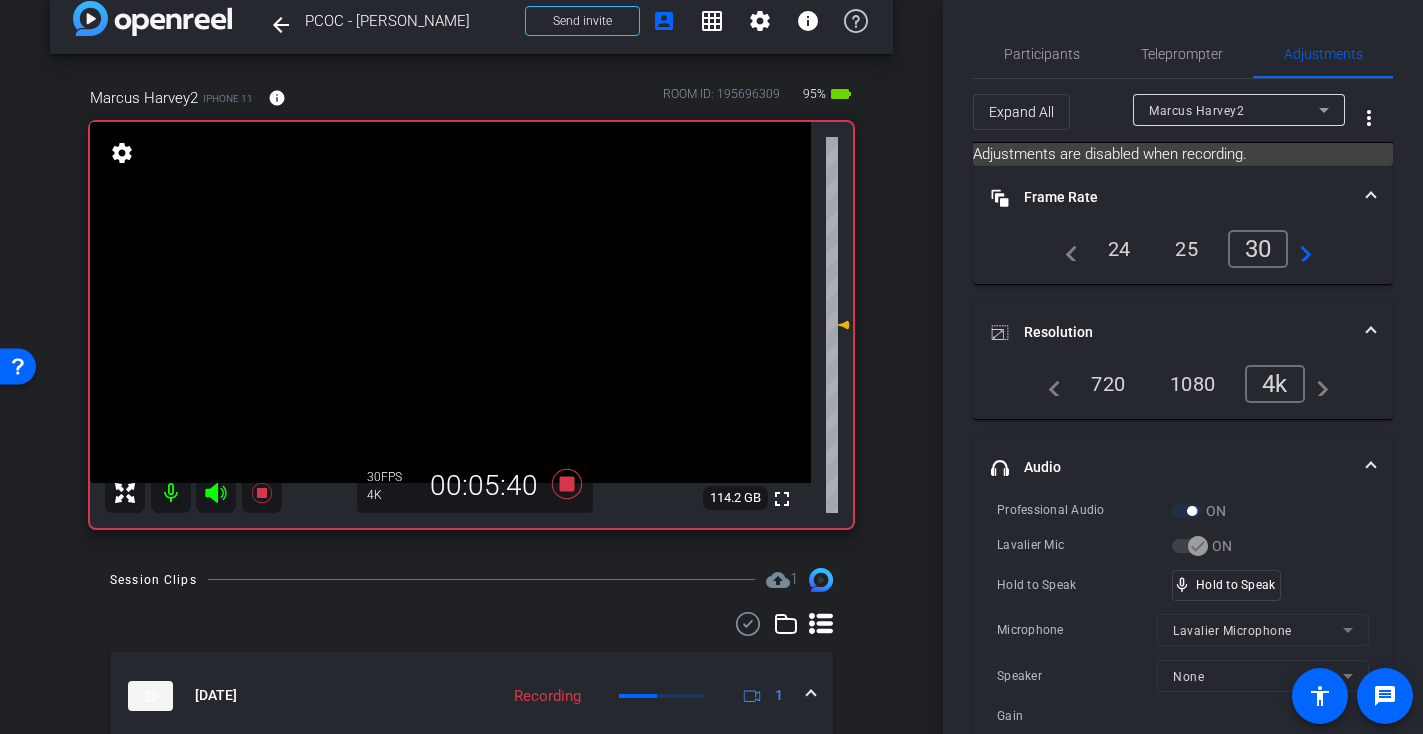 click at bounding box center [450, 302] 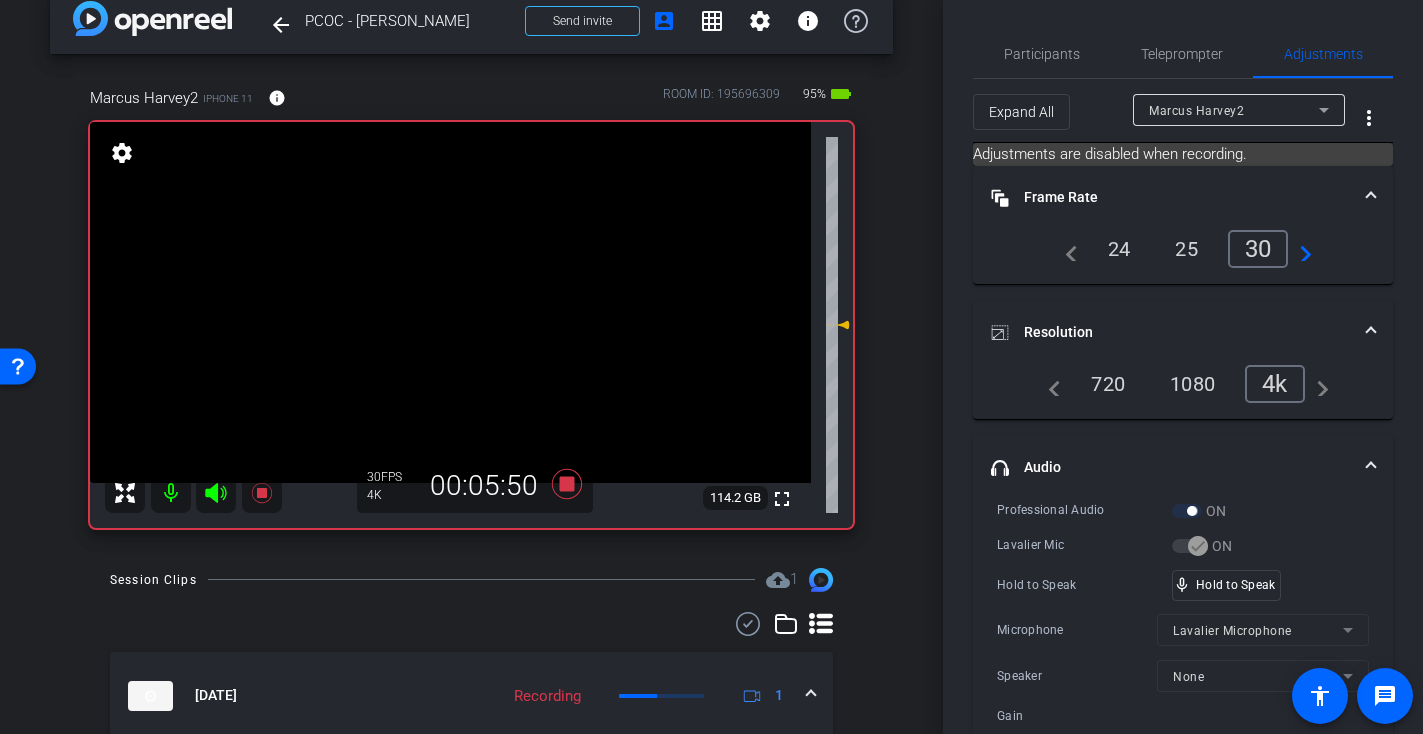 click at bounding box center [450, 302] 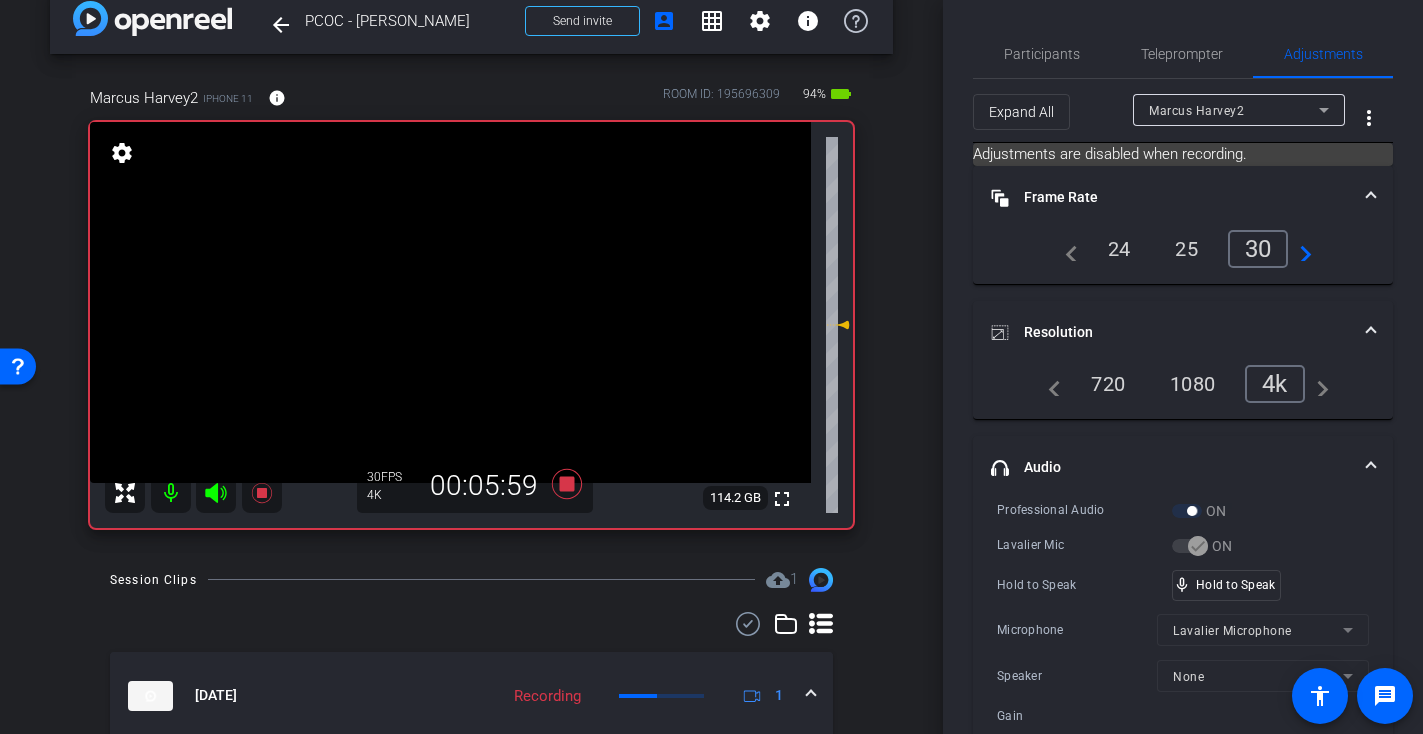 click at bounding box center [450, 302] 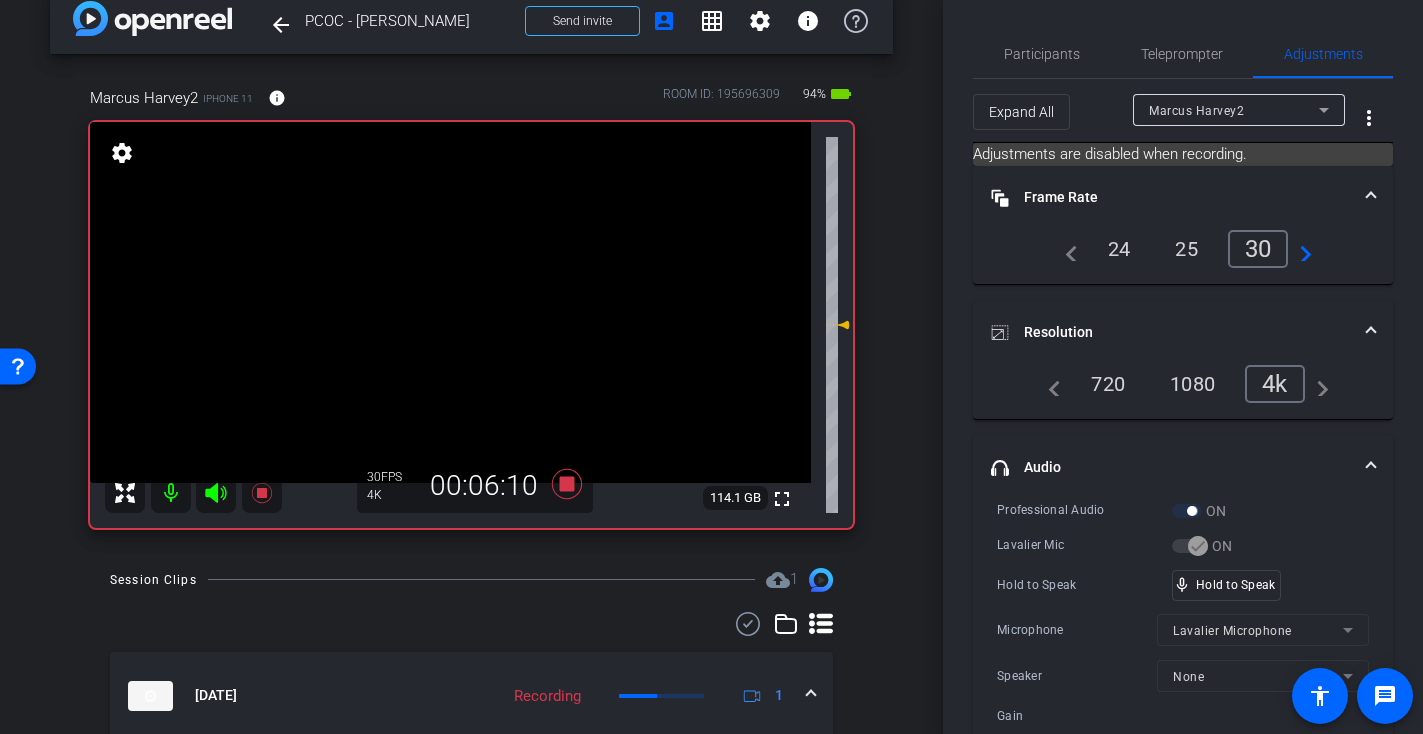 click at bounding box center (450, 302) 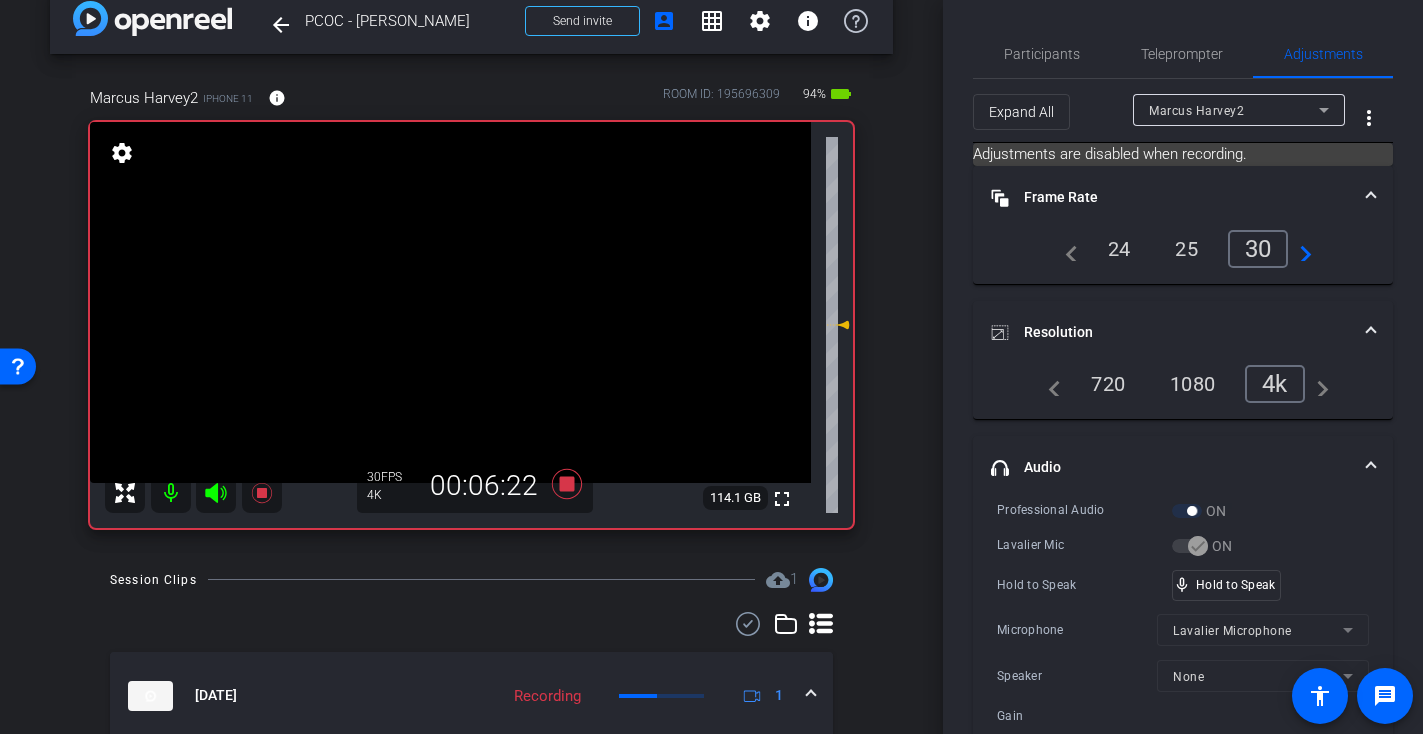 click at bounding box center [450, 302] 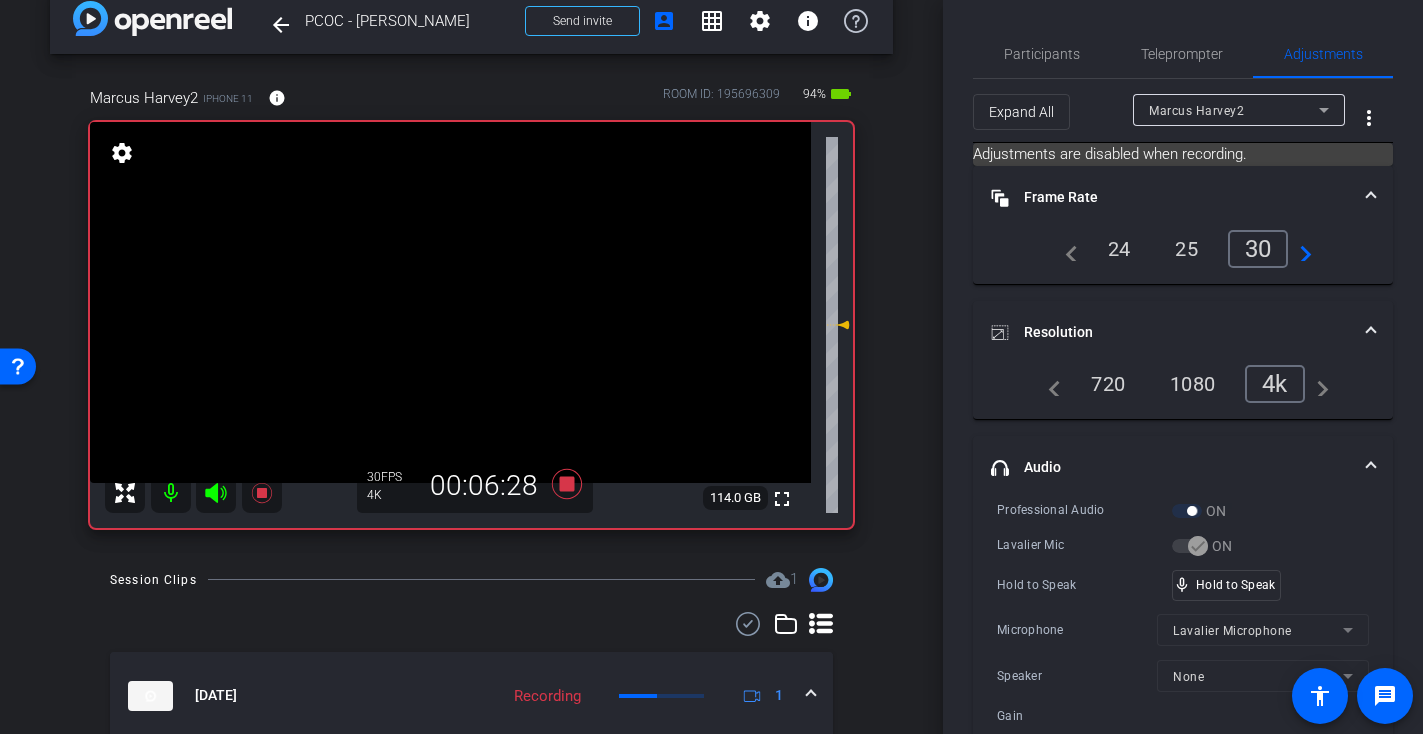 click at bounding box center (450, 302) 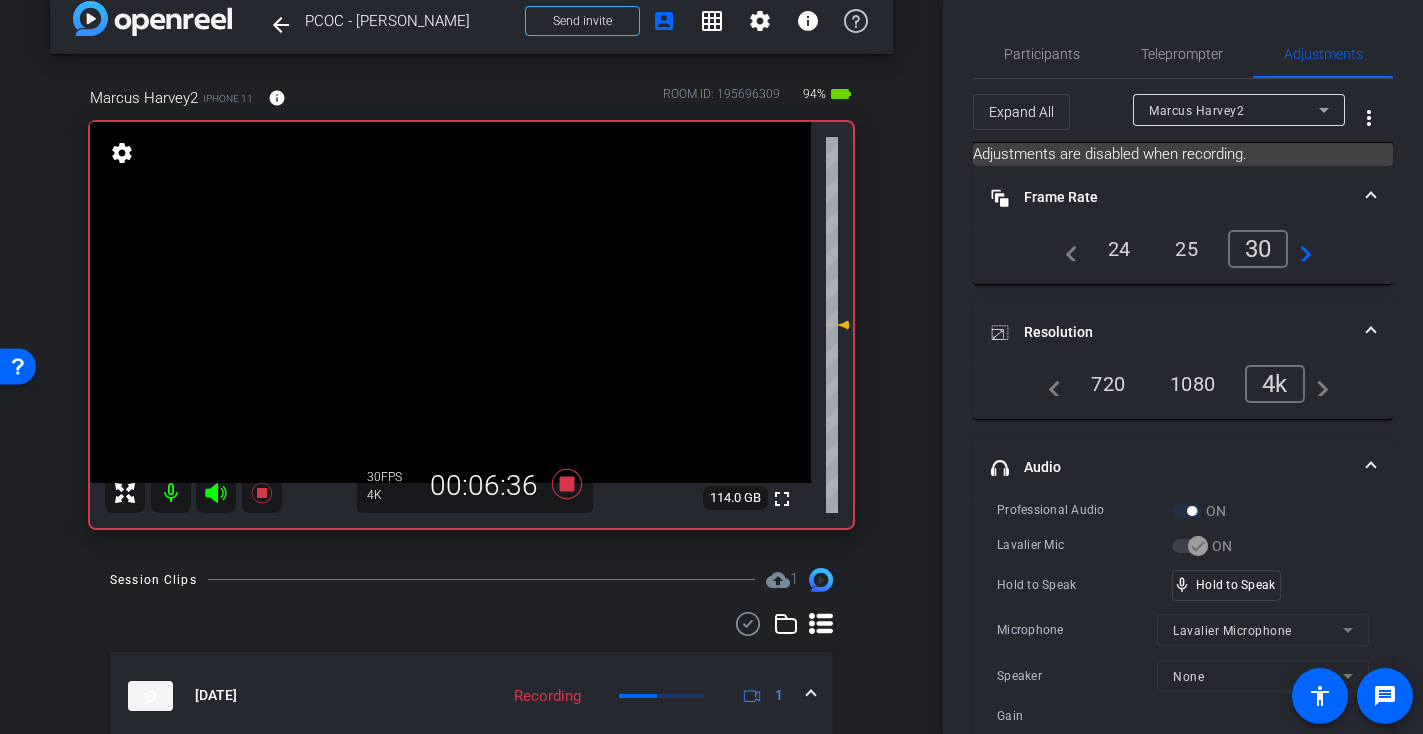 click at bounding box center (450, 302) 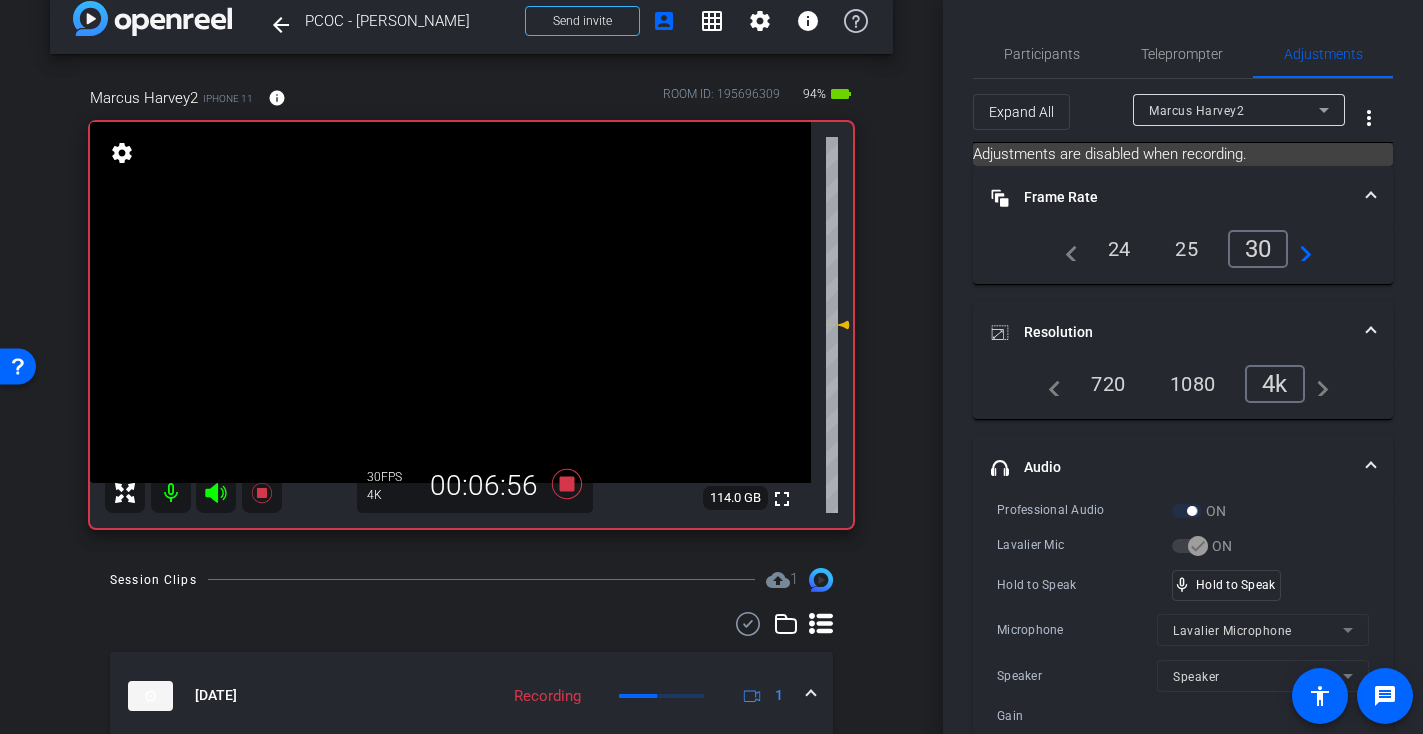 click at bounding box center (450, 302) 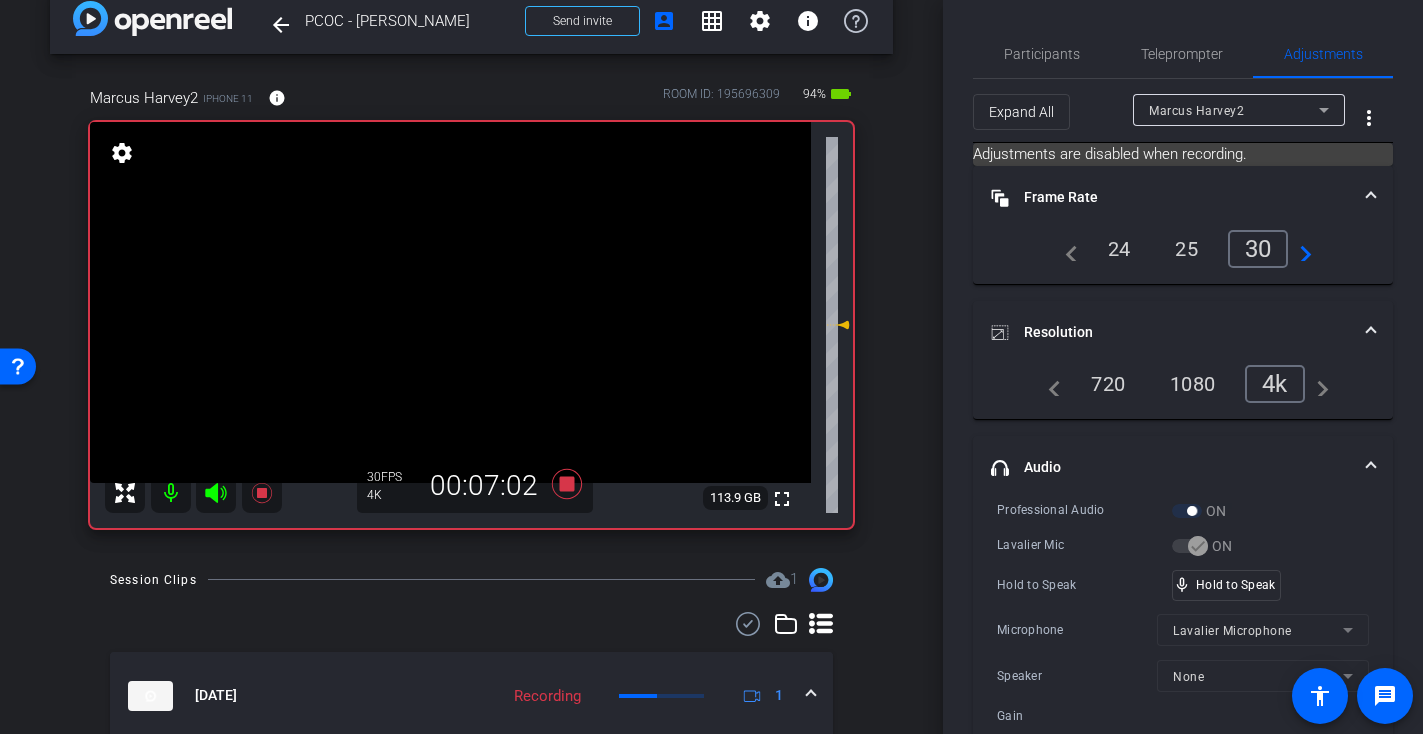 click at bounding box center (450, 302) 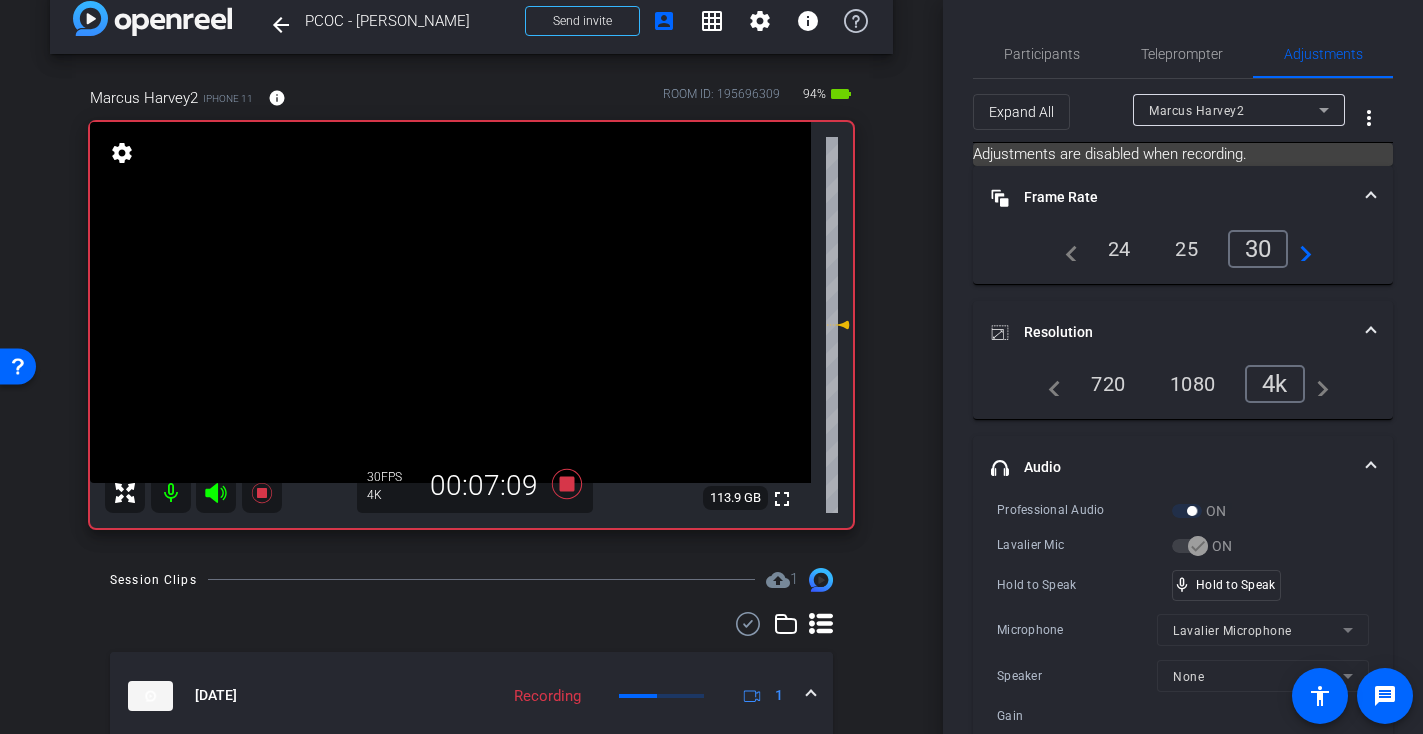 click at bounding box center [450, 302] 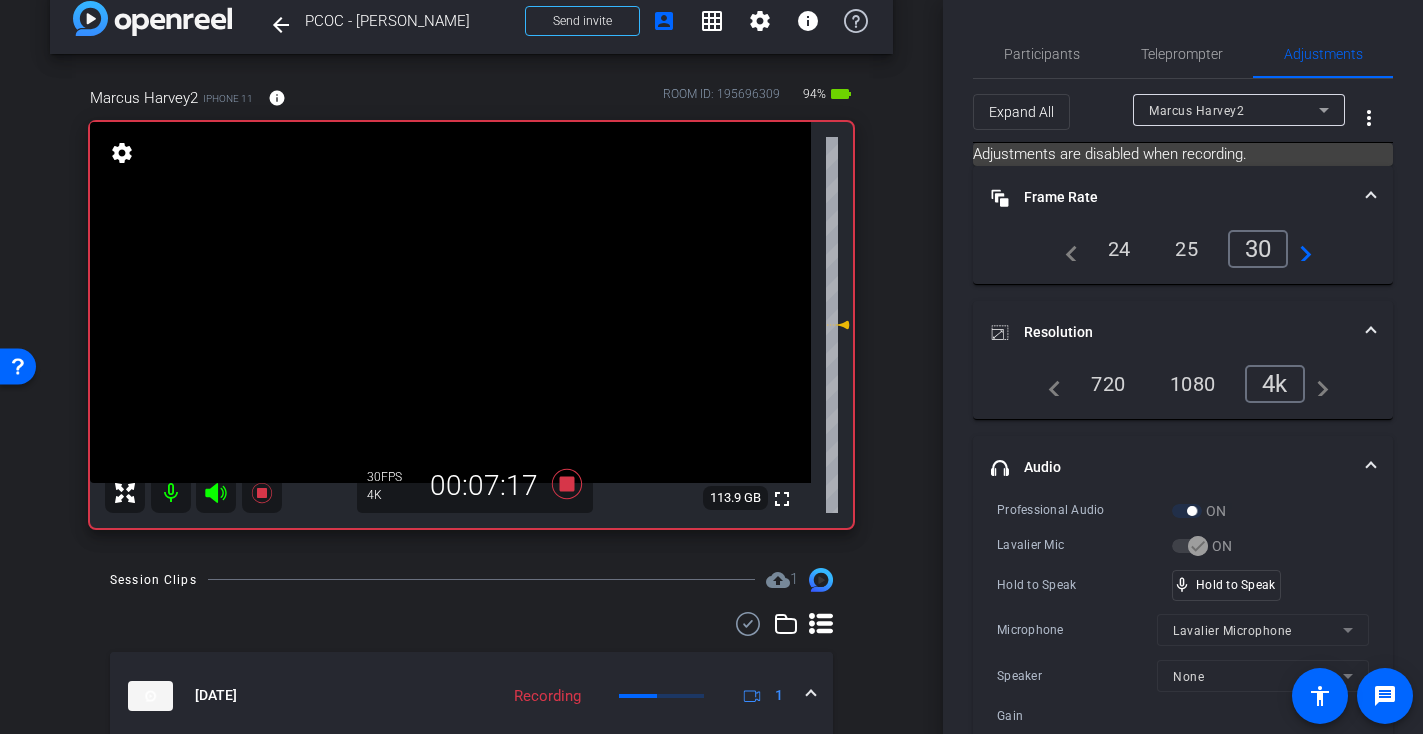 click at bounding box center (450, 302) 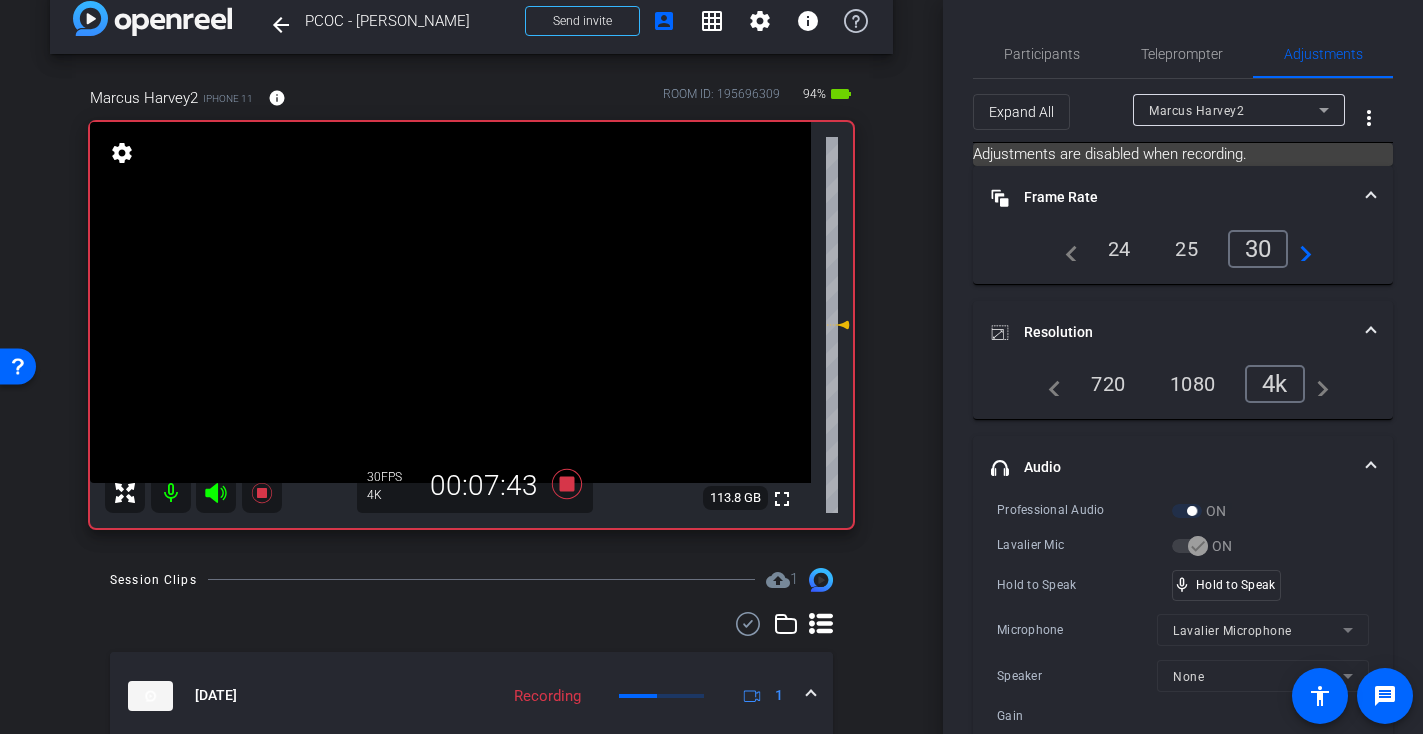 click at bounding box center (450, 302) 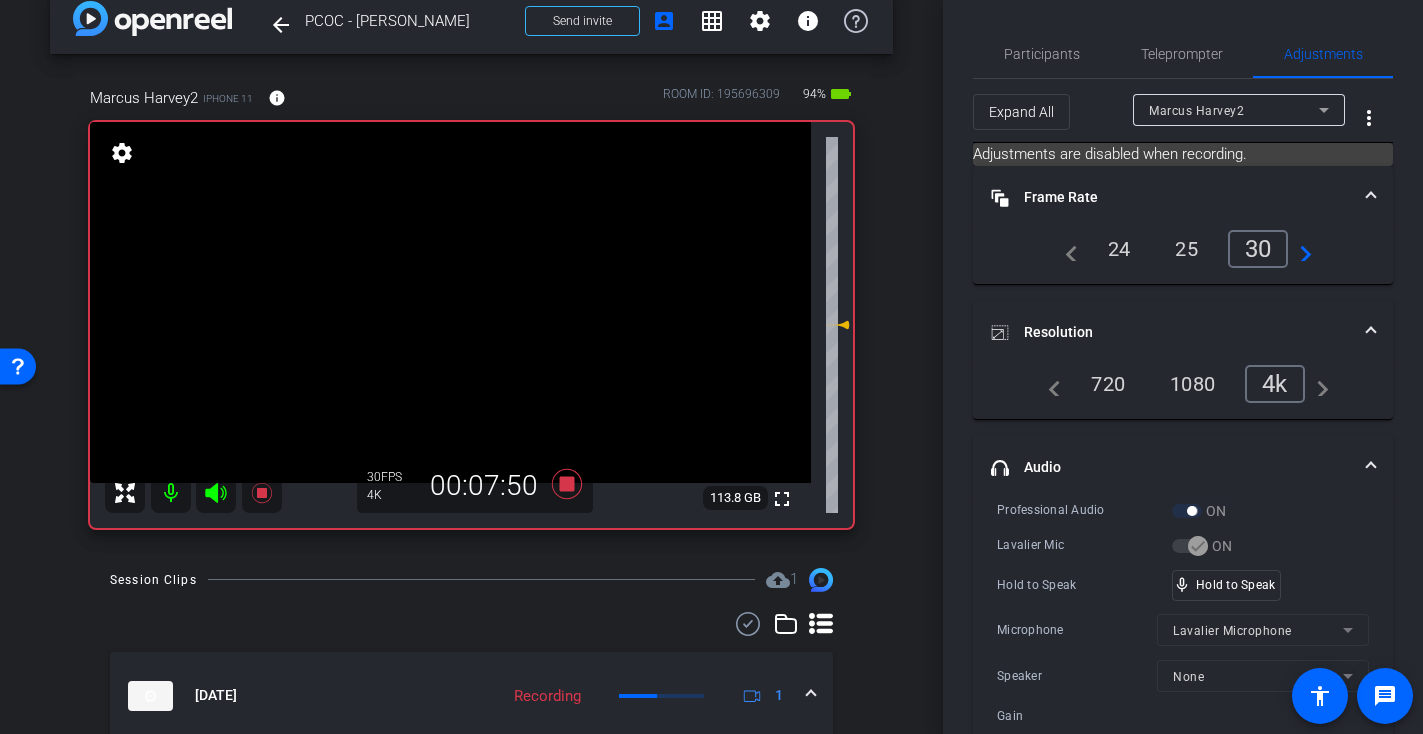 click at bounding box center [450, 302] 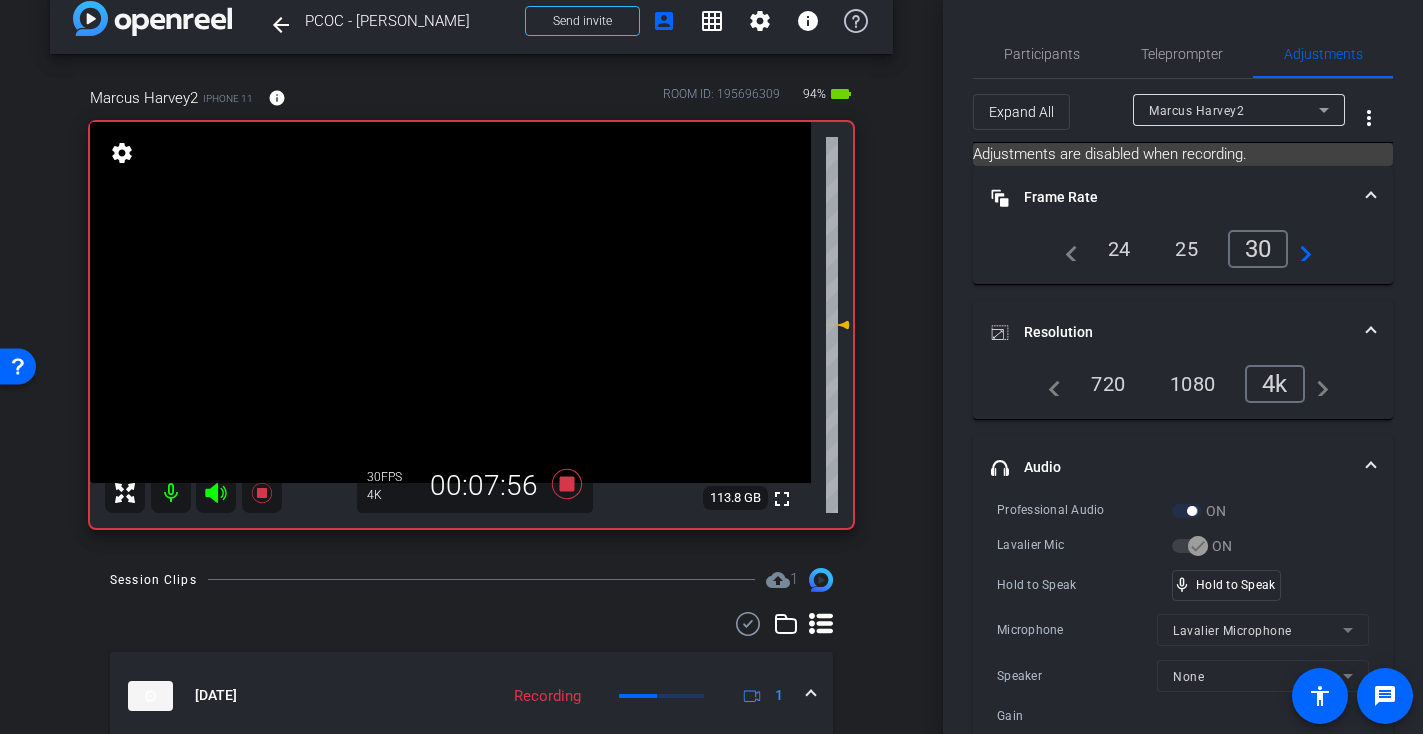 click at bounding box center [450, 302] 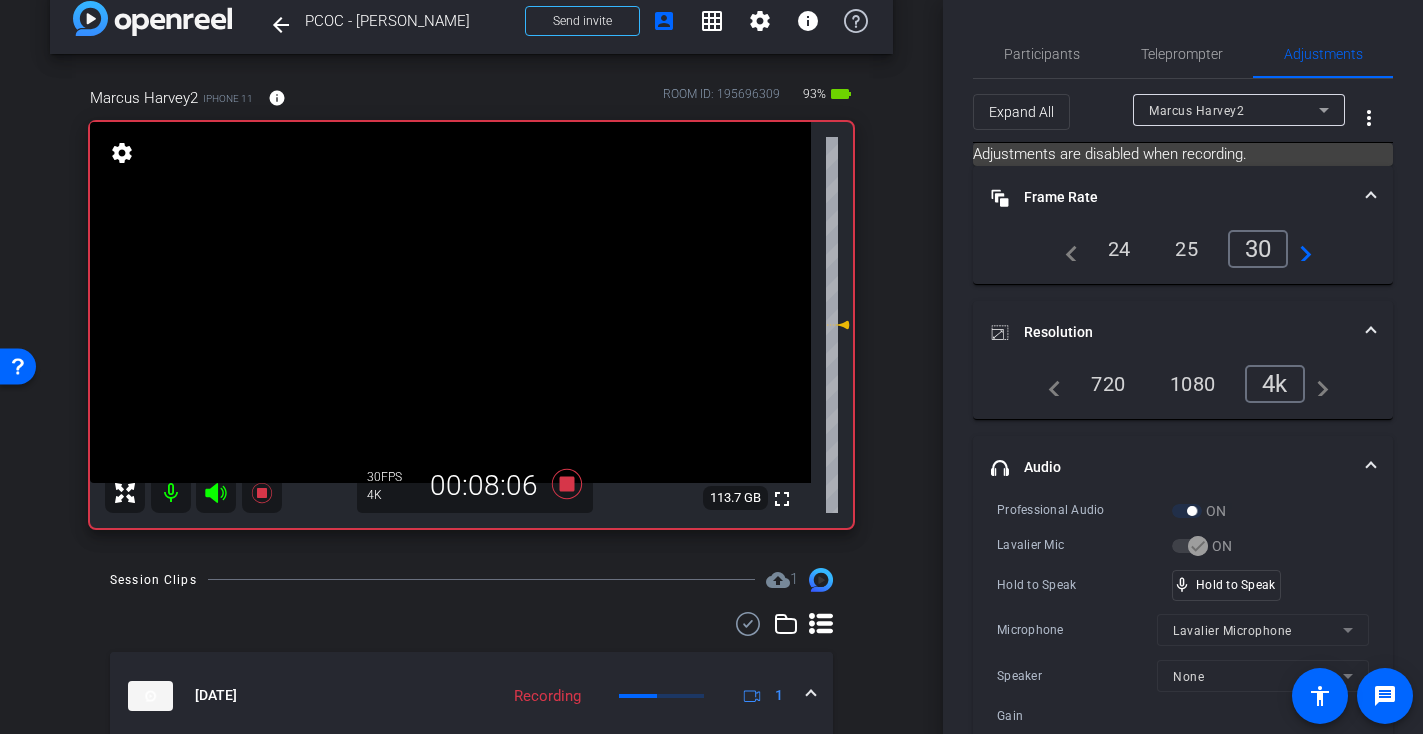 click at bounding box center (450, 302) 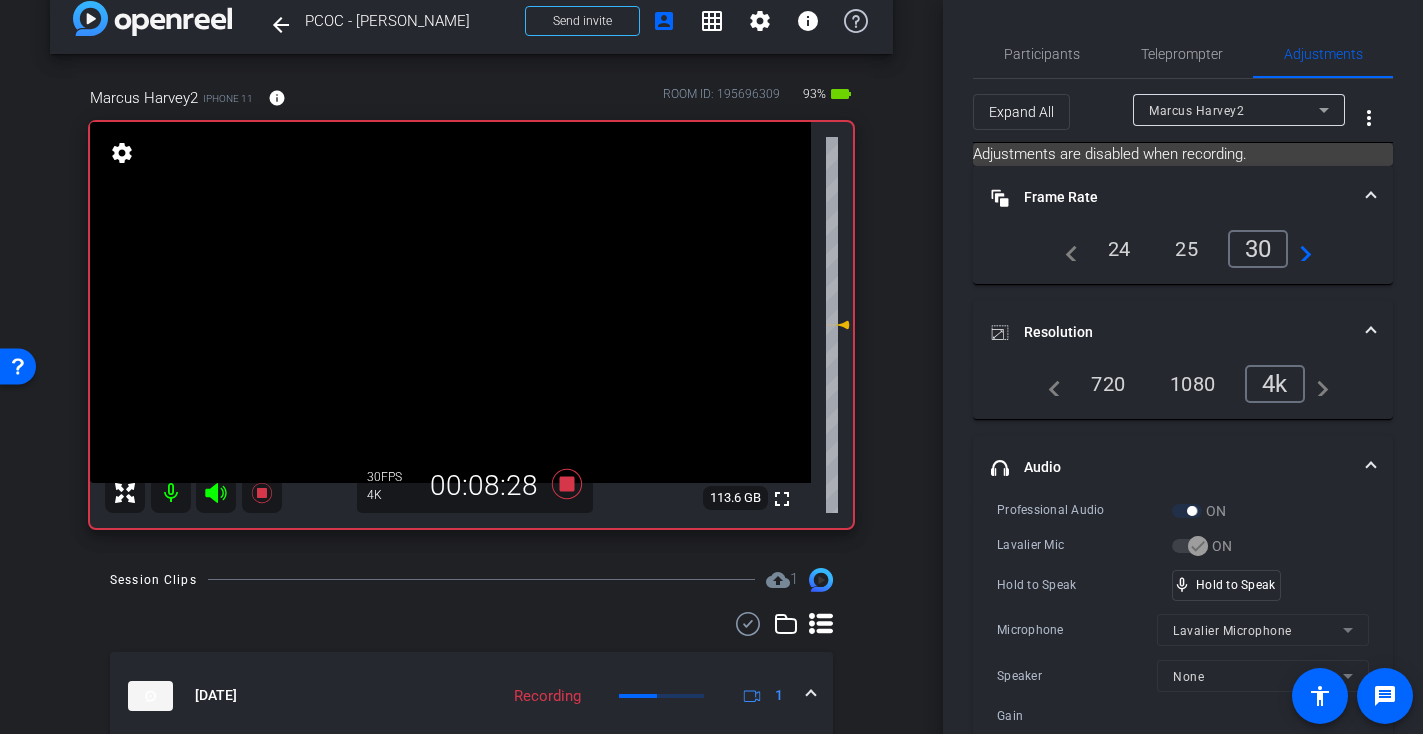 click at bounding box center [450, 302] 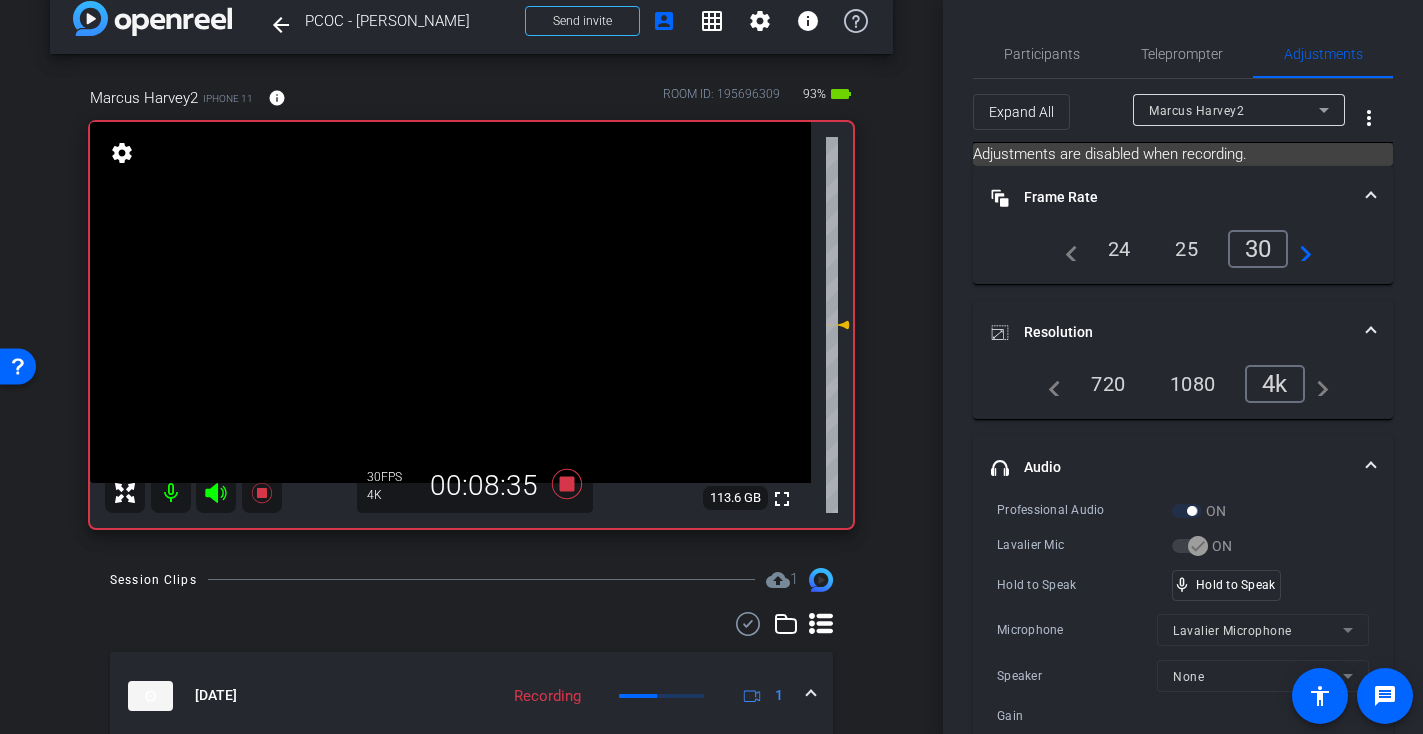 click at bounding box center (450, 302) 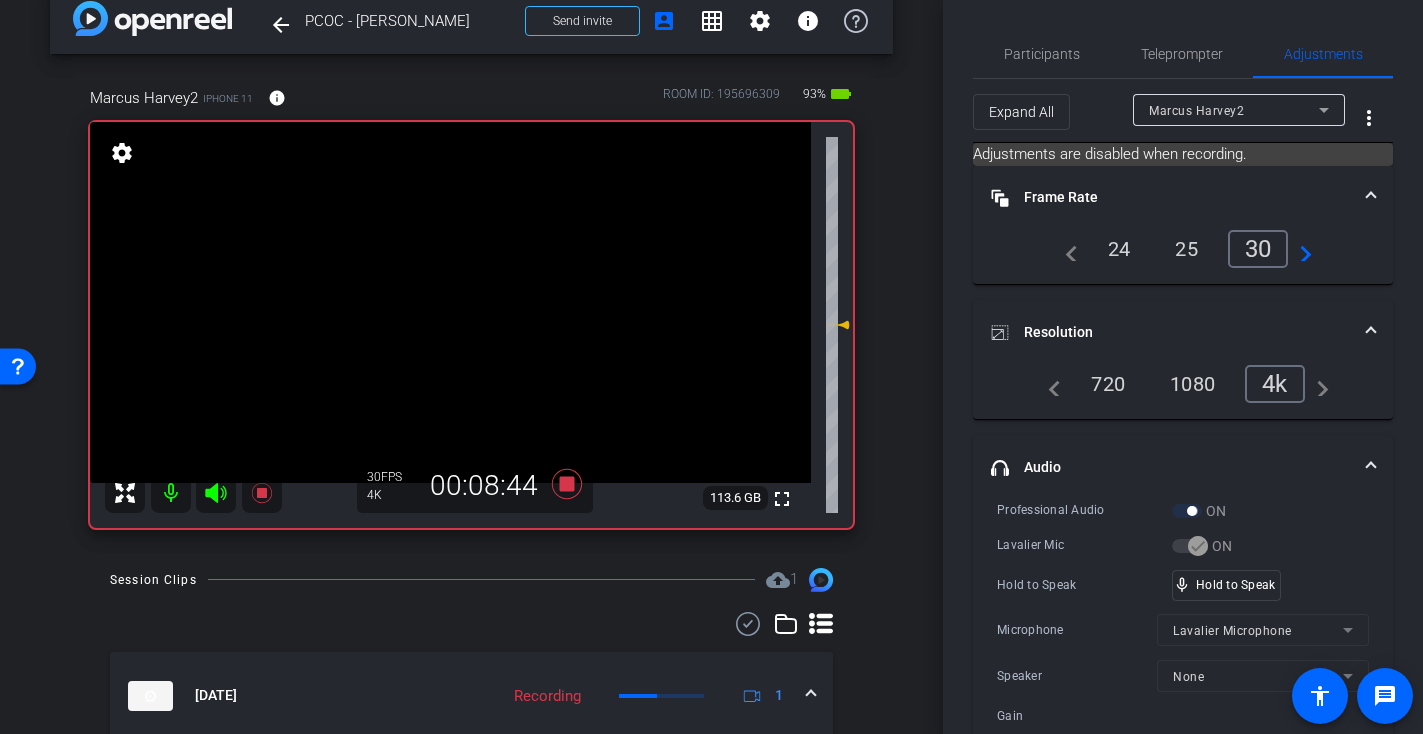 click at bounding box center (450, 302) 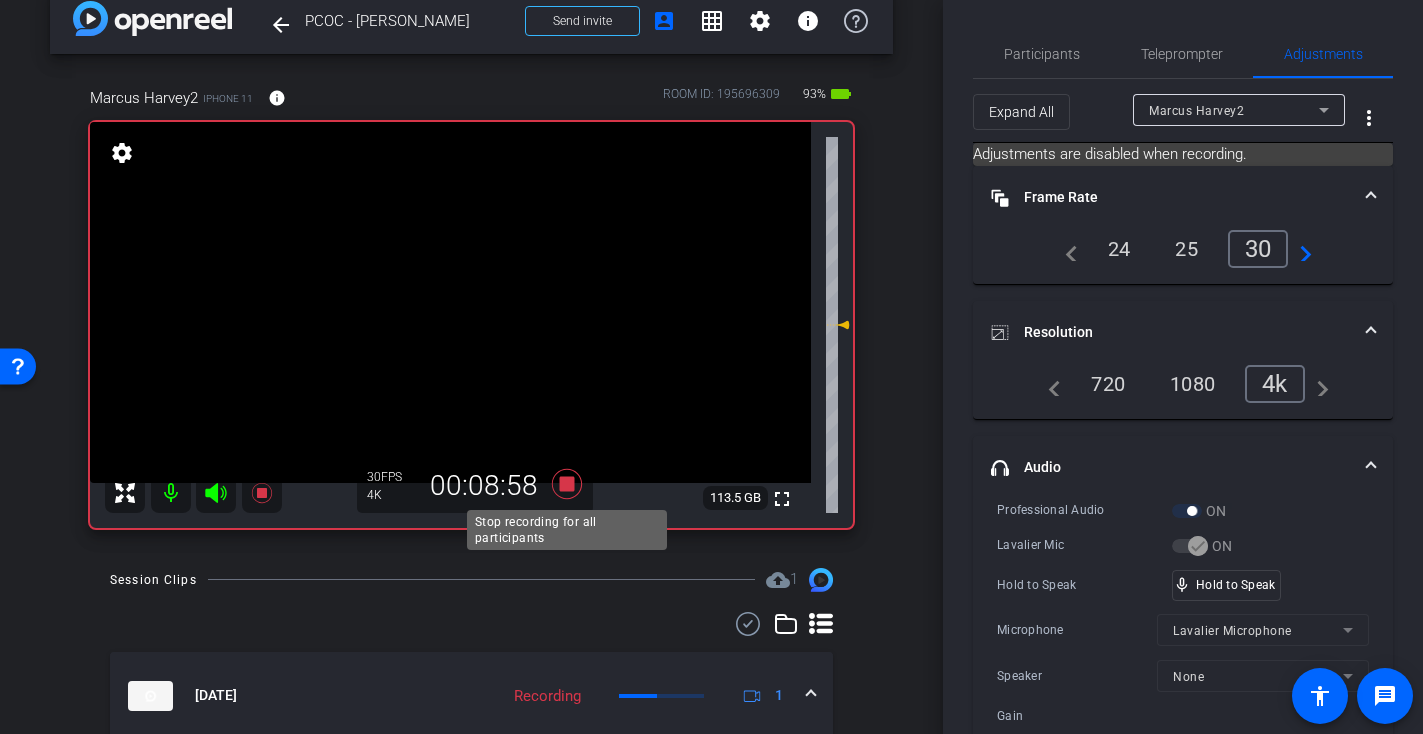 click 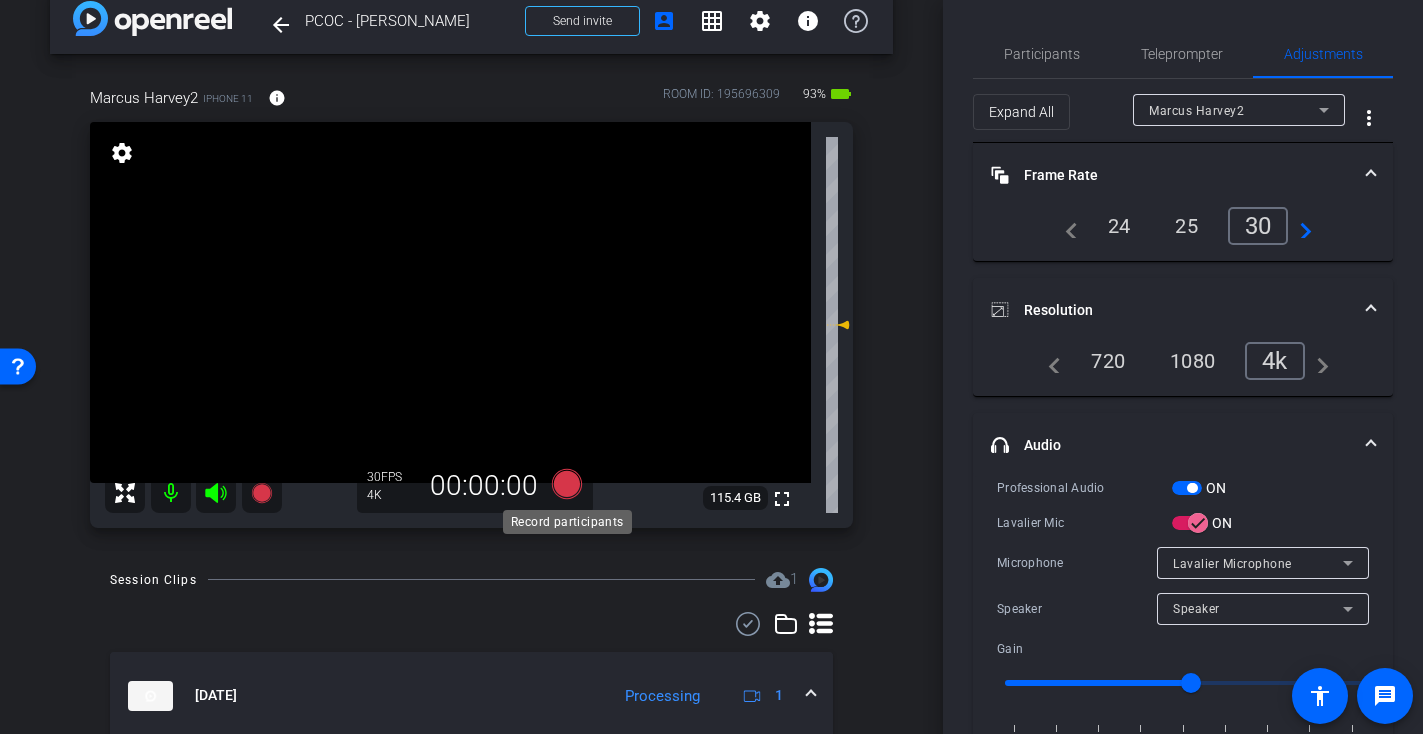 click 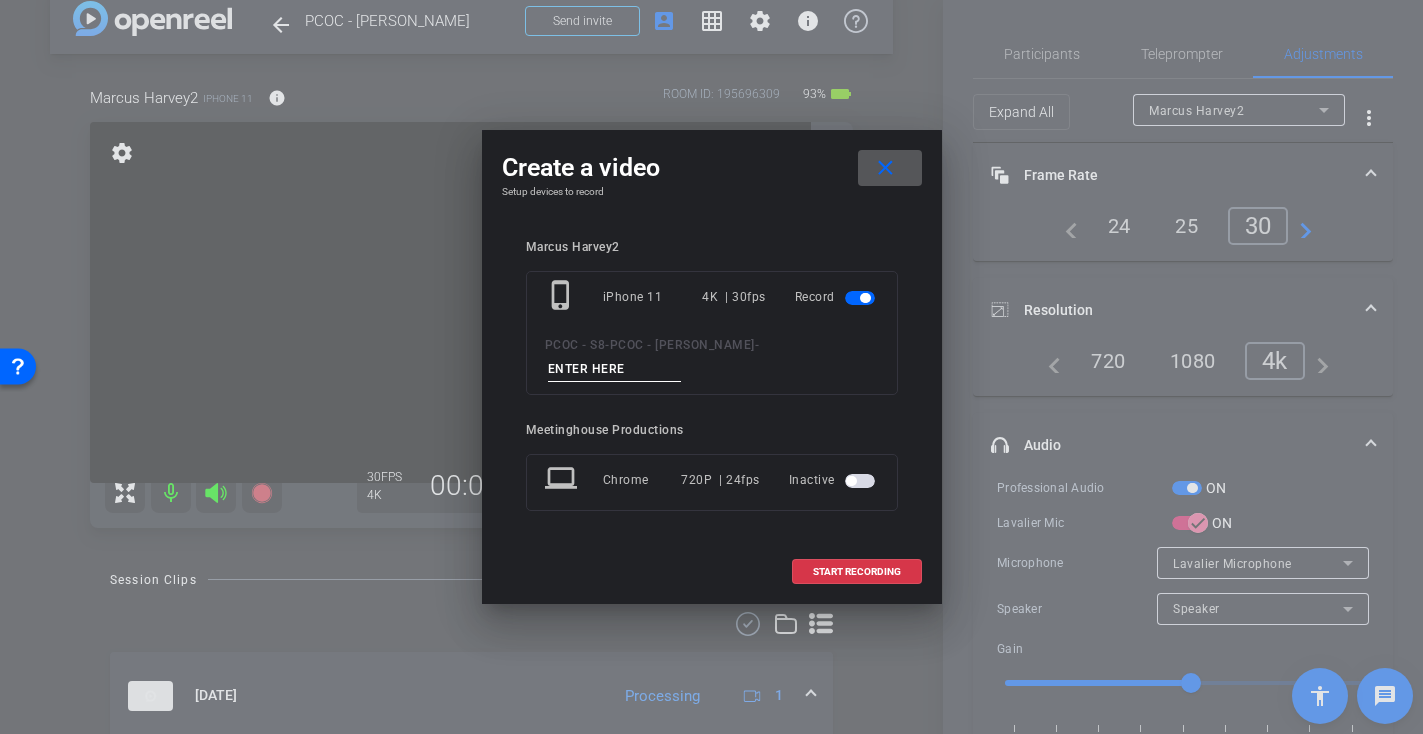 click at bounding box center [615, 369] 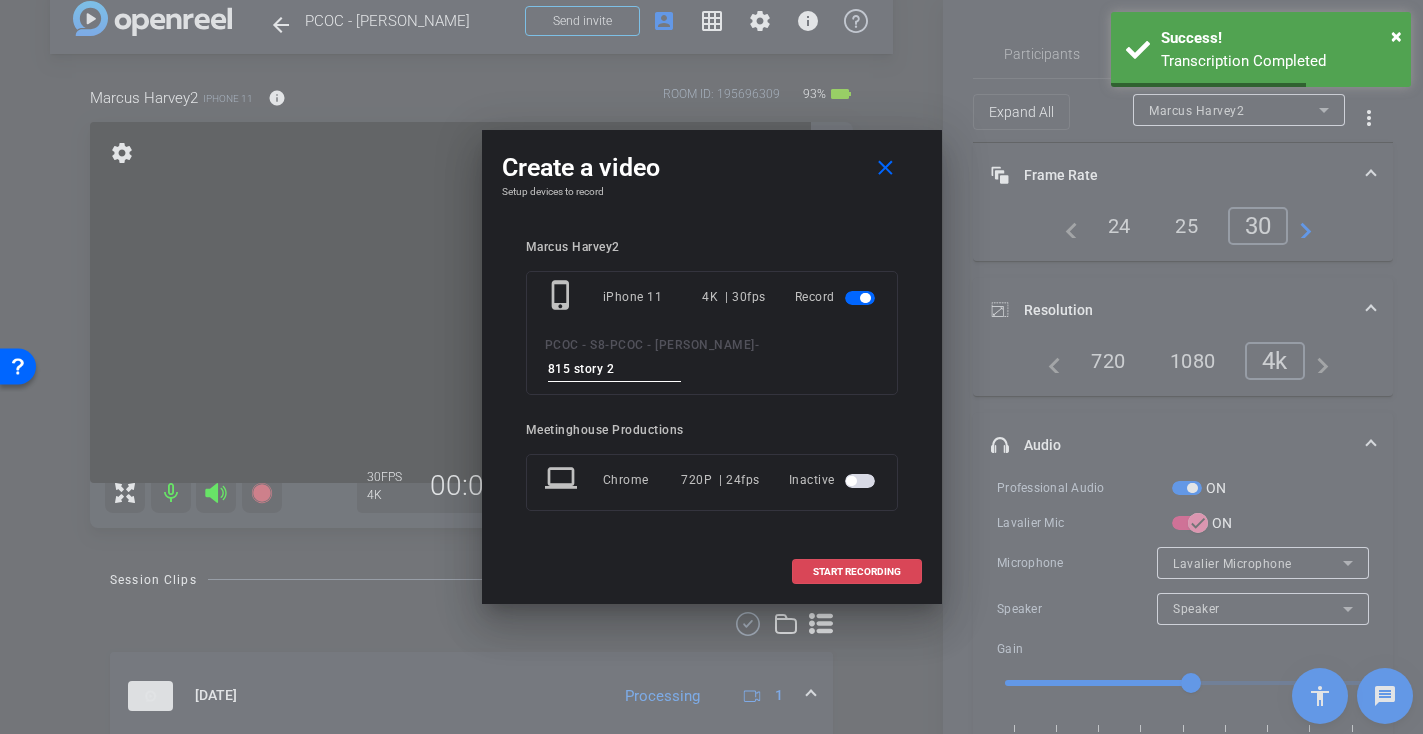 type on "815 story 2" 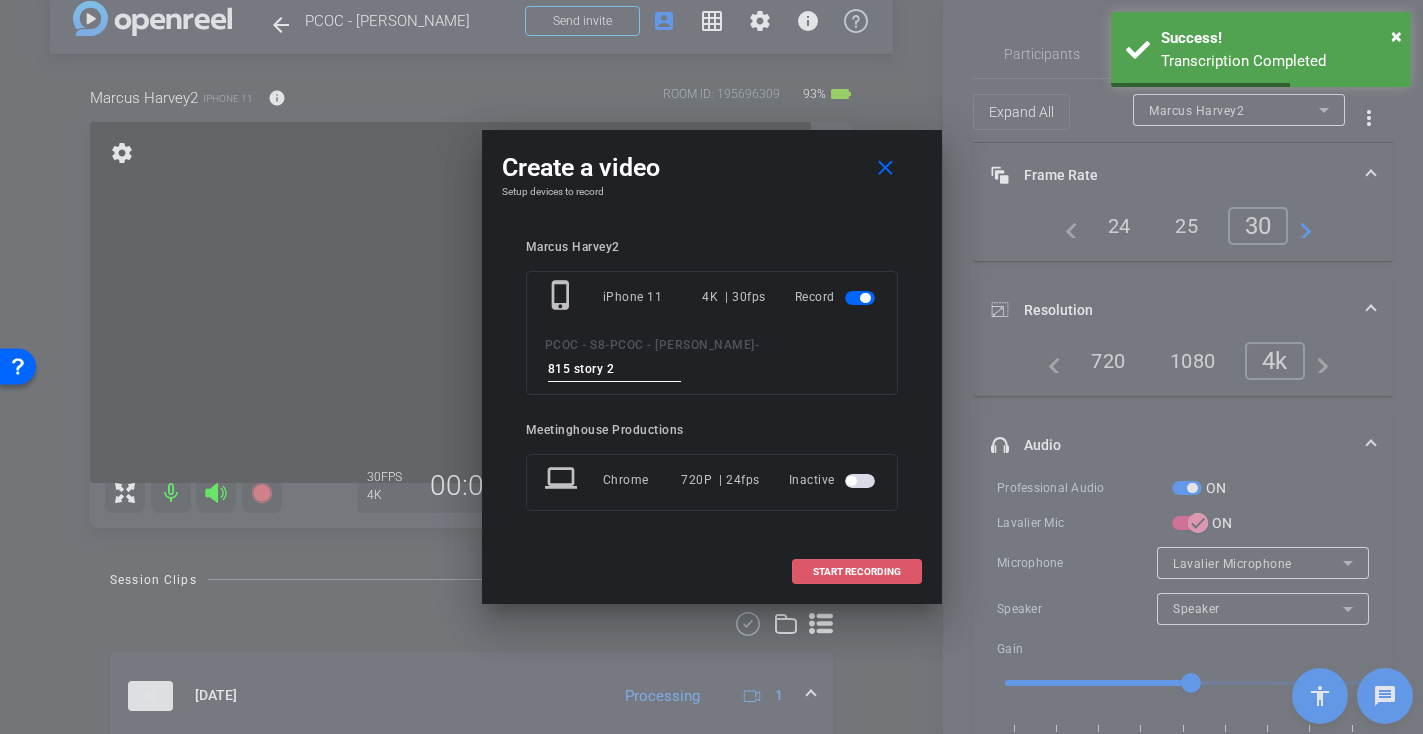 click on "START RECORDING" at bounding box center (857, 572) 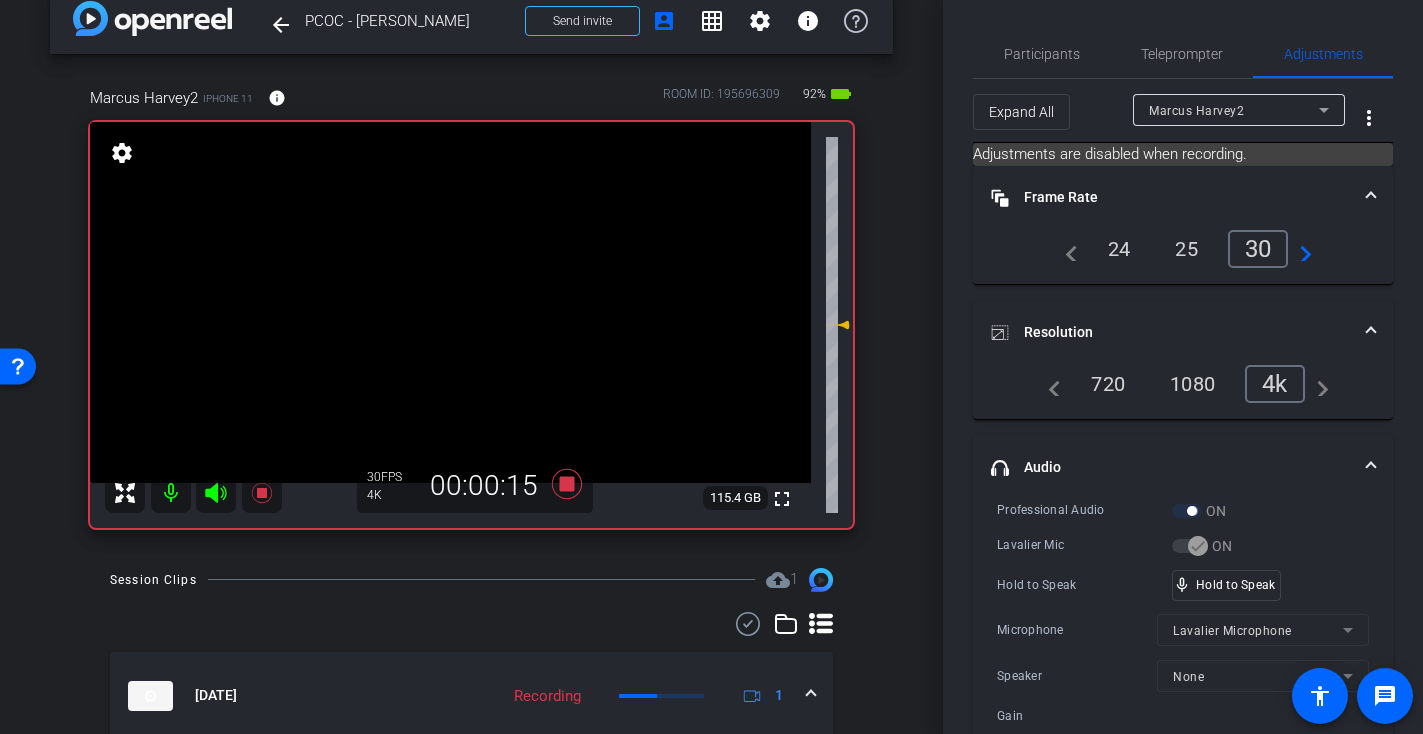 click at bounding box center (450, 302) 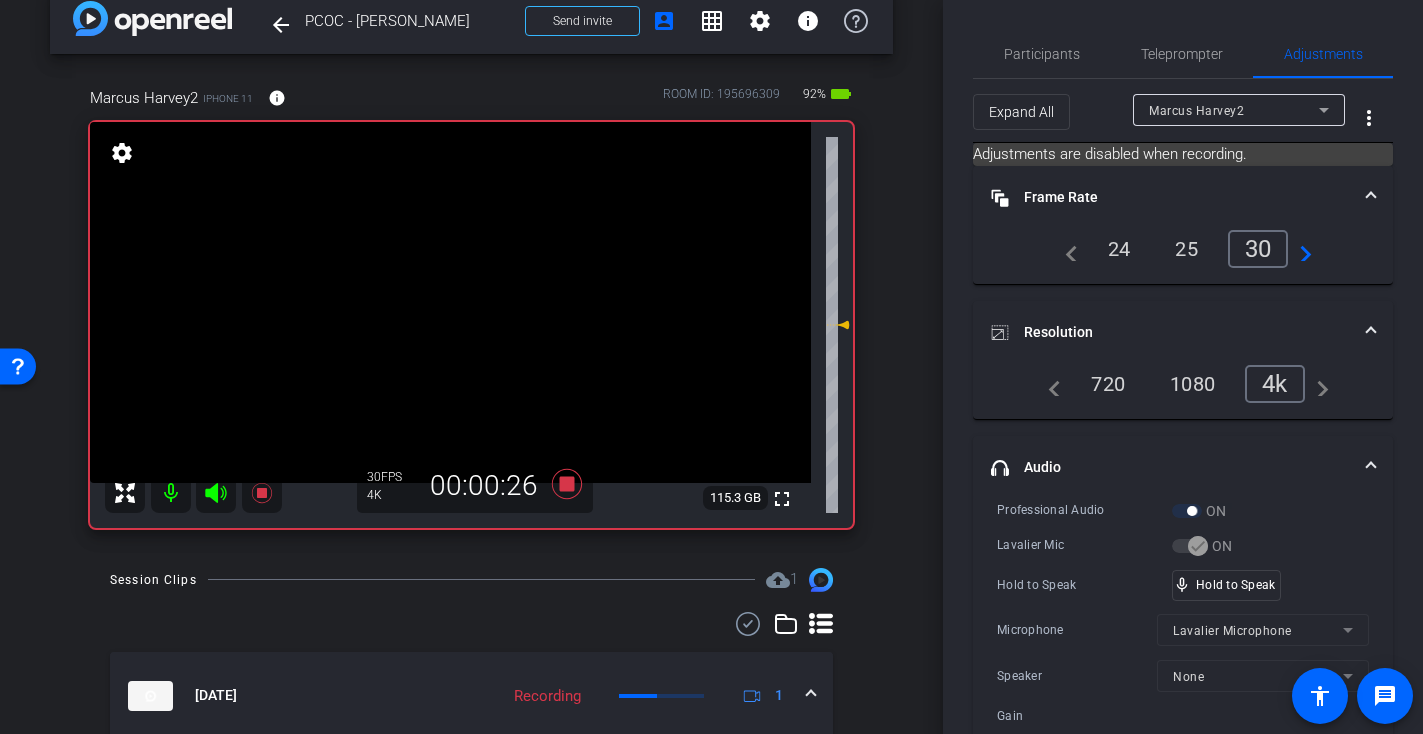 click at bounding box center [450, 302] 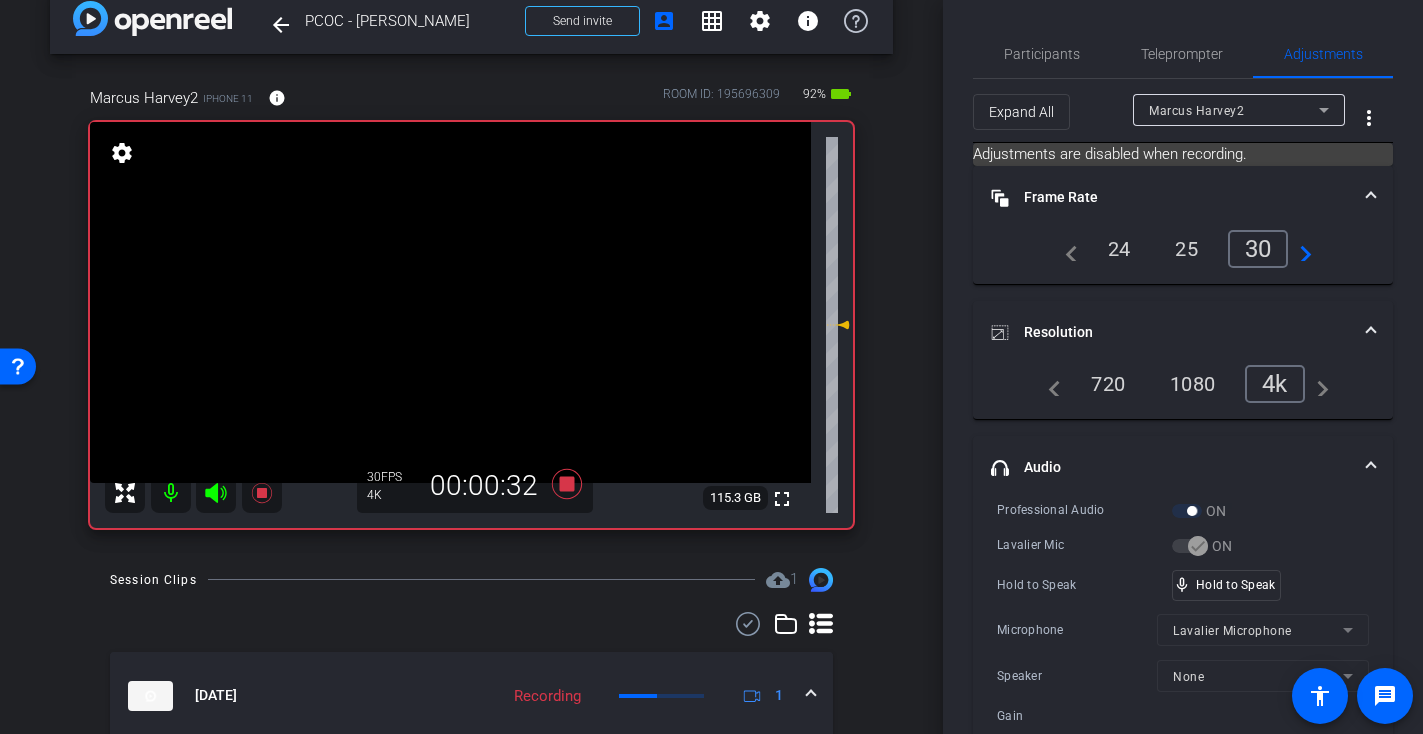 click at bounding box center (450, 302) 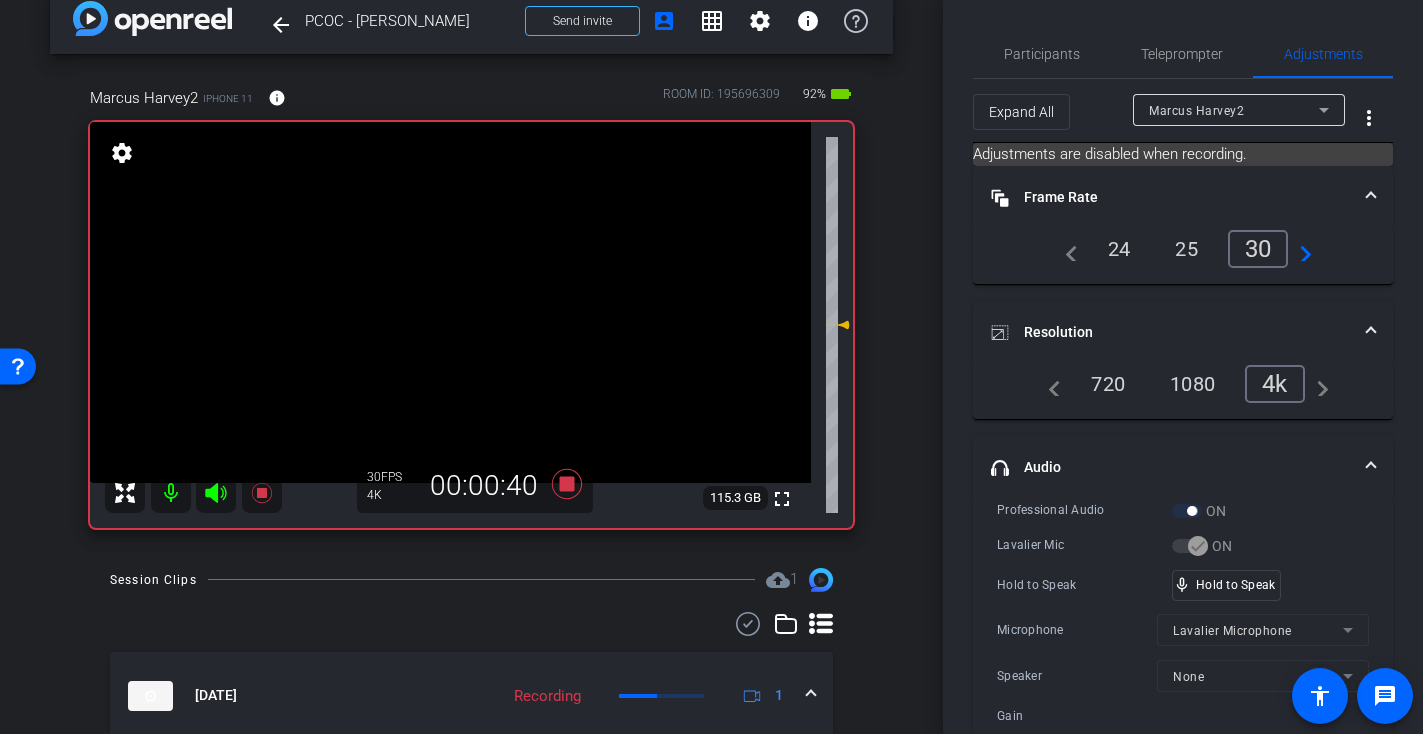 click at bounding box center [450, 302] 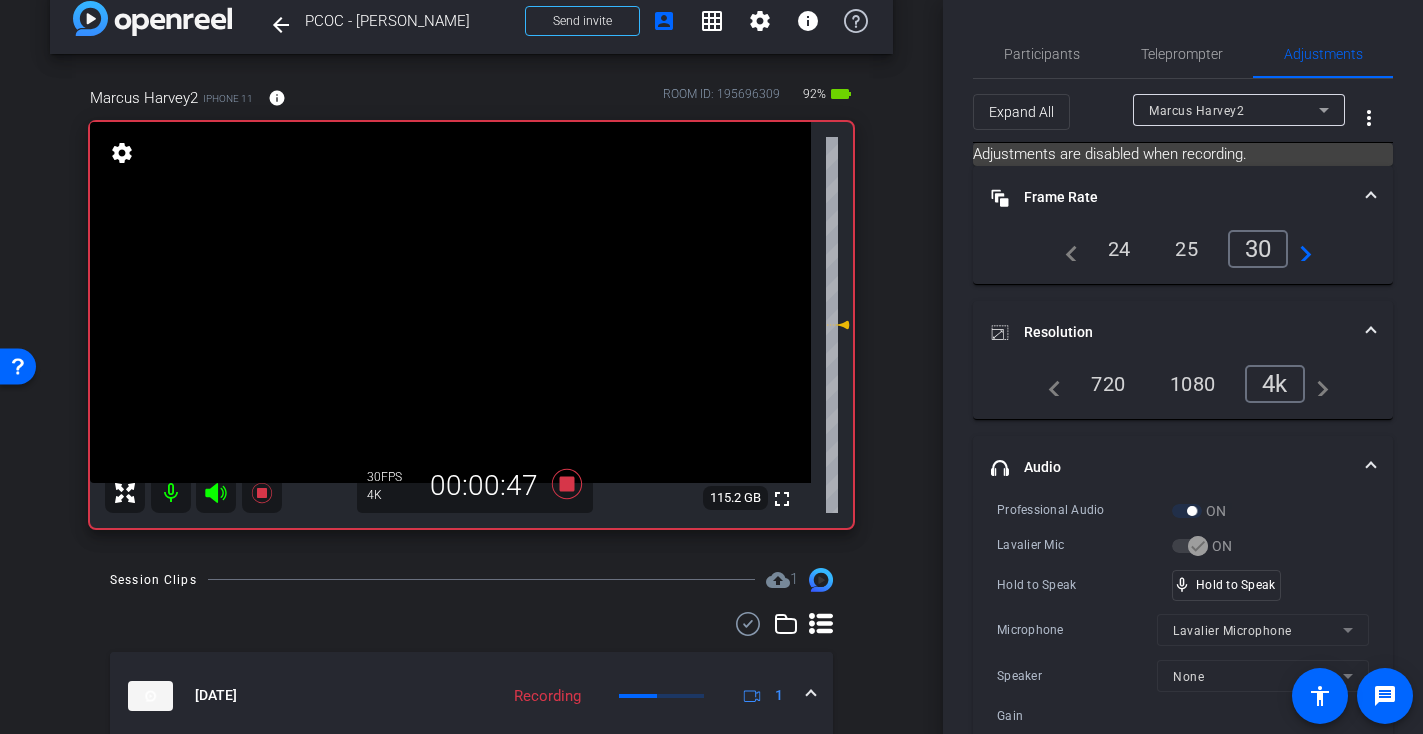 click at bounding box center [450, 302] 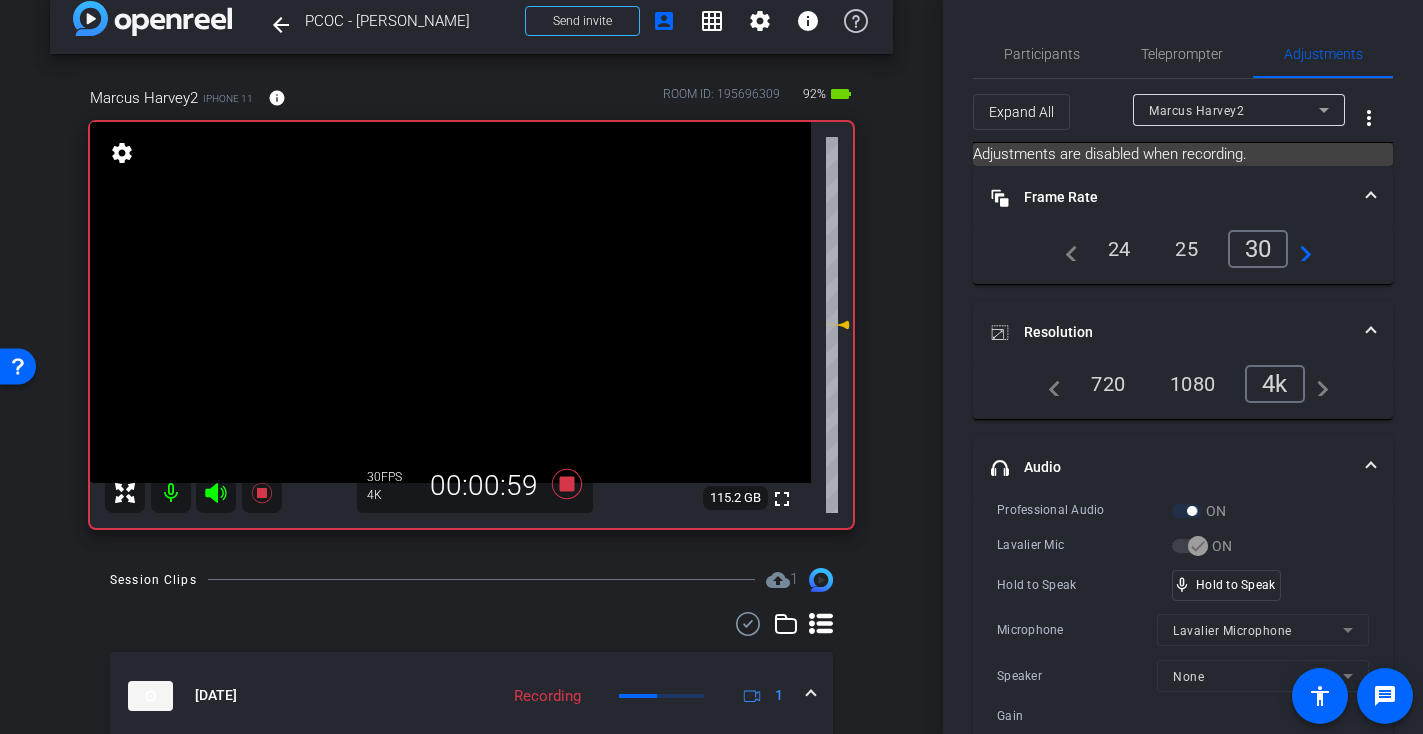 click at bounding box center [450, 302] 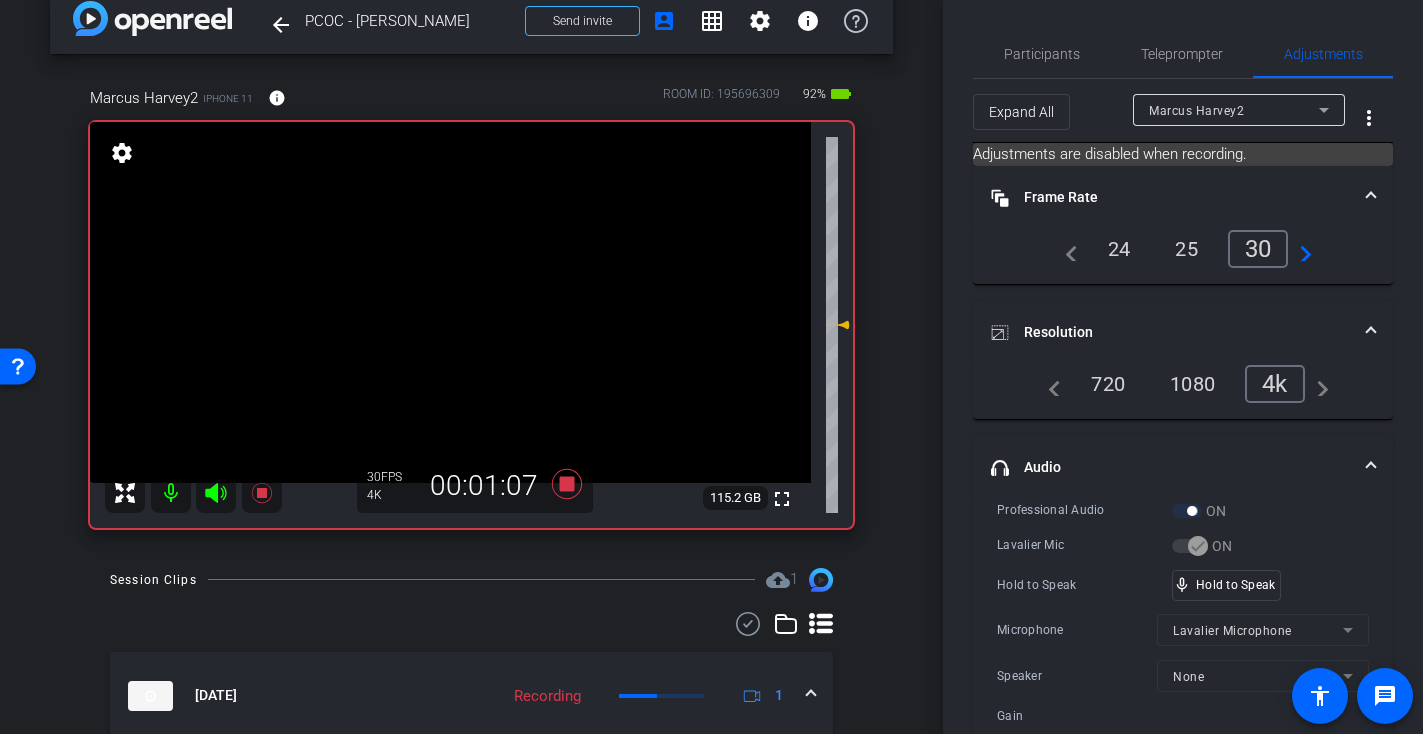 click at bounding box center (450, 302) 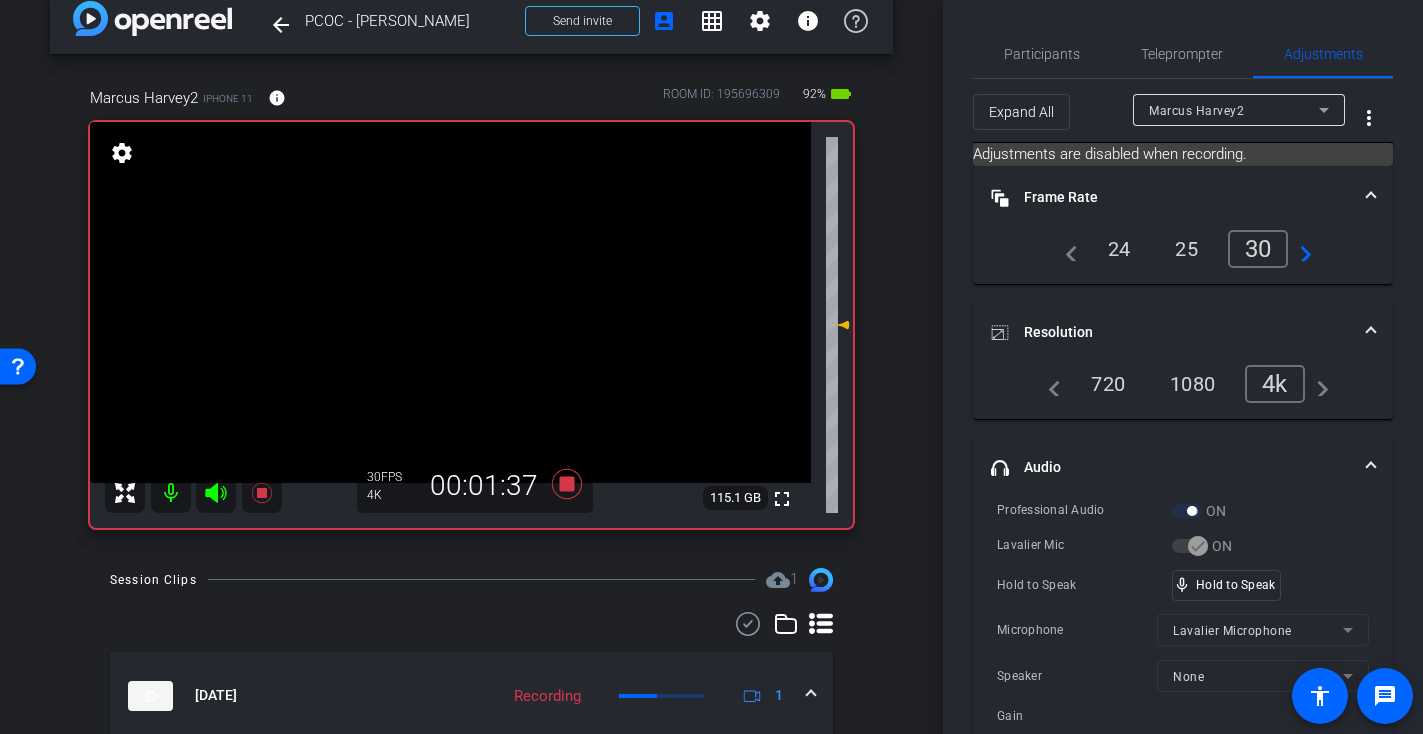 click at bounding box center (450, 302) 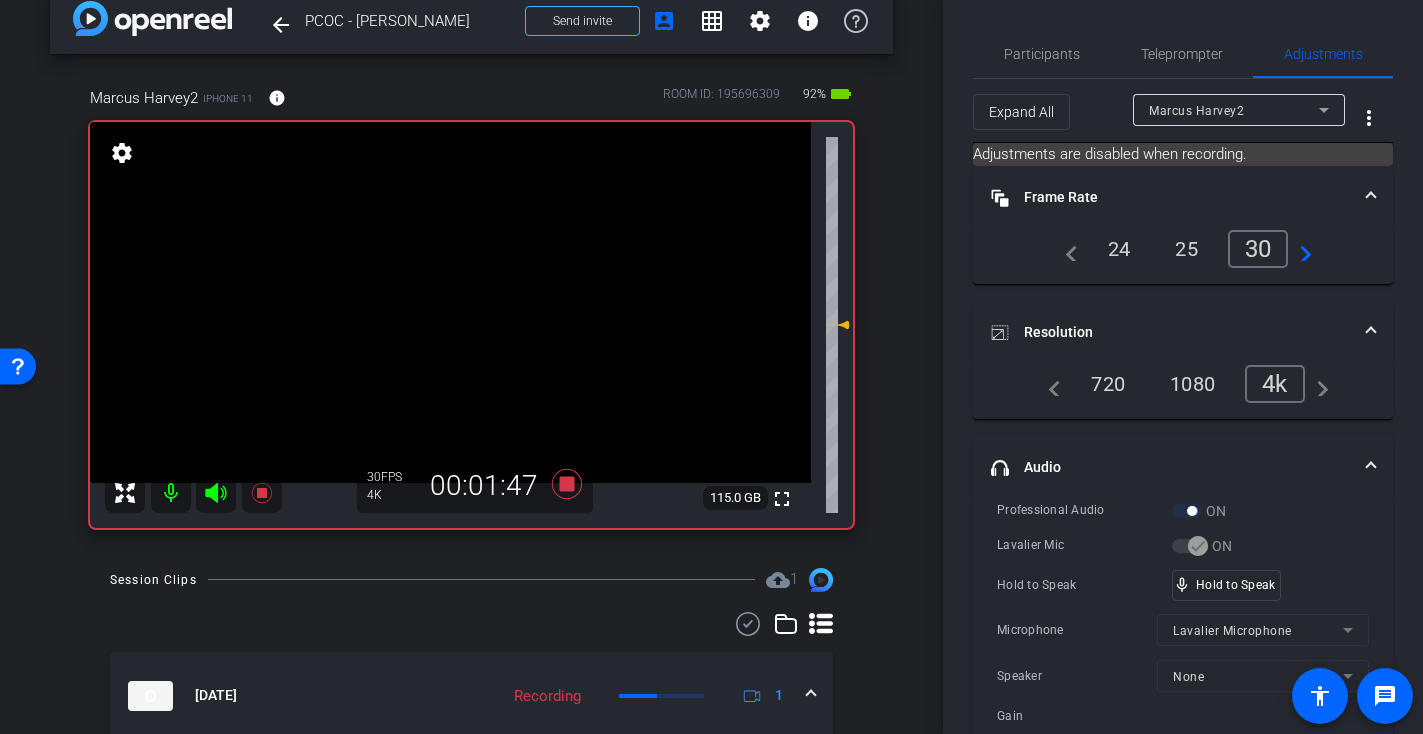 click at bounding box center (450, 302) 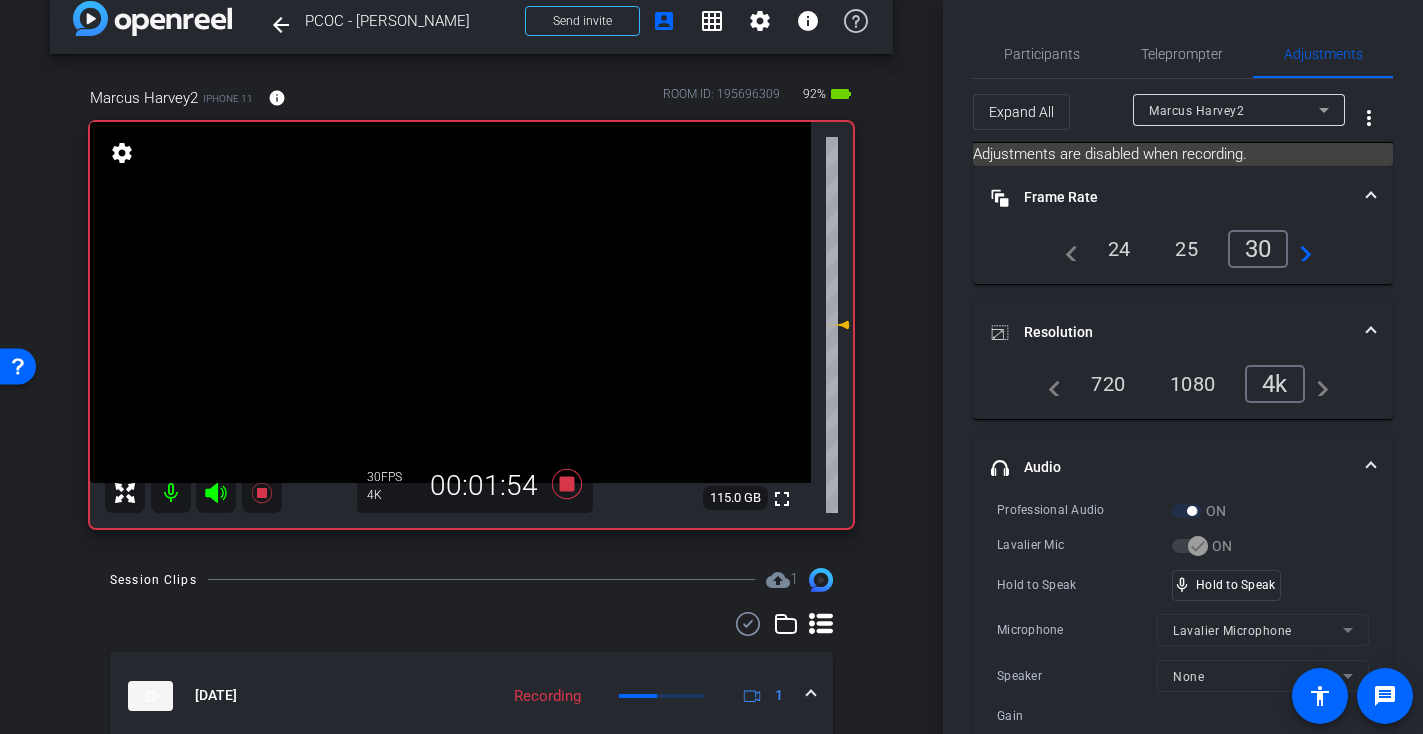 click at bounding box center (450, 302) 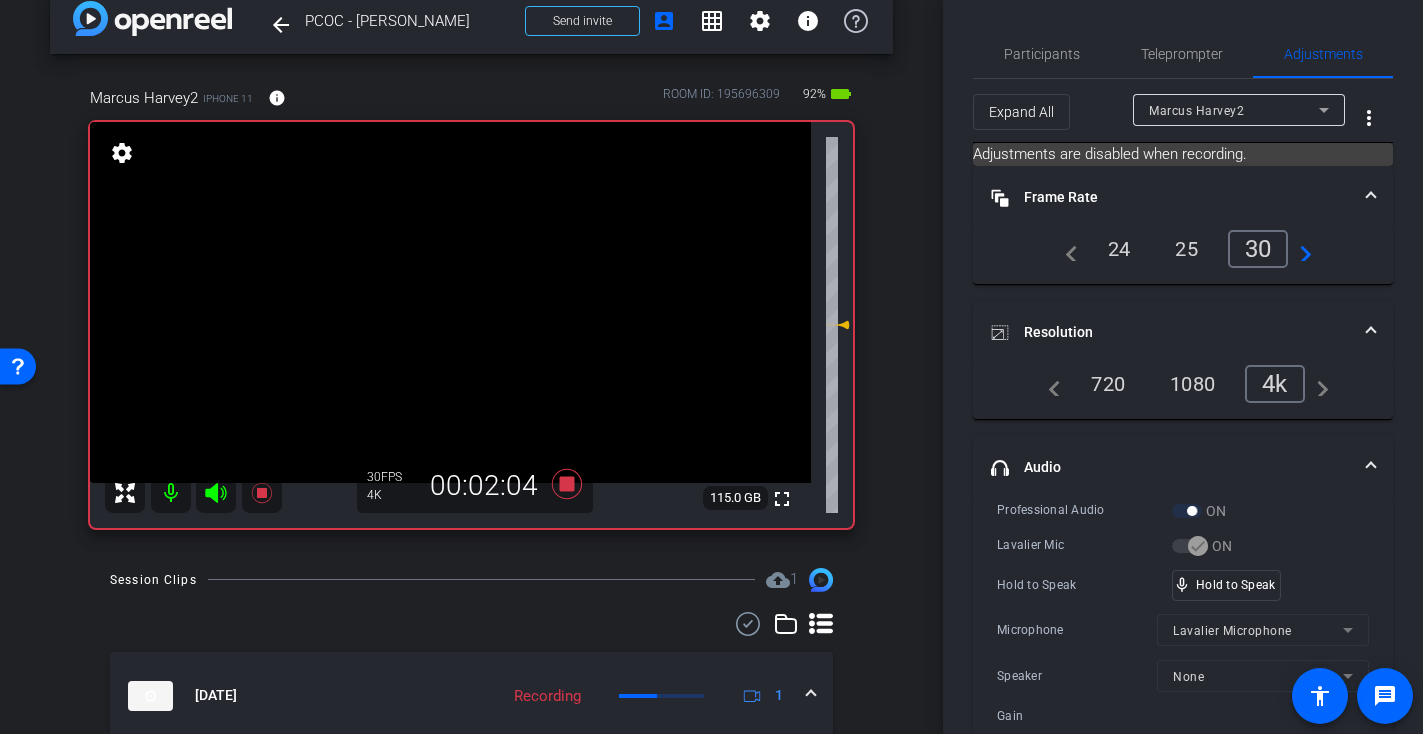 click at bounding box center (450, 302) 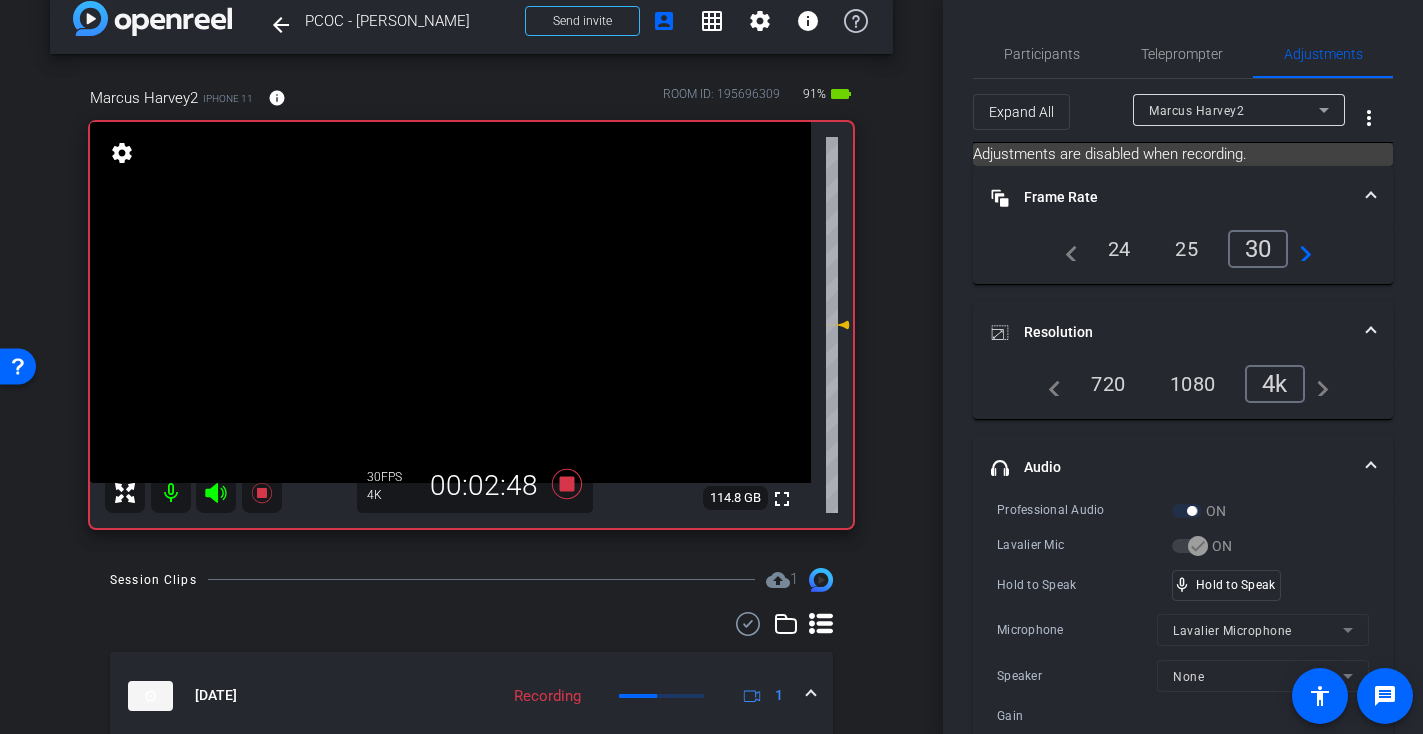 click at bounding box center [450, 302] 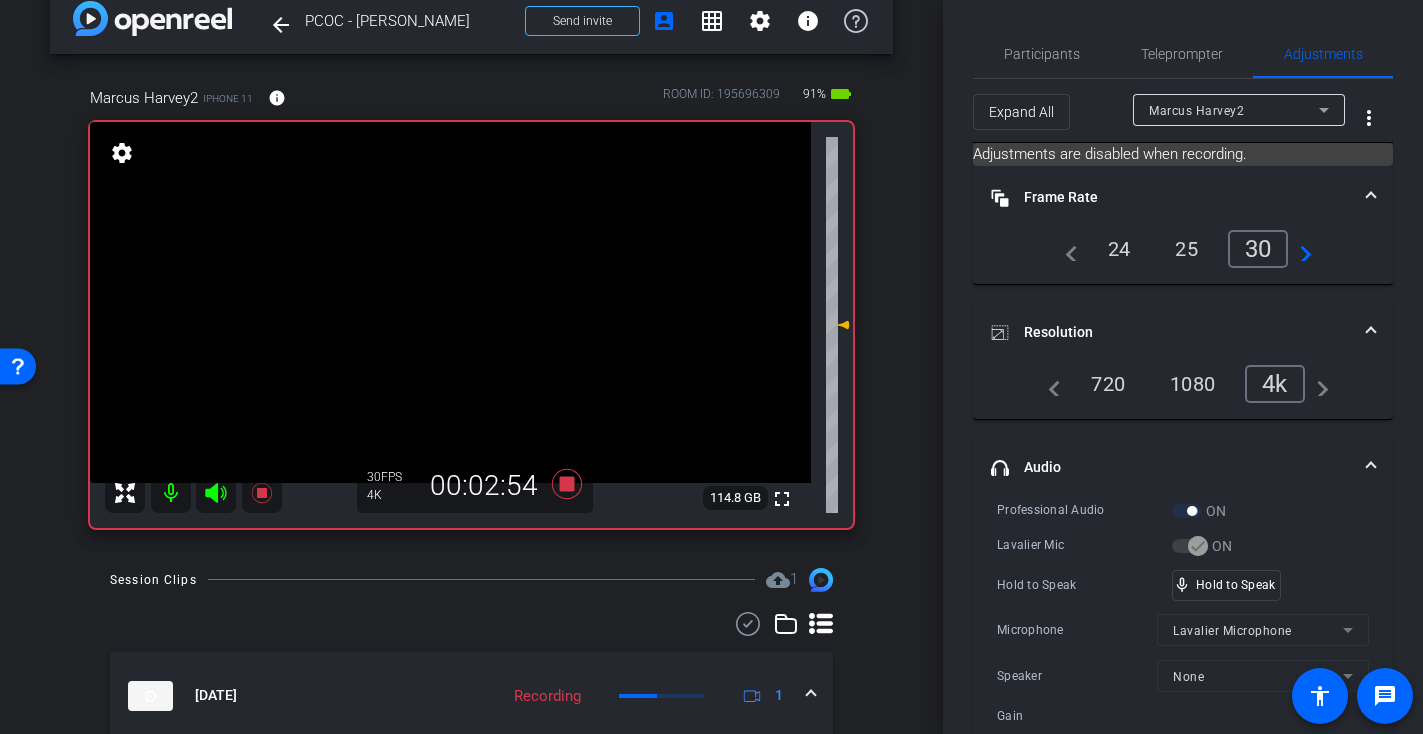 click at bounding box center (450, 302) 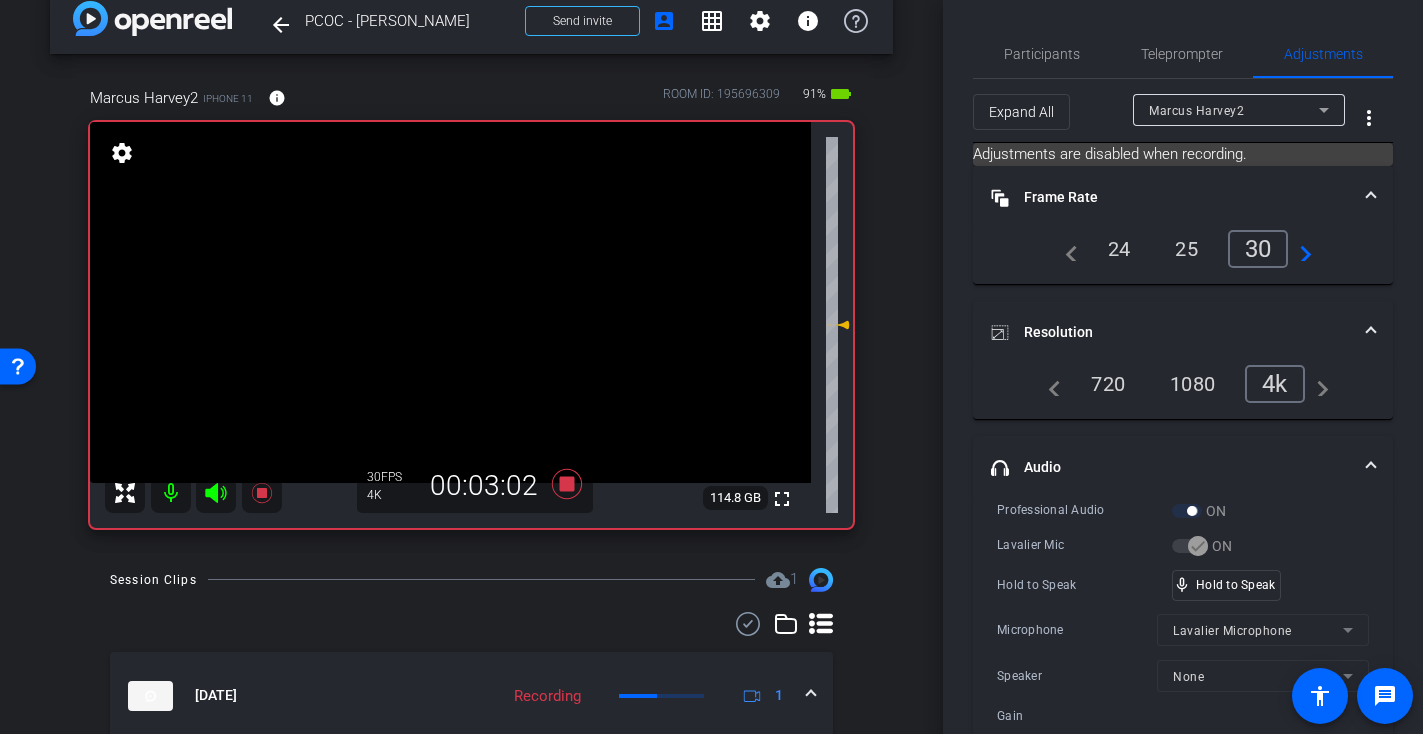 click at bounding box center [450, 302] 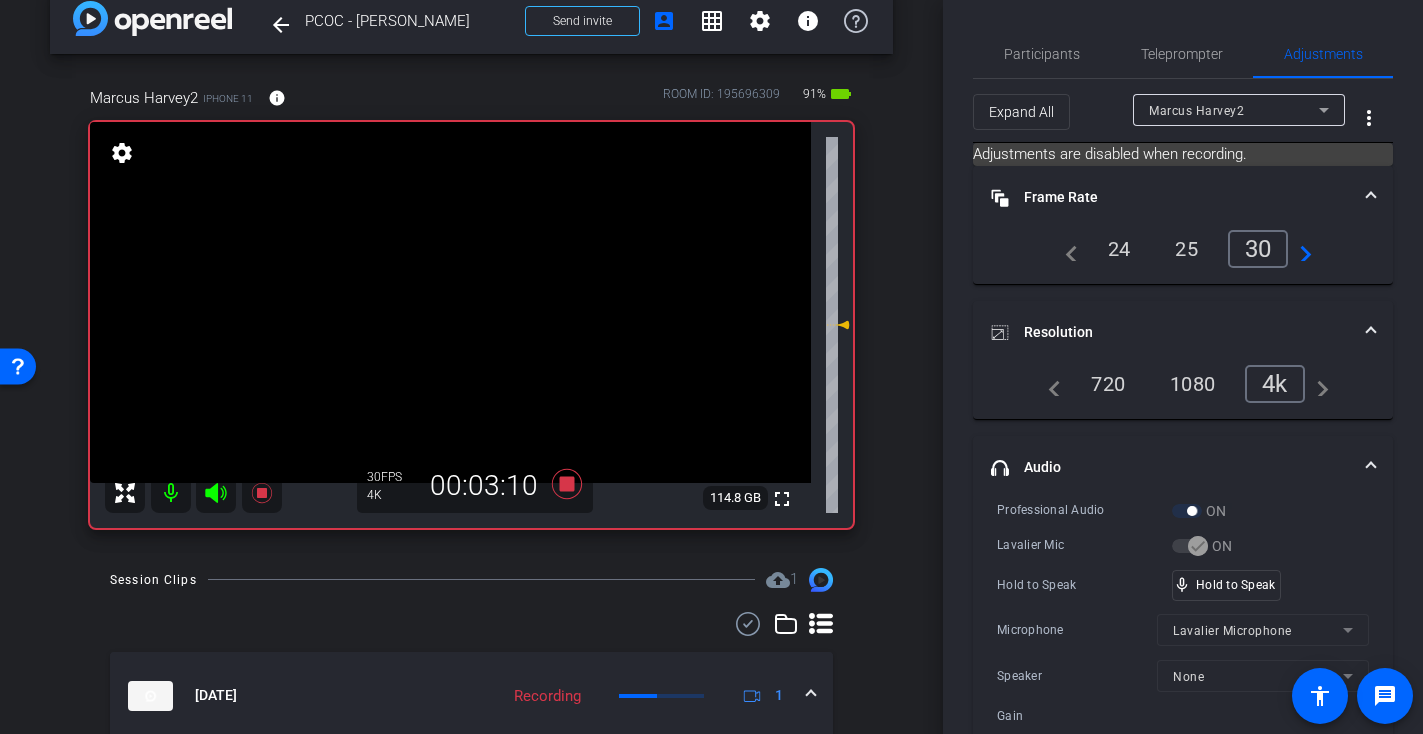 click at bounding box center [450, 302] 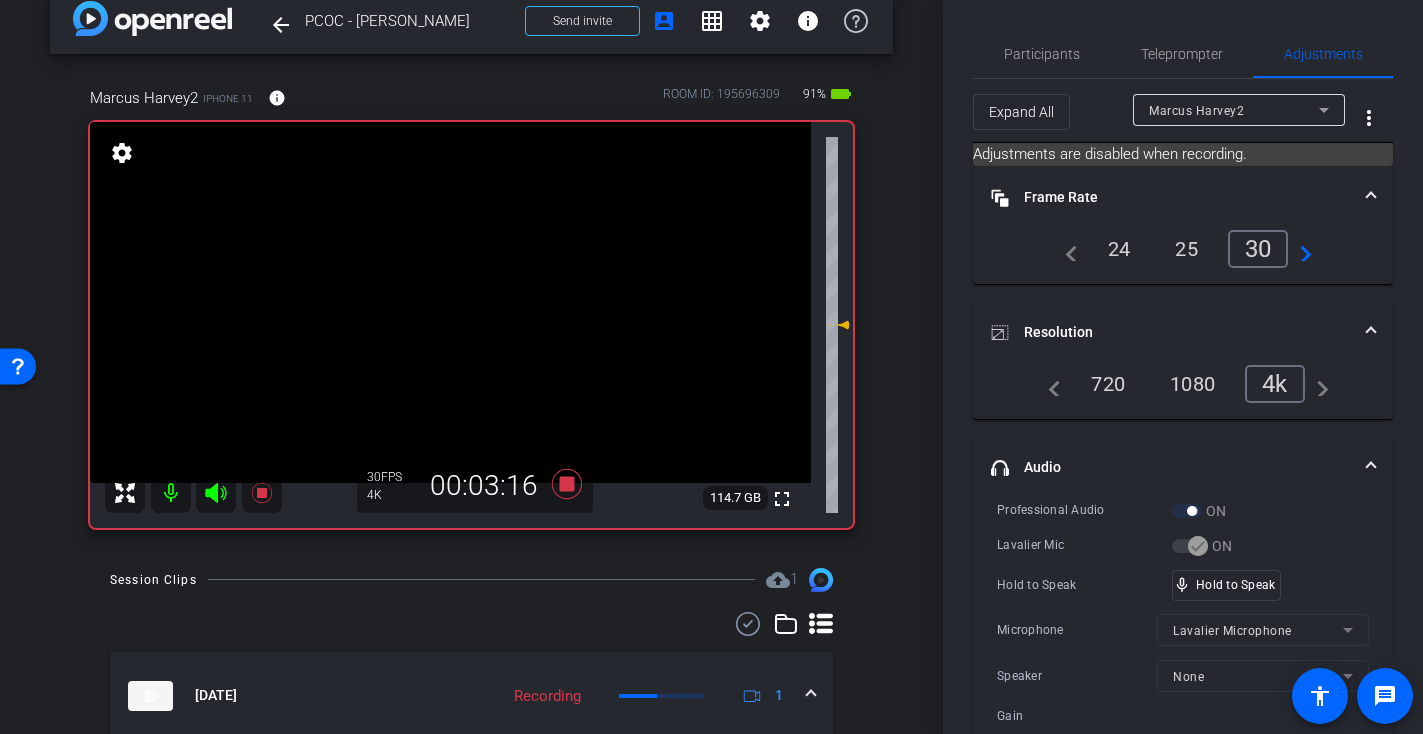 click at bounding box center [450, 302] 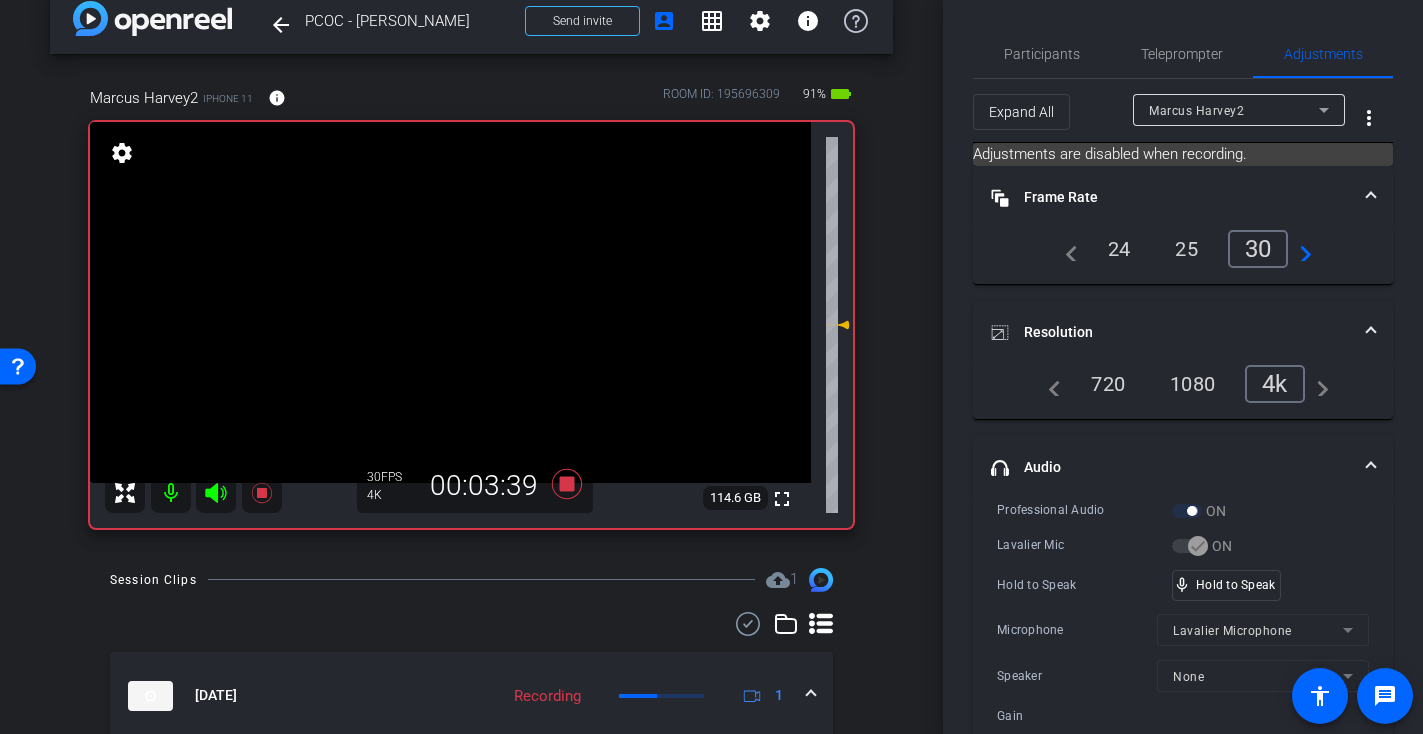 click at bounding box center (450, 302) 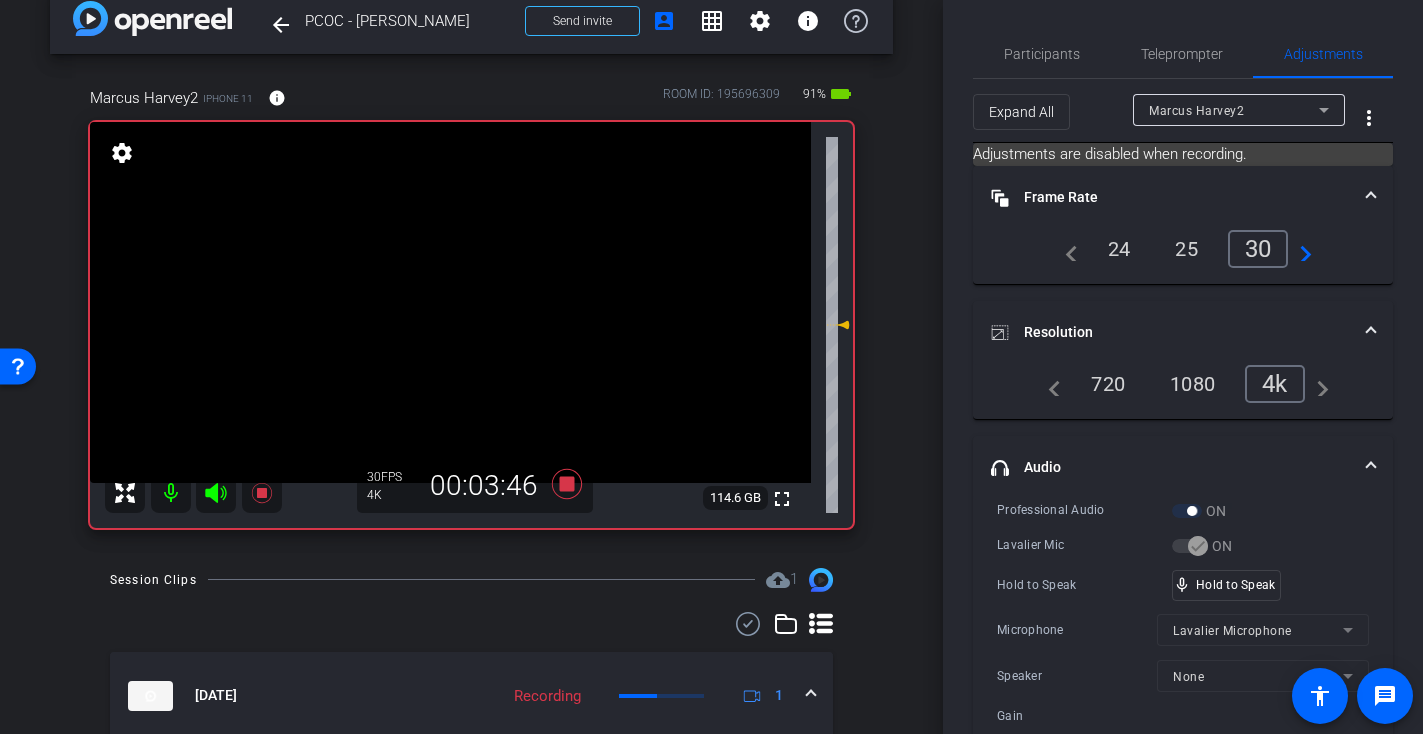 click at bounding box center (450, 302) 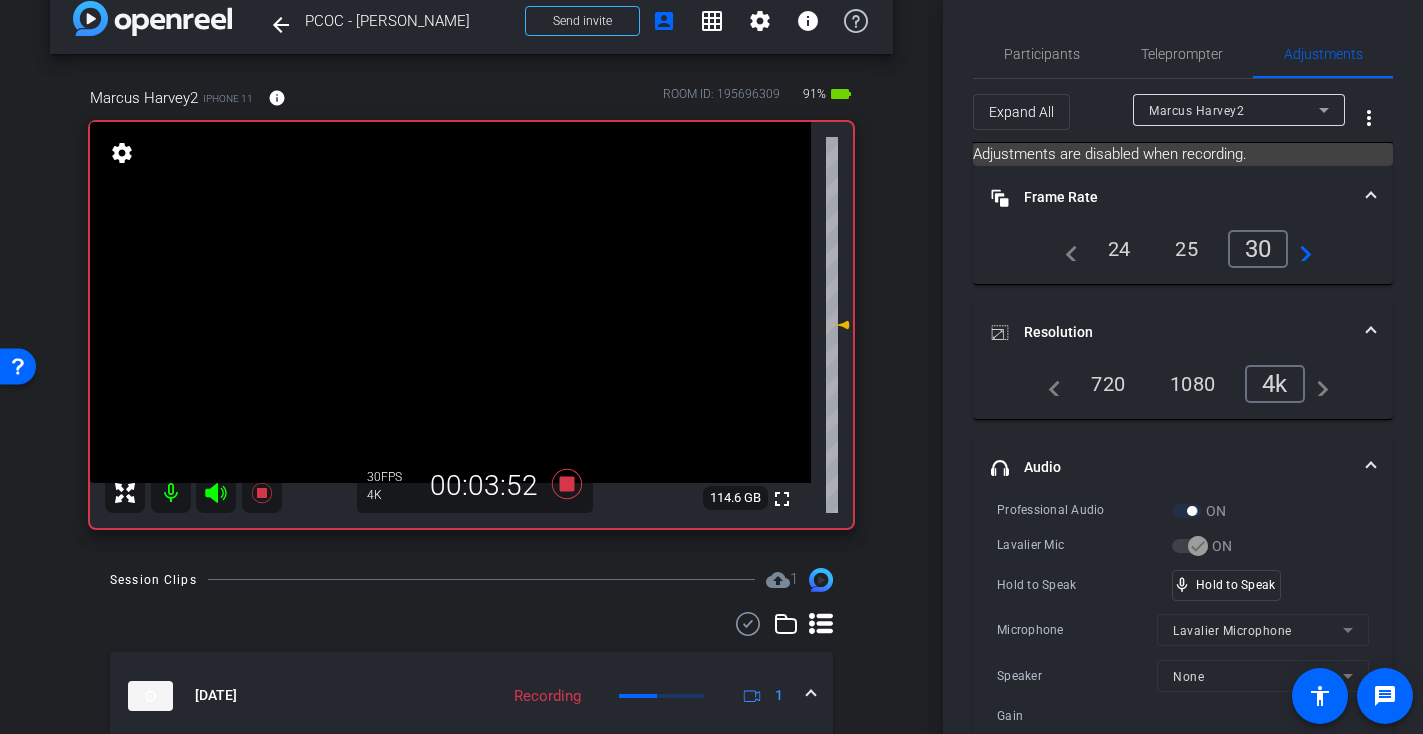 click at bounding box center [450, 302] 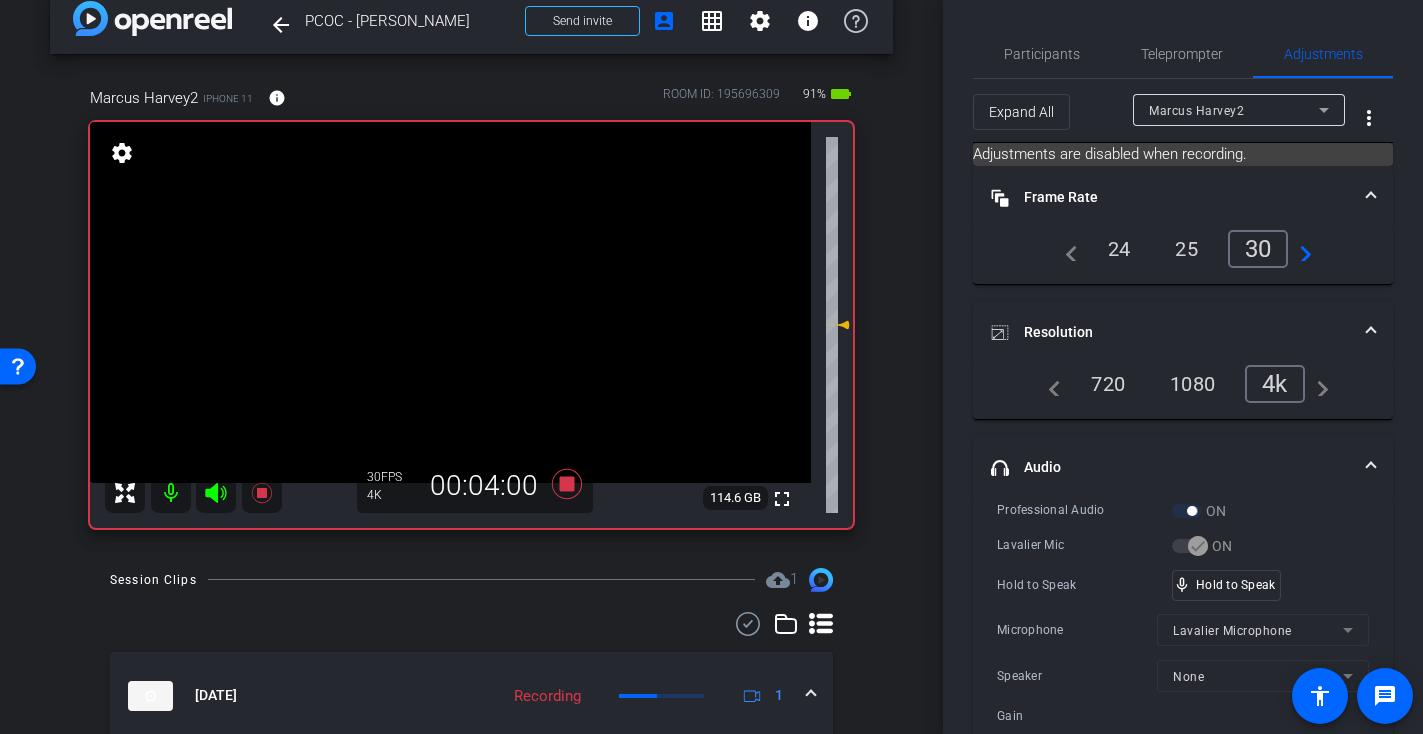 click at bounding box center (450, 302) 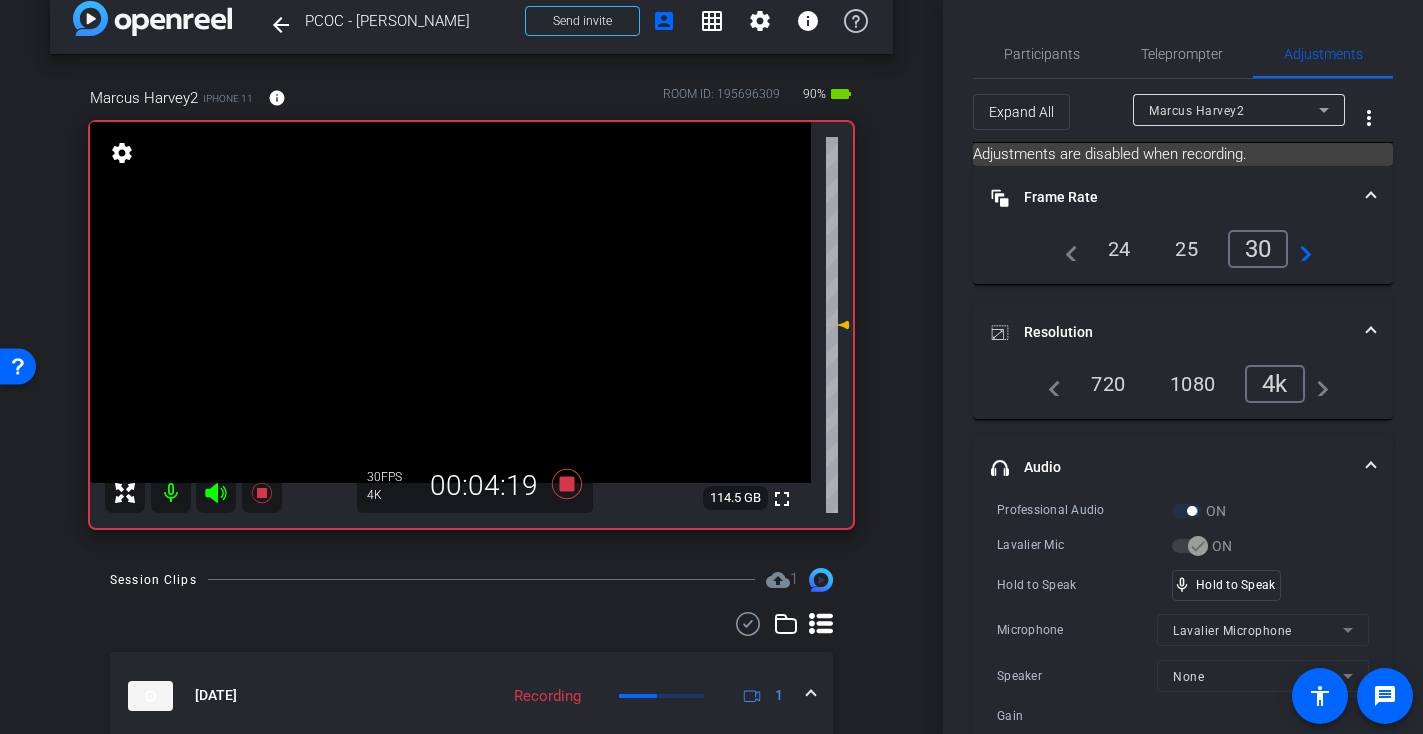 click at bounding box center (450, 302) 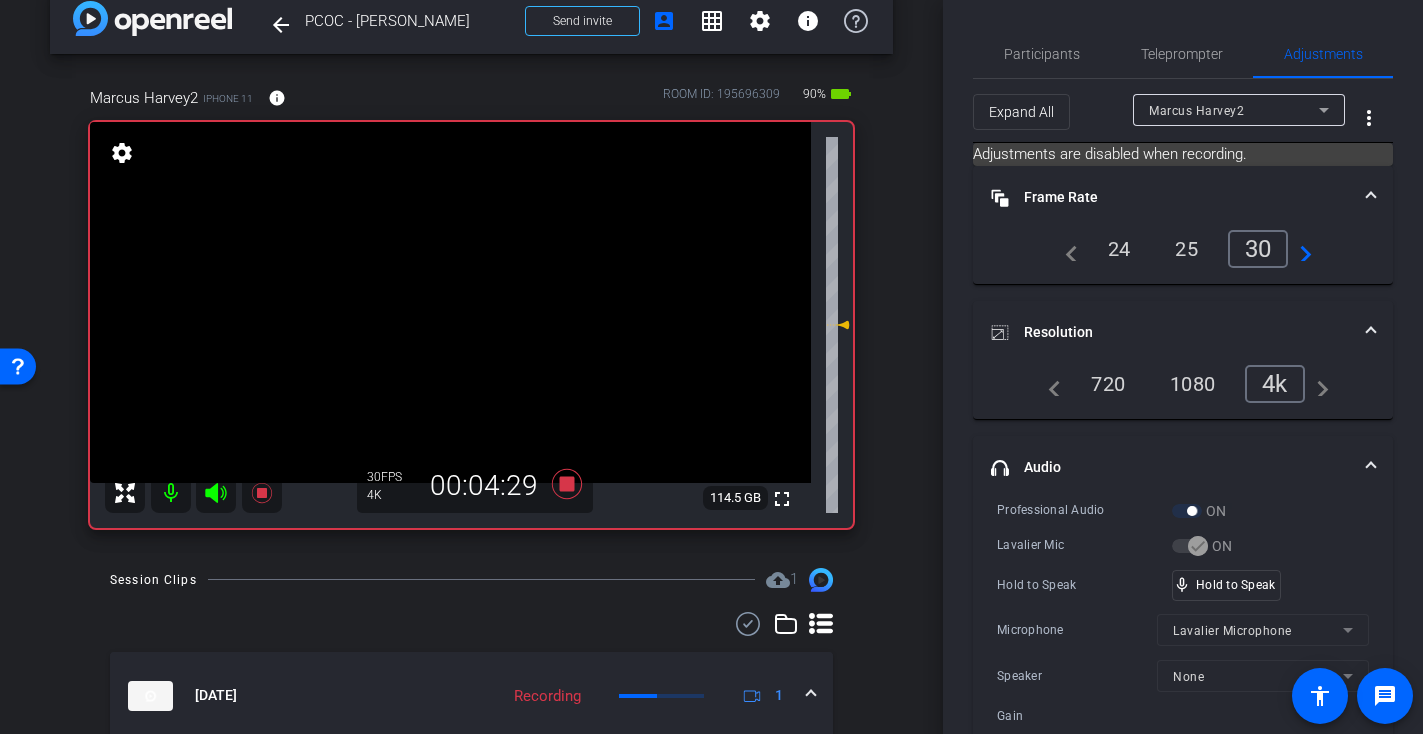 click at bounding box center (450, 302) 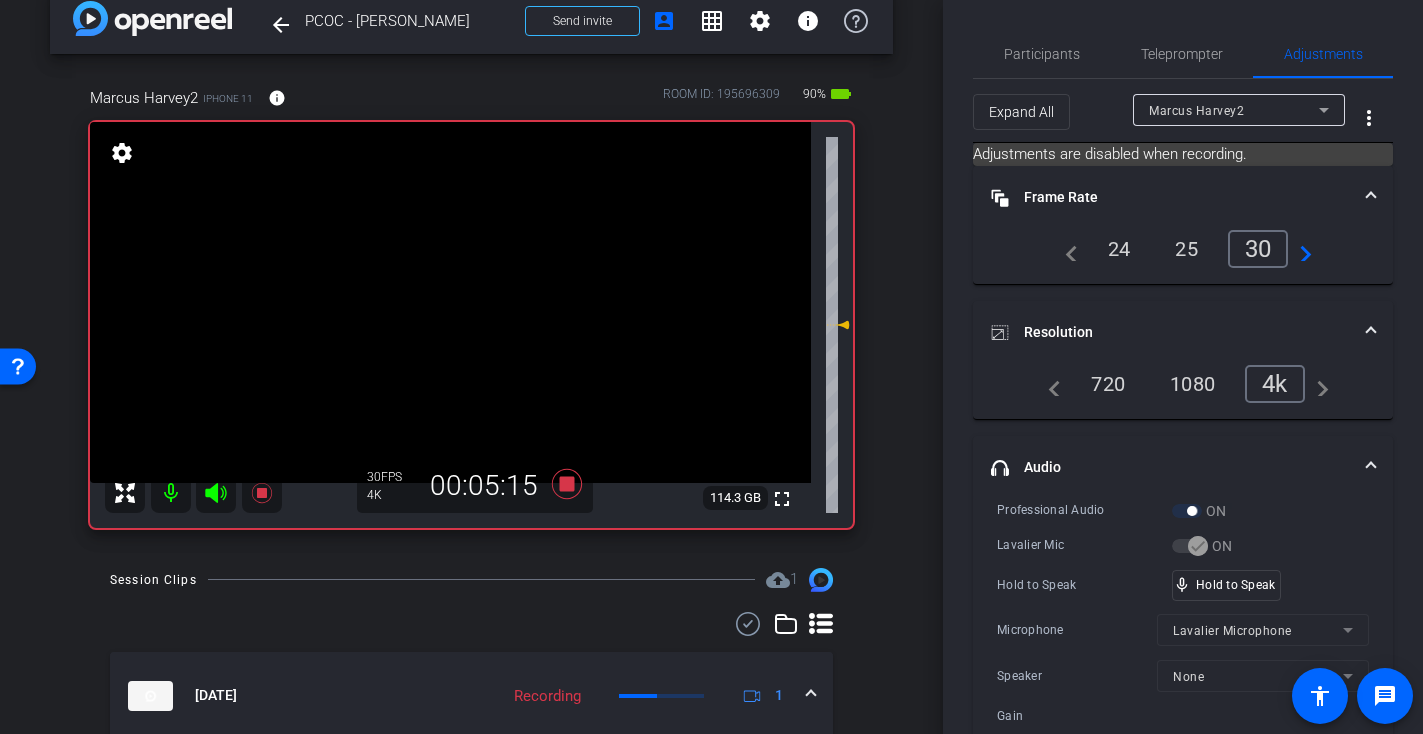 click at bounding box center [450, 302] 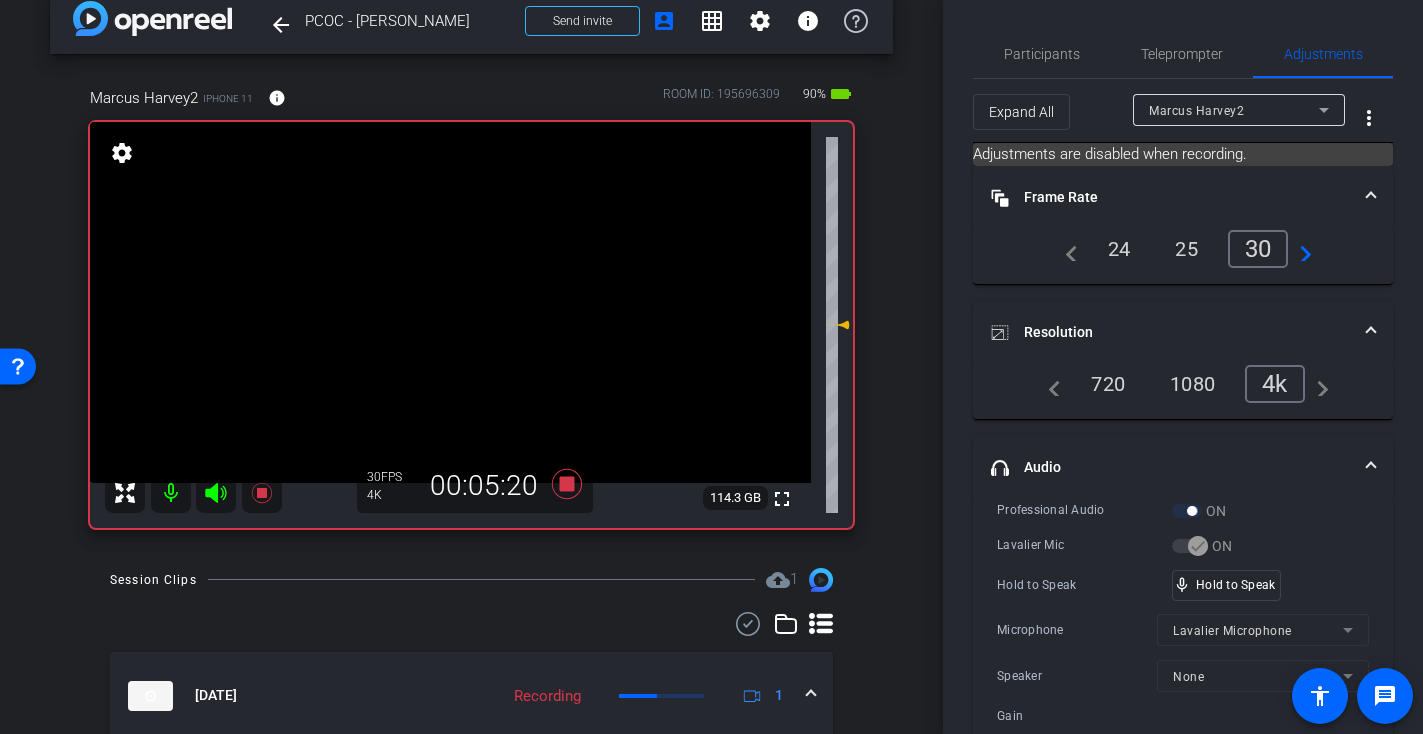 click at bounding box center [450, 302] 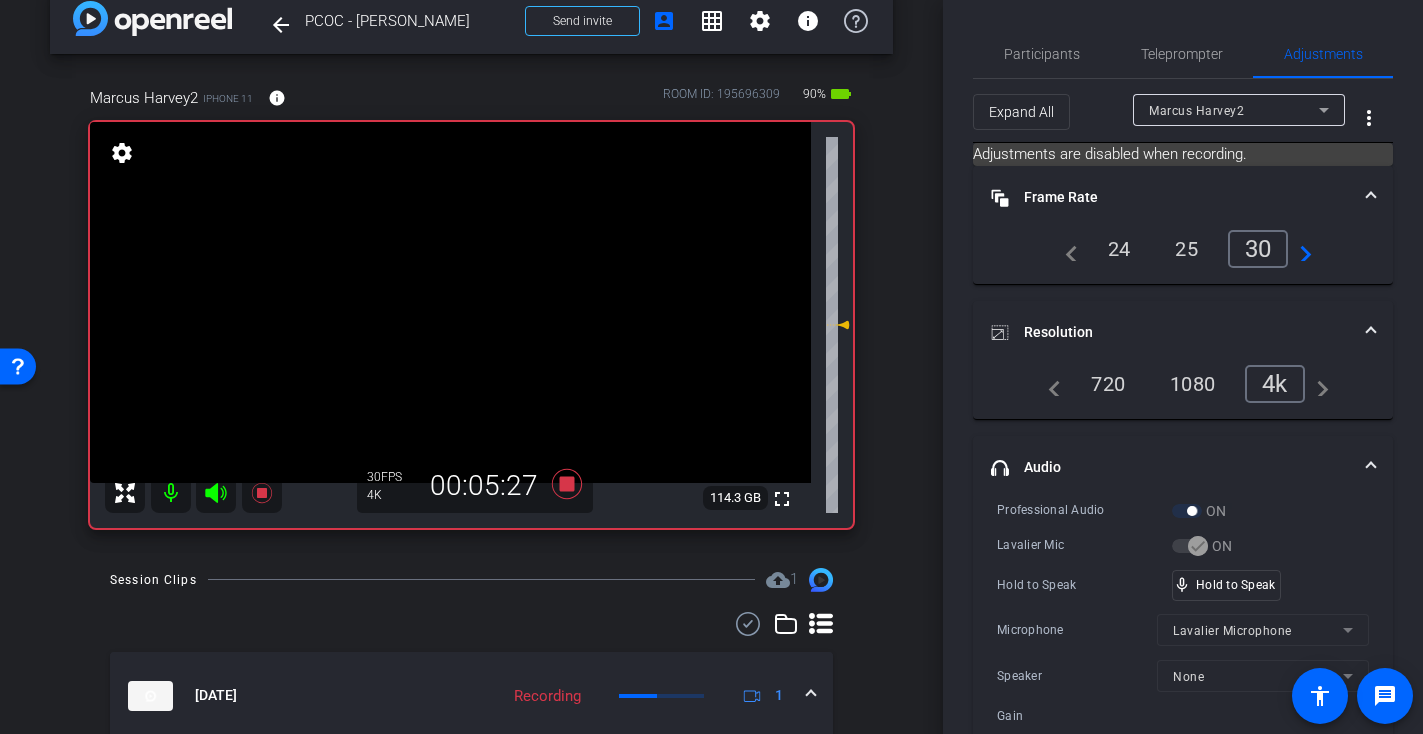 click at bounding box center (450, 302) 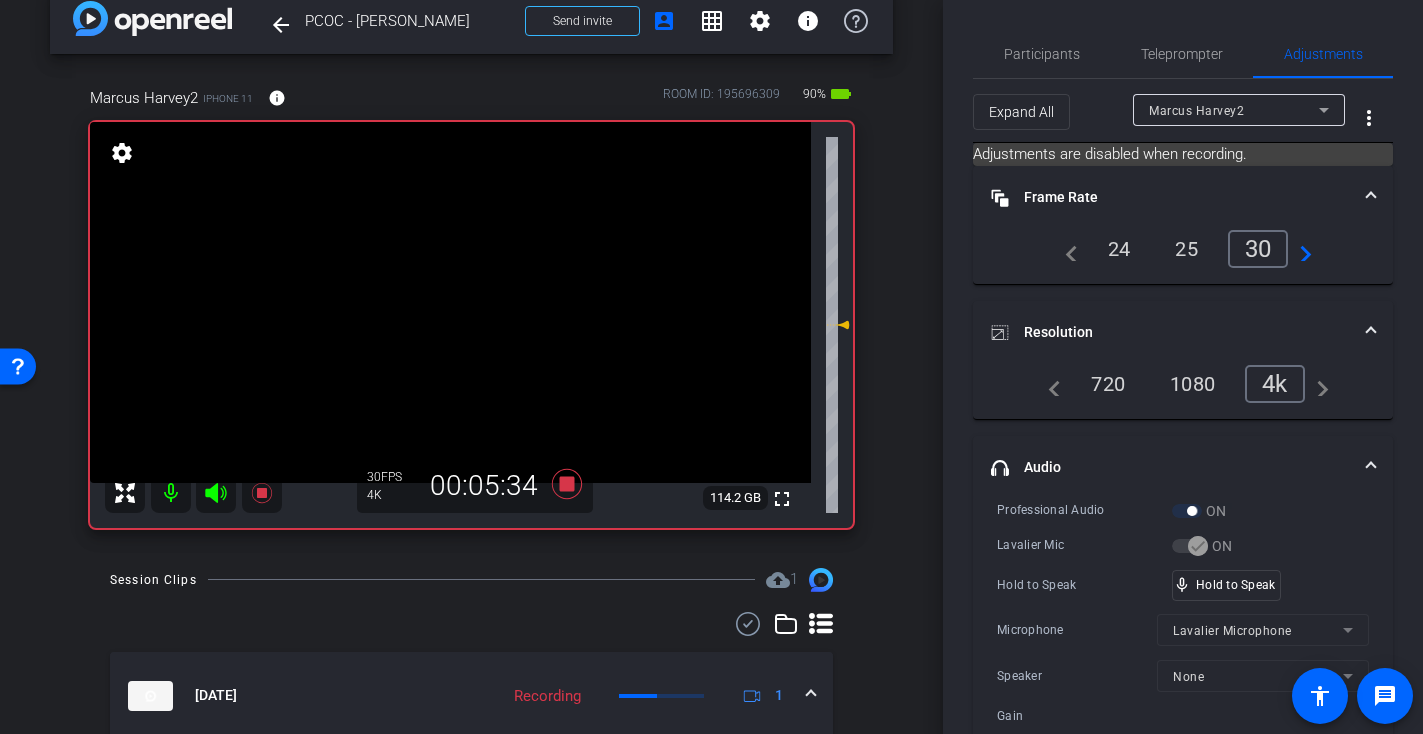 click at bounding box center (450, 302) 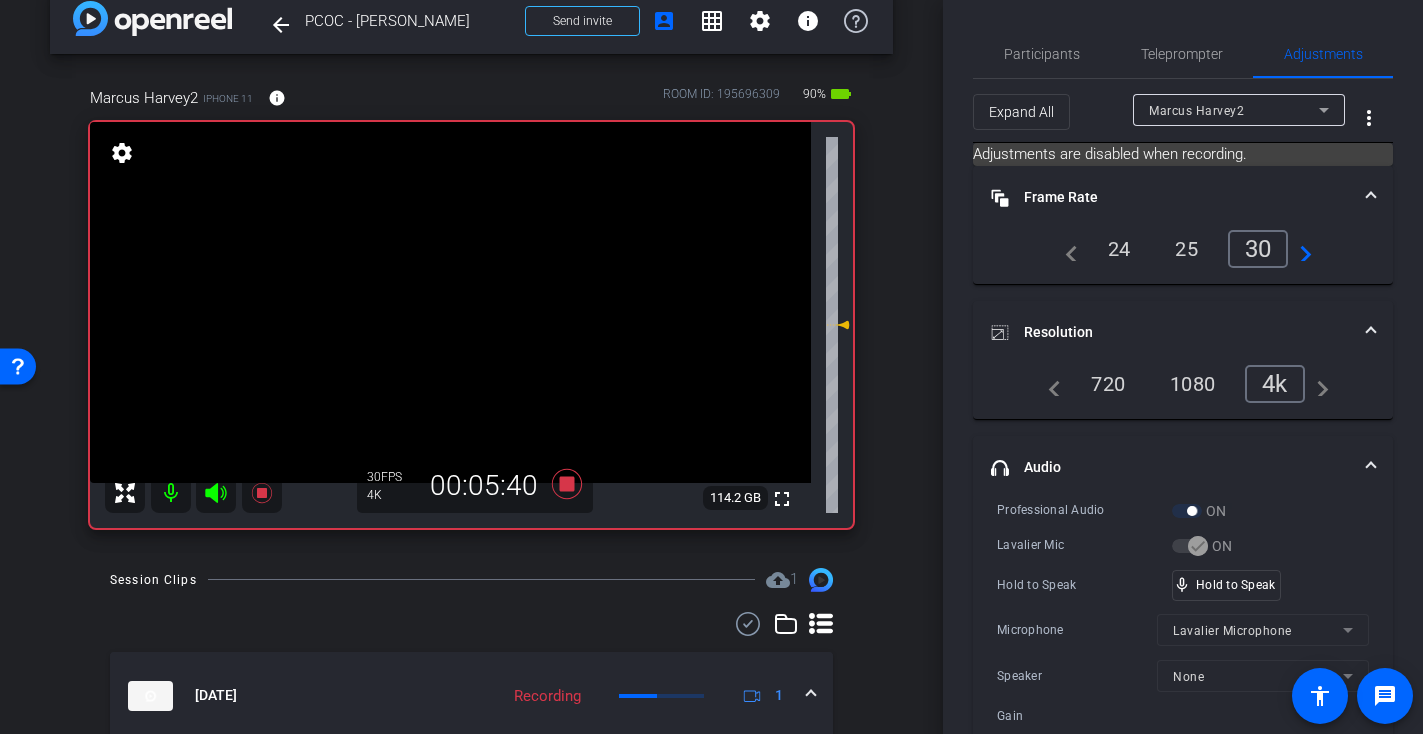 click at bounding box center [450, 302] 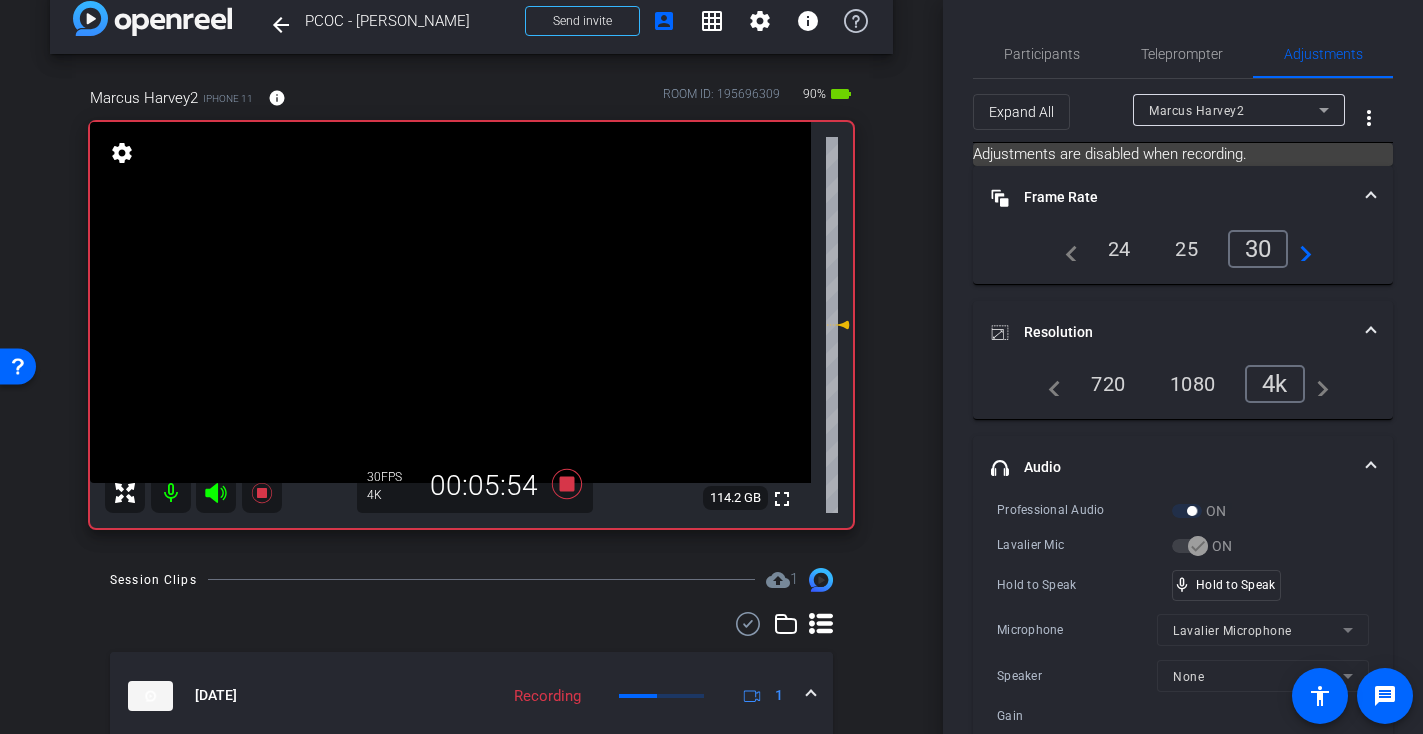 click at bounding box center [450, 302] 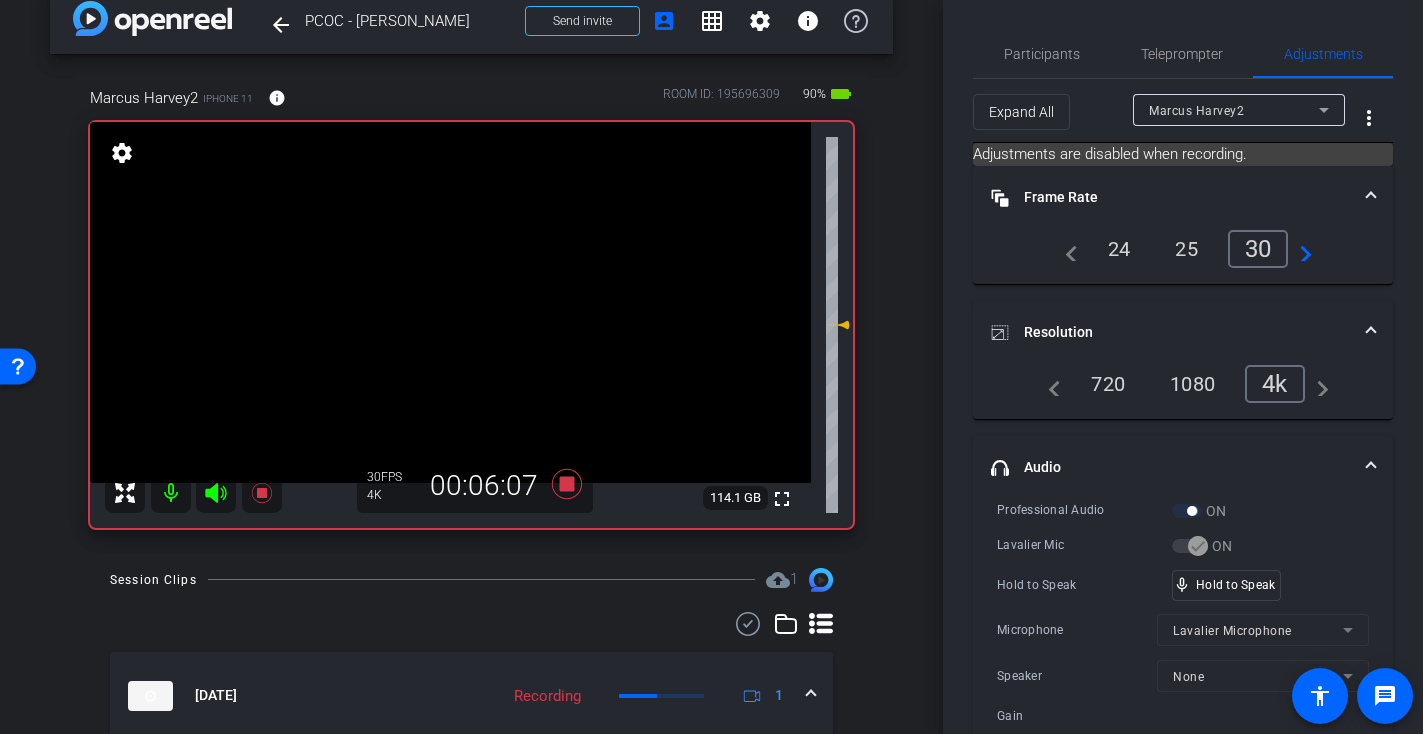 click at bounding box center (450, 302) 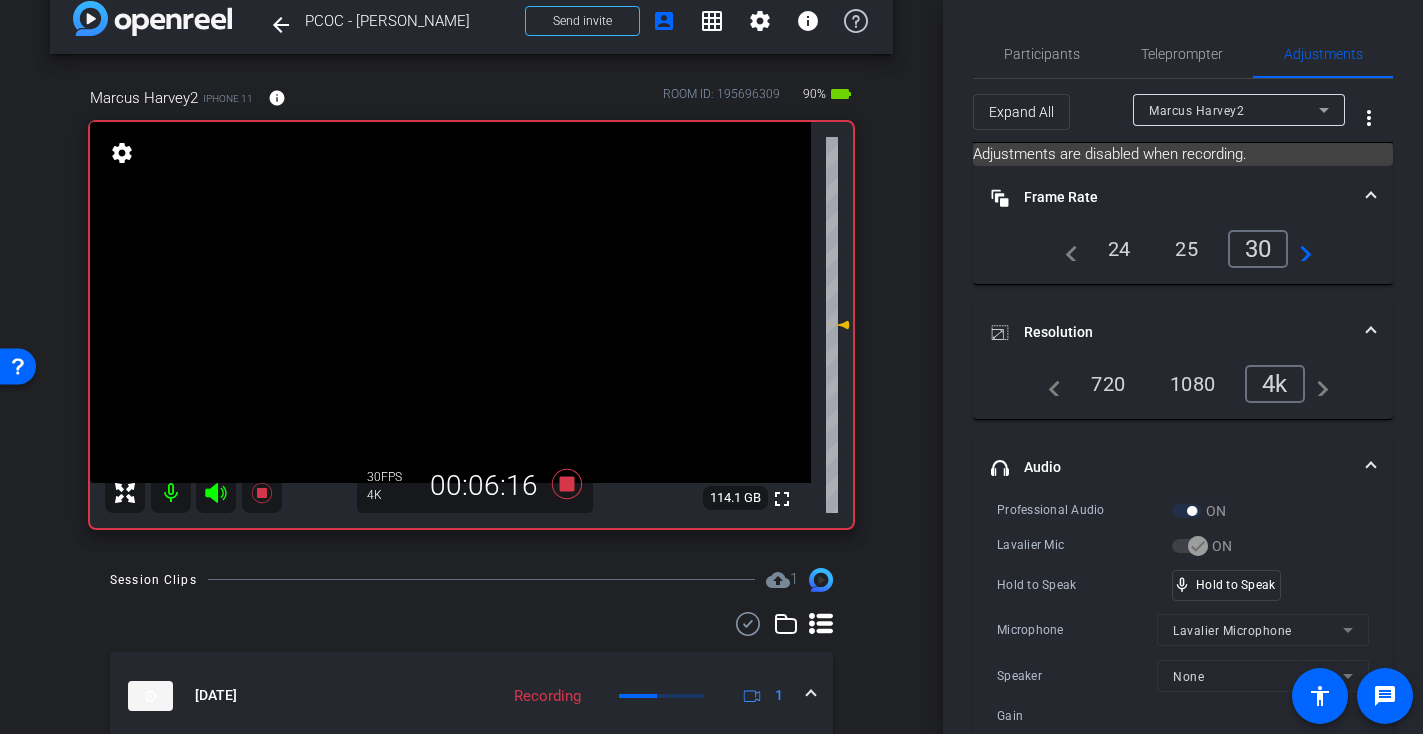 click at bounding box center (450, 302) 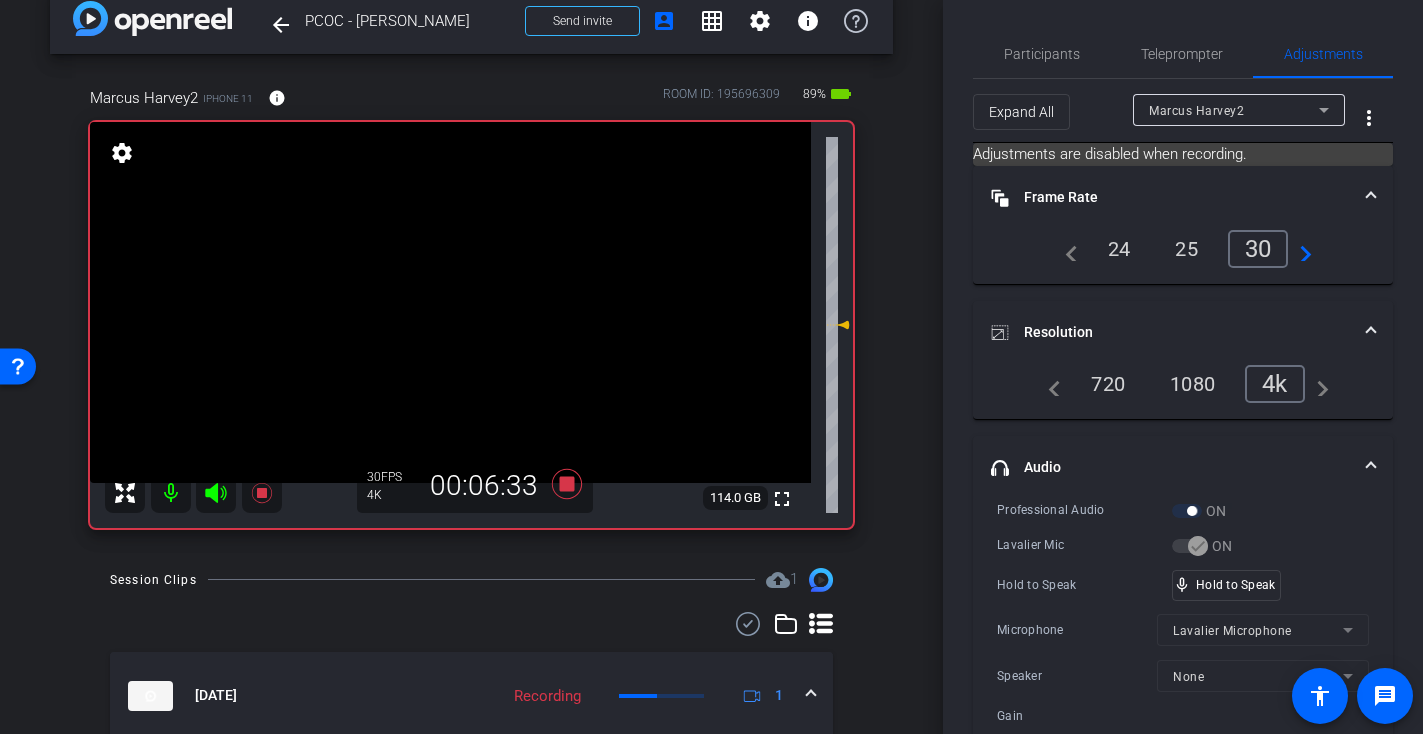 click at bounding box center [450, 302] 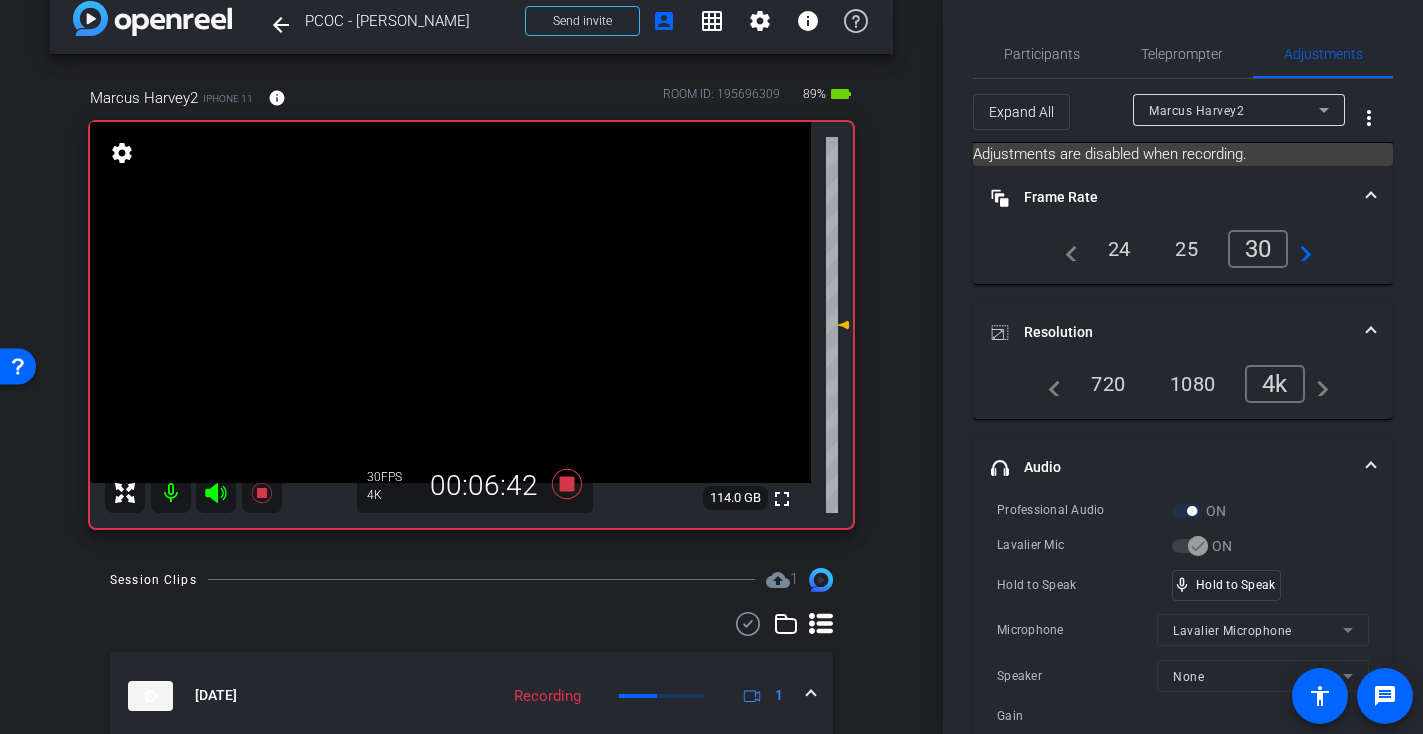 click at bounding box center [450, 302] 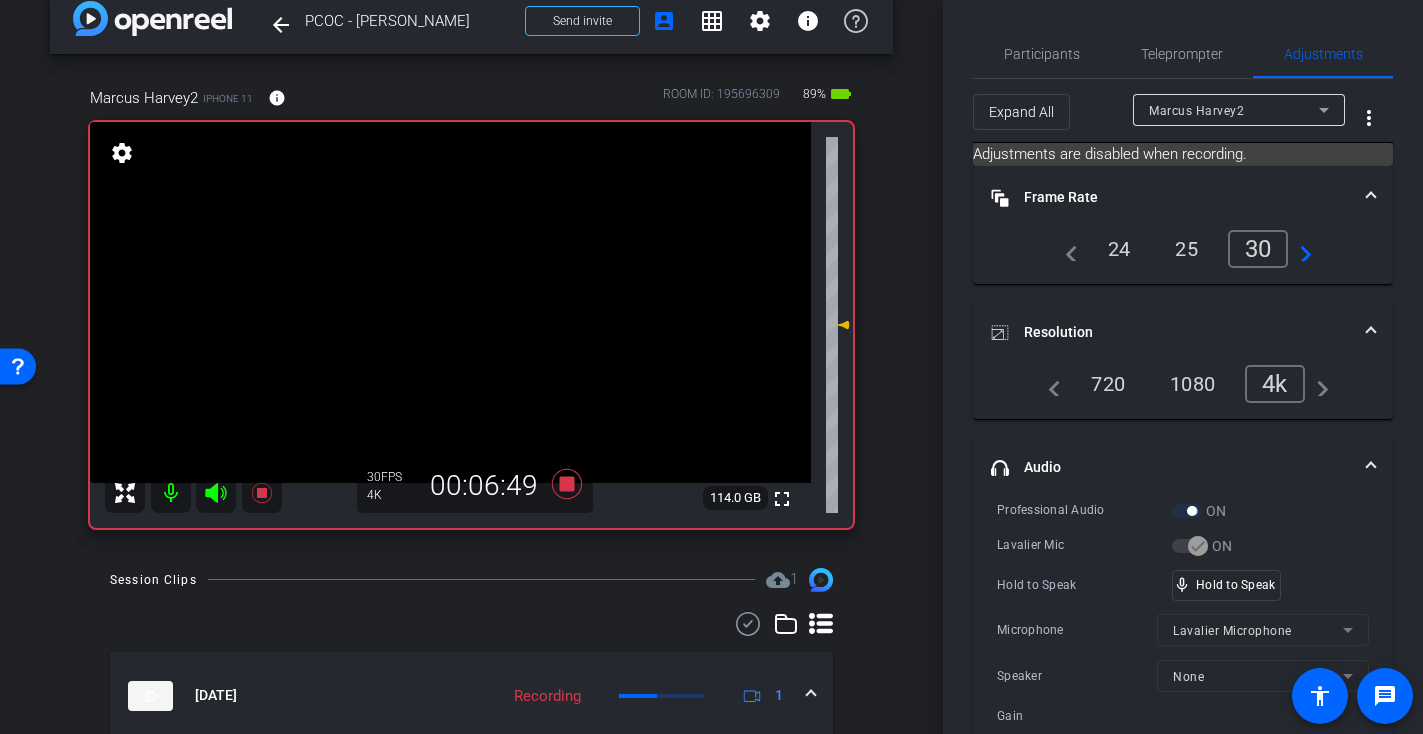click at bounding box center [450, 302] 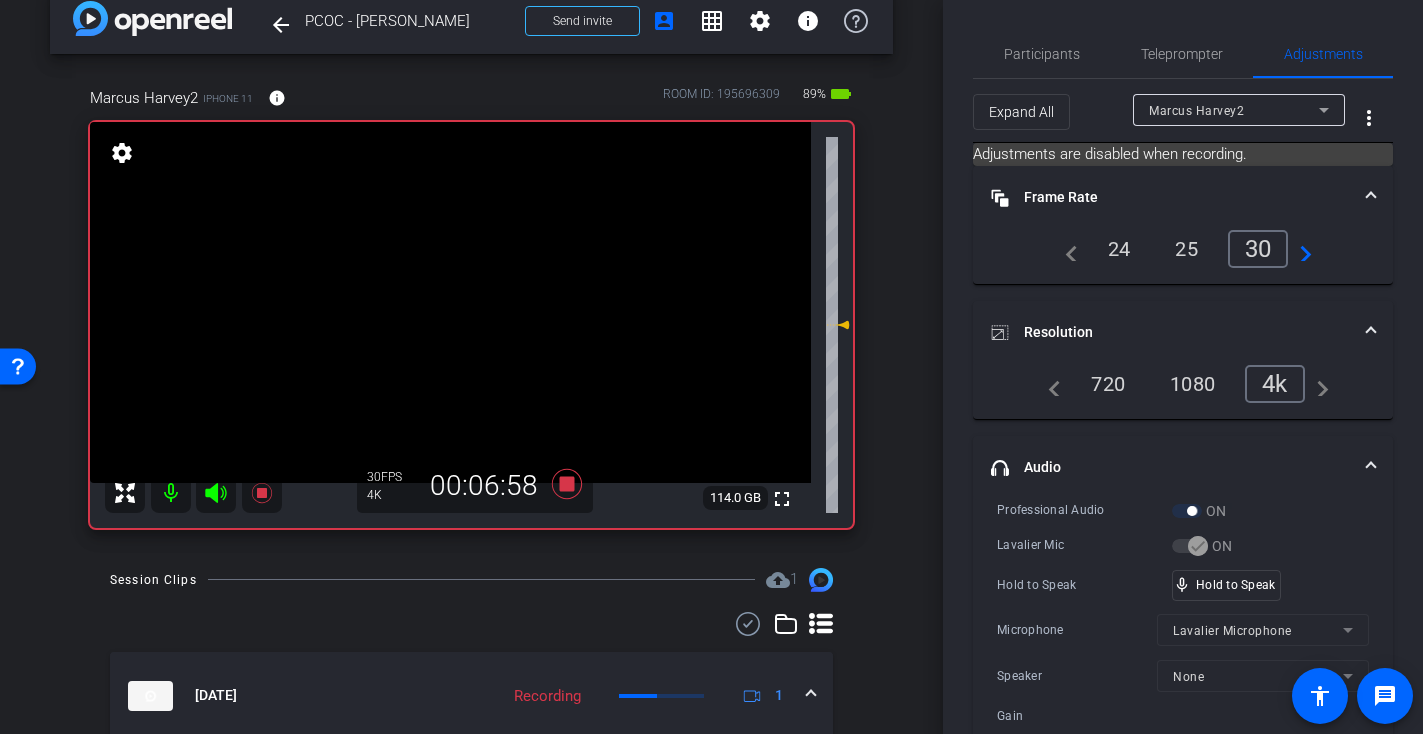 click at bounding box center [450, 302] 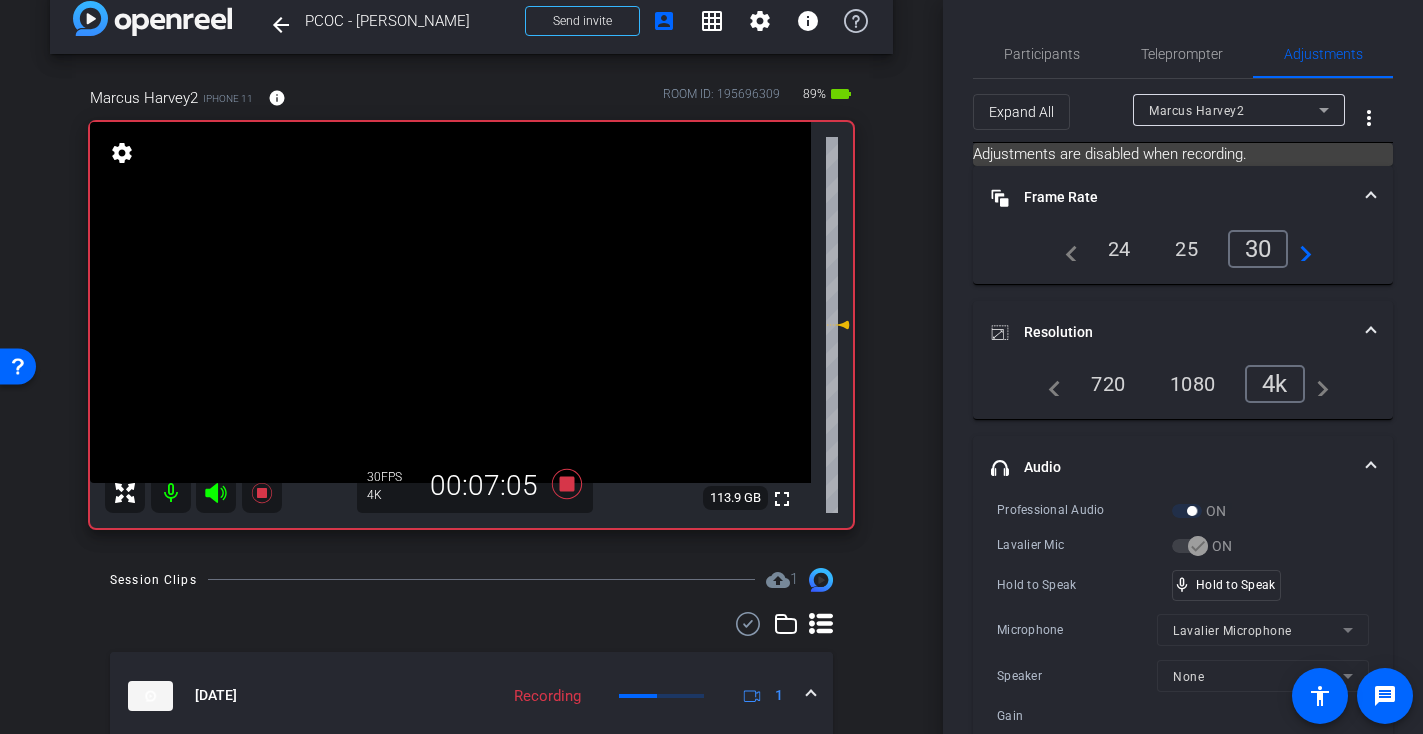 click at bounding box center (450, 302) 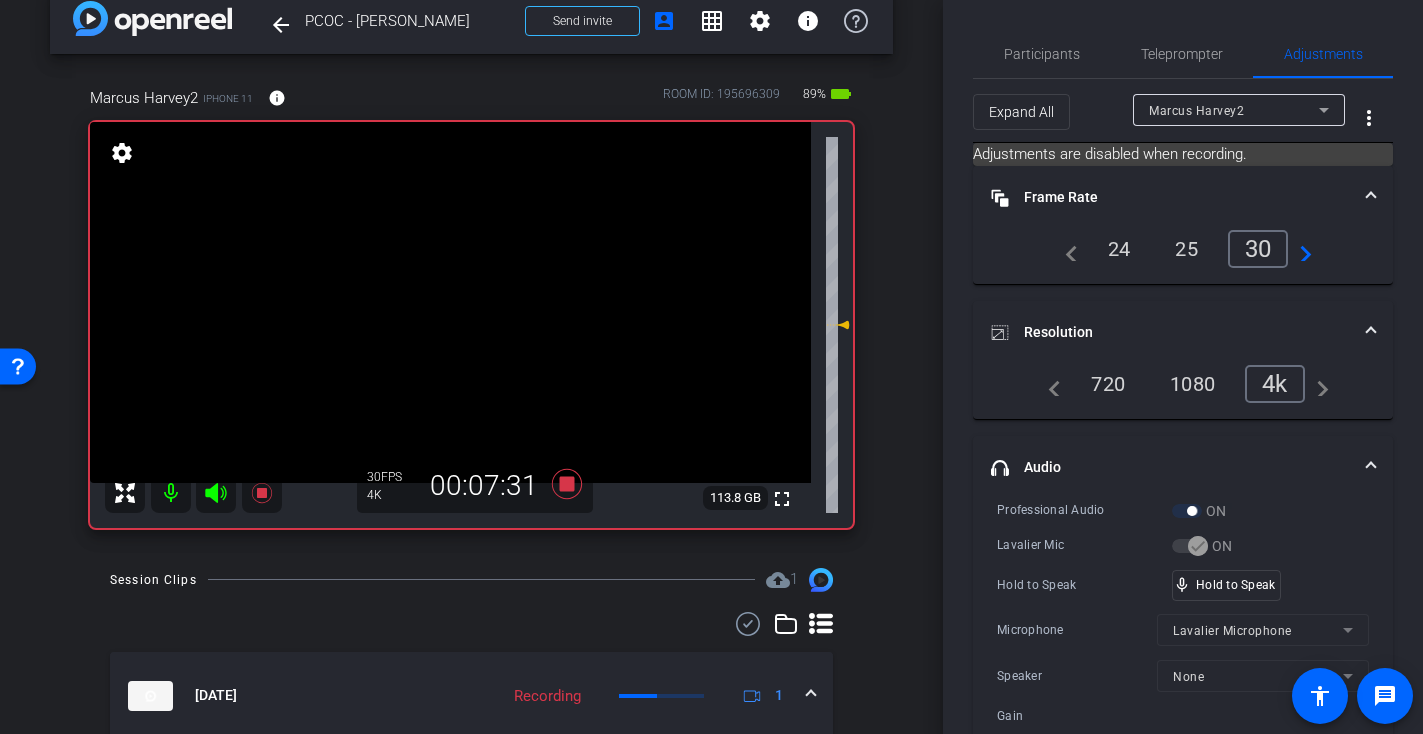 click at bounding box center (450, 302) 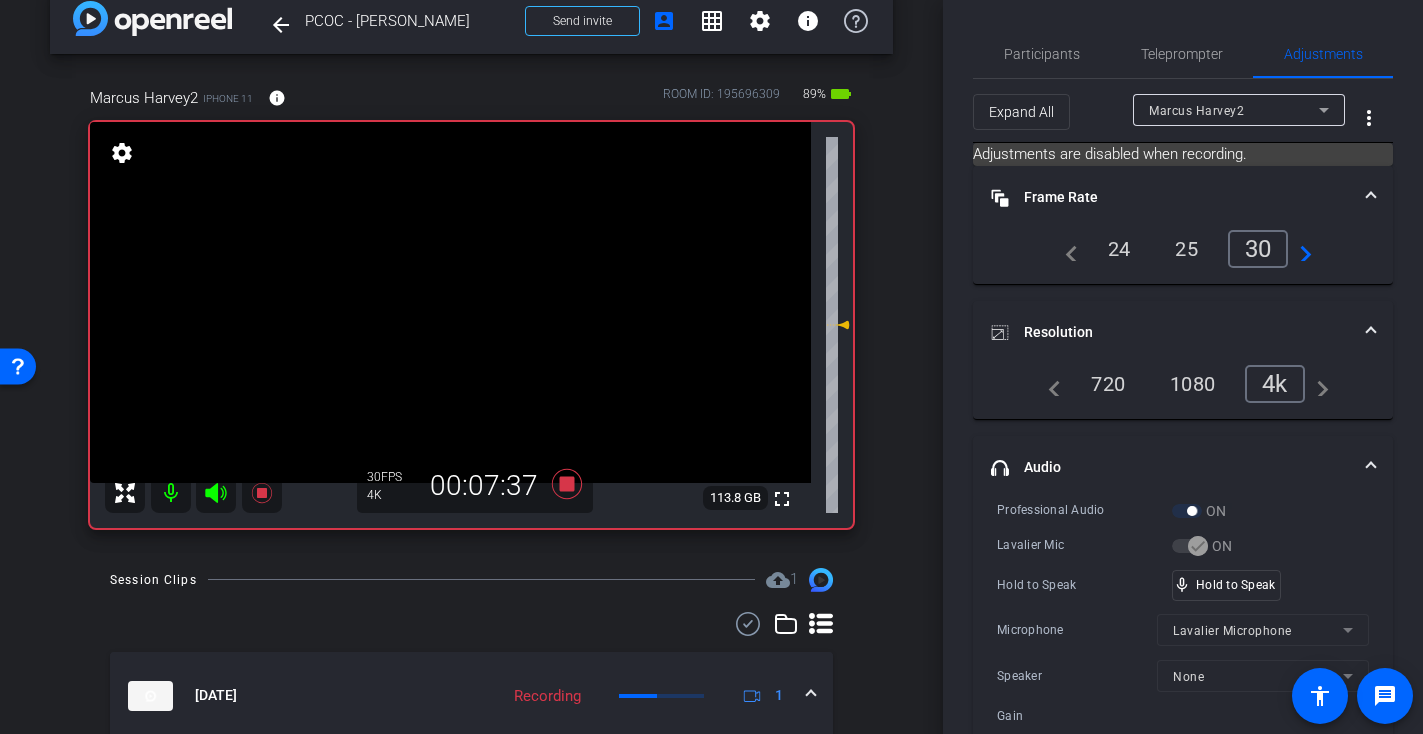 click at bounding box center (450, 302) 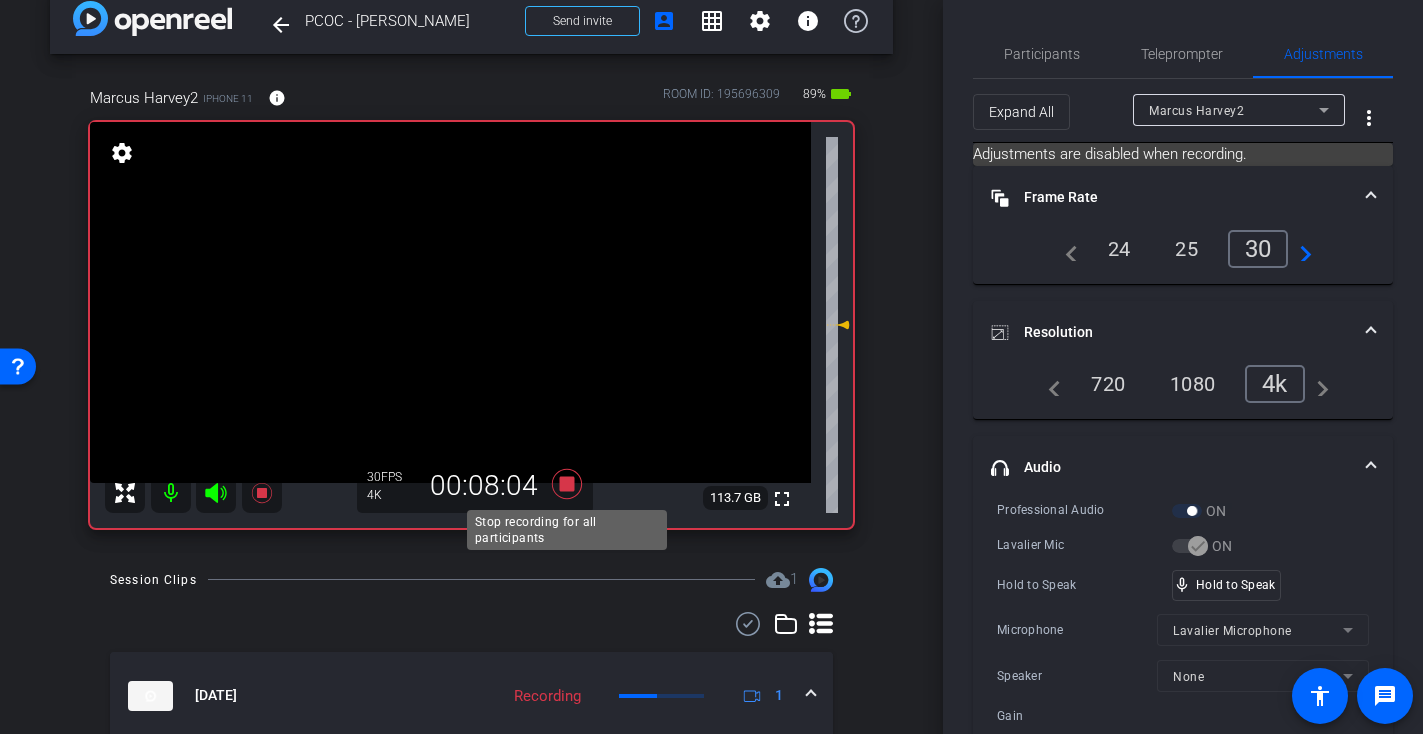 click 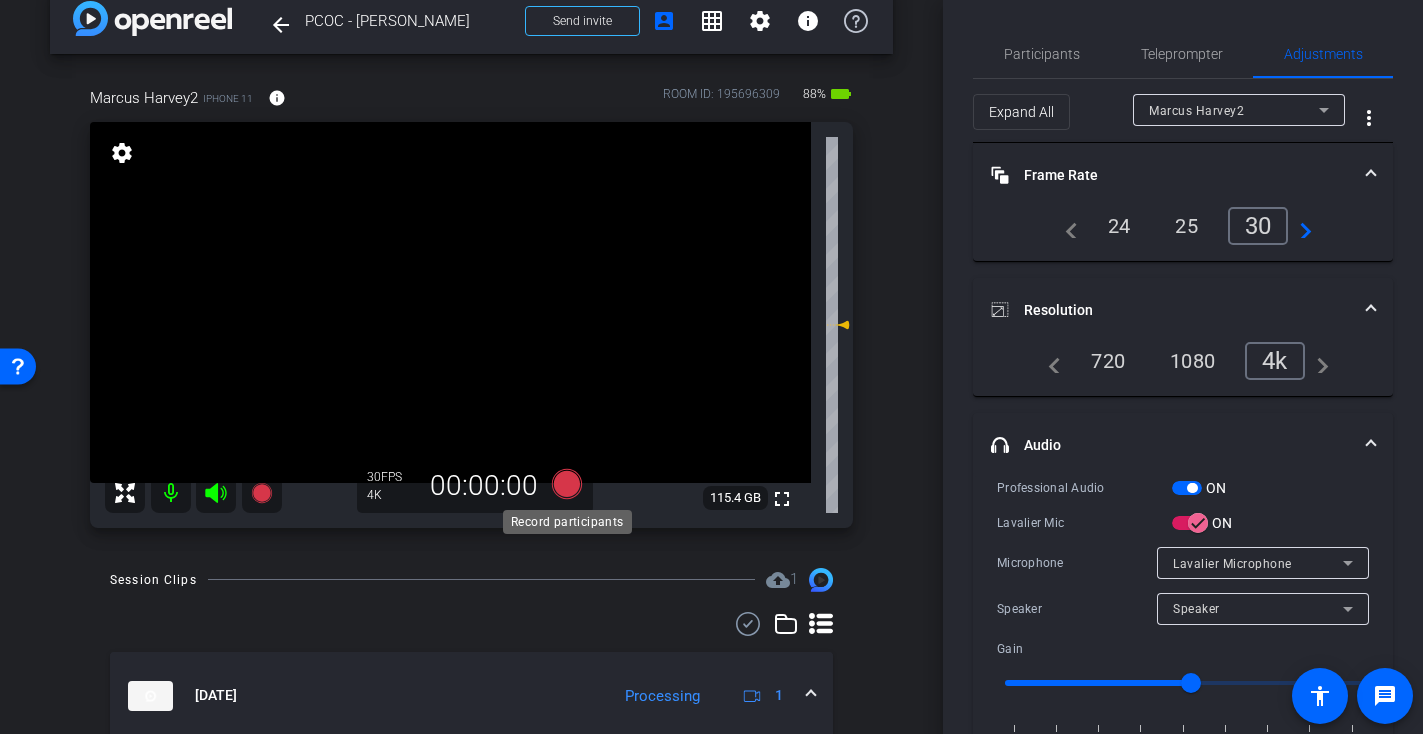 click 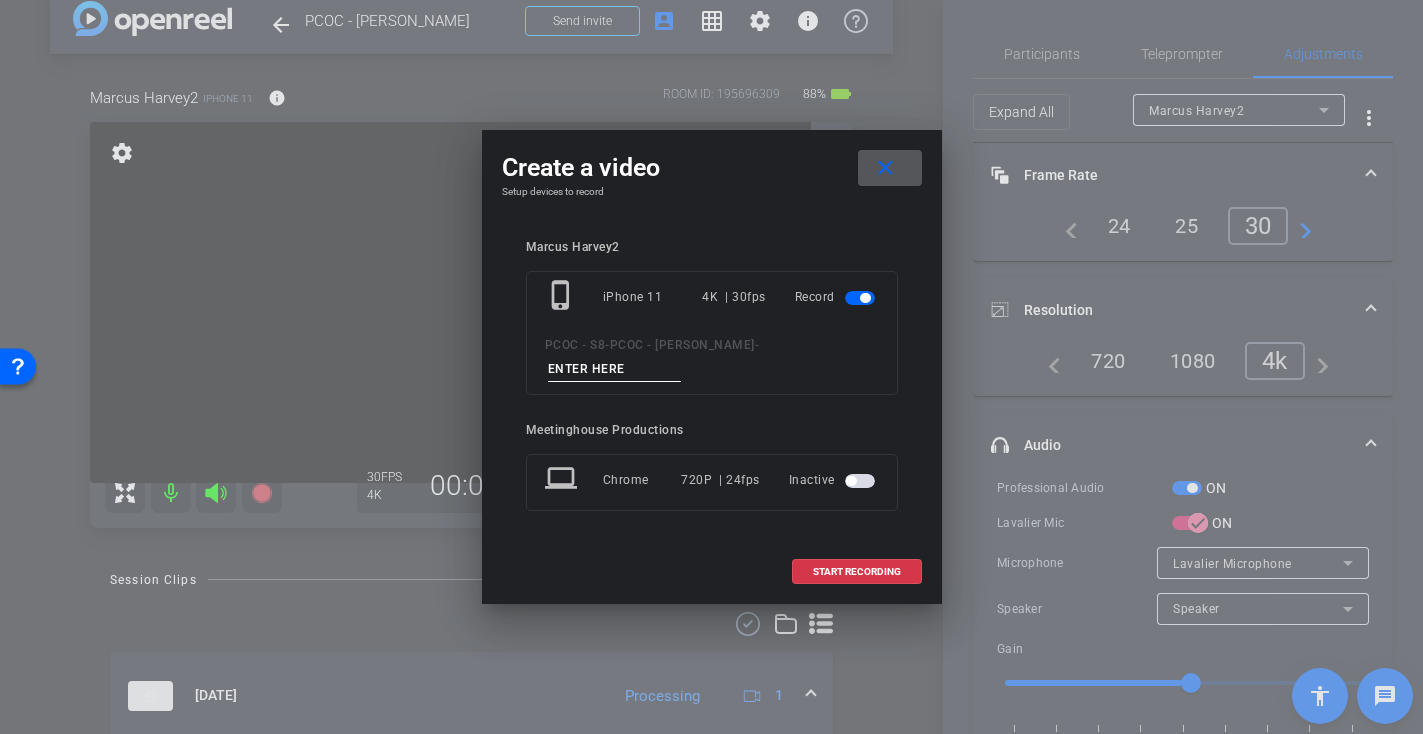 click at bounding box center (615, 369) 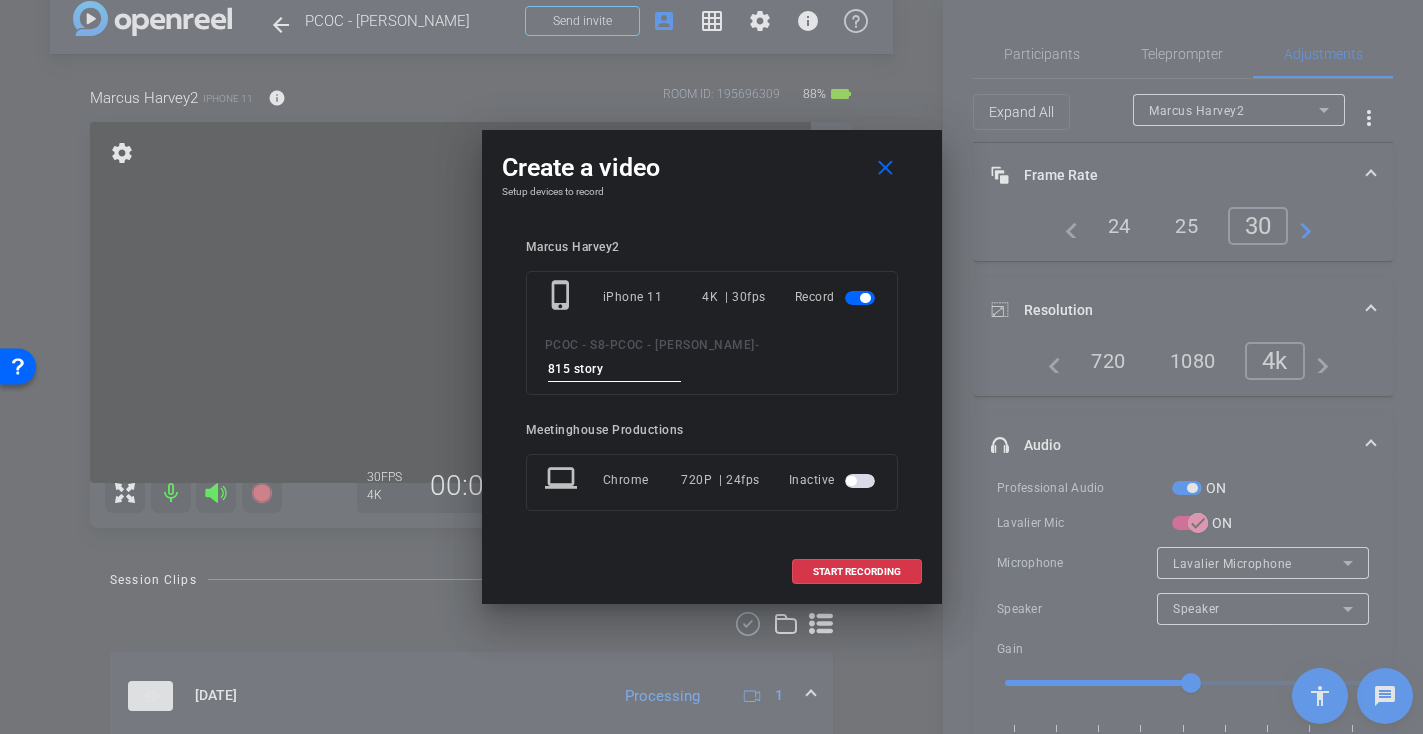 type on "815 story 3" 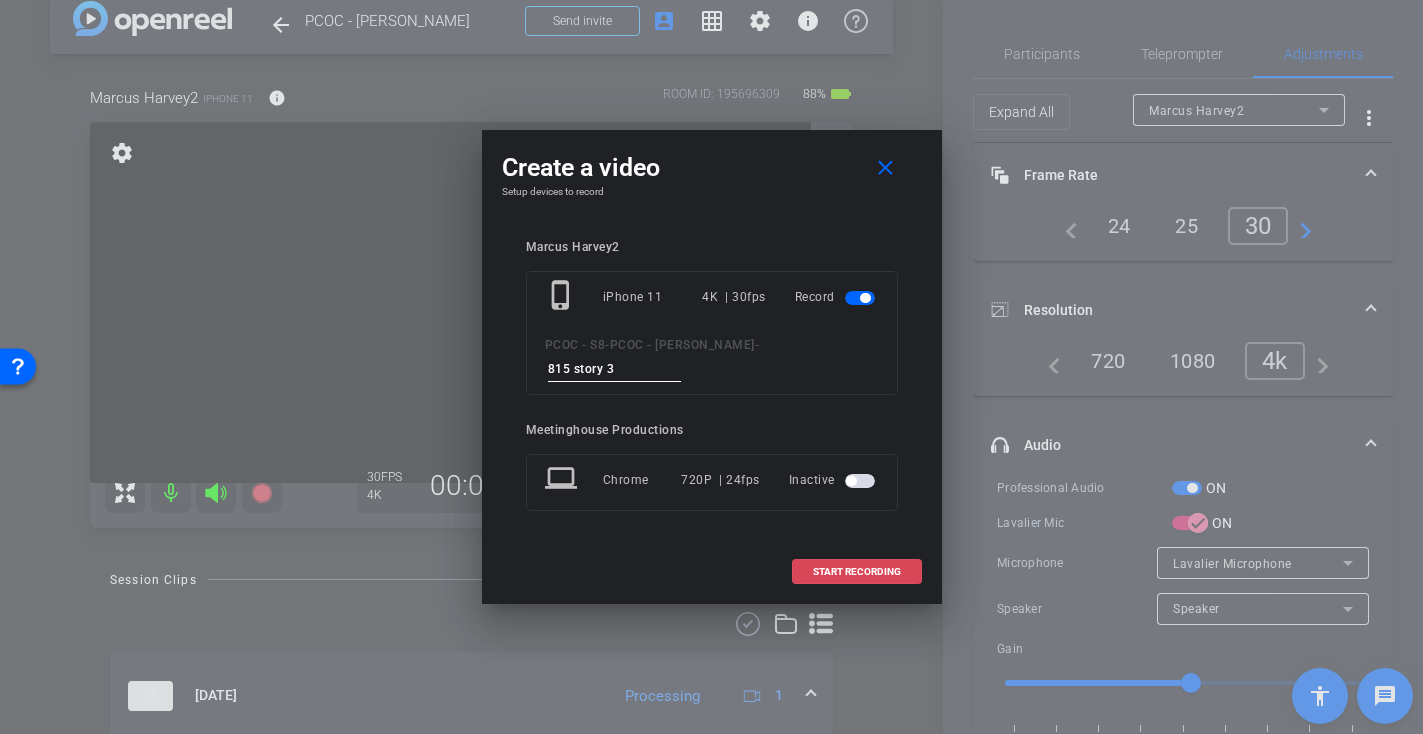 click on "START RECORDING" at bounding box center [857, 572] 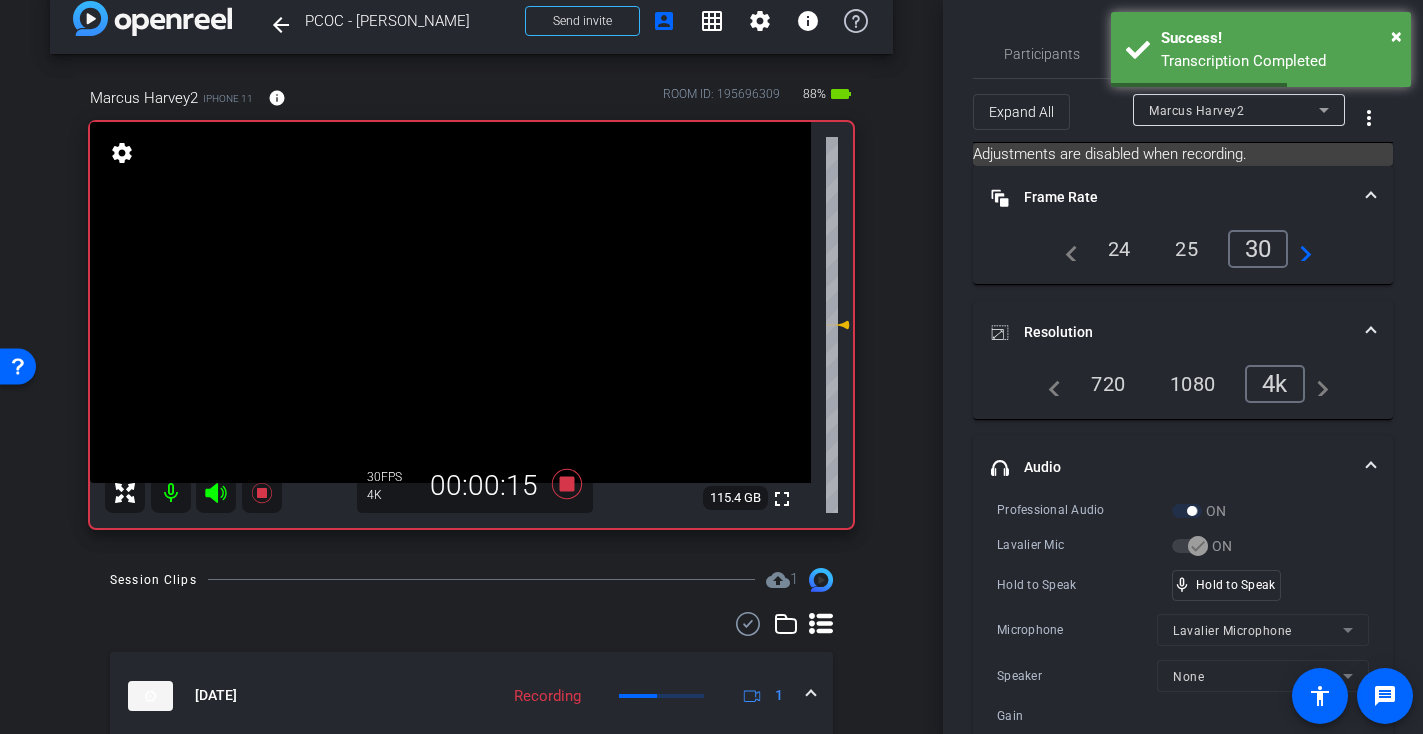 click at bounding box center [450, 302] 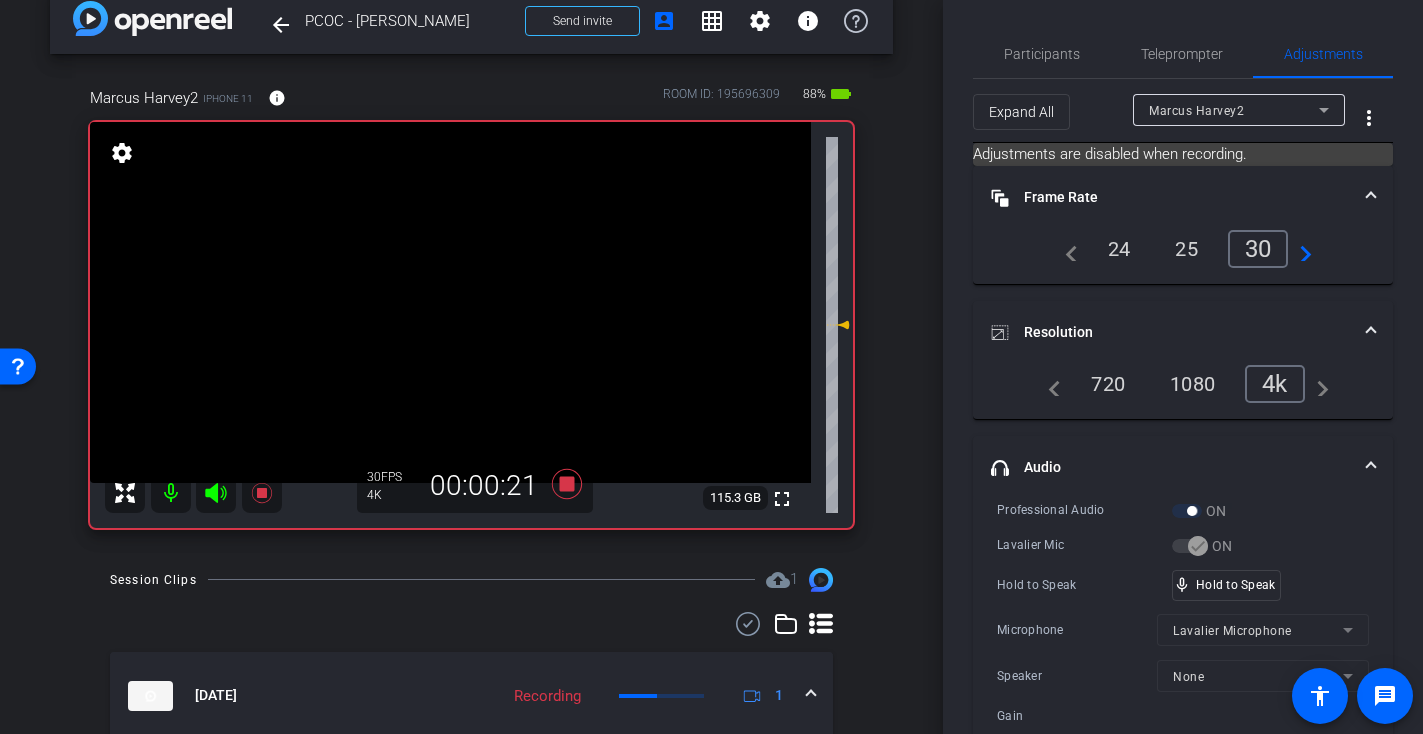 click at bounding box center [450, 302] 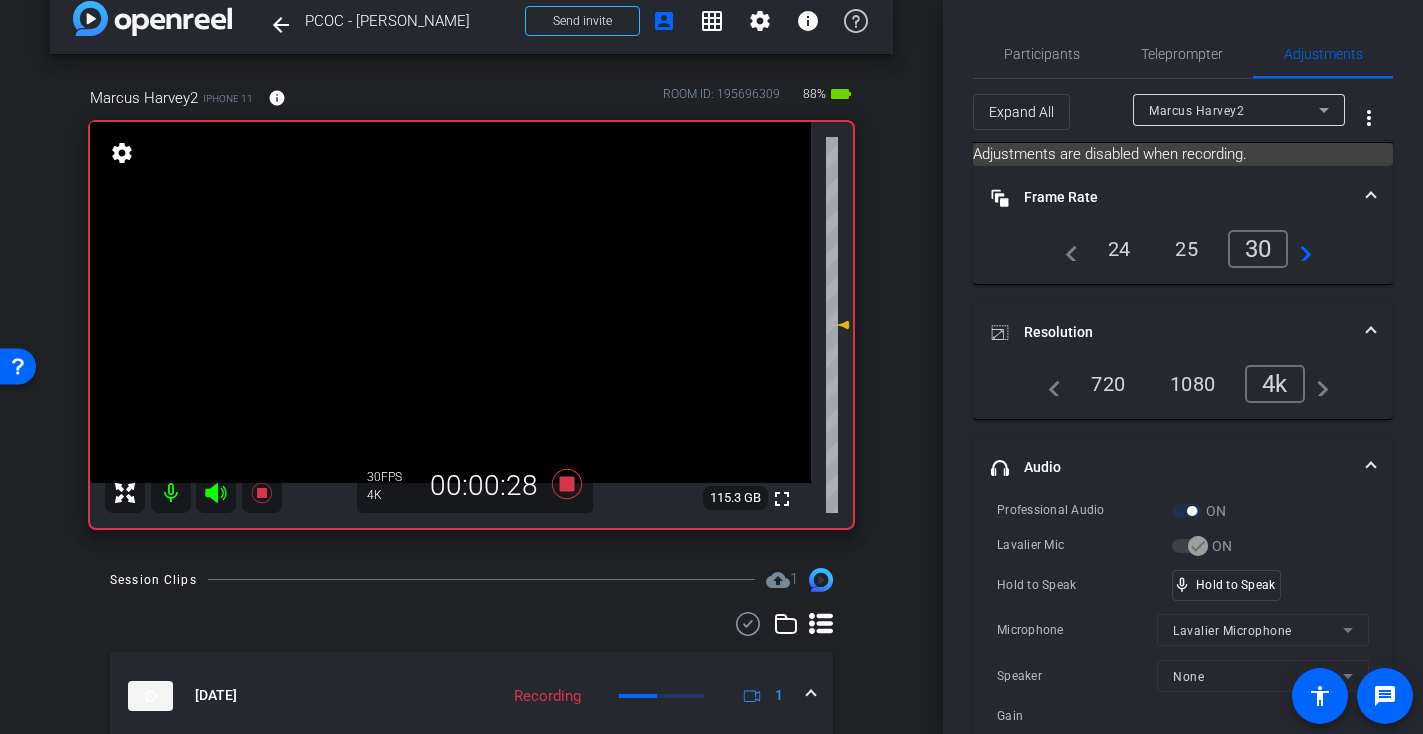 click at bounding box center (450, 302) 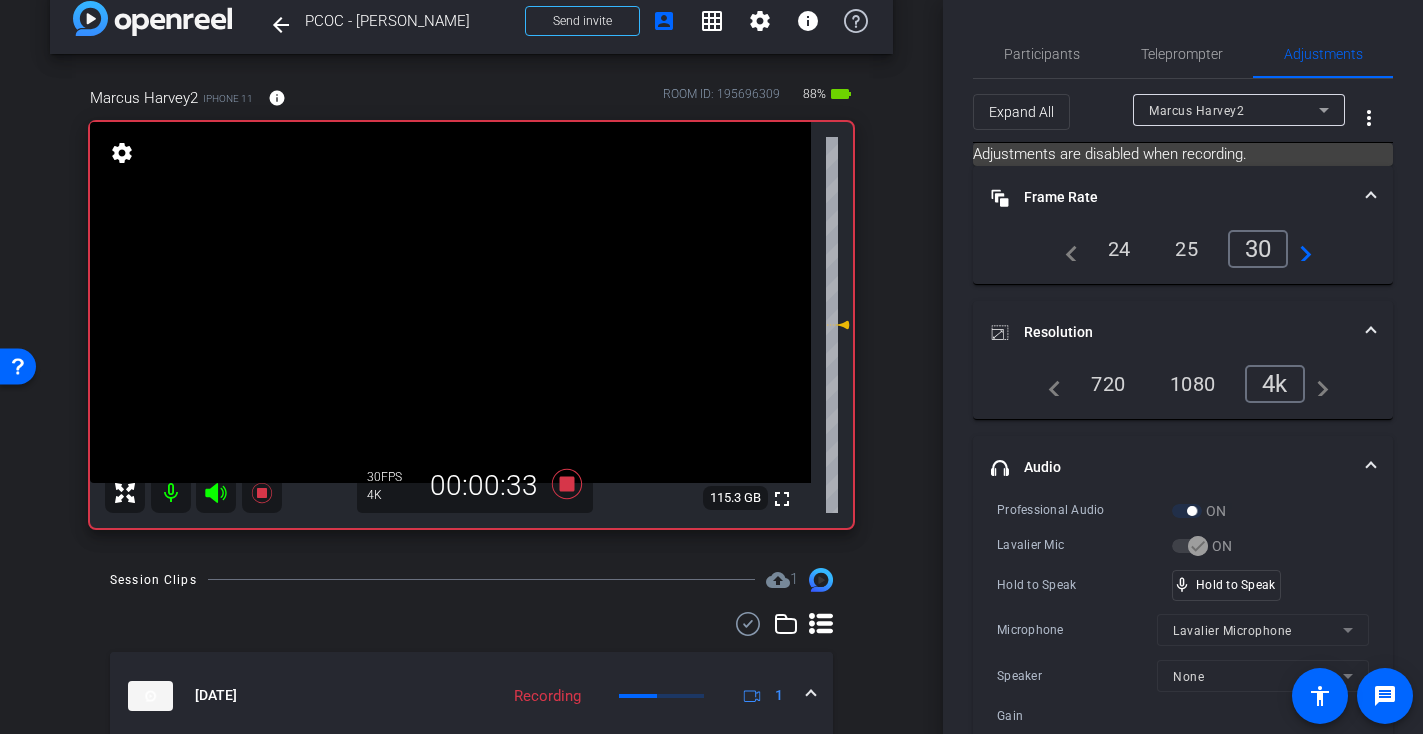 click at bounding box center (450, 302) 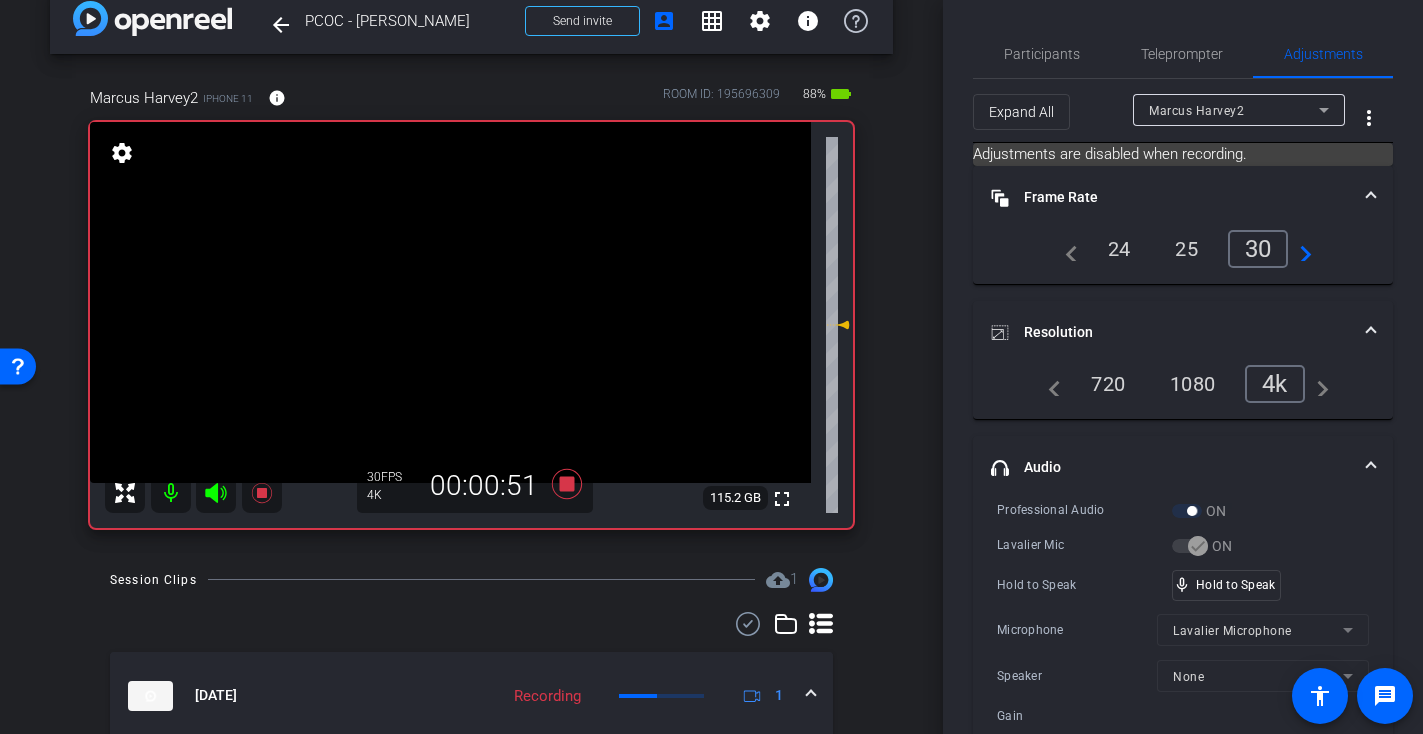 click at bounding box center [450, 302] 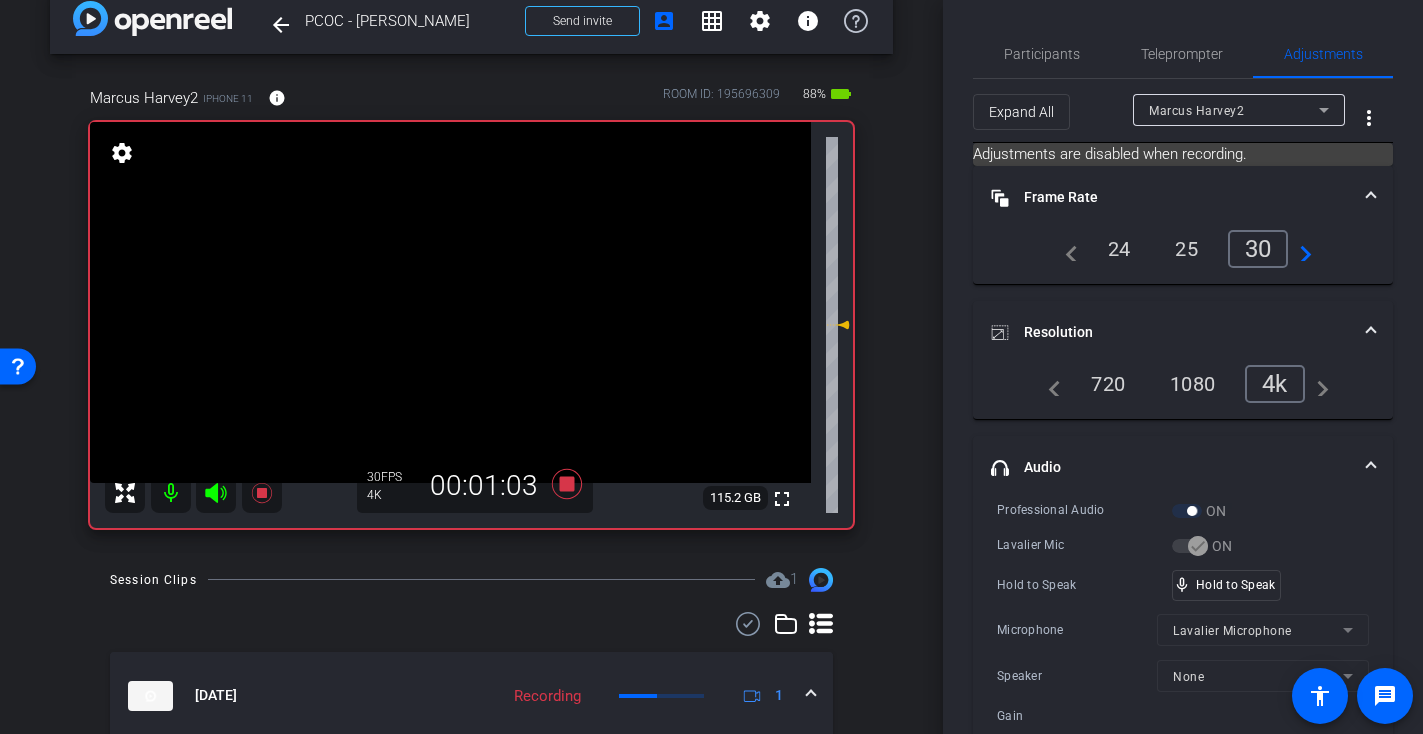 click at bounding box center [450, 302] 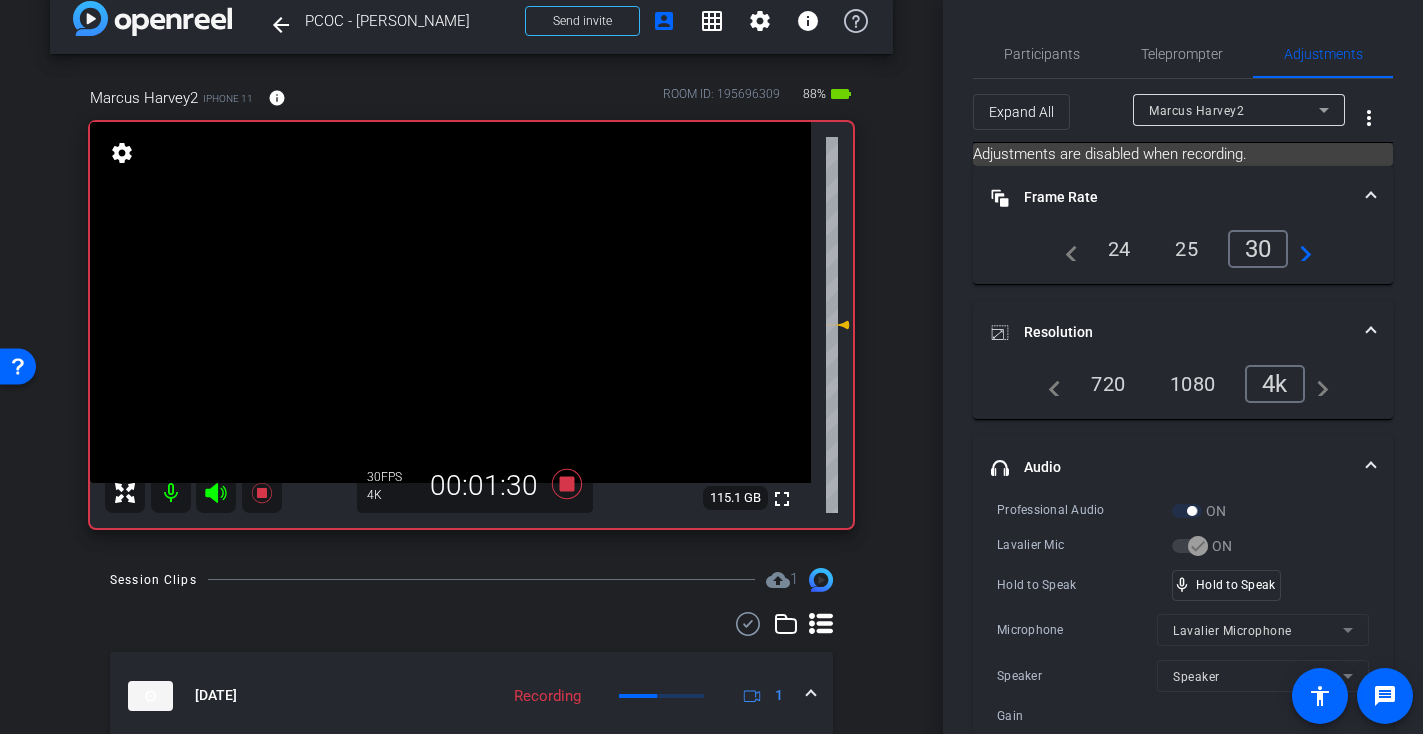 click at bounding box center (450, 302) 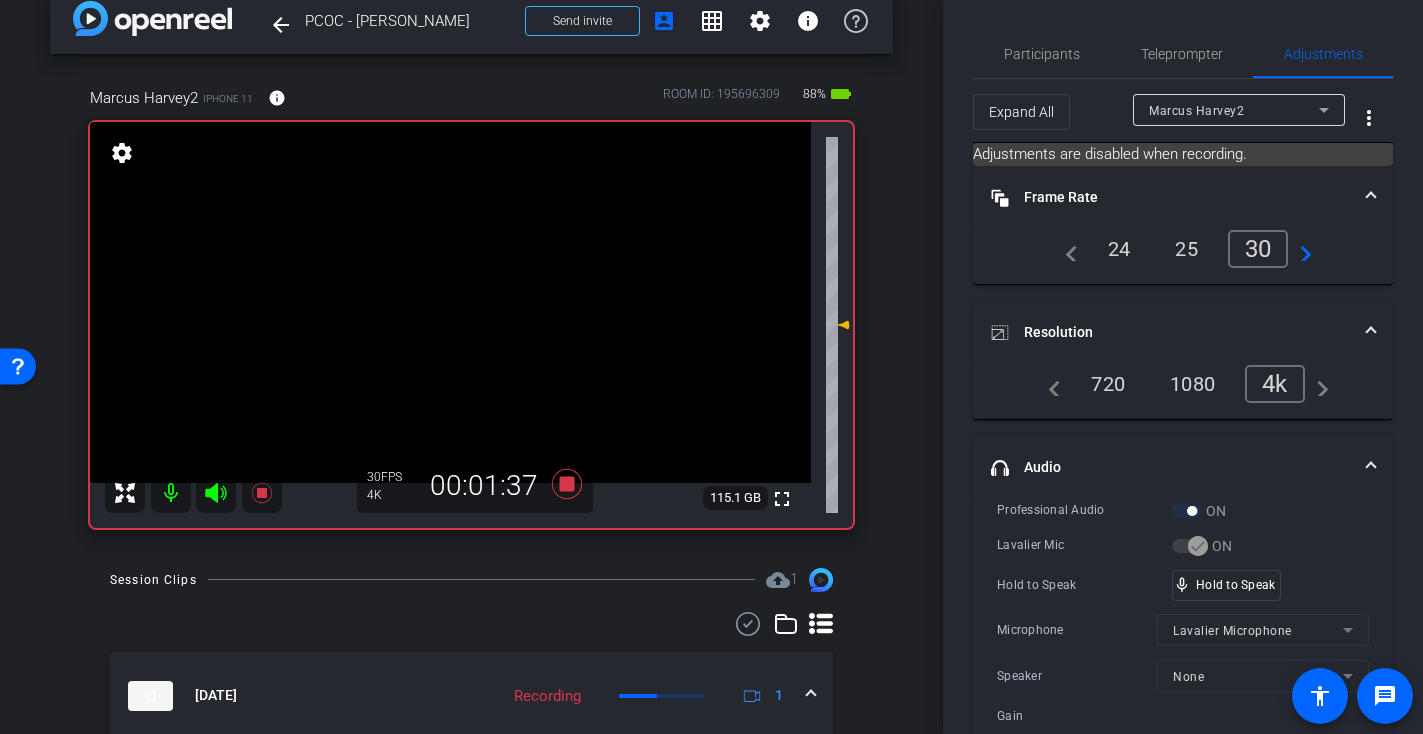 click at bounding box center [450, 302] 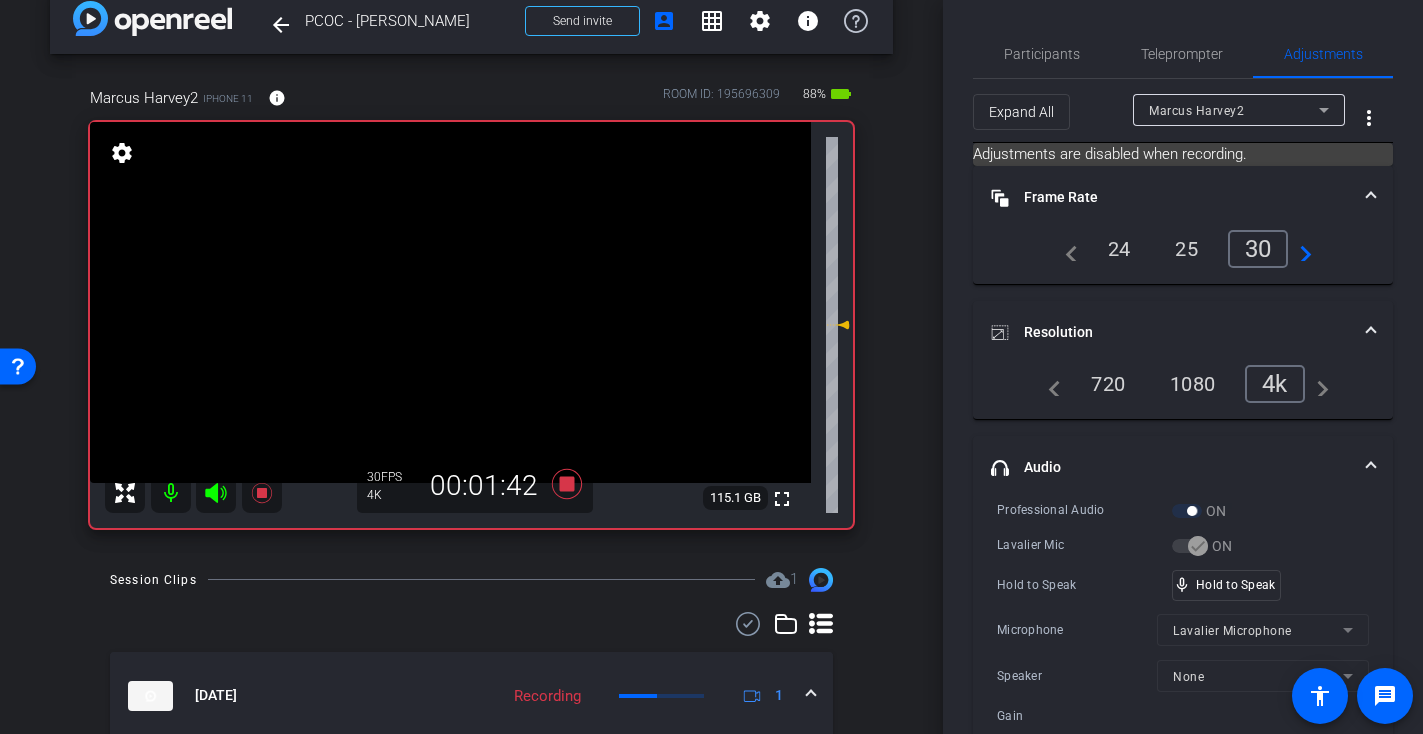 click at bounding box center (450, 302) 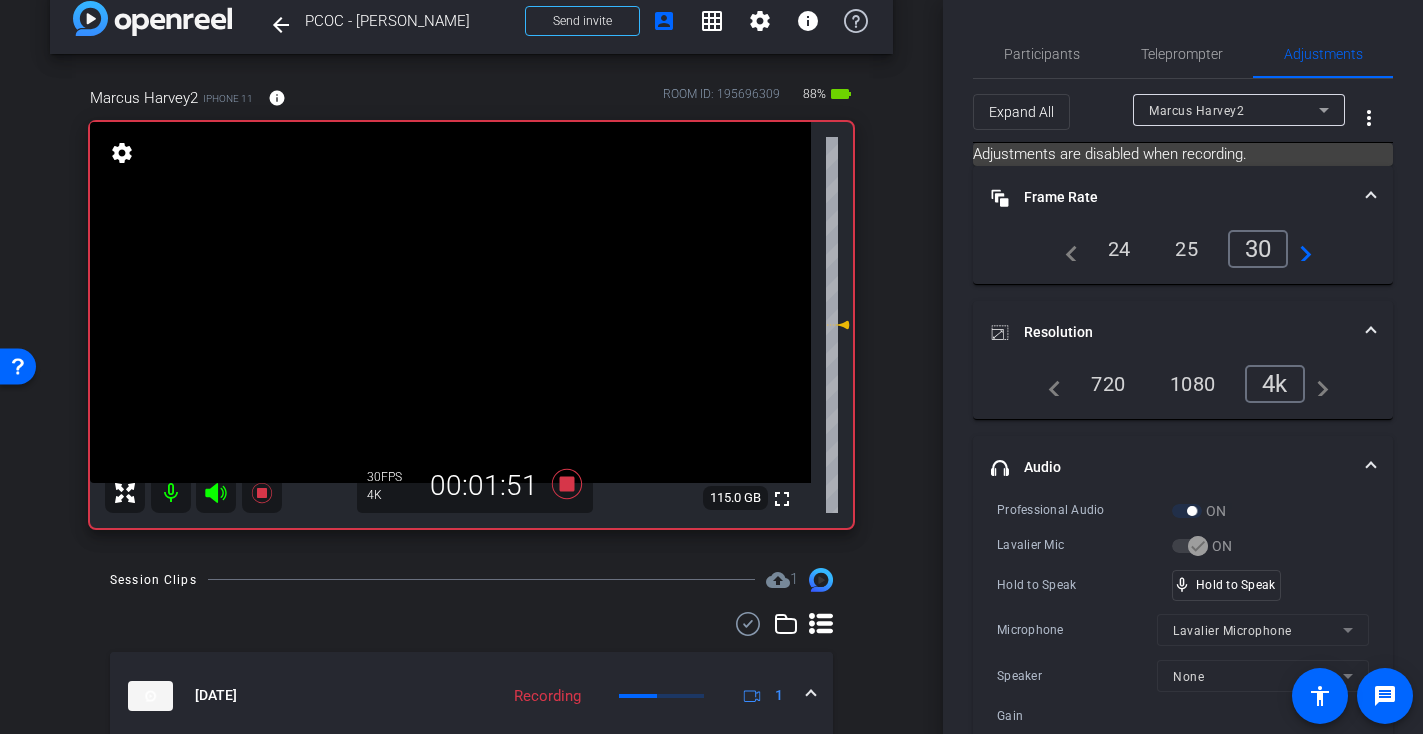 click at bounding box center (450, 302) 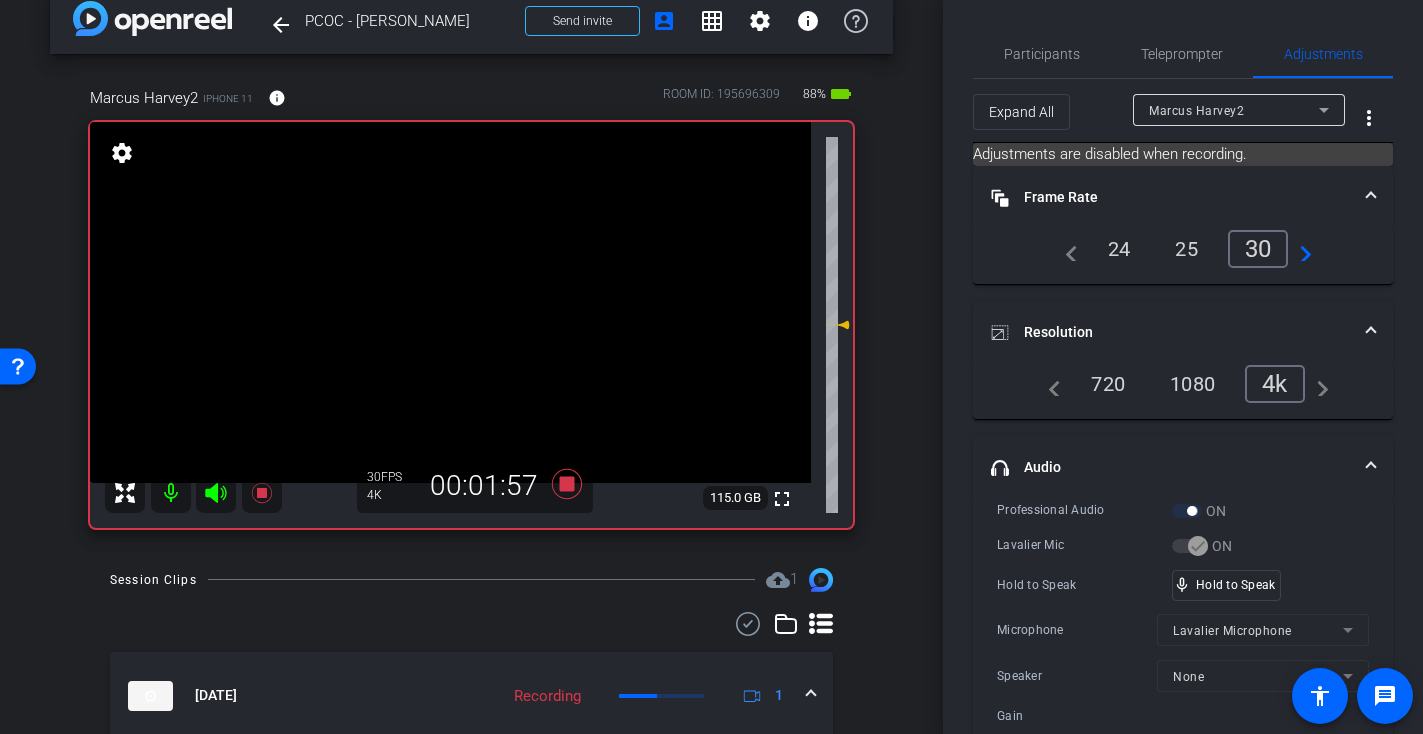 click at bounding box center [450, 302] 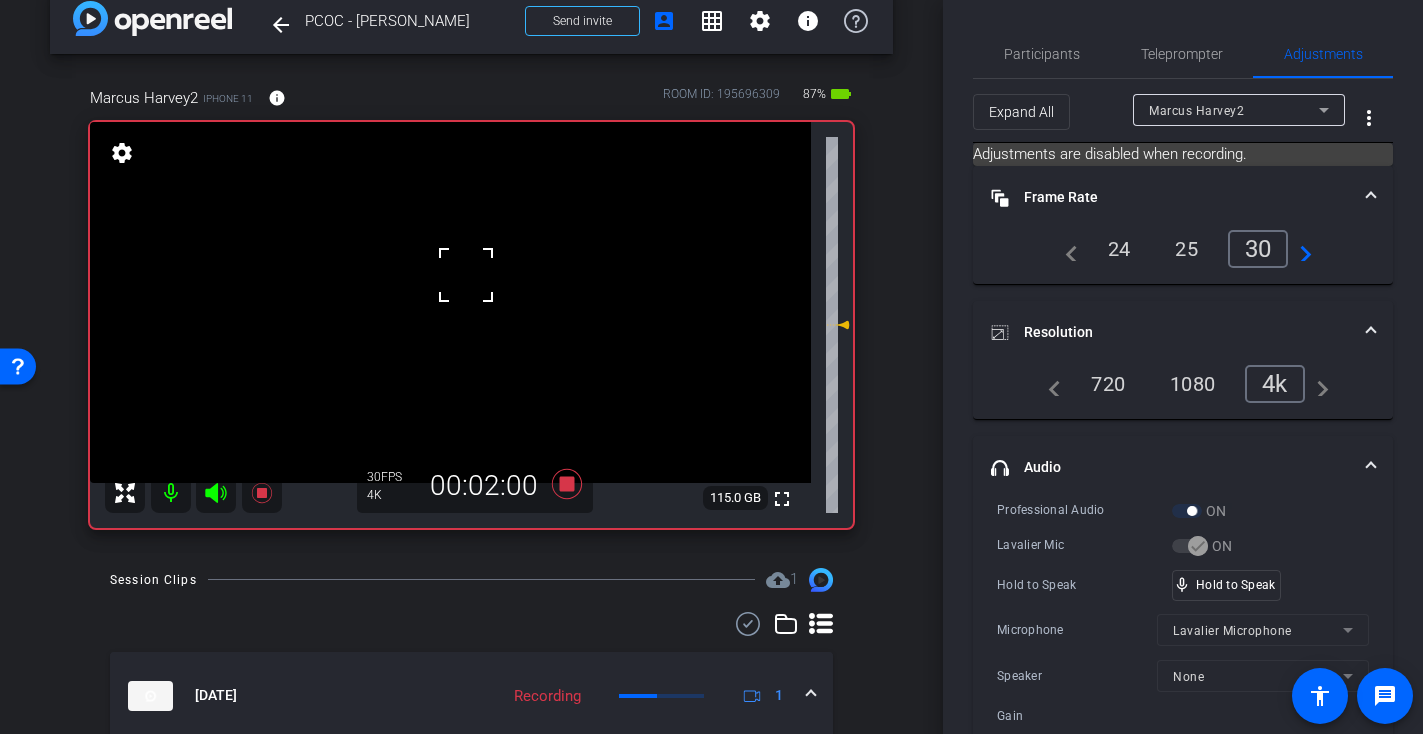 scroll, scrollTop: 65, scrollLeft: 0, axis: vertical 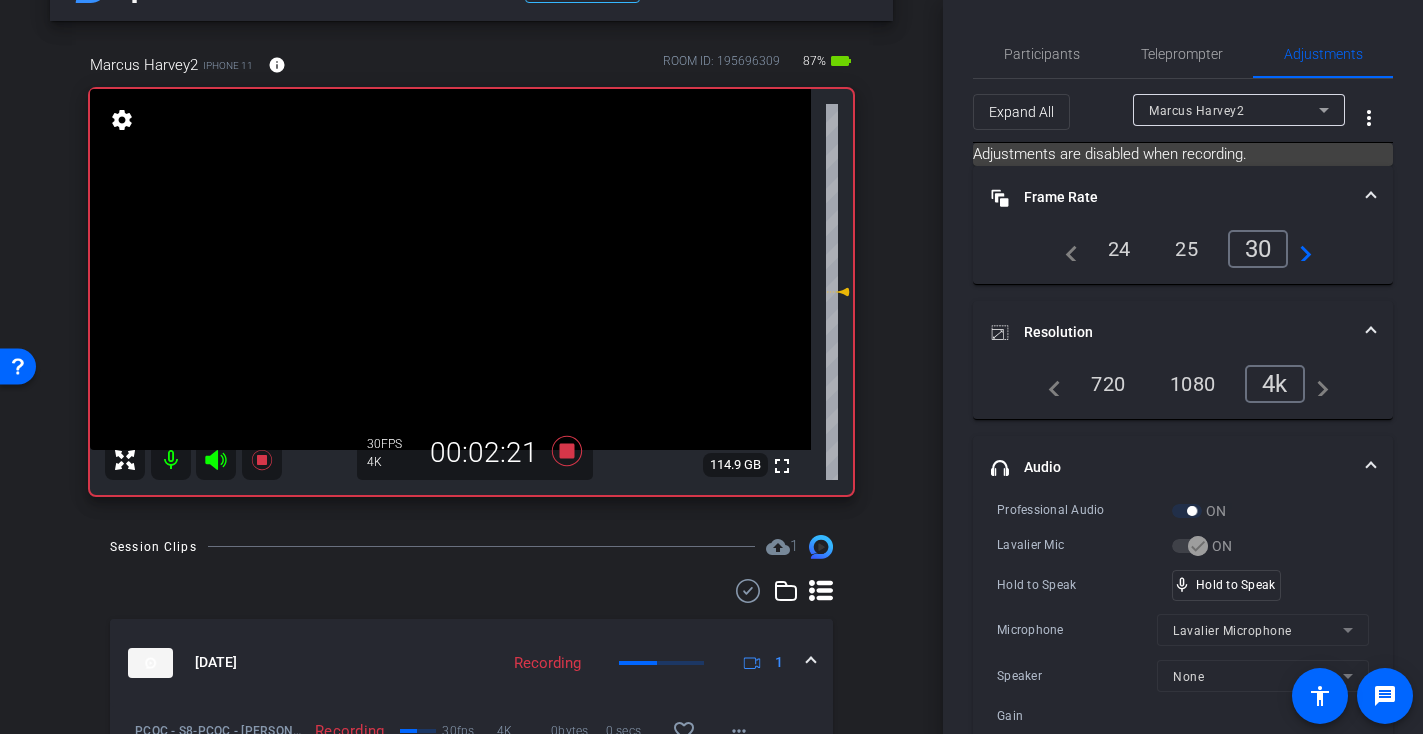 click at bounding box center [450, 269] 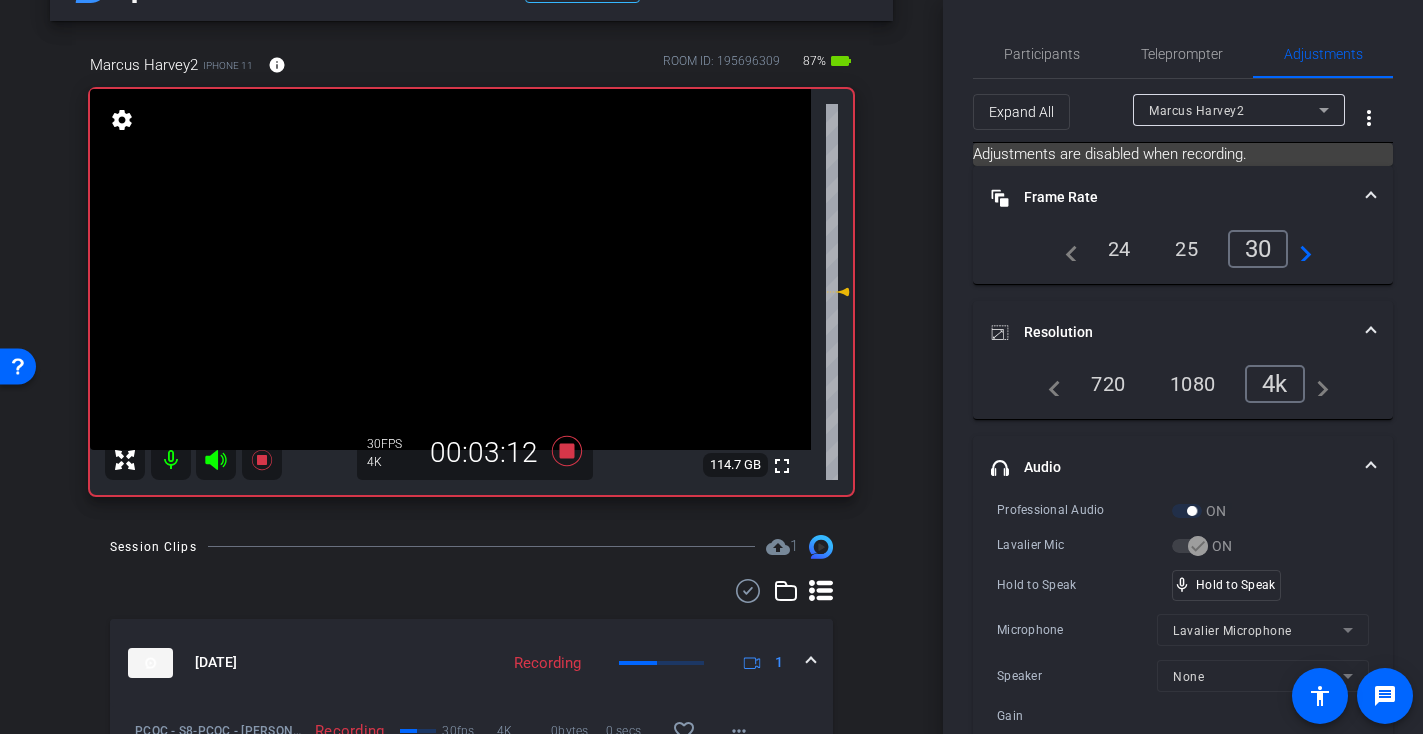 click at bounding box center [450, 269] 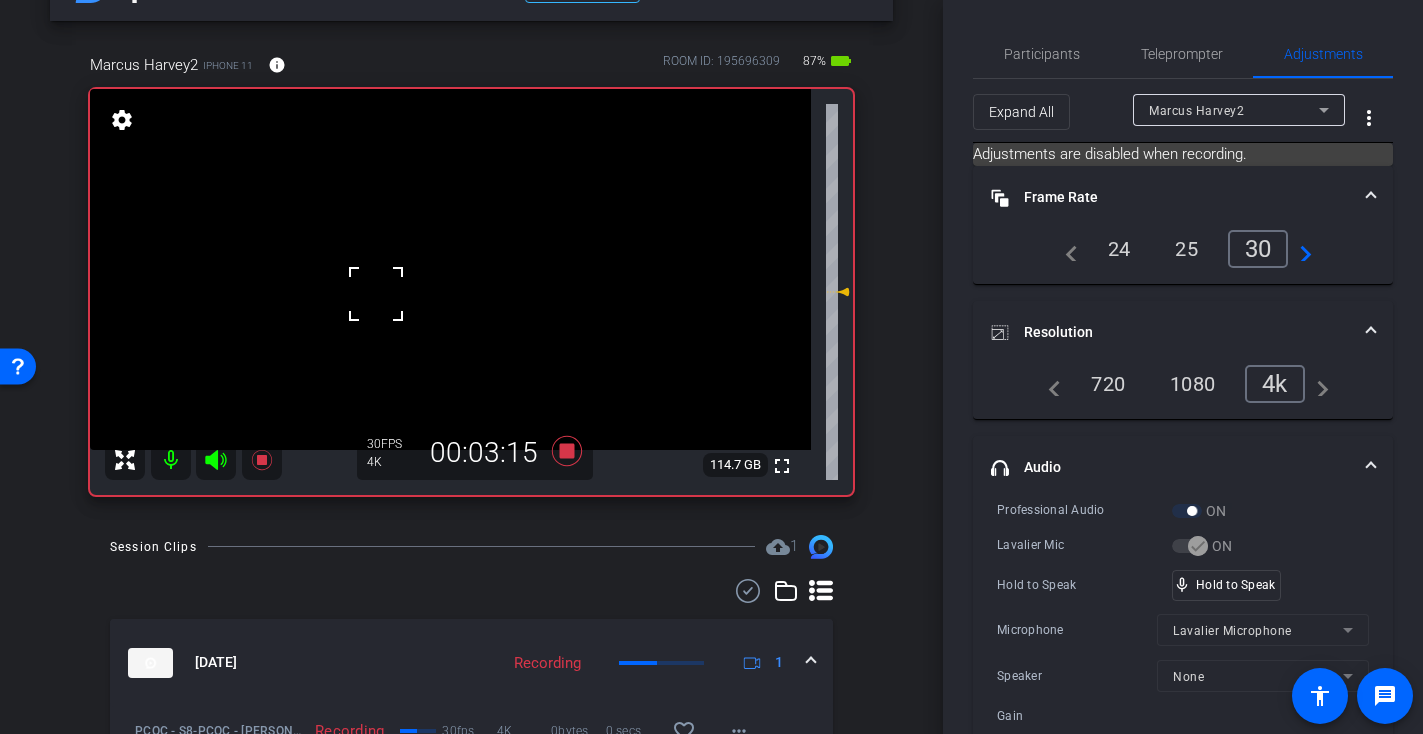click at bounding box center (216, 460) 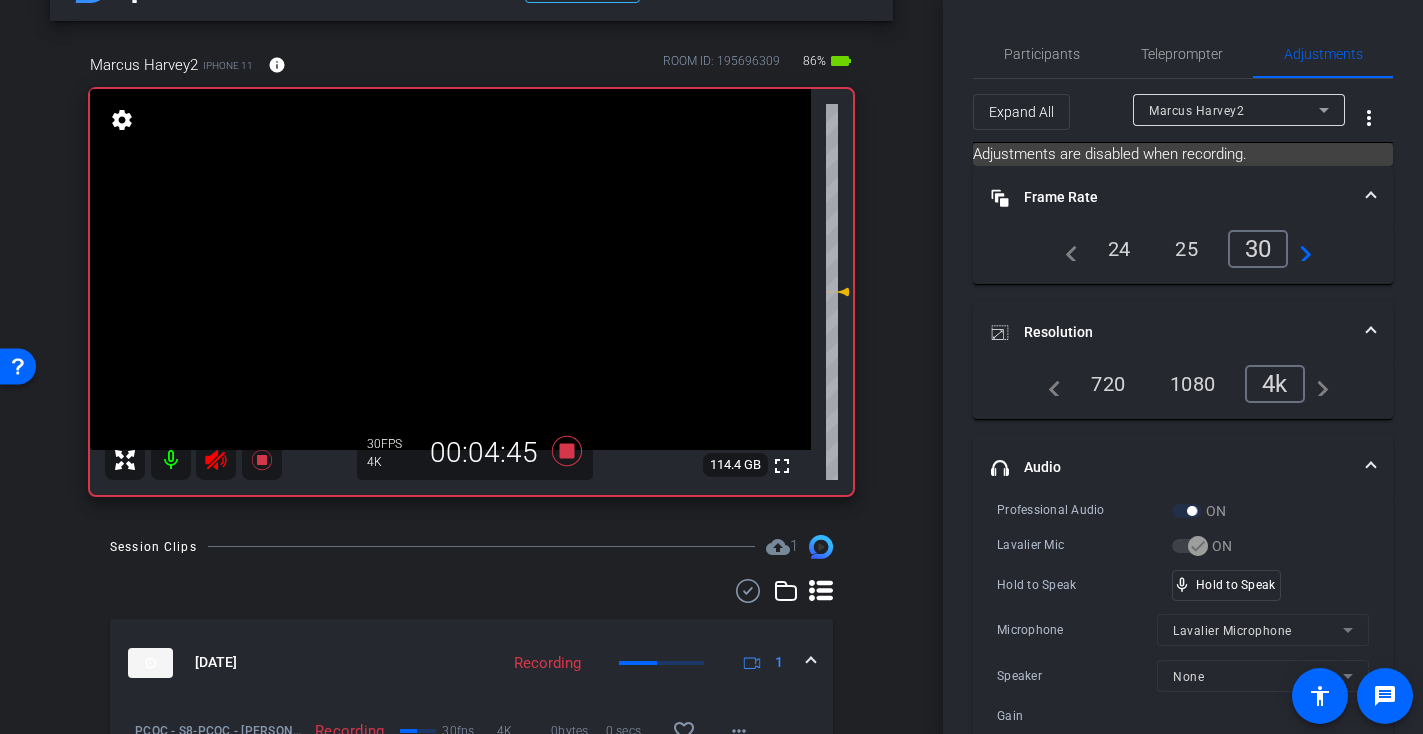 click 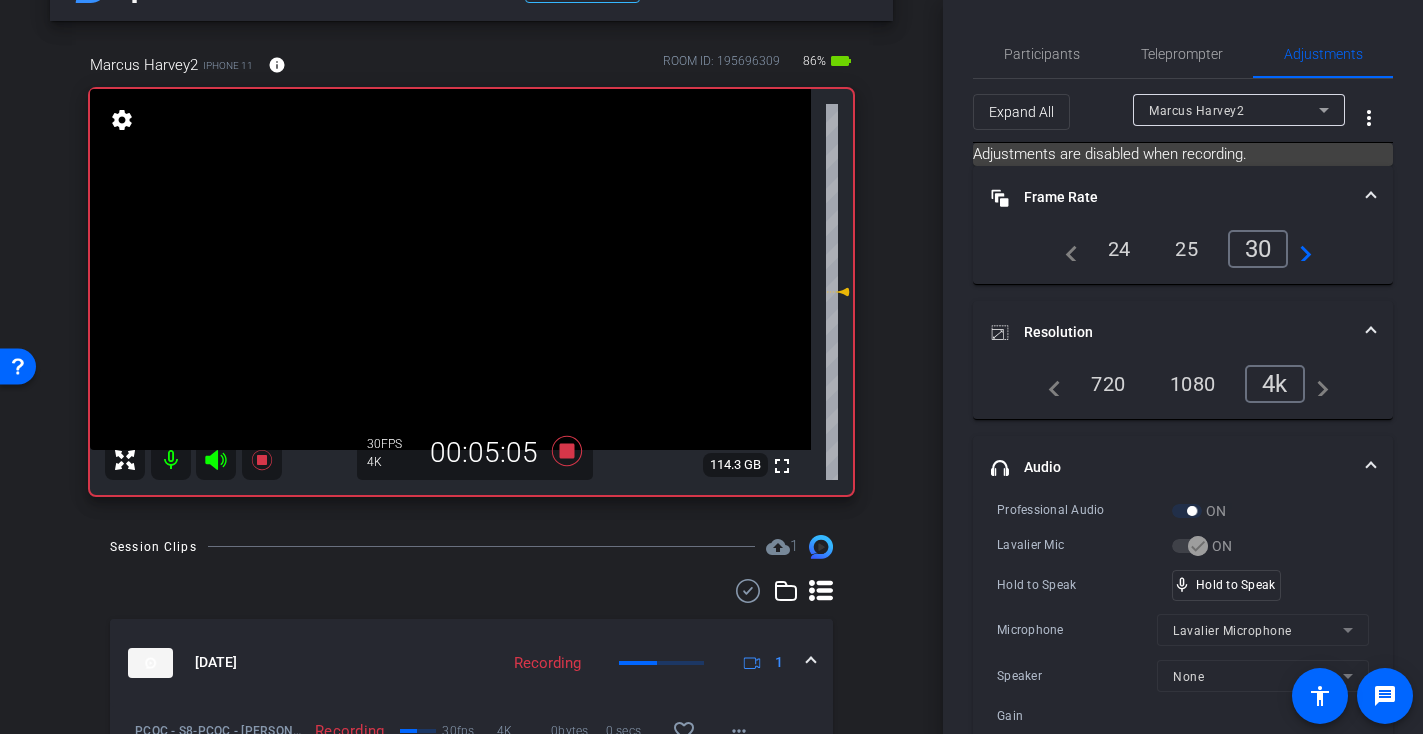 click 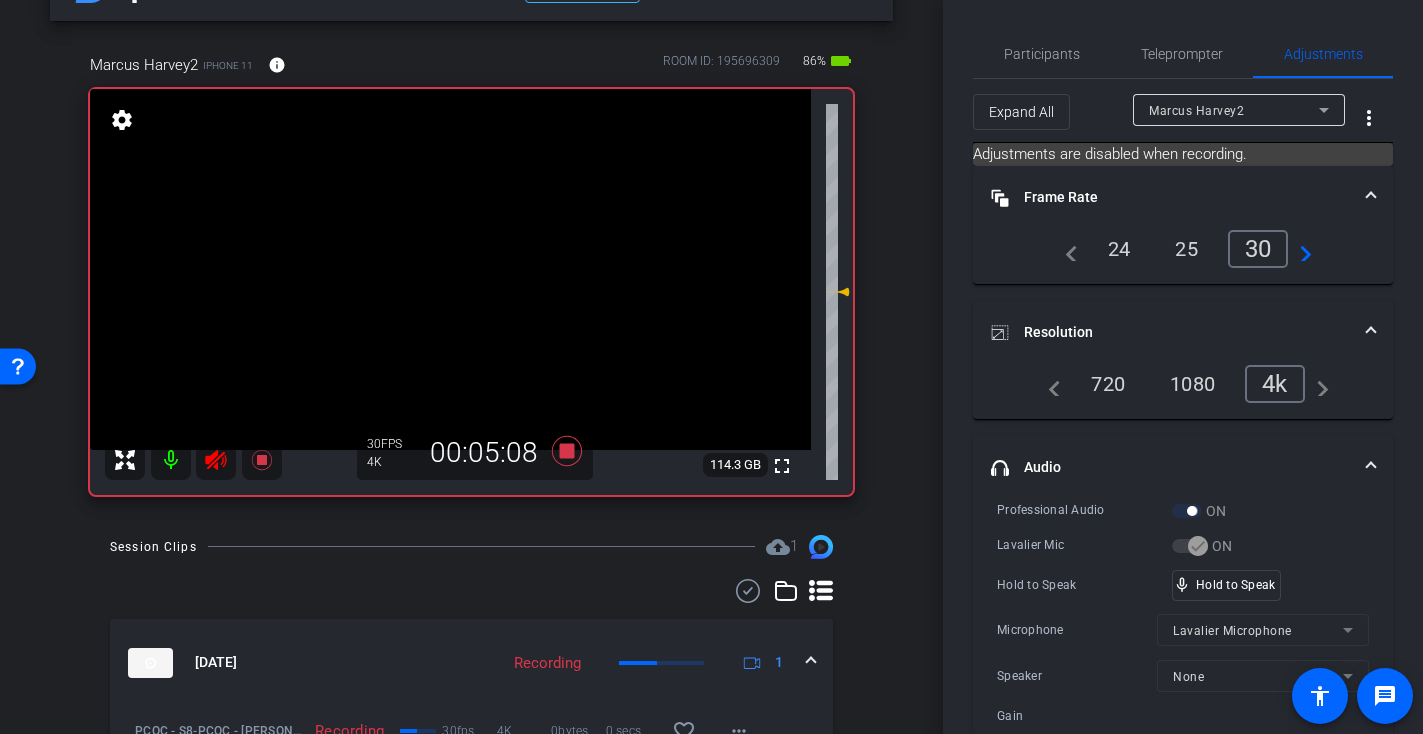 click 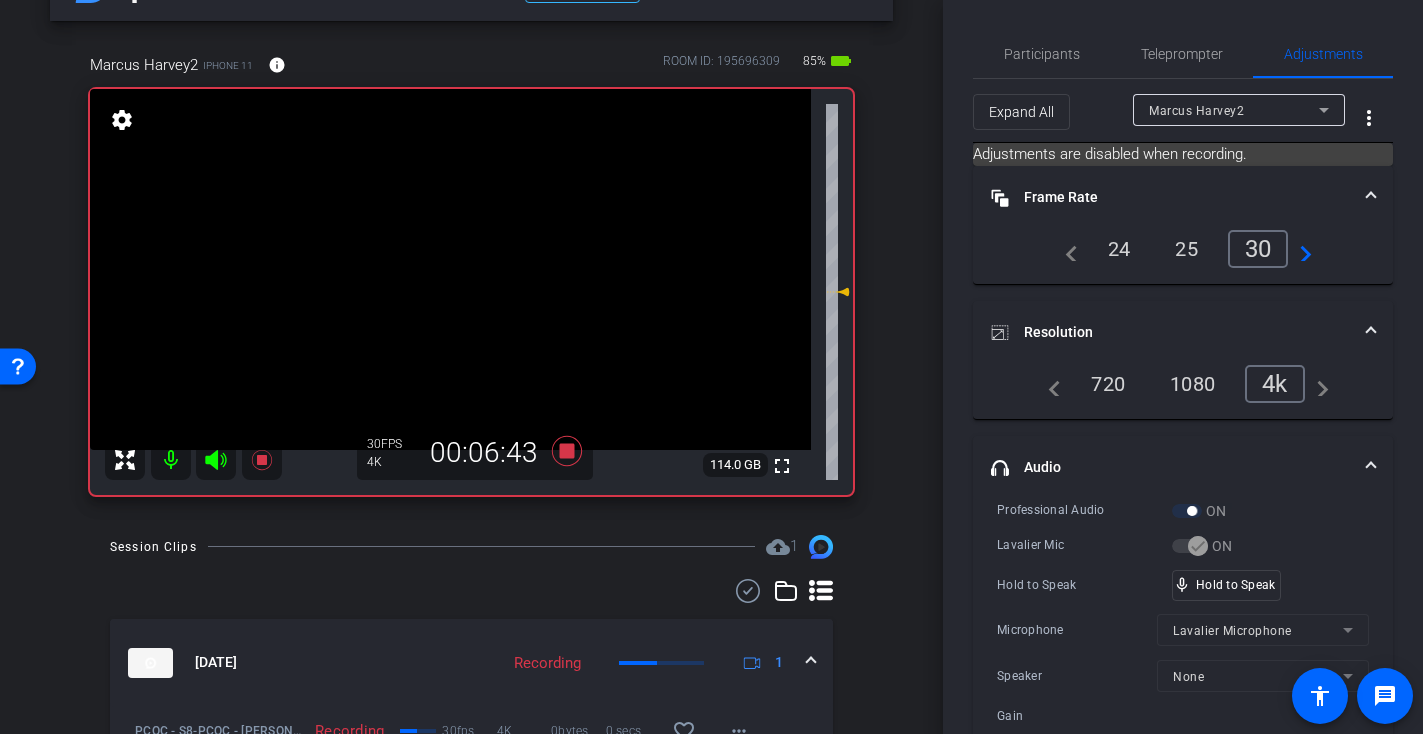 click at bounding box center (450, 269) 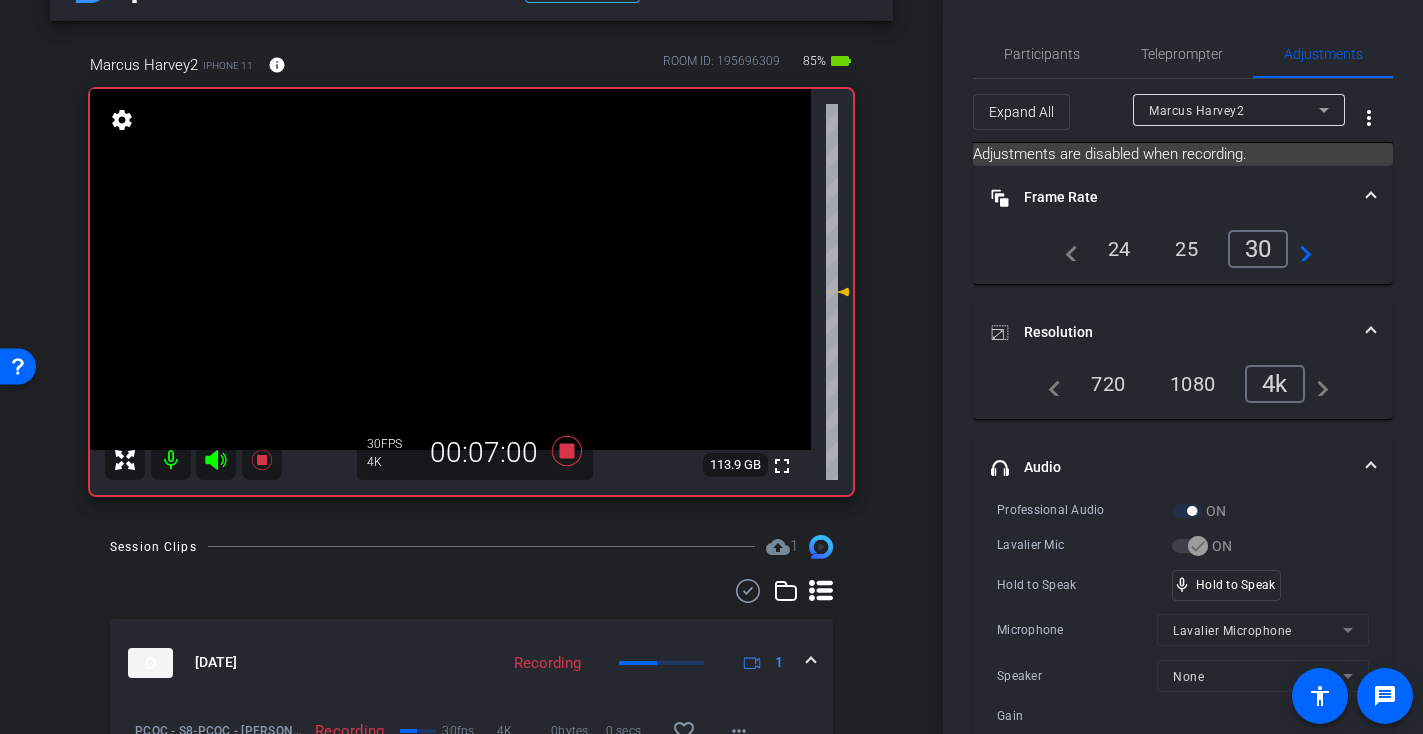 click at bounding box center [450, 269] 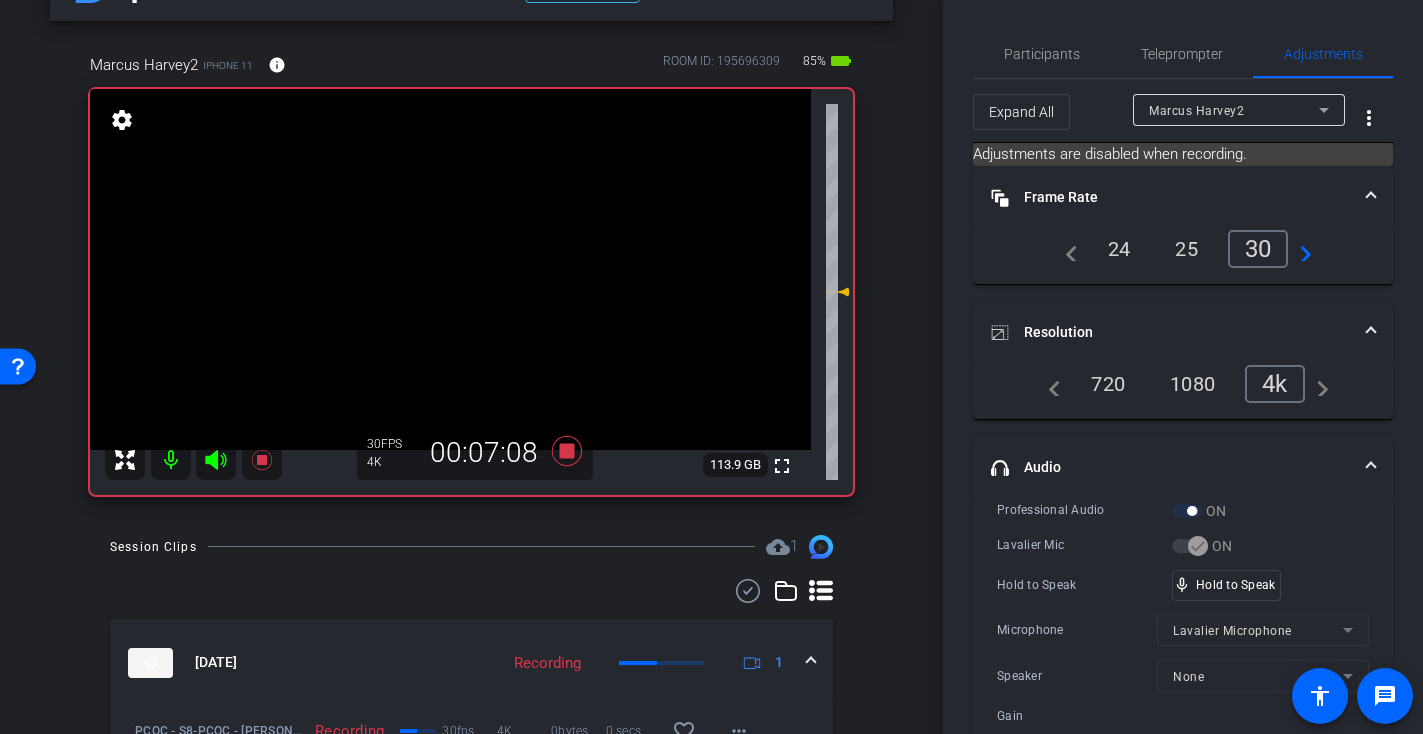 click at bounding box center [450, 269] 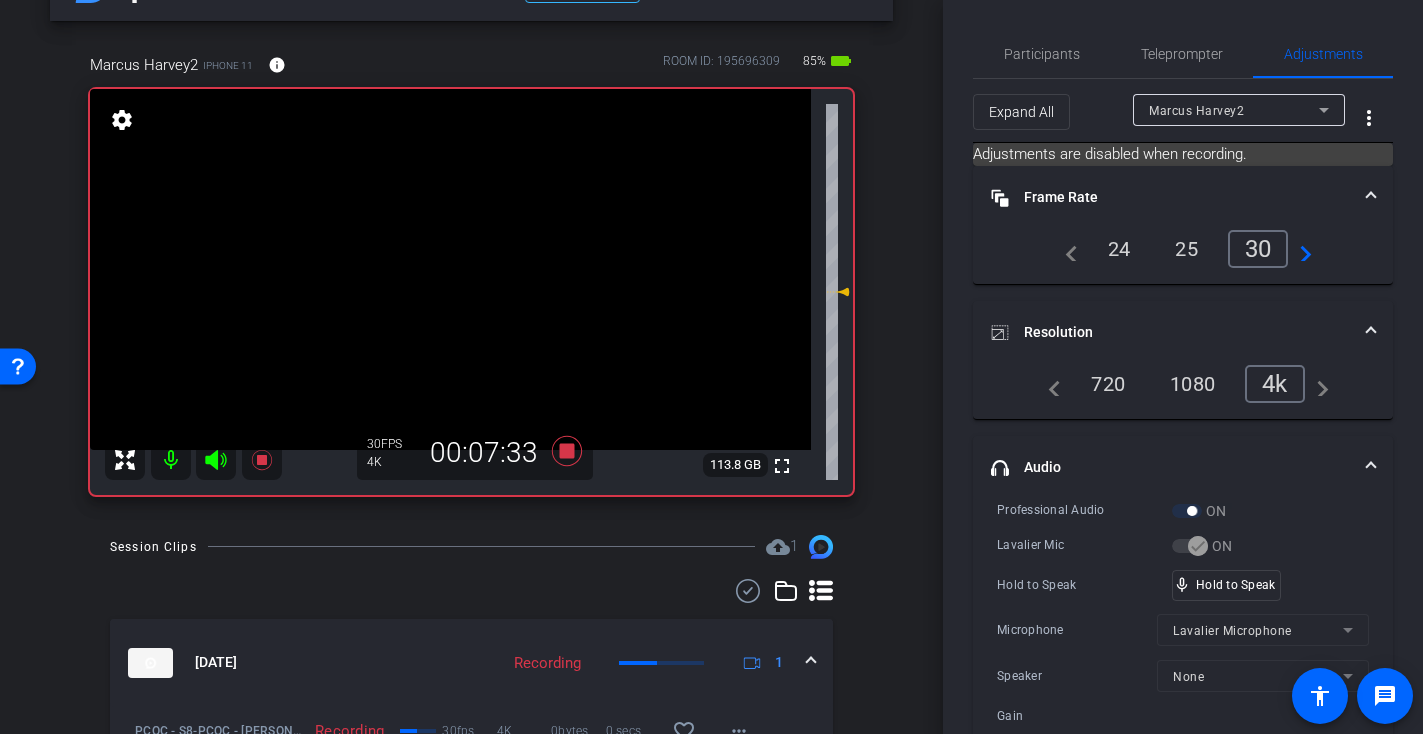 click at bounding box center (450, 269) 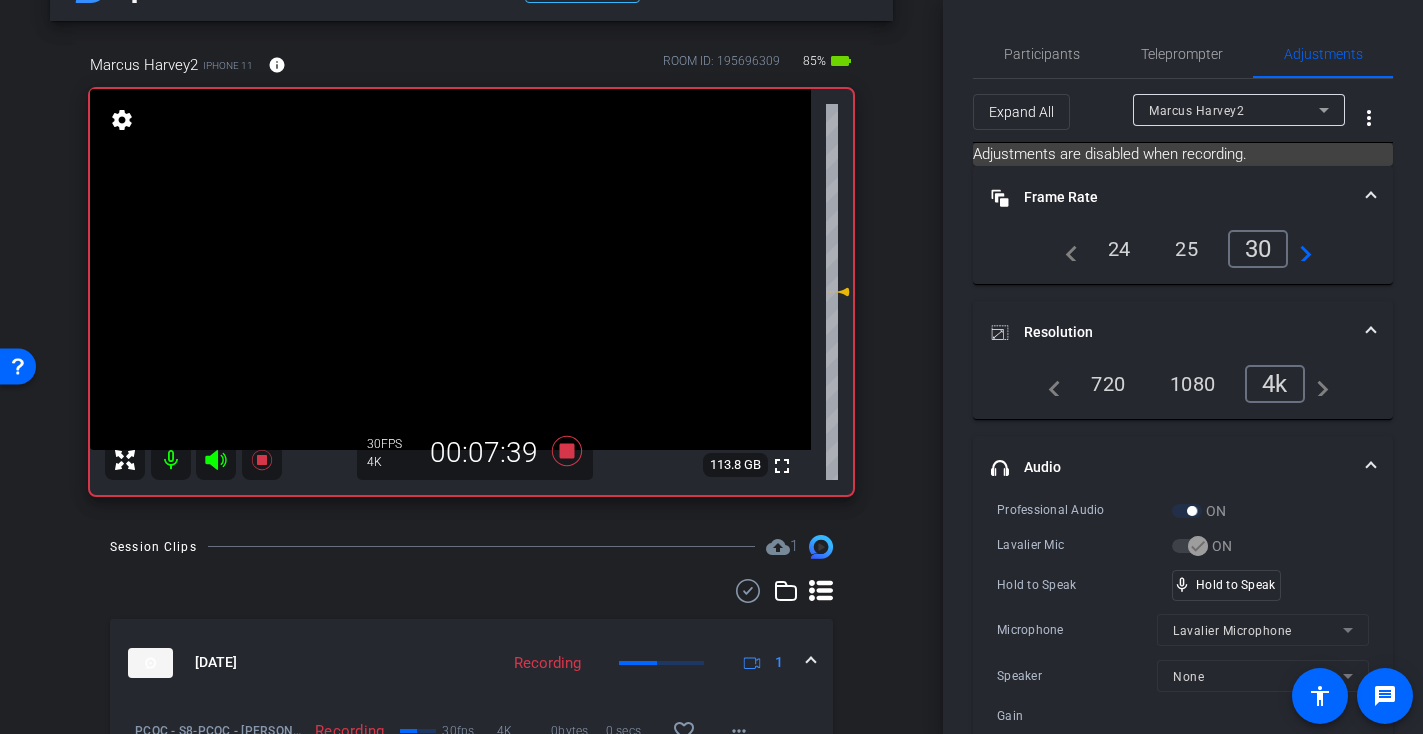 click at bounding box center [450, 269] 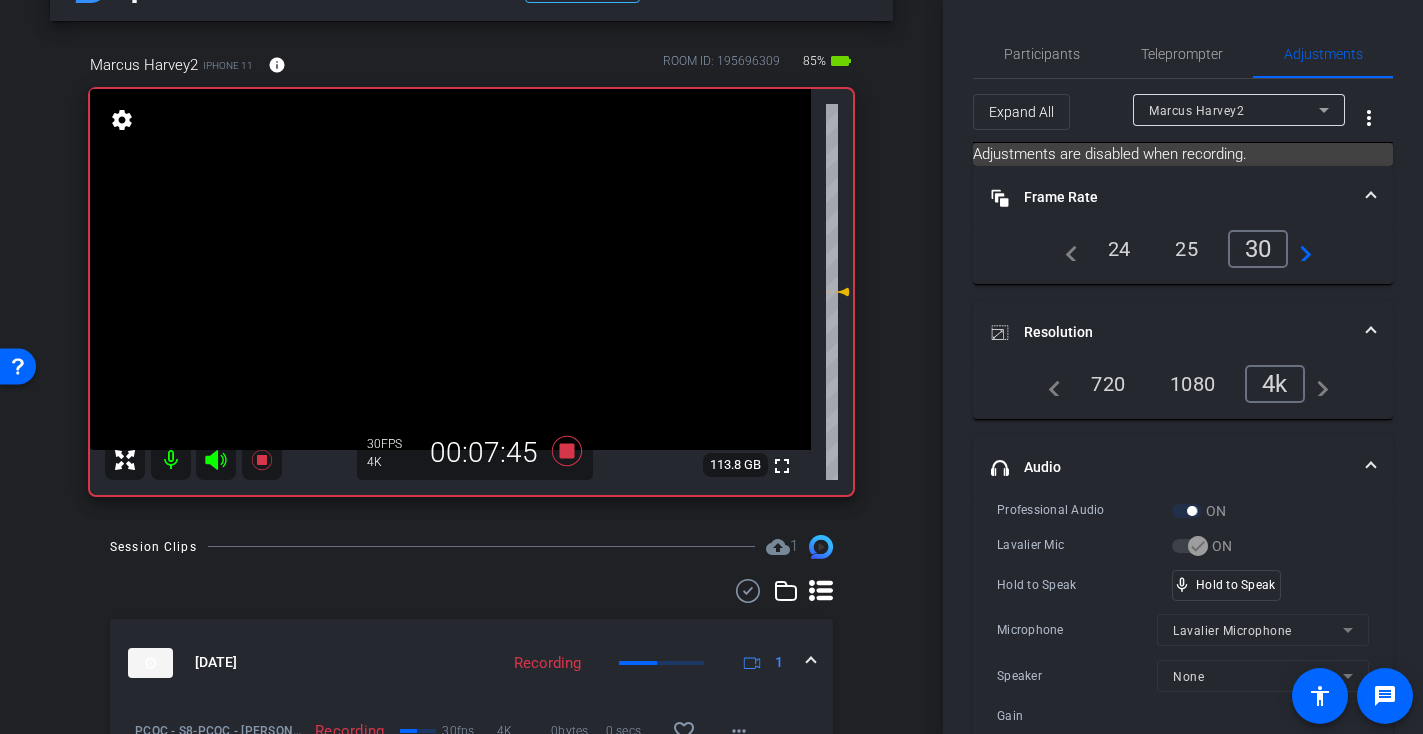click at bounding box center [450, 269] 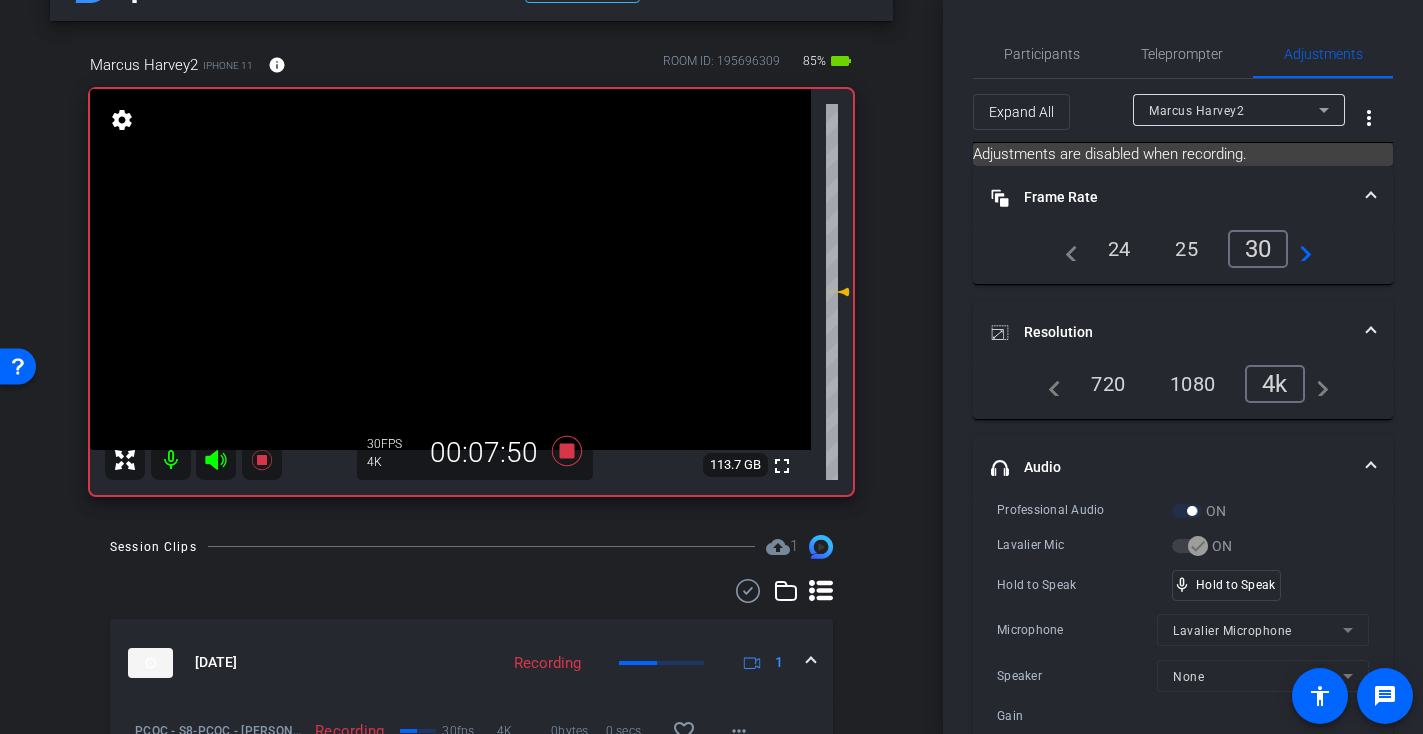 click at bounding box center (450, 269) 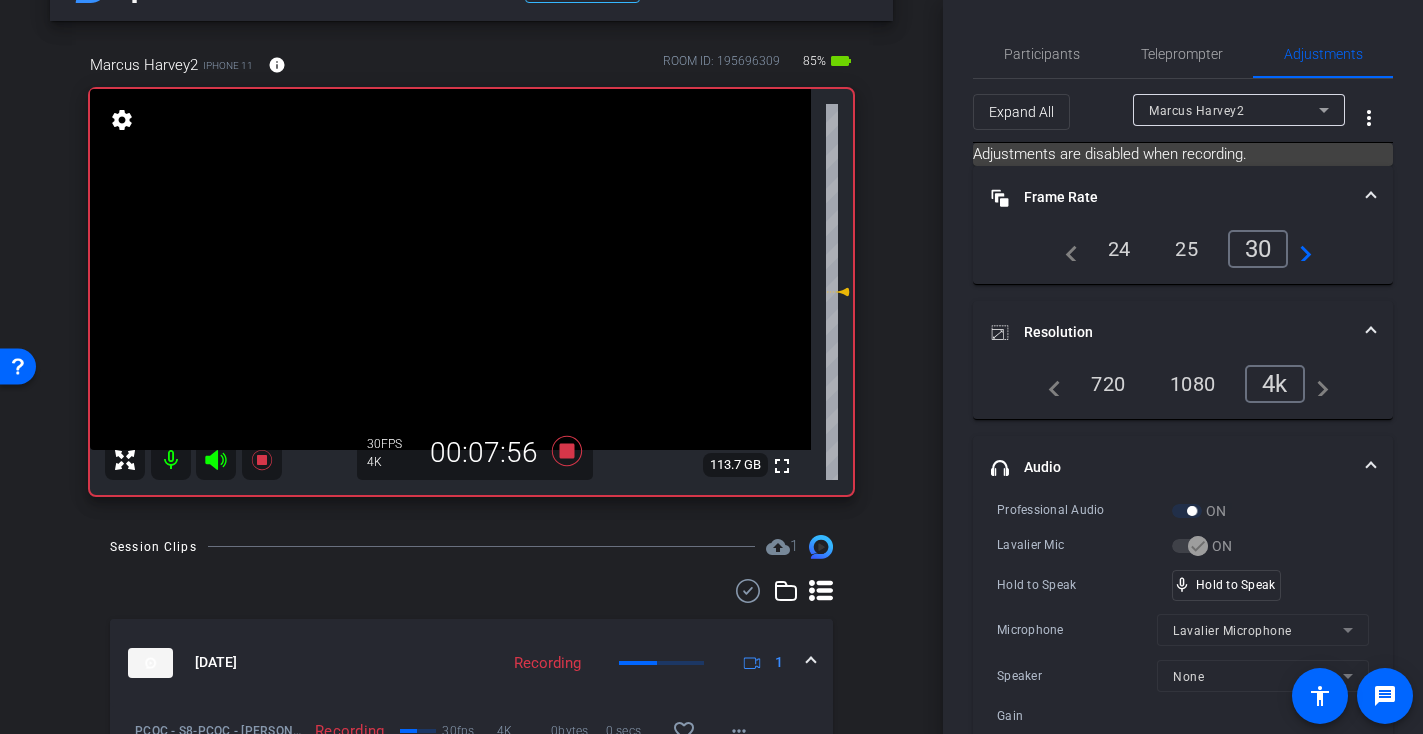 click at bounding box center (450, 269) 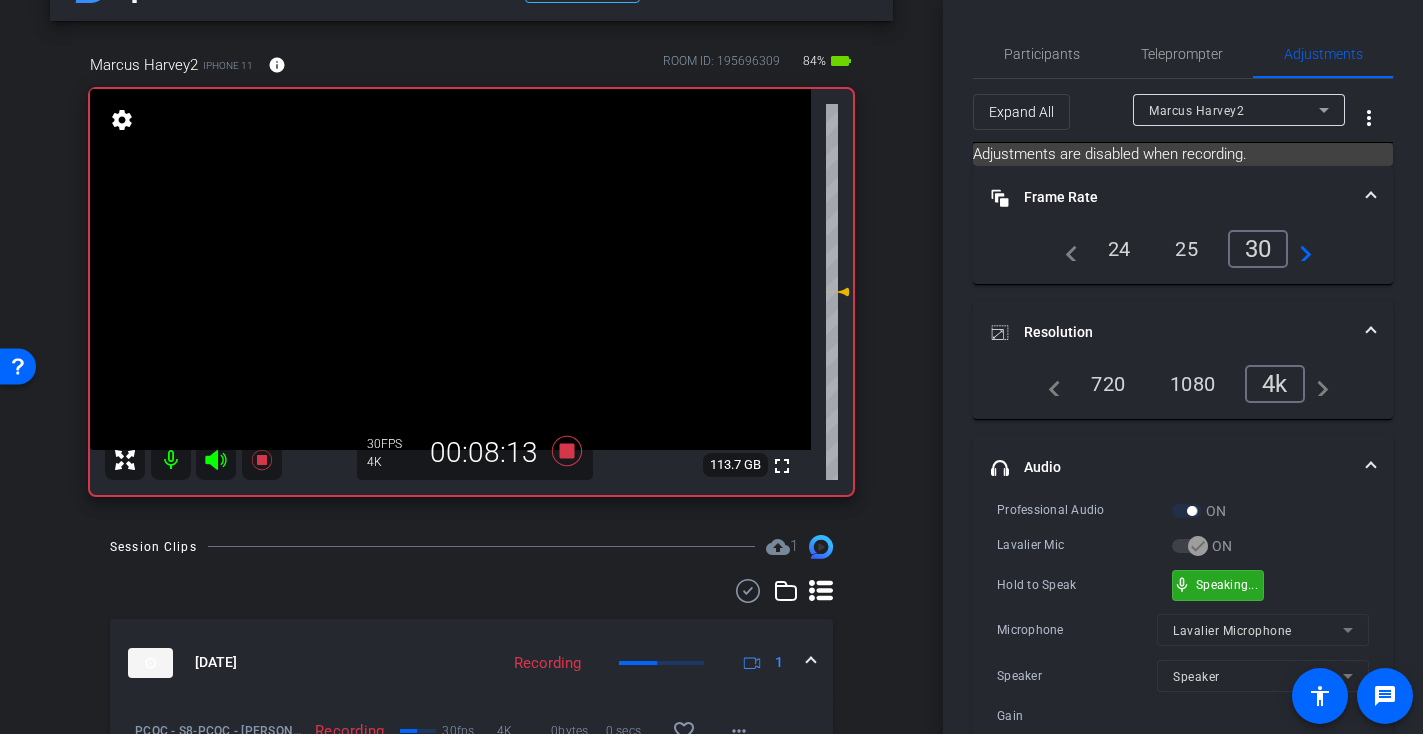click on "mic_none Speaking..." at bounding box center [1218, 585] 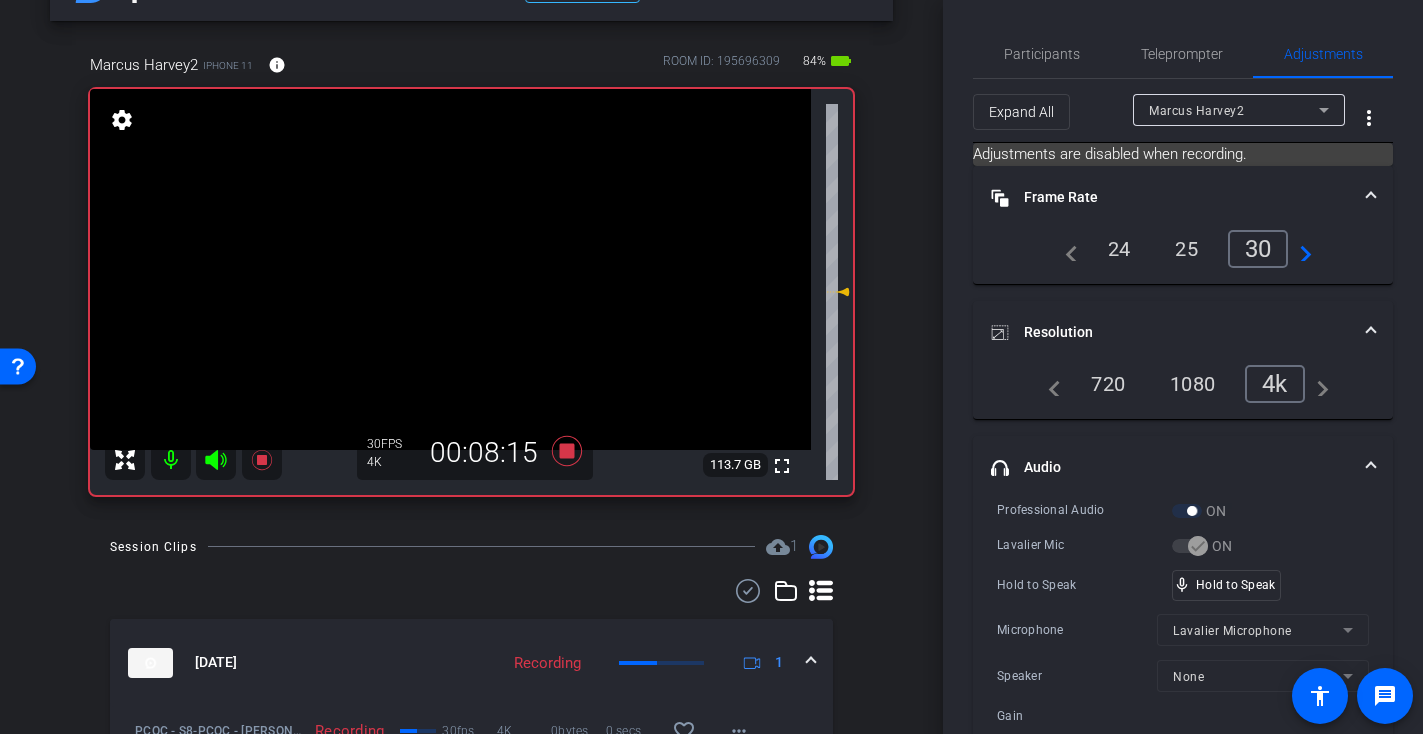 click at bounding box center (450, 269) 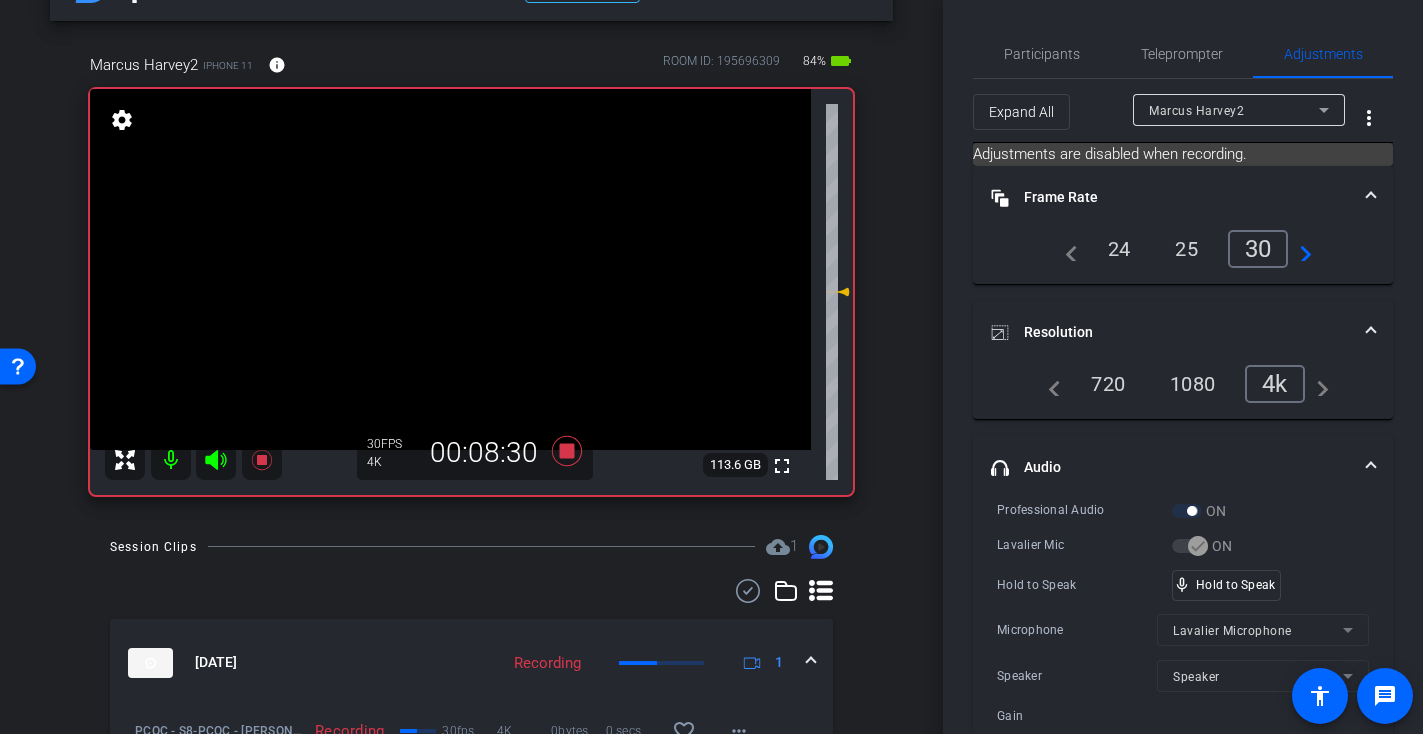 click at bounding box center (450, 269) 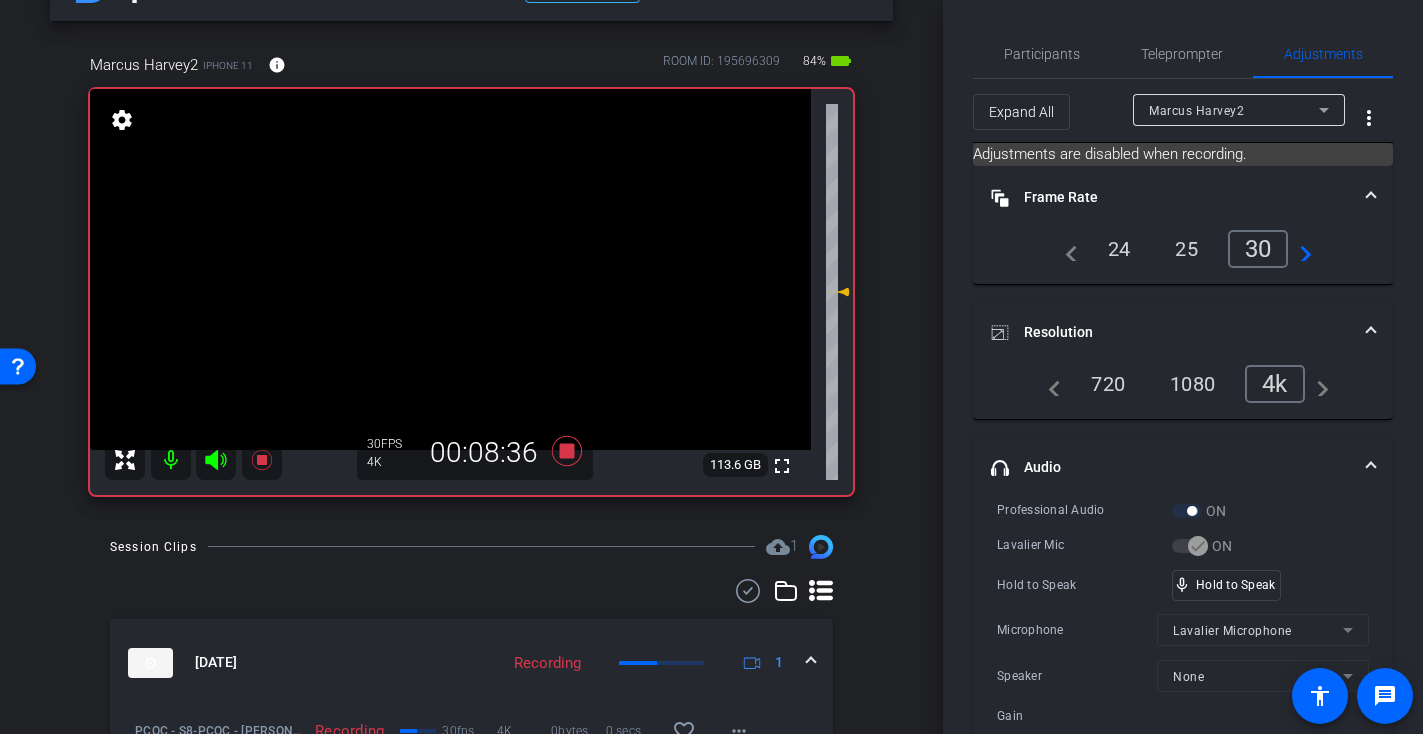 click at bounding box center (450, 269) 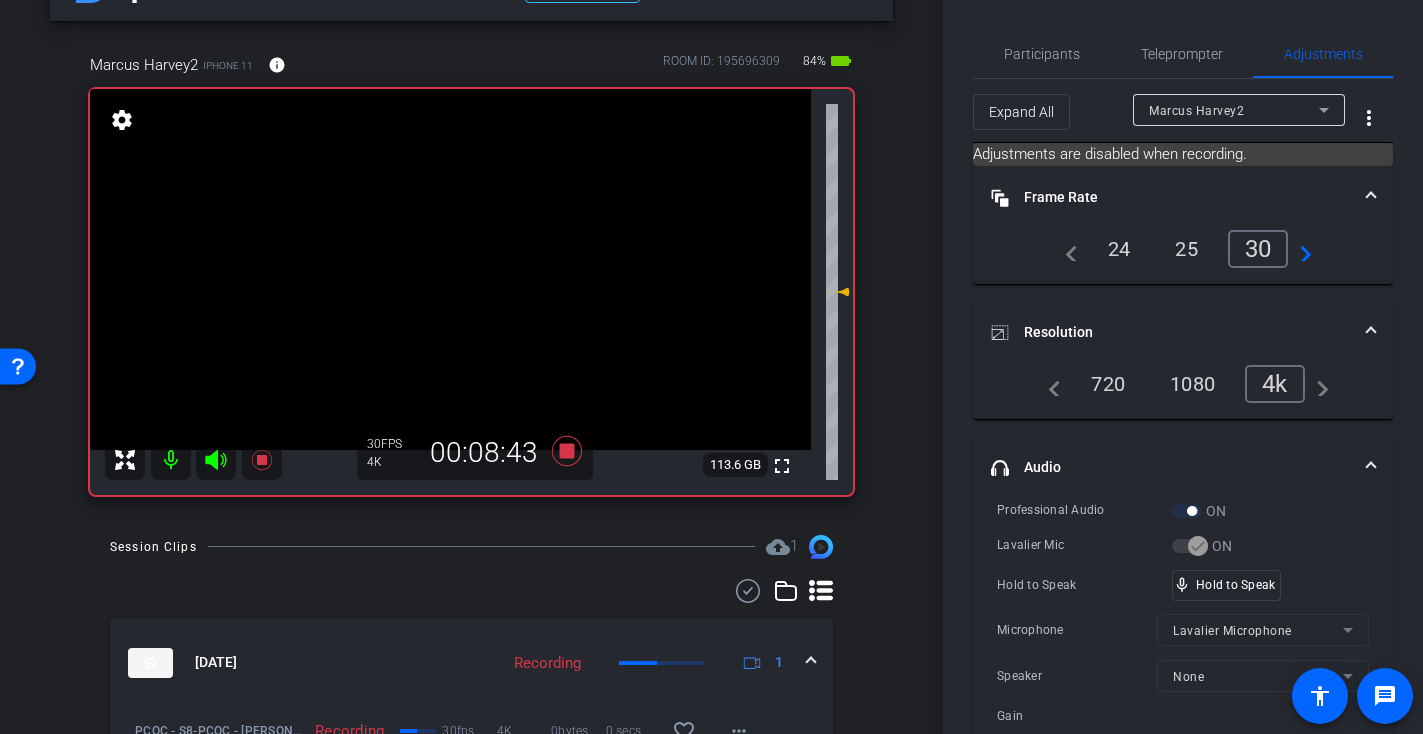 click at bounding box center [450, 269] 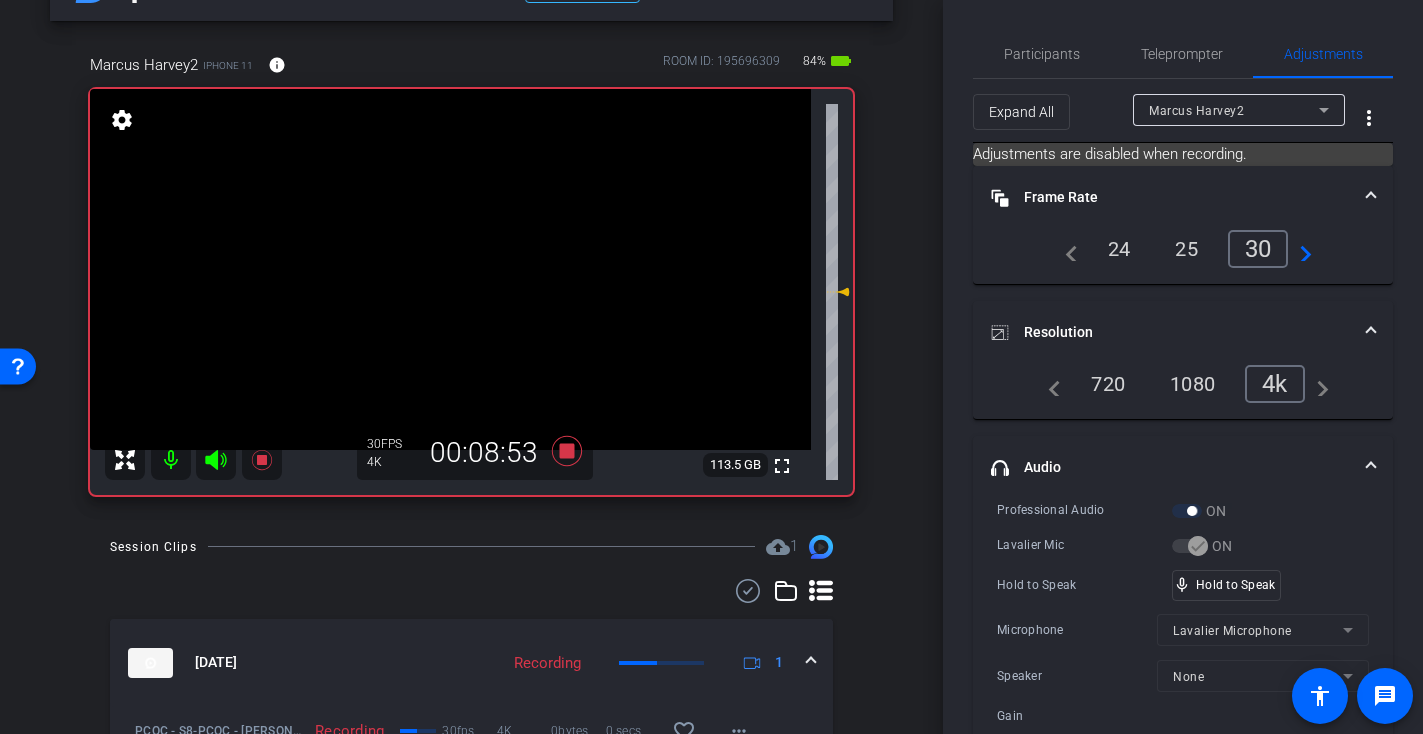 click at bounding box center [450, 269] 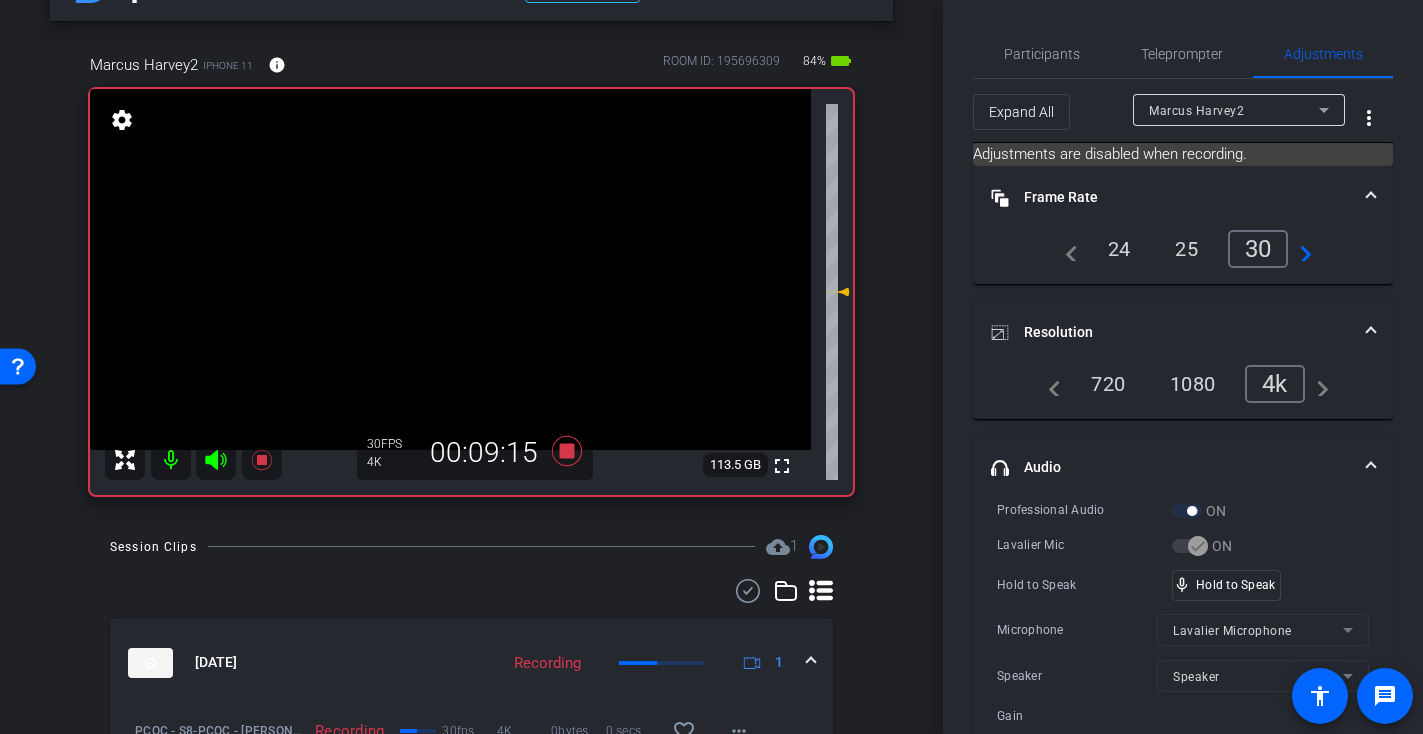 click at bounding box center (450, 269) 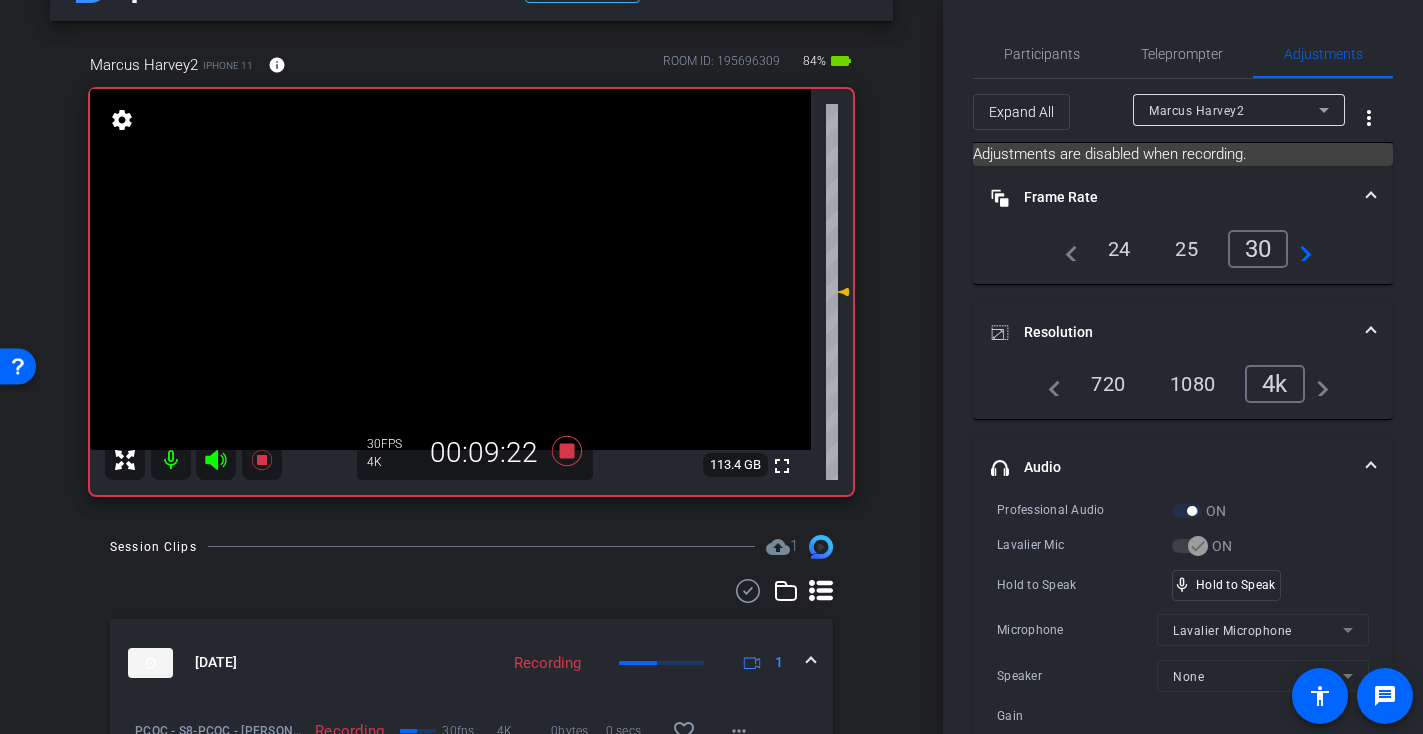 click at bounding box center [450, 269] 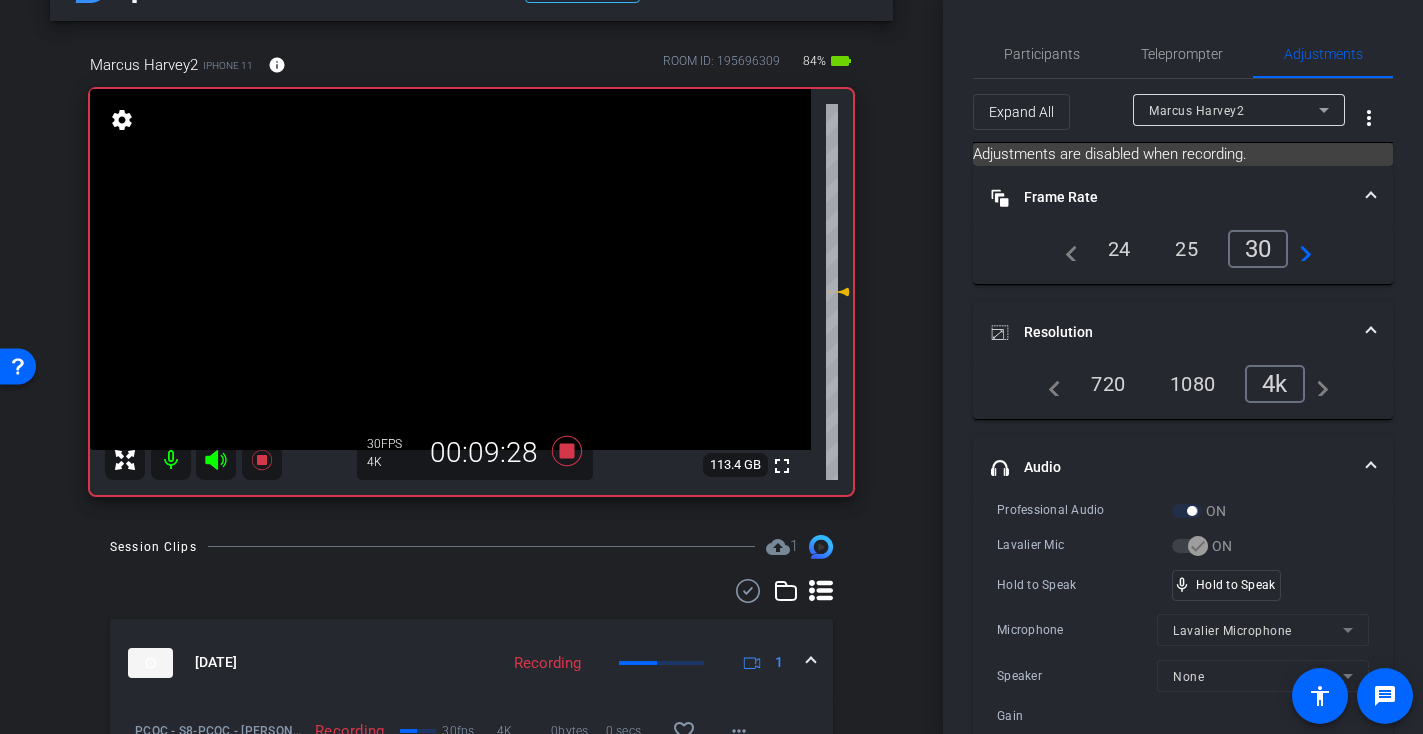 click at bounding box center (450, 269) 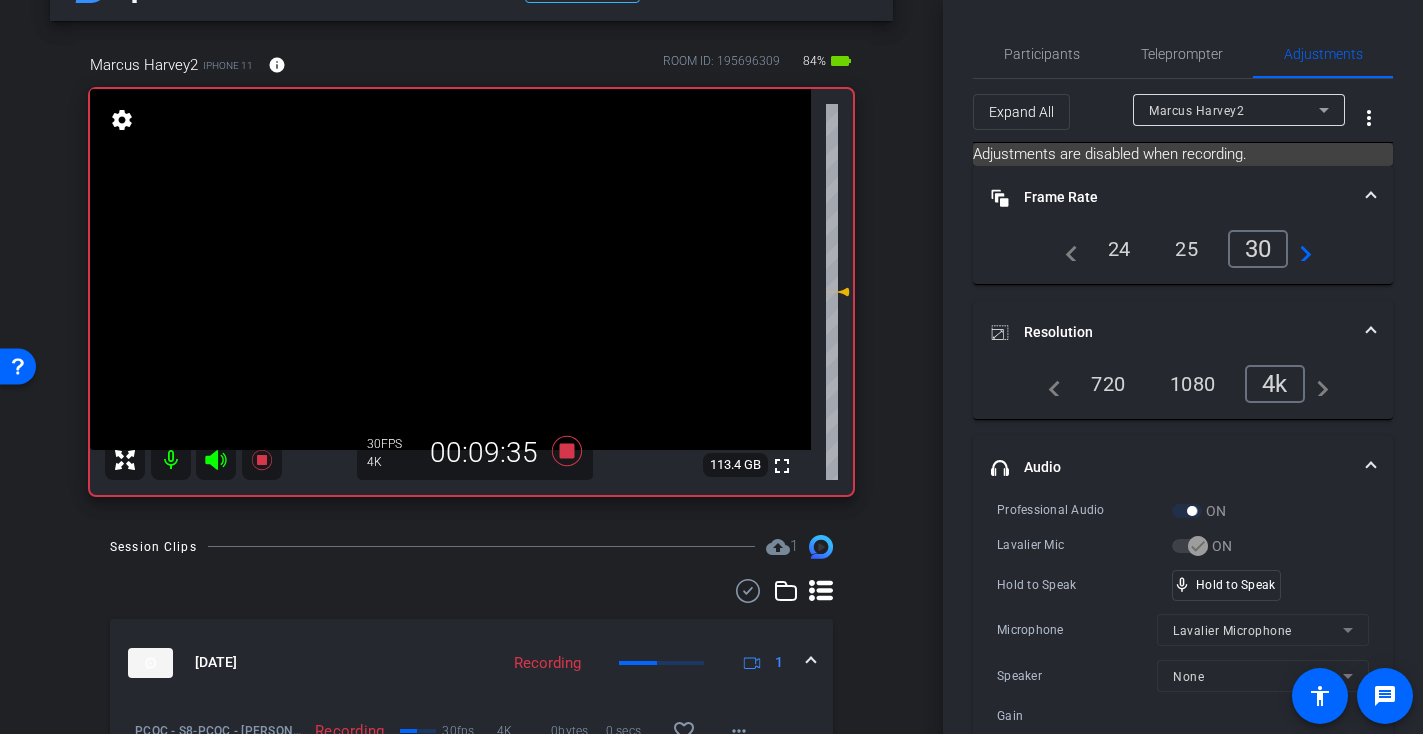 click at bounding box center (450, 269) 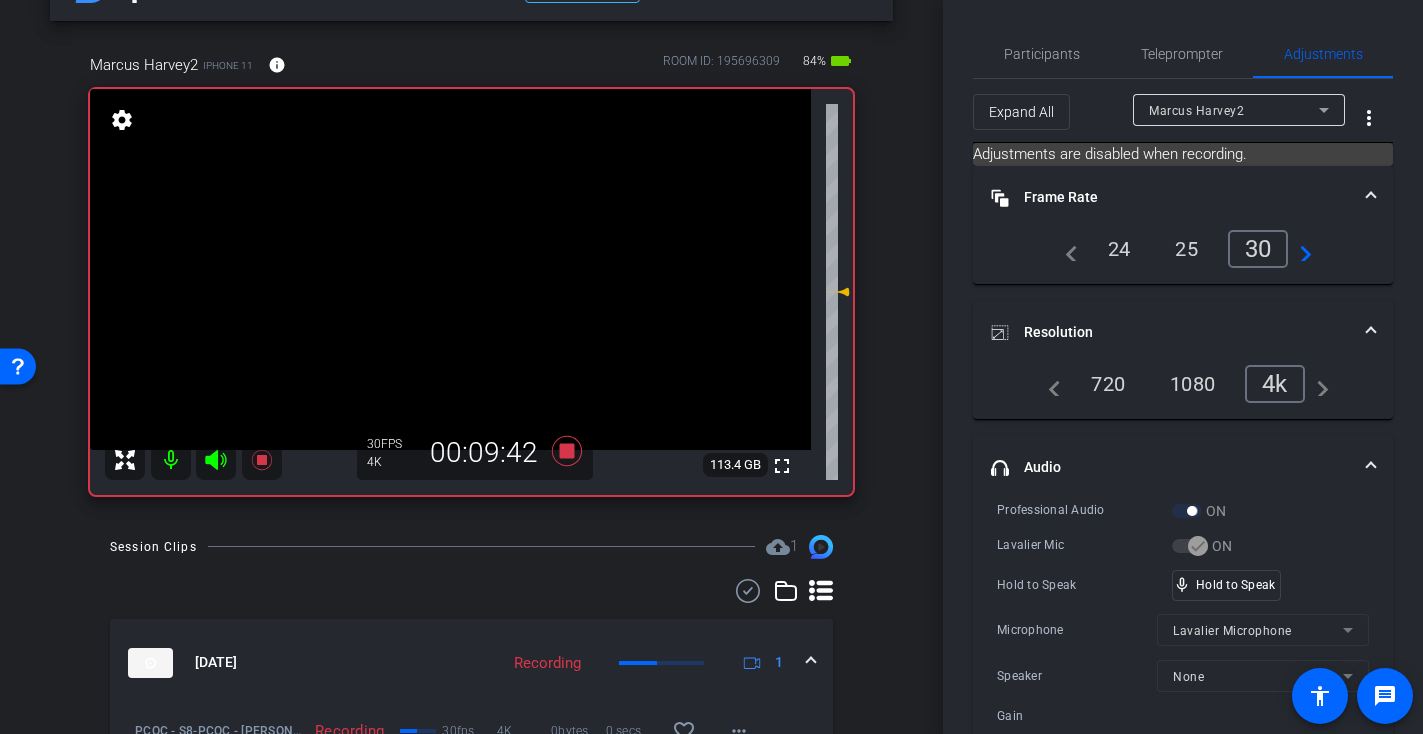 click at bounding box center (450, 269) 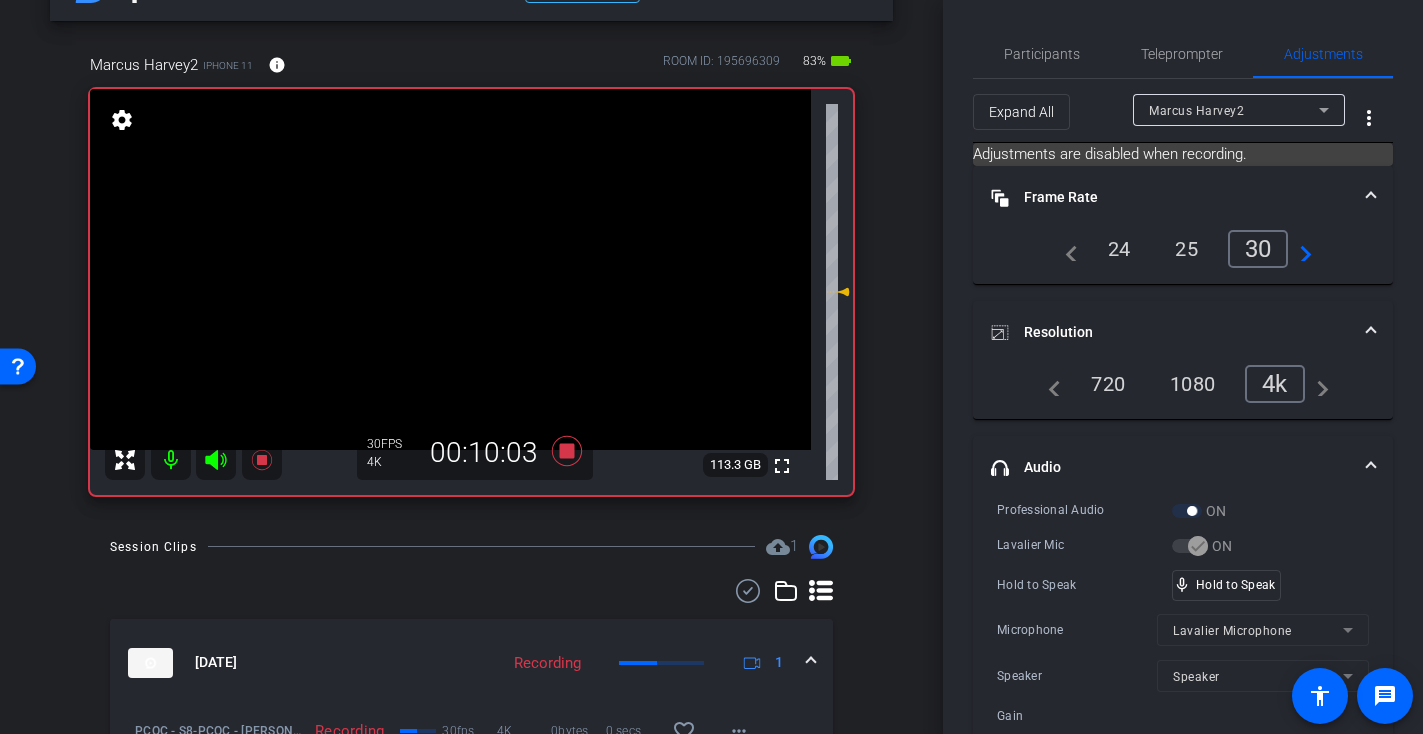 click at bounding box center [450, 269] 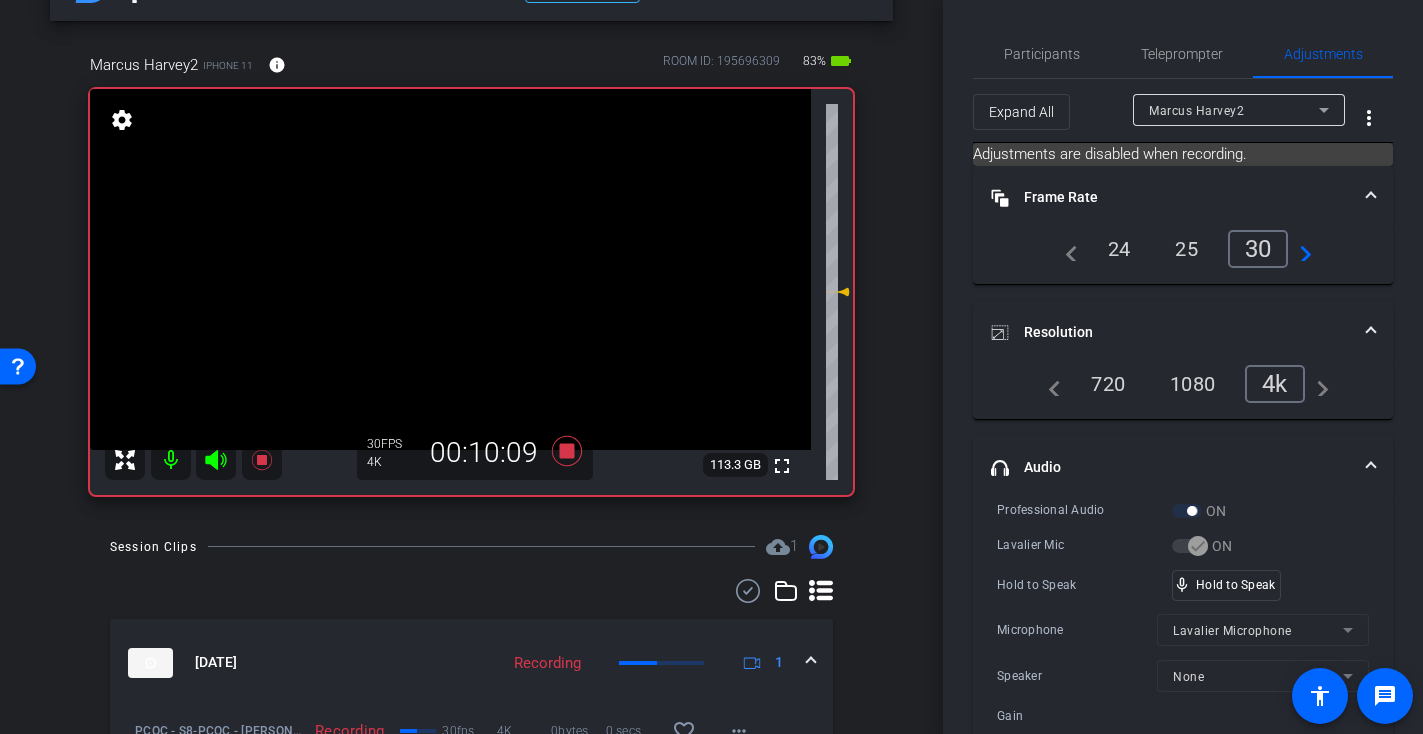 click at bounding box center [450, 269] 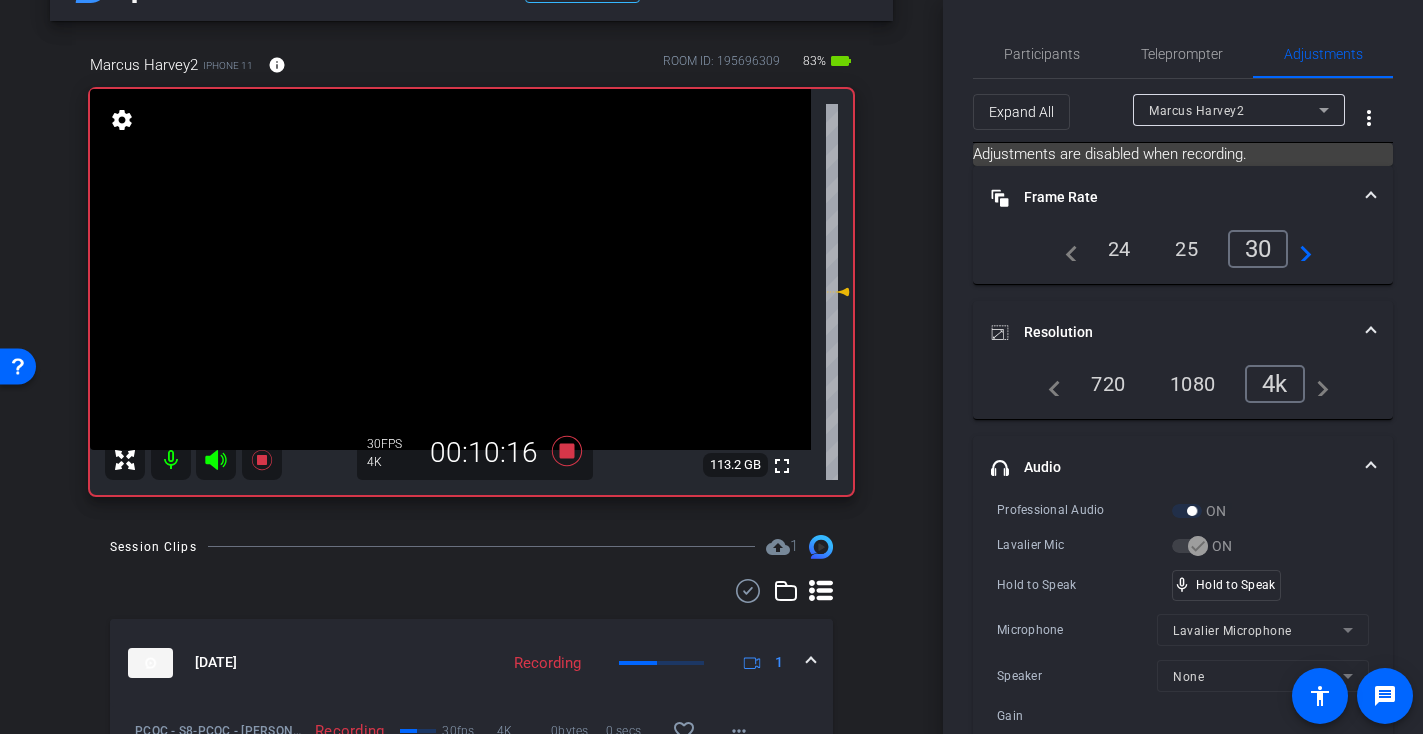 click at bounding box center (450, 269) 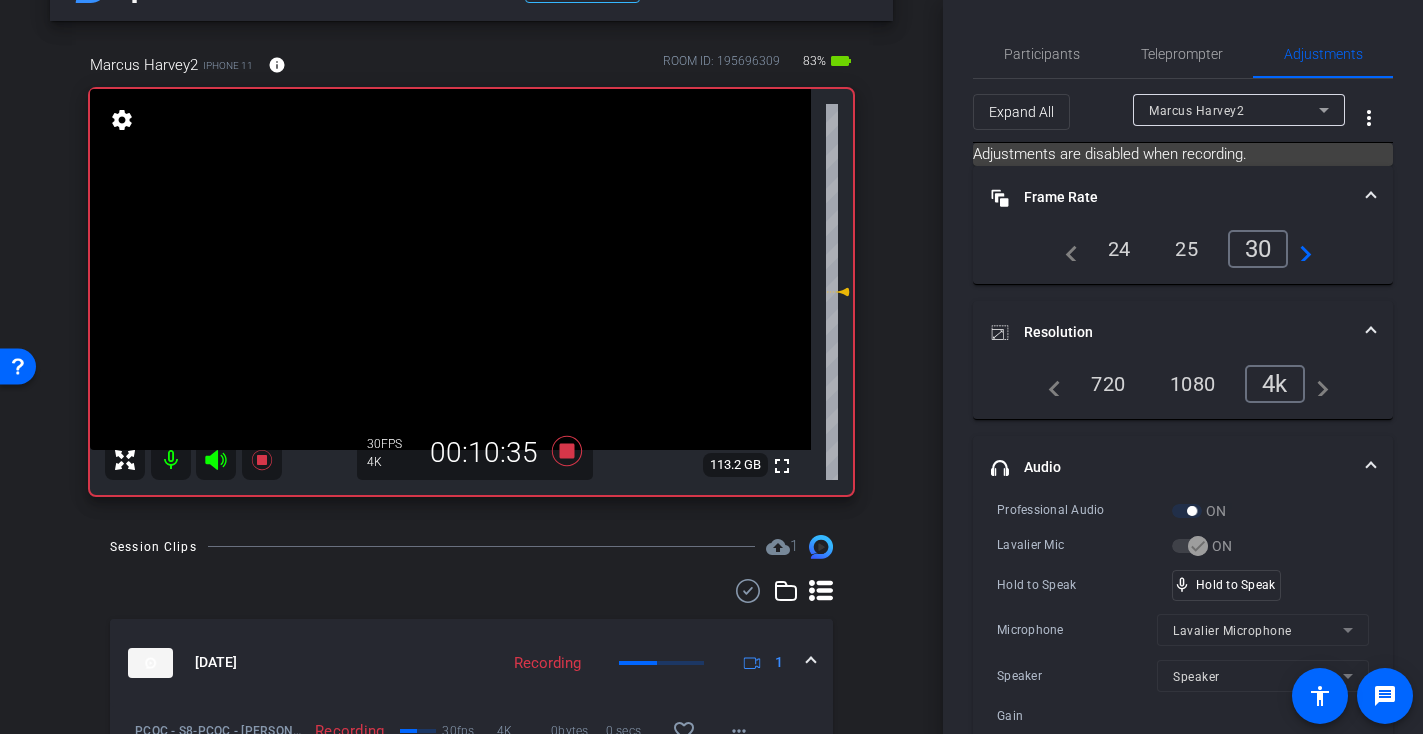 click at bounding box center (450, 269) 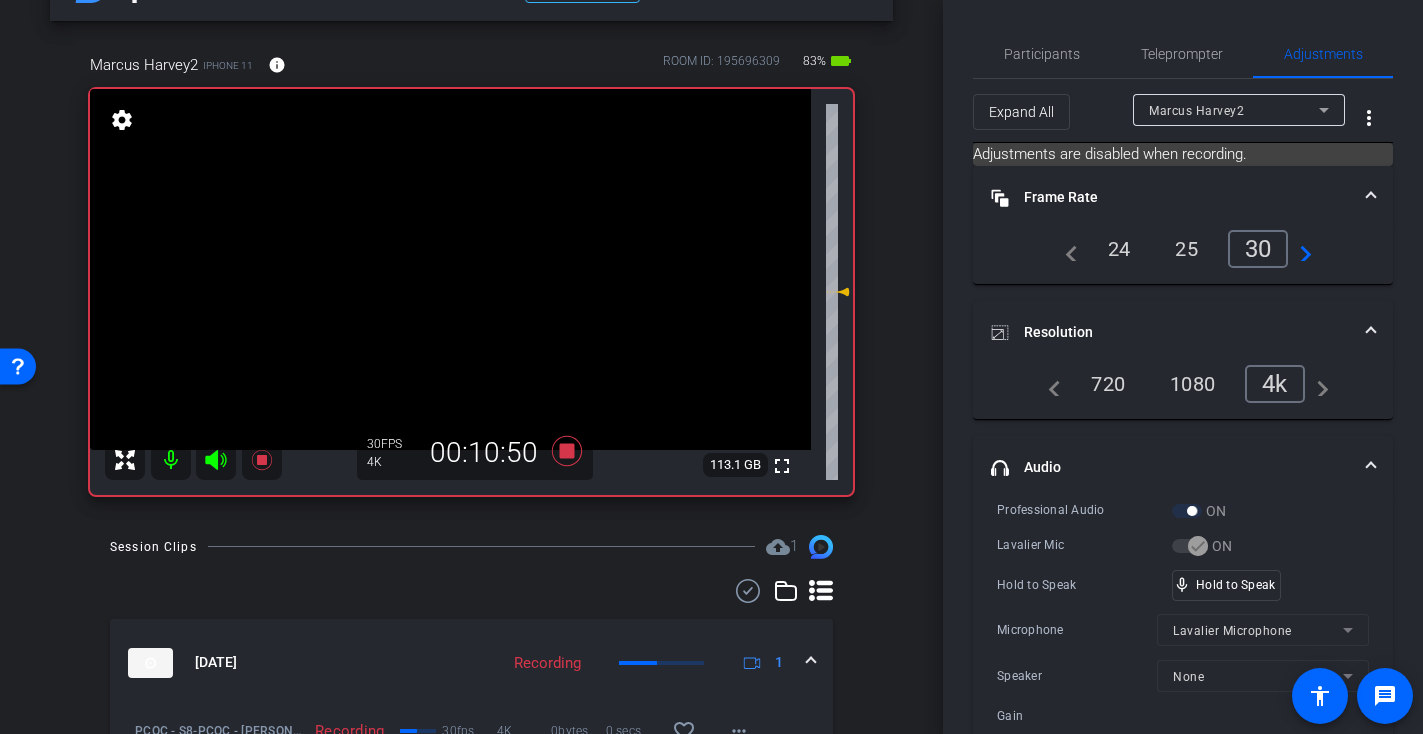 click at bounding box center (450, 269) 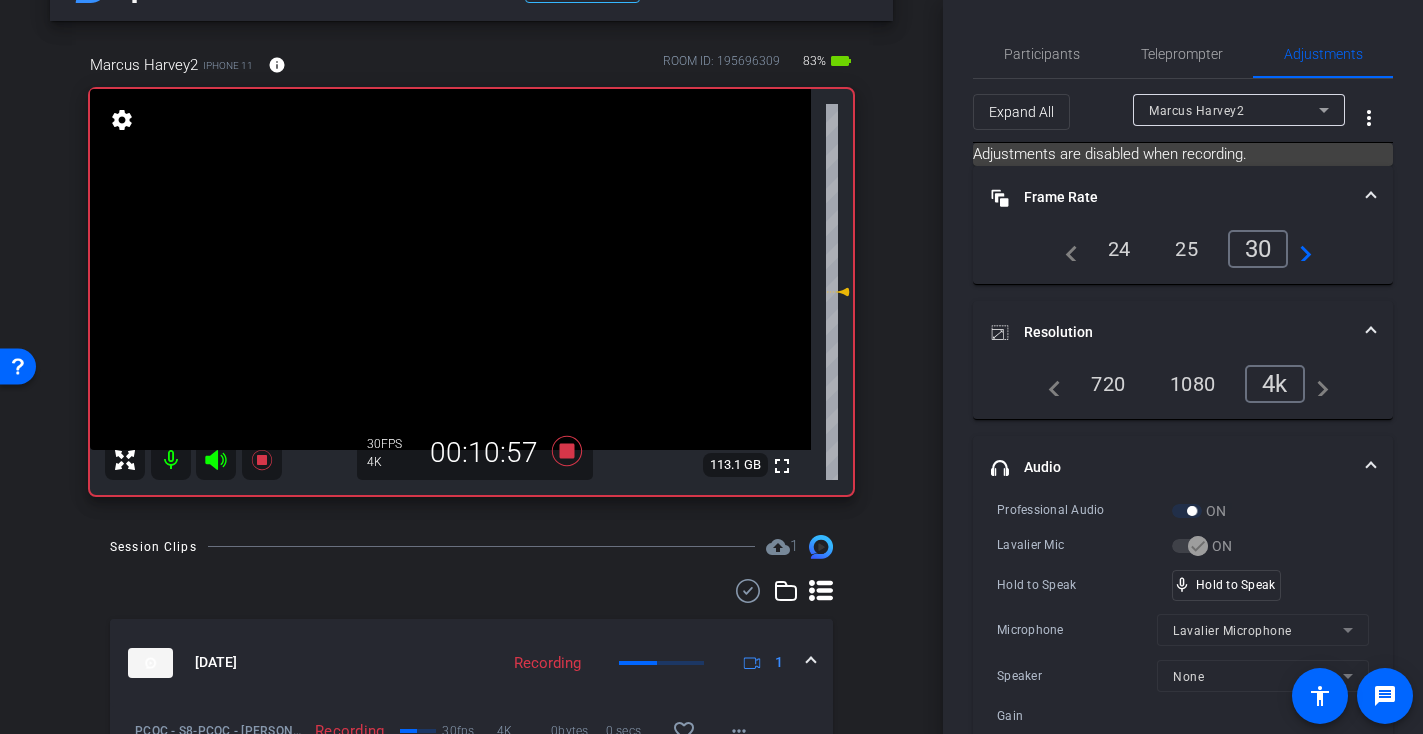 click at bounding box center (450, 269) 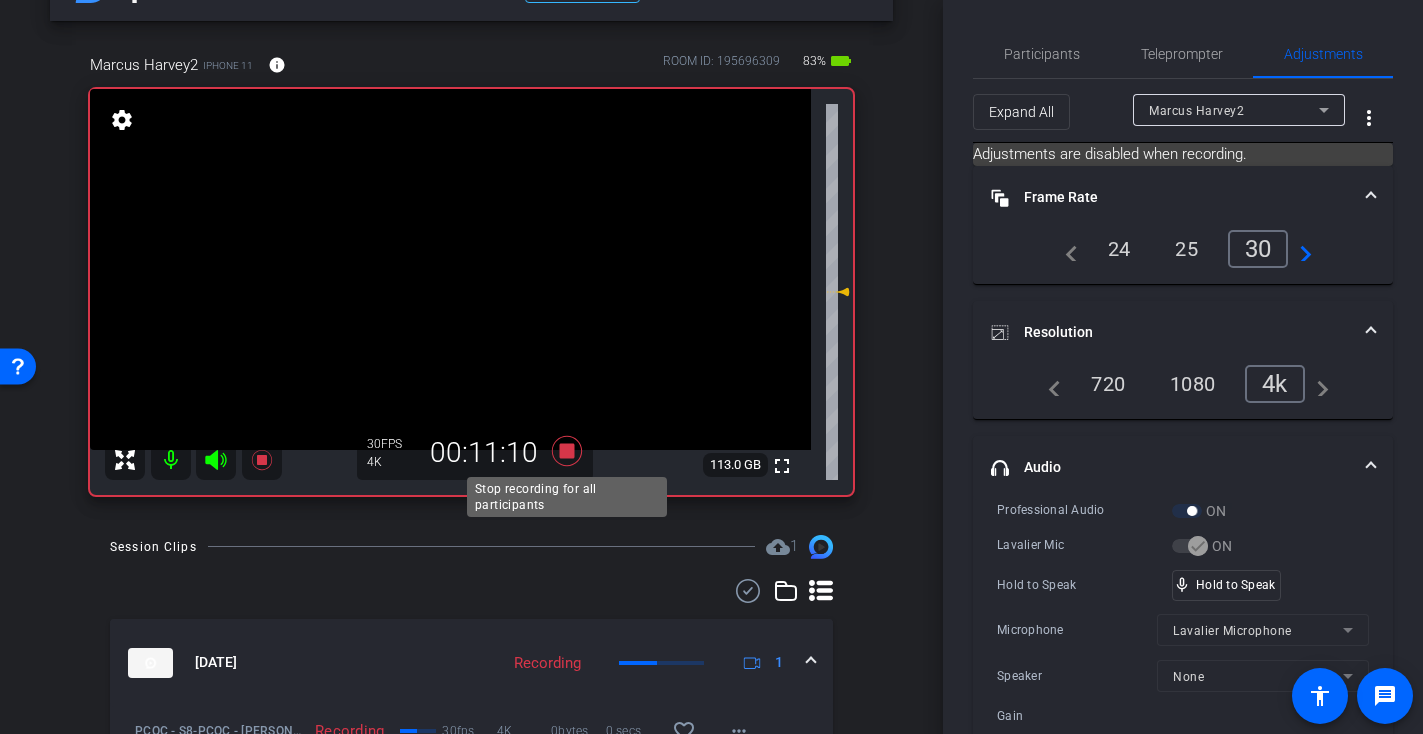 click 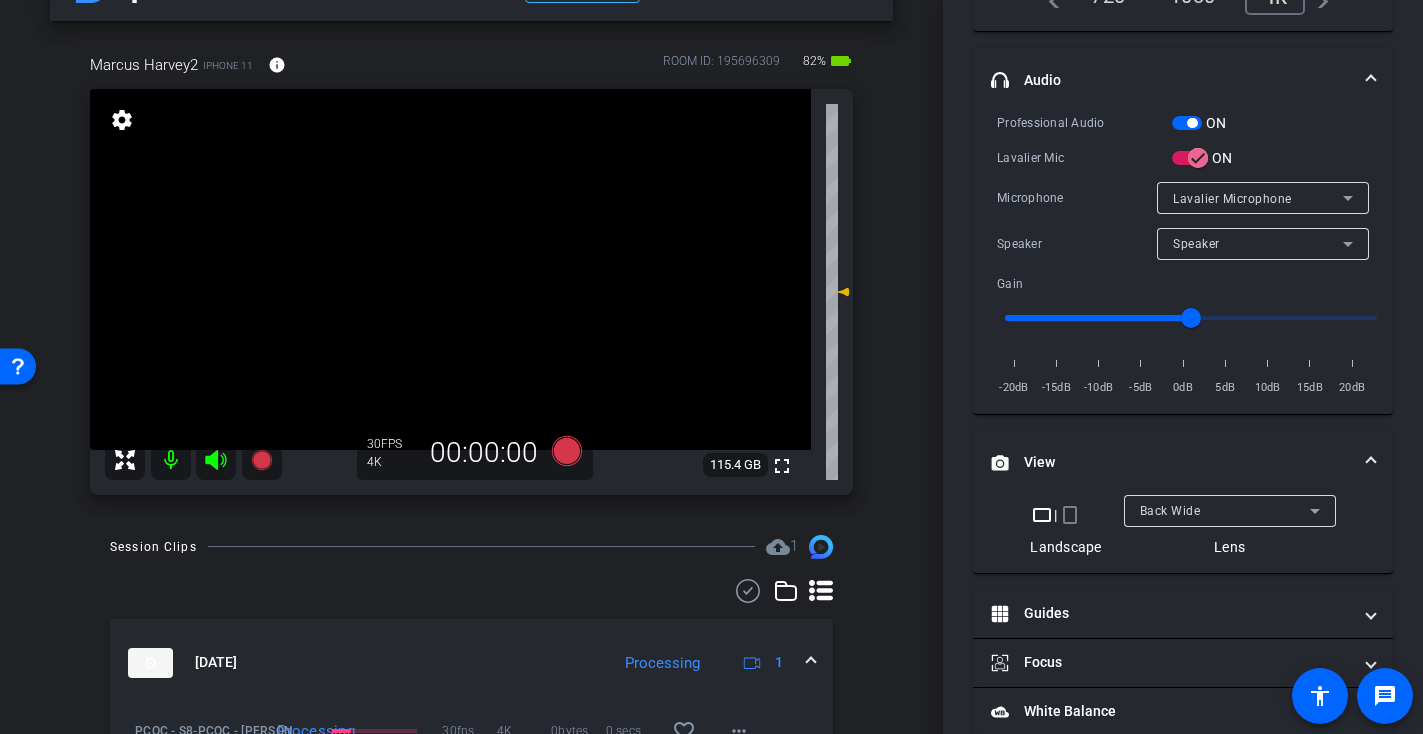 scroll, scrollTop: 441, scrollLeft: 0, axis: vertical 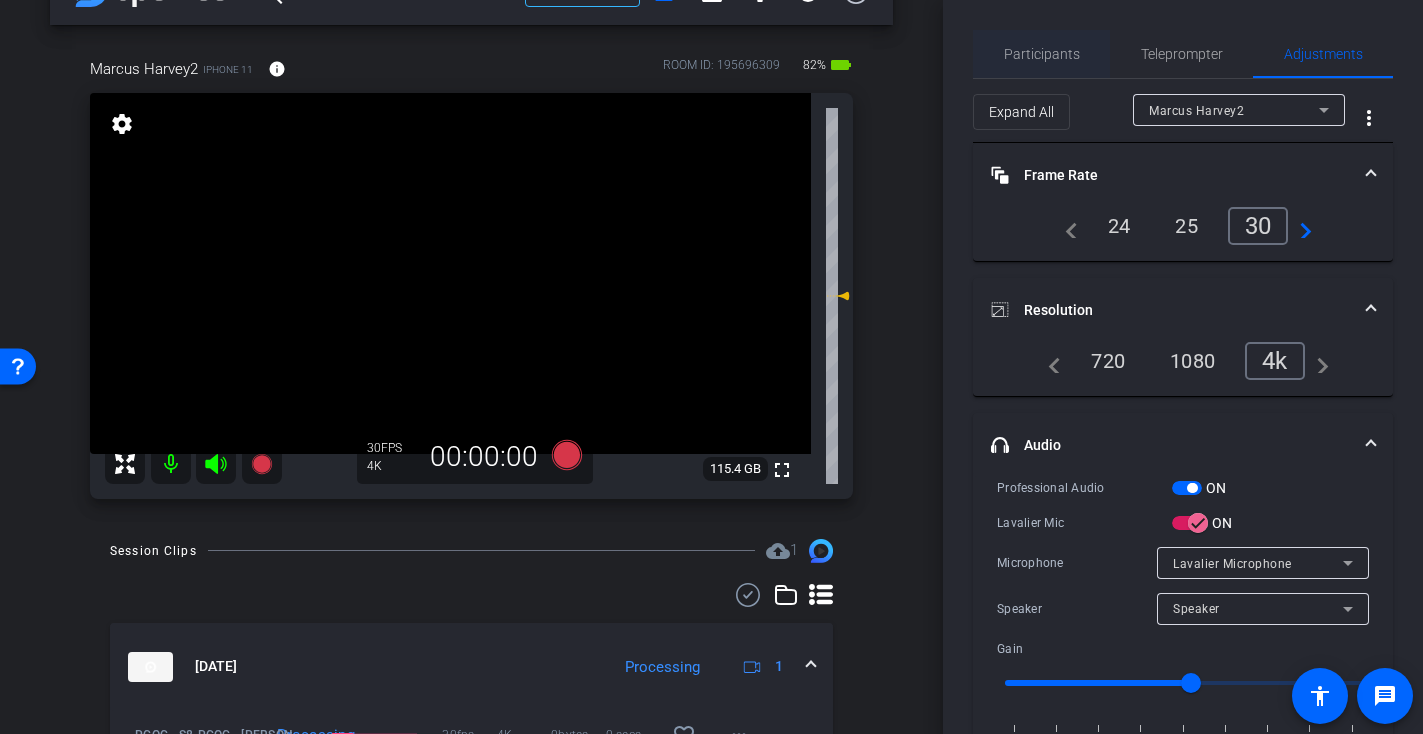 click on "Participants" at bounding box center (1042, 54) 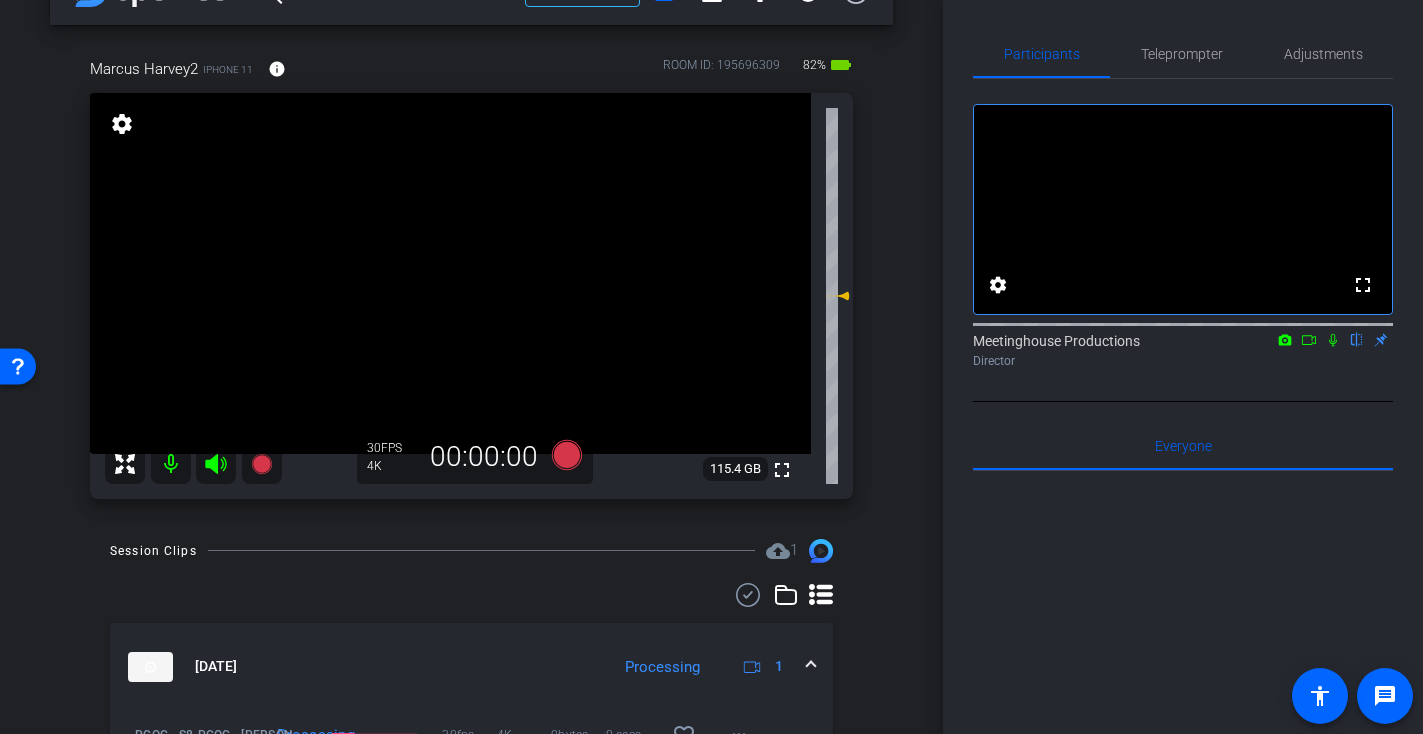 click 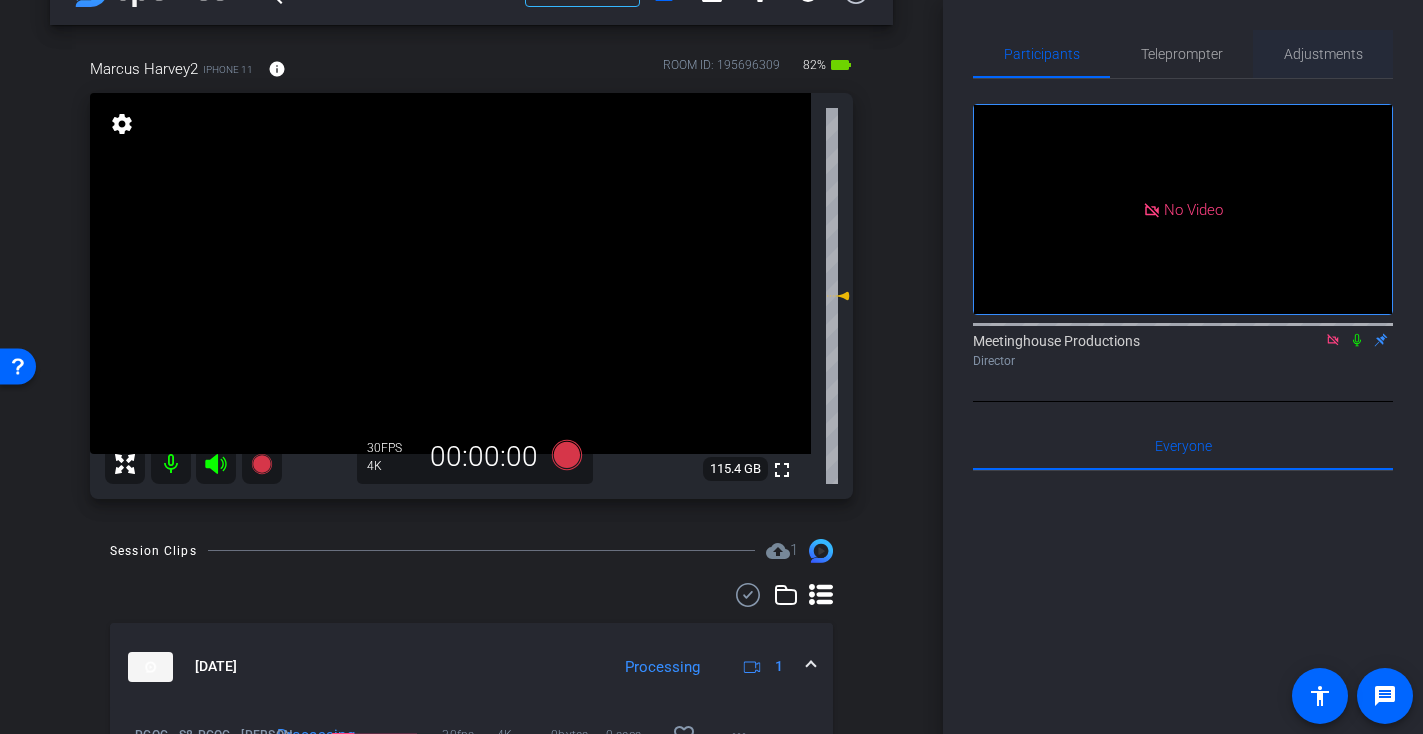 click on "Adjustments" at bounding box center (1323, 54) 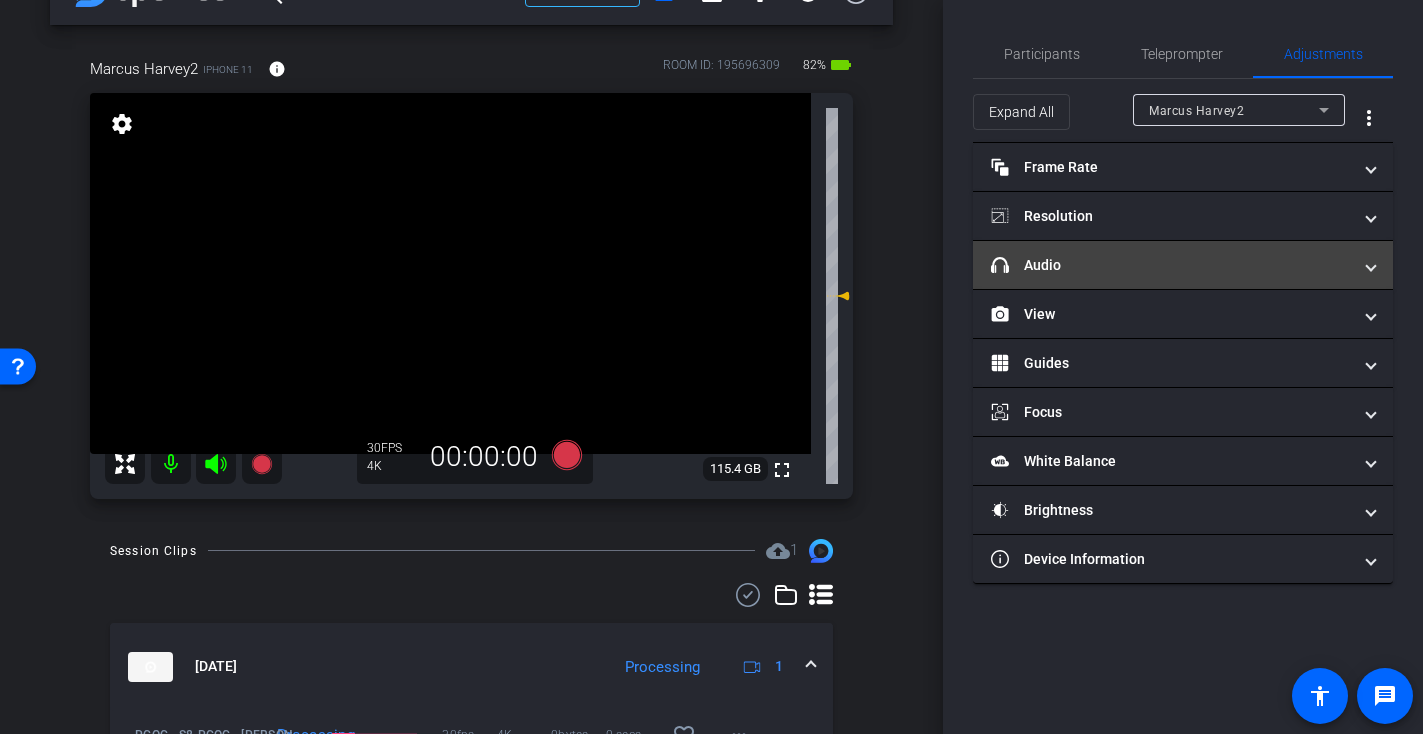 click on "headphone icon
Audio" at bounding box center [1183, 265] 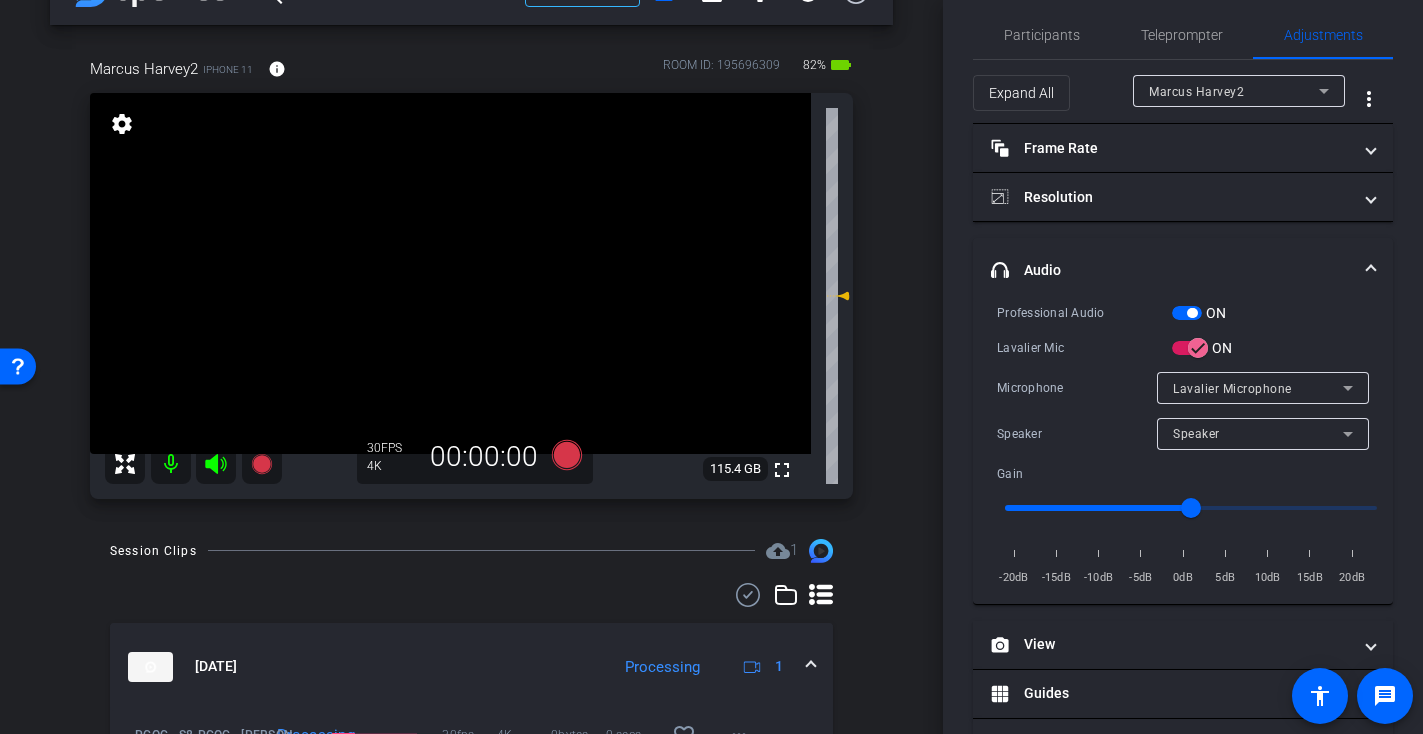 scroll, scrollTop: 22, scrollLeft: 0, axis: vertical 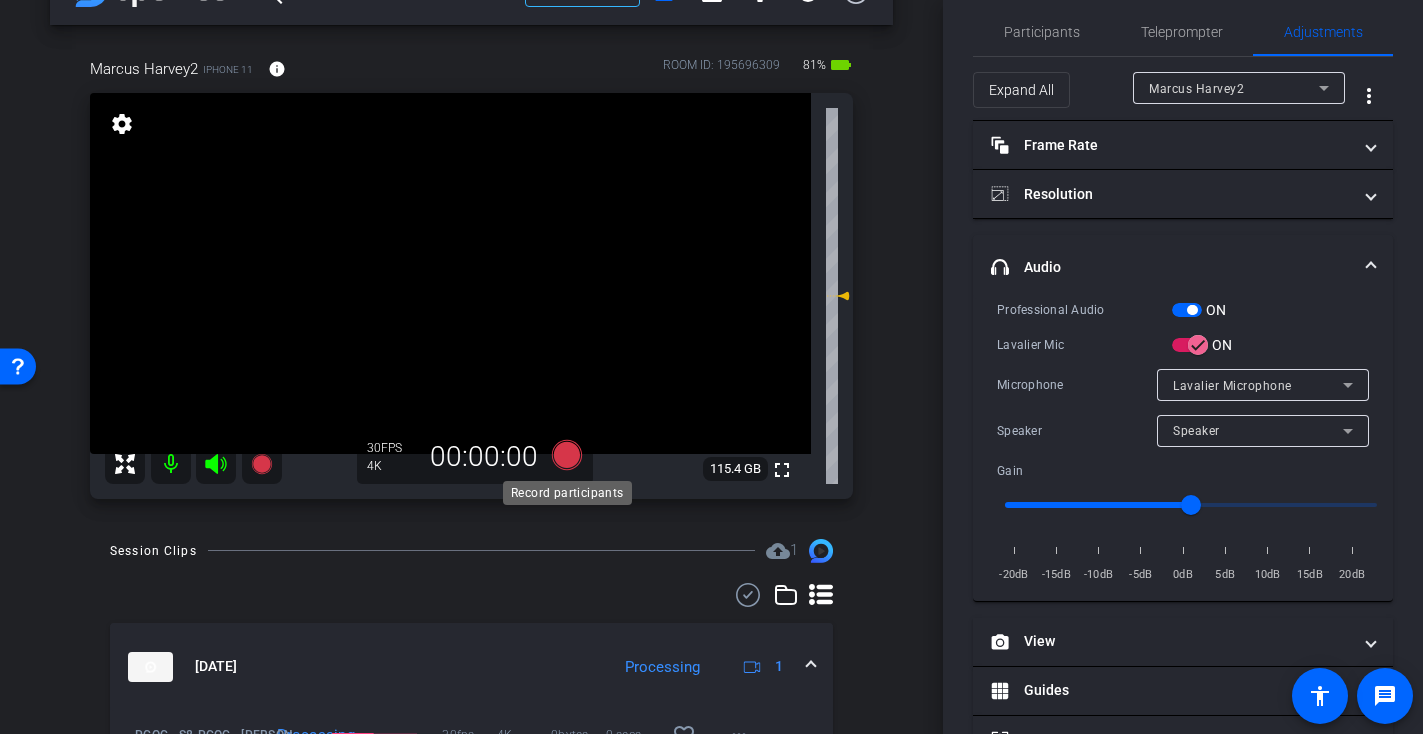 click 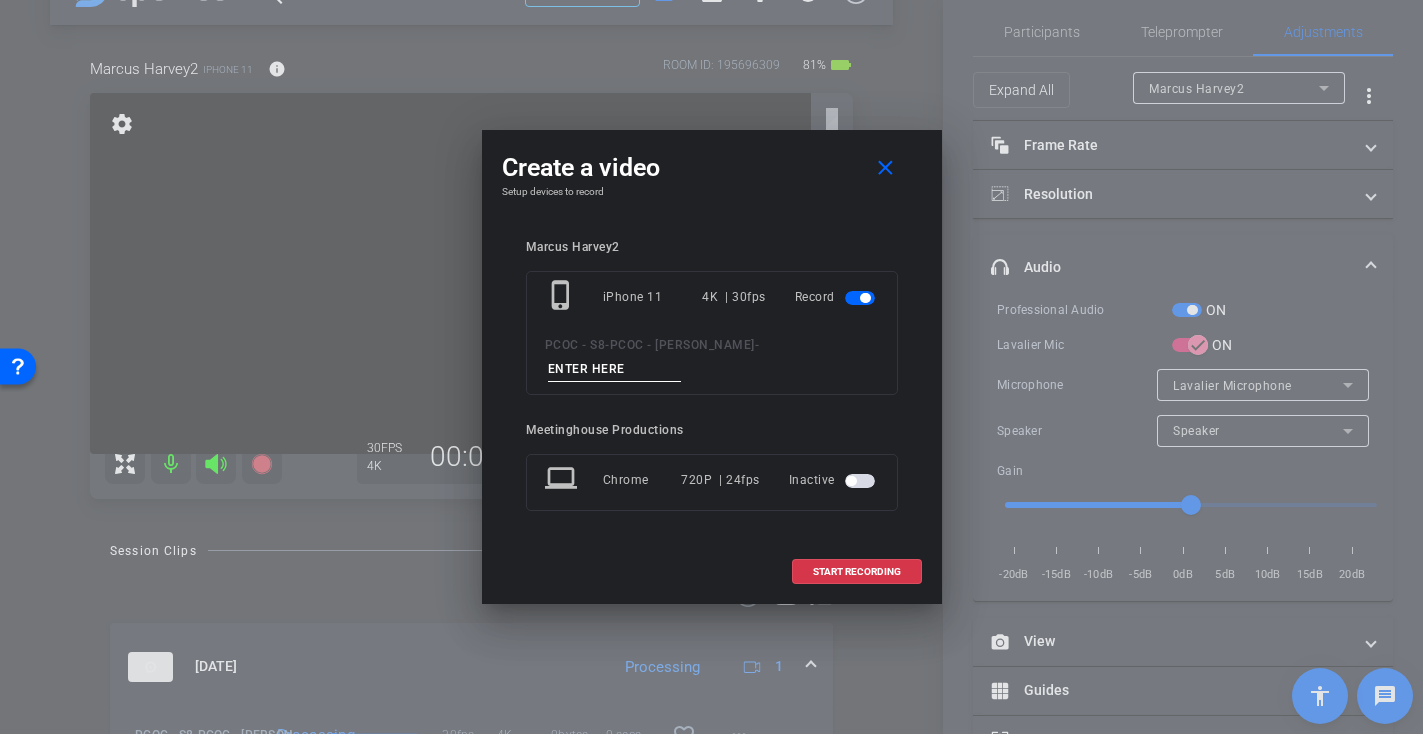 click at bounding box center (615, 369) 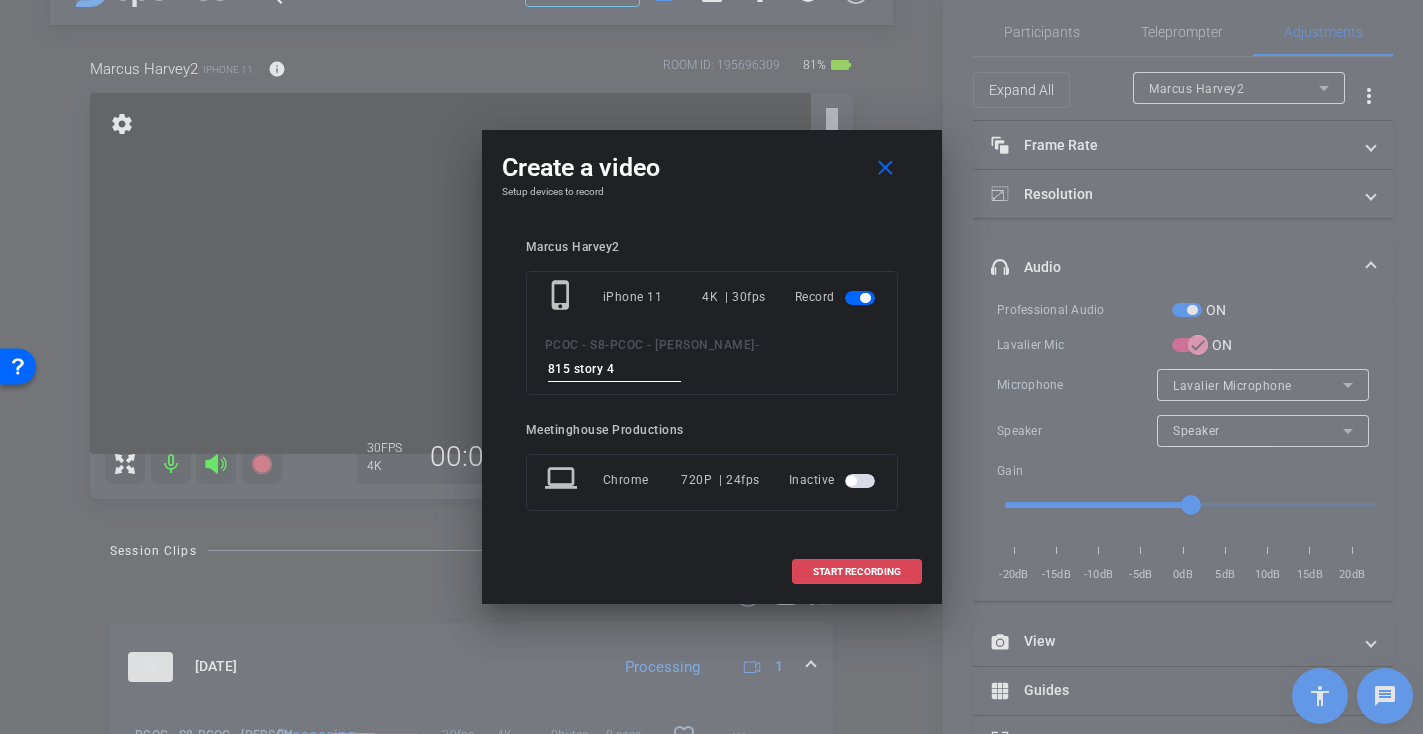 type on "815 story 4" 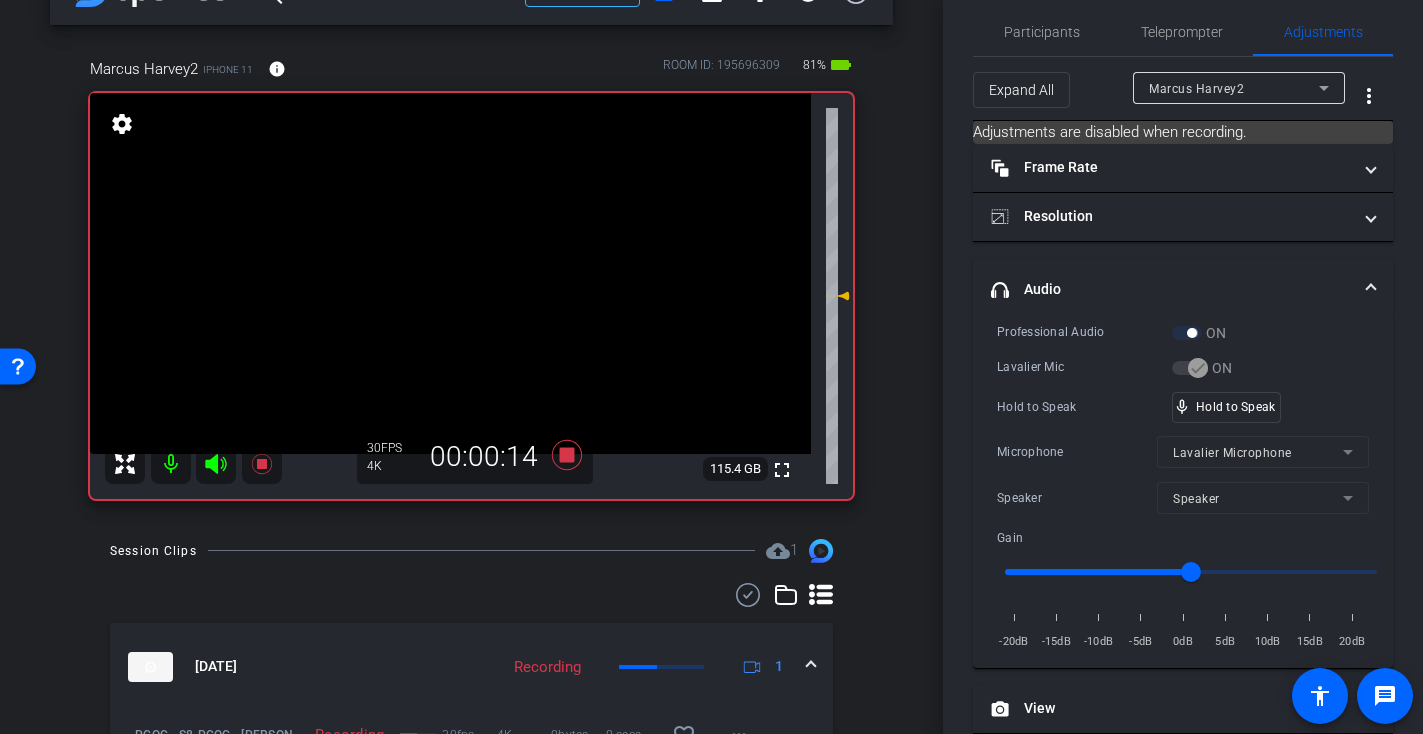 click at bounding box center [450, 273] 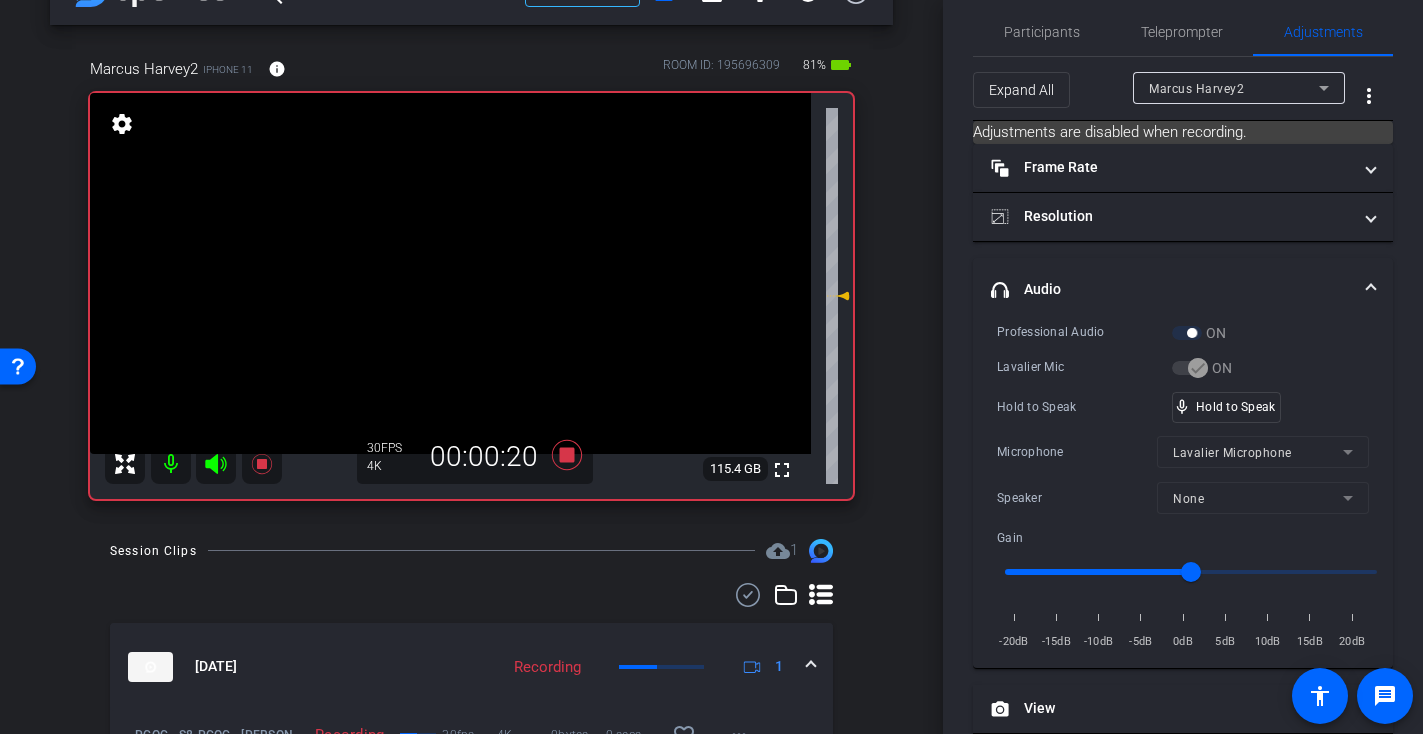 click at bounding box center [450, 273] 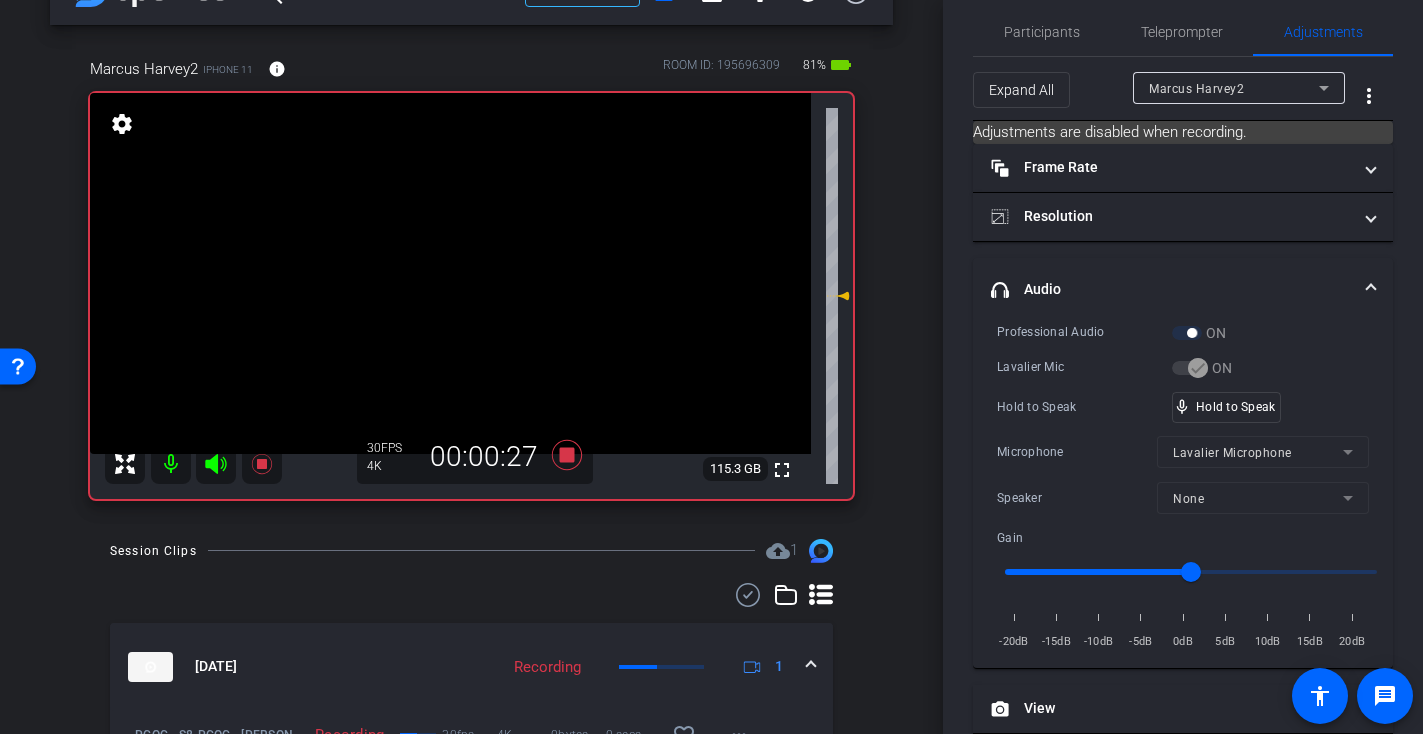 click at bounding box center [450, 273] 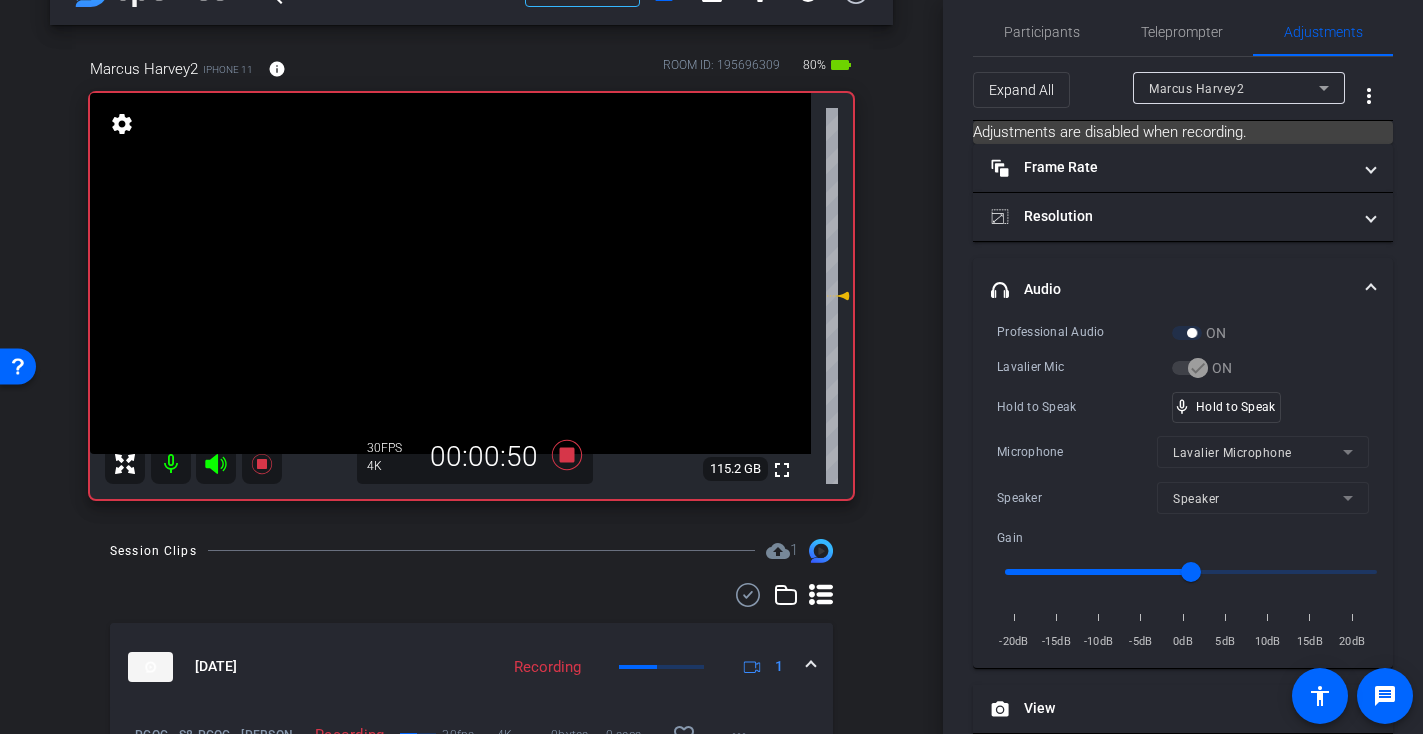 click at bounding box center [450, 273] 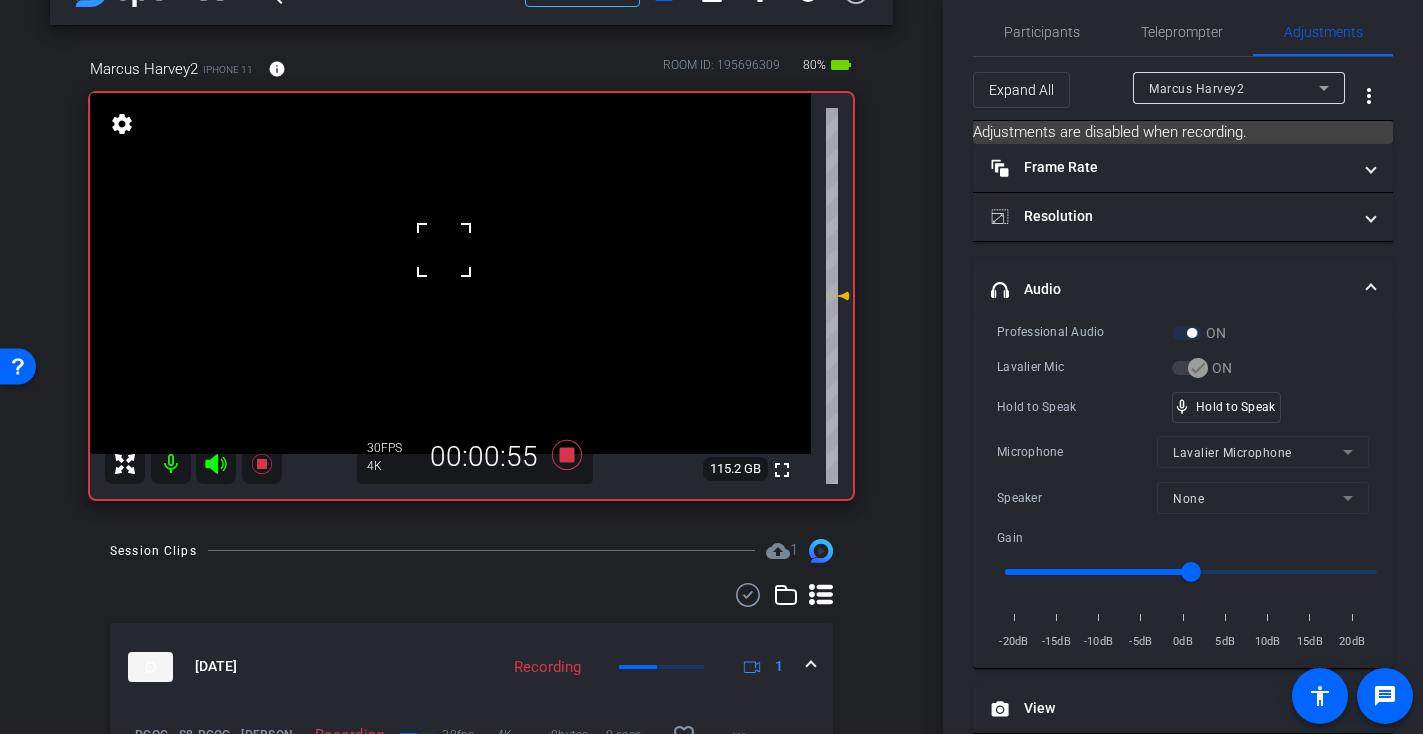 click at bounding box center (444, 250) 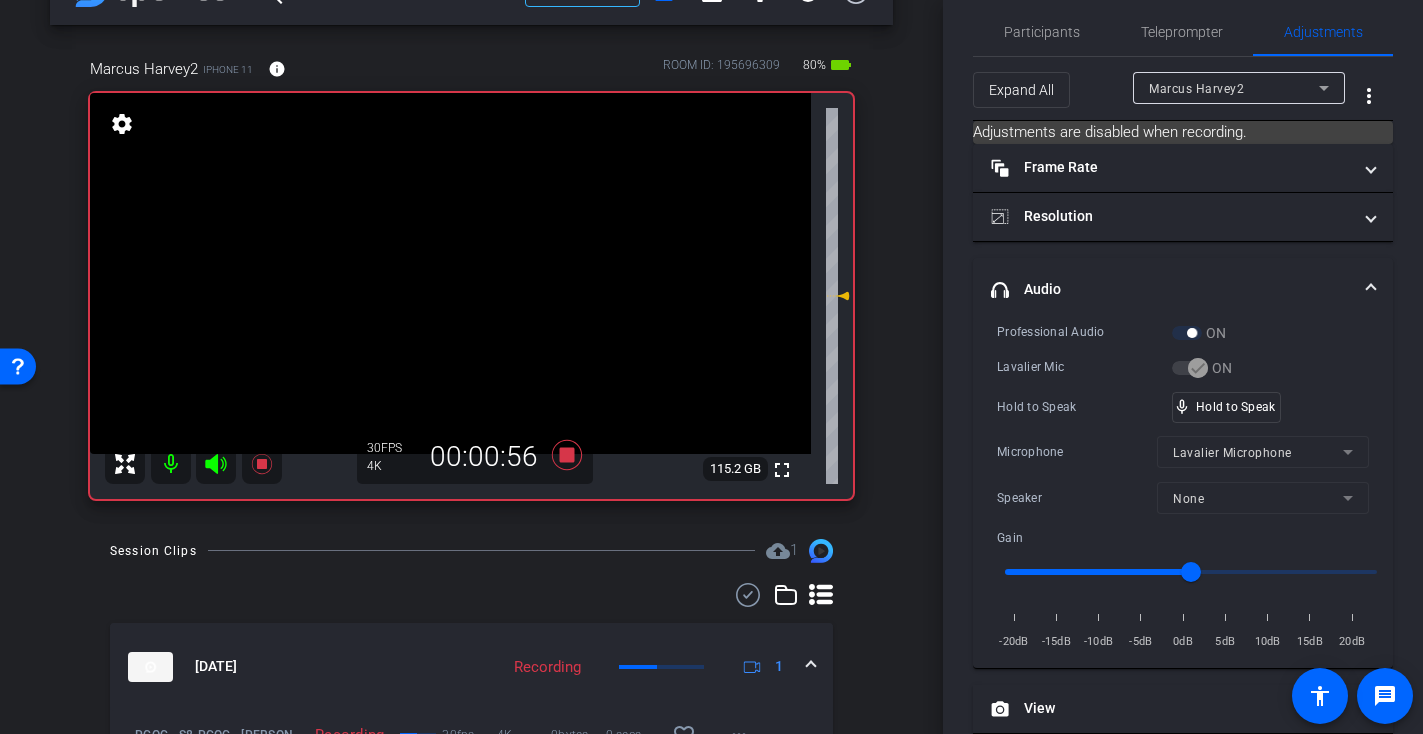 click at bounding box center [450, 273] 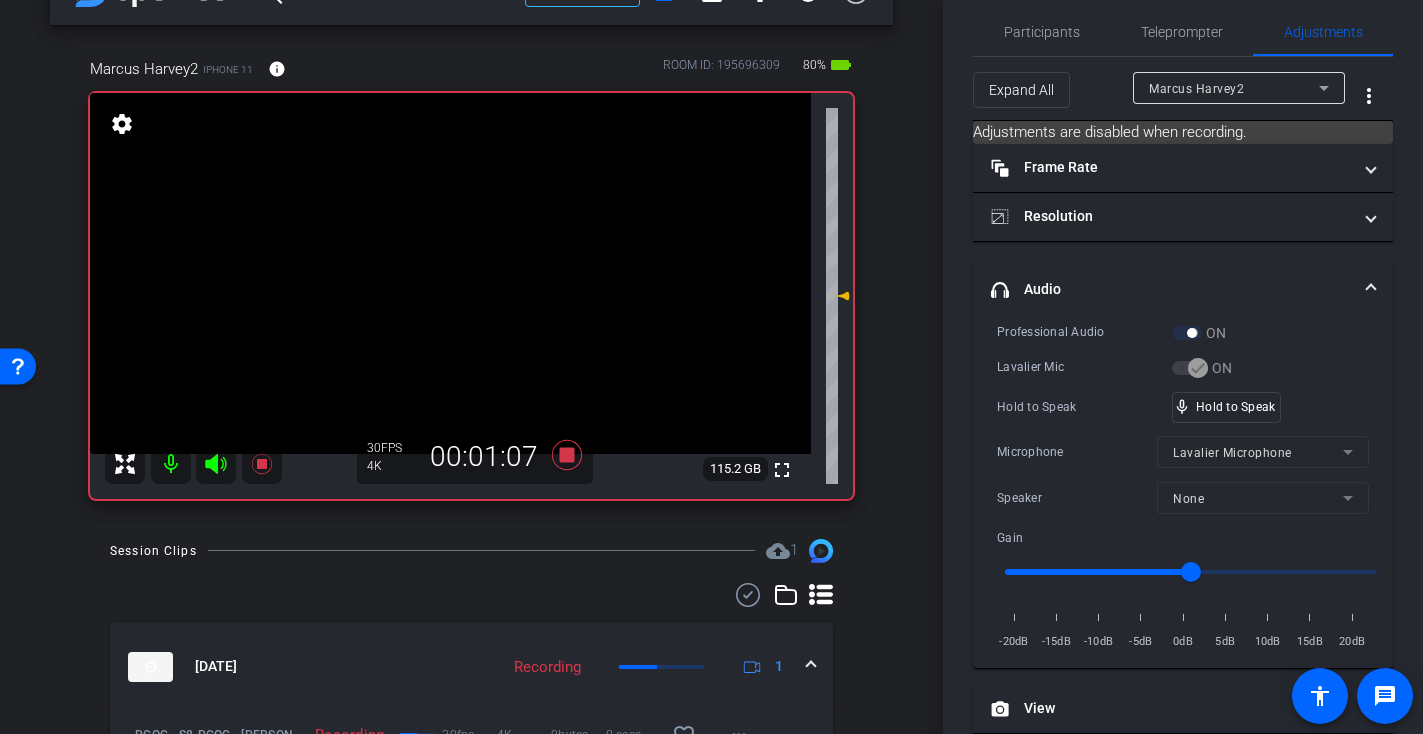 click at bounding box center [450, 273] 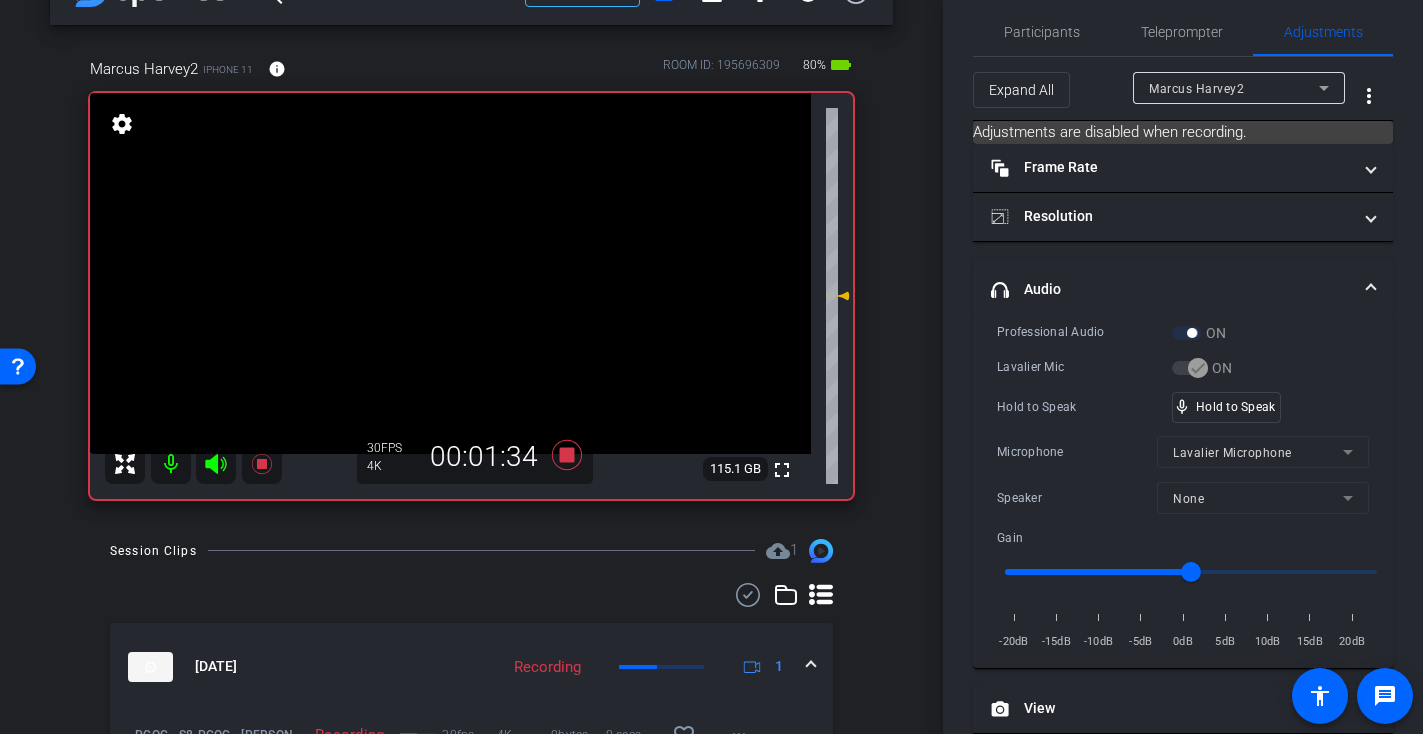 click at bounding box center (450, 273) 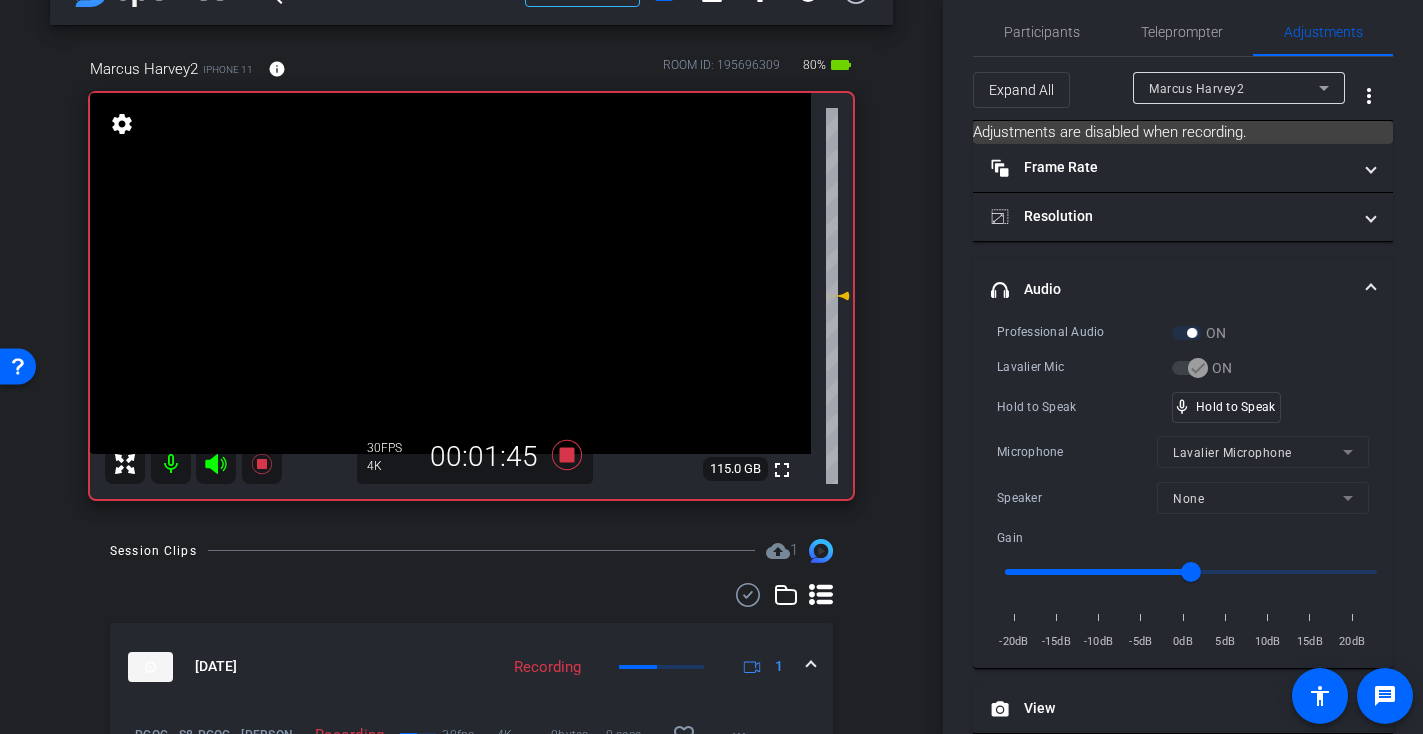 click at bounding box center [450, 273] 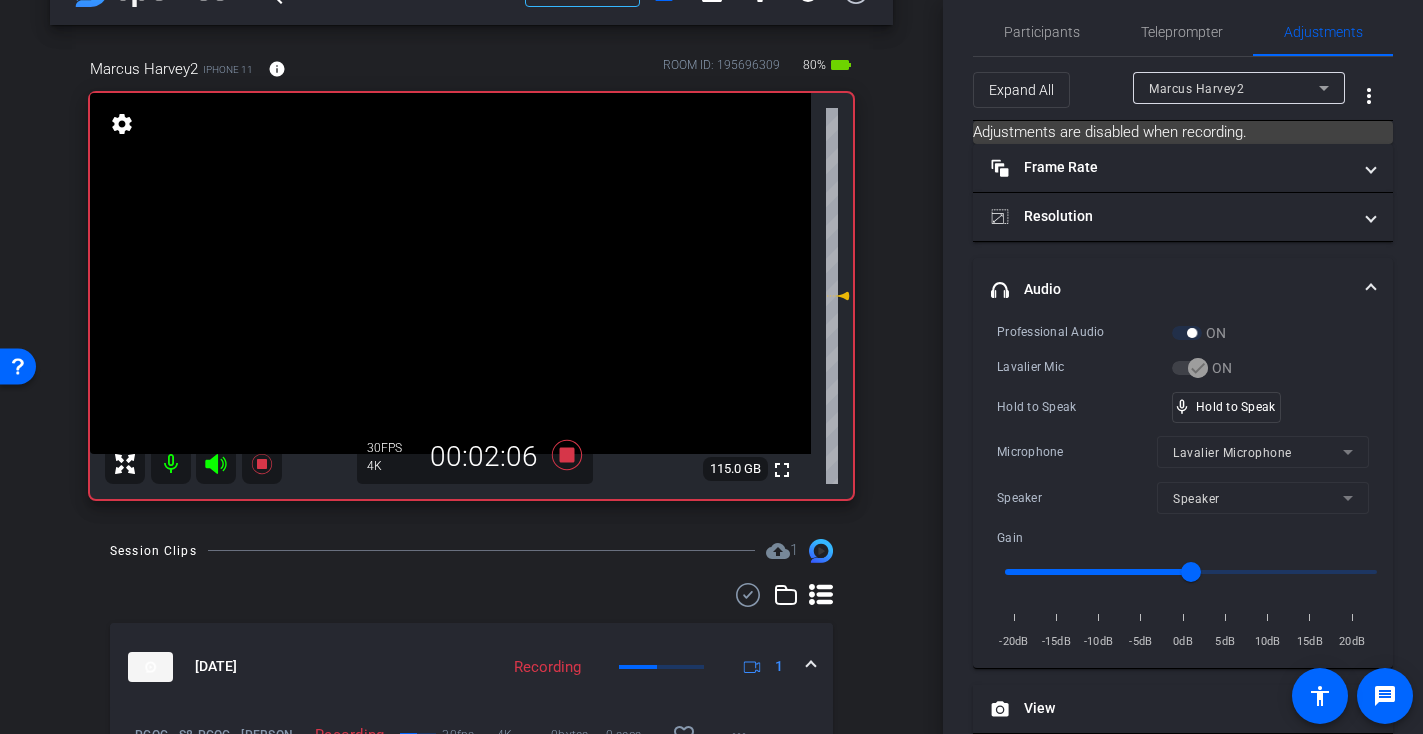 click at bounding box center (450, 273) 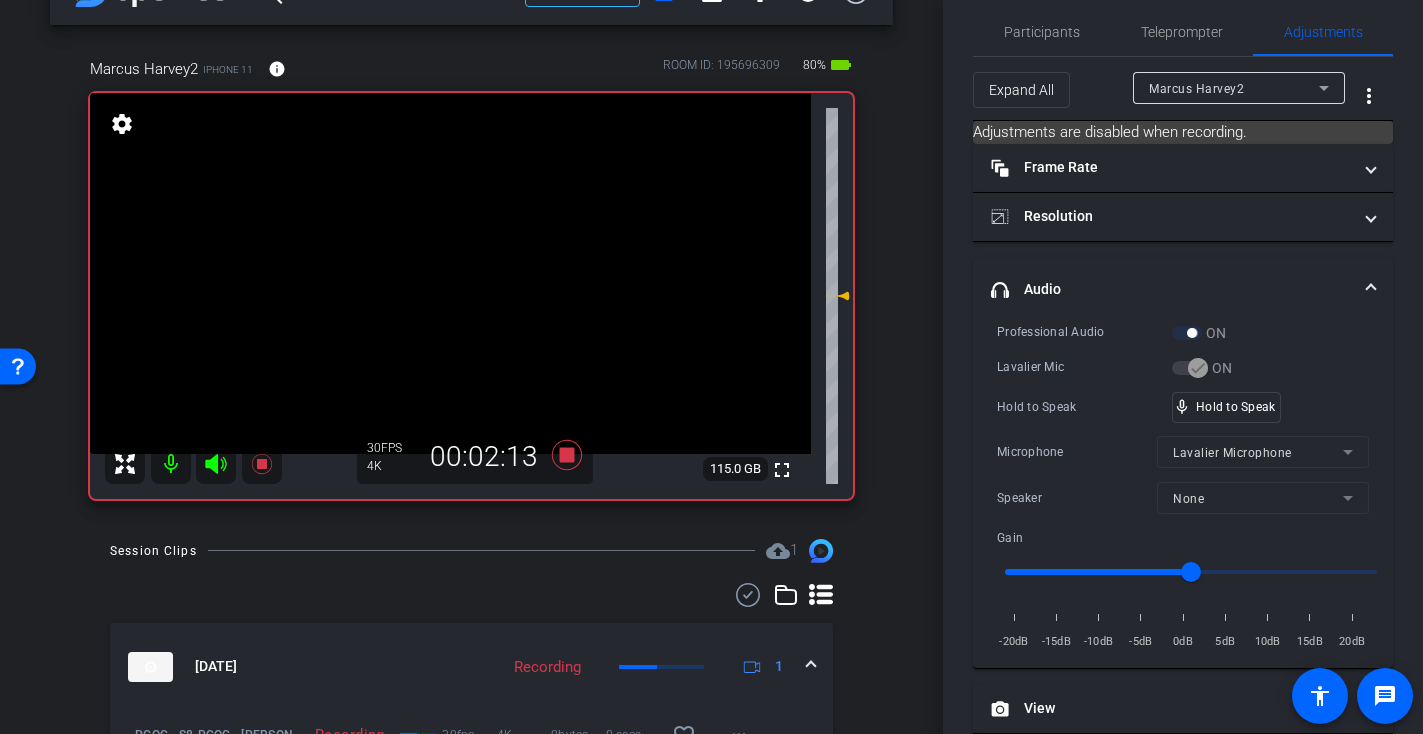 click at bounding box center [450, 273] 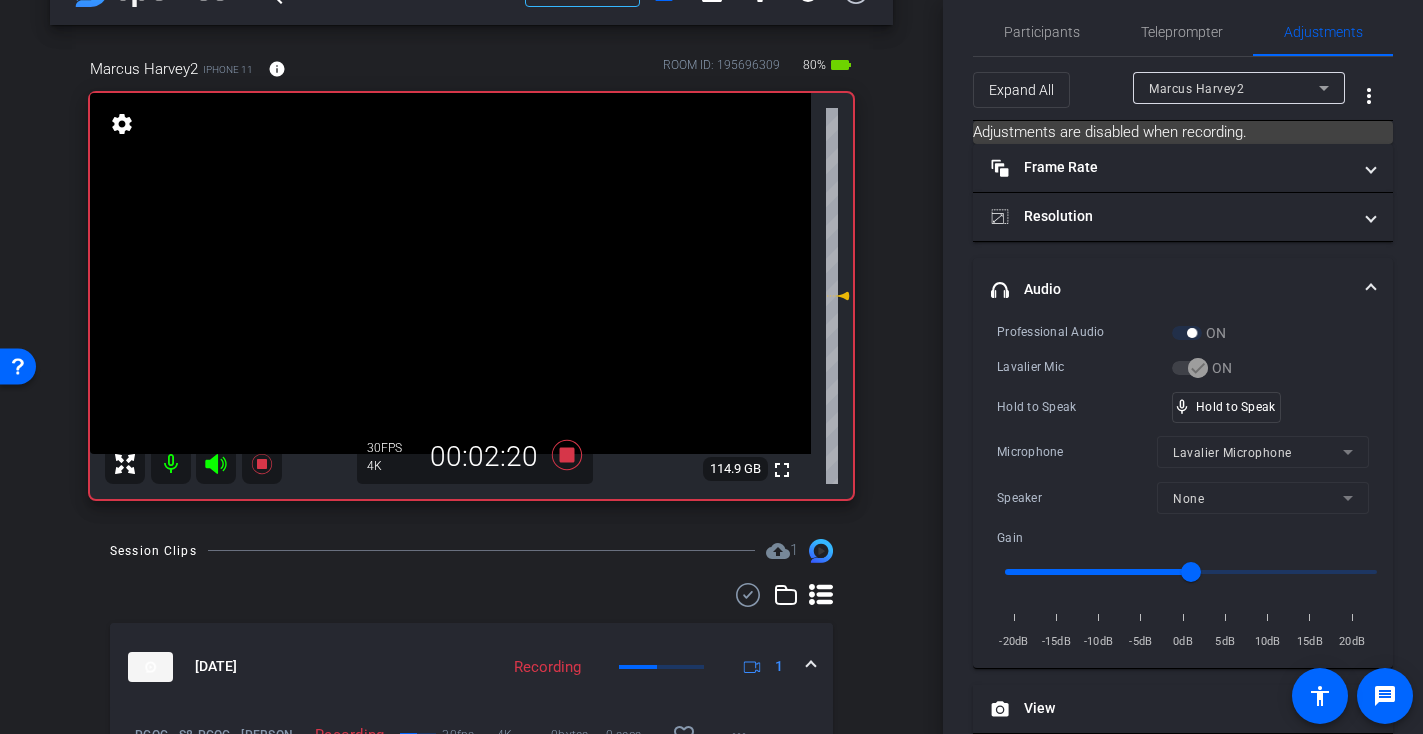 click at bounding box center [450, 273] 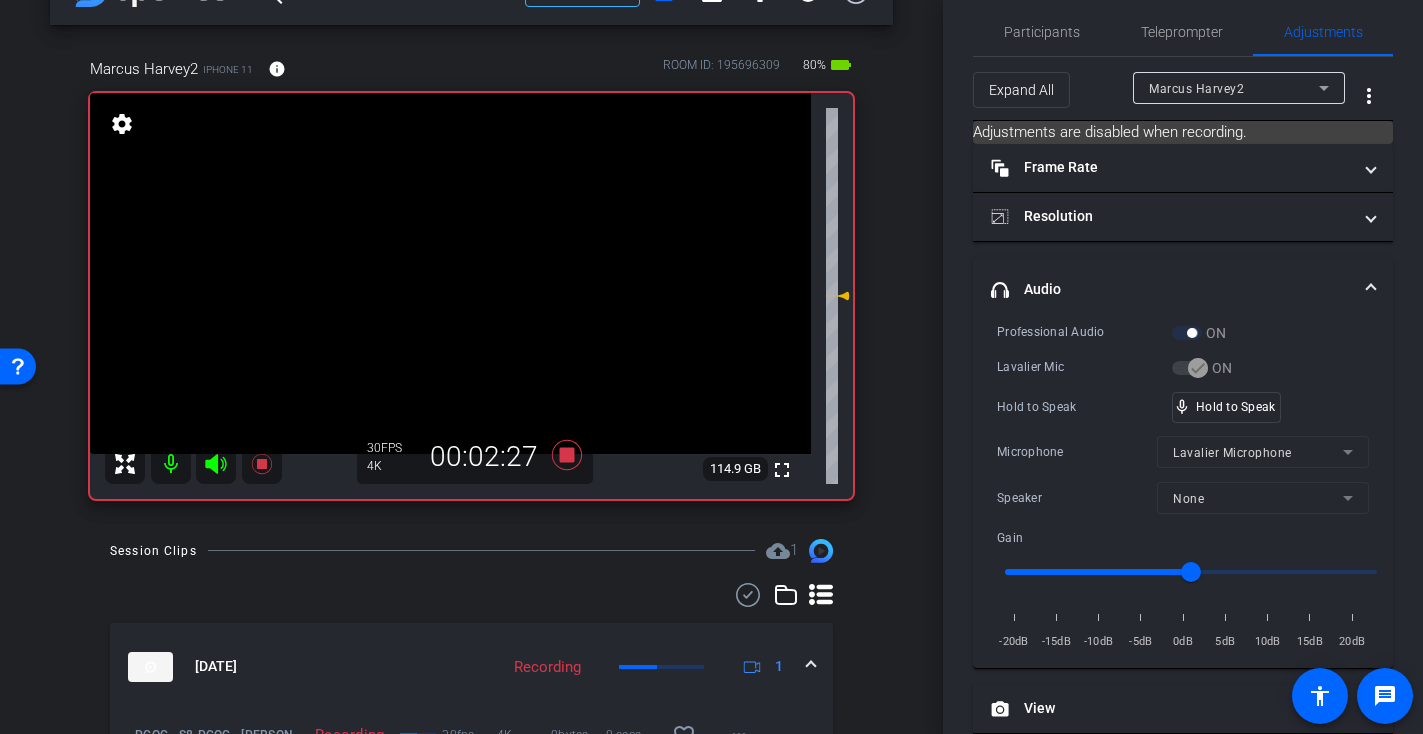 click at bounding box center [450, 273] 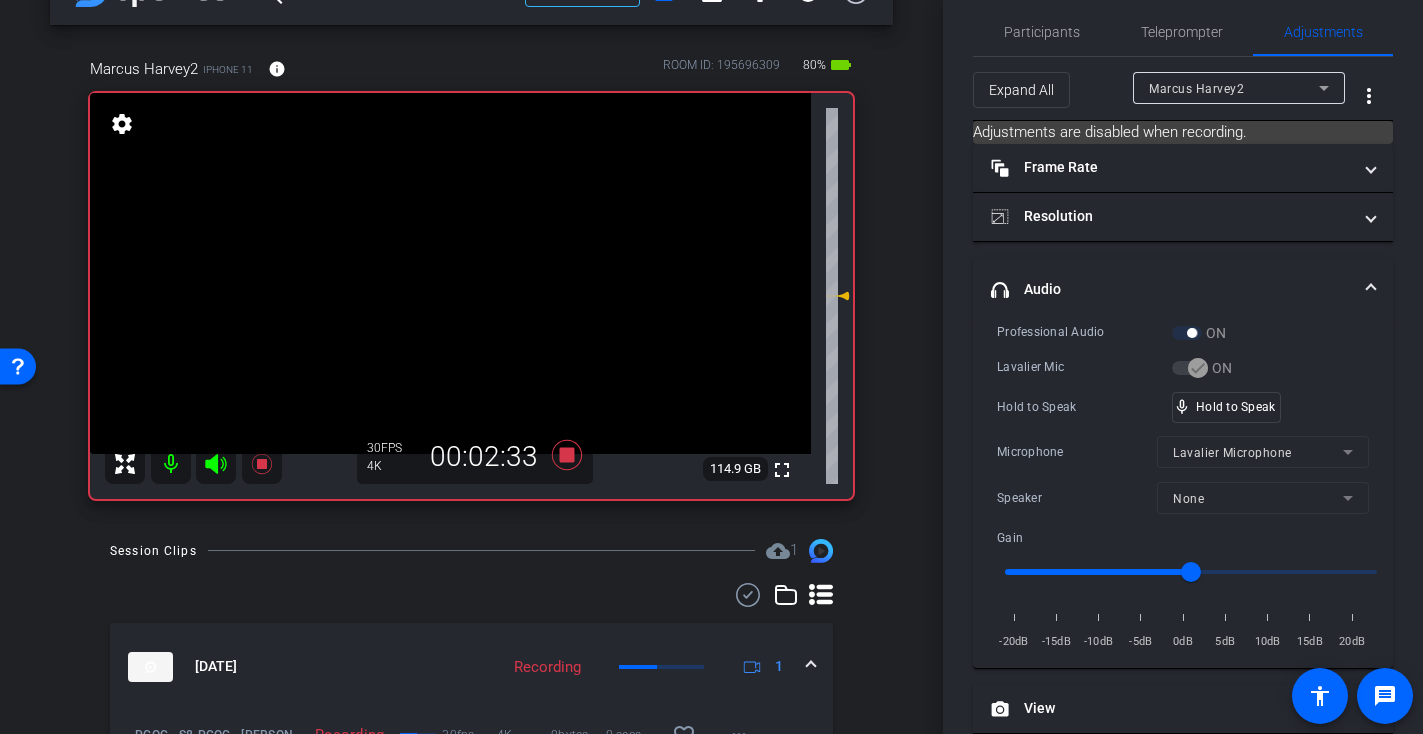 click at bounding box center [450, 273] 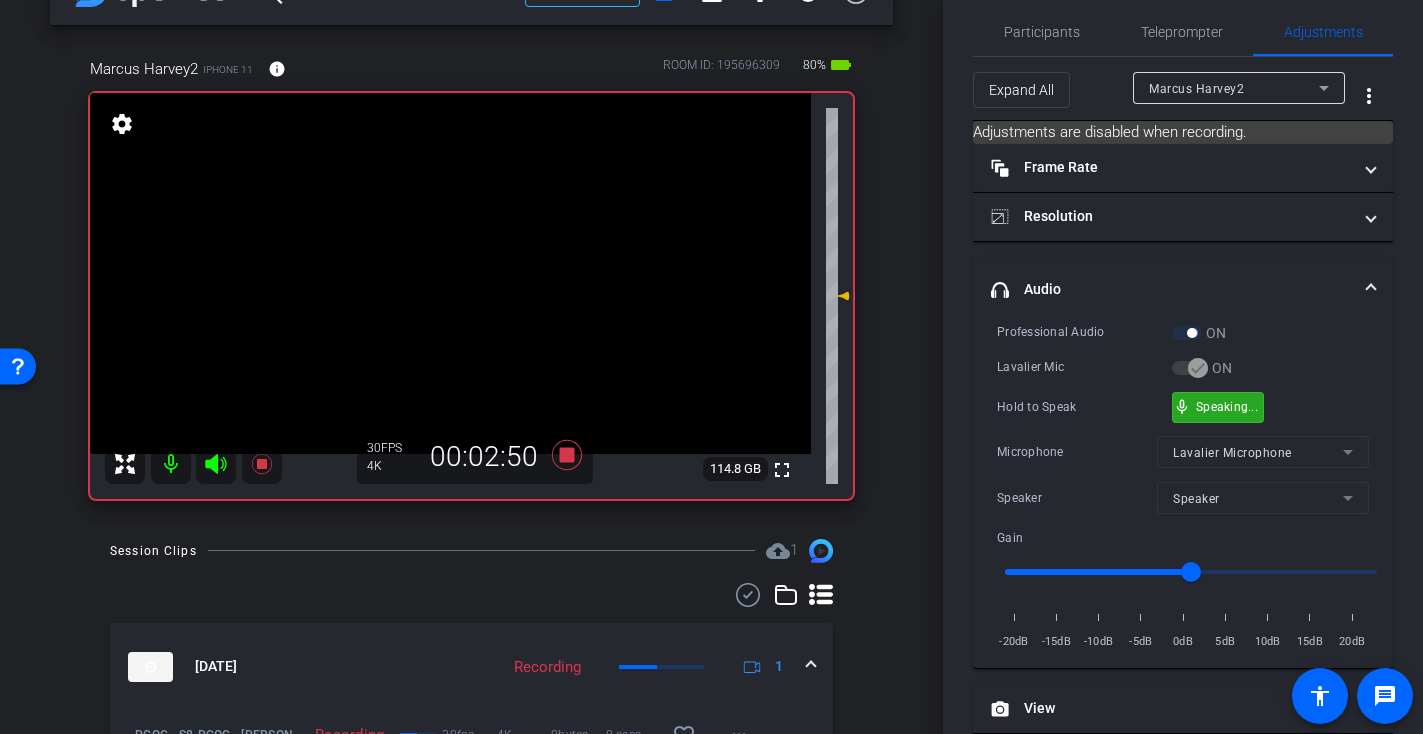 click on "mic_none Speaking..." at bounding box center [1218, 407] 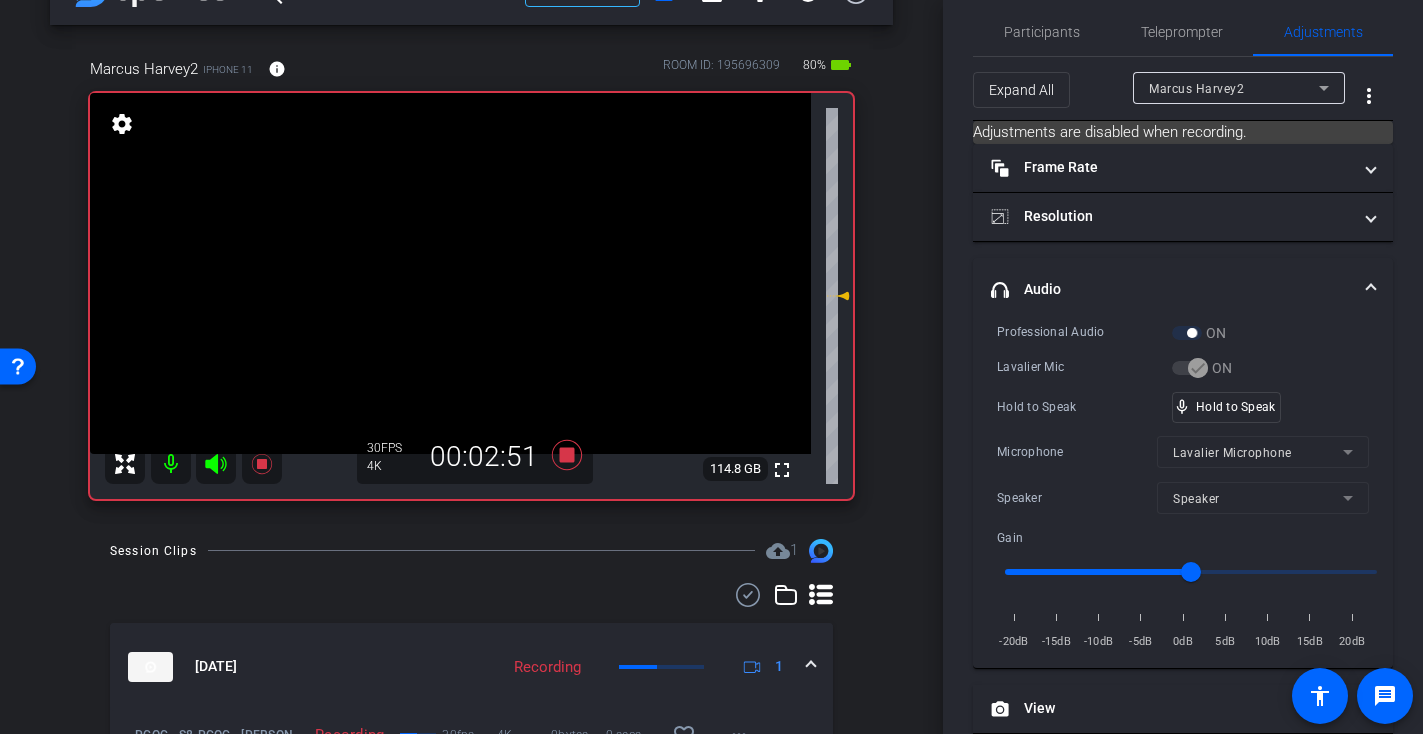click at bounding box center (450, 273) 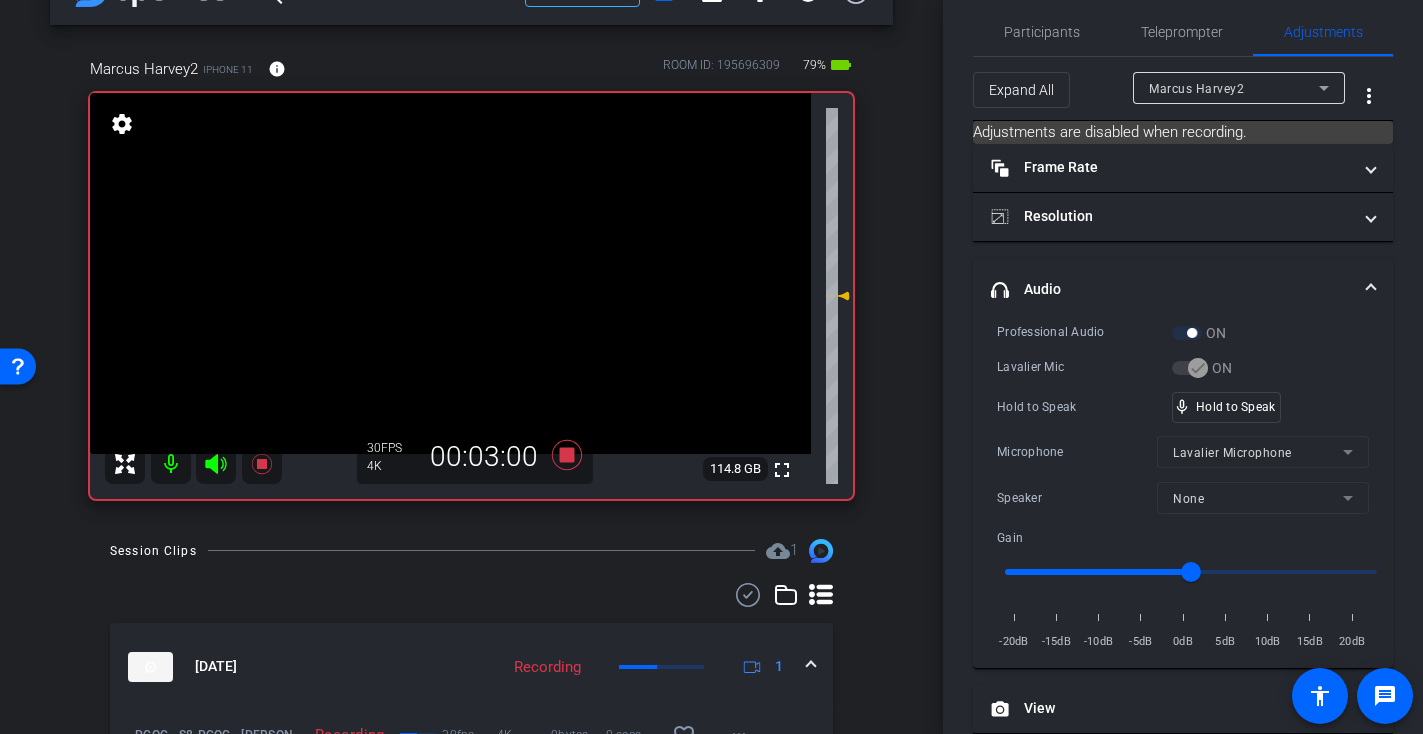 click at bounding box center (450, 273) 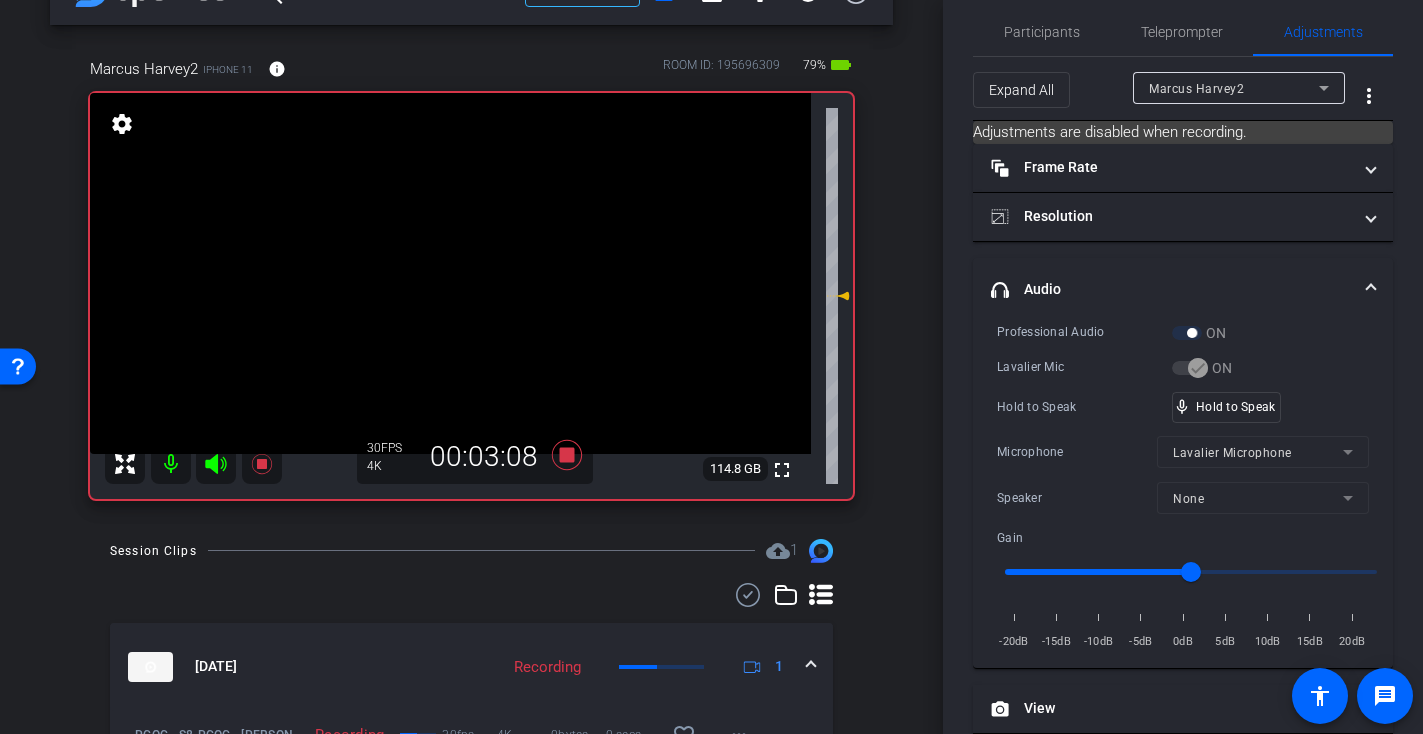 click at bounding box center [450, 273] 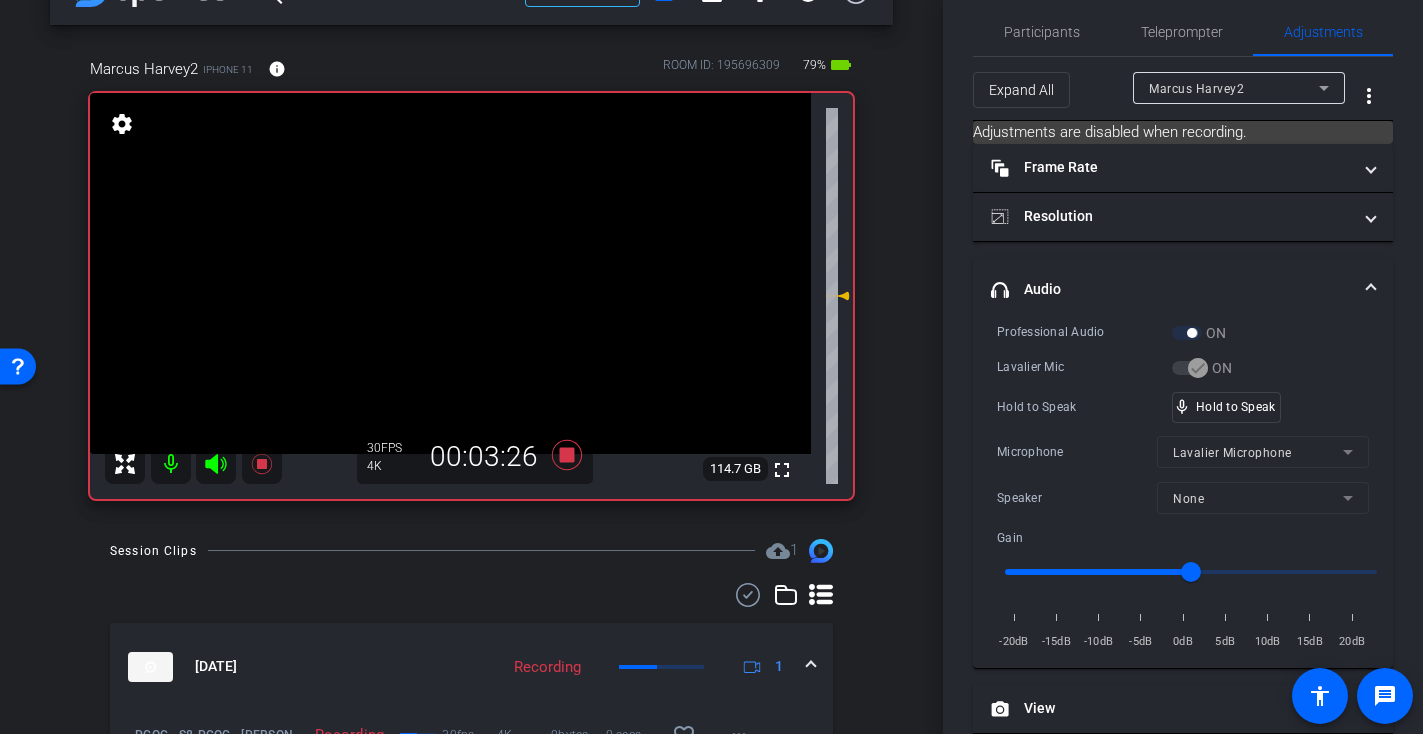 click at bounding box center [450, 273] 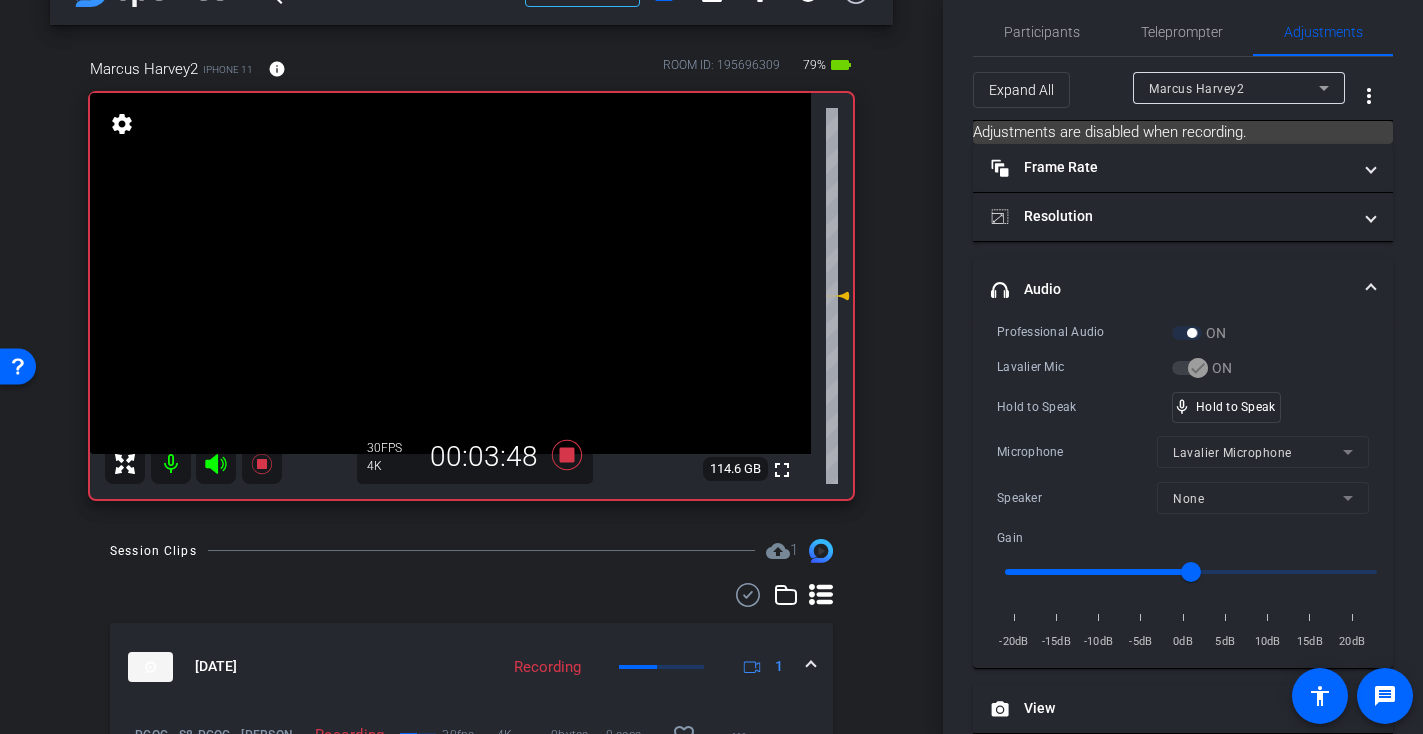 click at bounding box center (450, 273) 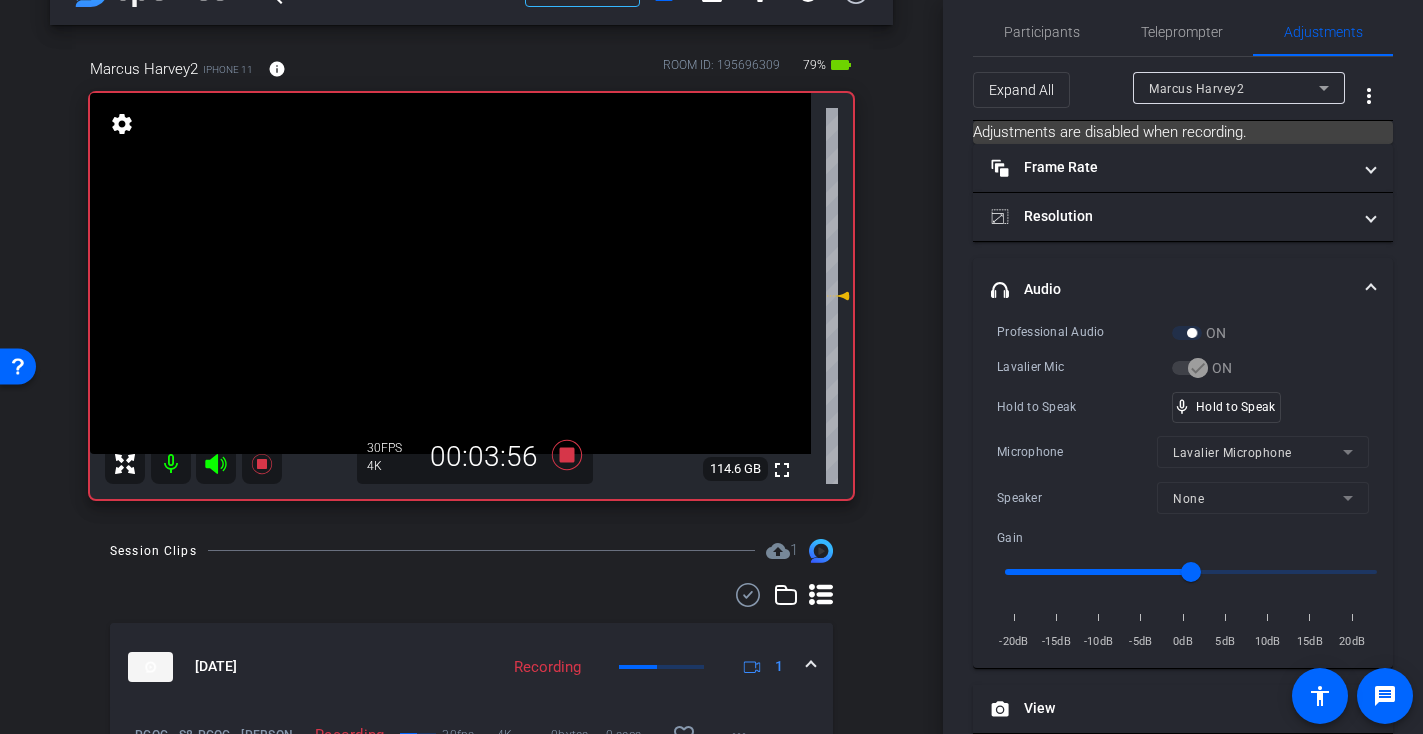click at bounding box center (450, 273) 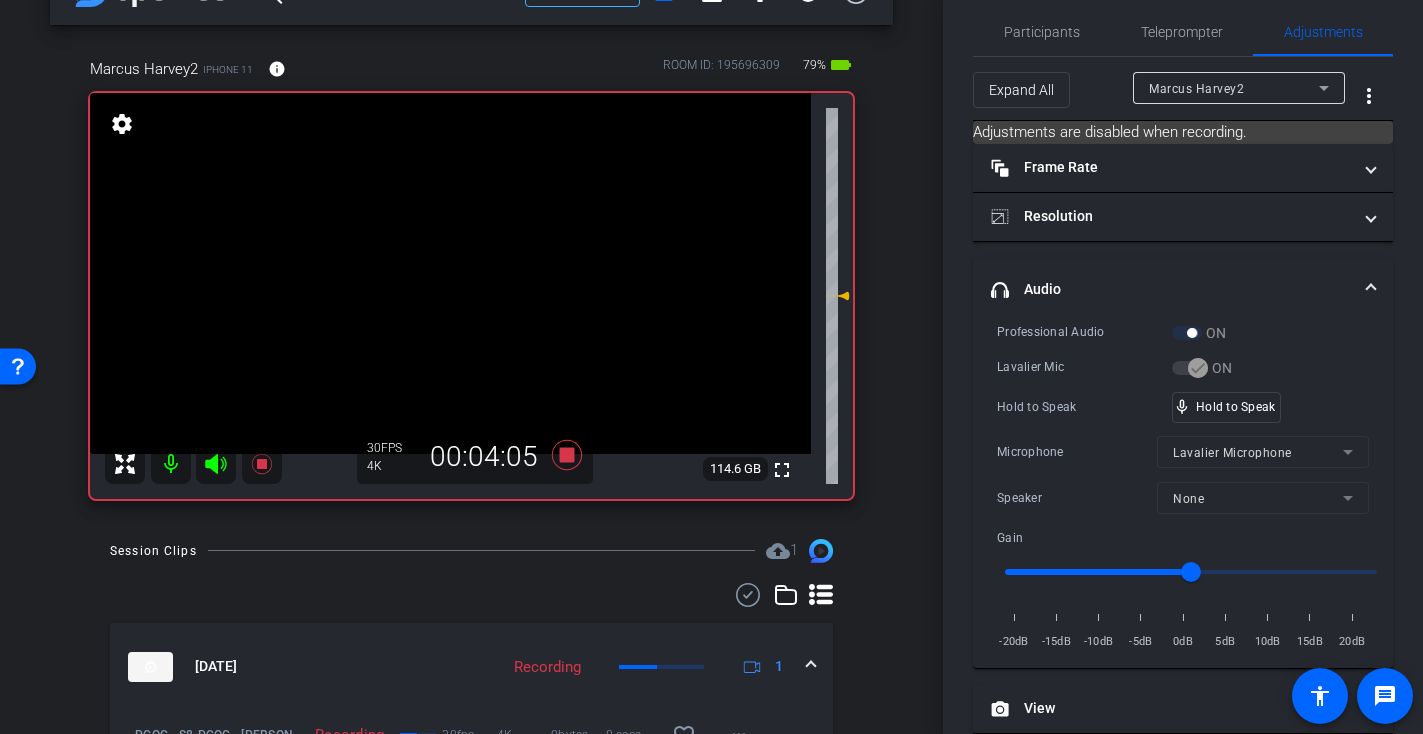 click at bounding box center [450, 273] 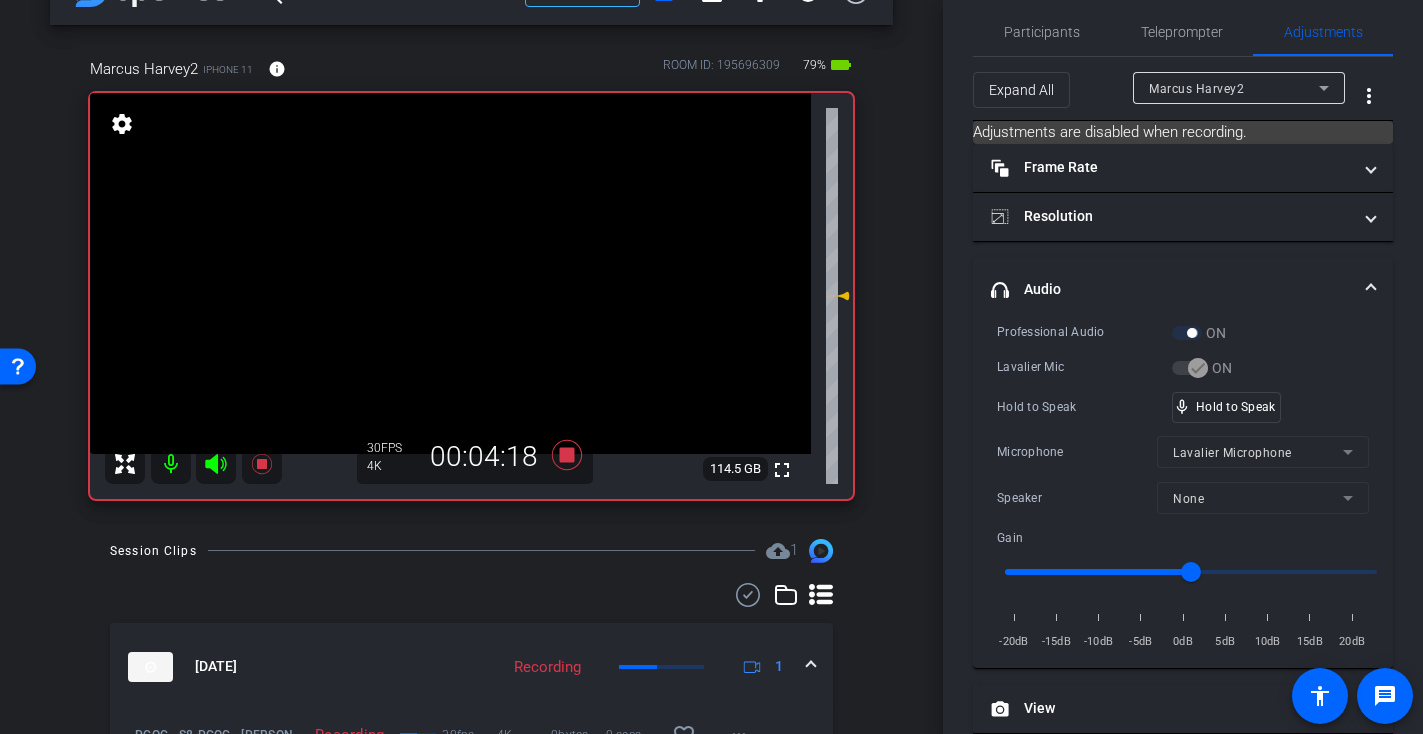 click at bounding box center [450, 273] 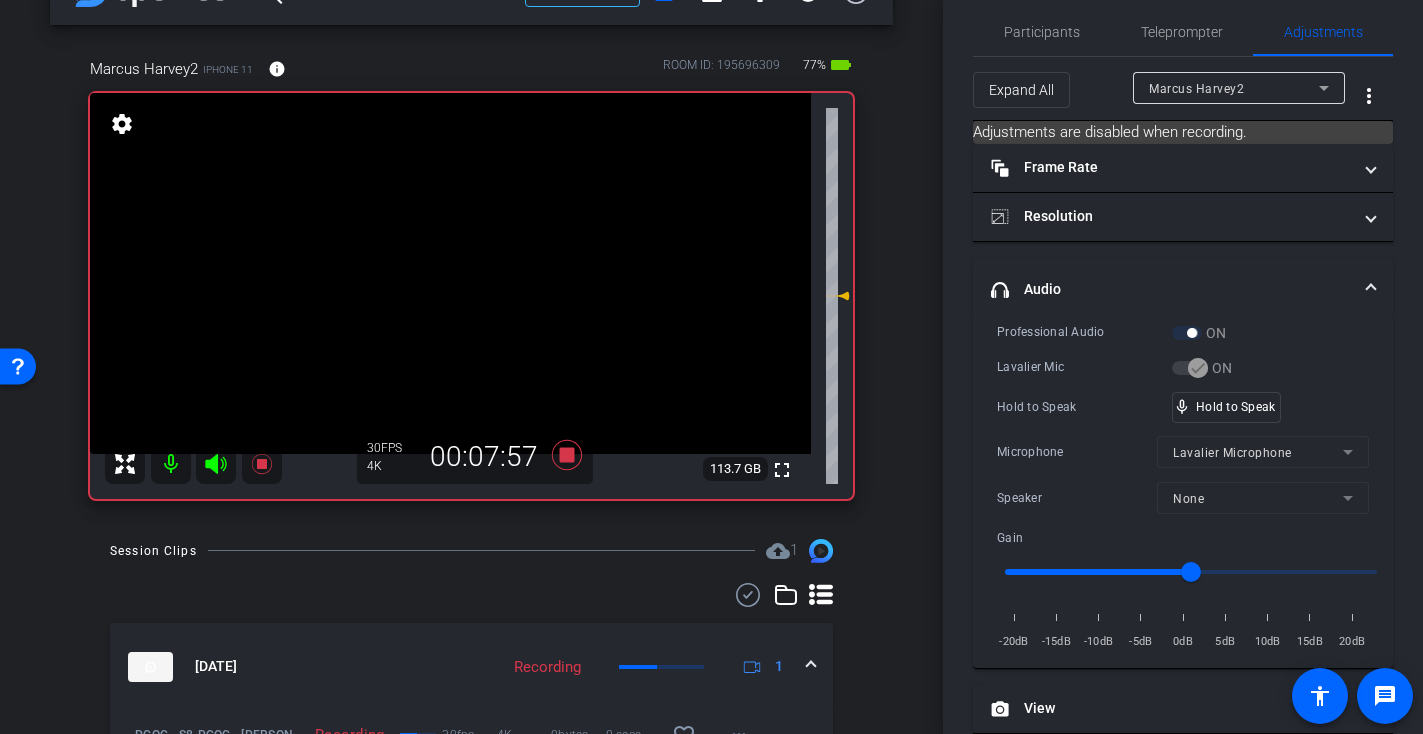 click at bounding box center [450, 273] 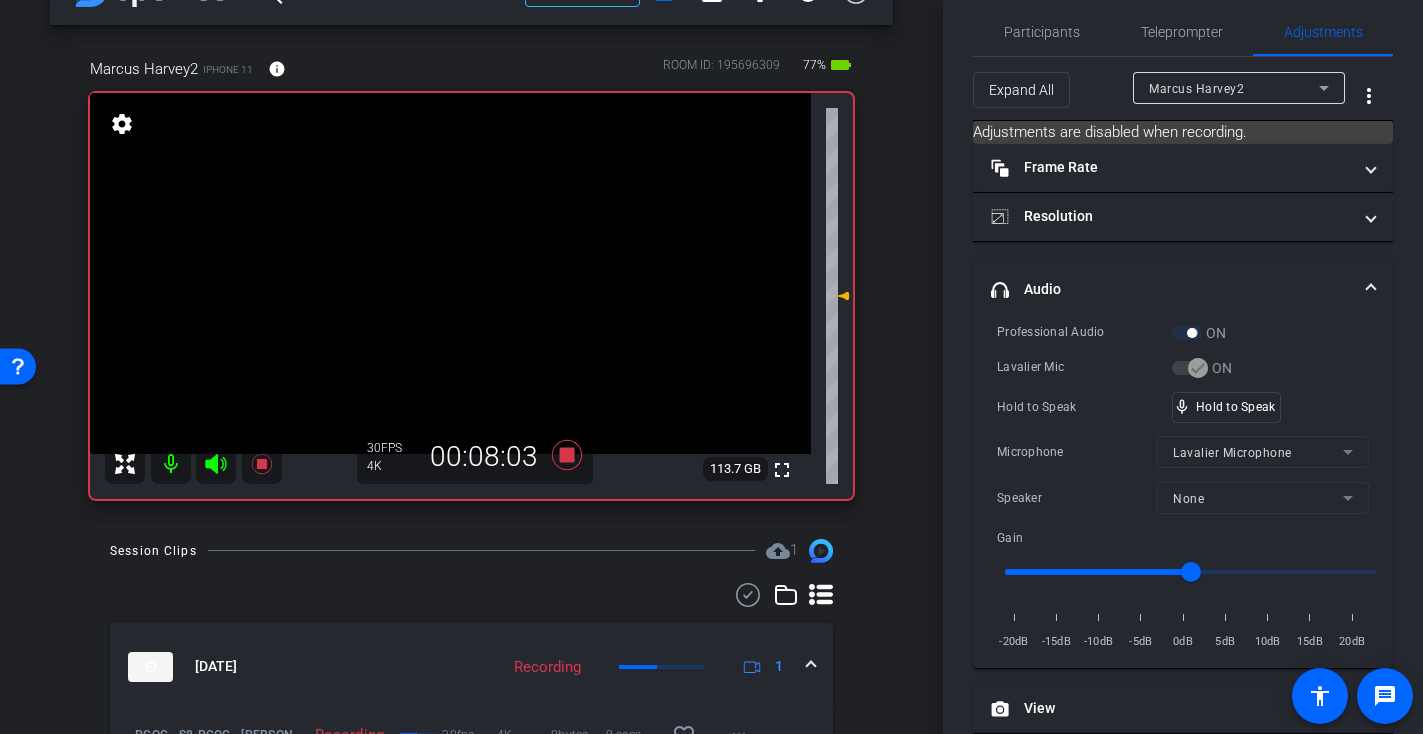 click at bounding box center [450, 273] 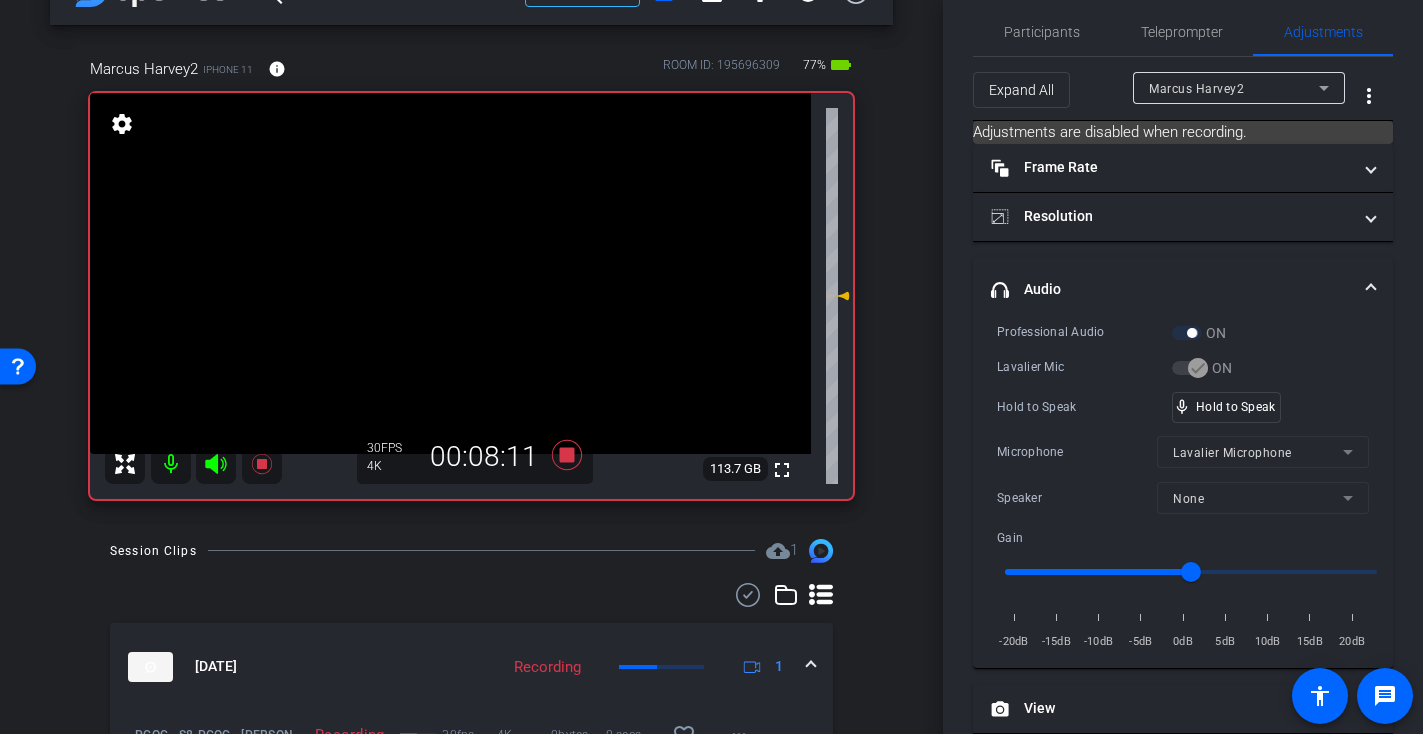 click at bounding box center [450, 273] 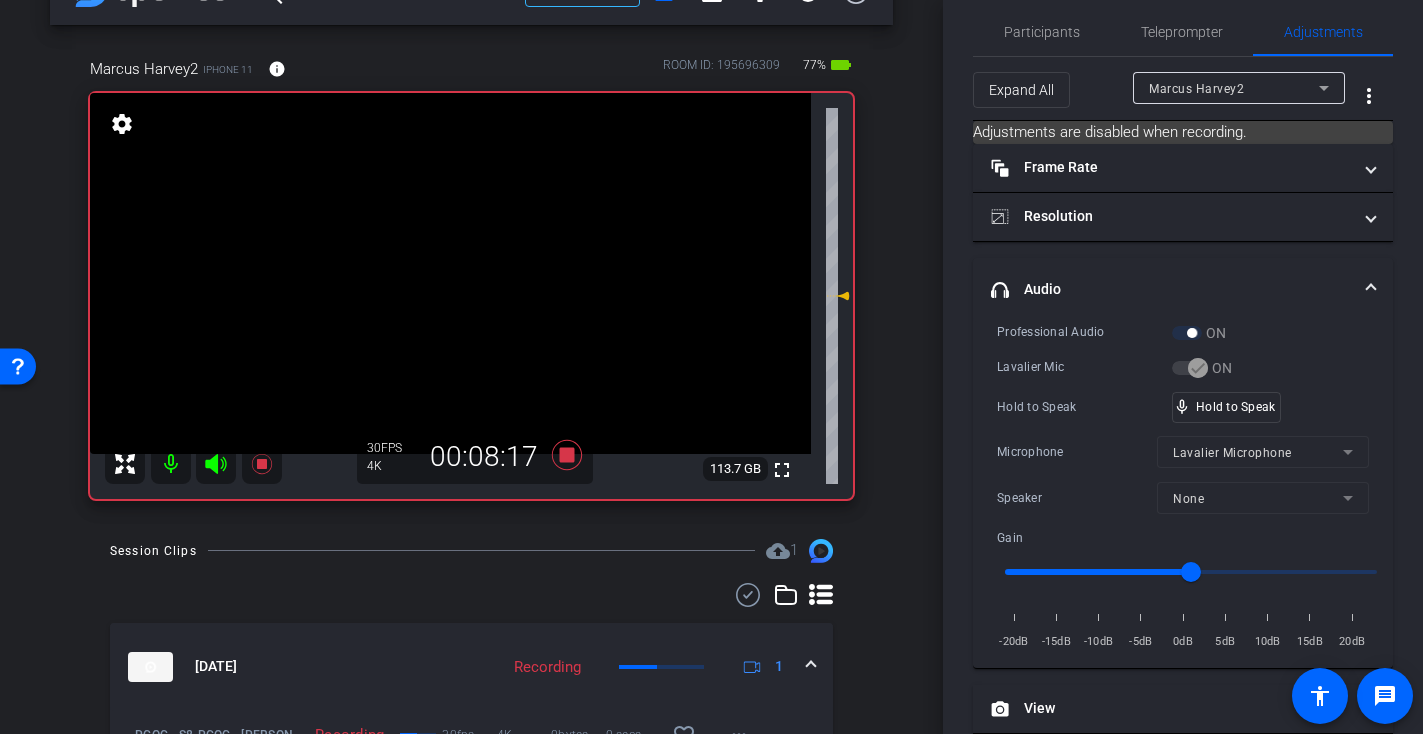 click at bounding box center (450, 273) 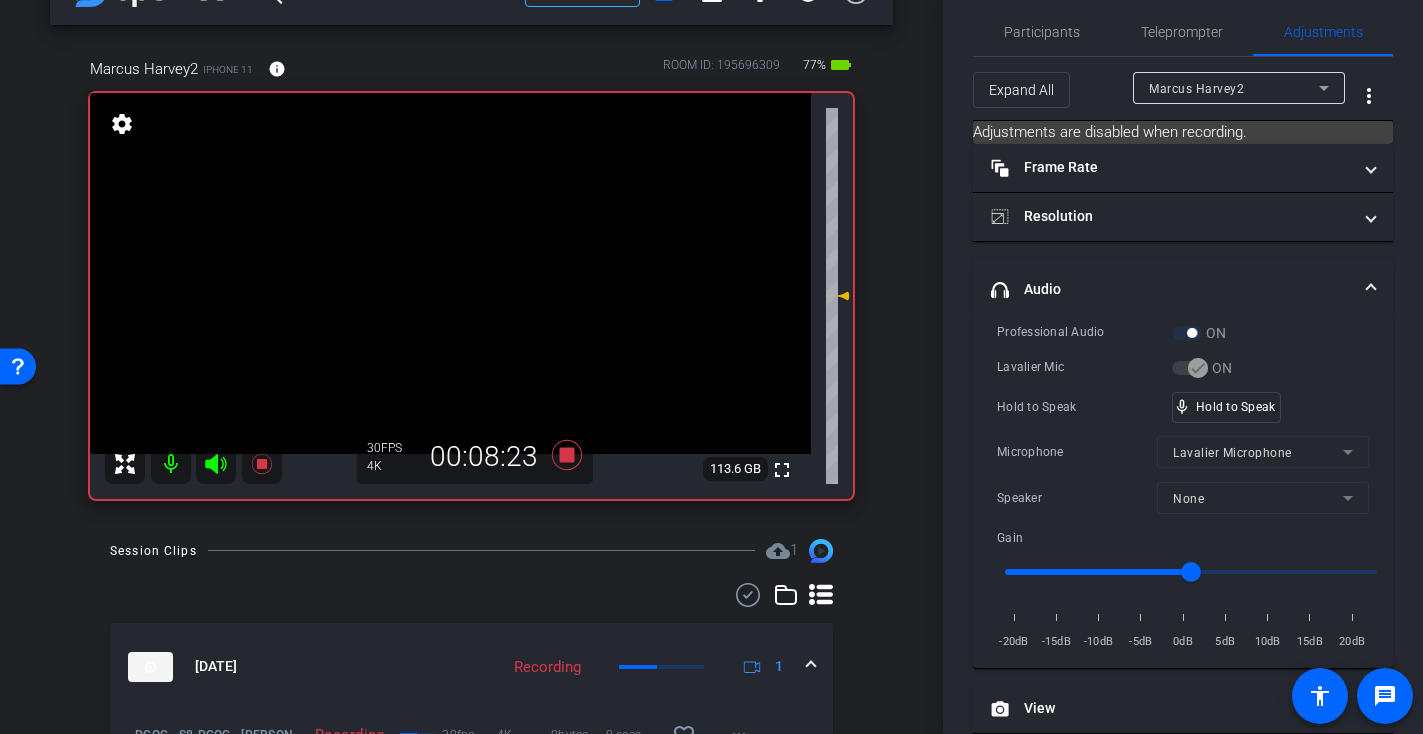 click at bounding box center (450, 273) 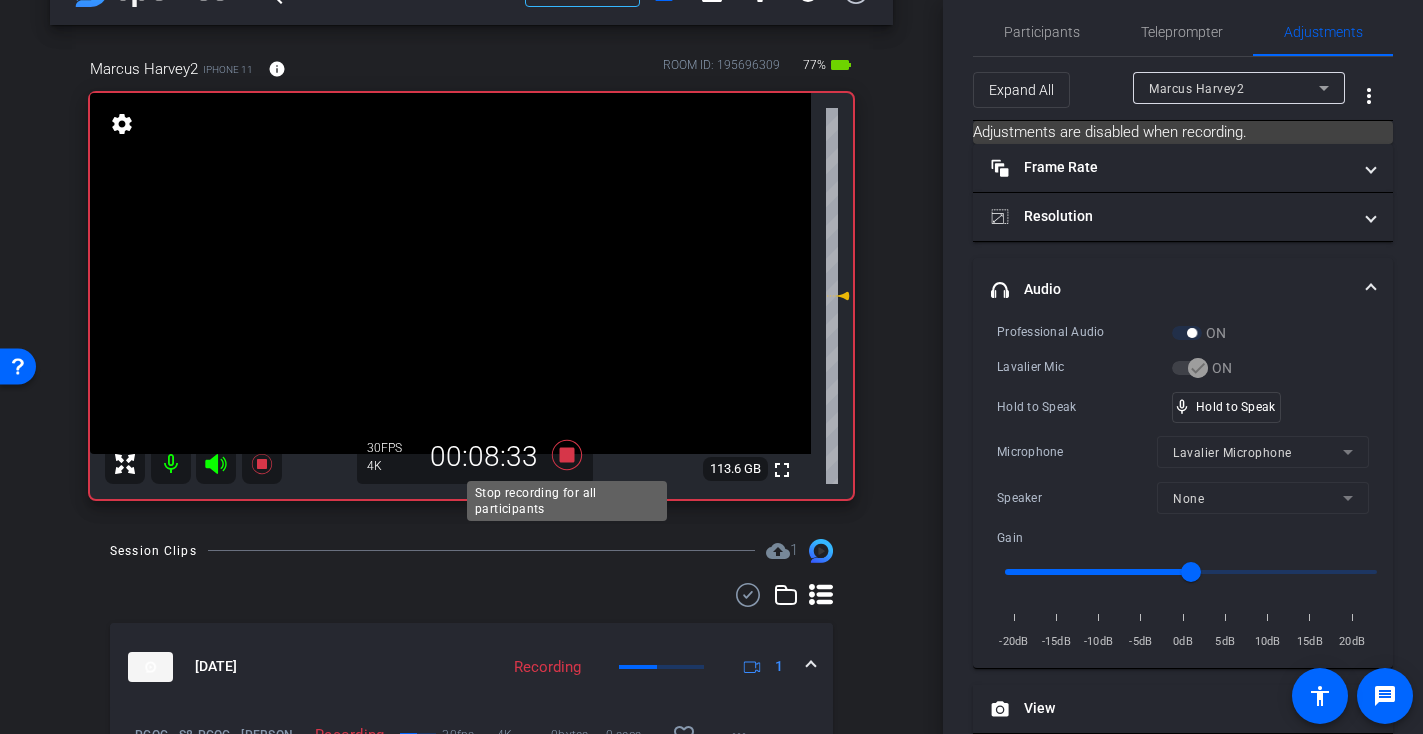 click 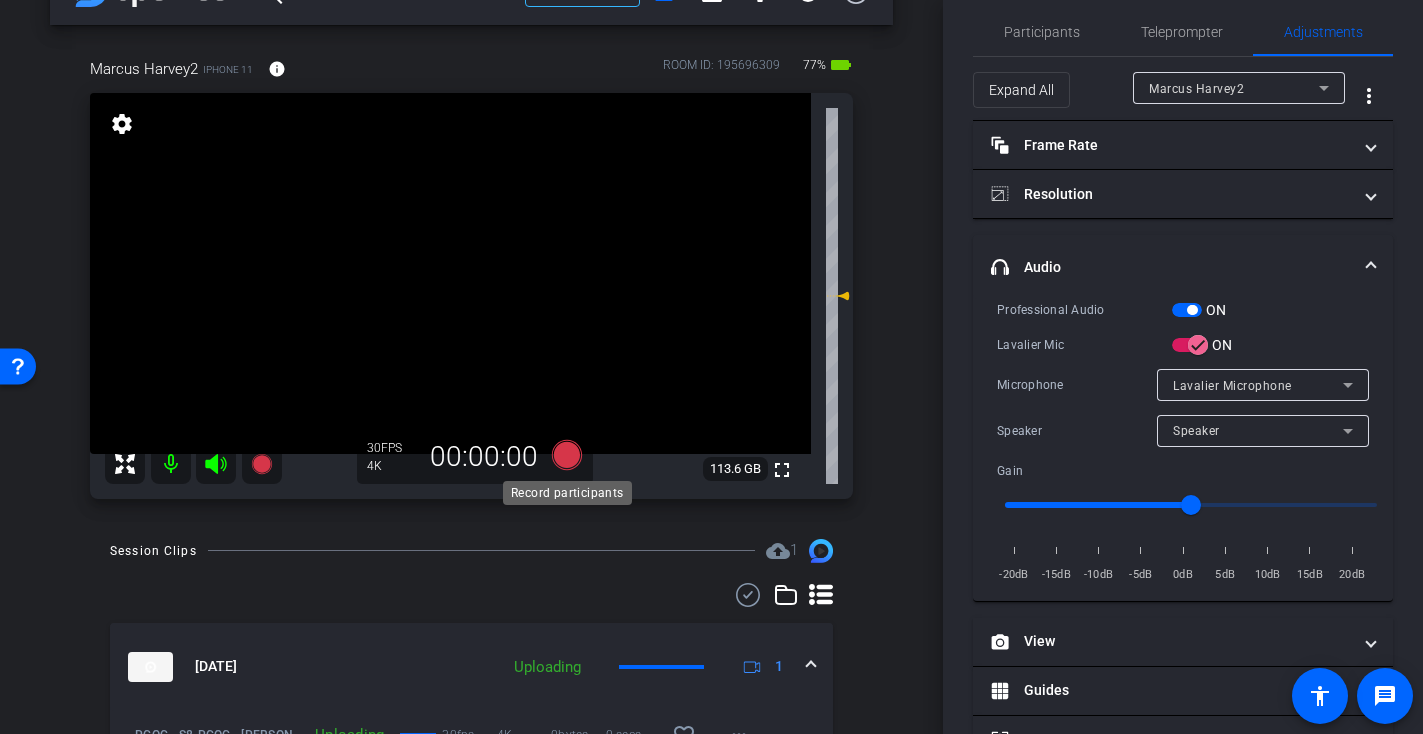 click 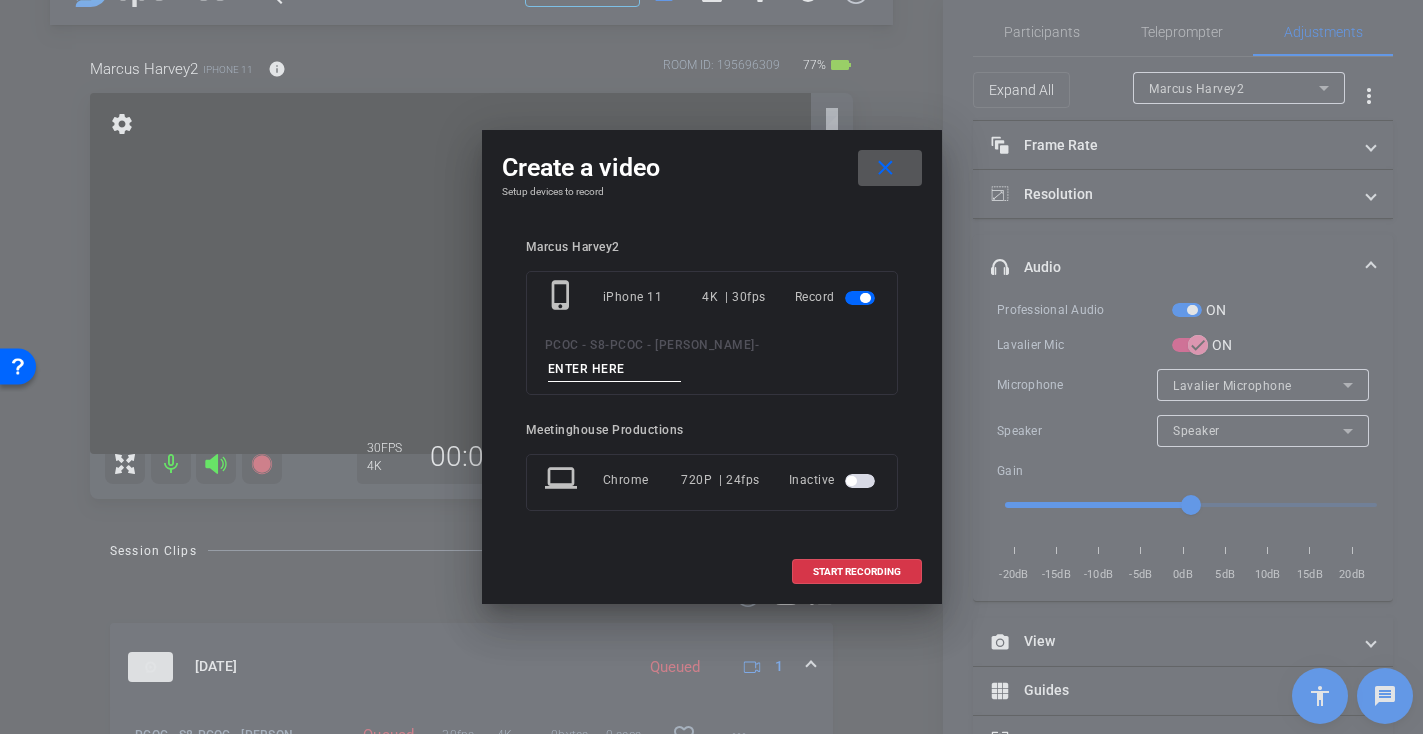 click at bounding box center (615, 369) 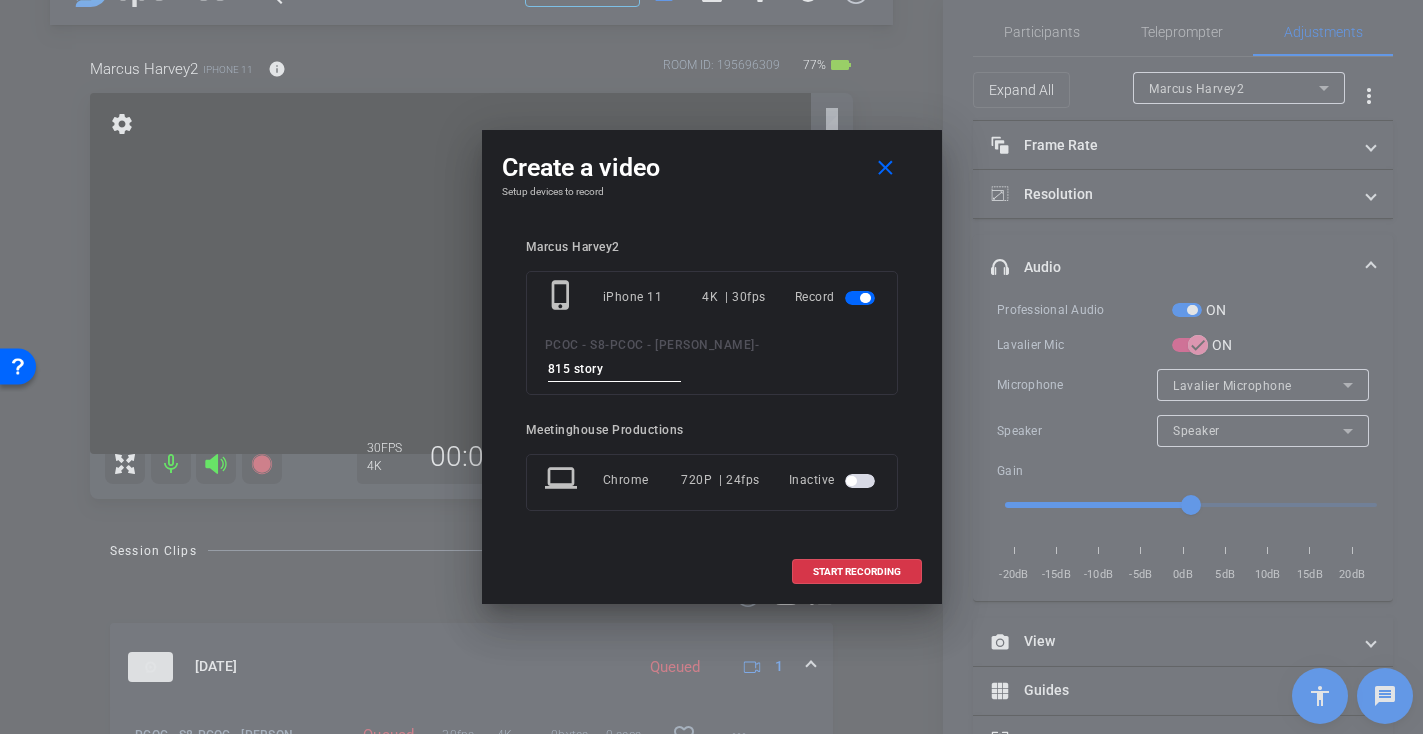 type on "815 story 5" 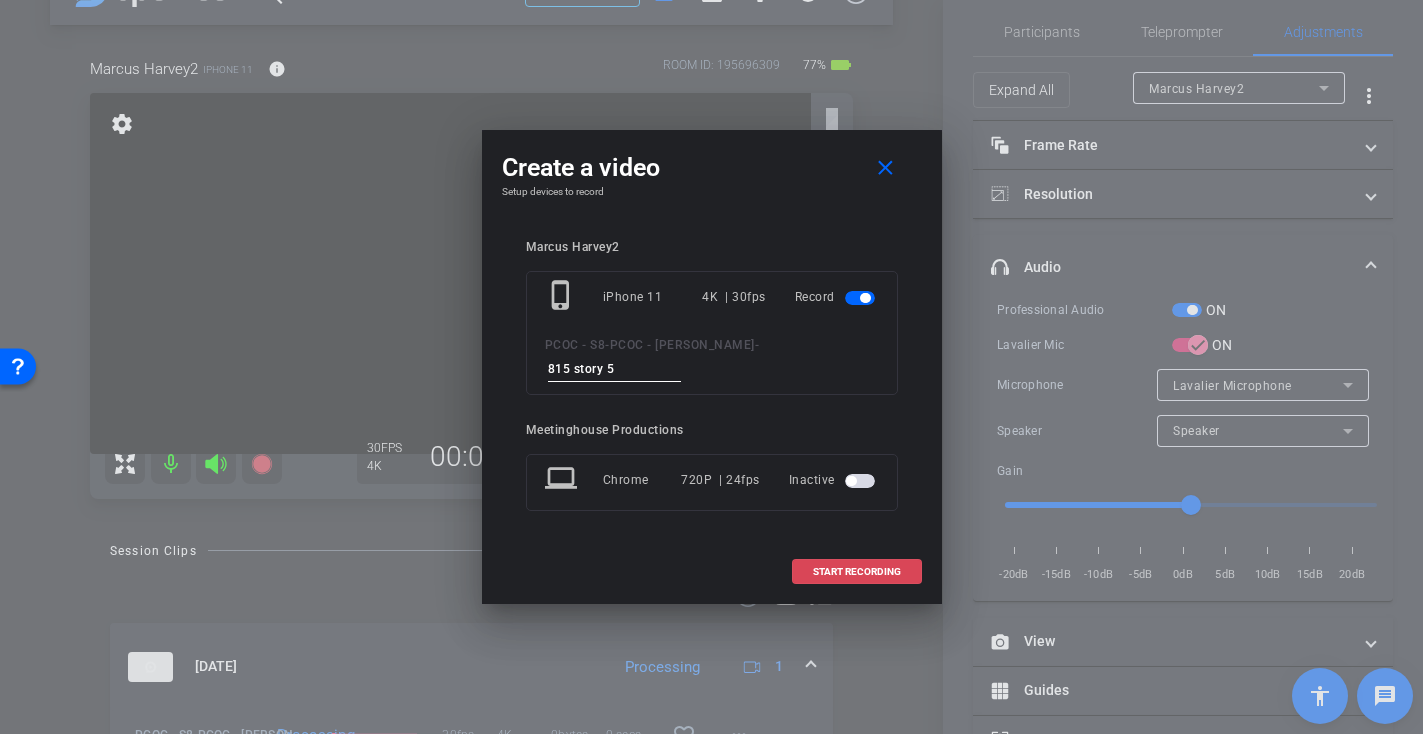 click on "START RECORDING" at bounding box center (857, 572) 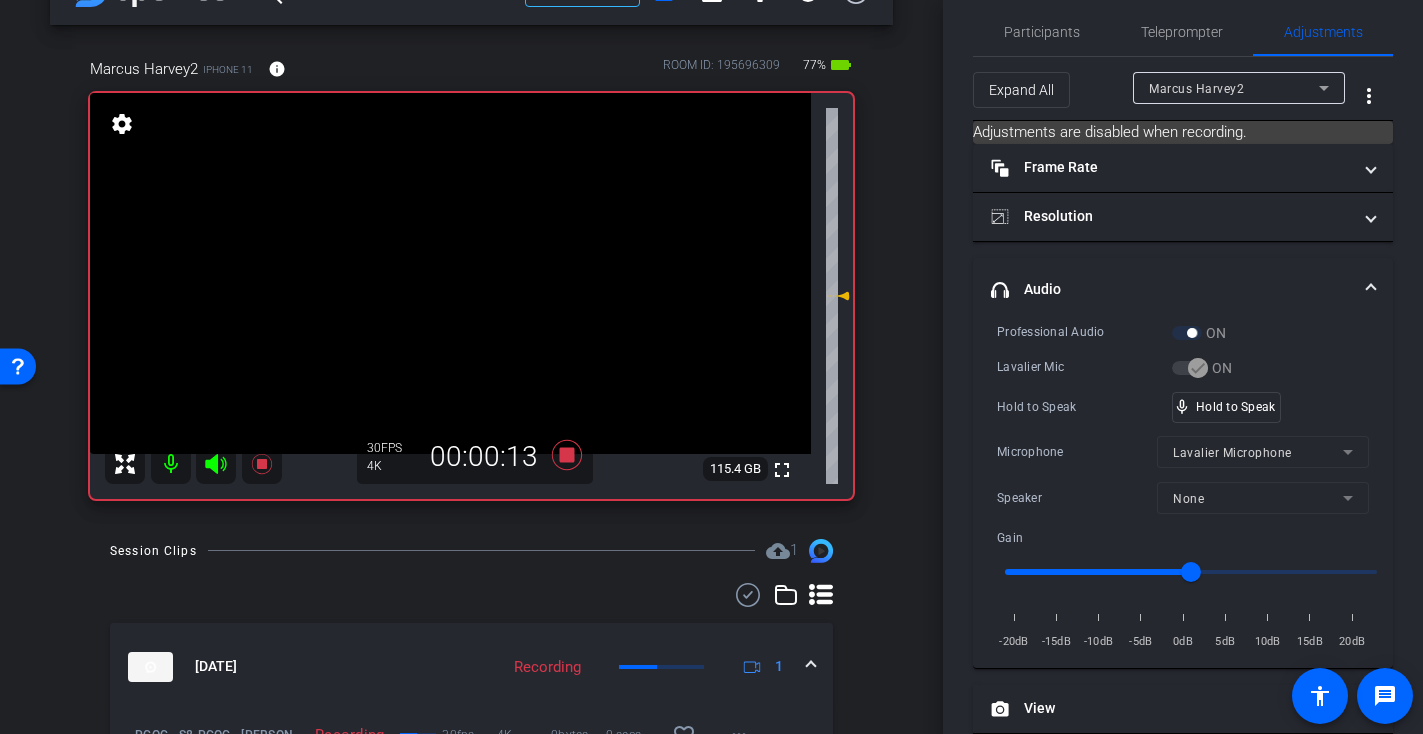 click at bounding box center [450, 273] 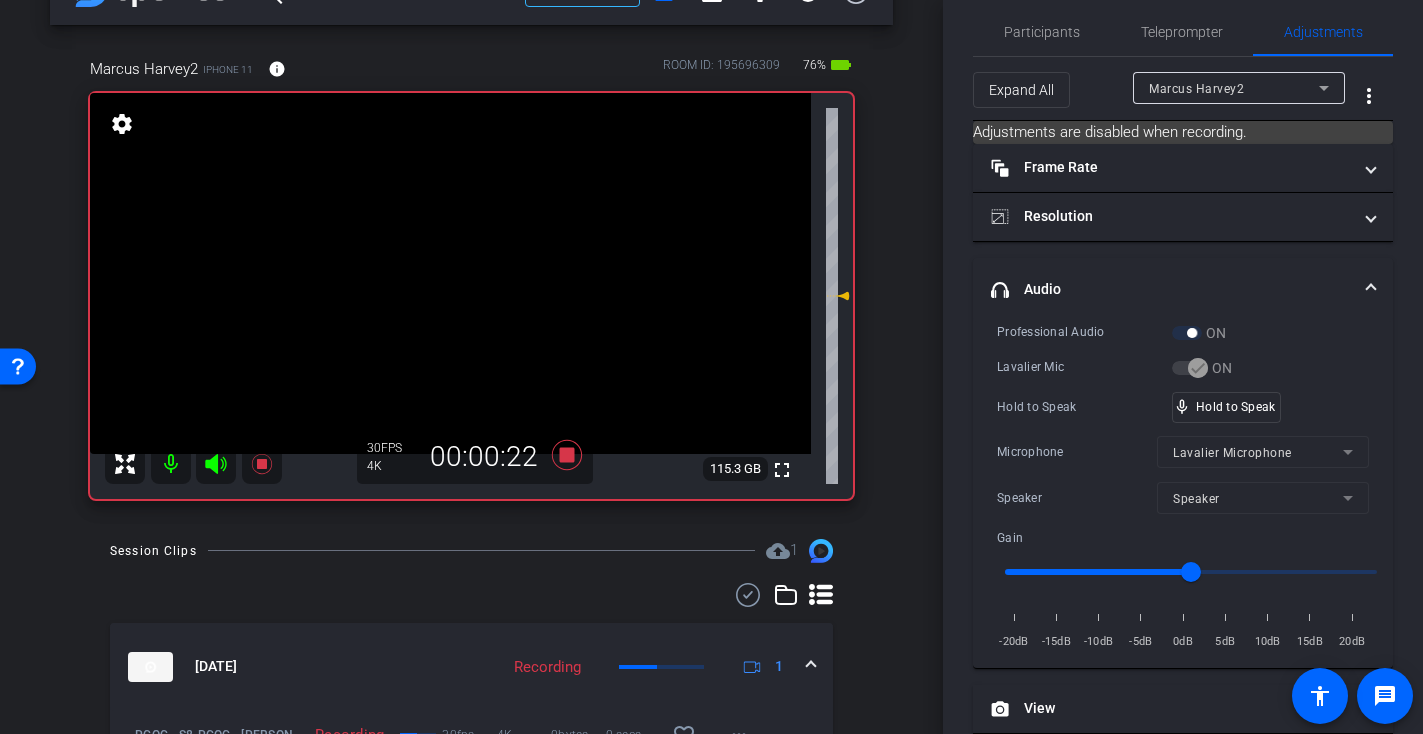 click at bounding box center [450, 273] 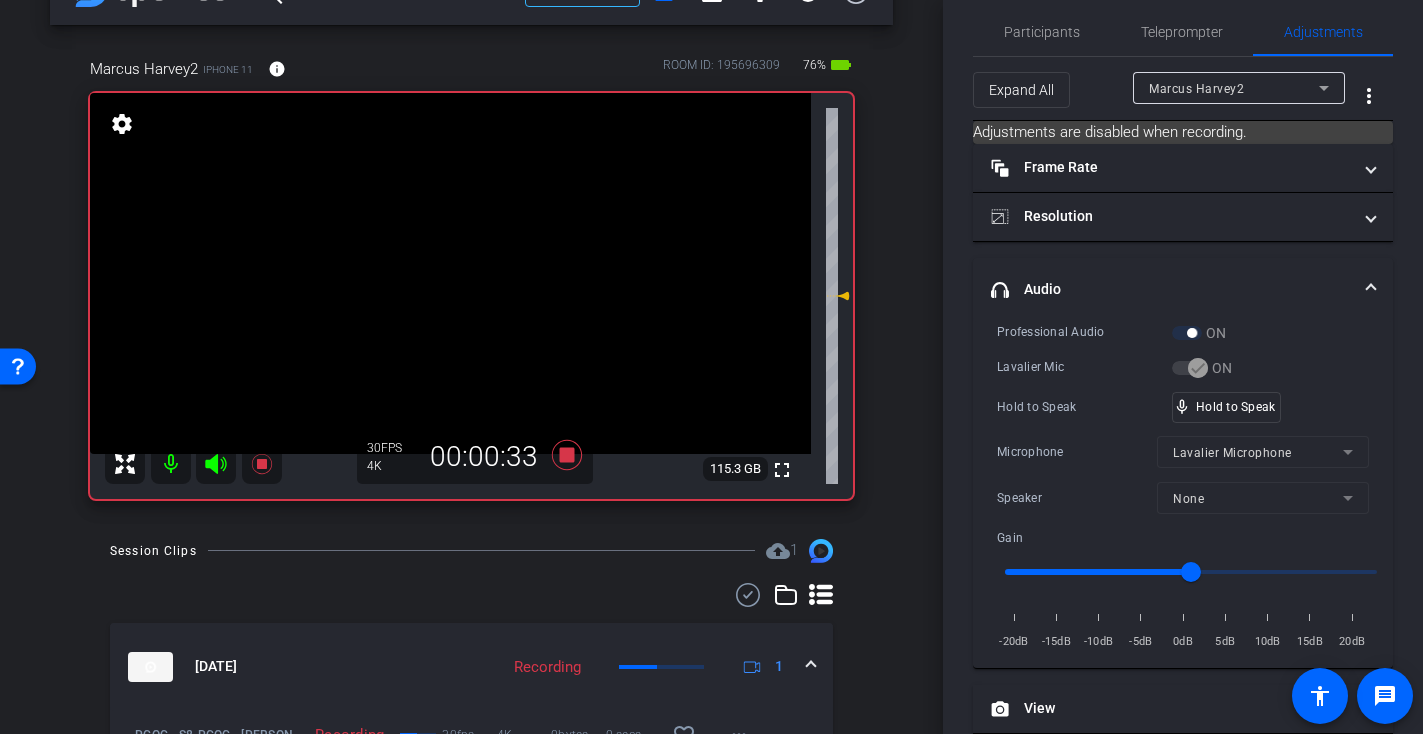 click at bounding box center [450, 273] 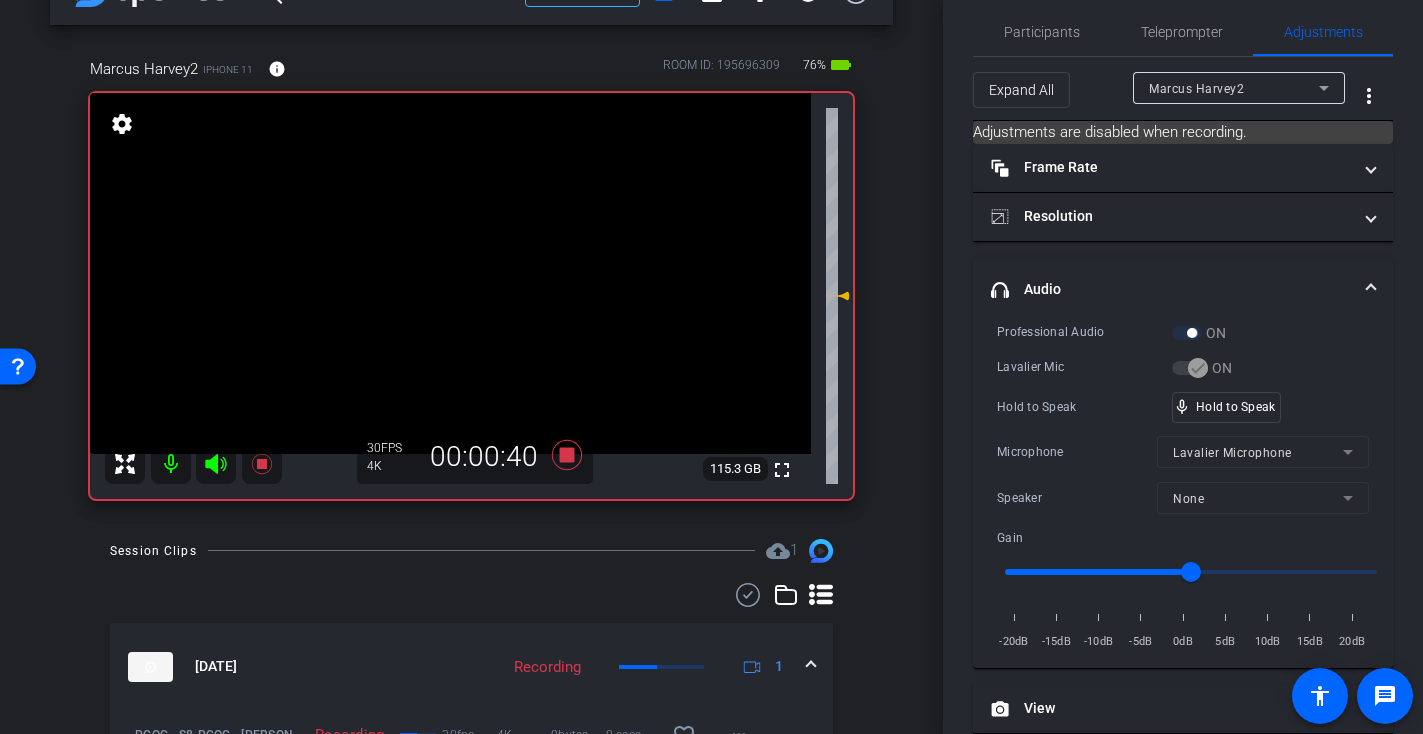 click at bounding box center [450, 273] 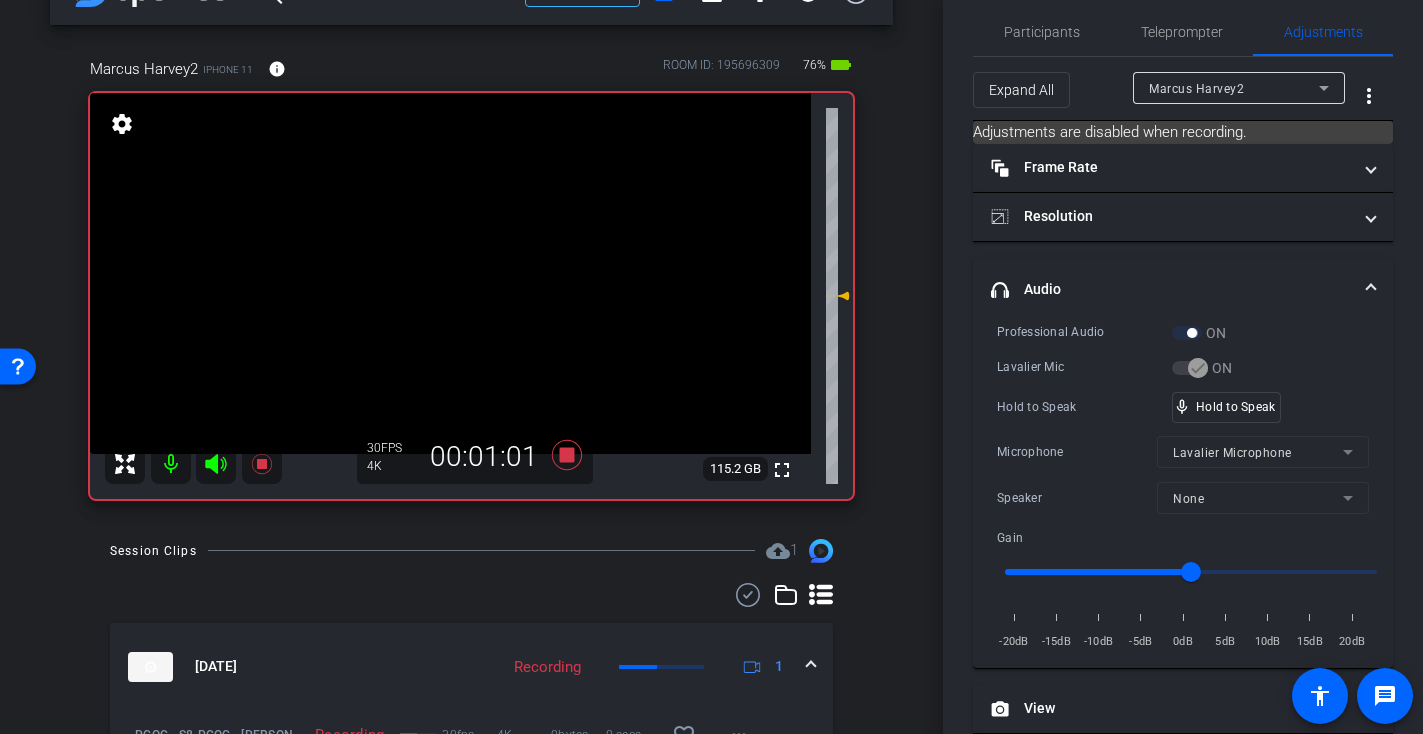 click at bounding box center (450, 273) 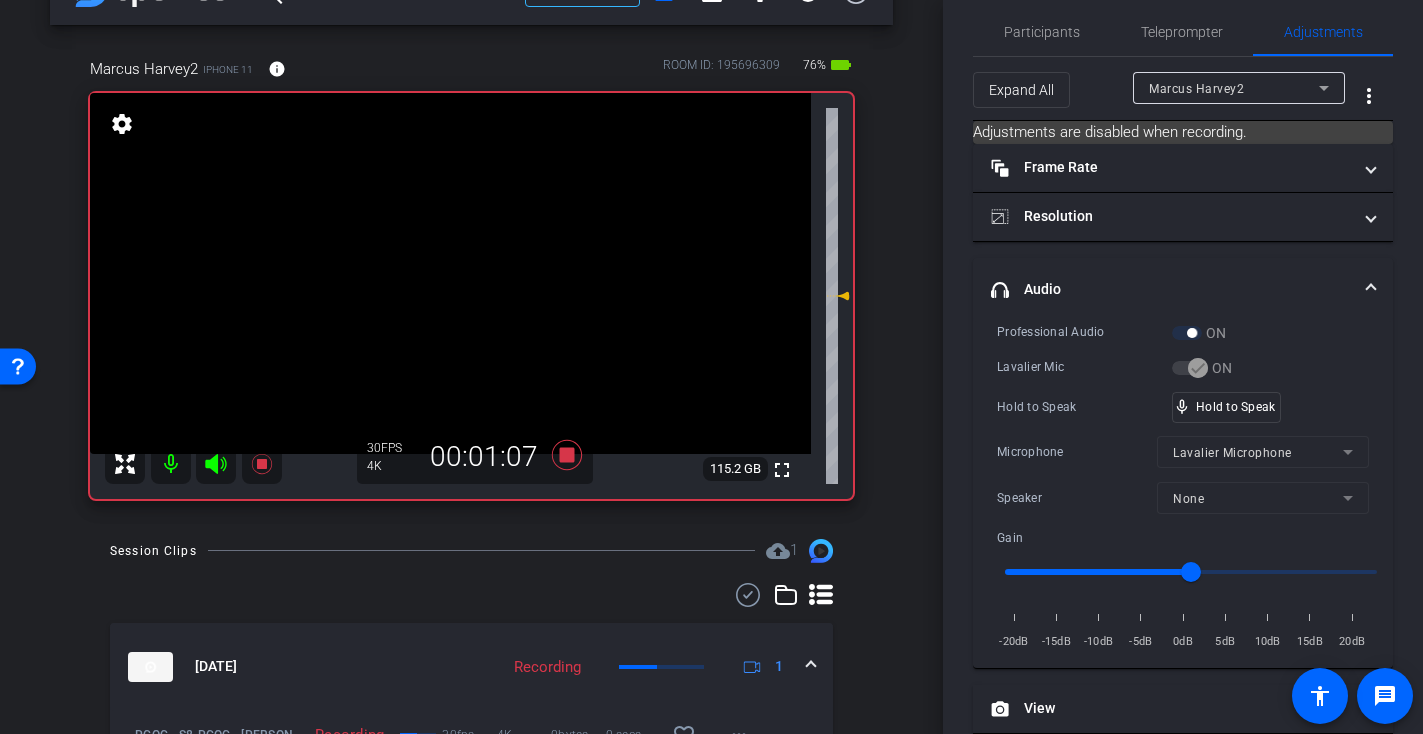 click at bounding box center [450, 273] 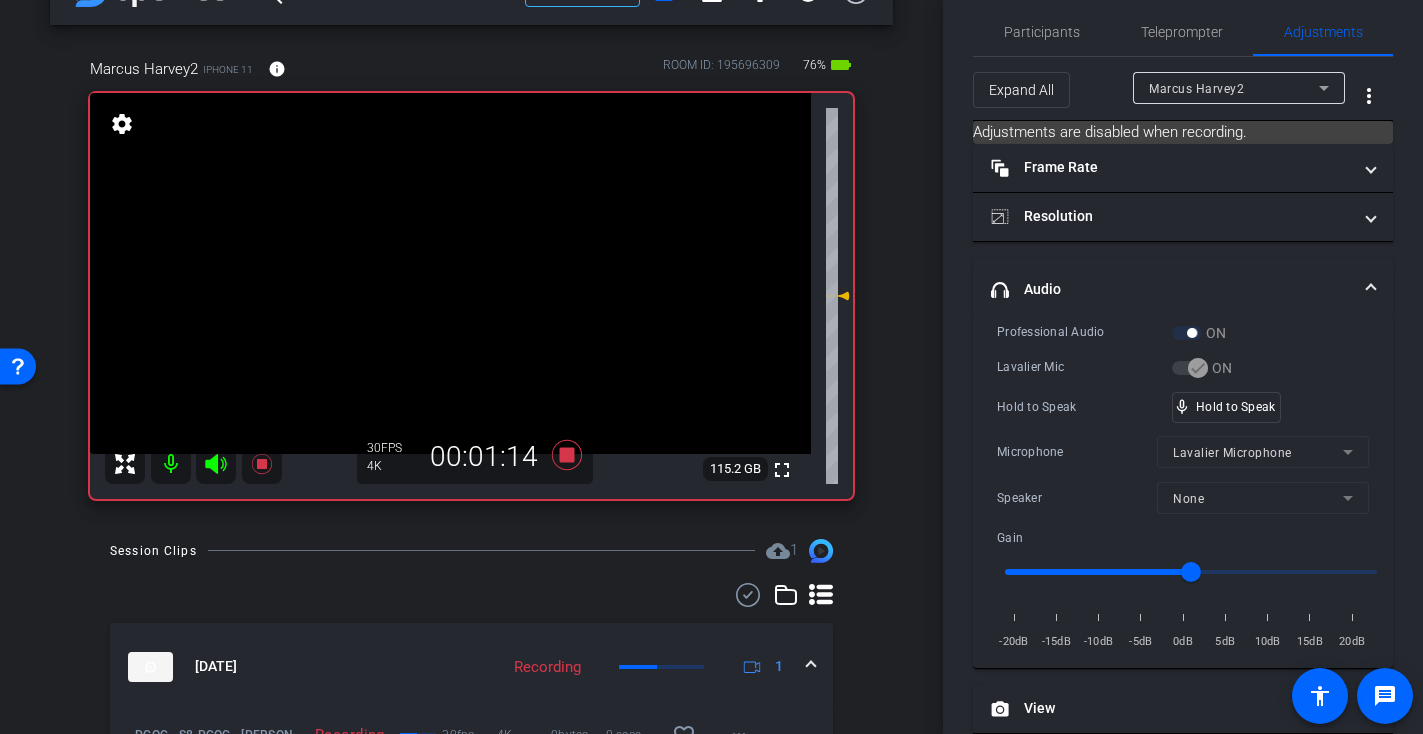 click at bounding box center [450, 273] 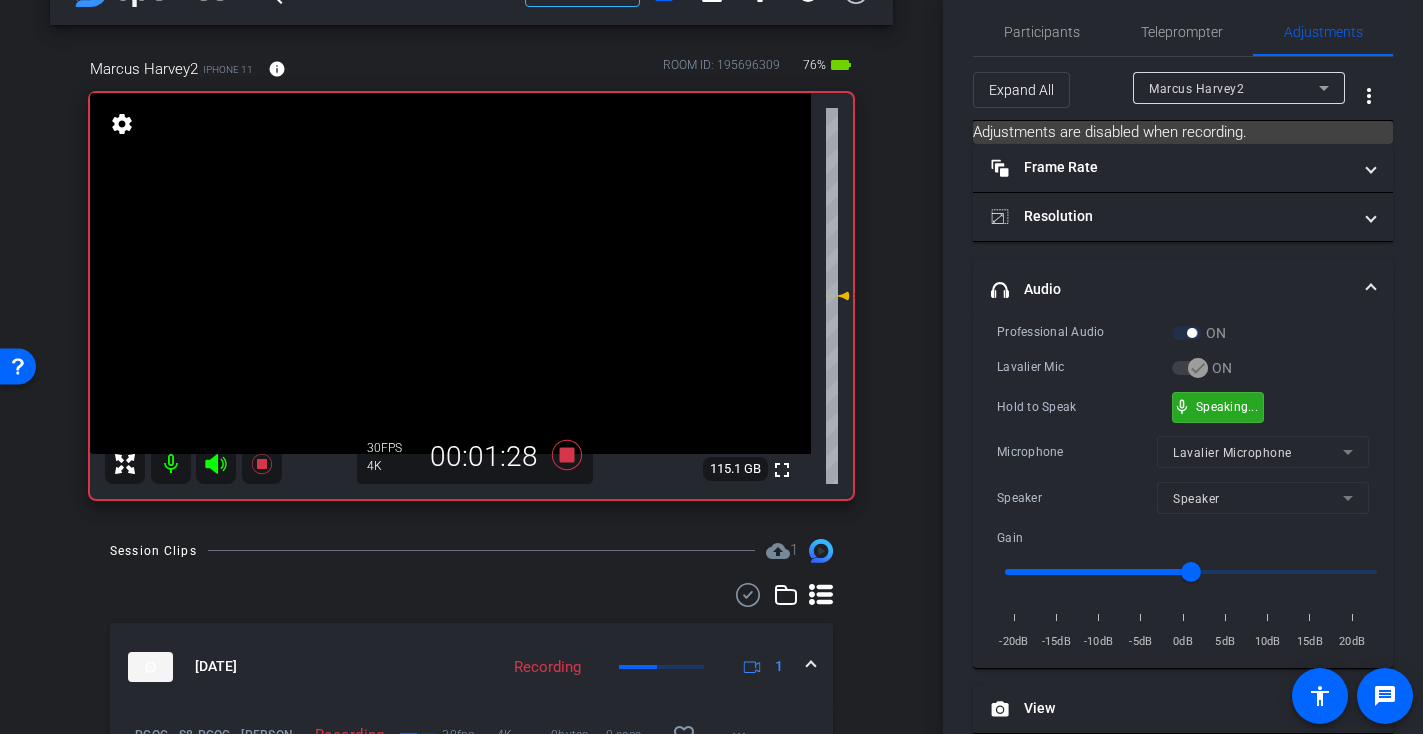click on "mic_none Speaking..." at bounding box center (1218, 407) 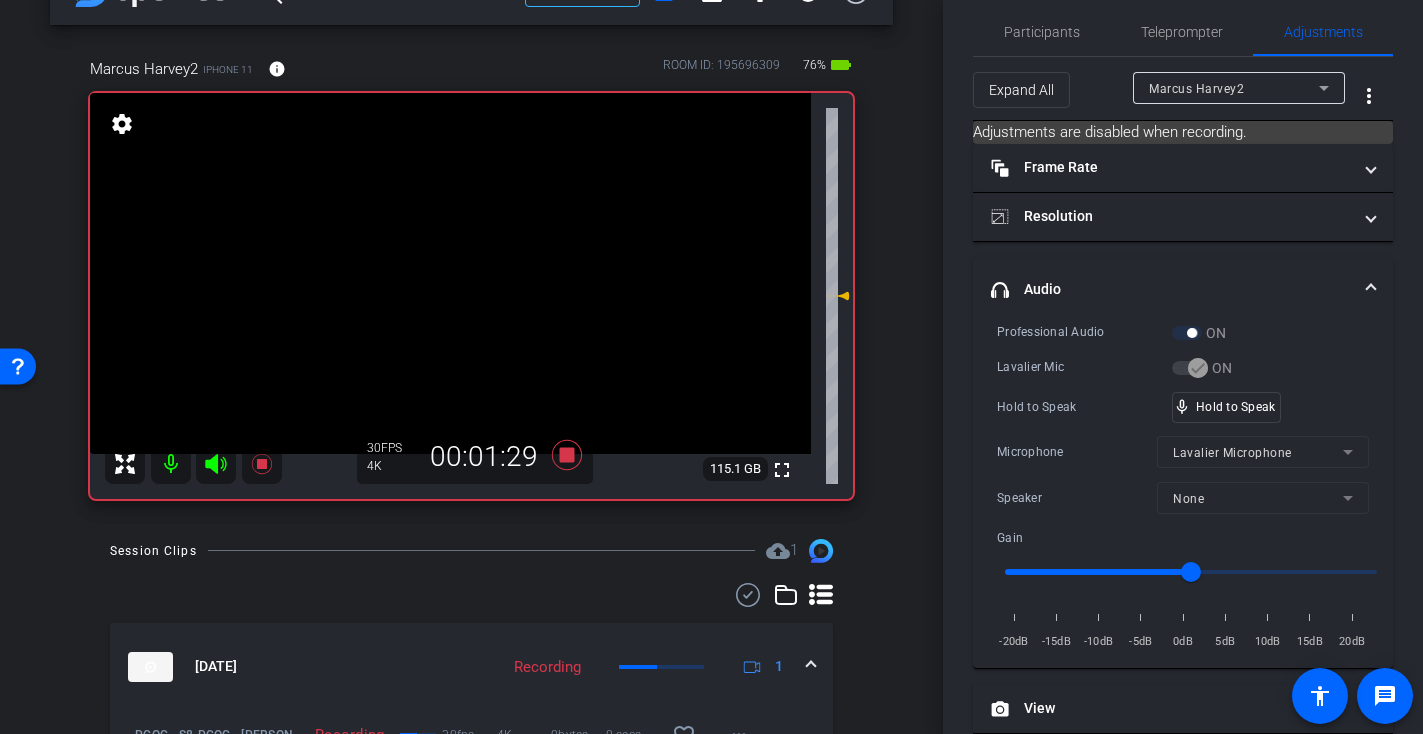 click at bounding box center (450, 273) 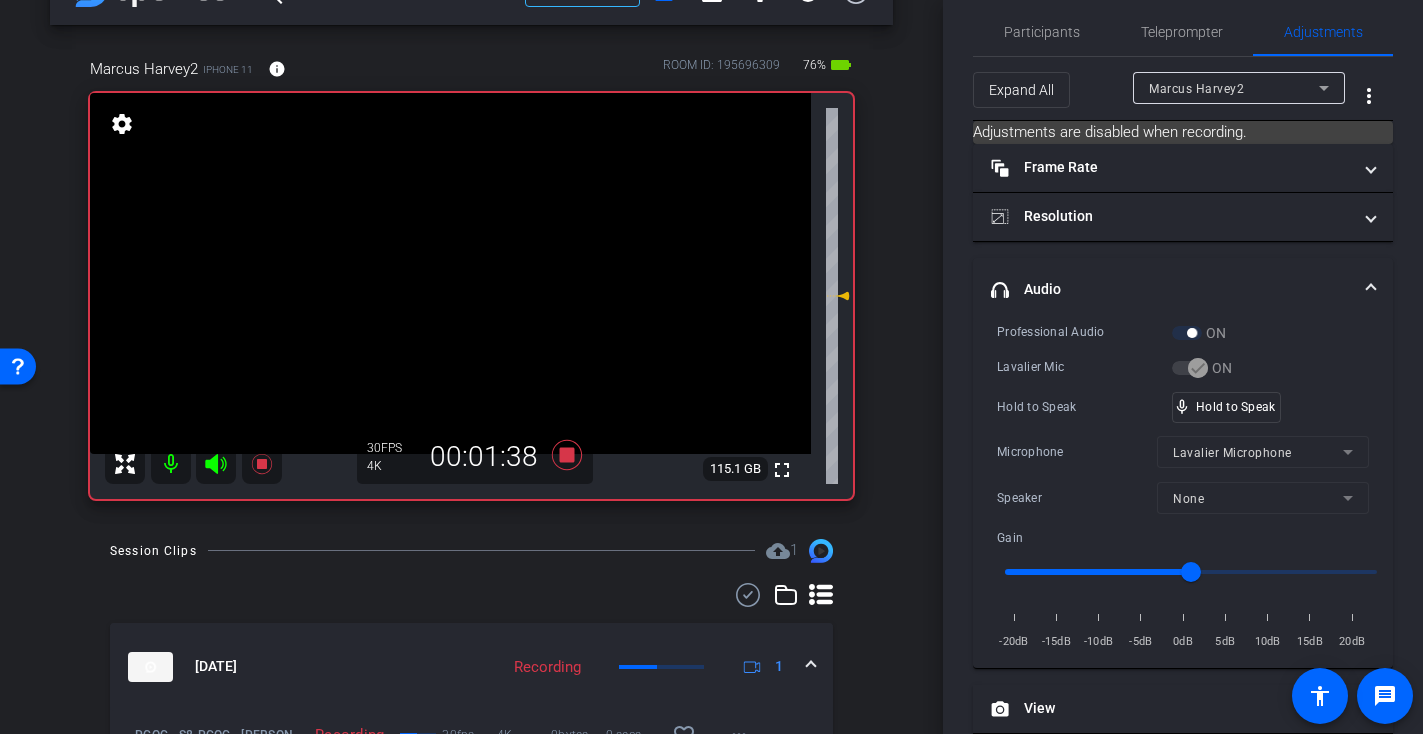 click at bounding box center [450, 273] 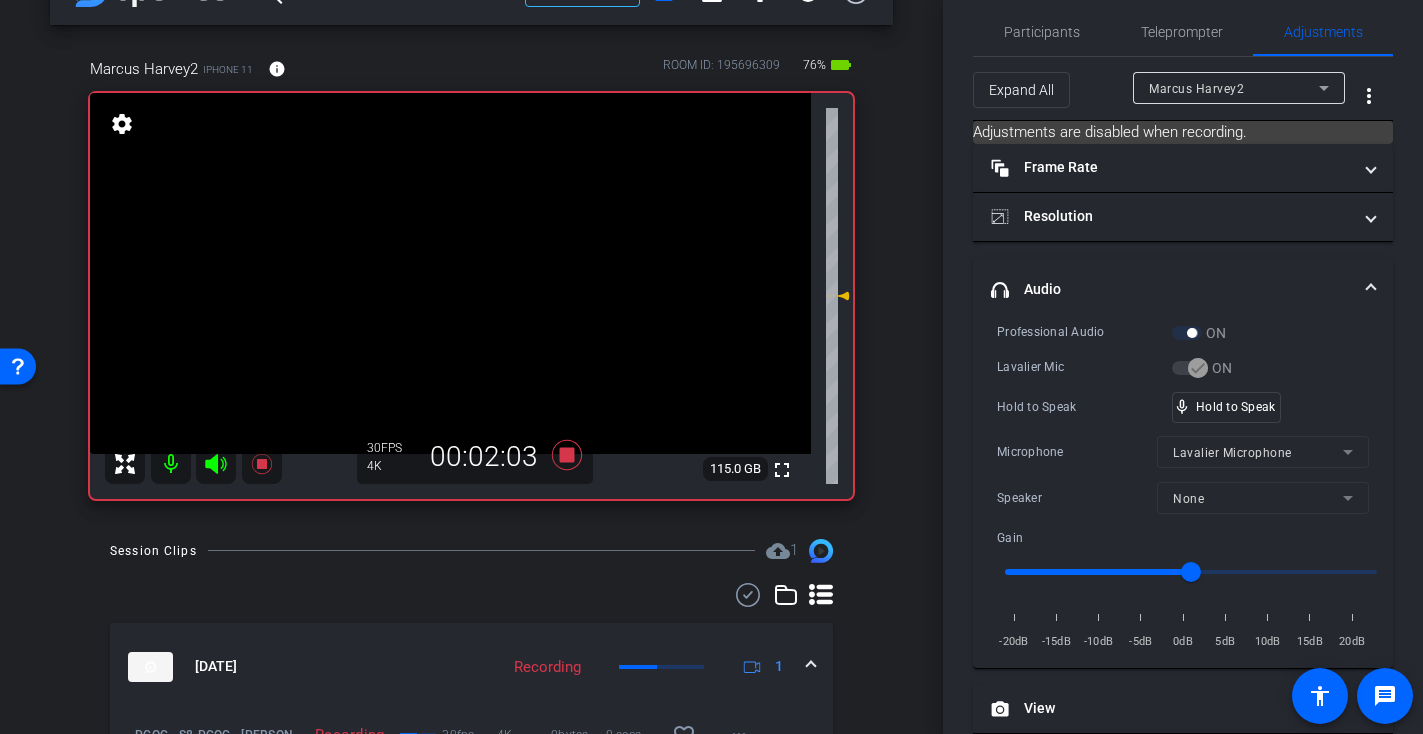 click at bounding box center (450, 273) 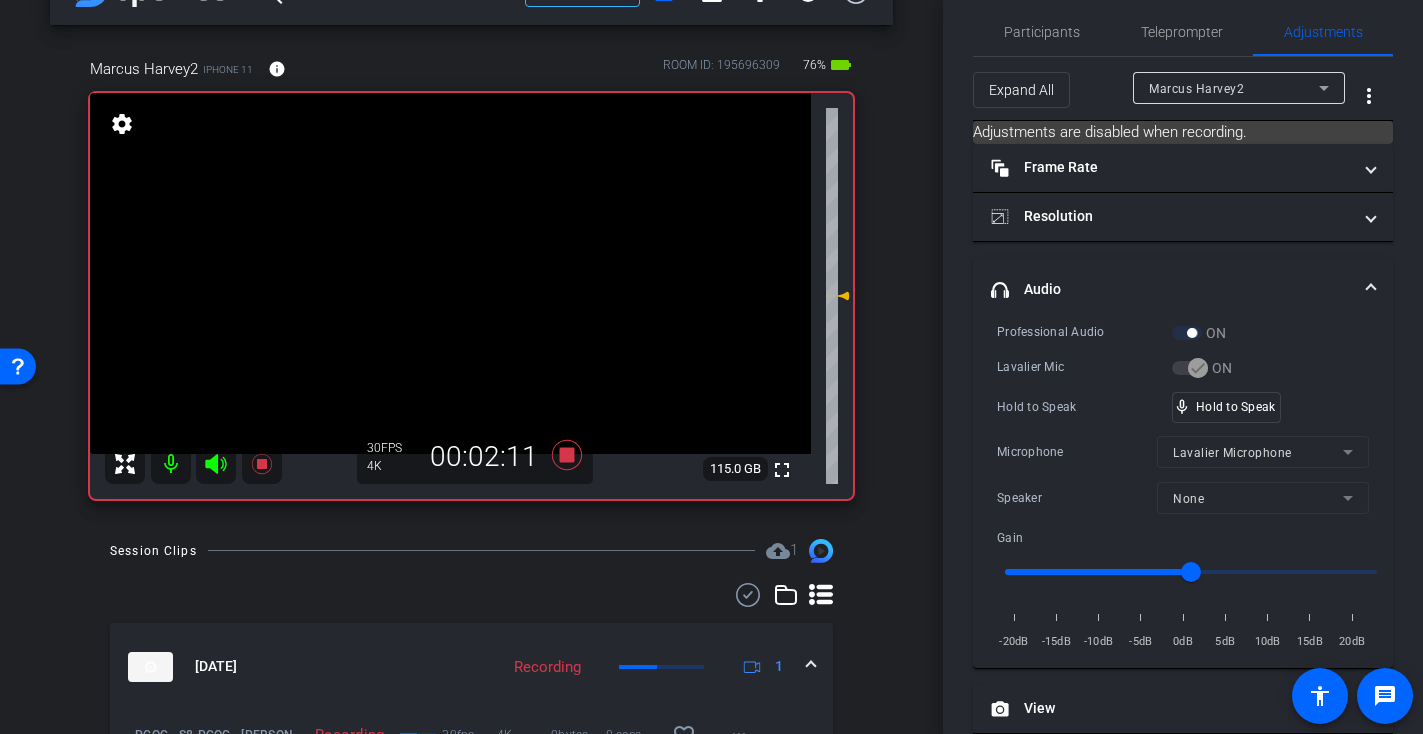 click at bounding box center (450, 273) 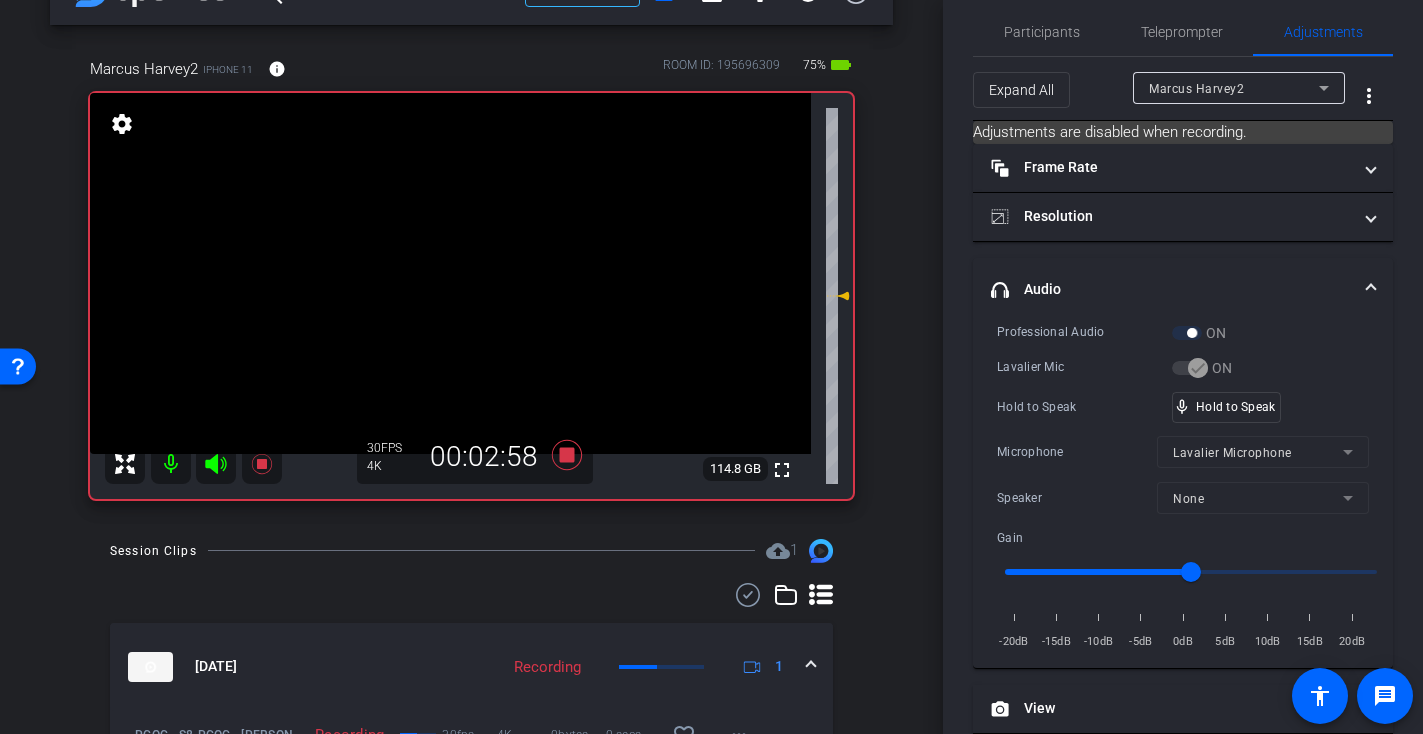 click at bounding box center (450, 273) 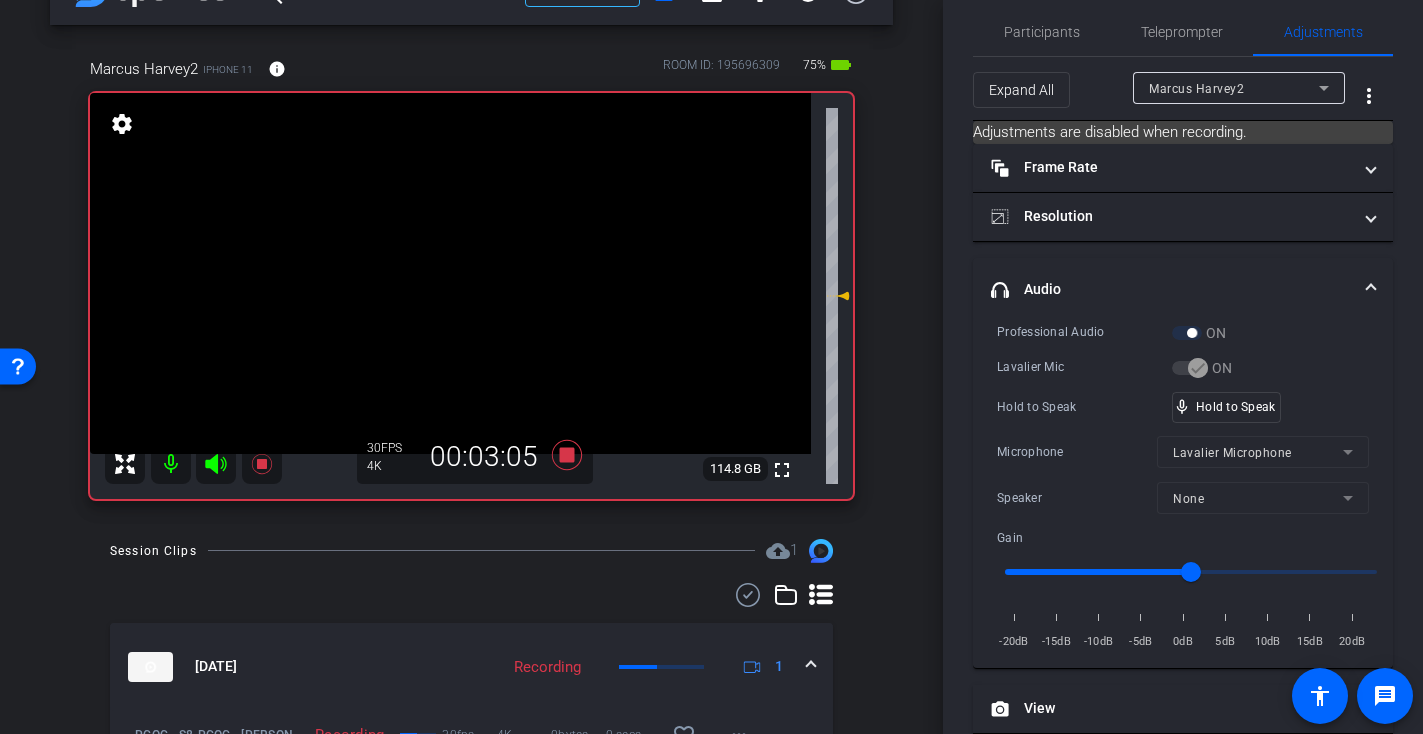 click at bounding box center [450, 273] 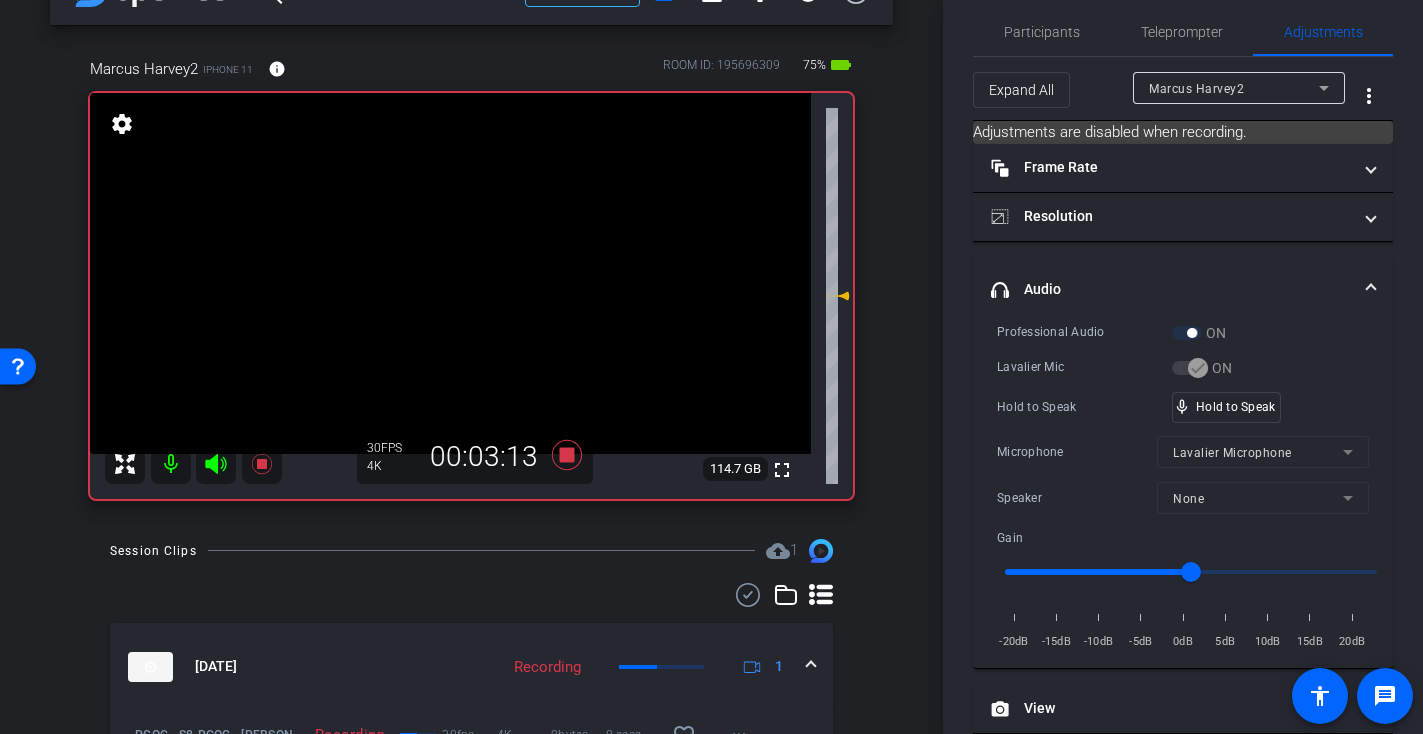 click at bounding box center (450, 273) 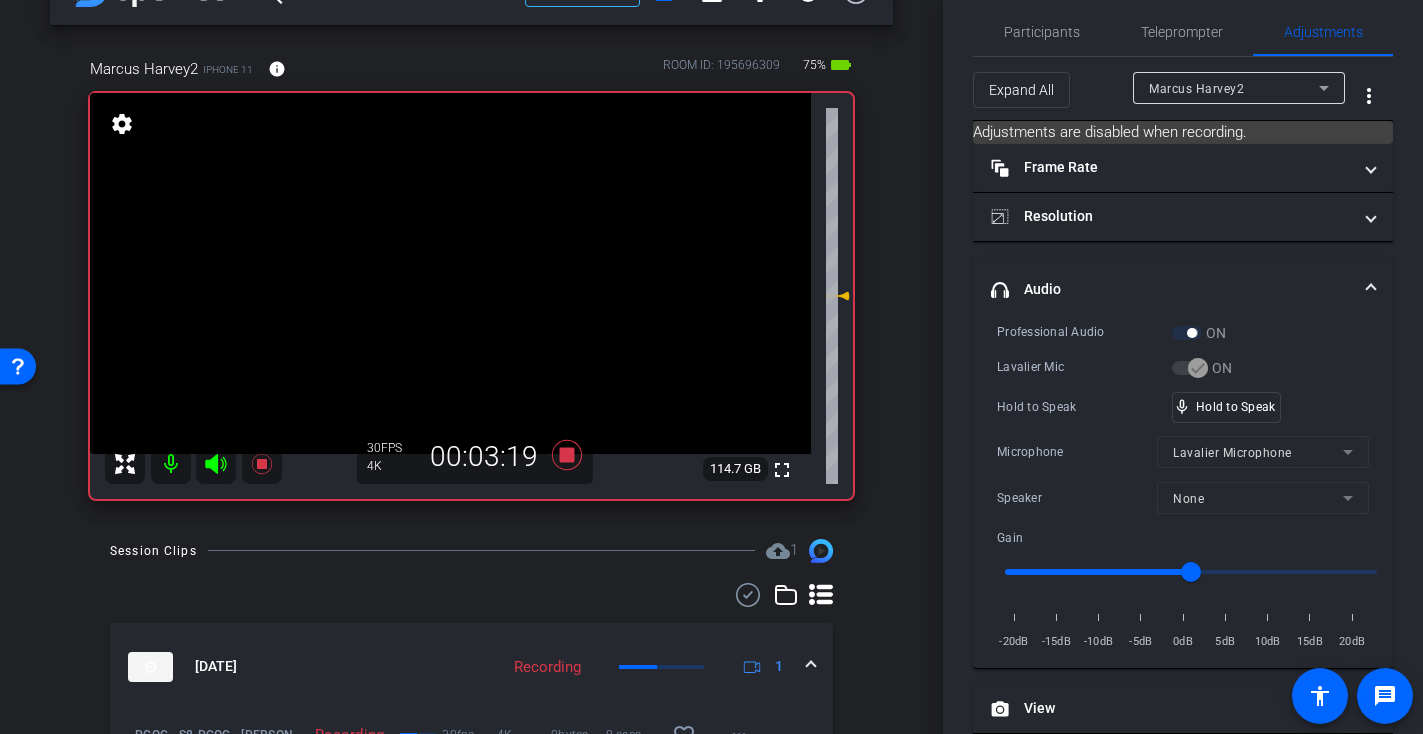 click at bounding box center (450, 273) 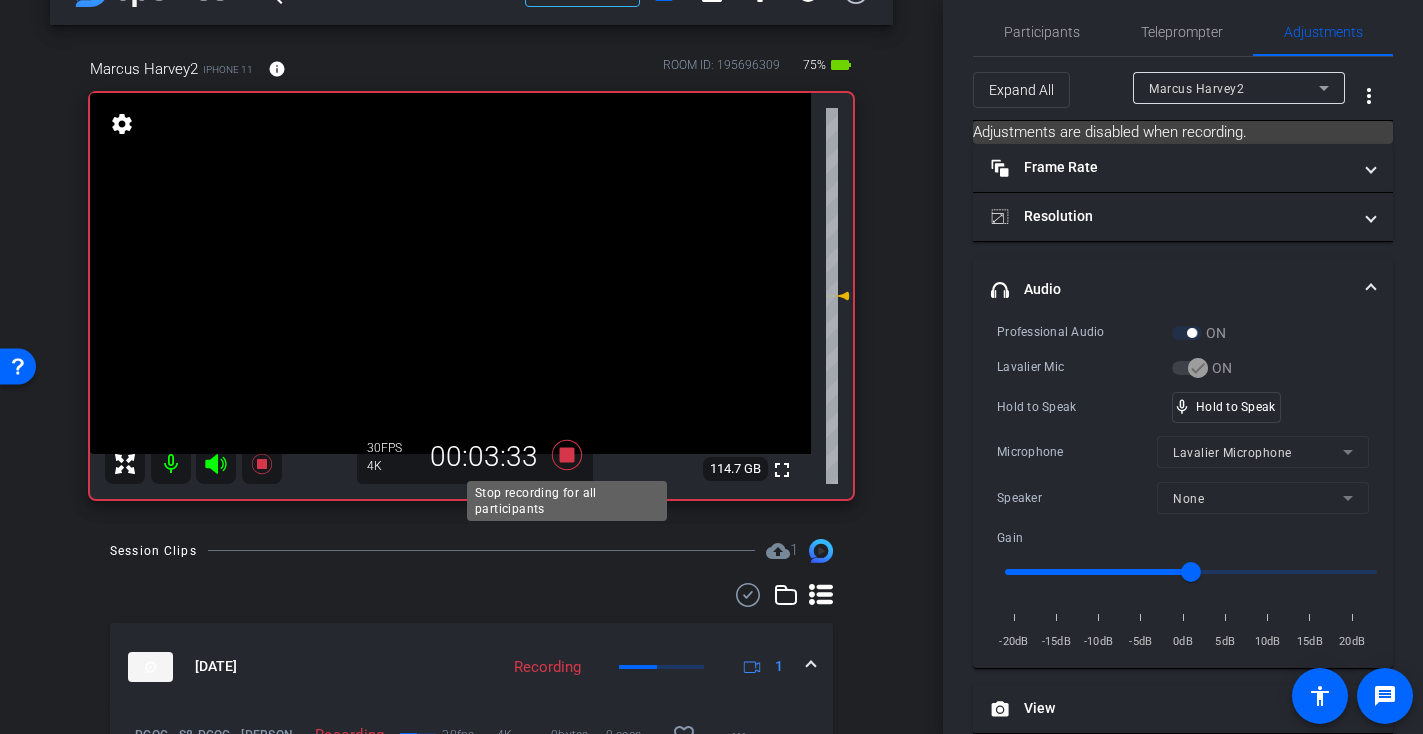 click 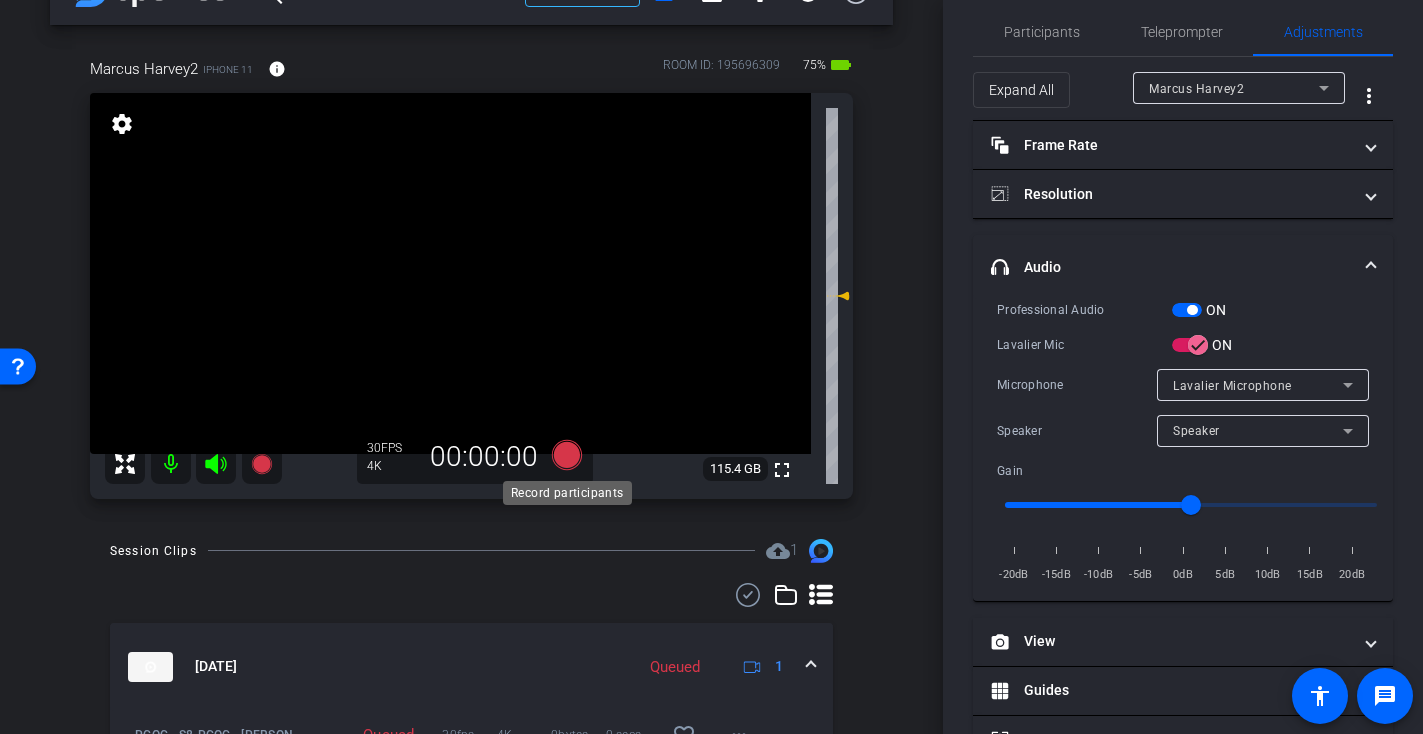 click 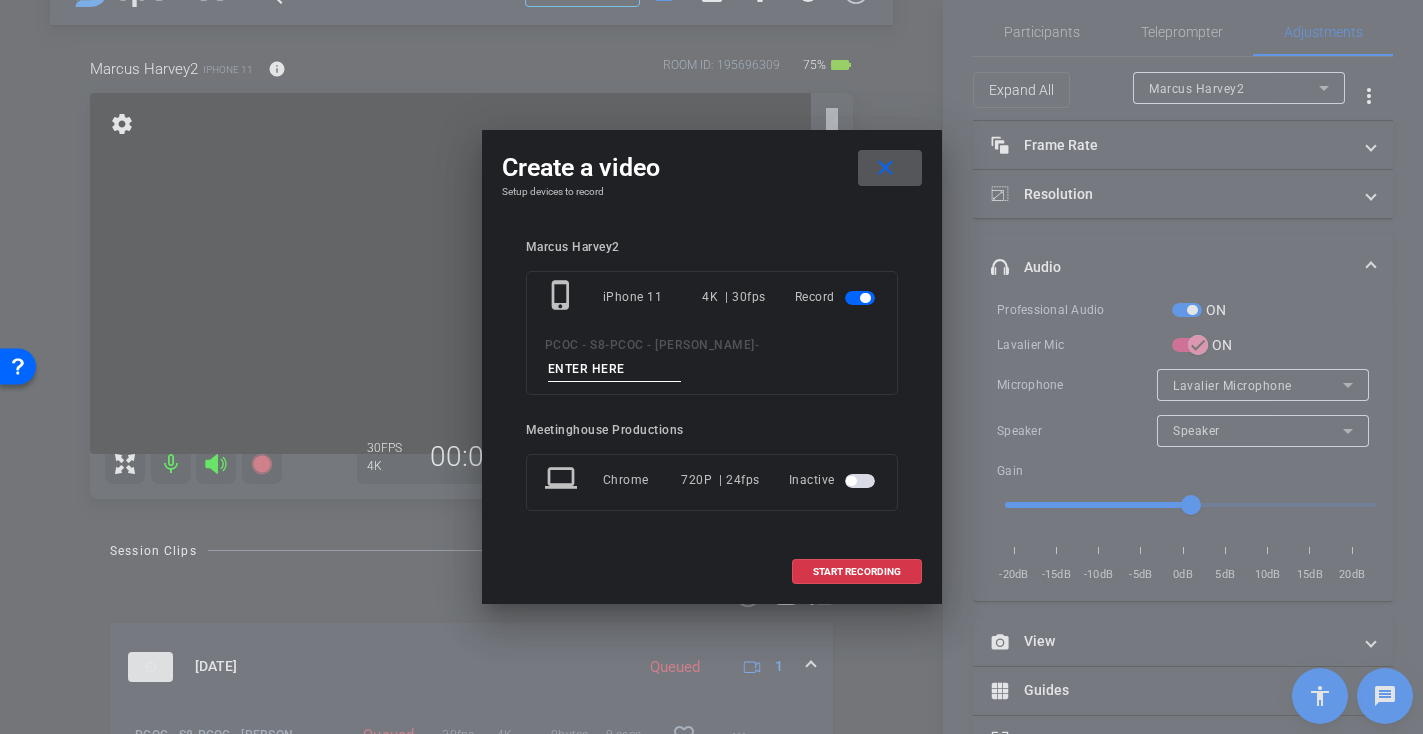 click at bounding box center (615, 369) 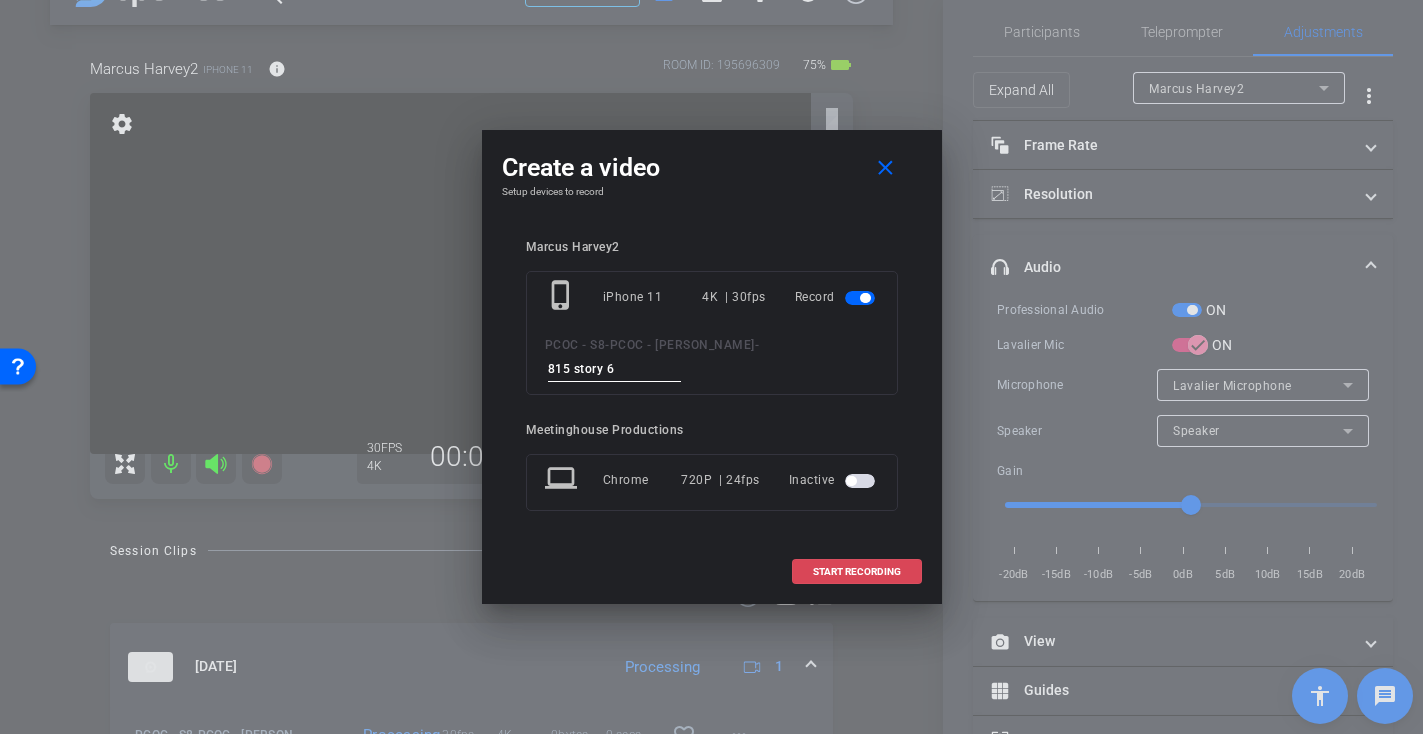 type on "815 story 6" 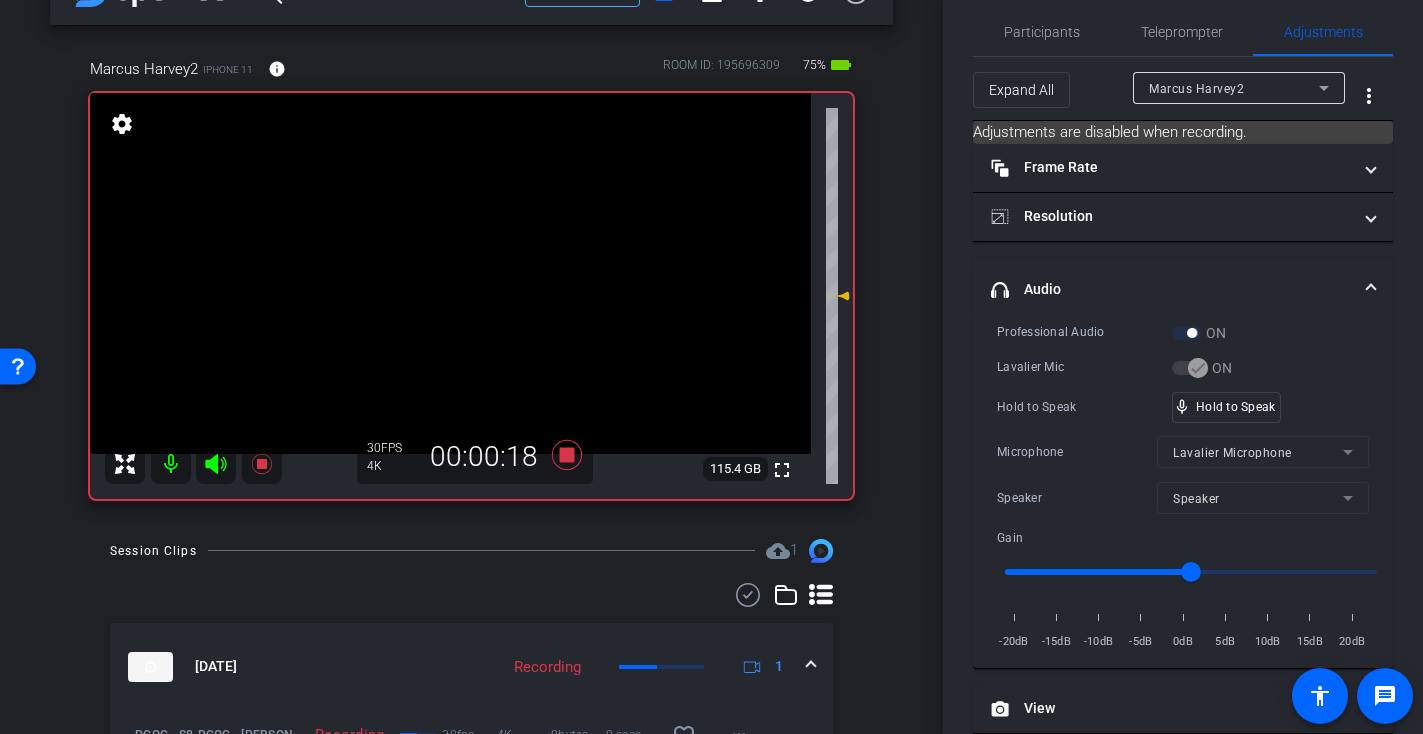 click at bounding box center (450, 273) 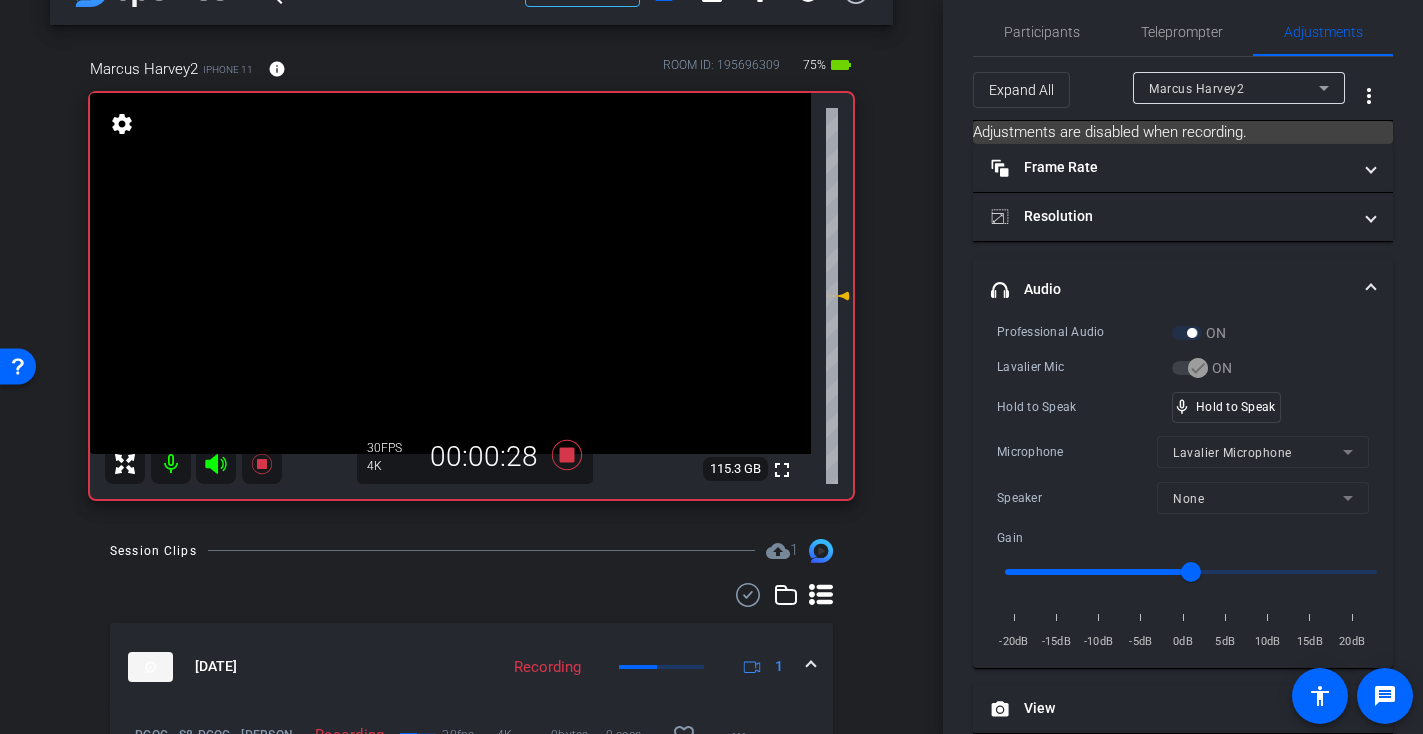 click at bounding box center [450, 273] 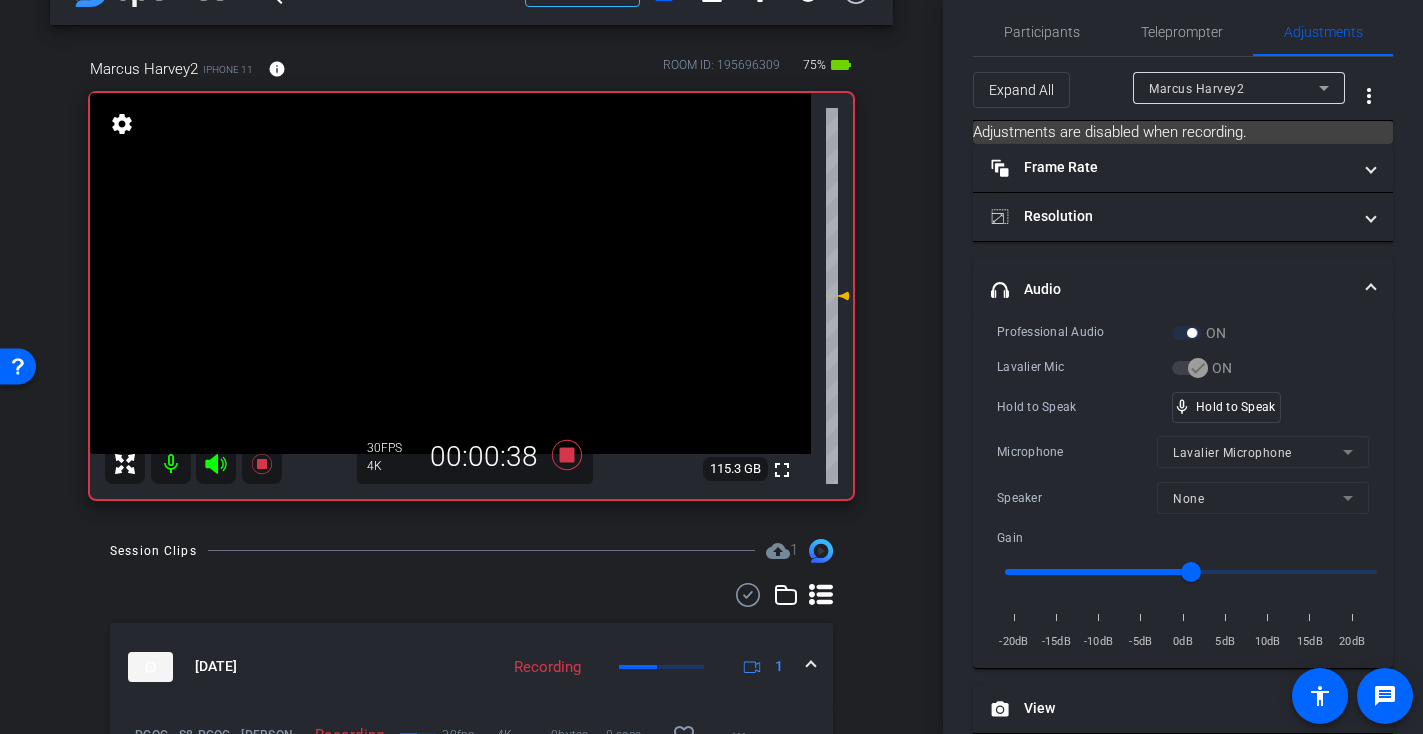 click at bounding box center [450, 273] 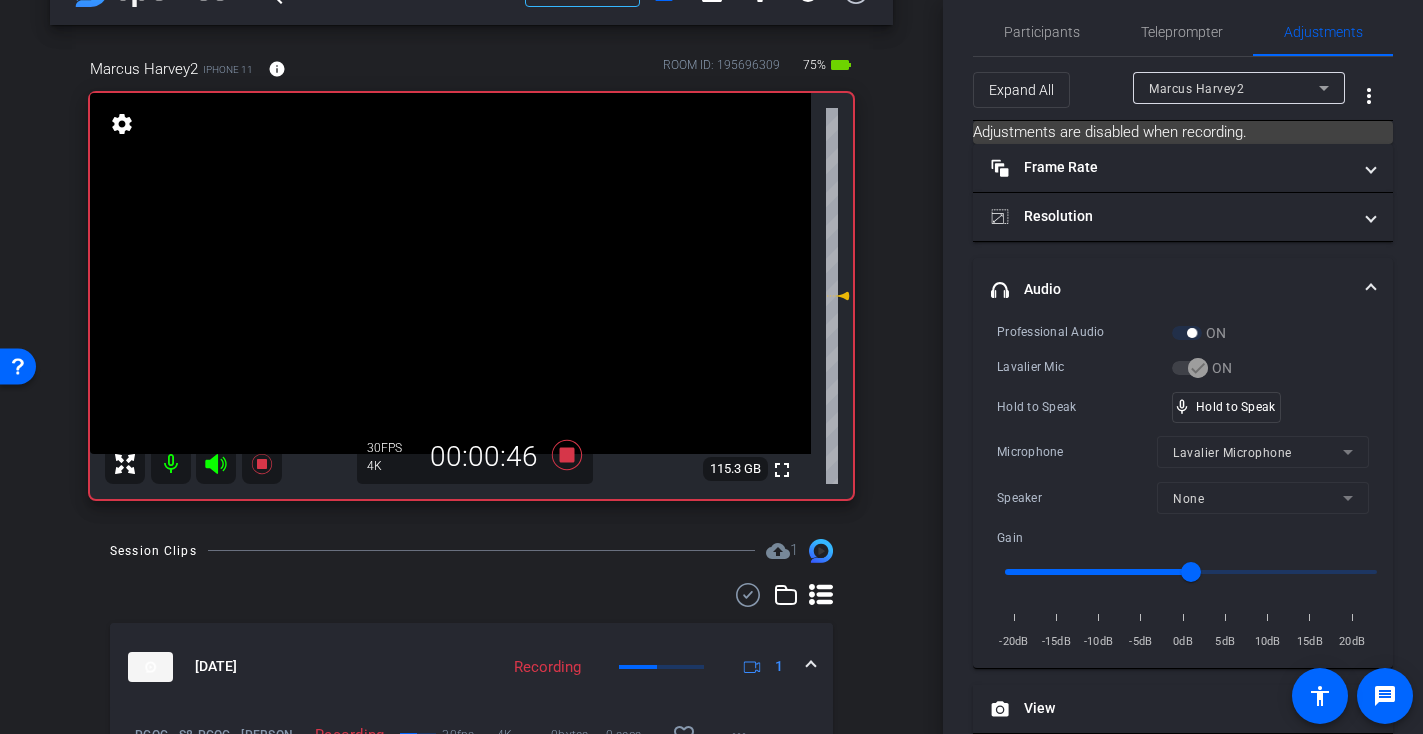 click at bounding box center [450, 273] 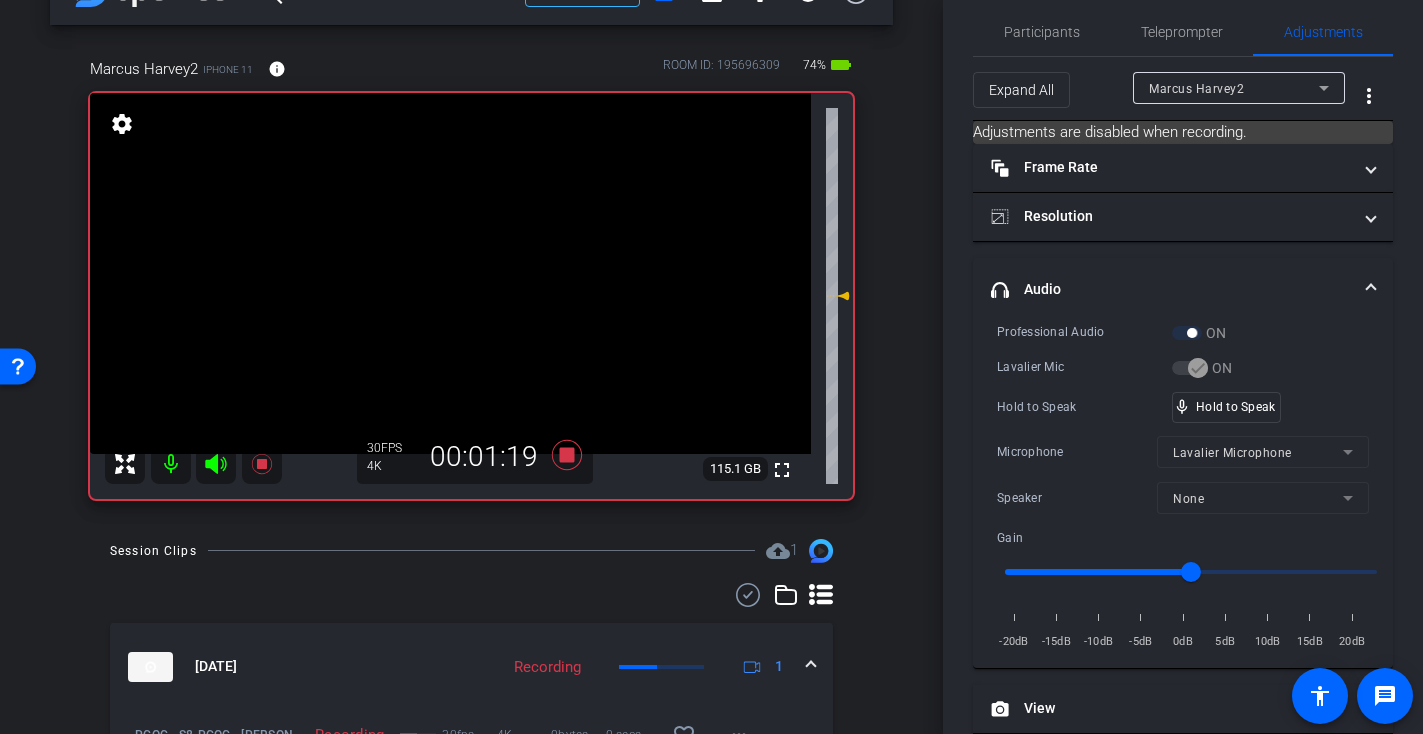 click at bounding box center (450, 273) 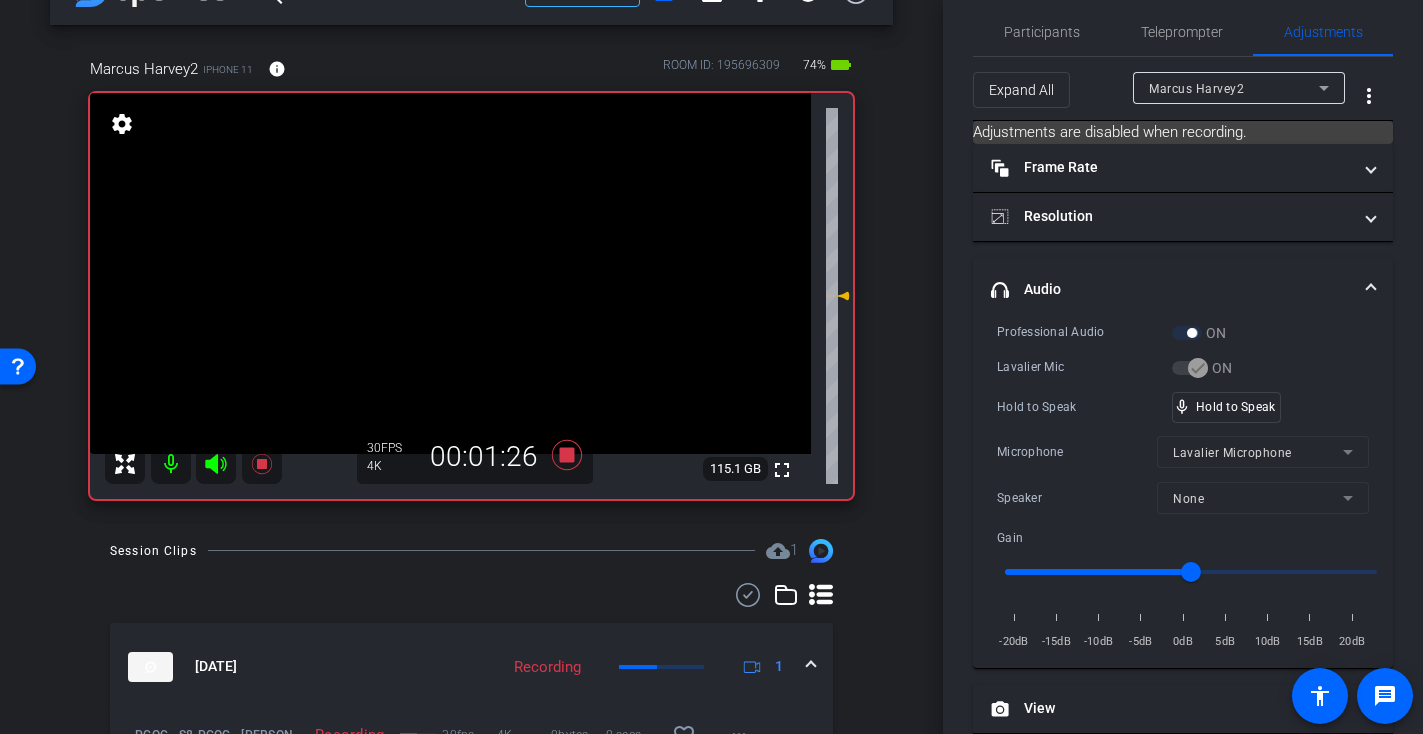 click at bounding box center (450, 273) 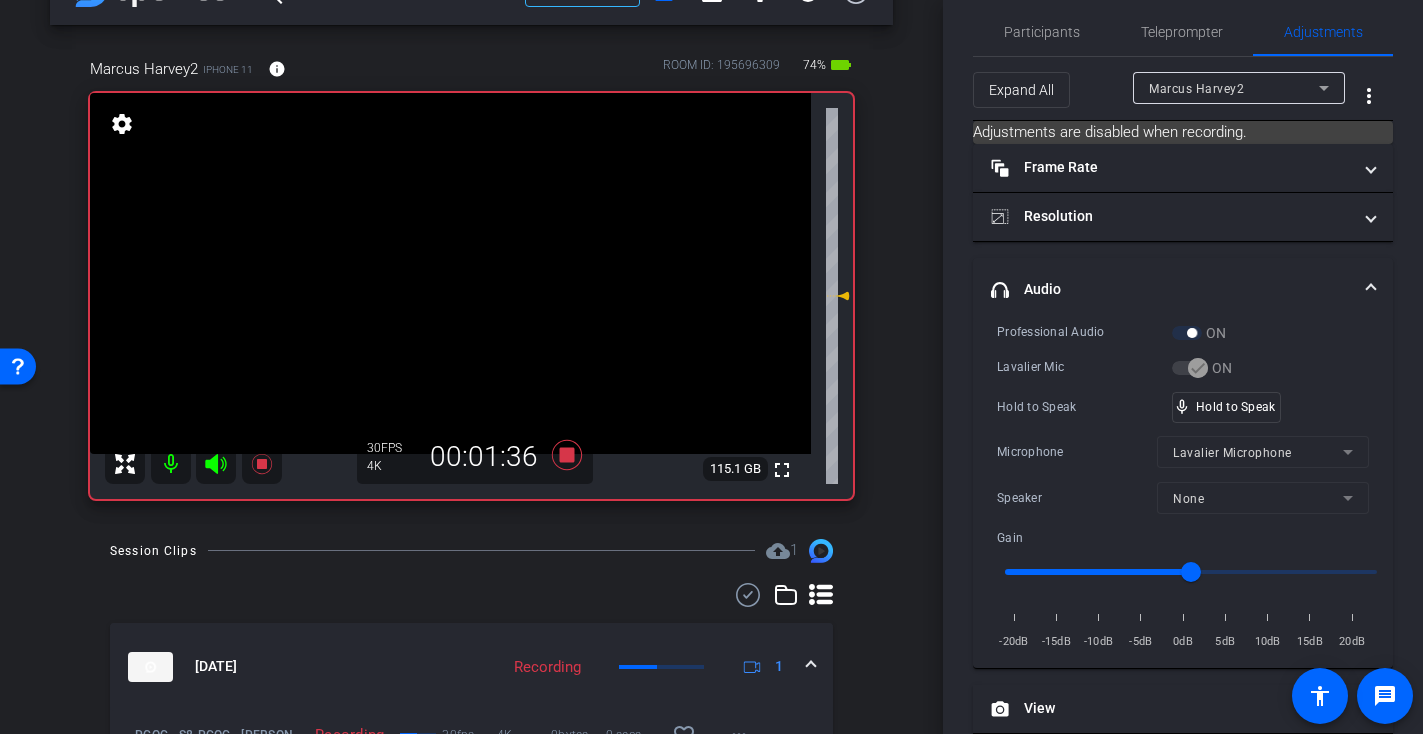 click at bounding box center [450, 273] 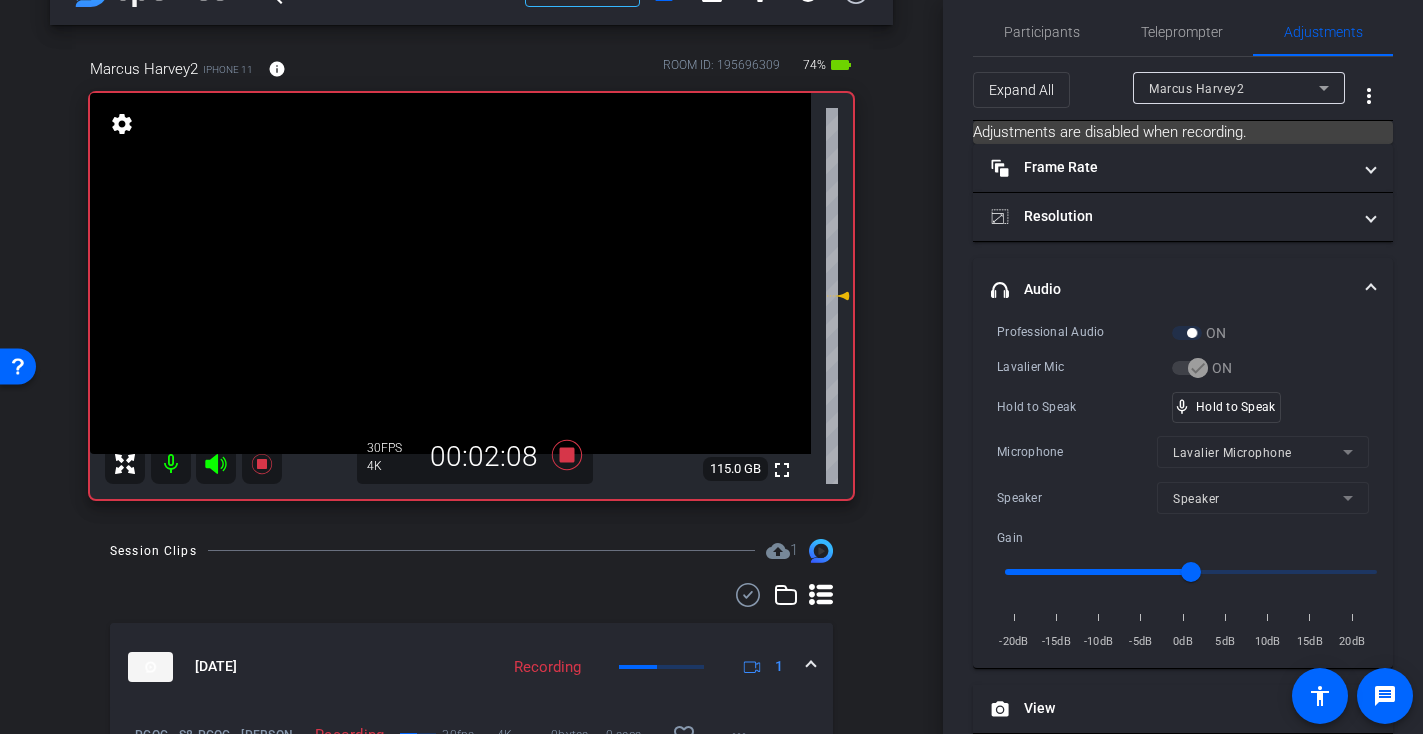 click at bounding box center [450, 273] 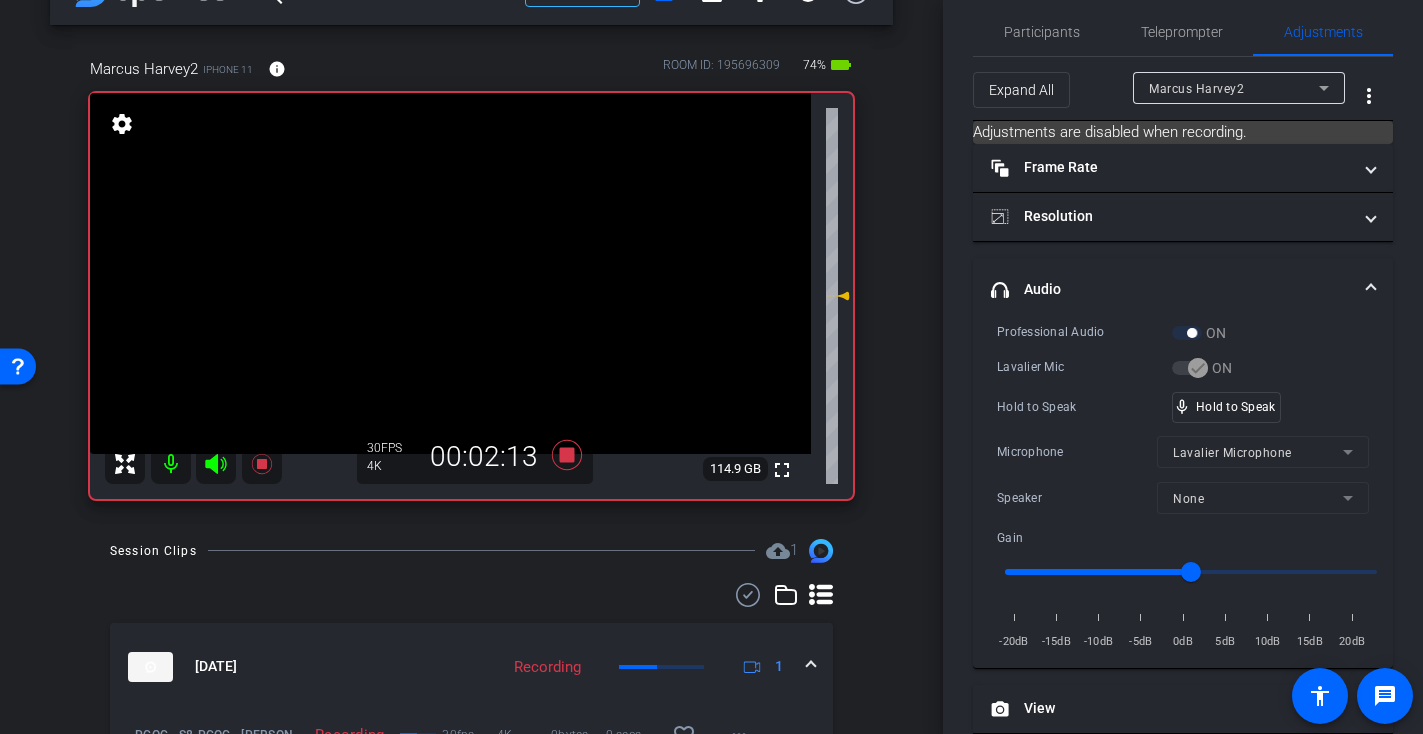 click at bounding box center [450, 273] 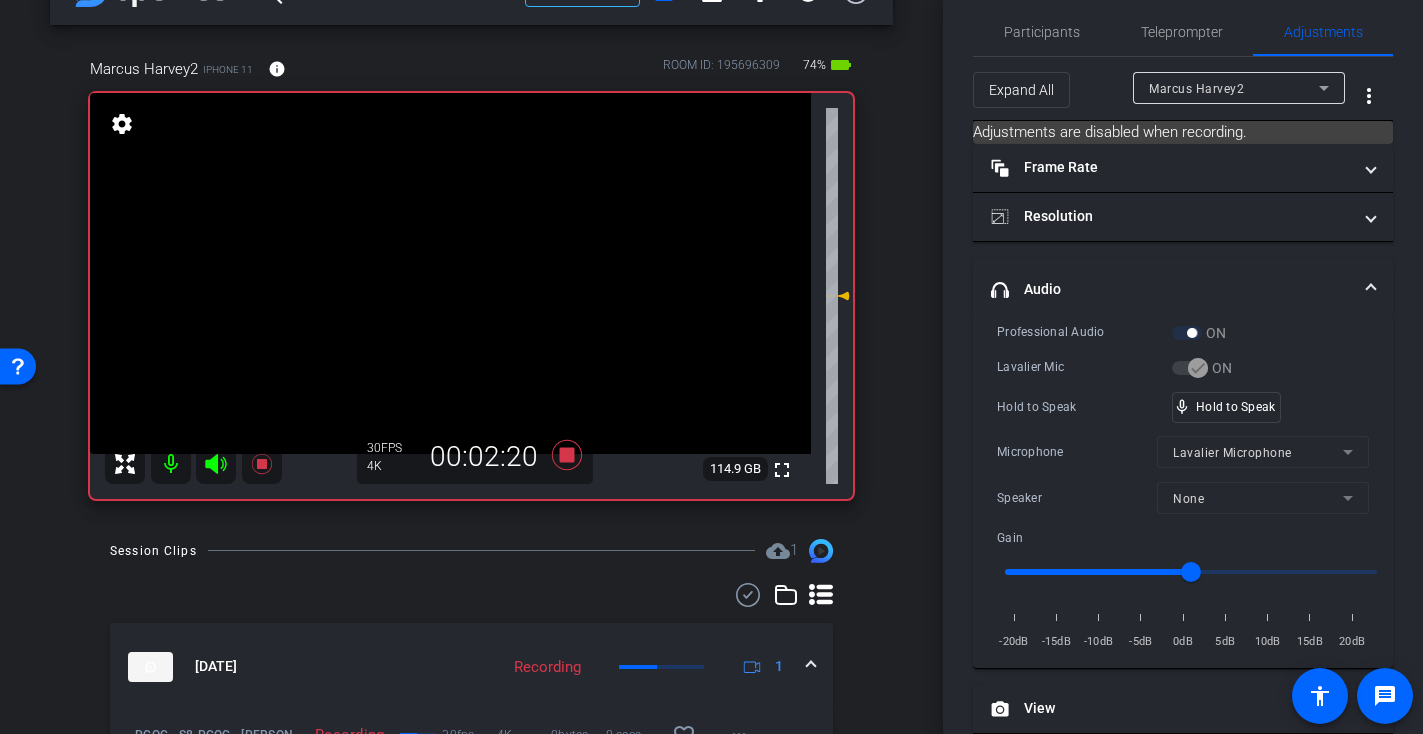 click at bounding box center [450, 273] 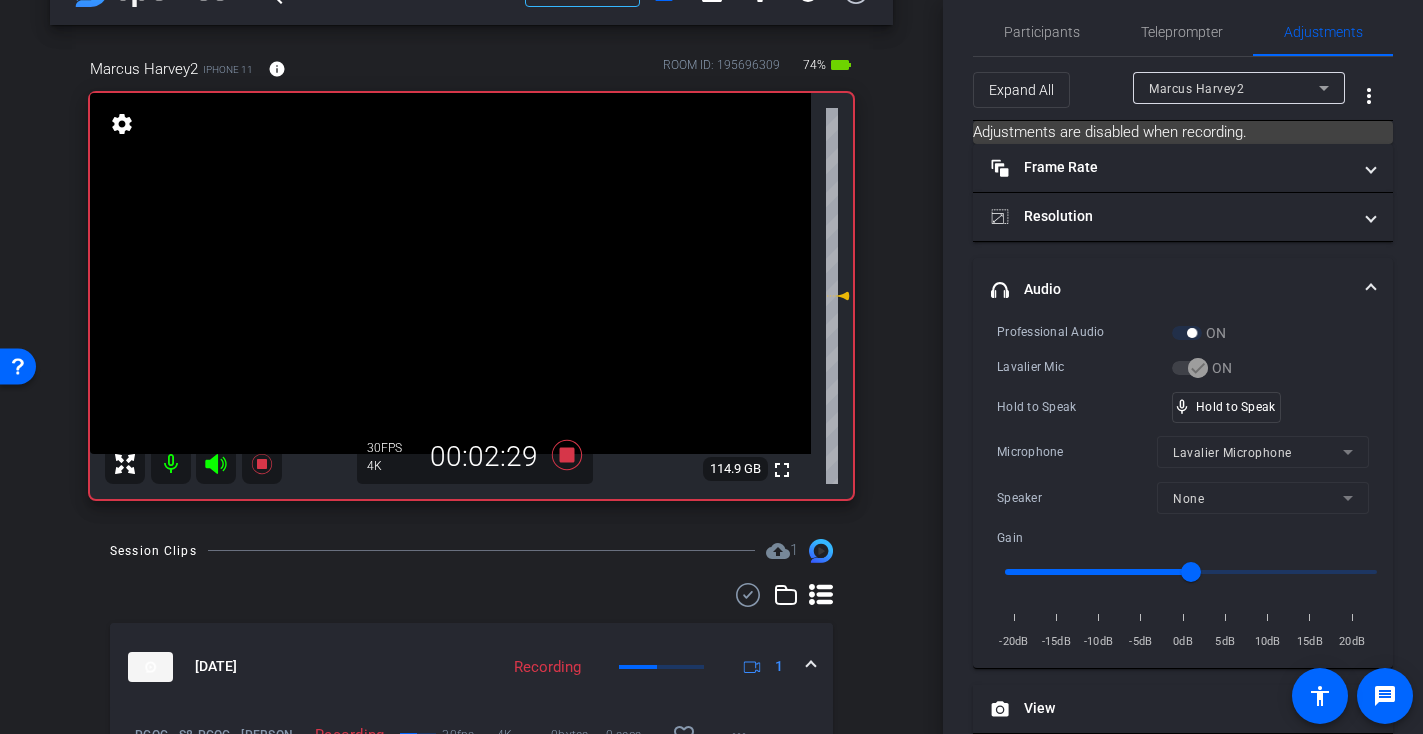 click at bounding box center (450, 273) 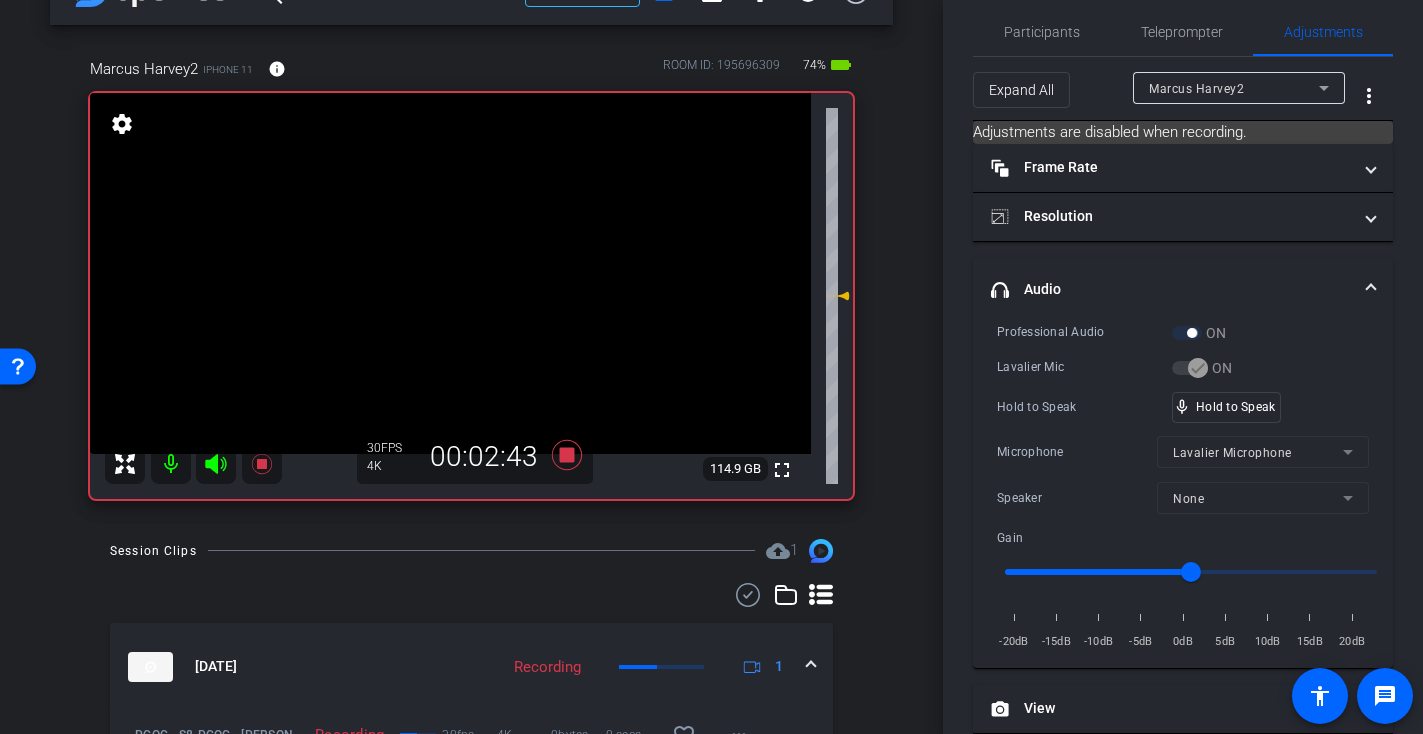 click at bounding box center [450, 273] 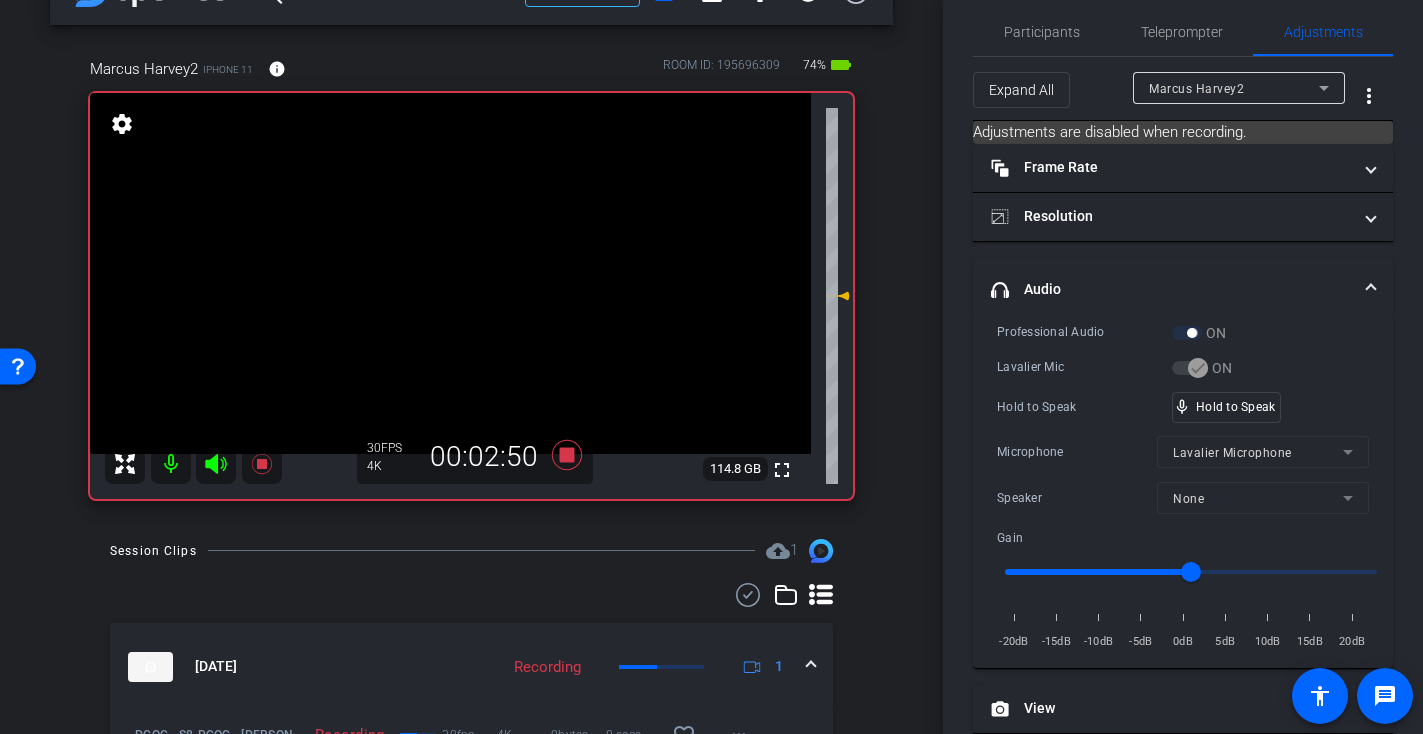 click at bounding box center [450, 273] 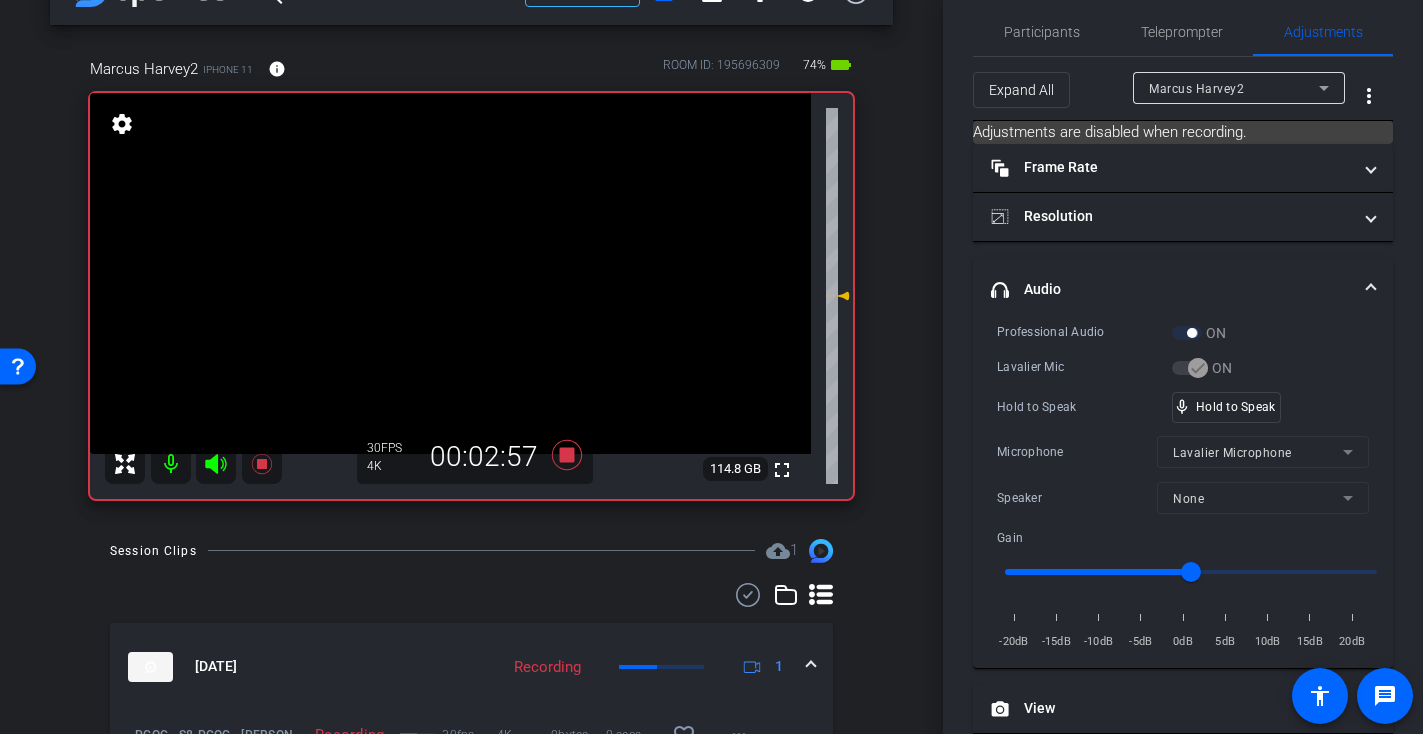 click at bounding box center (450, 273) 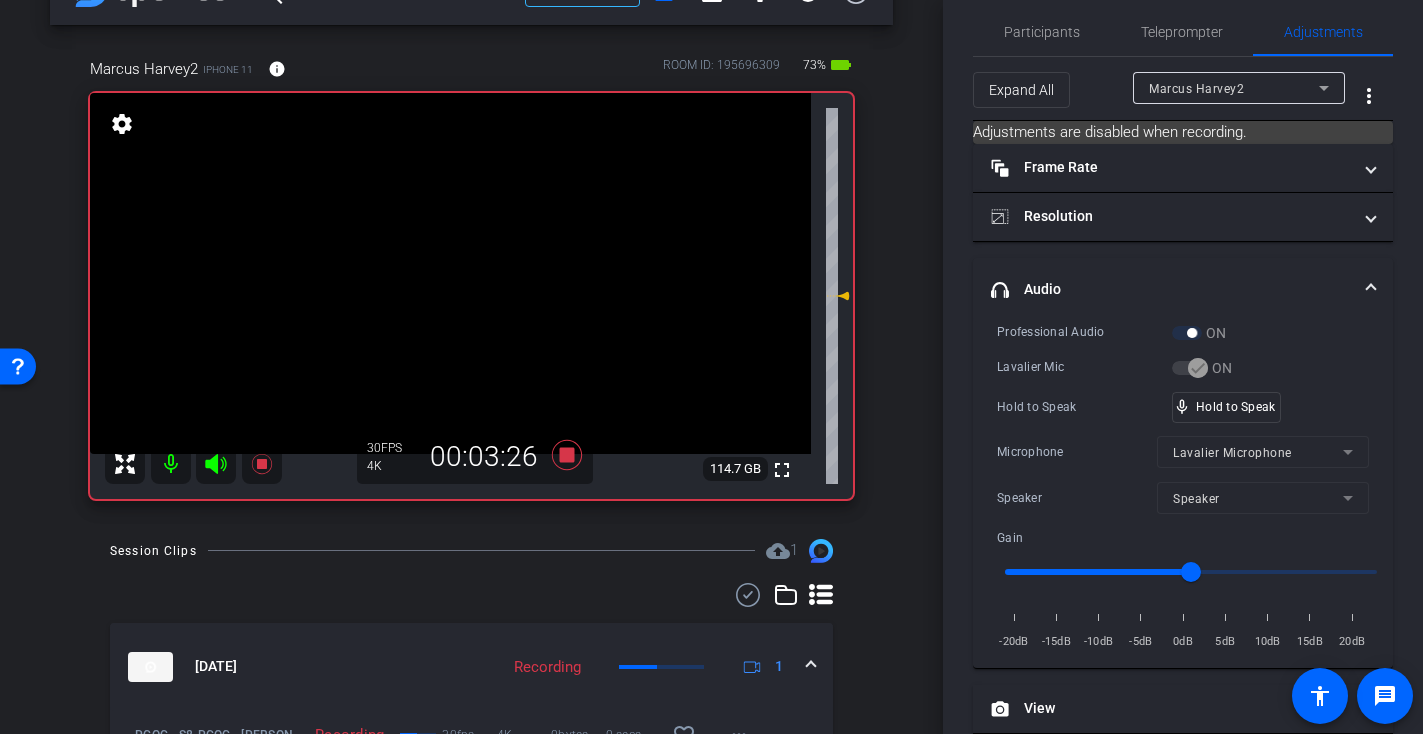 click at bounding box center (450, 273) 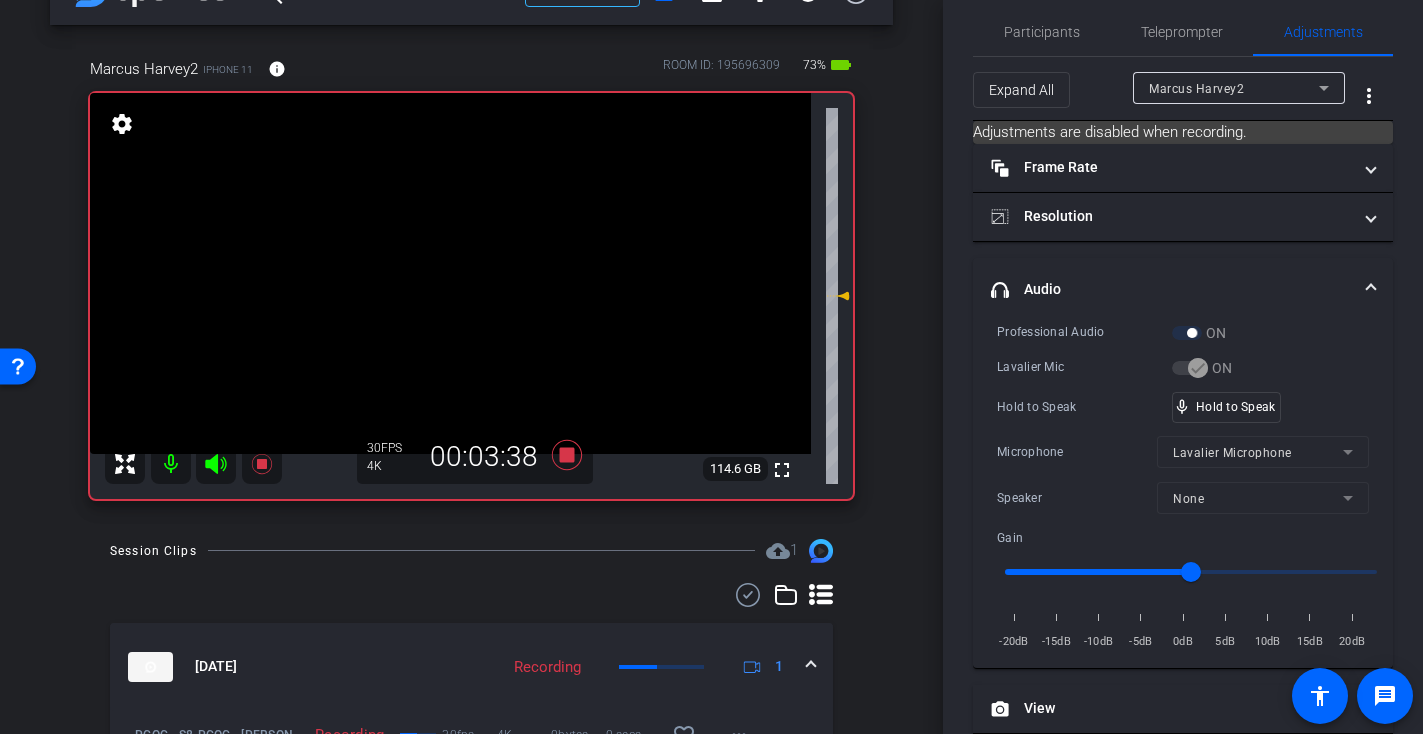 click at bounding box center (450, 273) 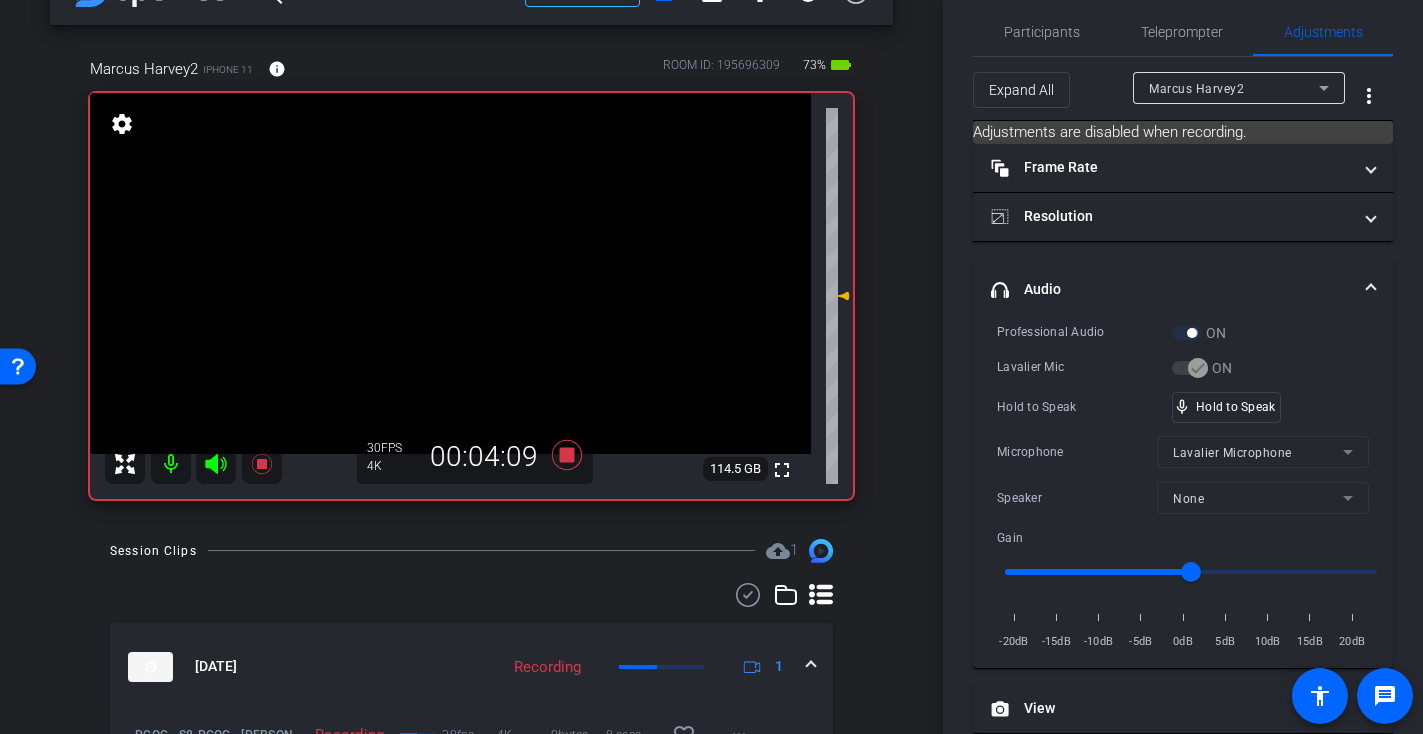 click at bounding box center (450, 273) 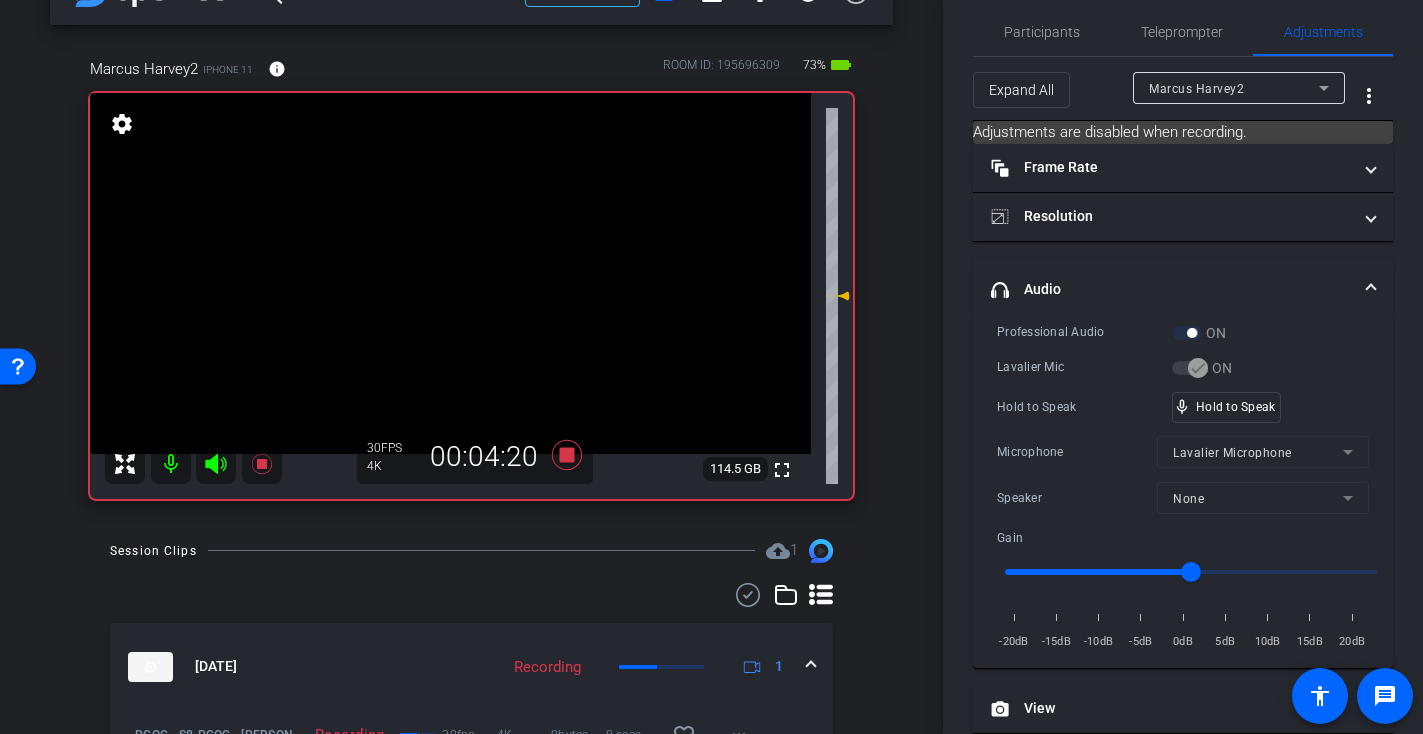 click at bounding box center [450, 273] 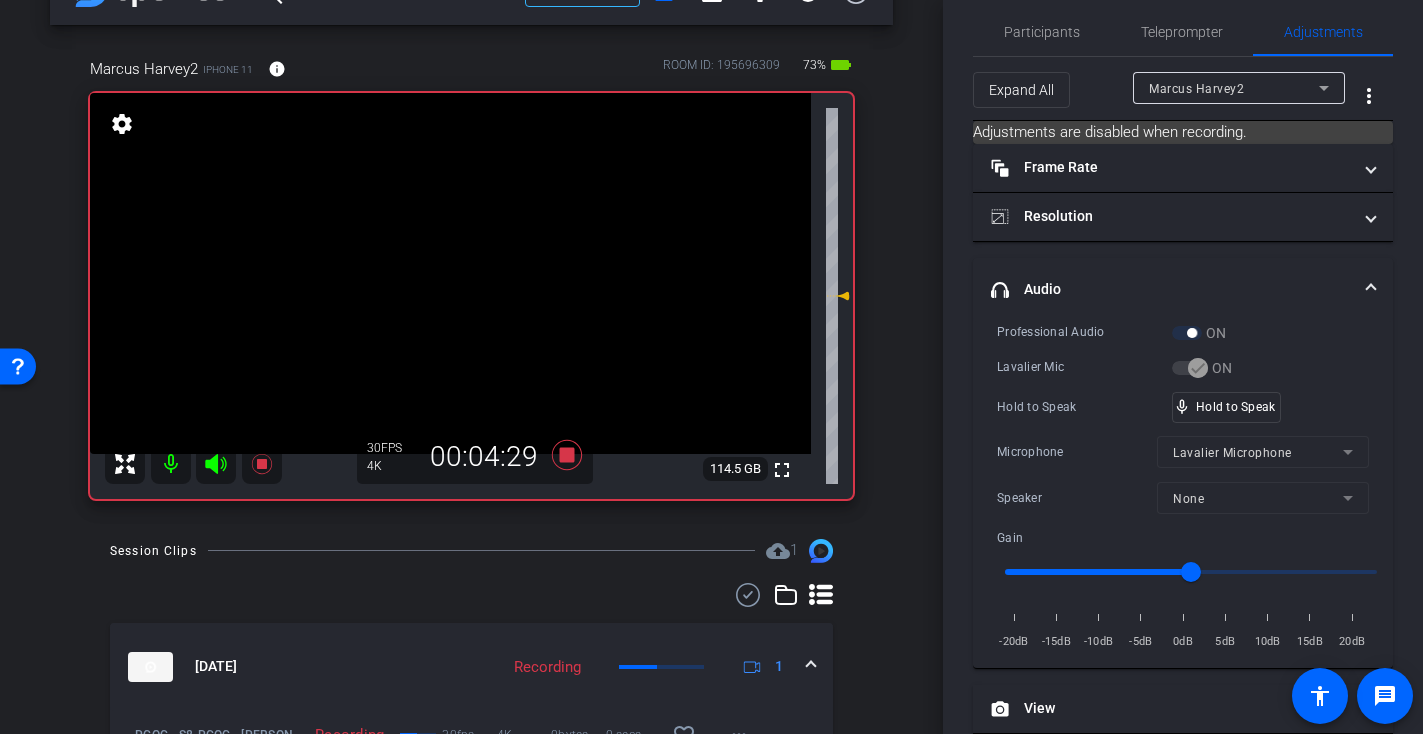 click at bounding box center (450, 273) 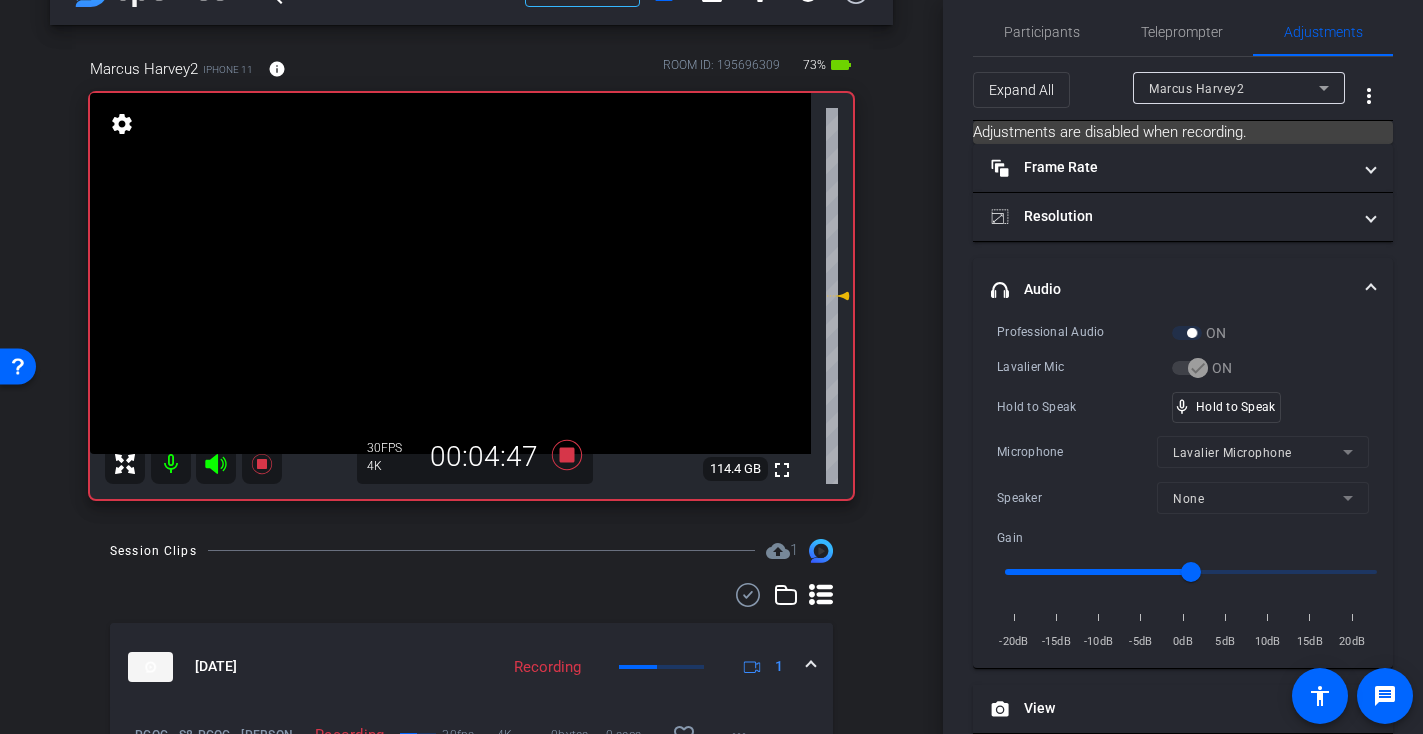 click at bounding box center [450, 273] 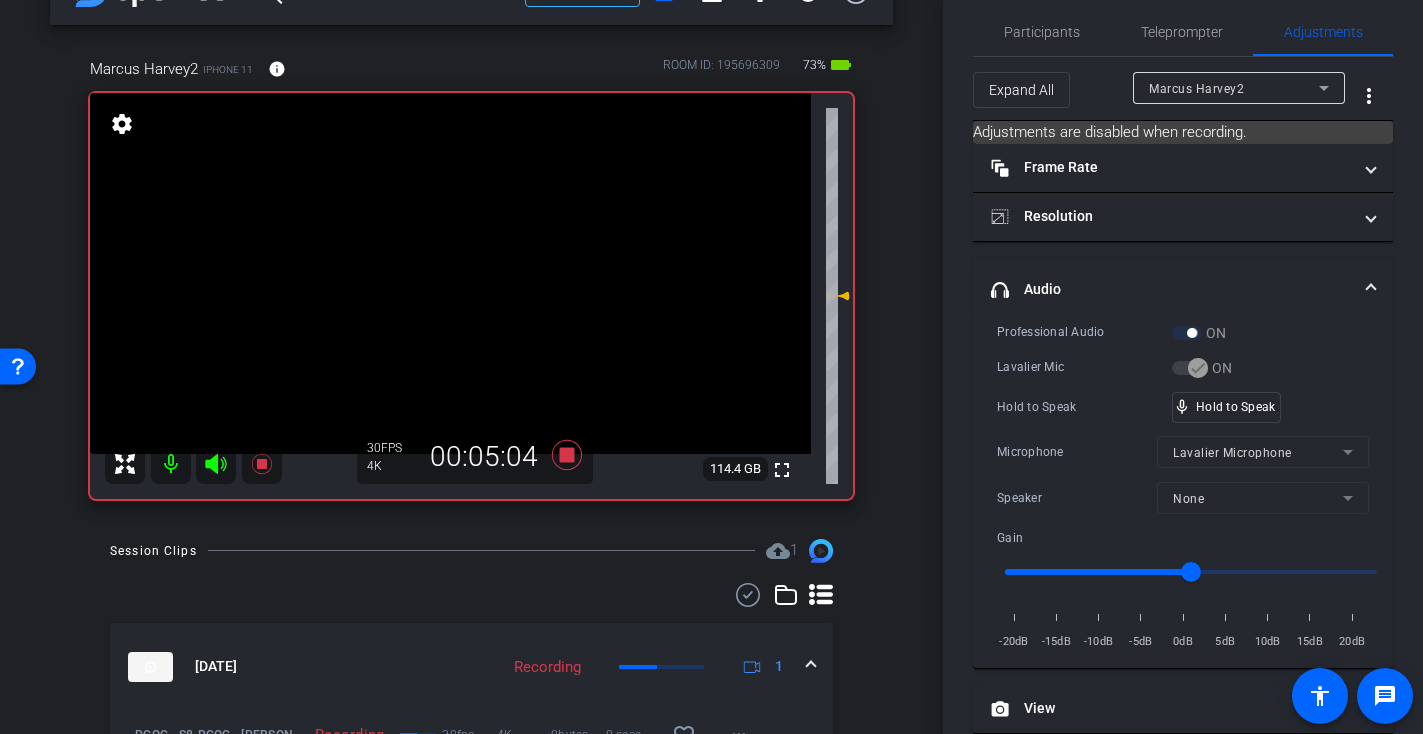 click at bounding box center [450, 273] 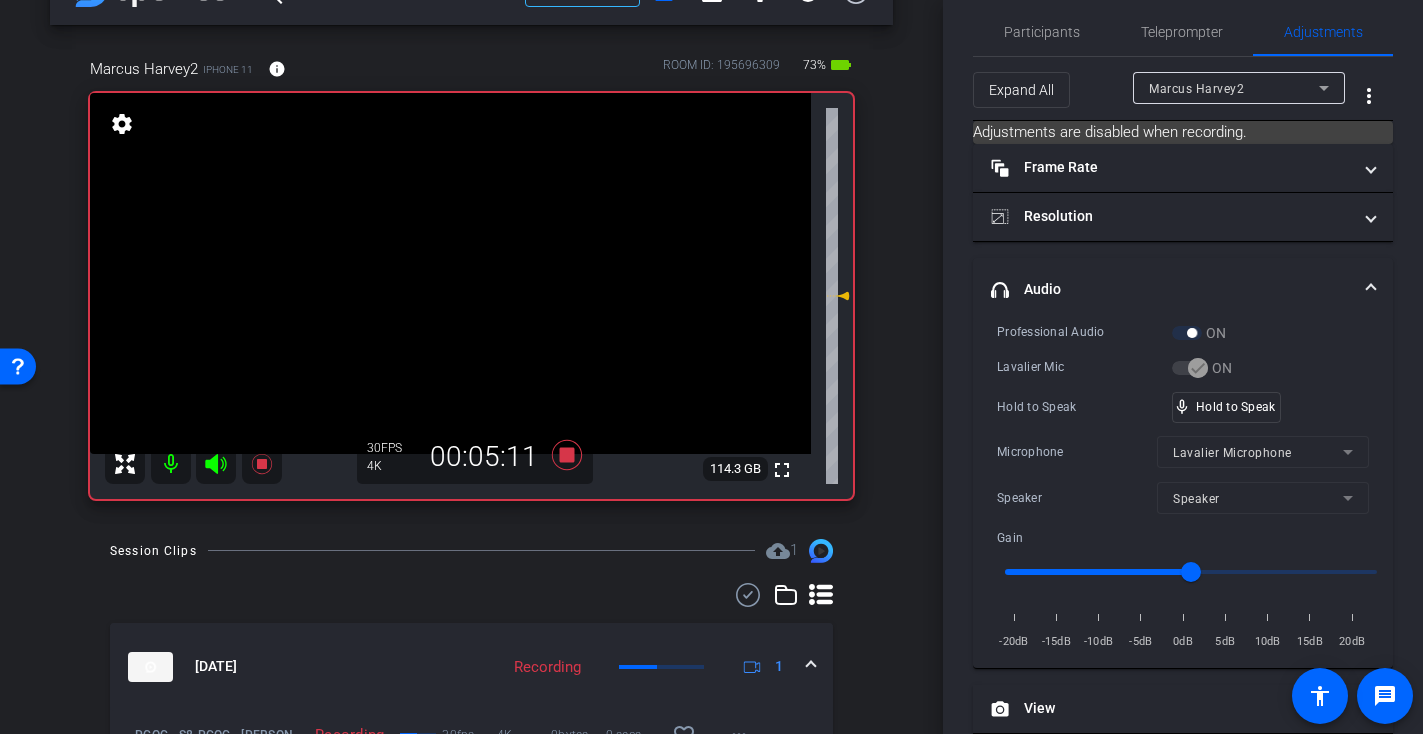 click at bounding box center [450, 273] 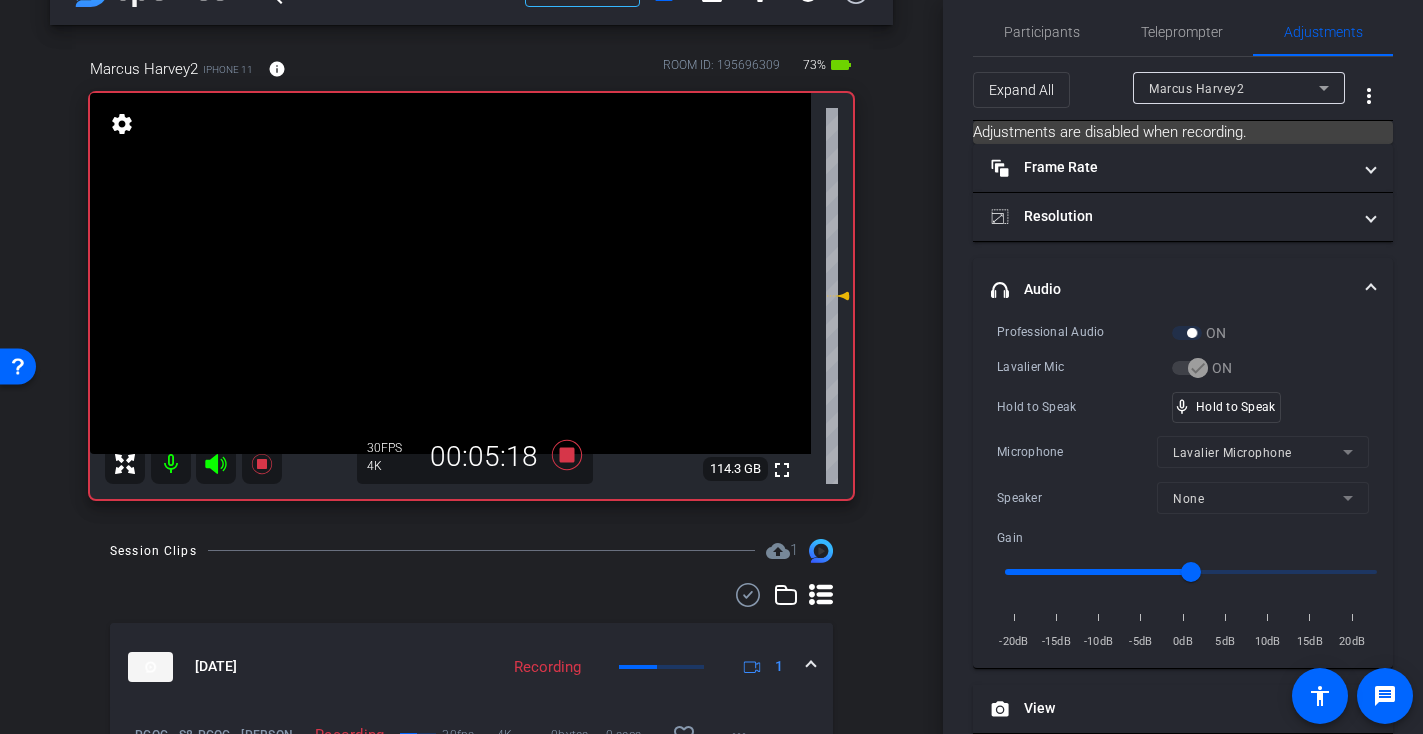 click at bounding box center (450, 273) 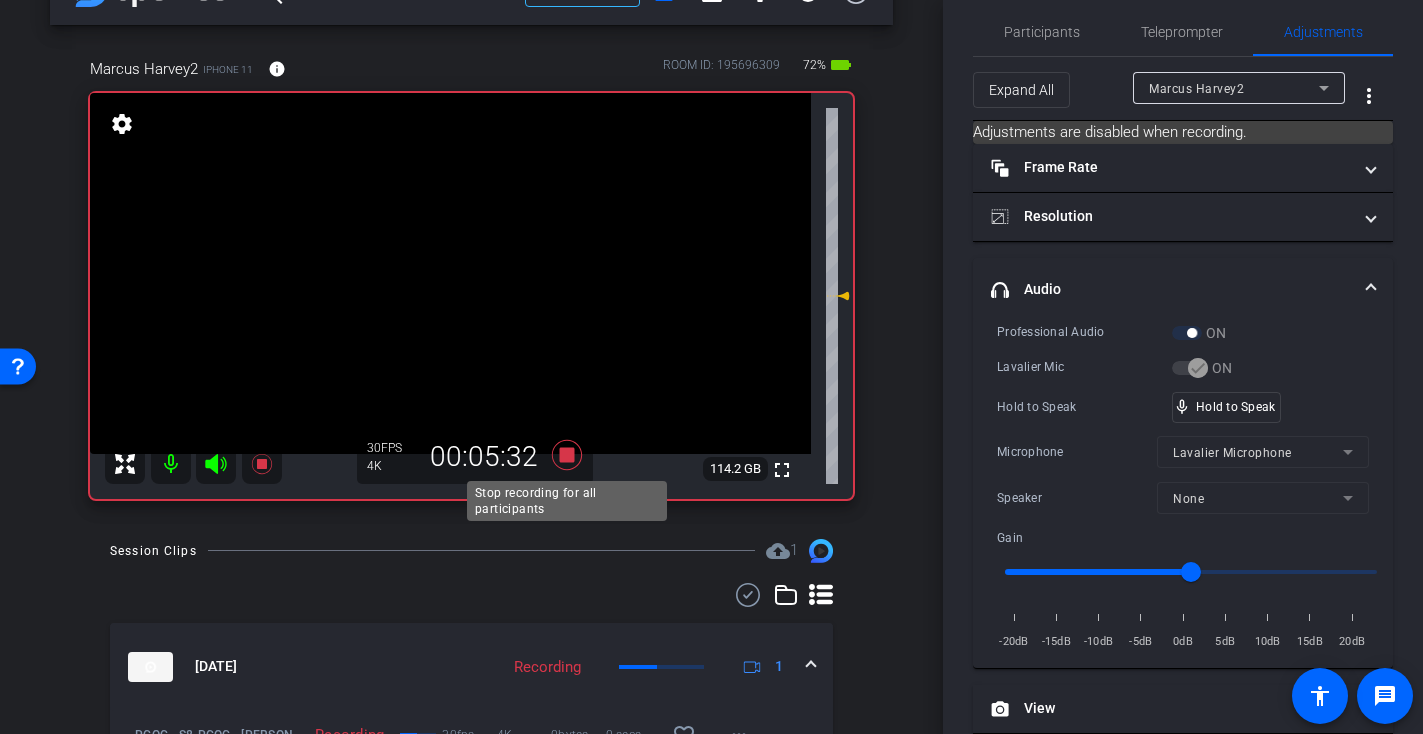 click 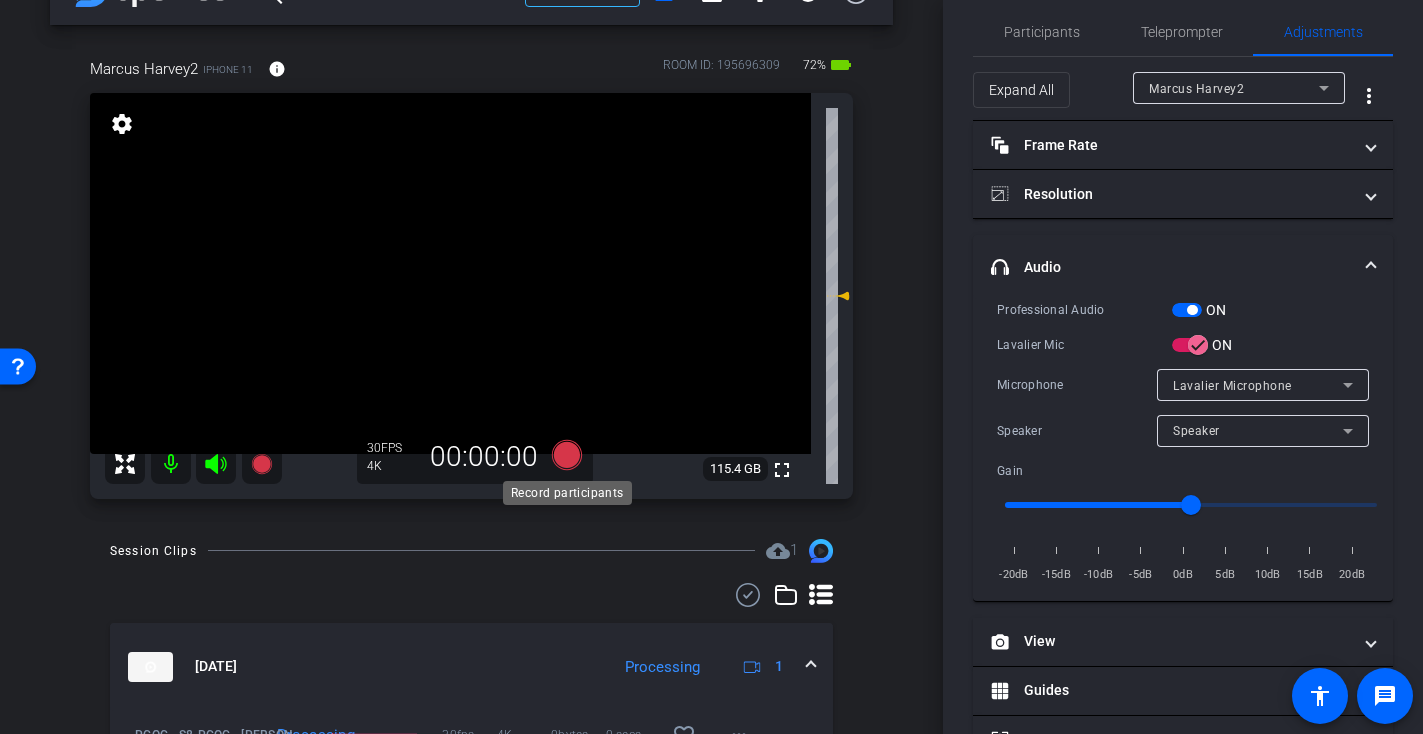 click 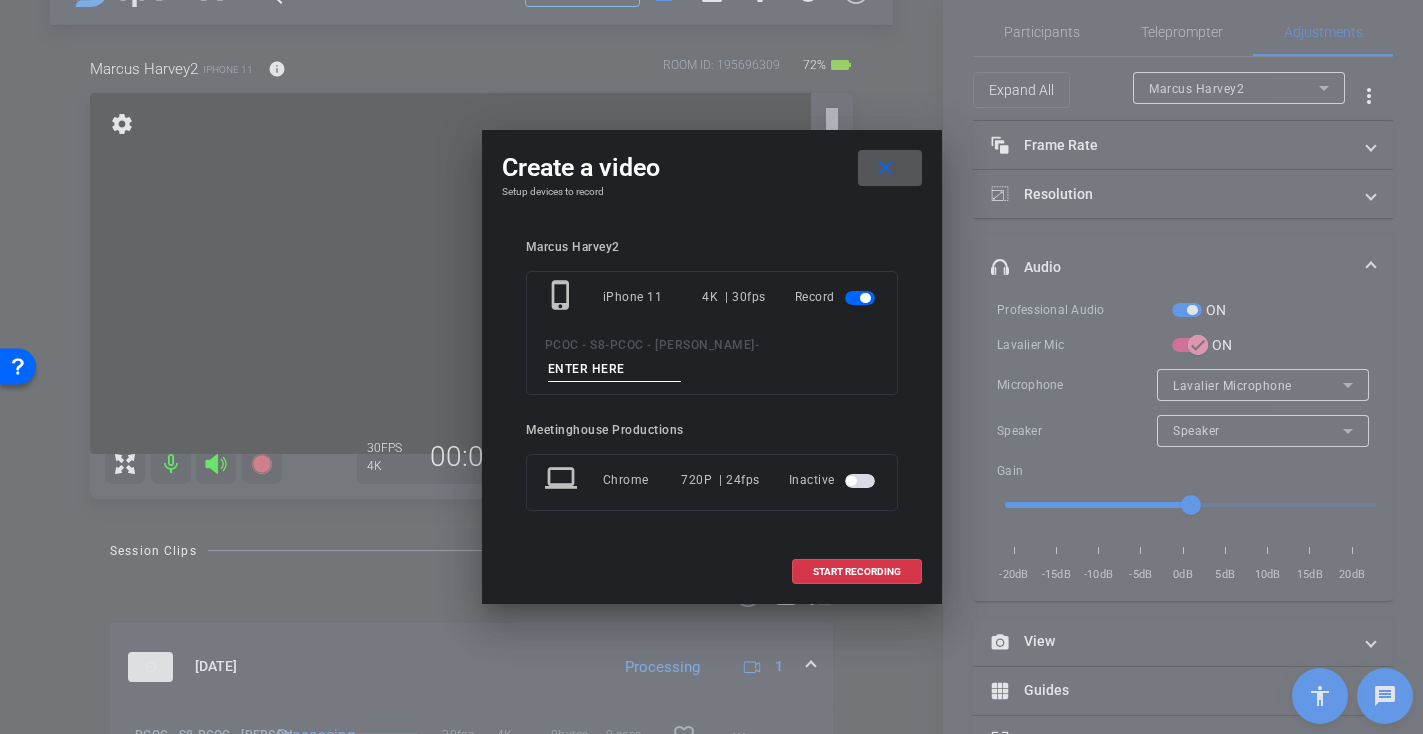 click at bounding box center [615, 369] 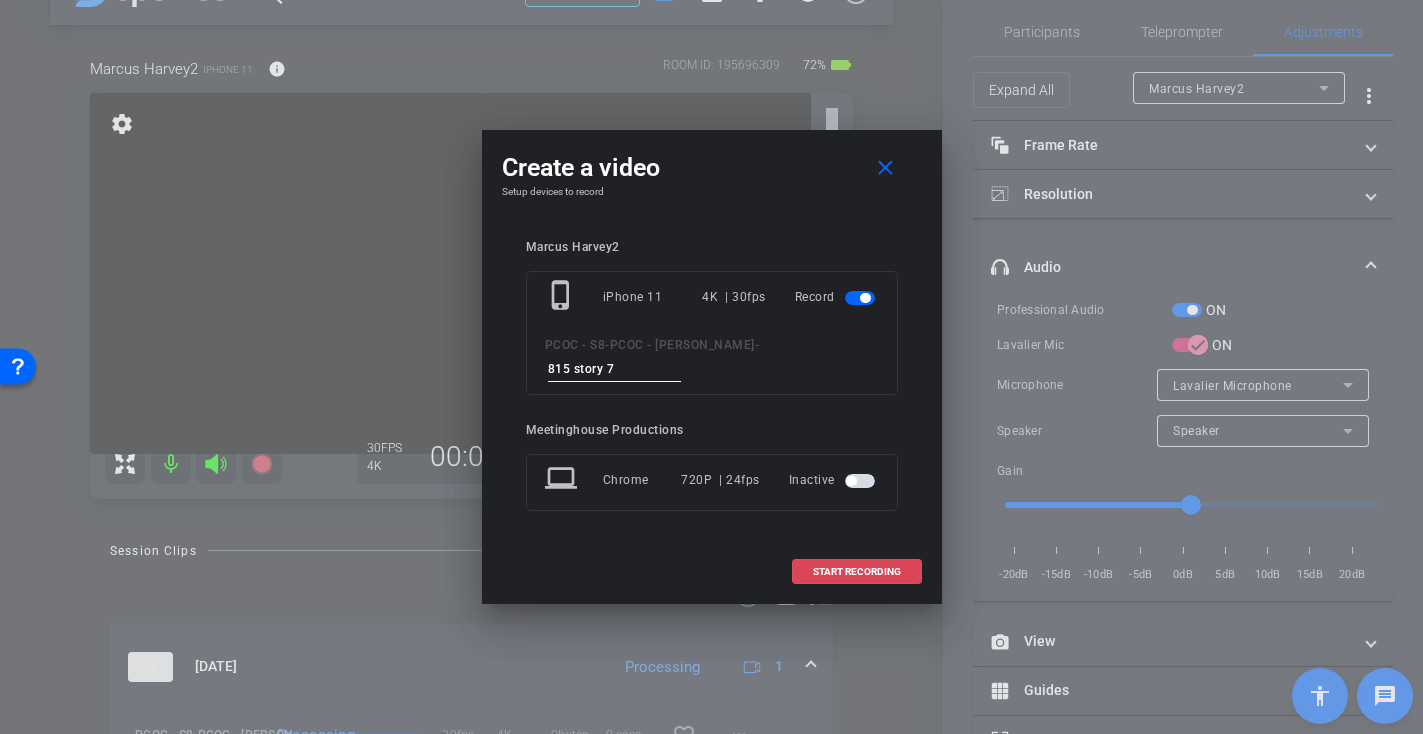 type on "815 story 7" 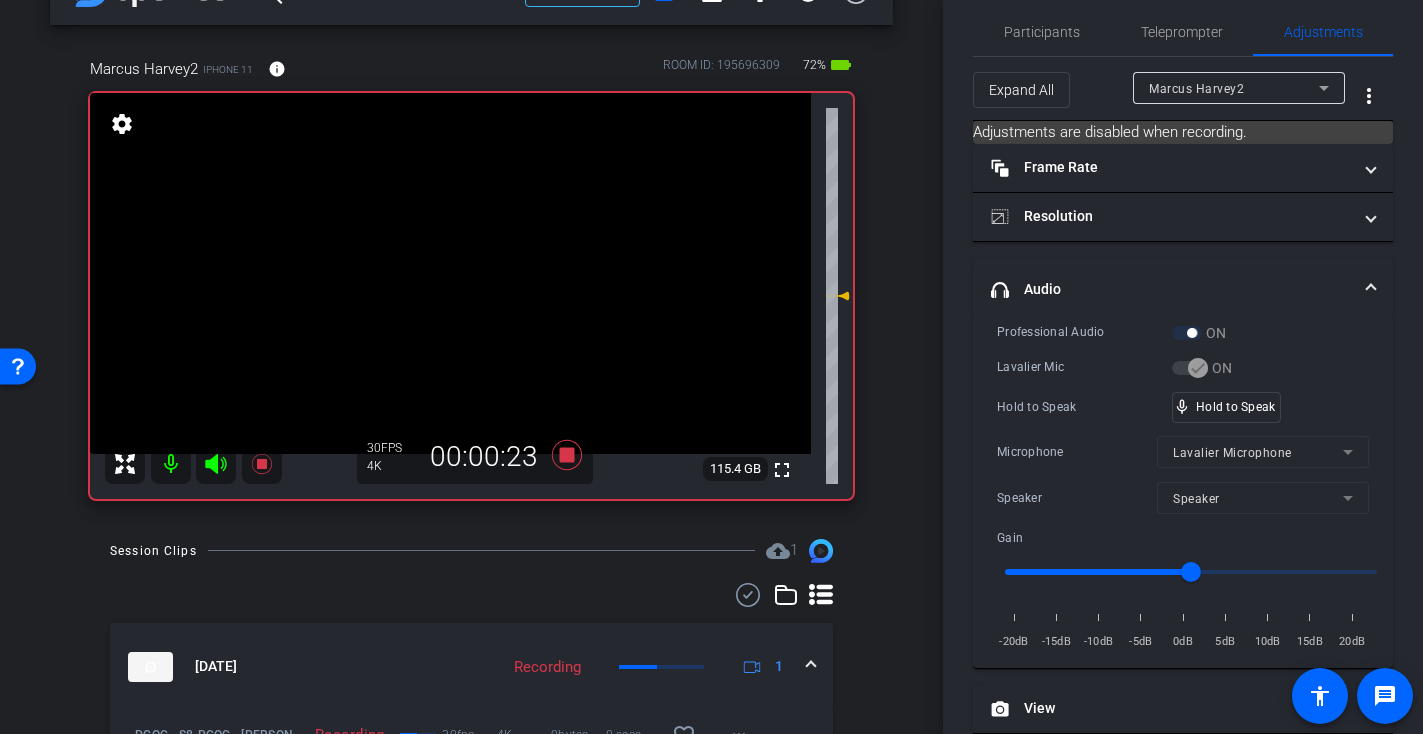 click at bounding box center (450, 273) 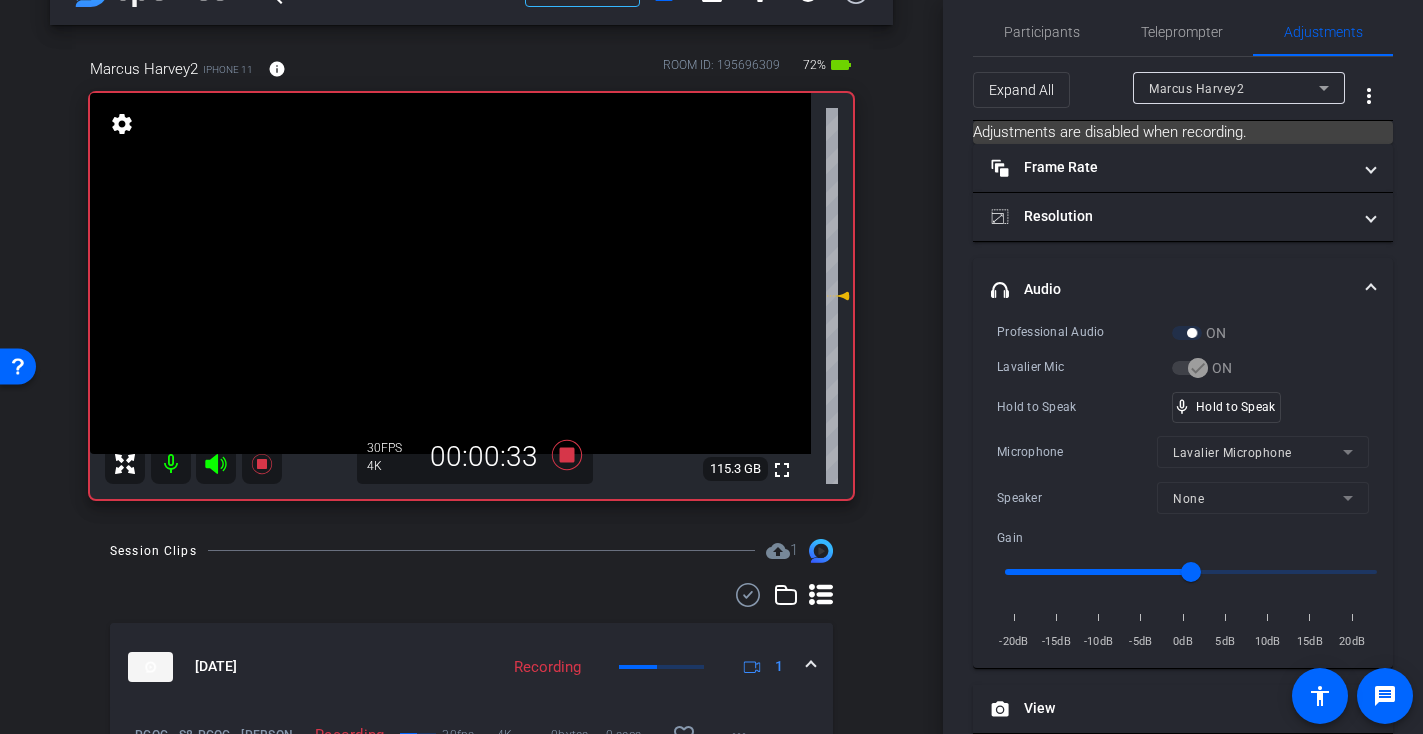 click at bounding box center [450, 273] 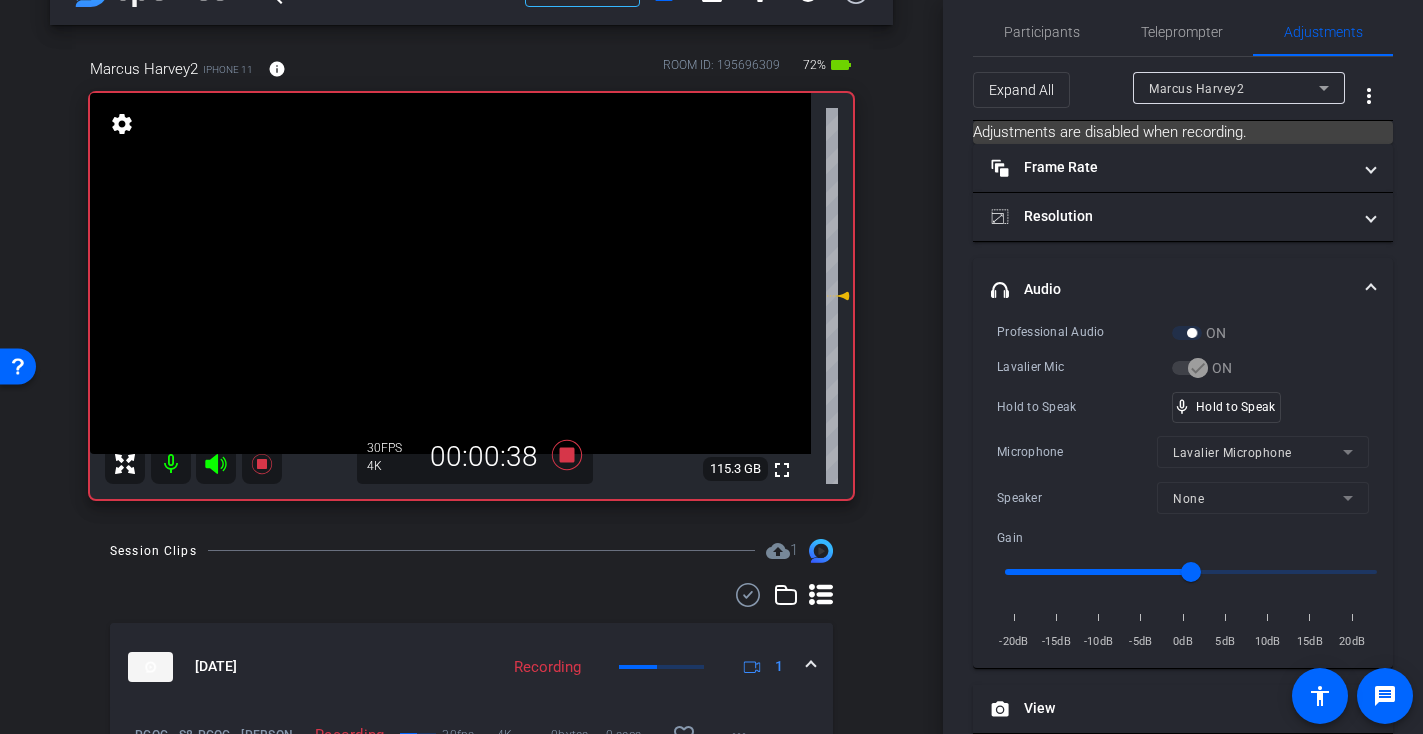 click at bounding box center [450, 273] 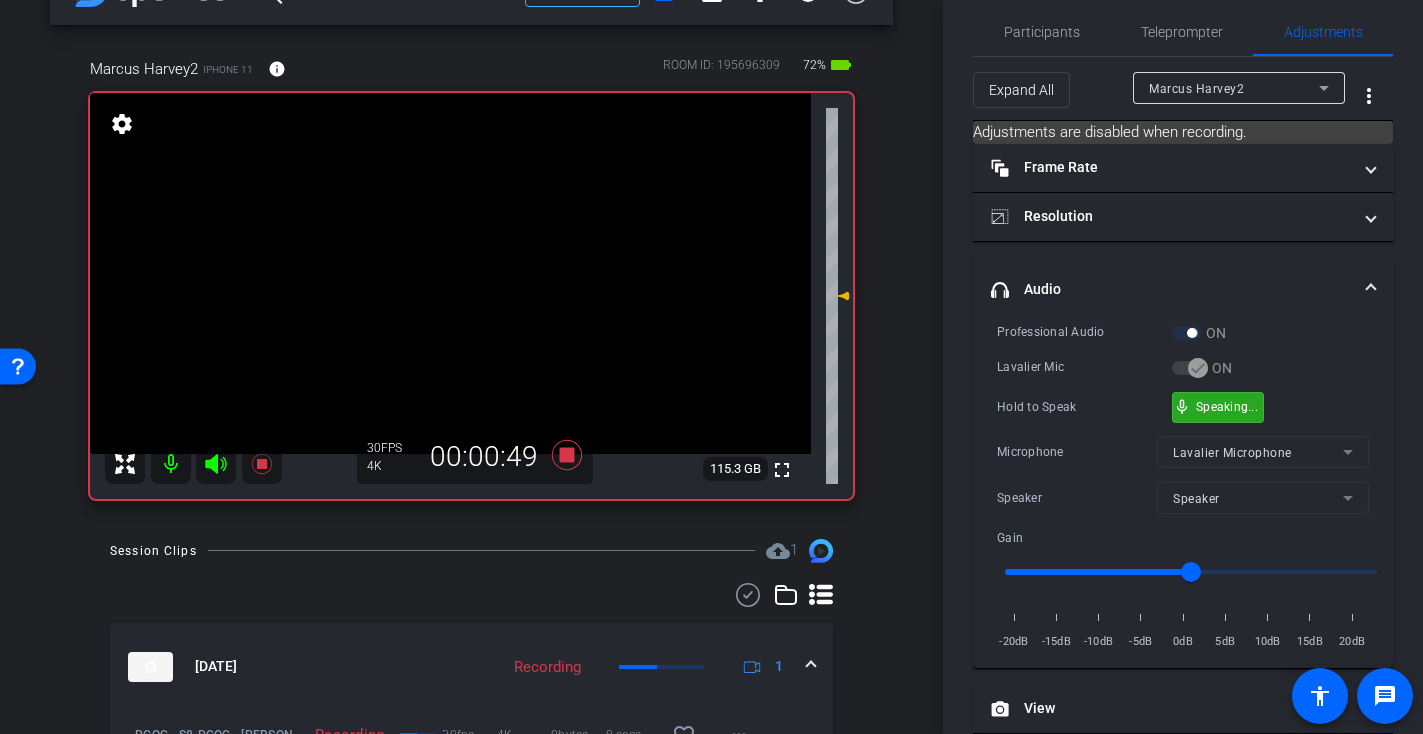 click on "mic_none Speaking..." at bounding box center [1218, 407] 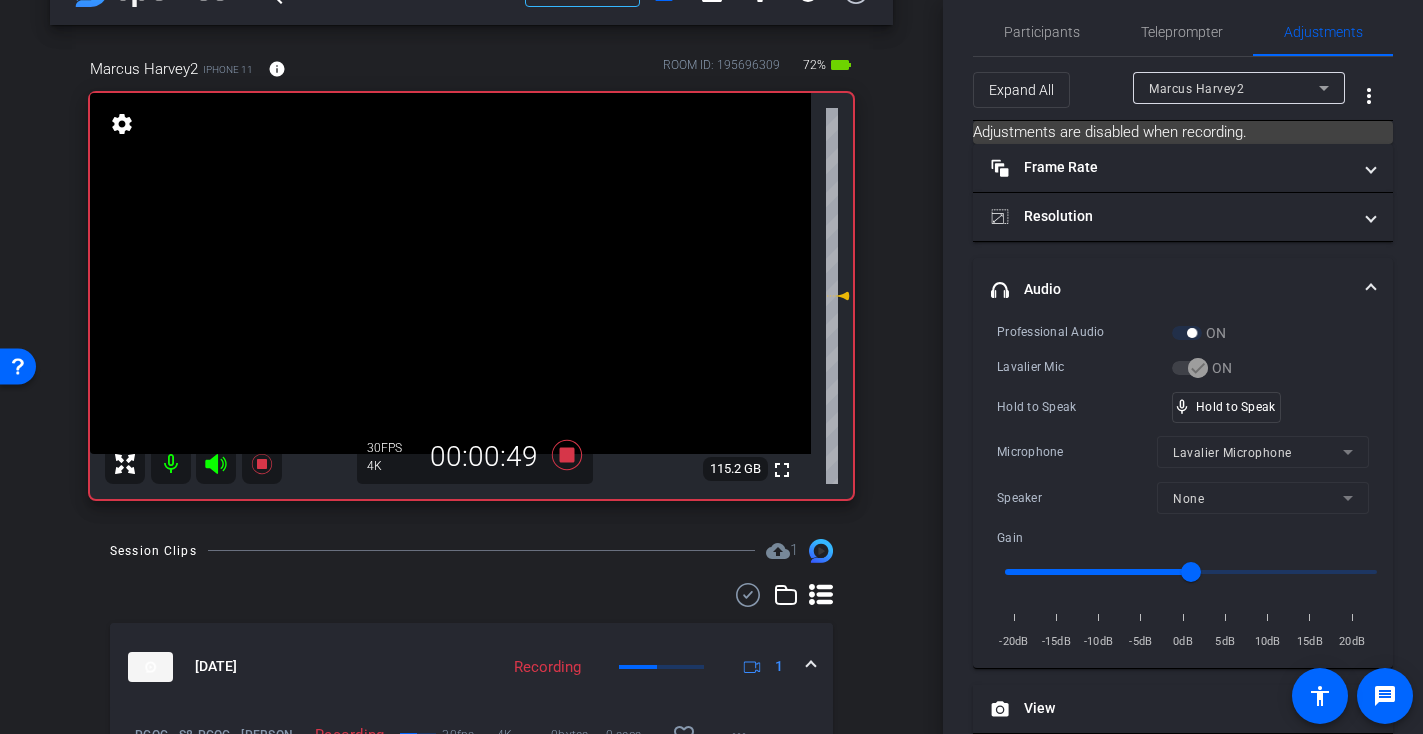click at bounding box center [450, 273] 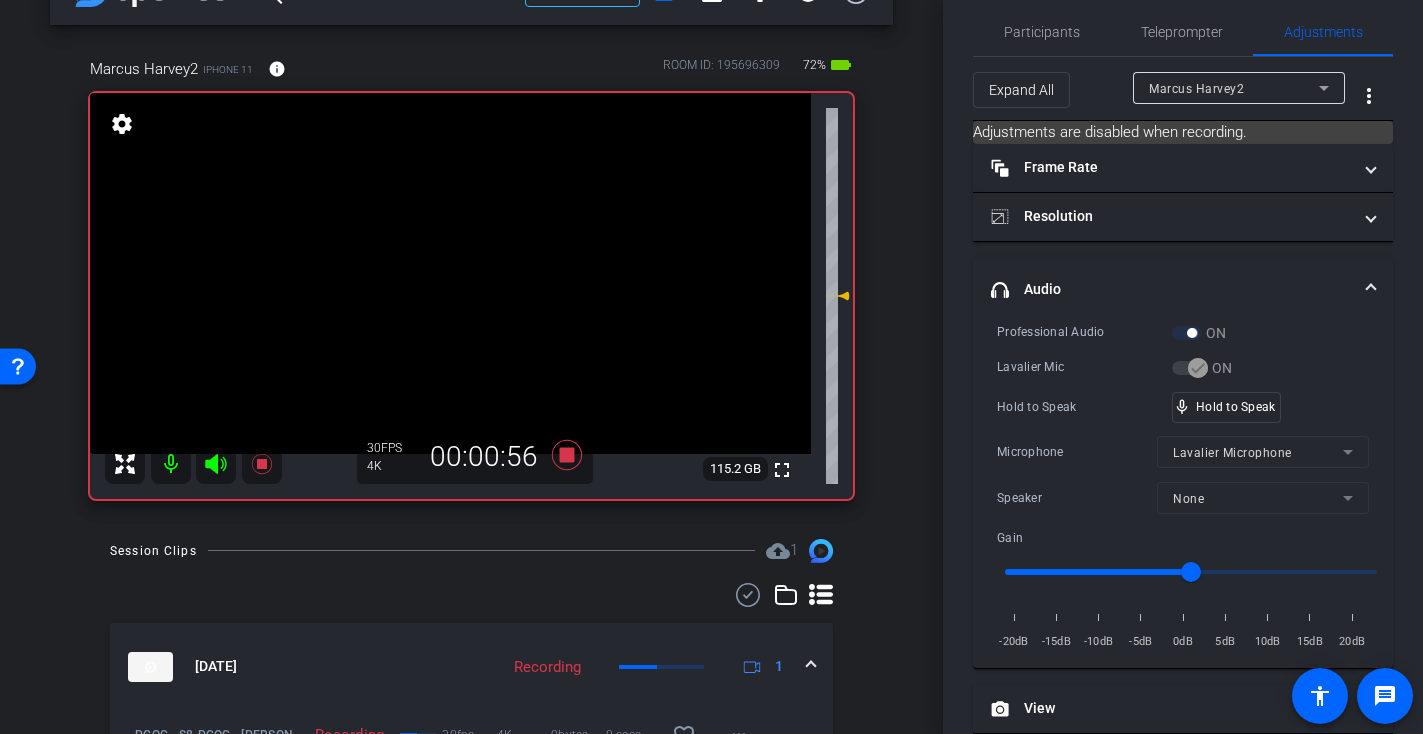 click at bounding box center [450, 273] 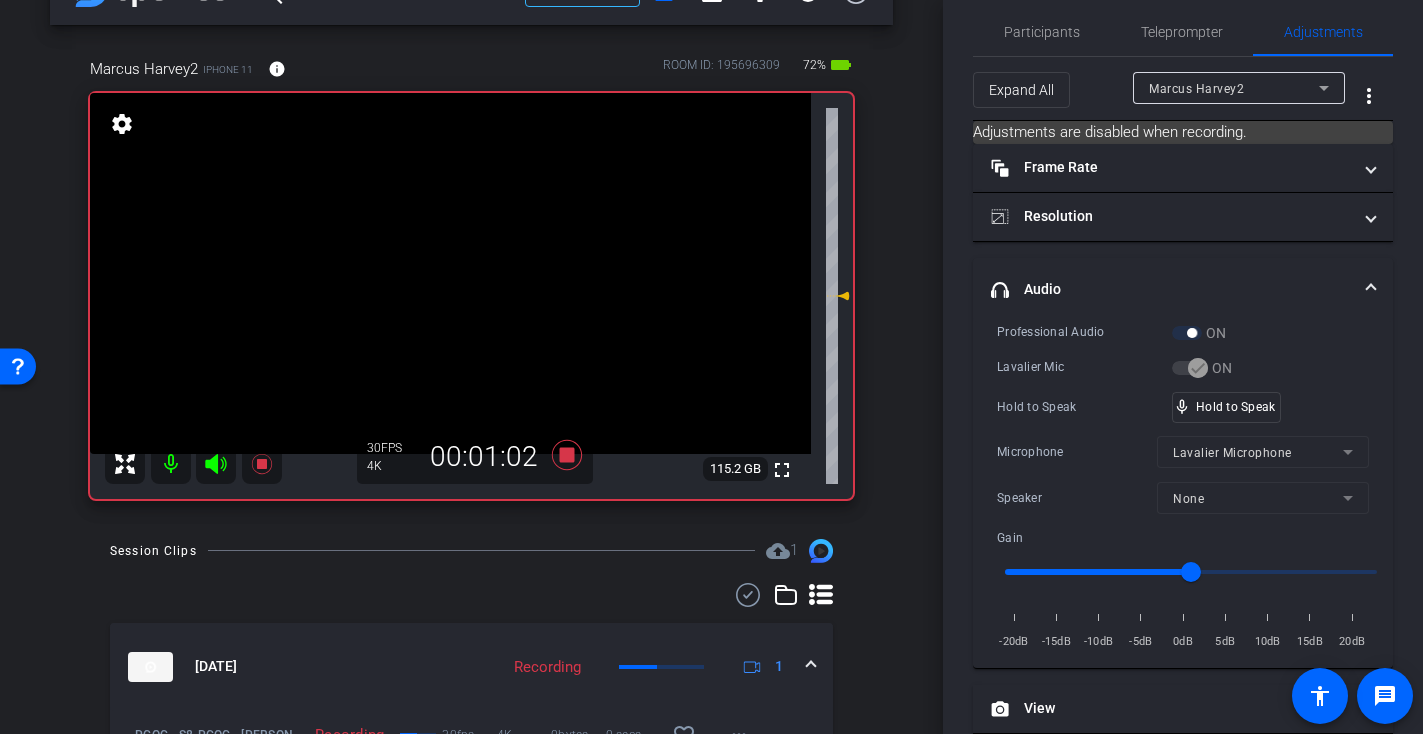 click at bounding box center [450, 273] 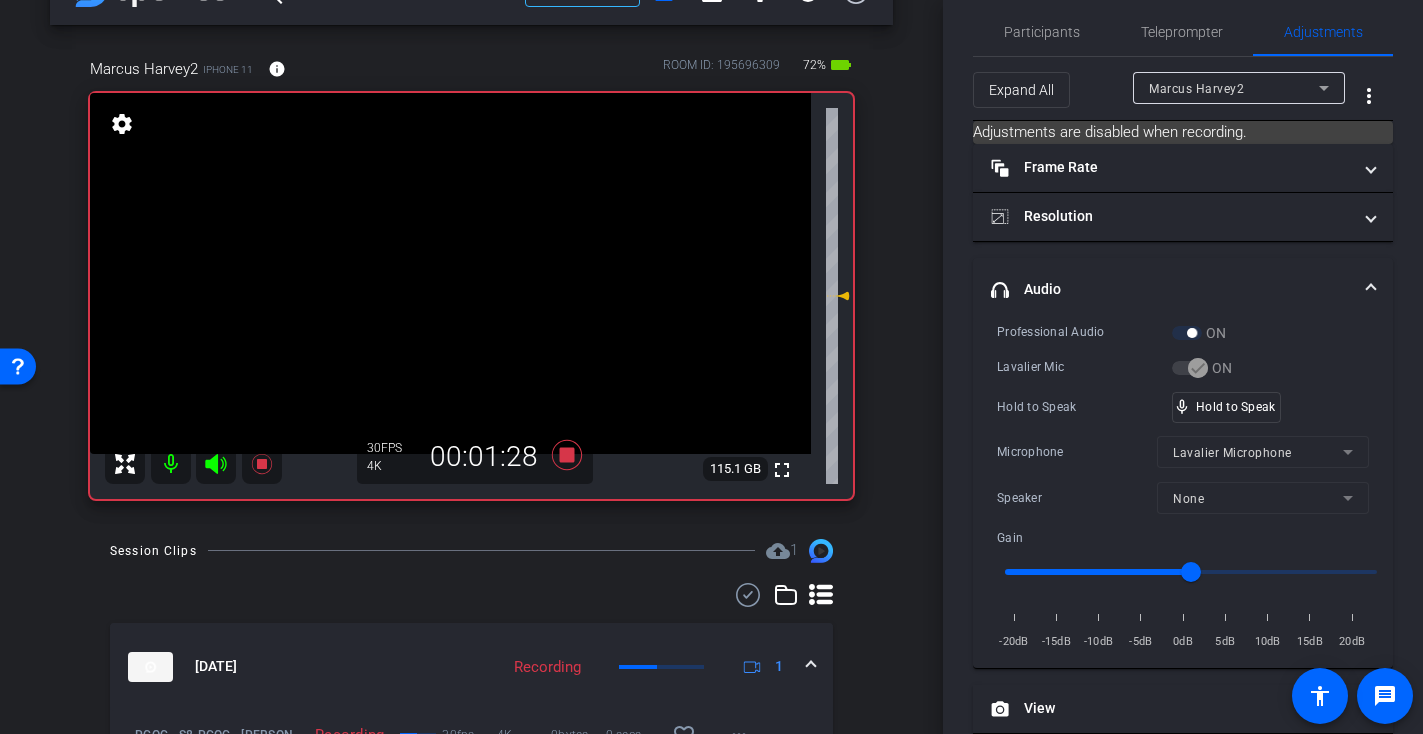click at bounding box center (450, 273) 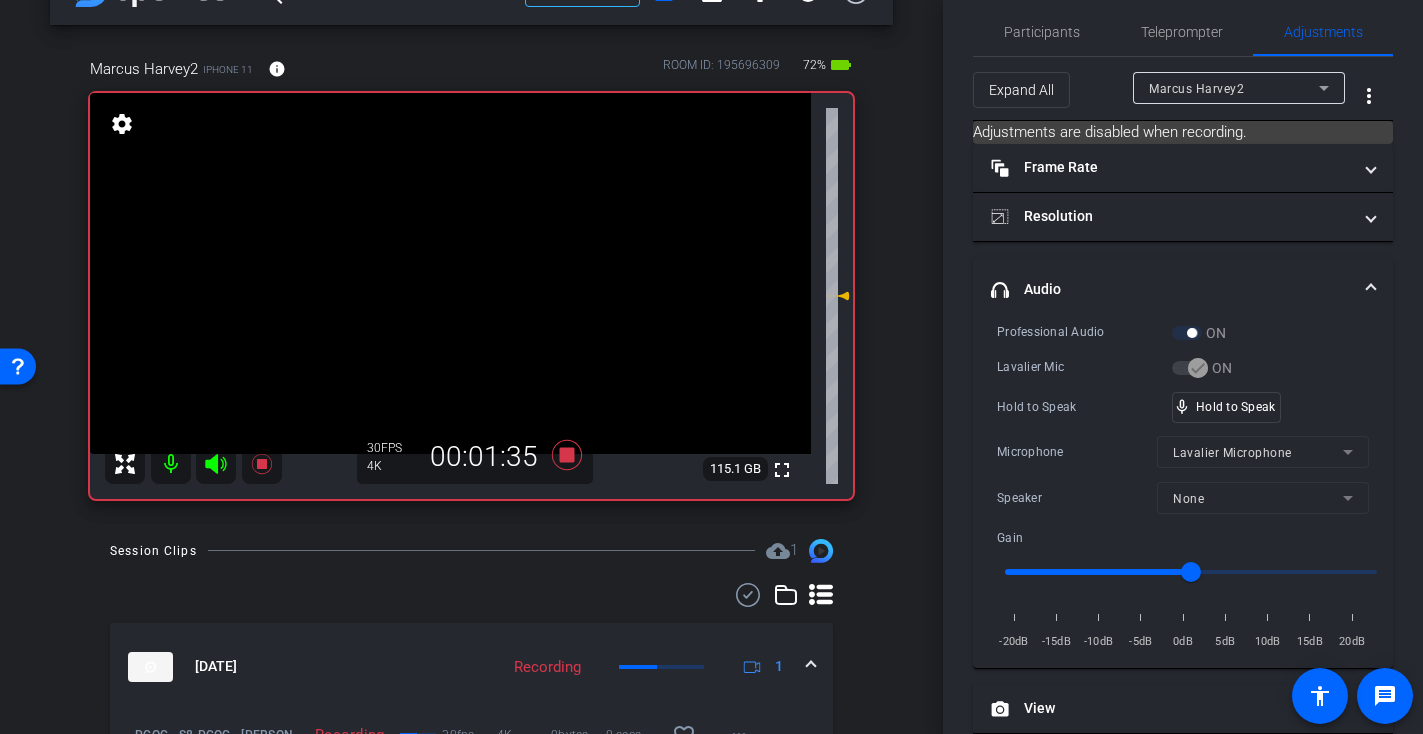 click at bounding box center [450, 273] 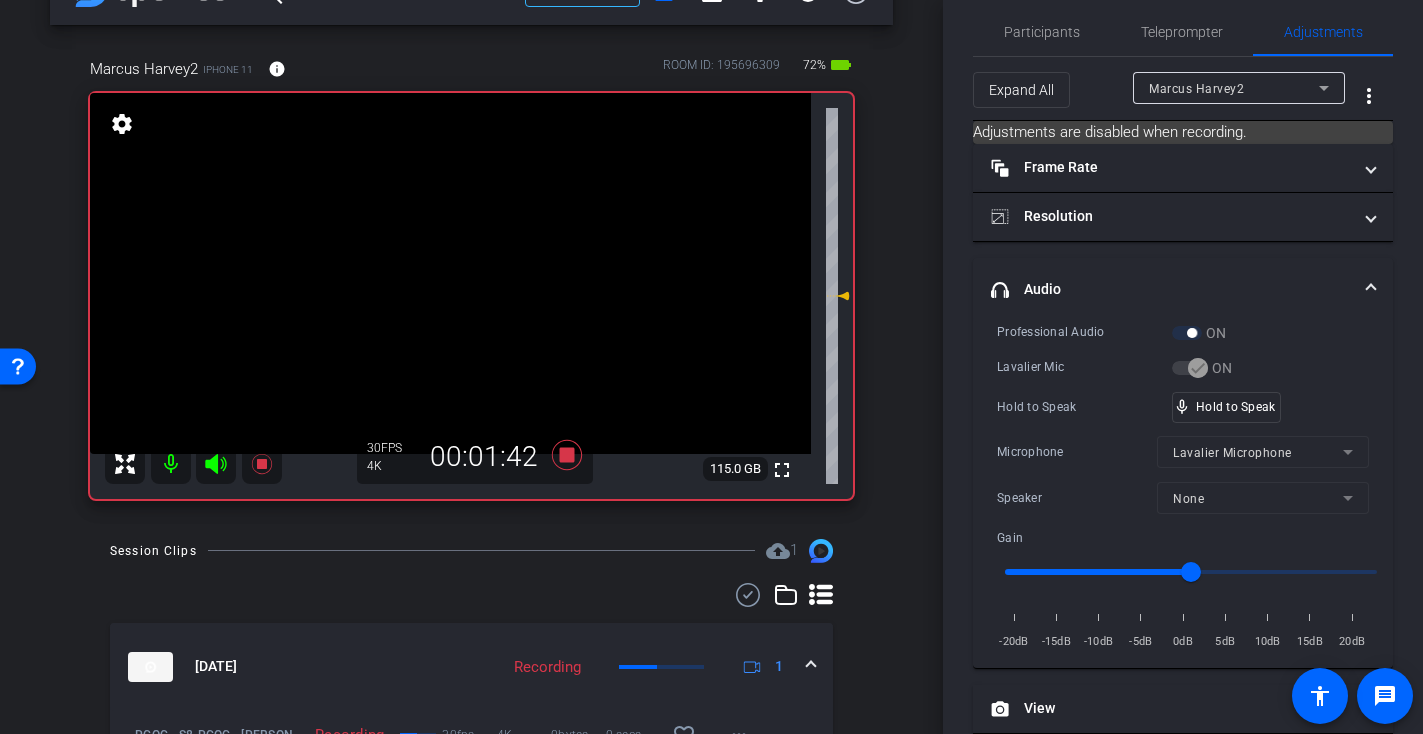 click at bounding box center (450, 273) 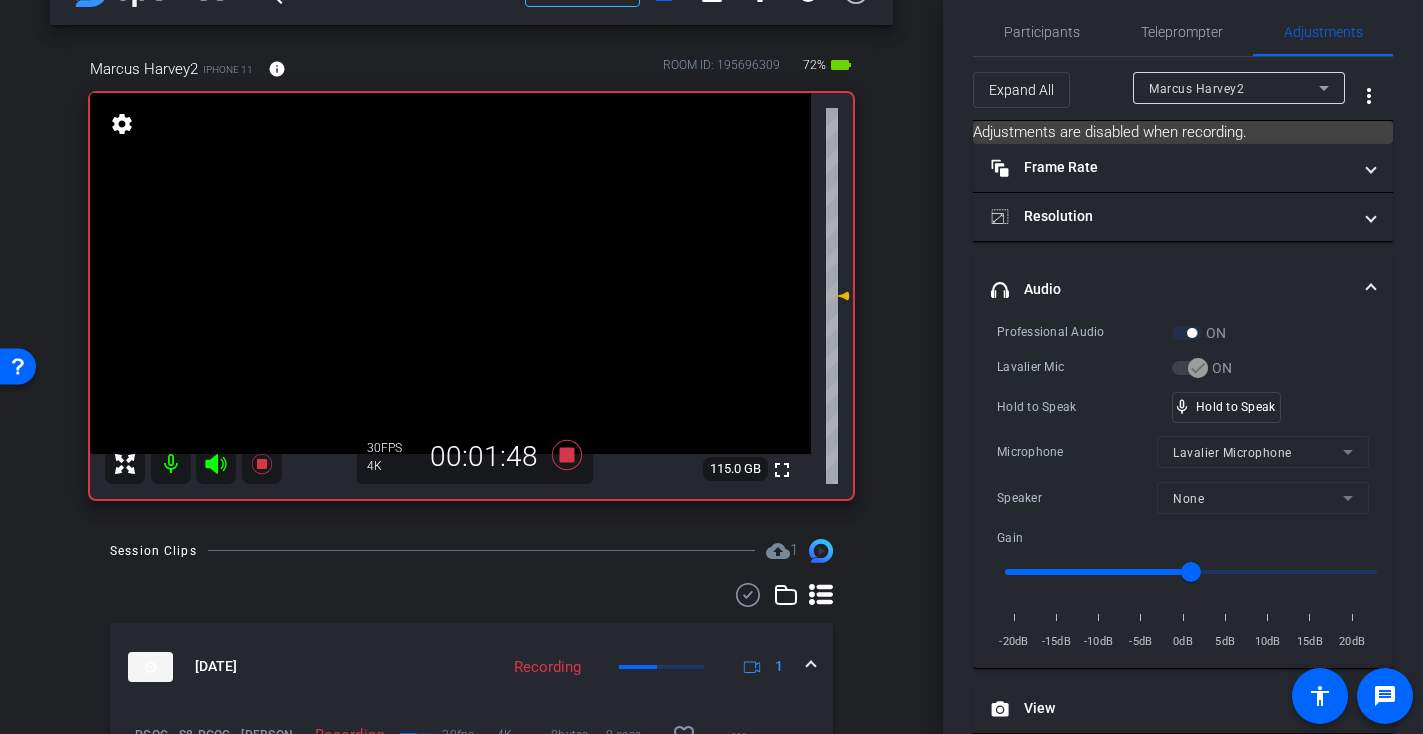 click at bounding box center (450, 273) 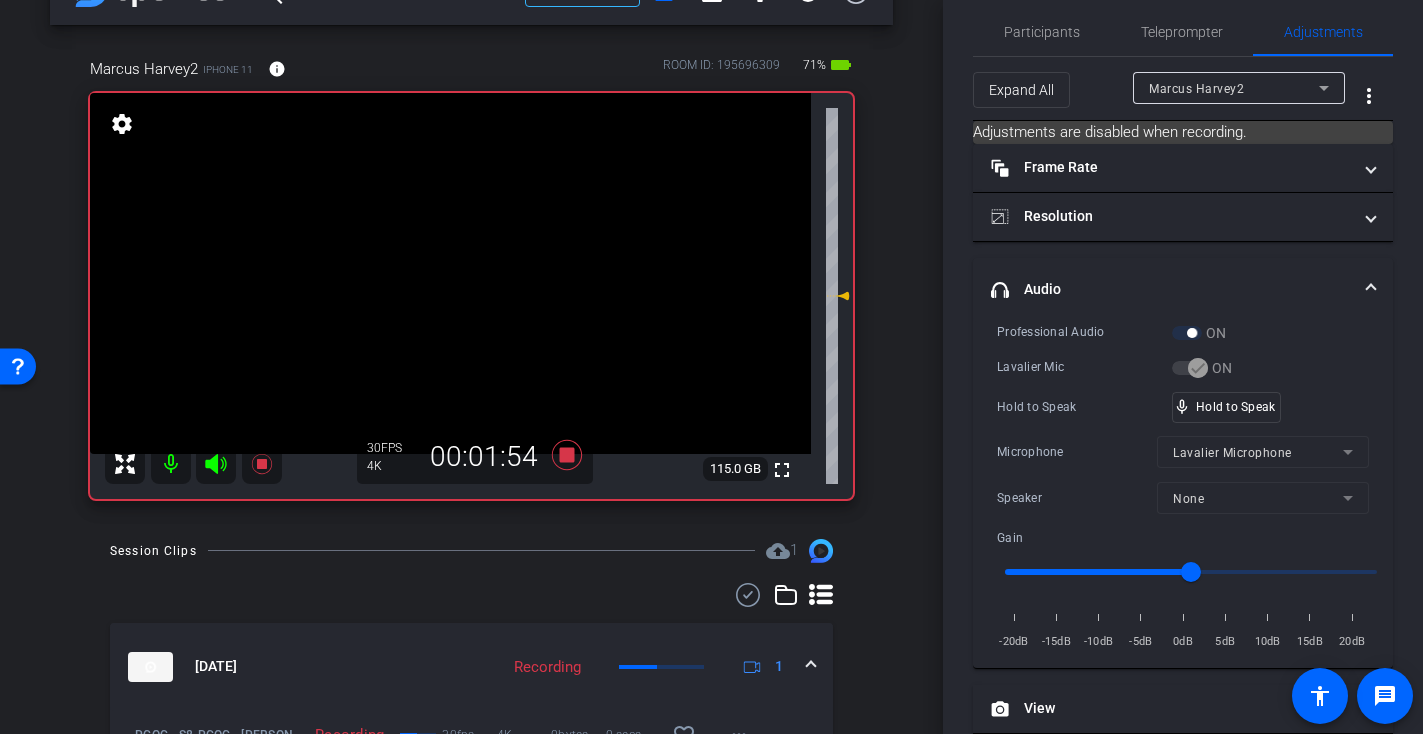 click at bounding box center [450, 273] 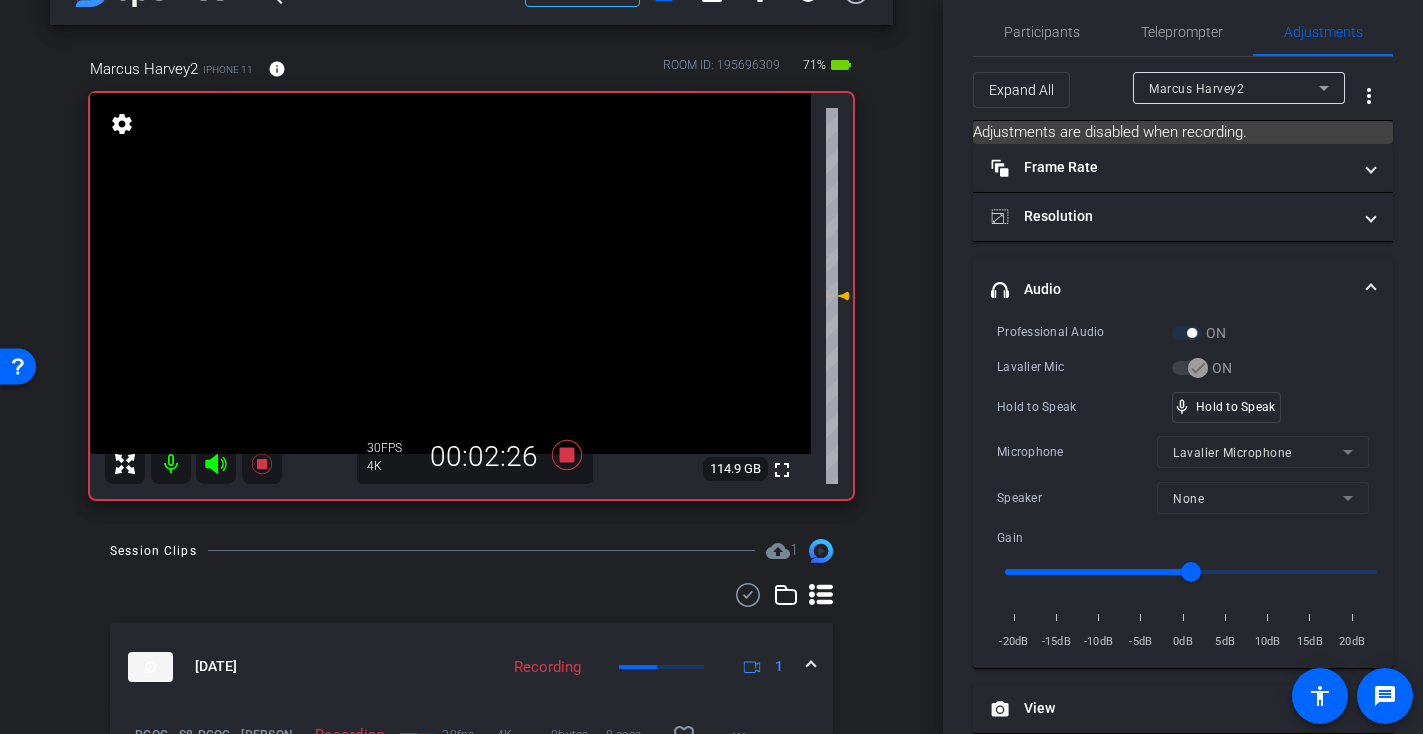 click at bounding box center (450, 273) 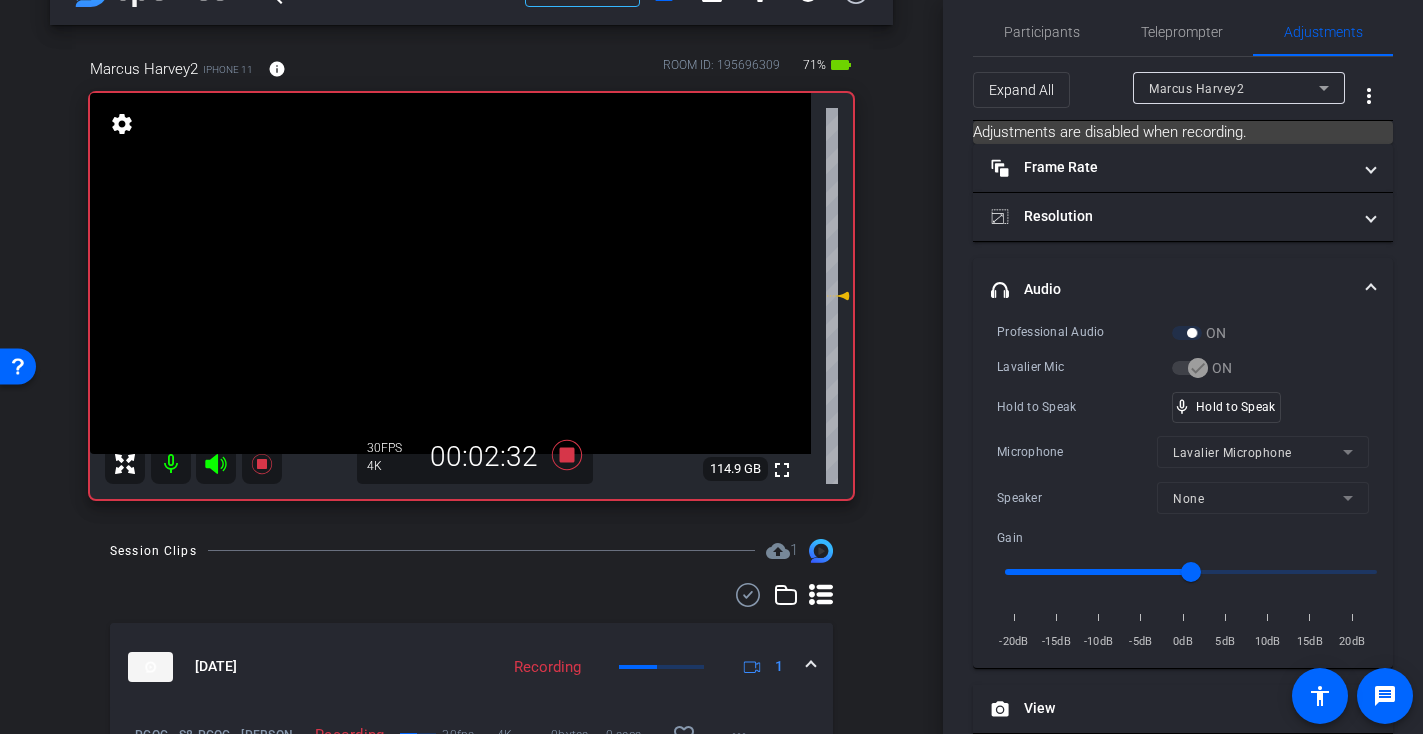 click at bounding box center (450, 273) 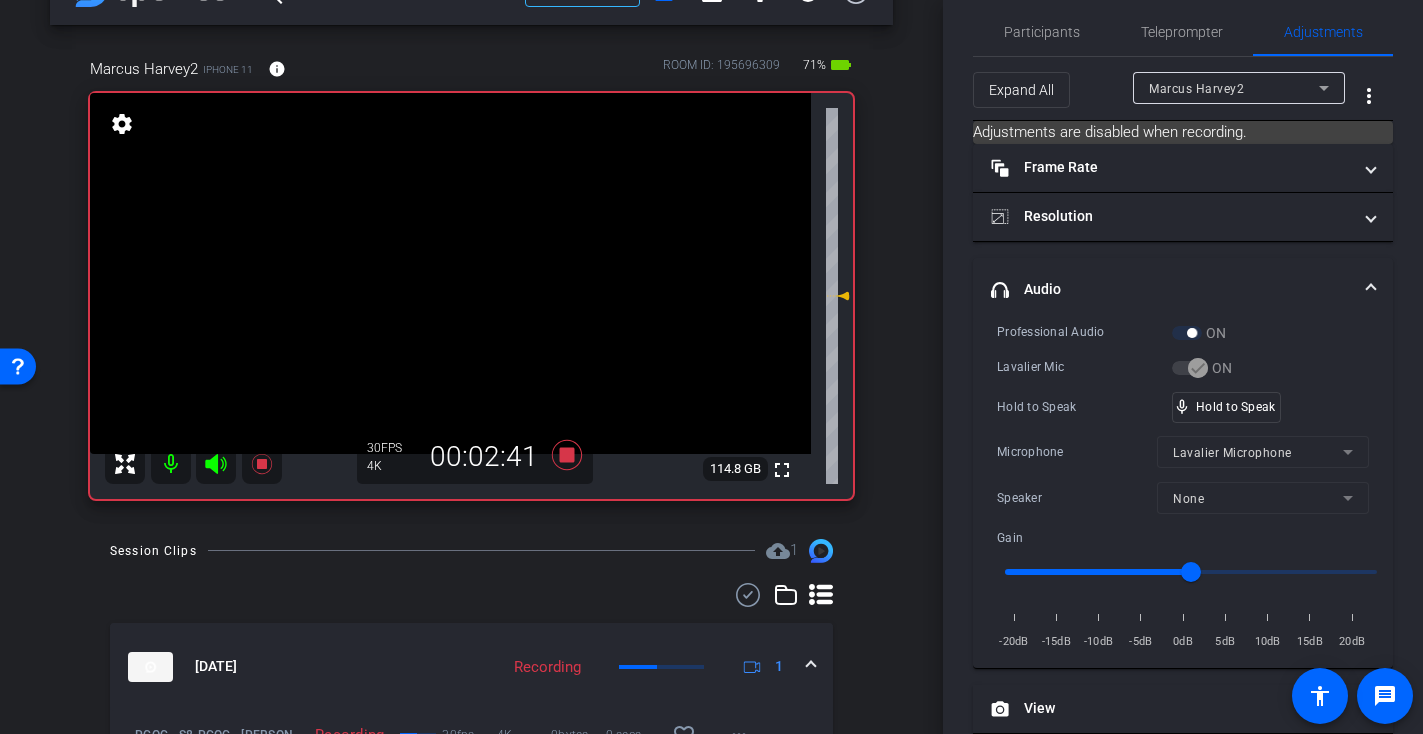 click at bounding box center (450, 273) 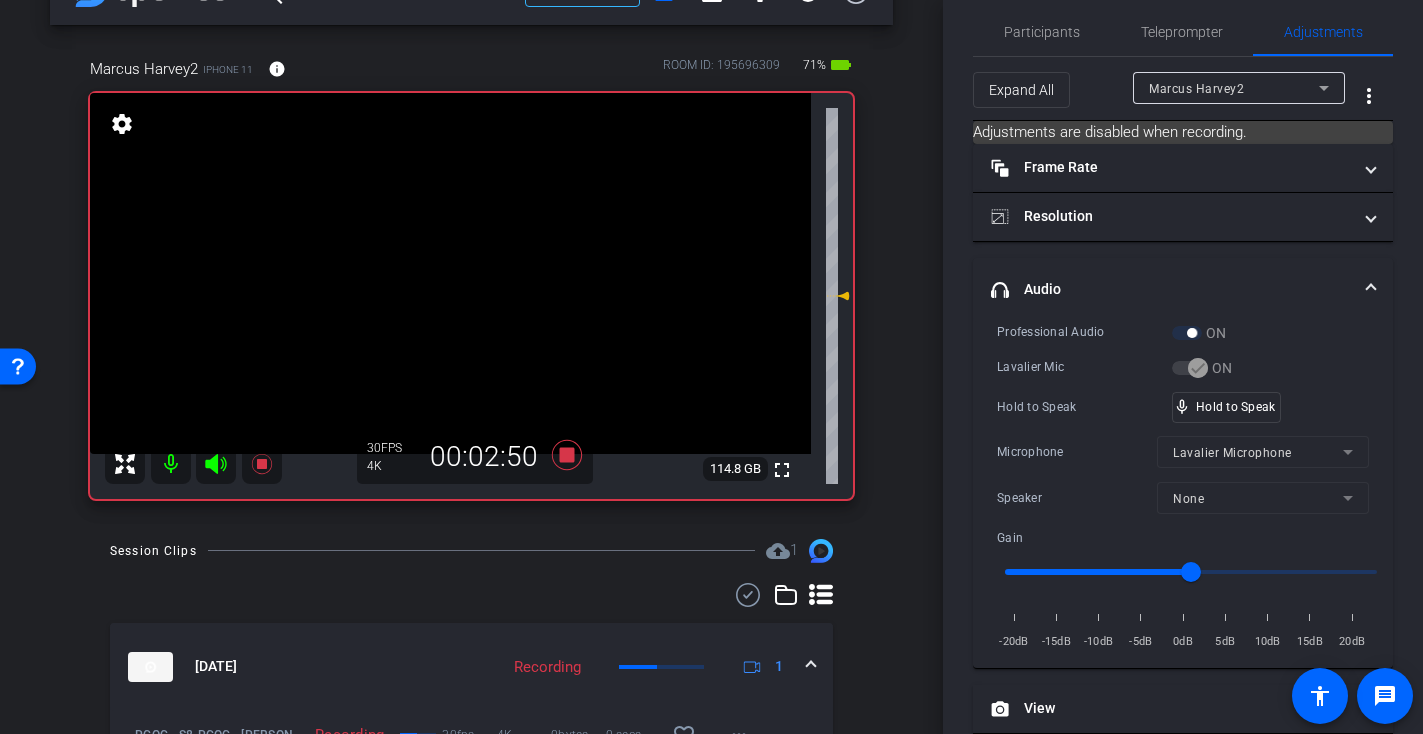 click at bounding box center (450, 273) 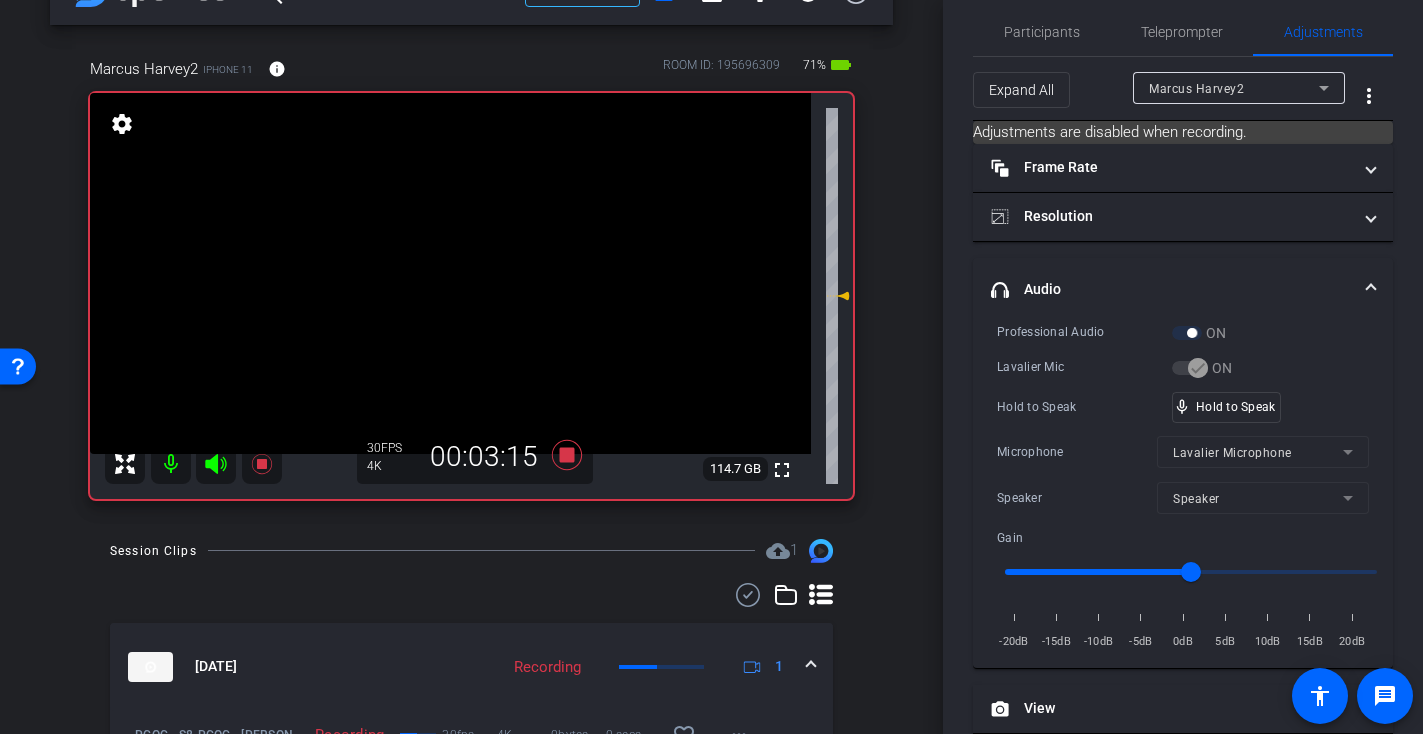 click at bounding box center (450, 273) 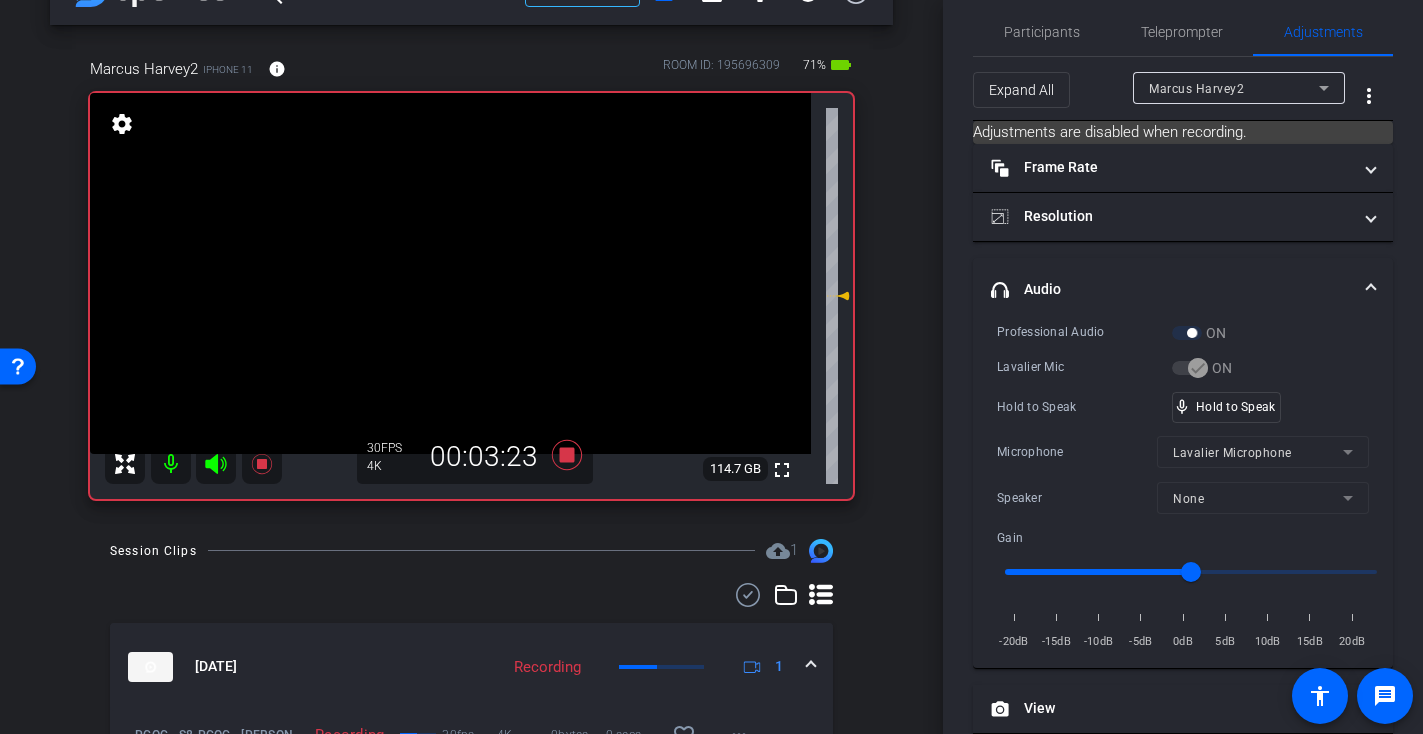 click at bounding box center [450, 273] 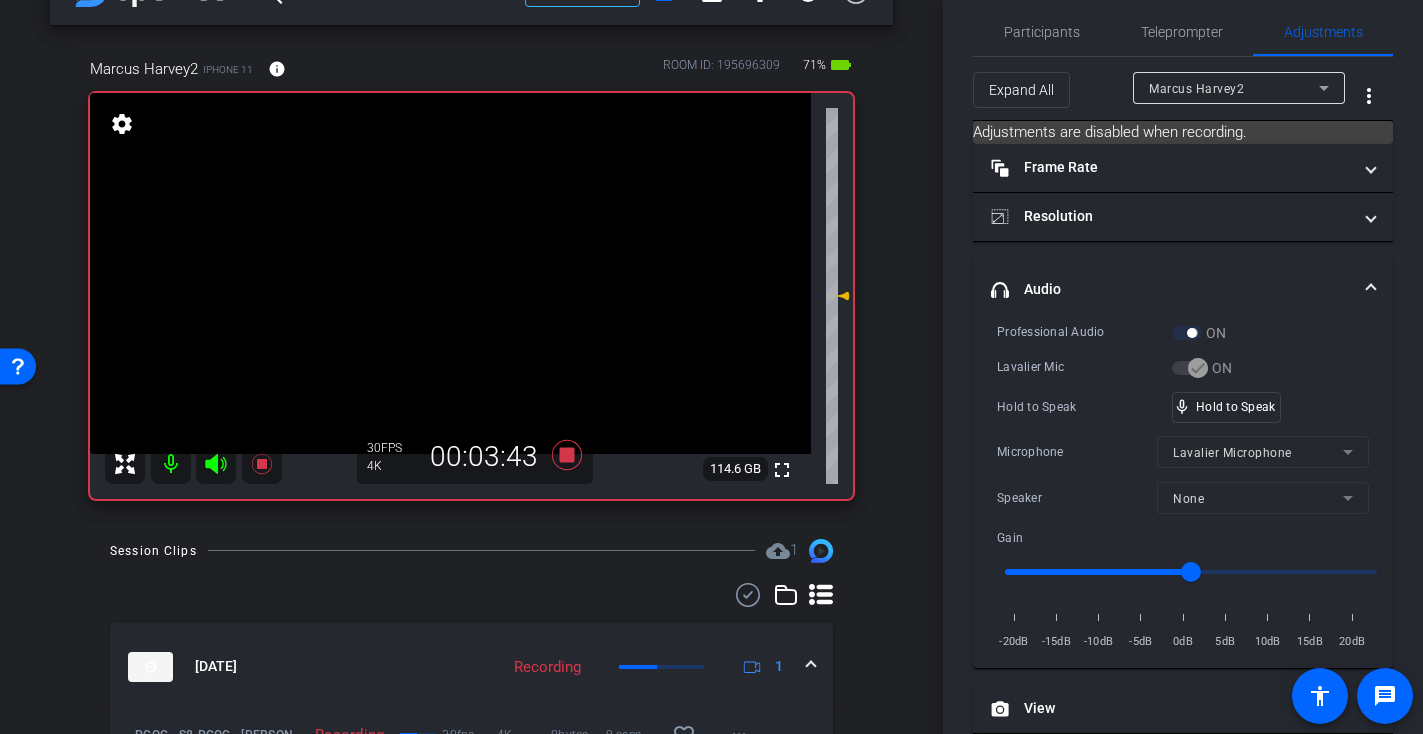click at bounding box center (450, 273) 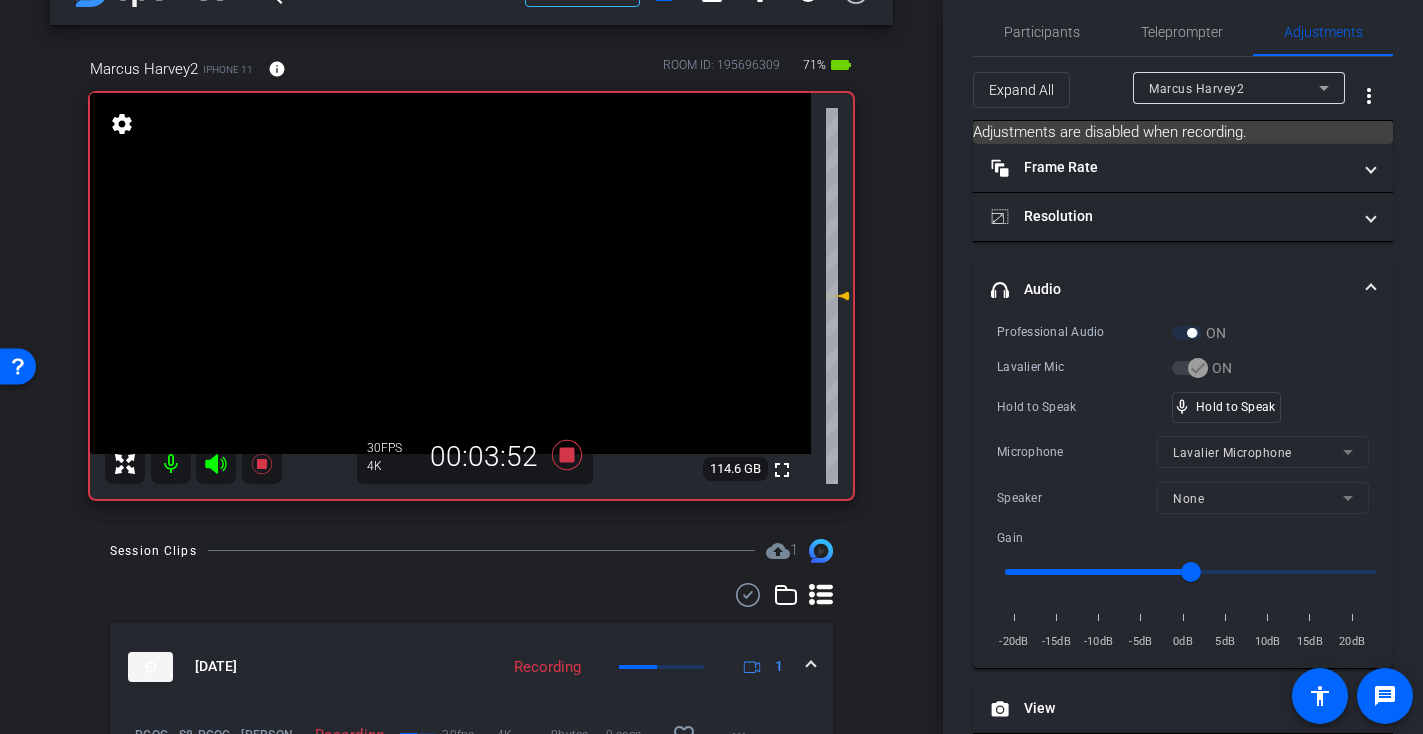 click at bounding box center (450, 273) 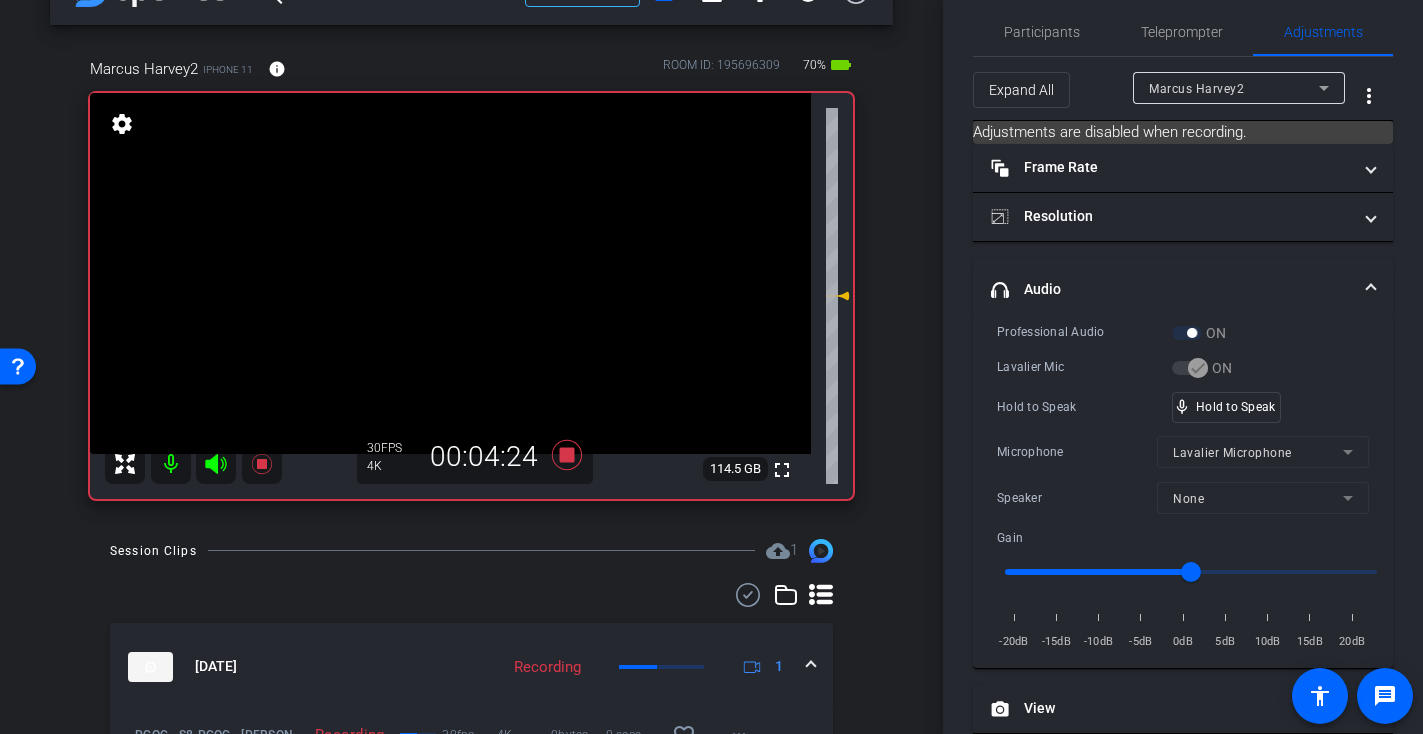 click at bounding box center [450, 273] 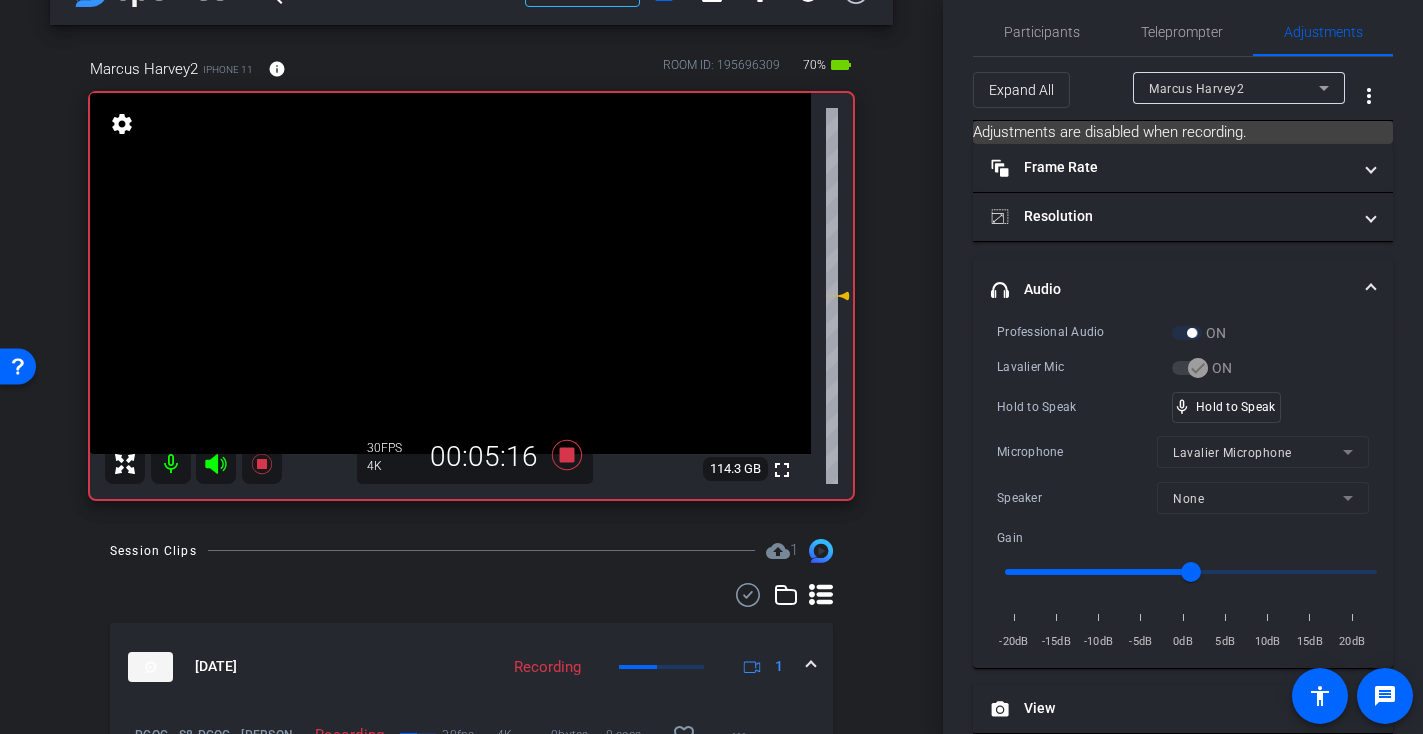 click at bounding box center (450, 273) 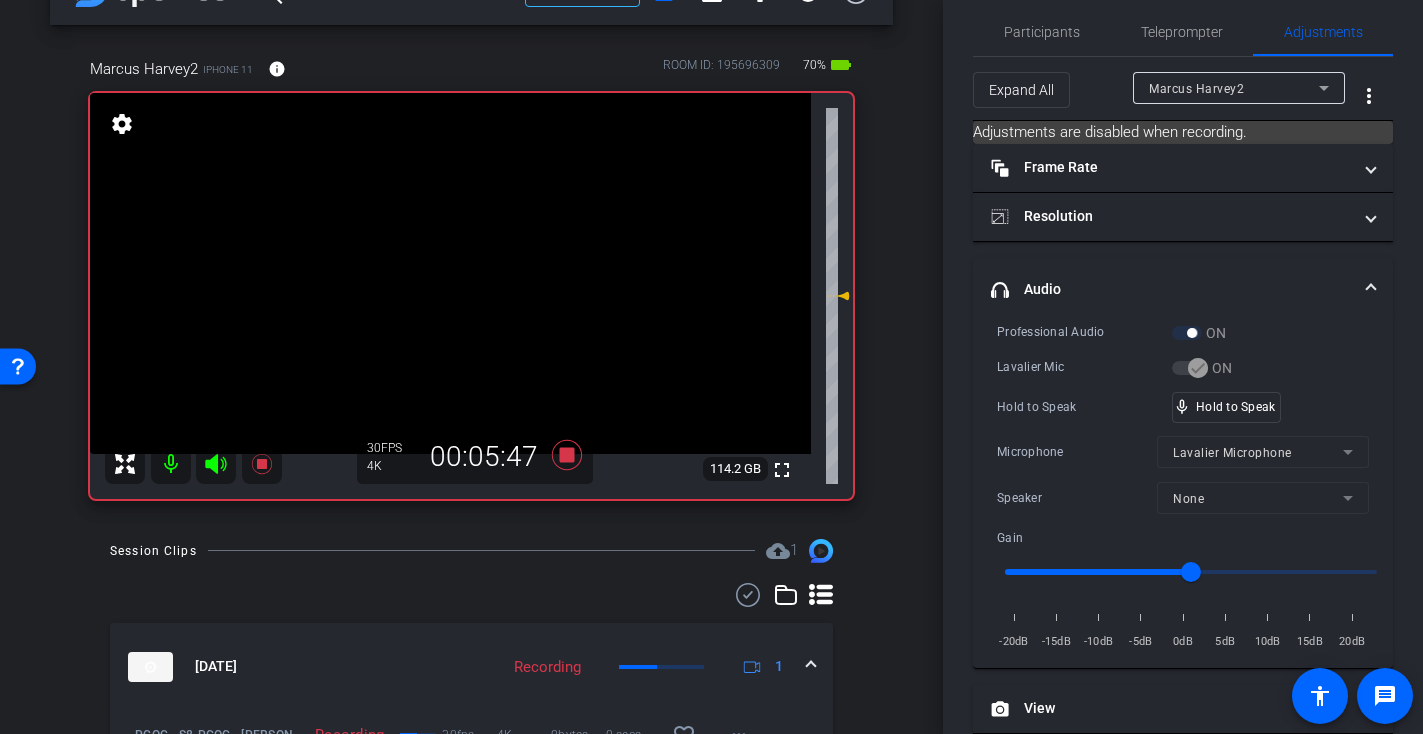click at bounding box center [450, 273] 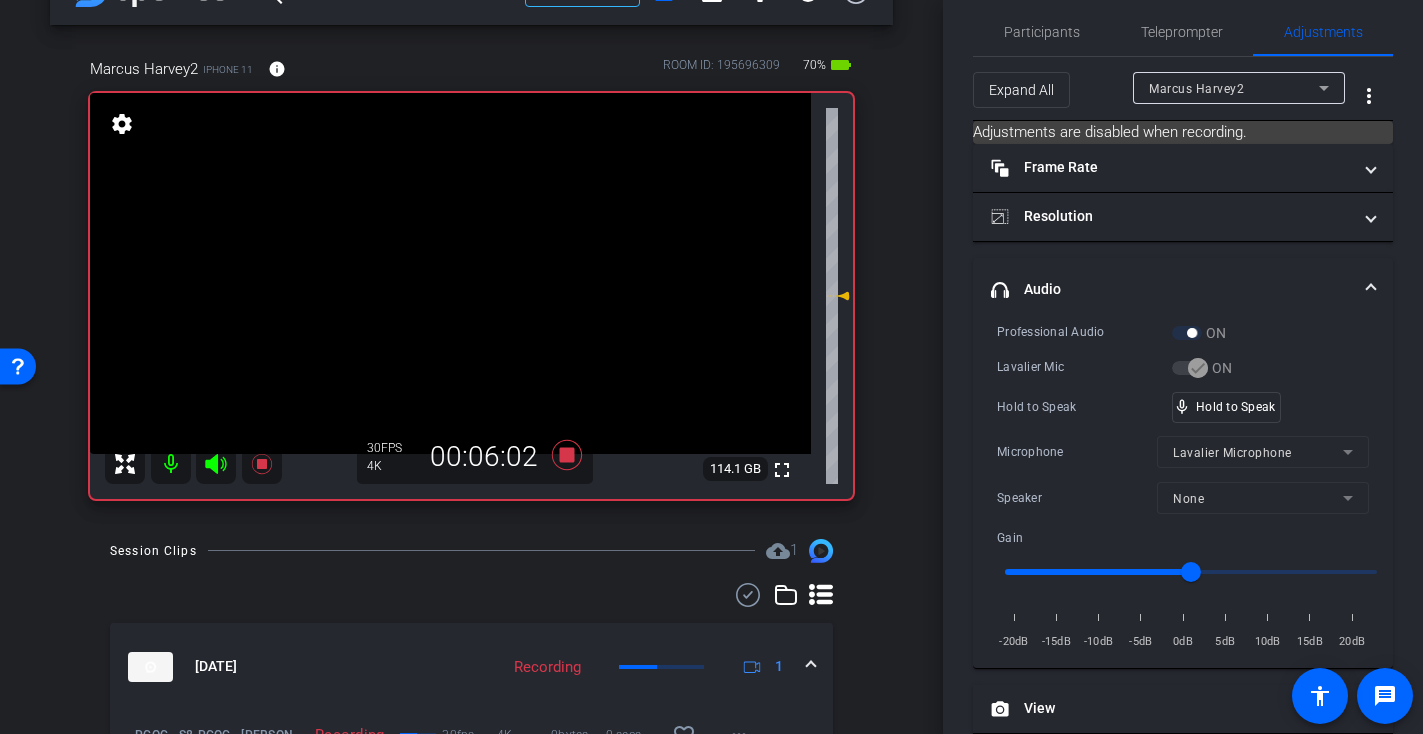 click at bounding box center [450, 273] 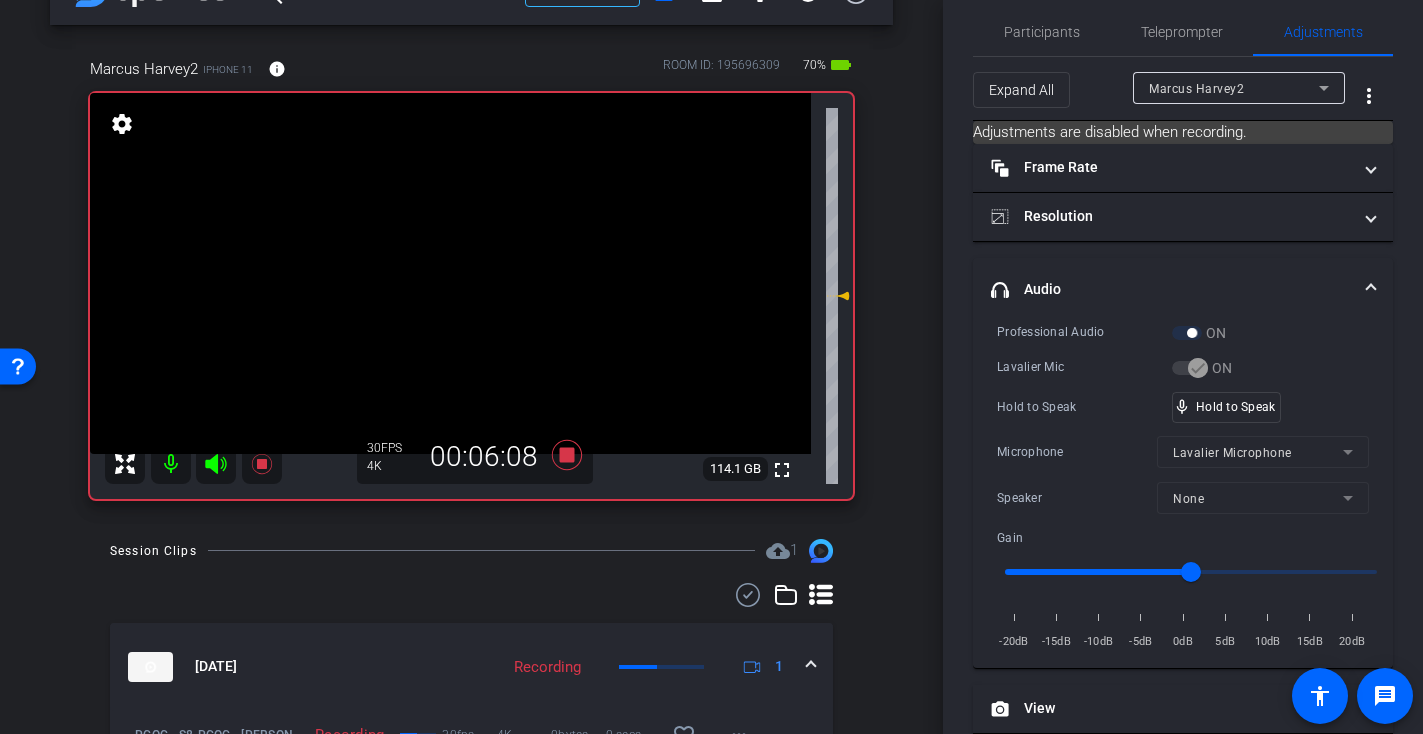 click at bounding box center (450, 273) 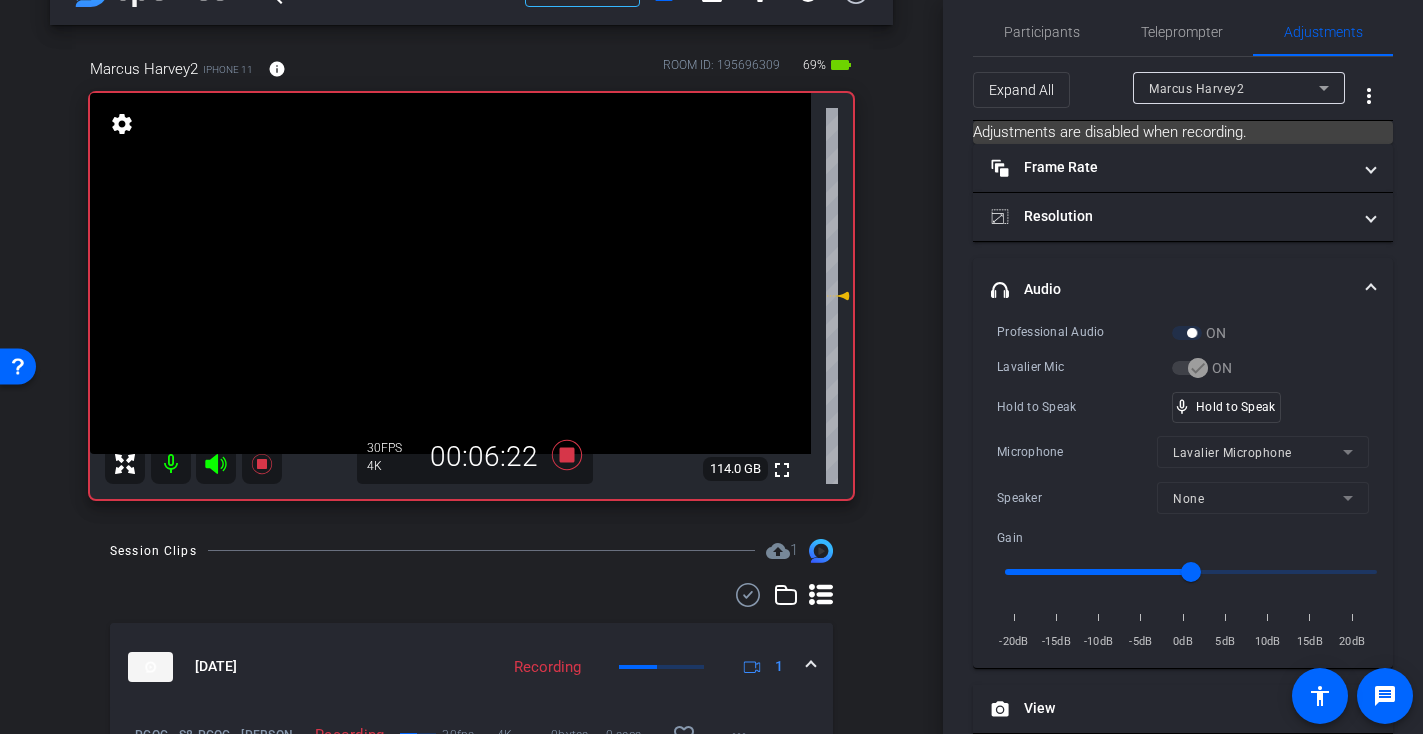 click at bounding box center [450, 273] 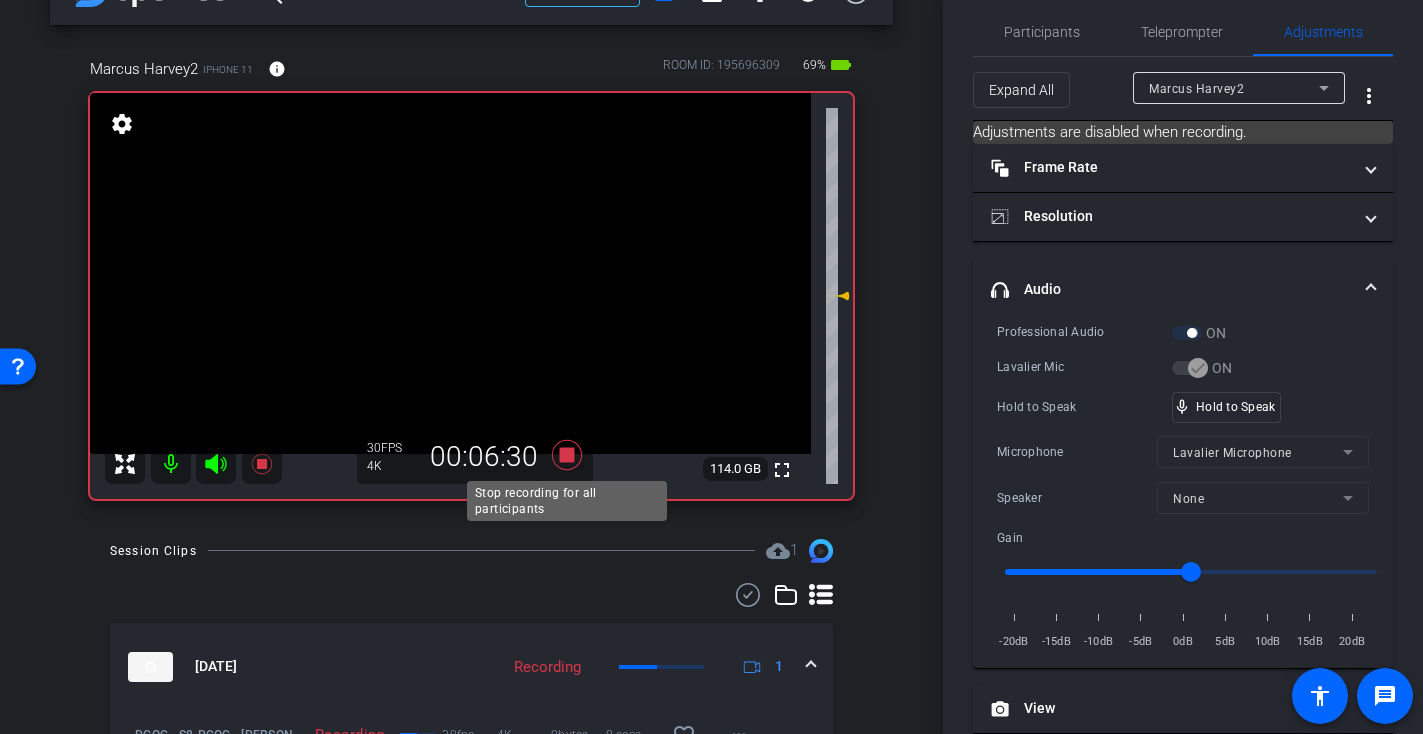 click 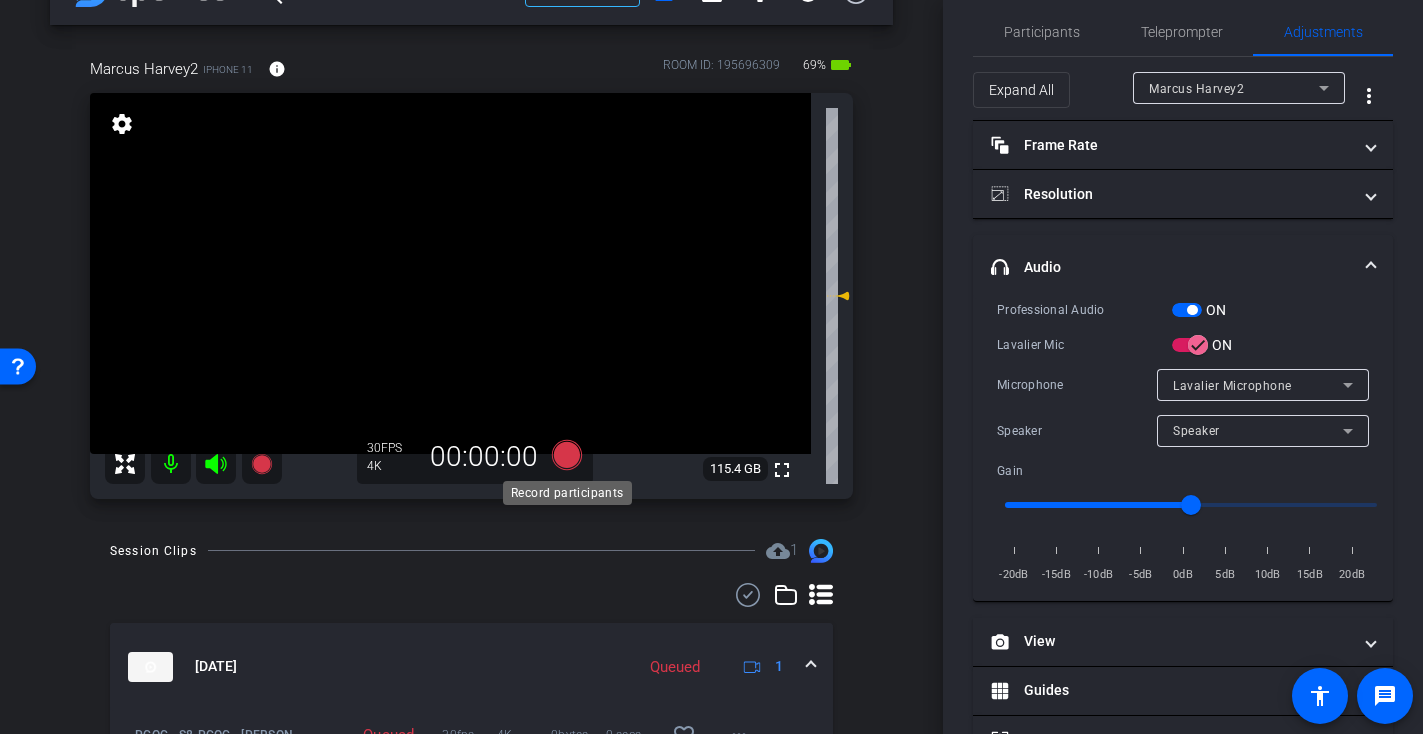 click 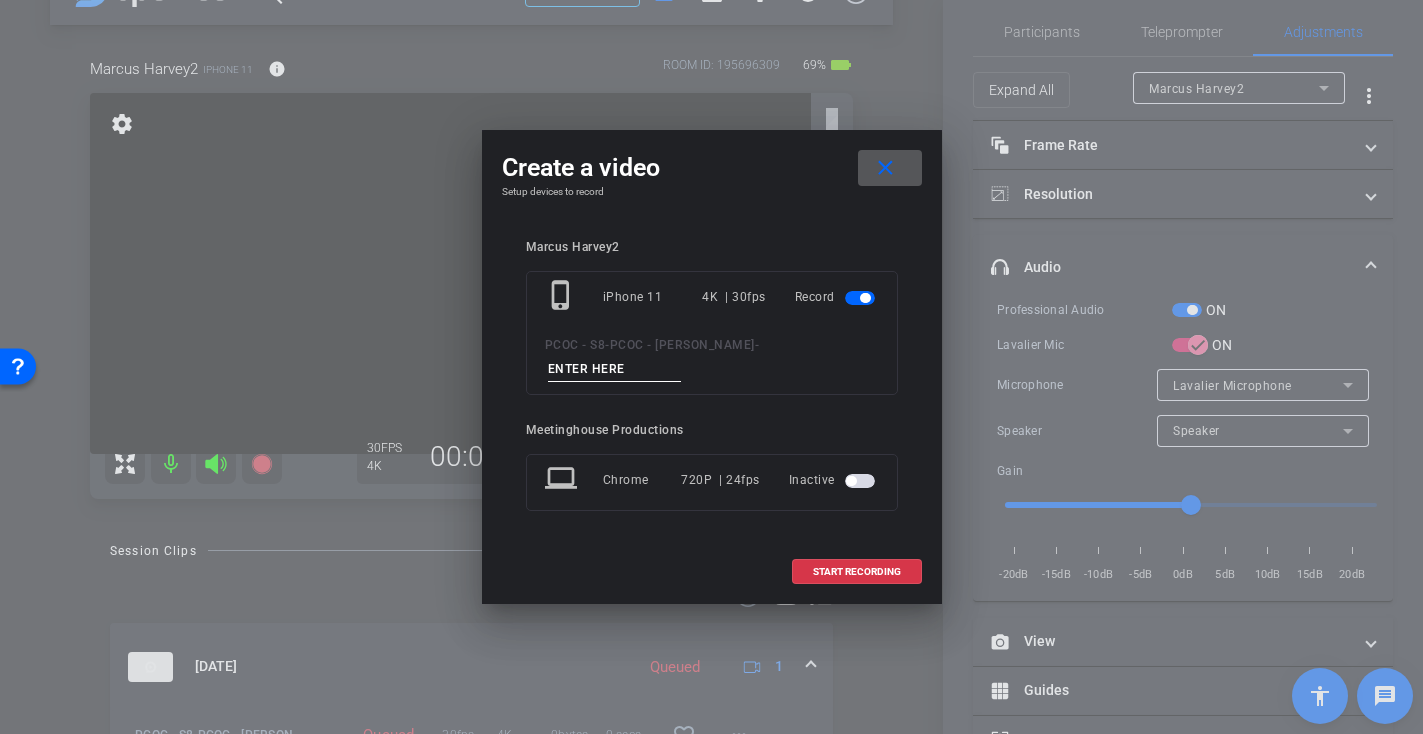 click at bounding box center (615, 369) 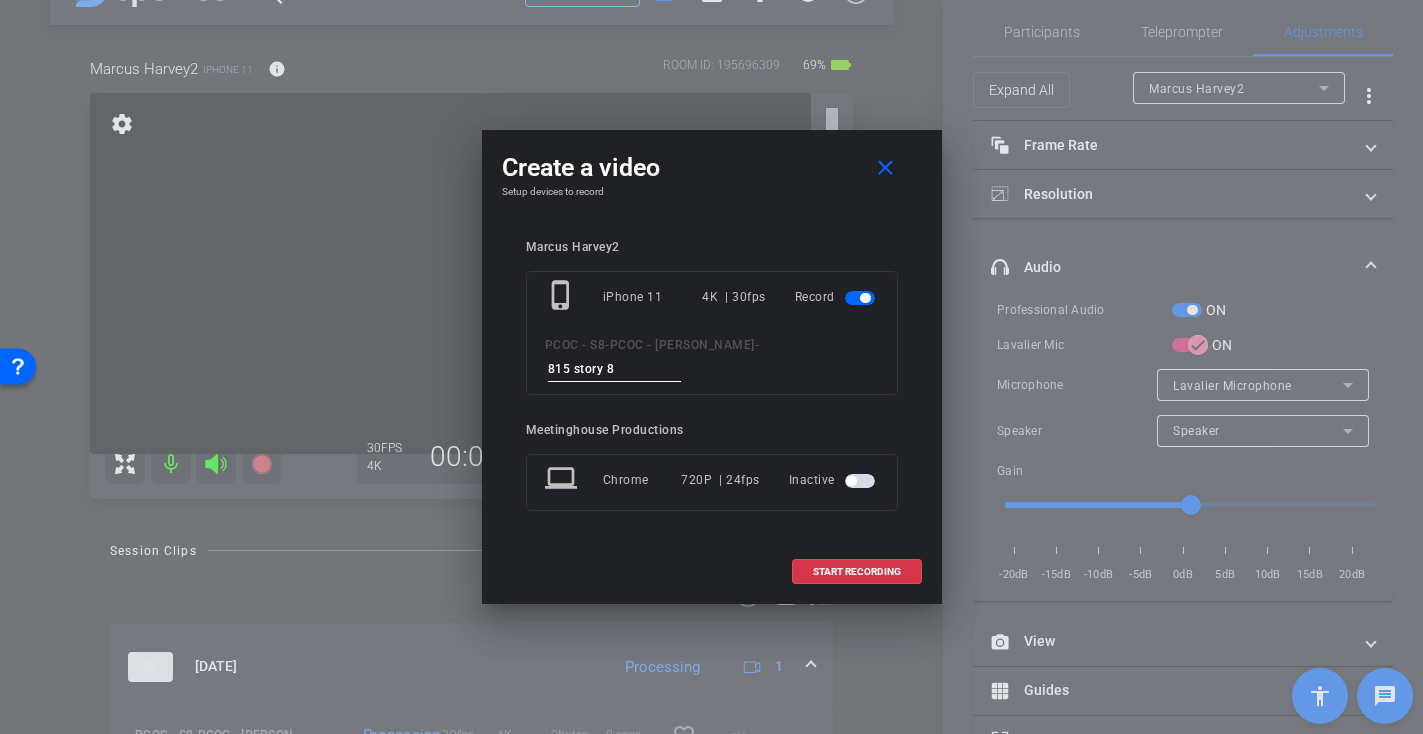 type on "815 story 8" 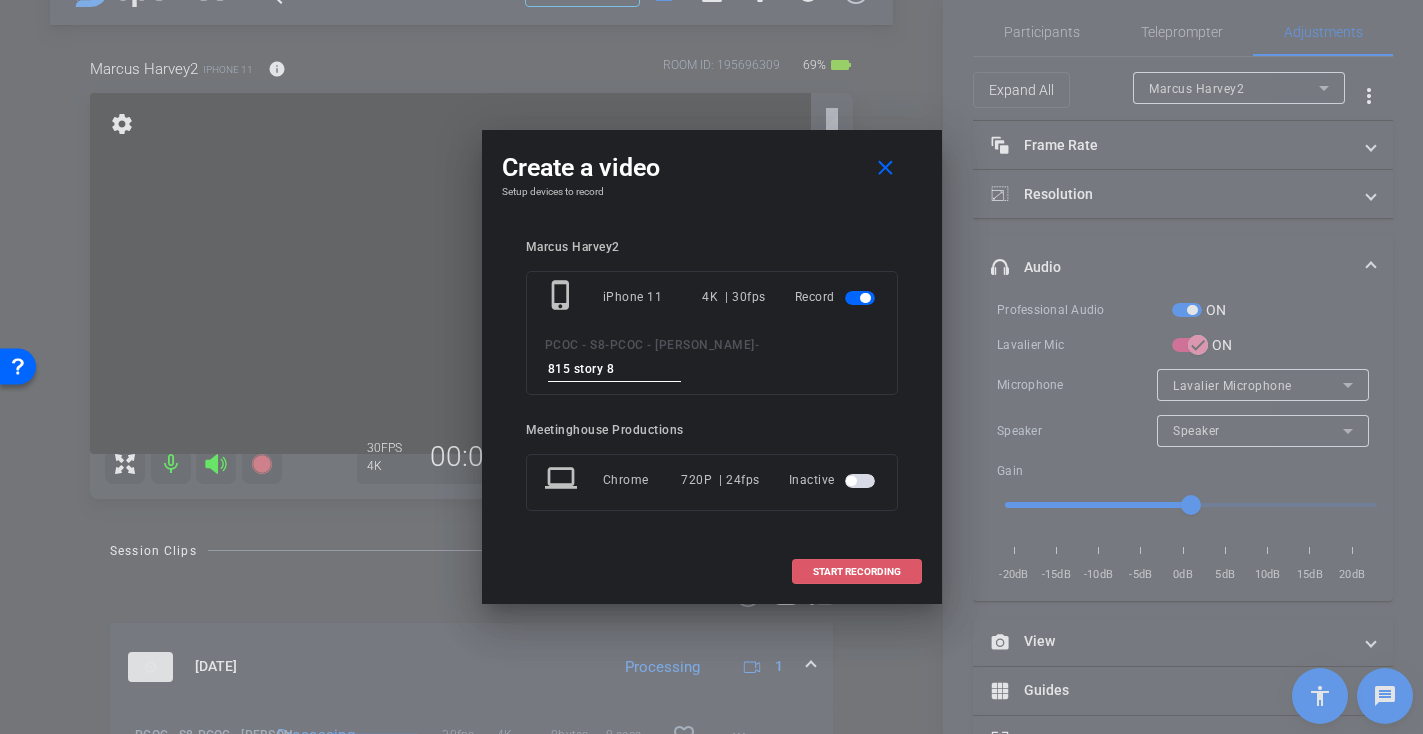 click on "START RECORDING" at bounding box center (857, 572) 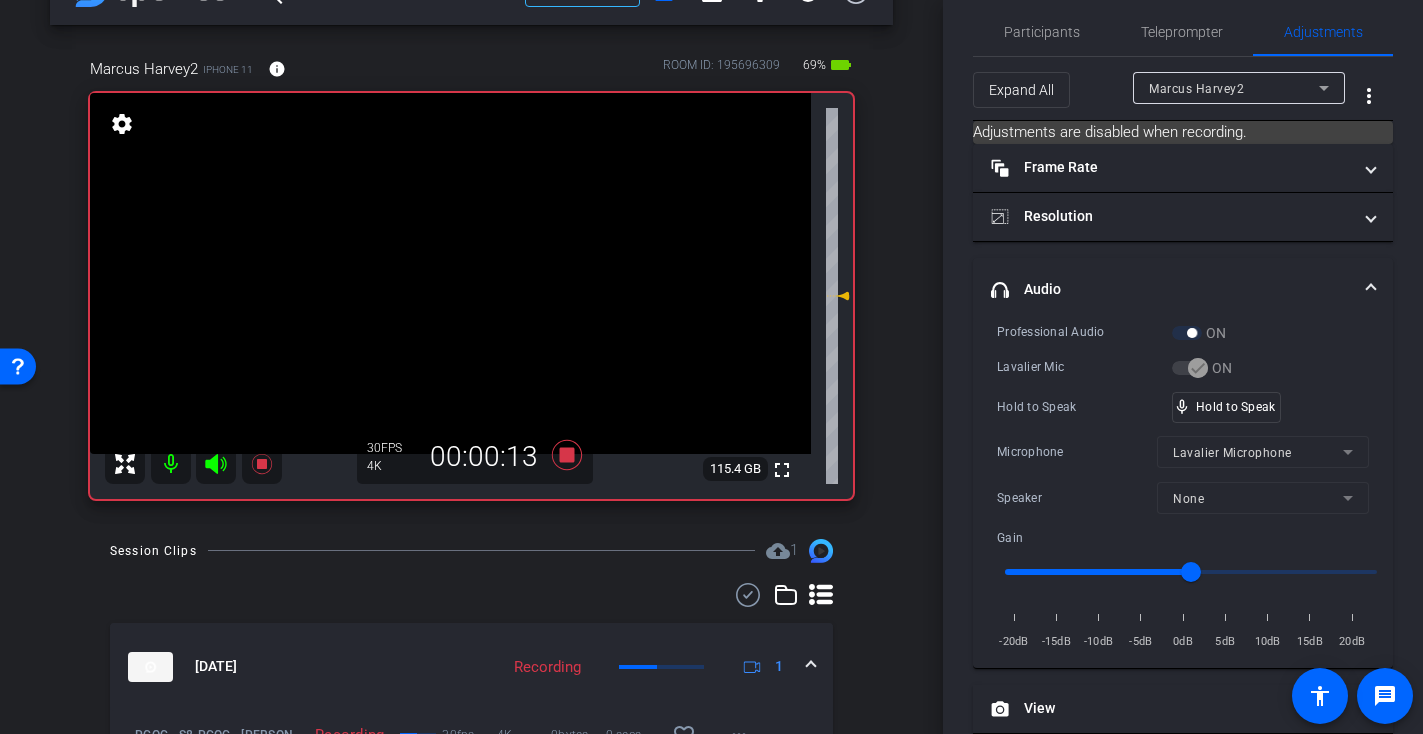 click at bounding box center [450, 273] 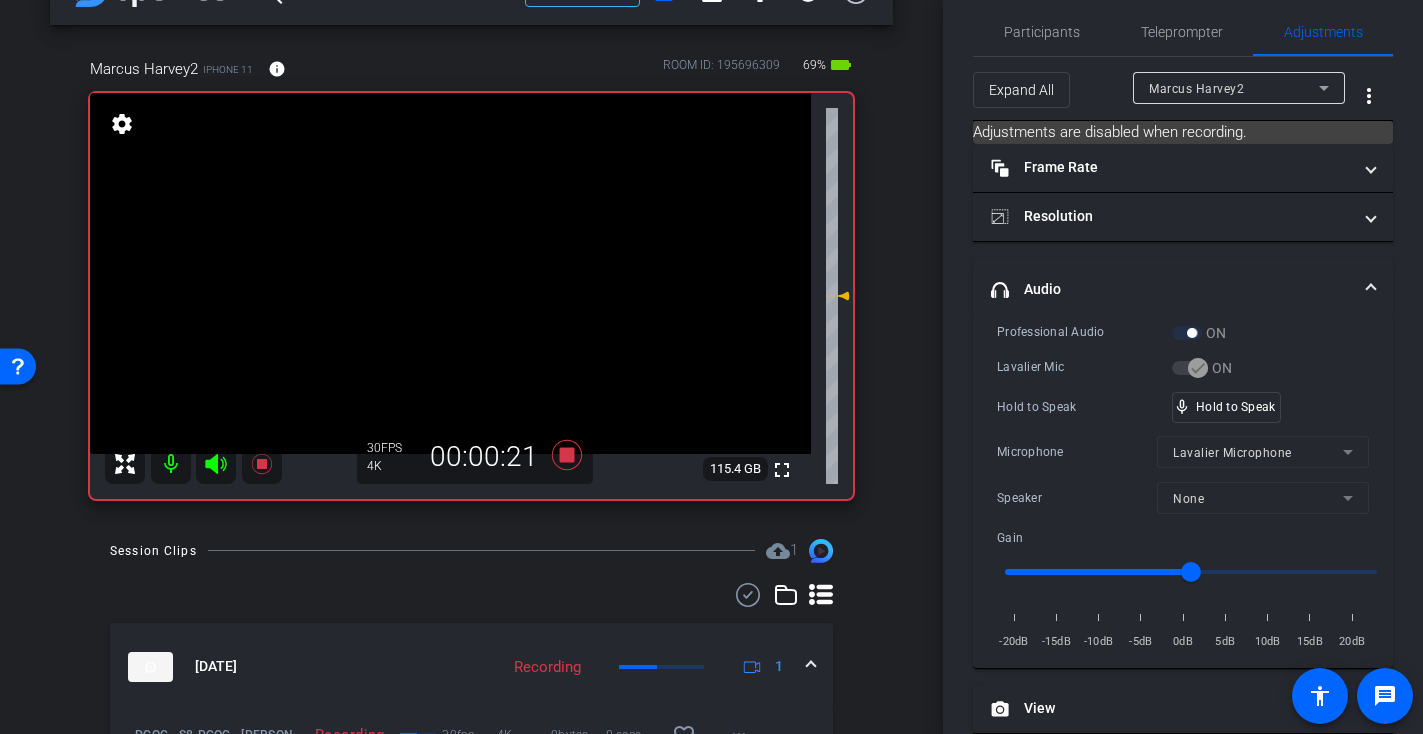 click at bounding box center (450, 273) 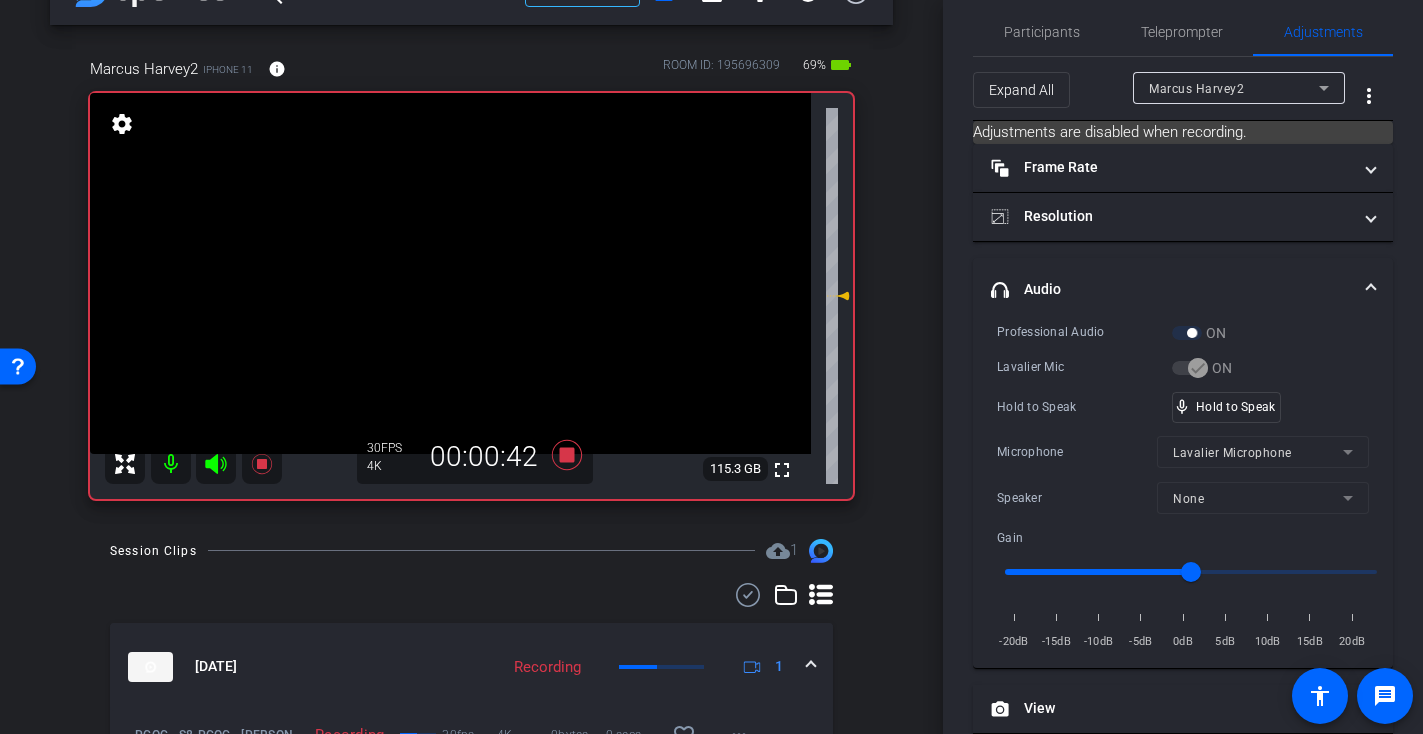 click at bounding box center [450, 273] 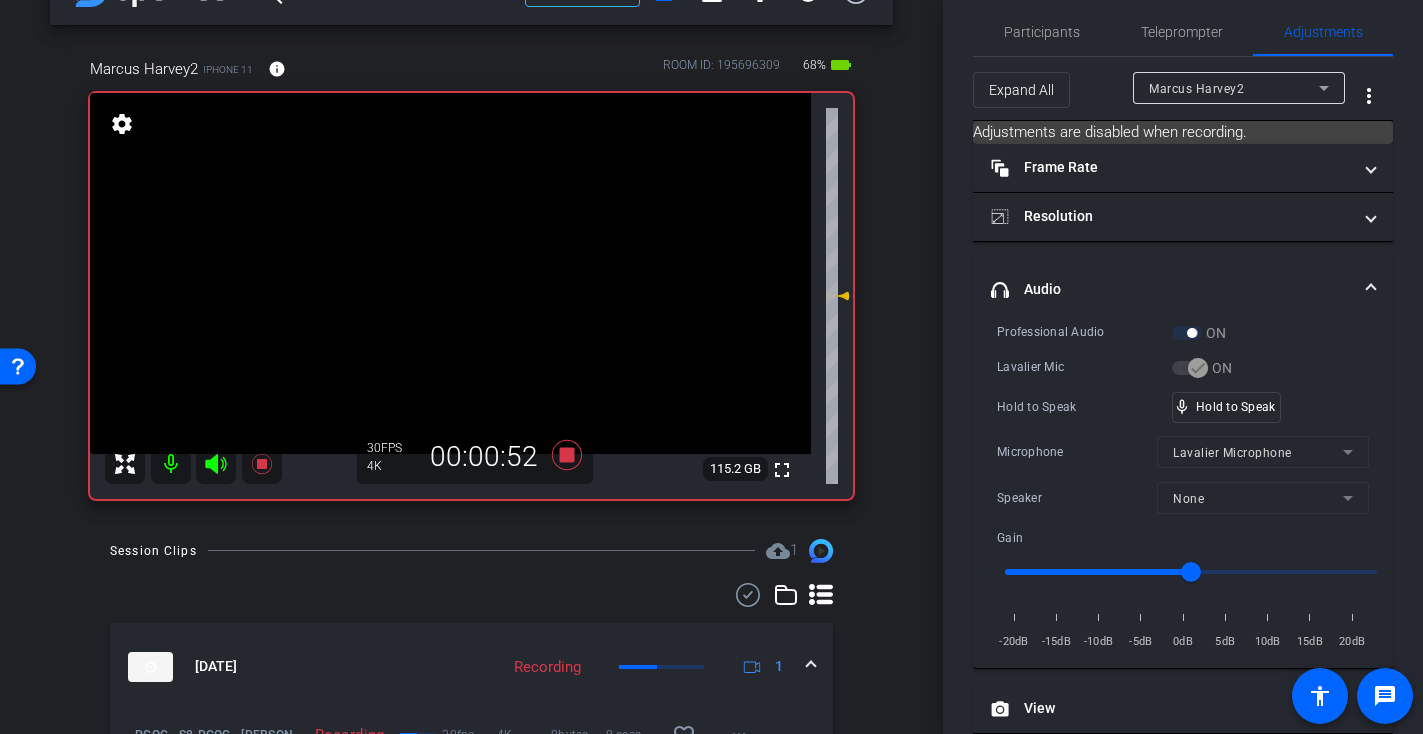 click at bounding box center (450, 273) 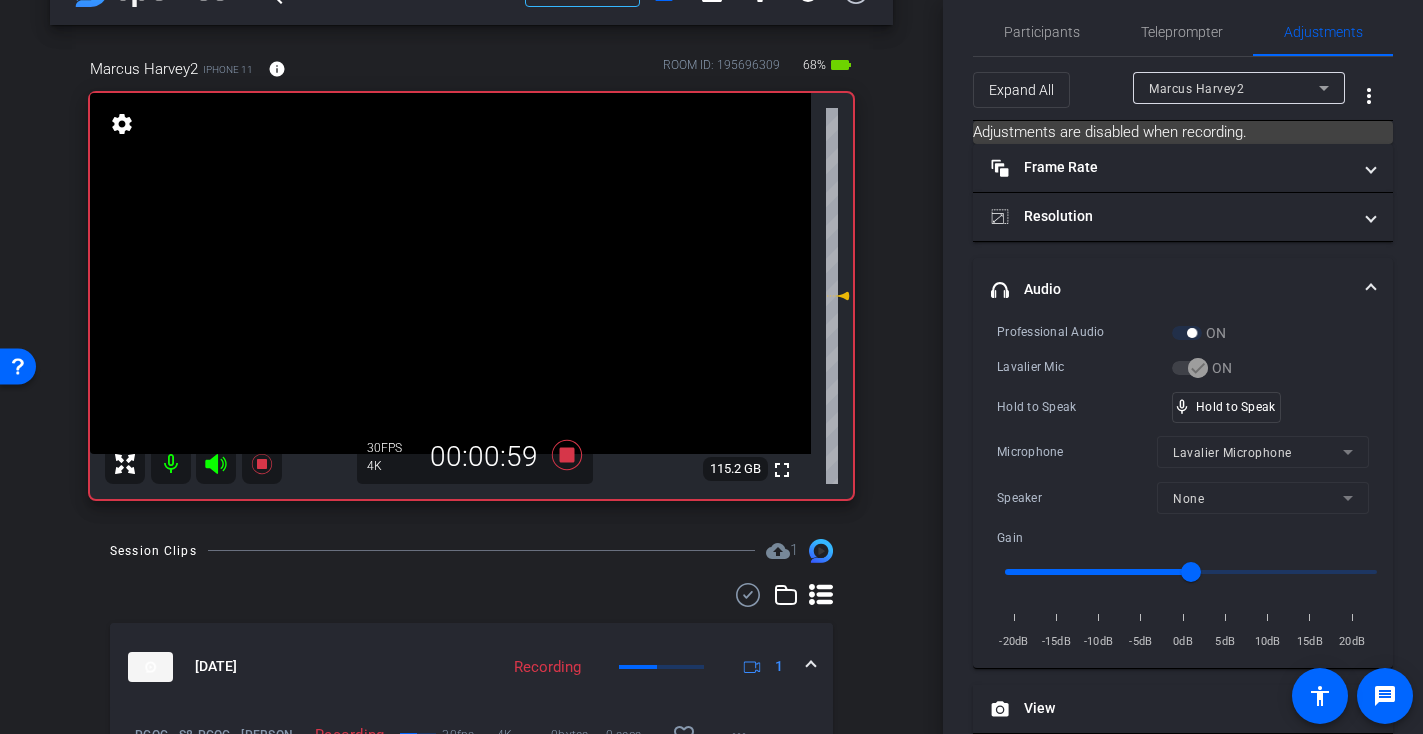 click at bounding box center [450, 273] 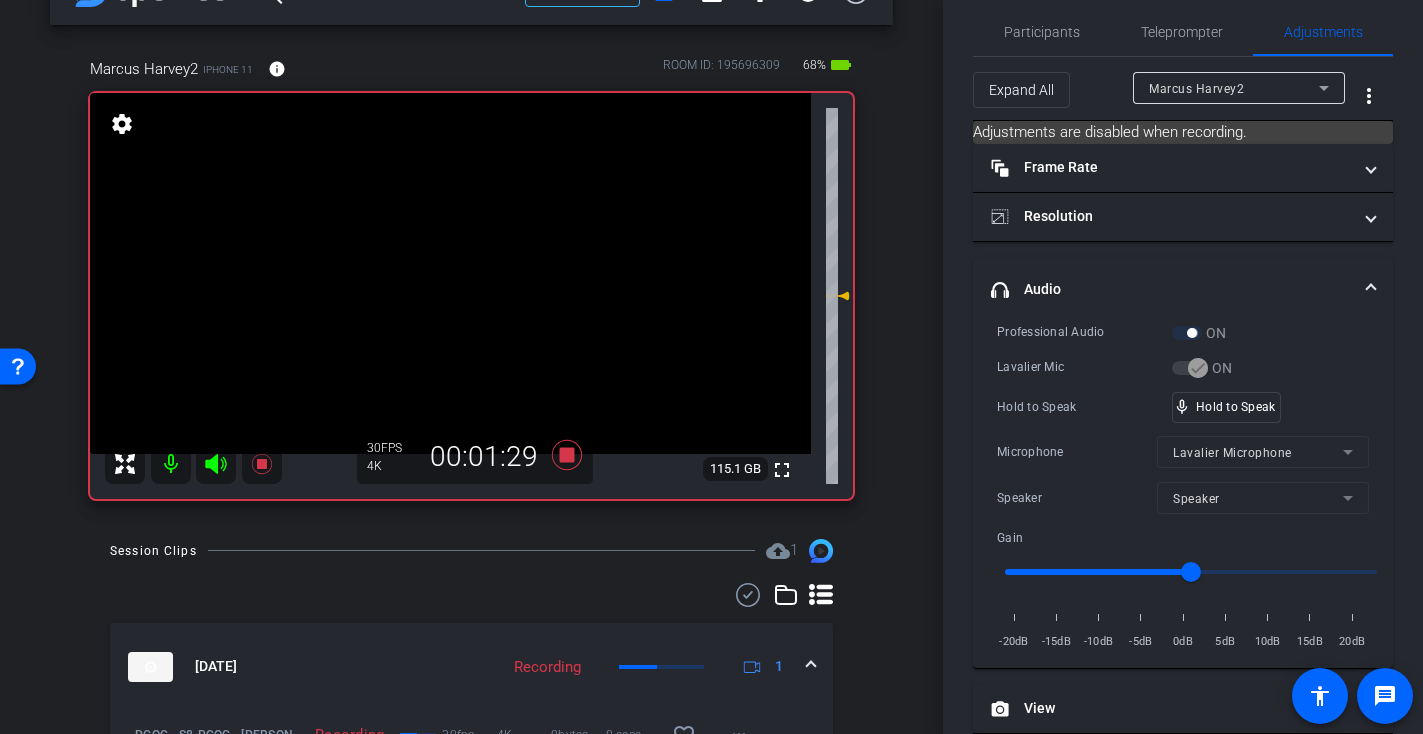 click at bounding box center (450, 273) 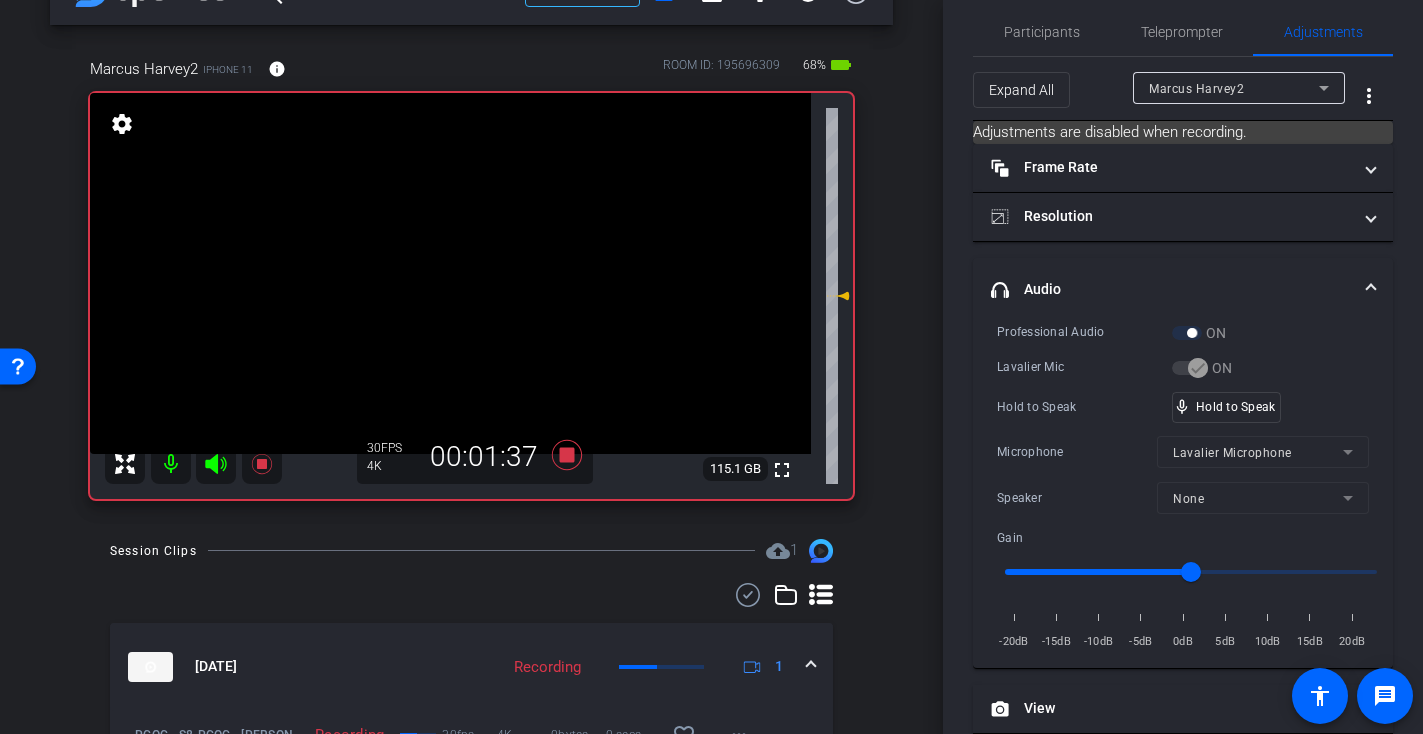 click at bounding box center [450, 273] 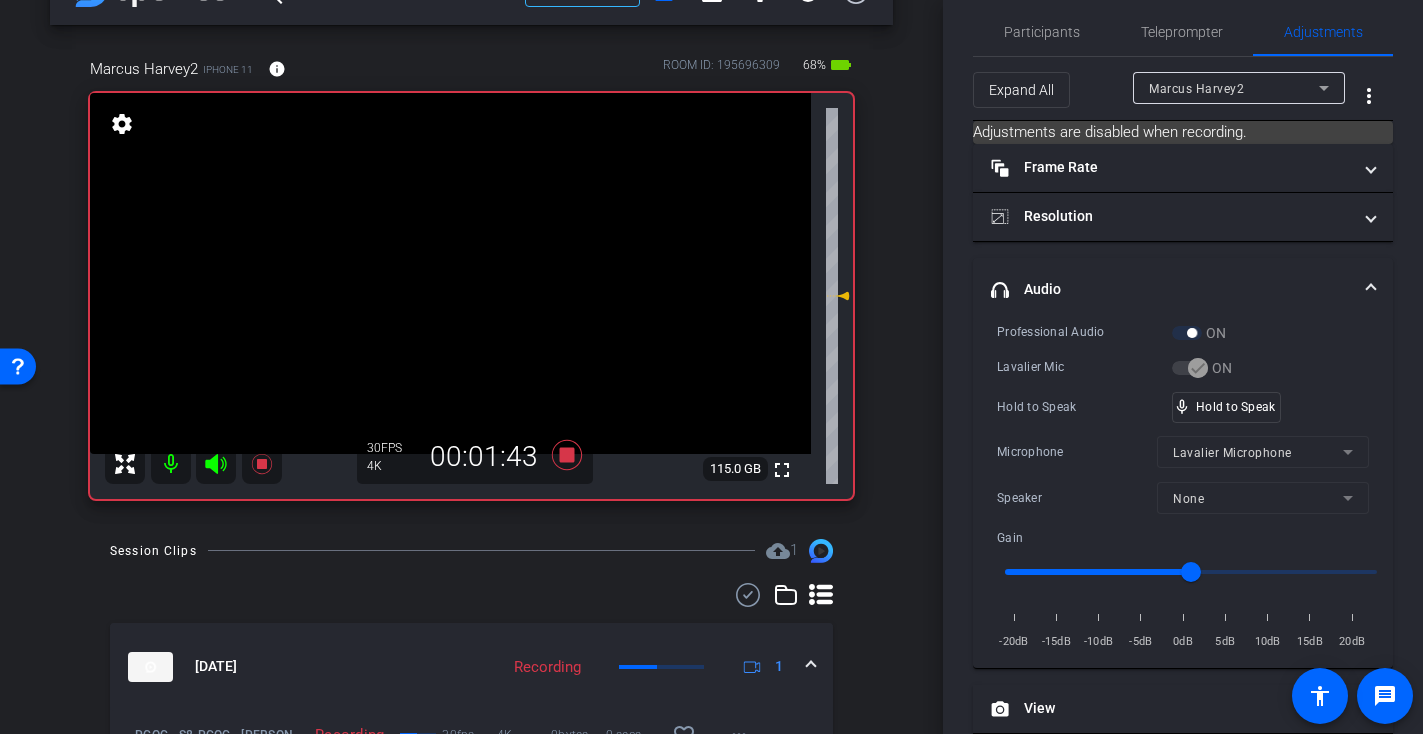 click at bounding box center (450, 273) 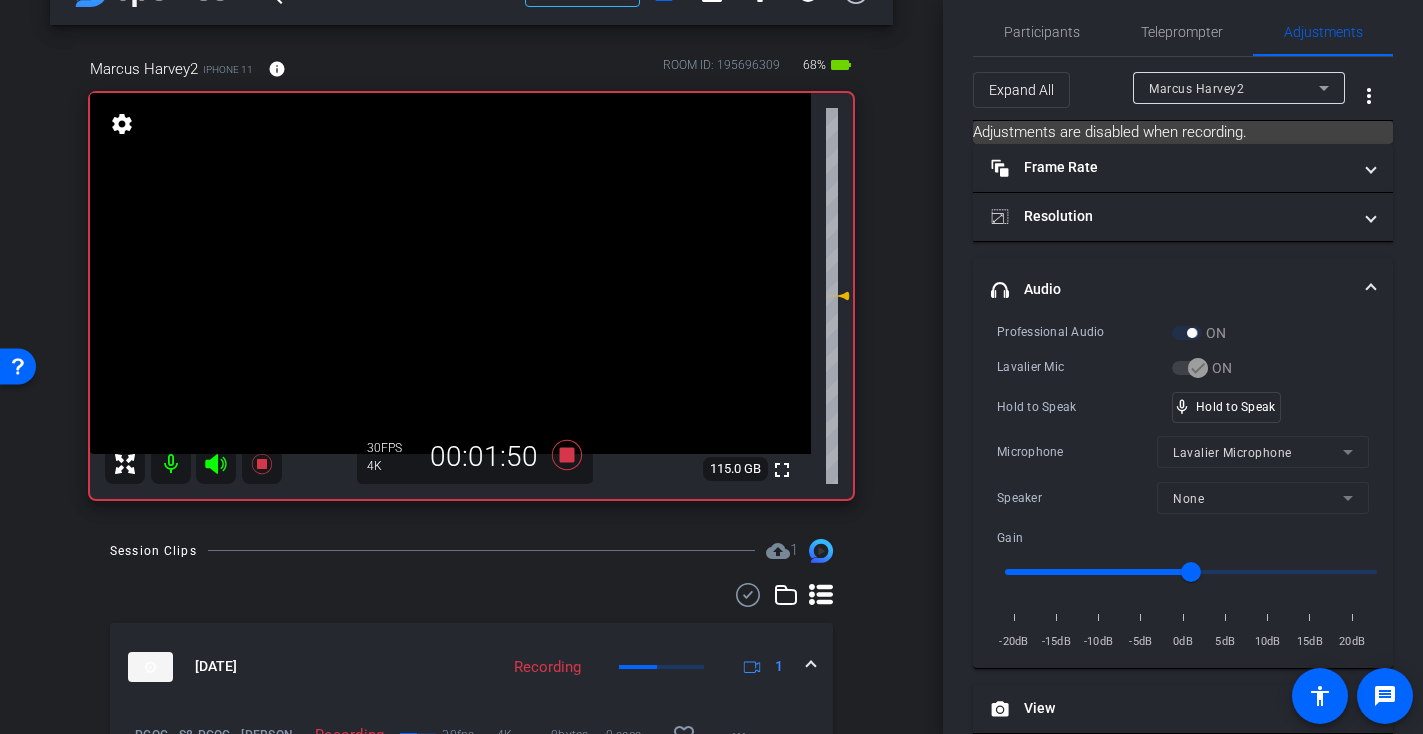 click at bounding box center [450, 273] 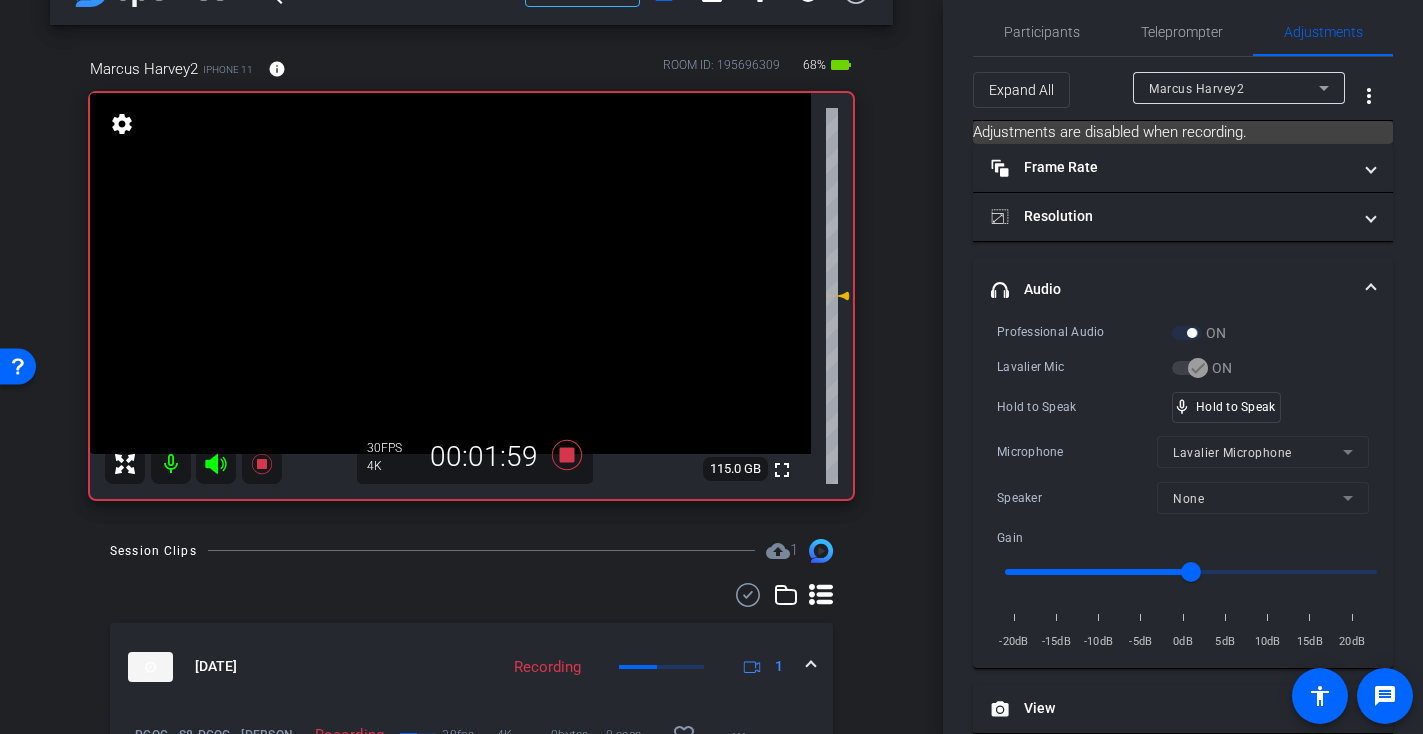 click at bounding box center (450, 273) 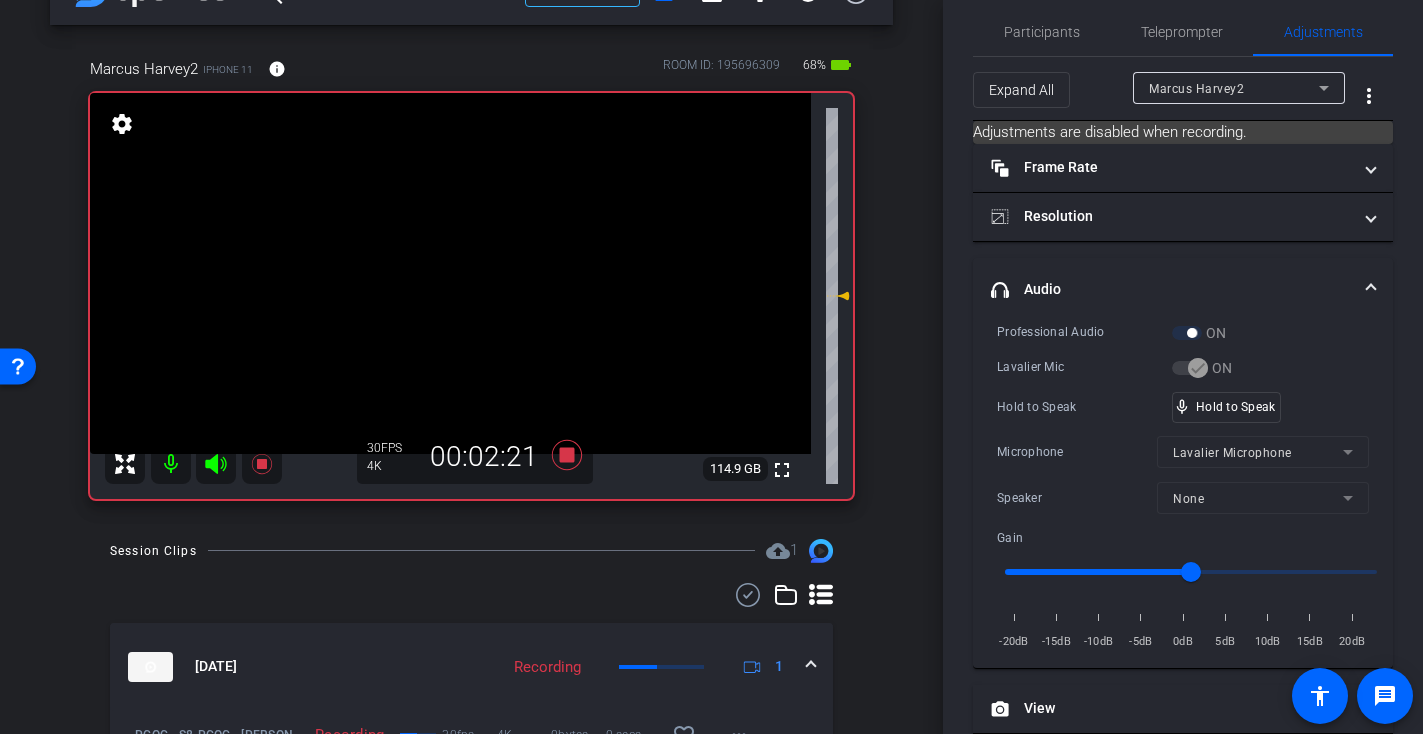 click at bounding box center (450, 273) 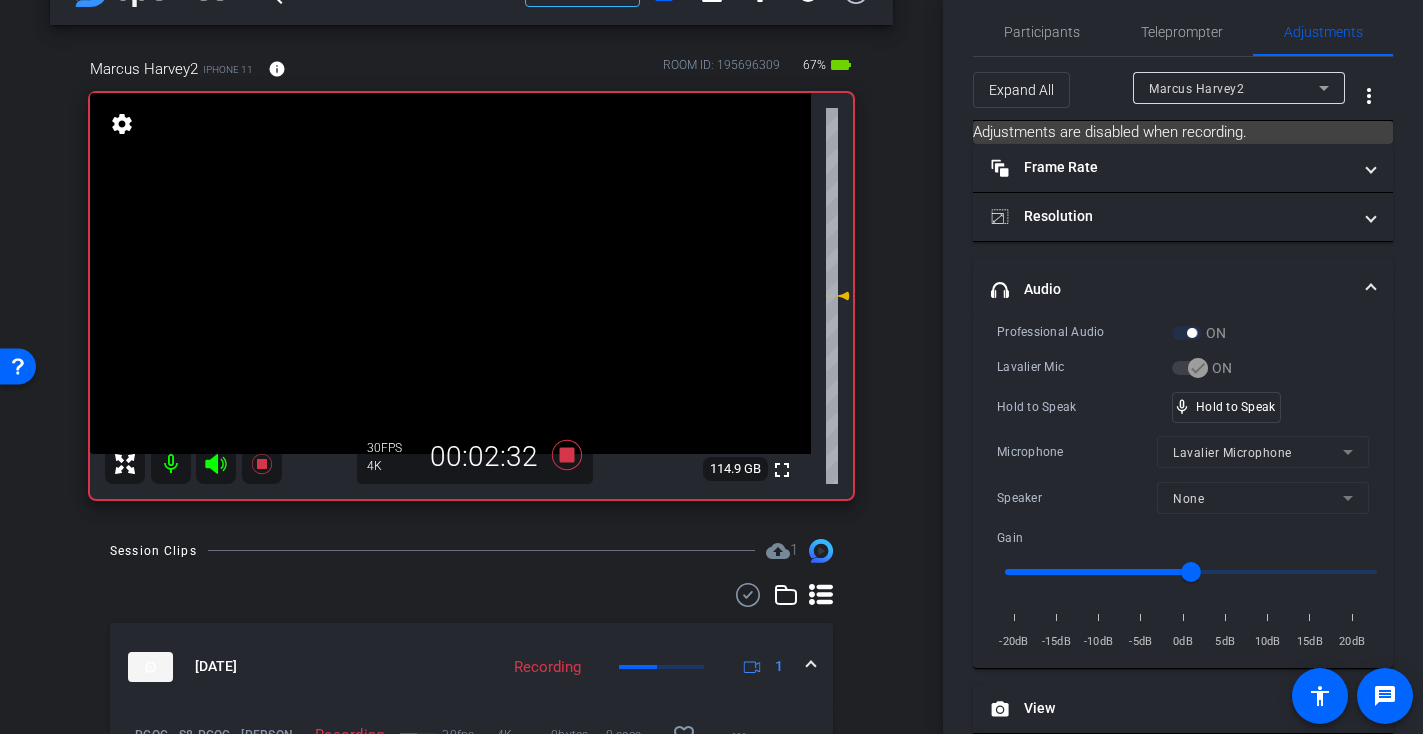 click at bounding box center [450, 273] 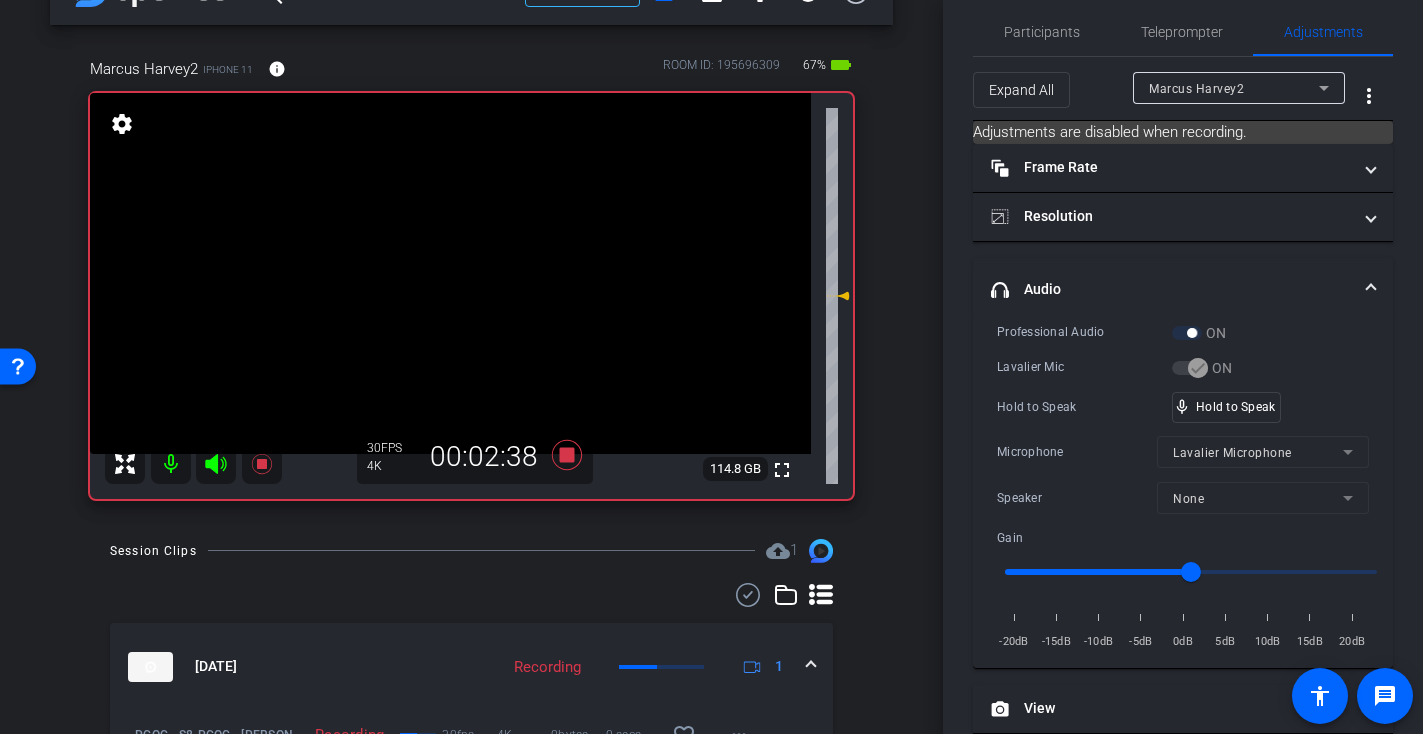 click at bounding box center (450, 273) 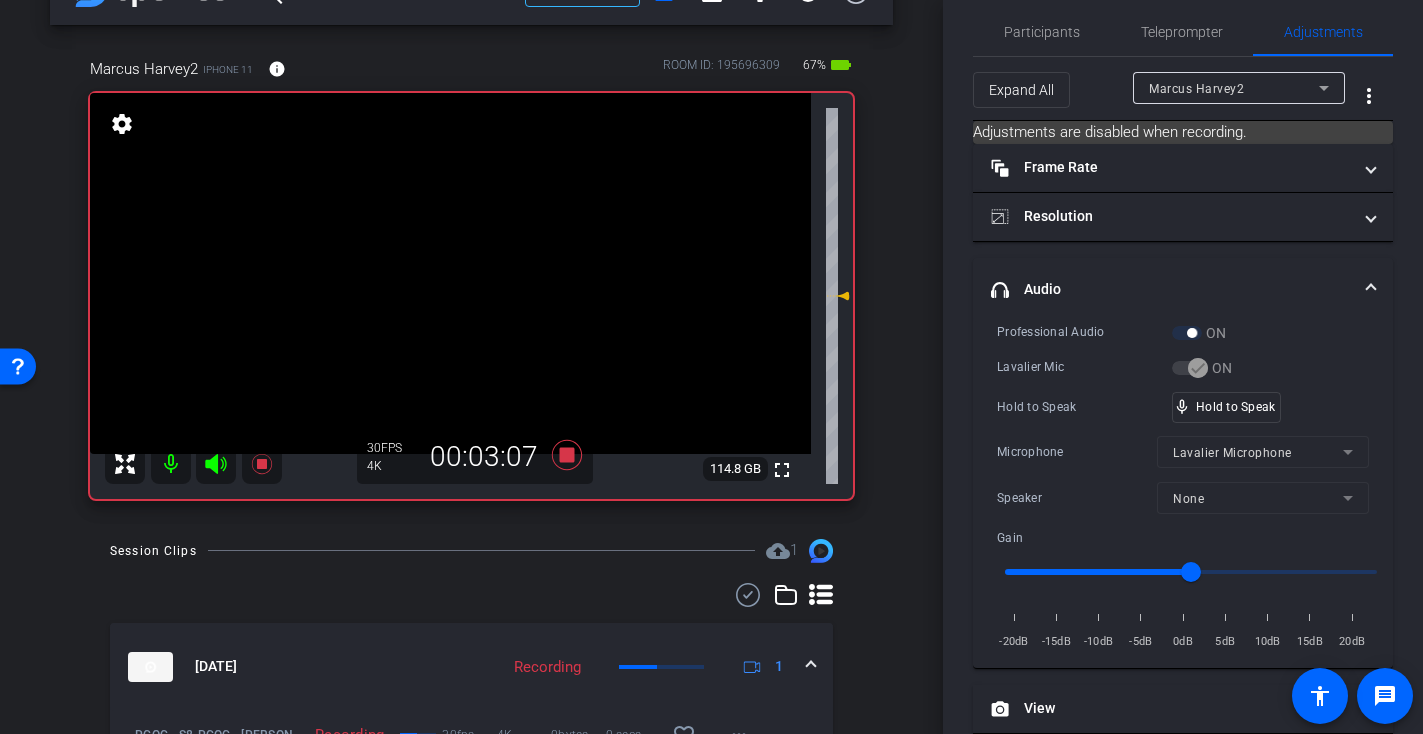 click at bounding box center [450, 273] 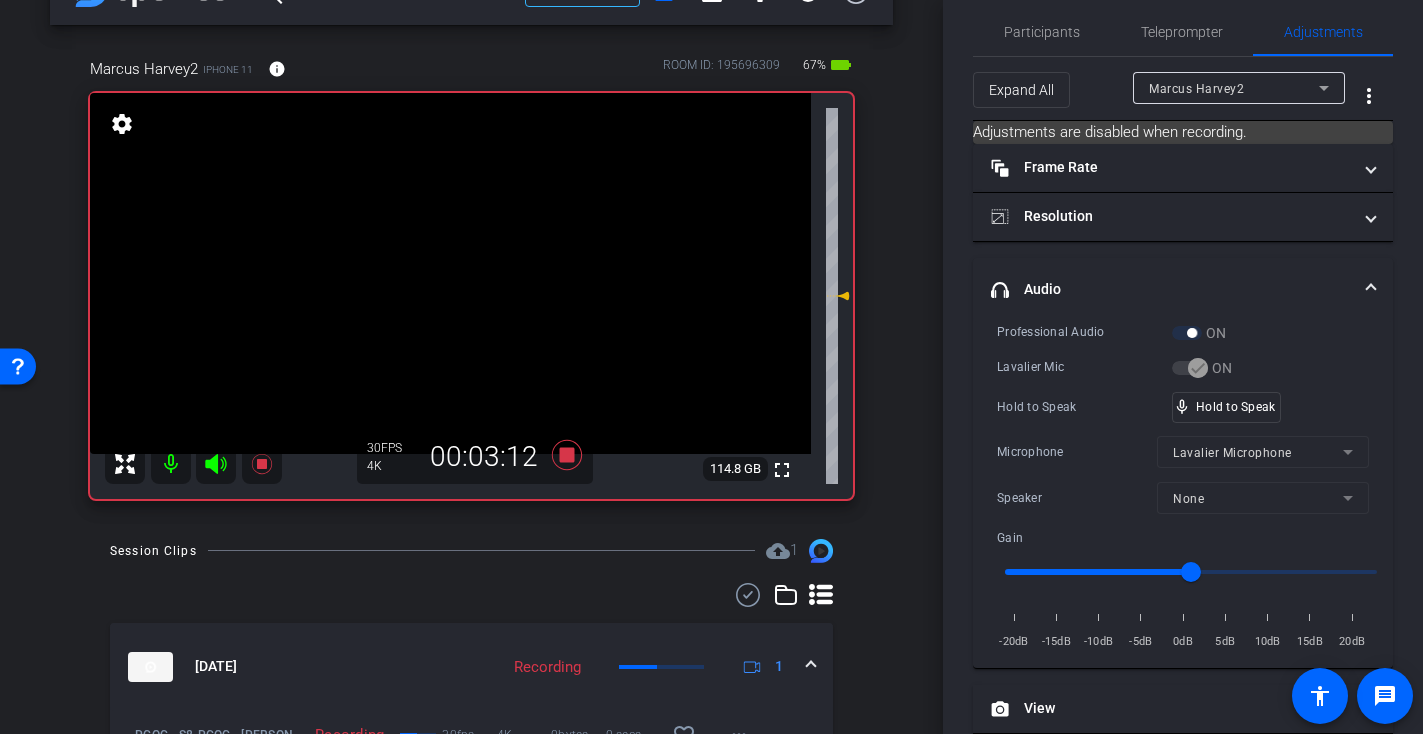 click at bounding box center (450, 273) 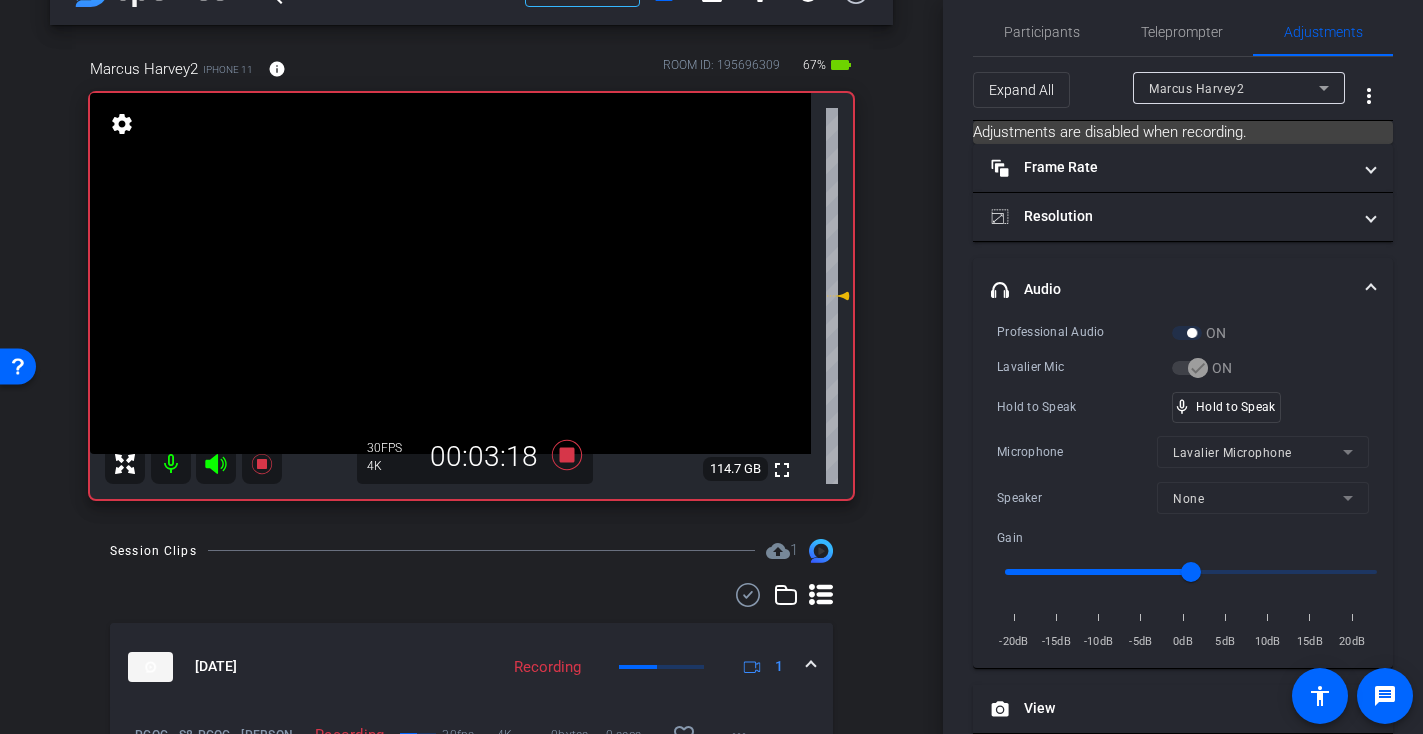 click at bounding box center [450, 273] 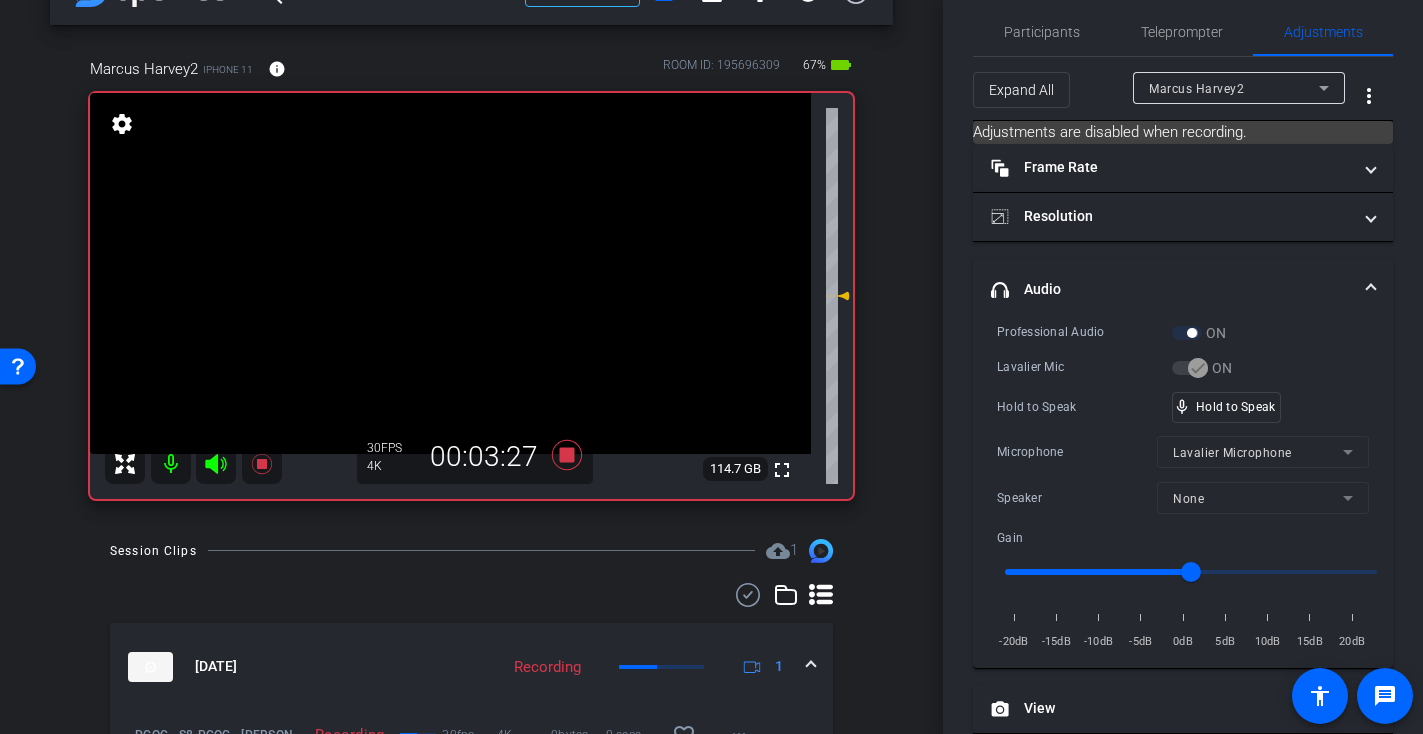 click at bounding box center (450, 273) 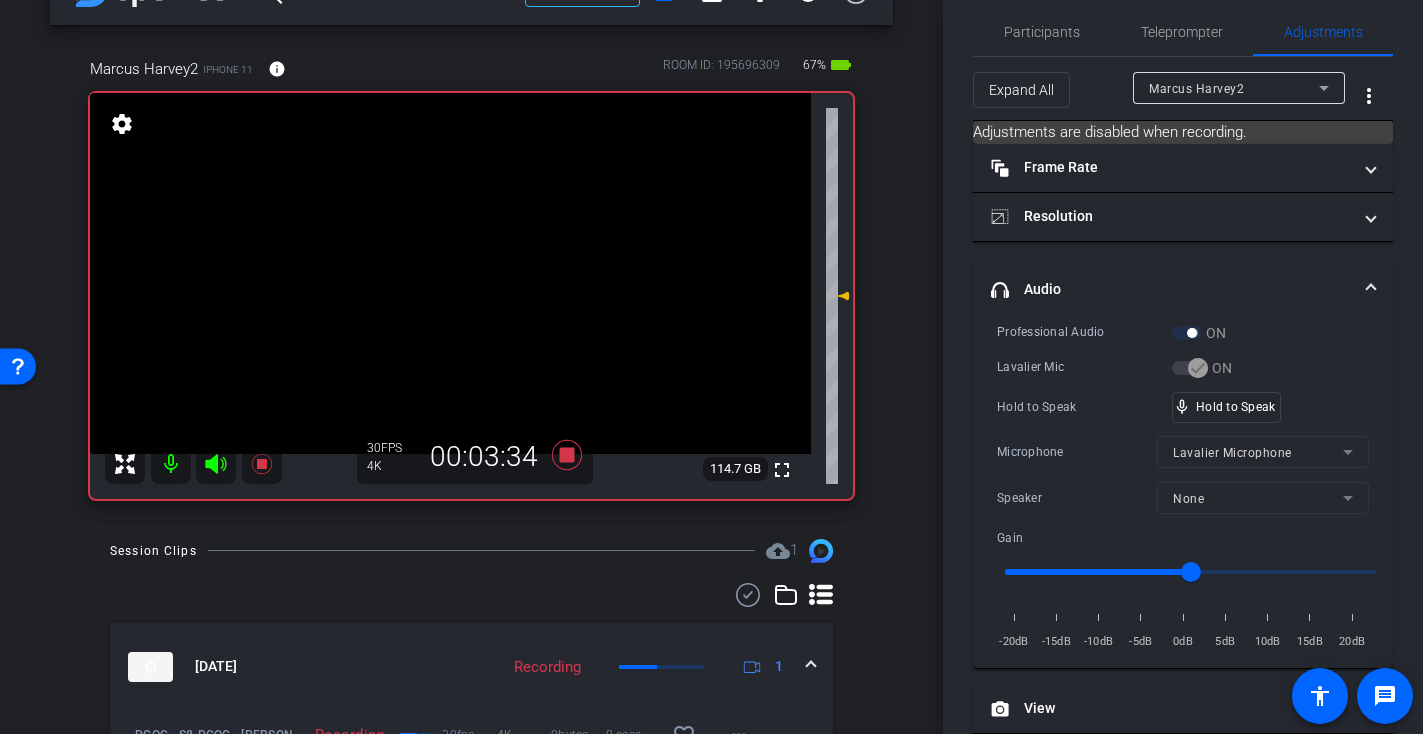 click at bounding box center [450, 273] 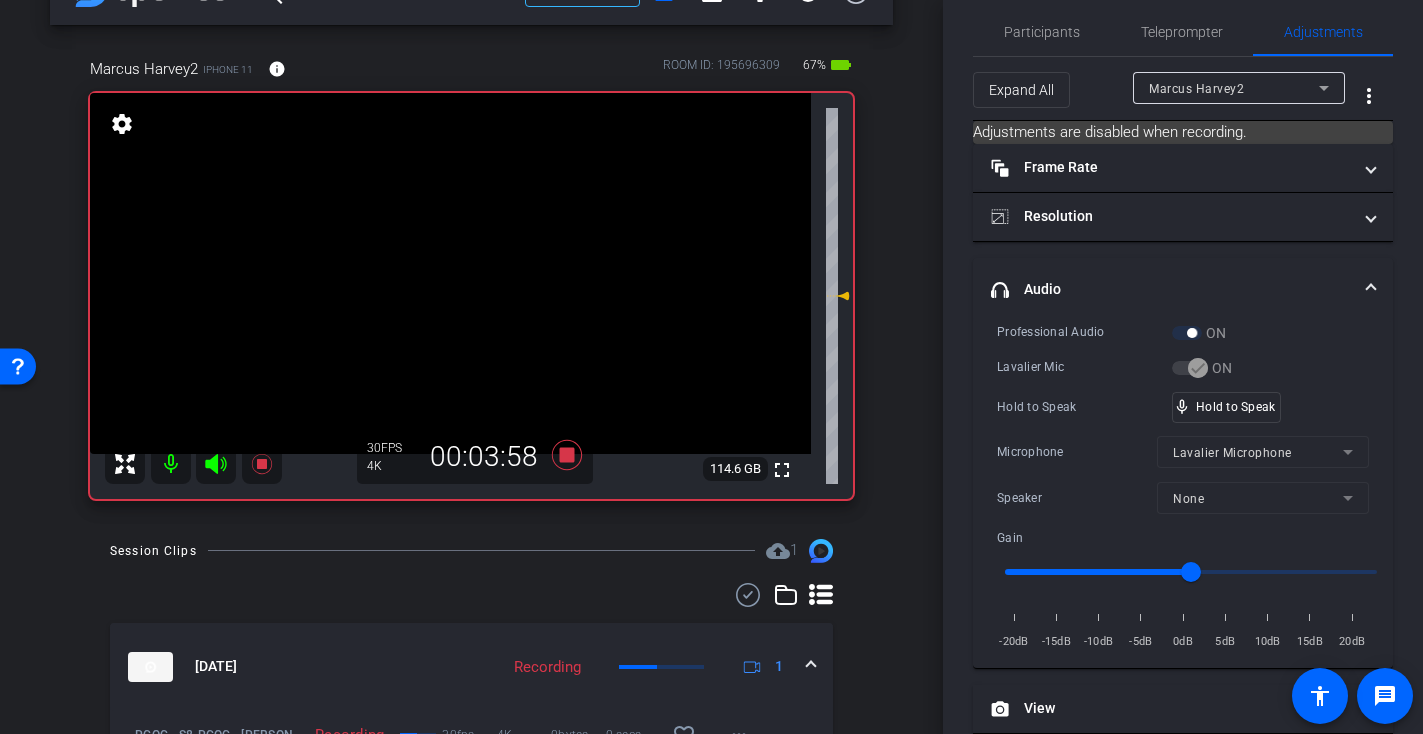 click at bounding box center (450, 273) 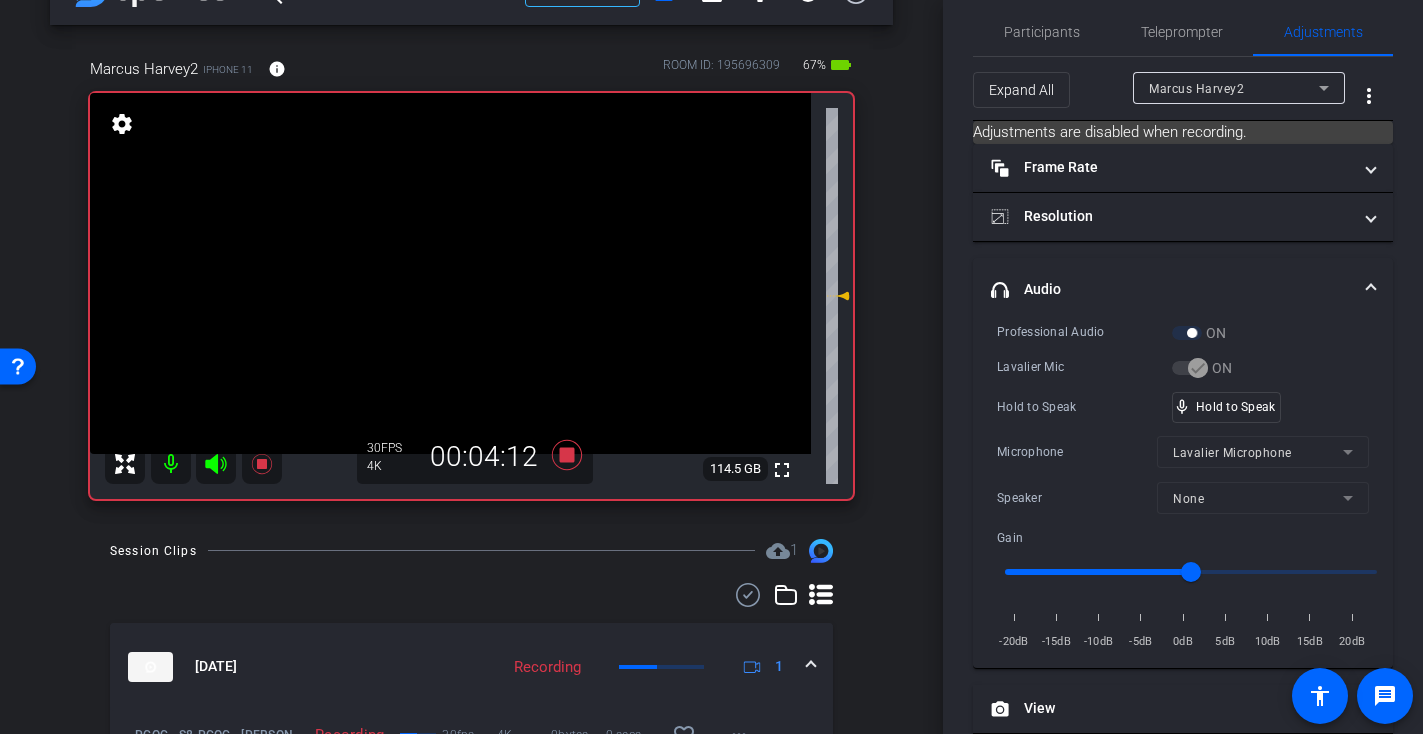 click at bounding box center [450, 273] 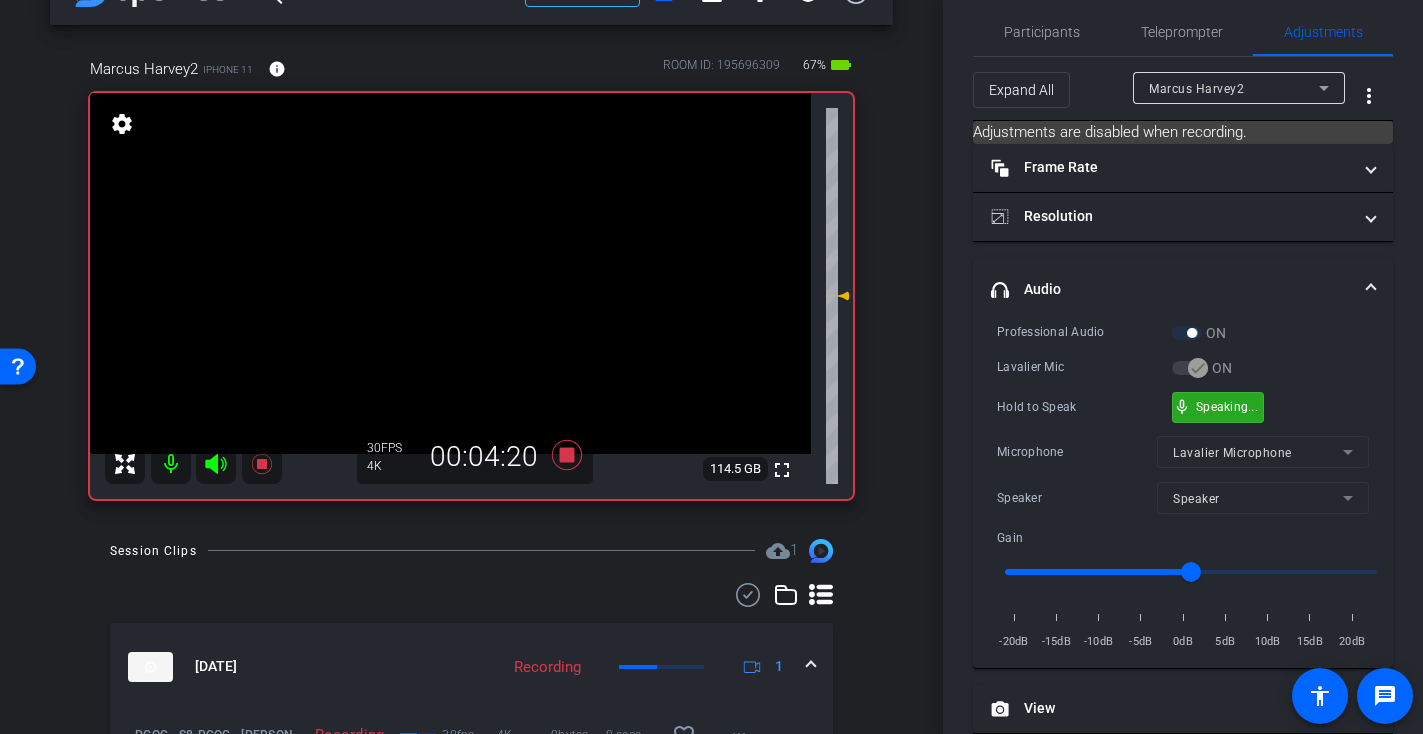 click on "mic_none Speaking..." at bounding box center (1218, 407) 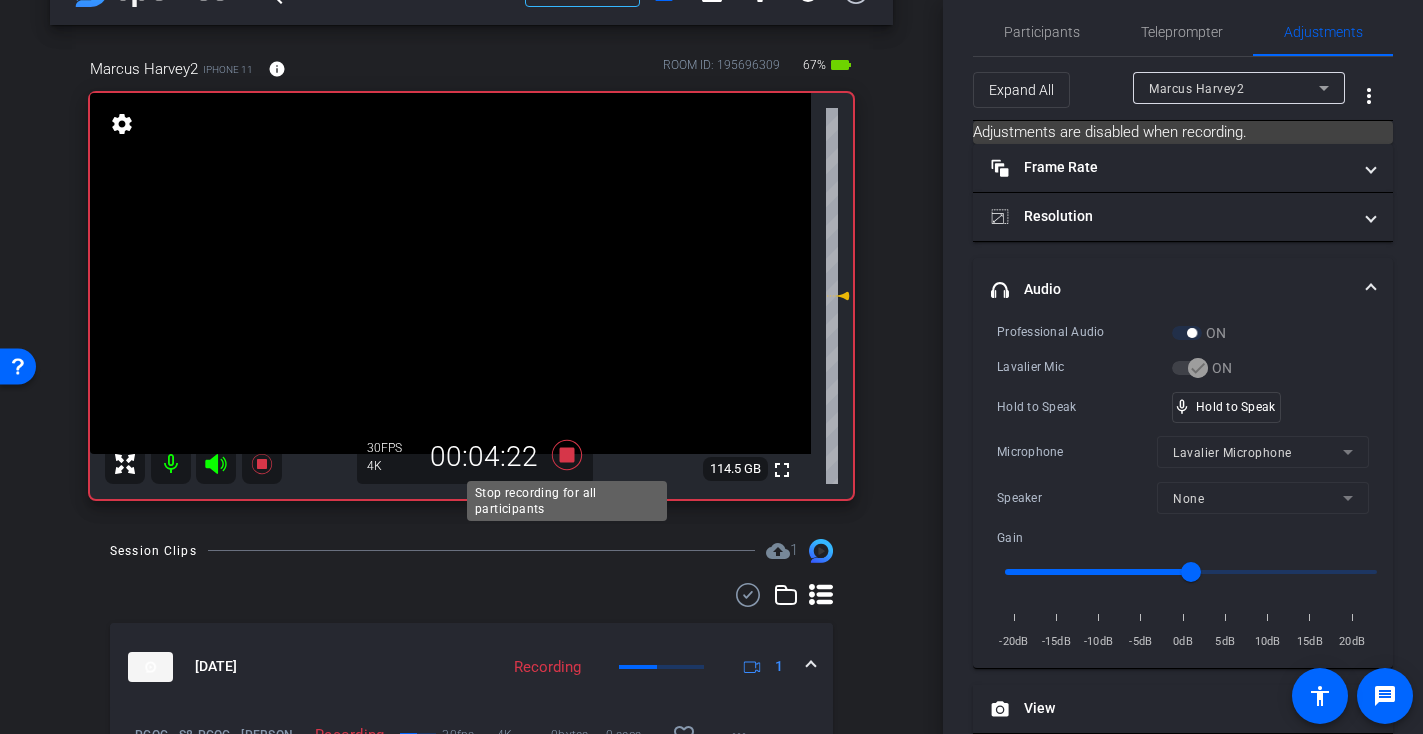 click 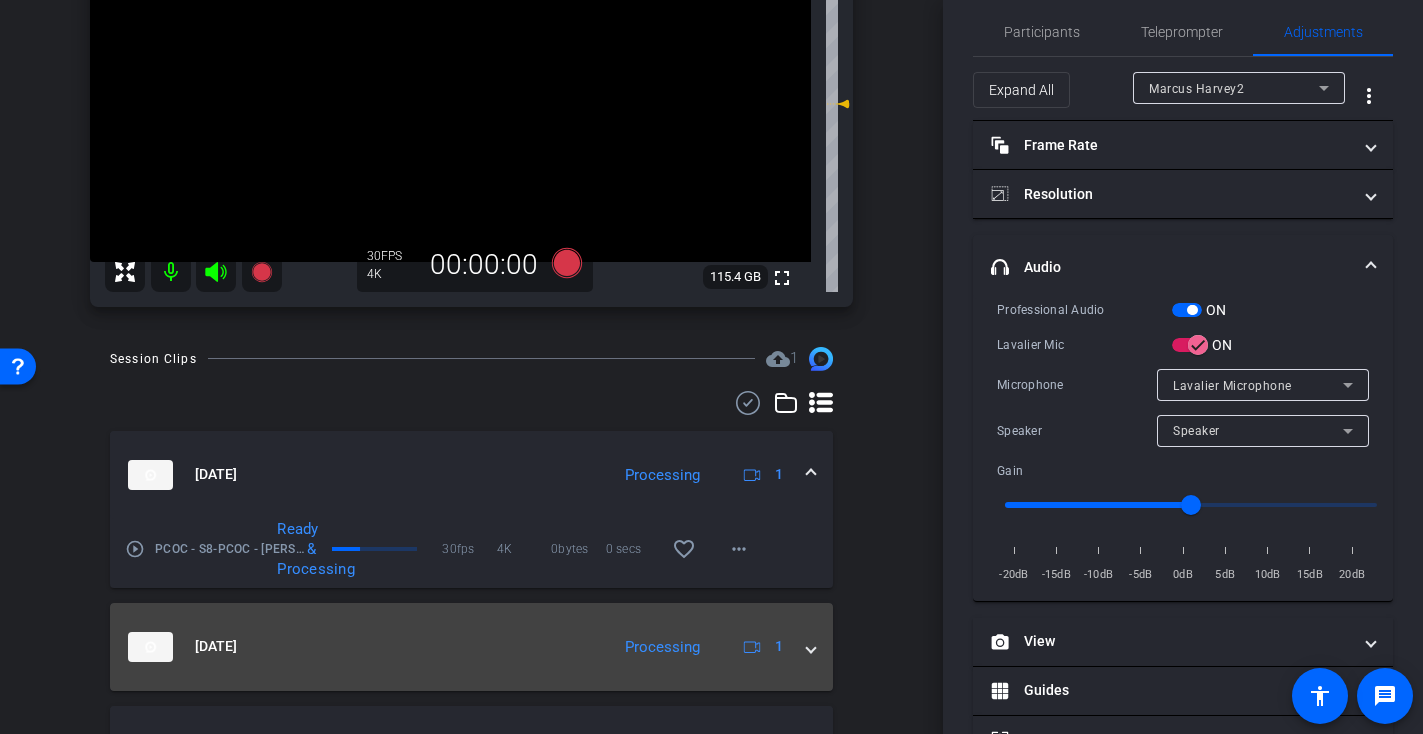 scroll, scrollTop: 0, scrollLeft: 0, axis: both 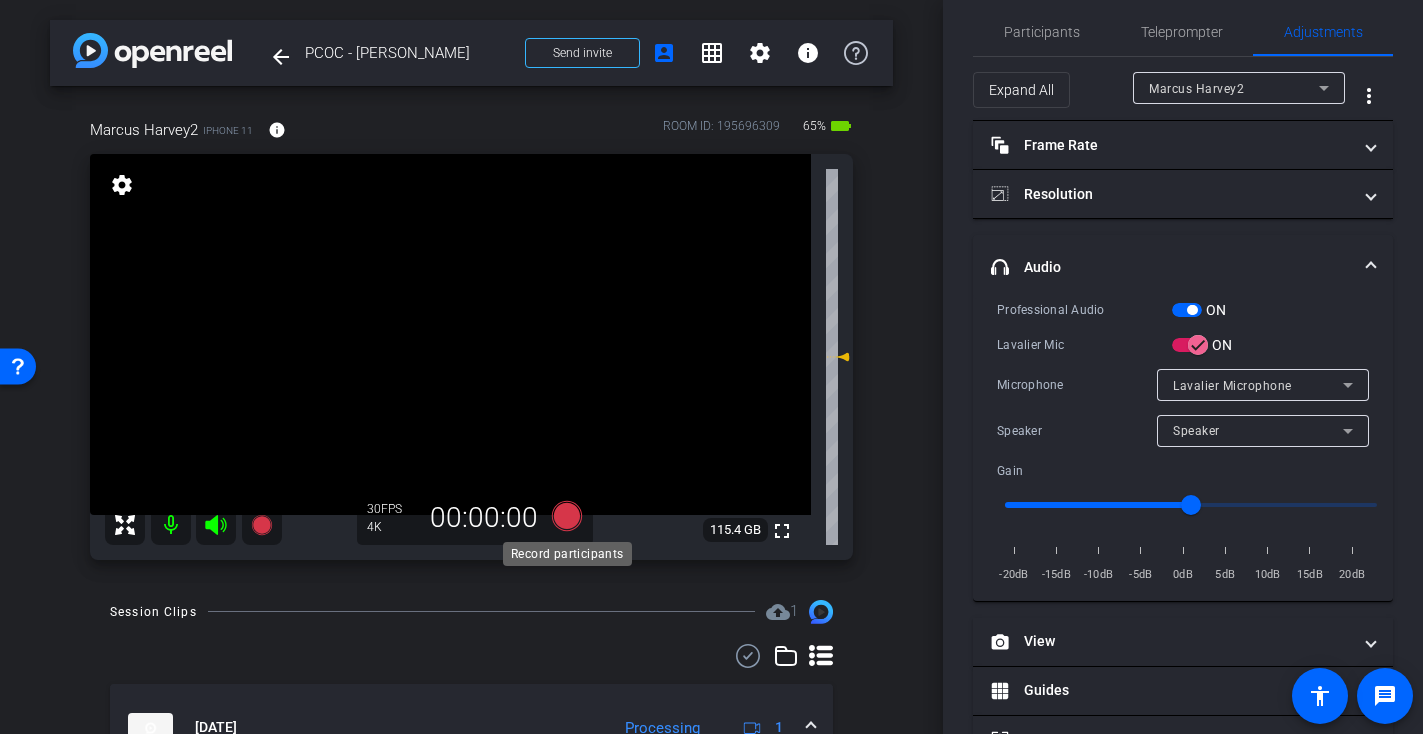 click 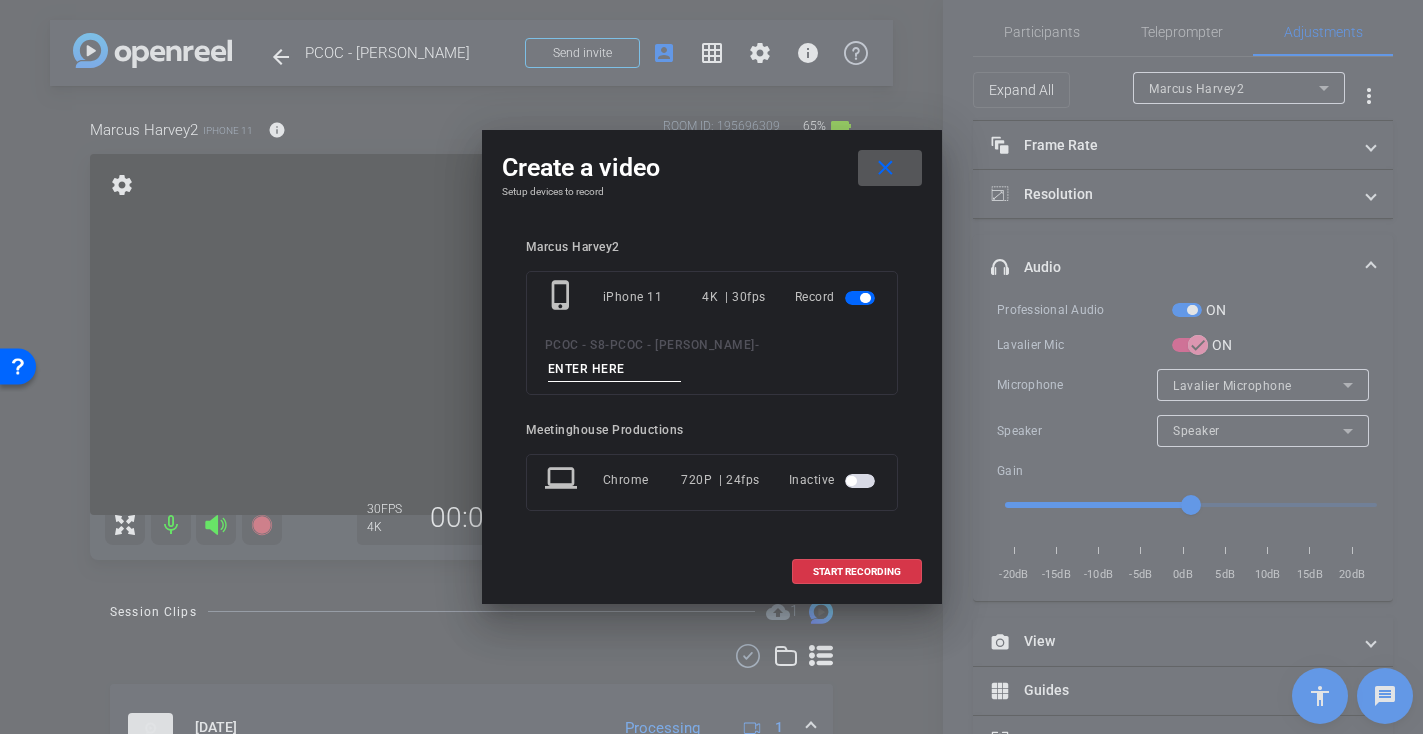 click at bounding box center (615, 369) 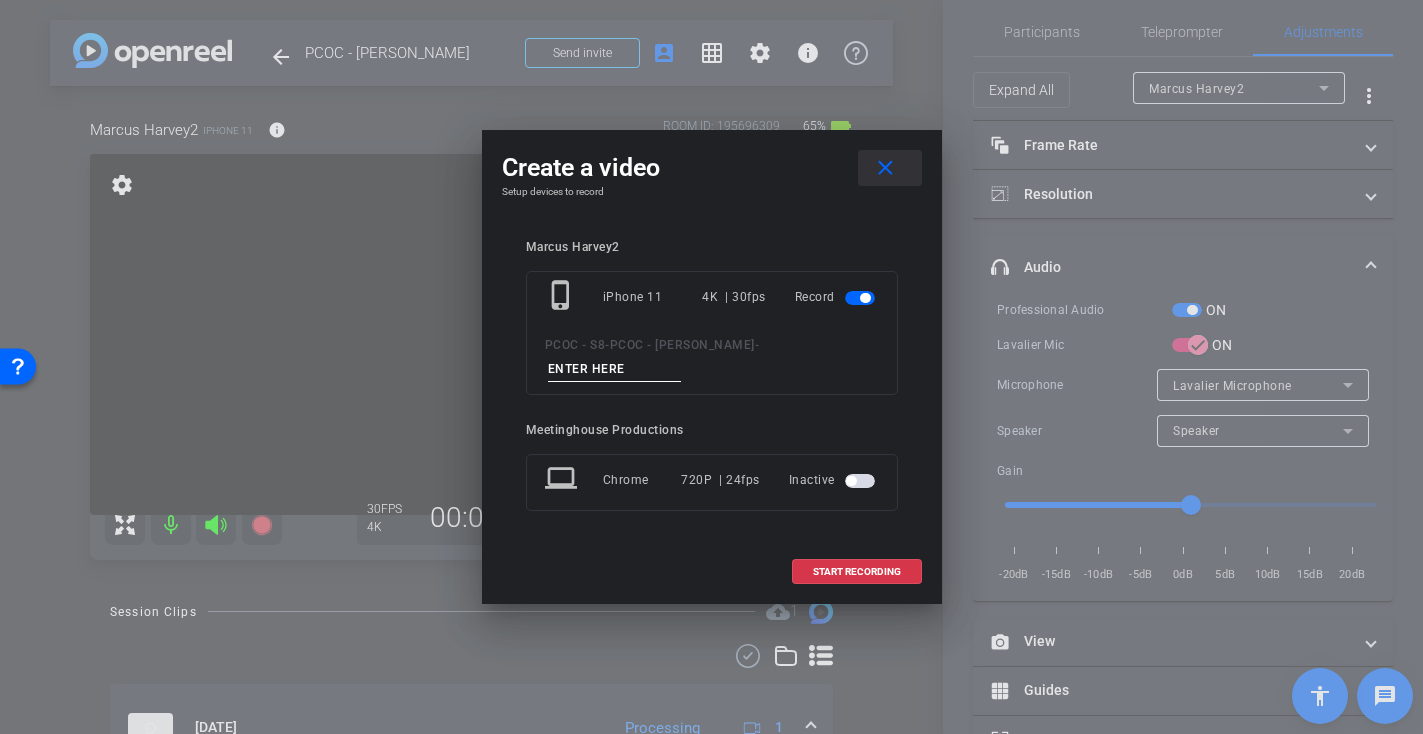 click on "close" at bounding box center (885, 168) 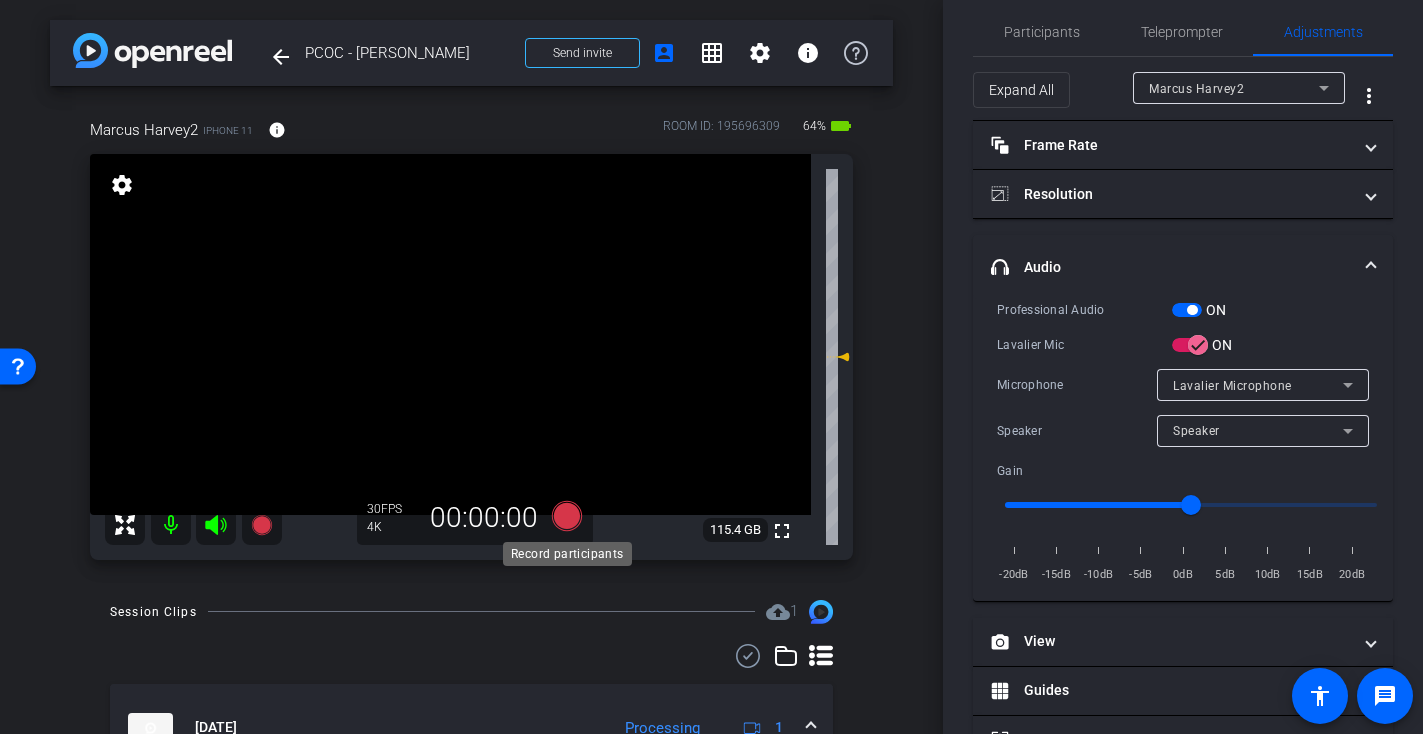 click 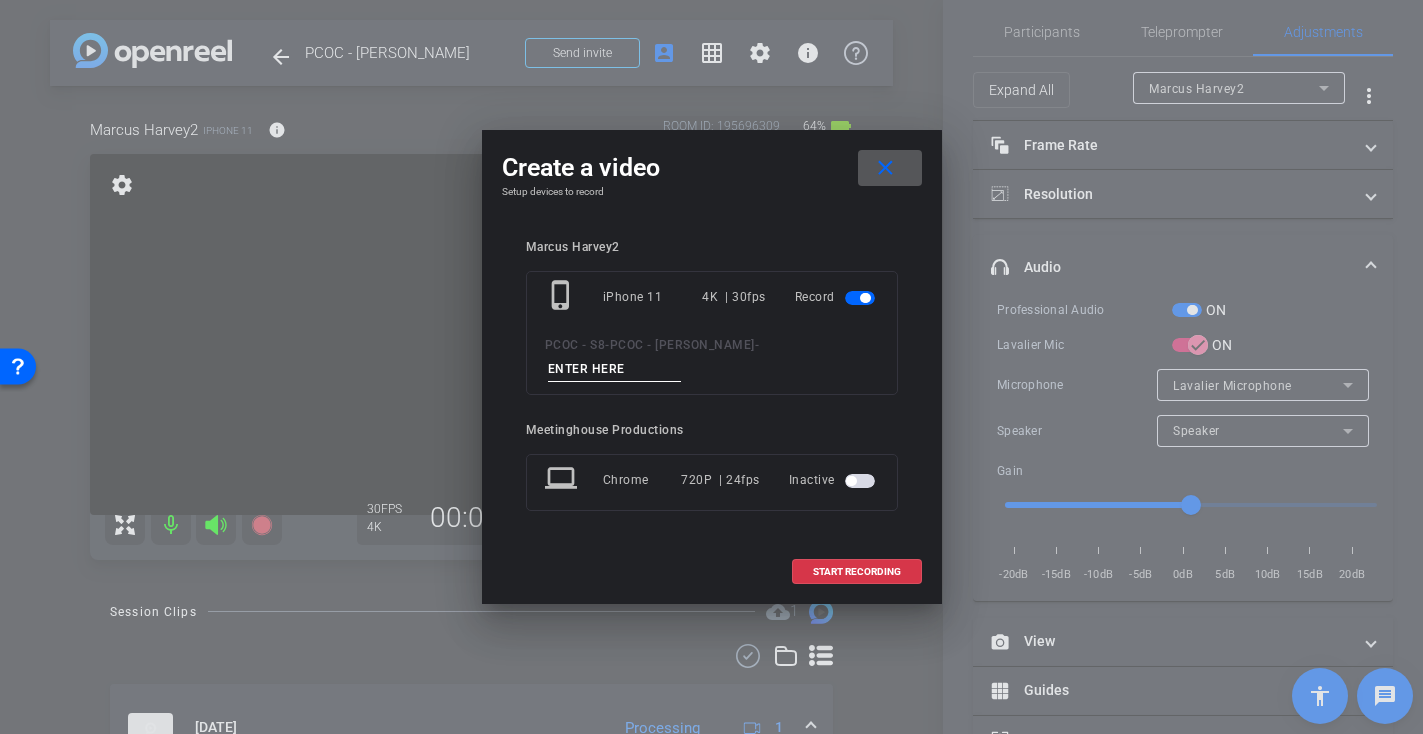 click at bounding box center [615, 369] 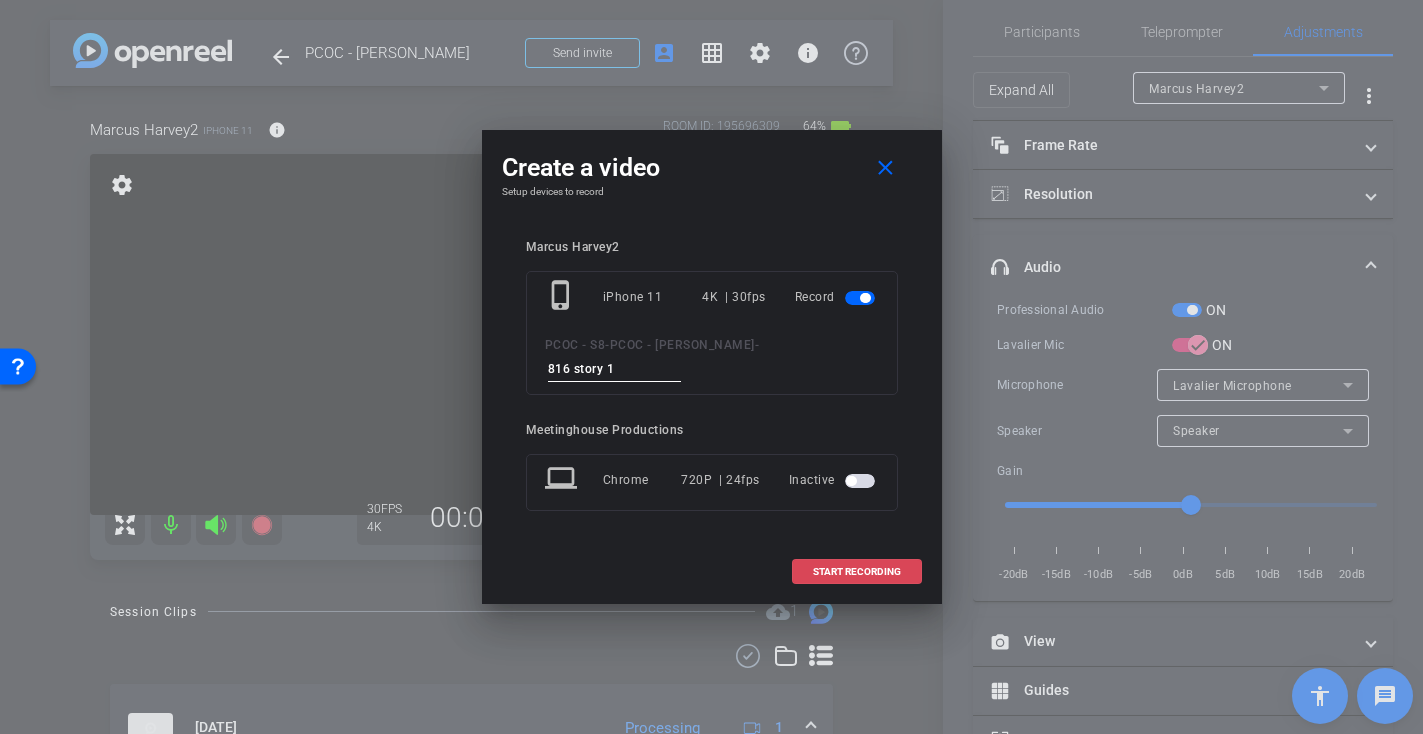type on "816 story 1" 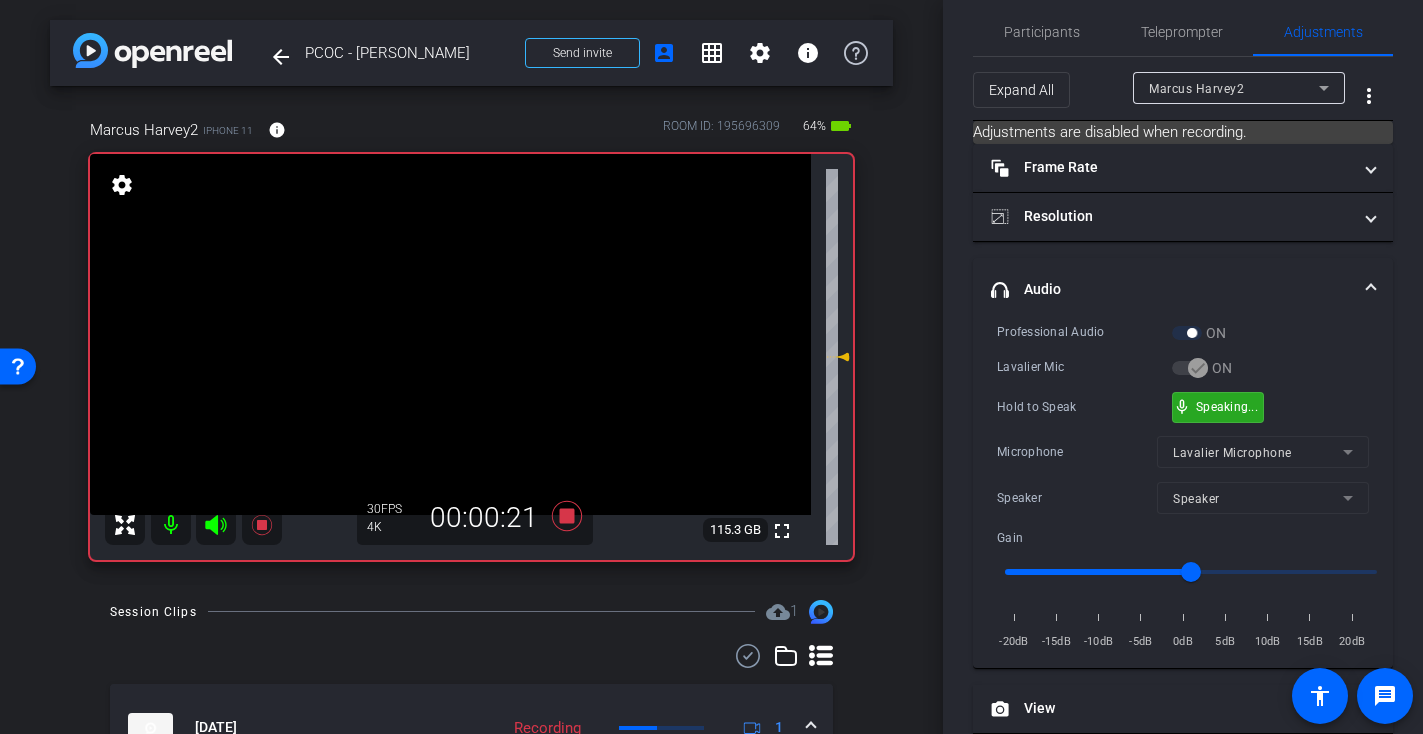 click on "mic_none Speaking..." at bounding box center (1218, 407) 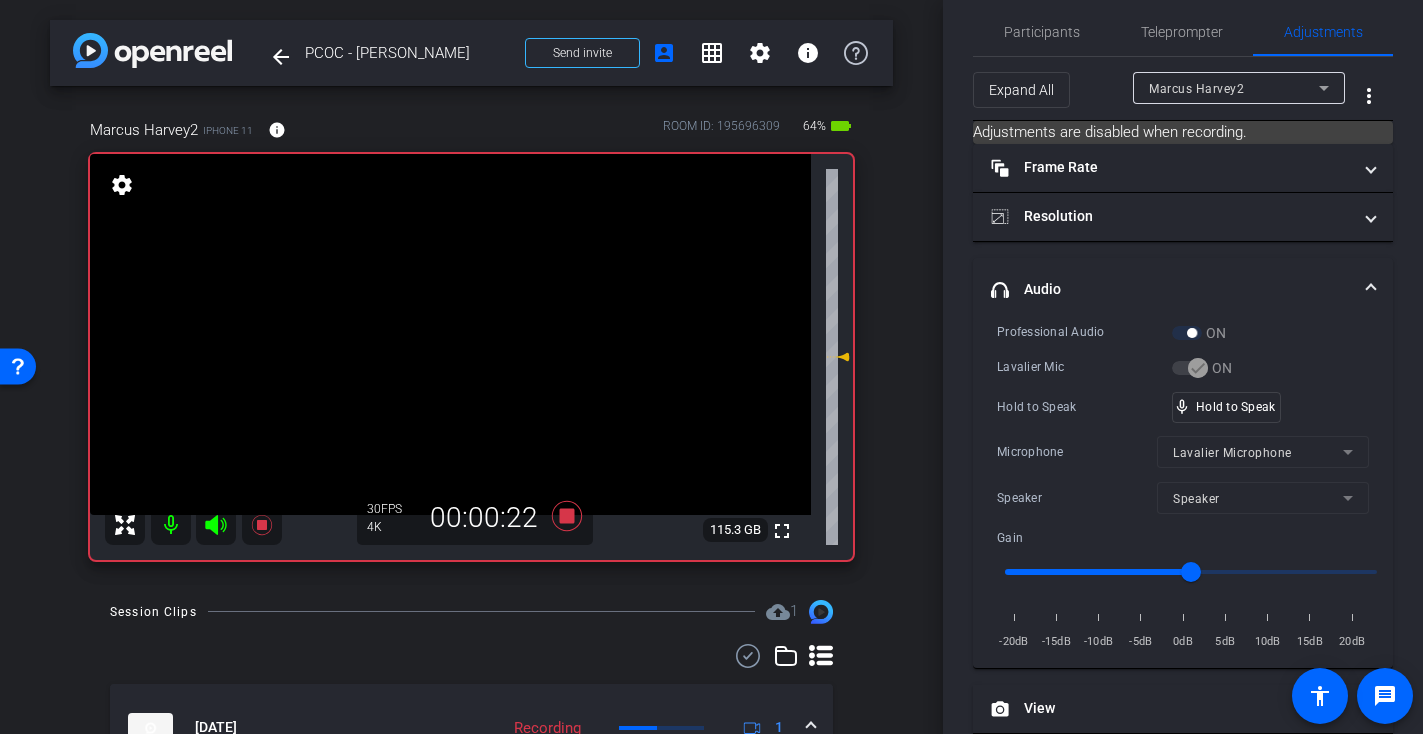click at bounding box center (450, 334) 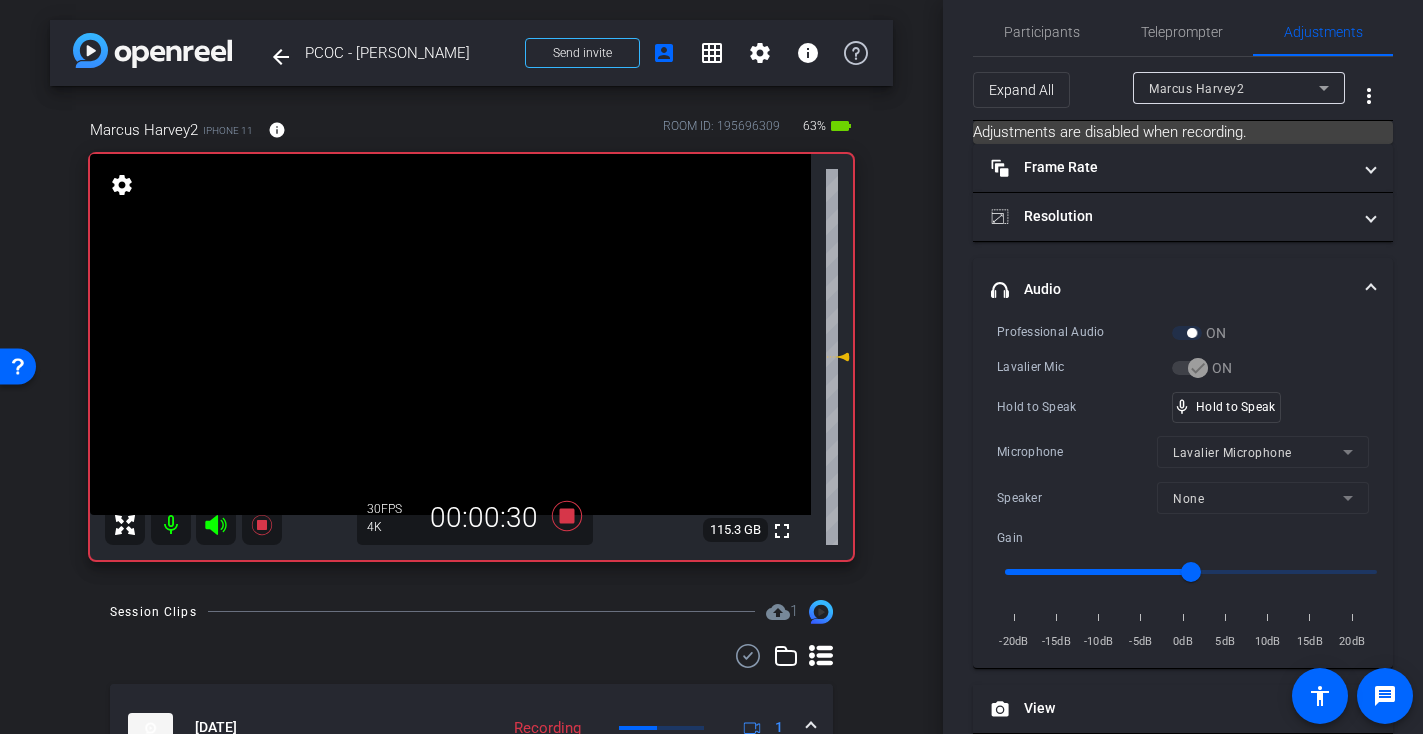 click at bounding box center [450, 334] 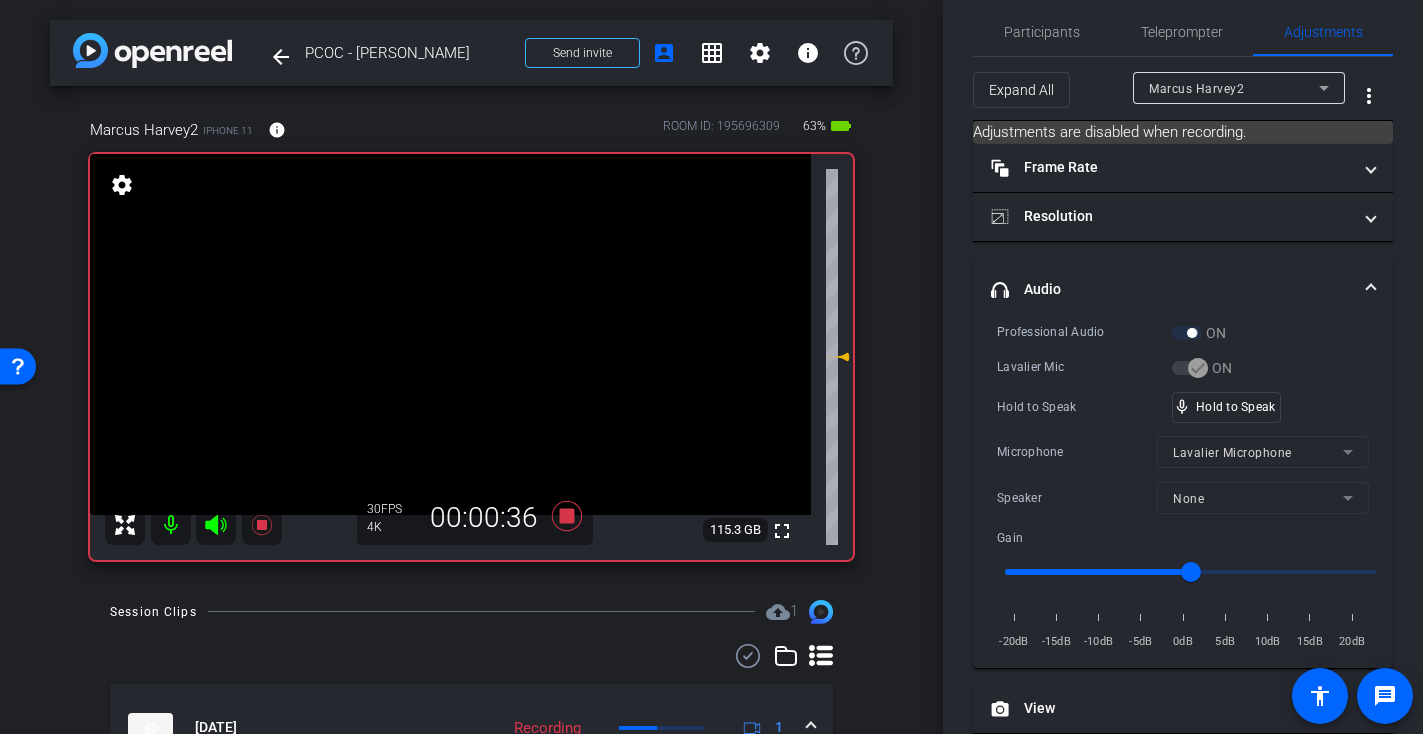 click at bounding box center (450, 334) 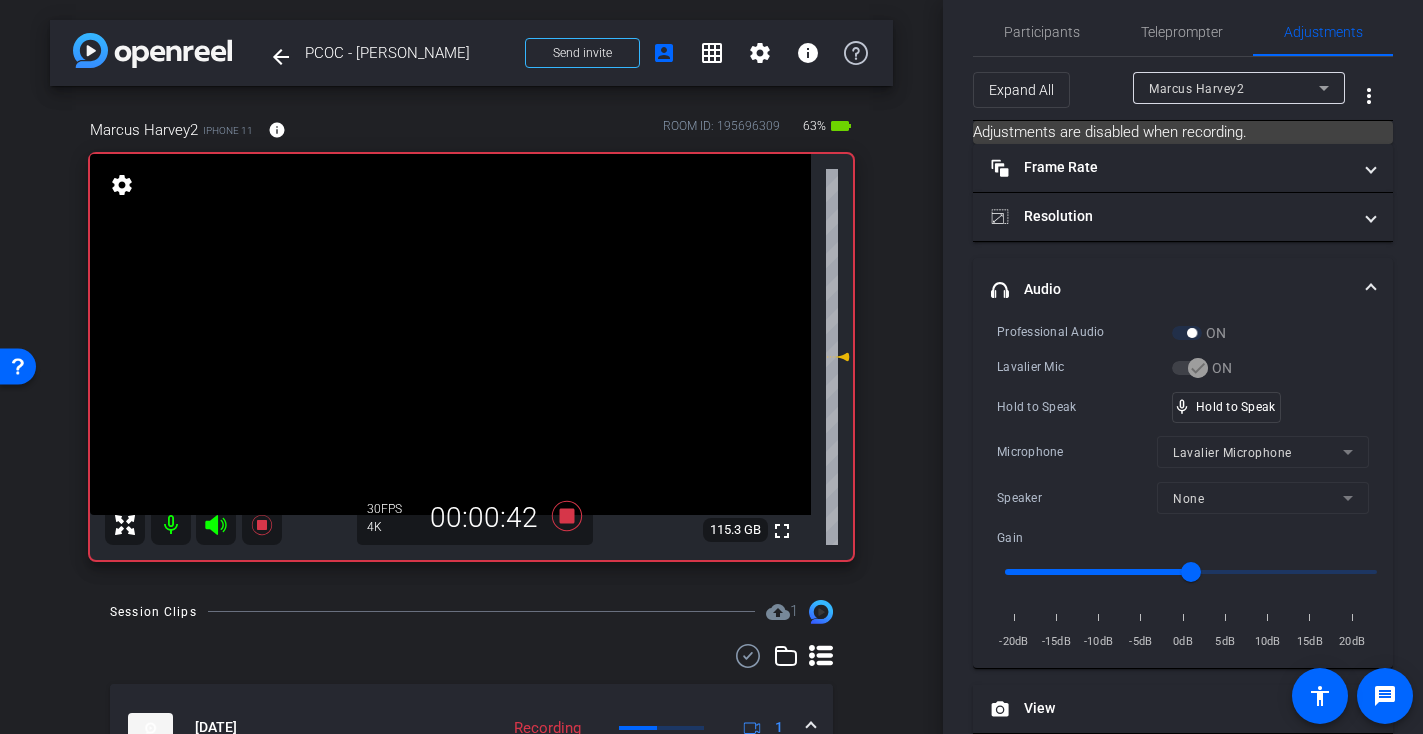 click at bounding box center (450, 334) 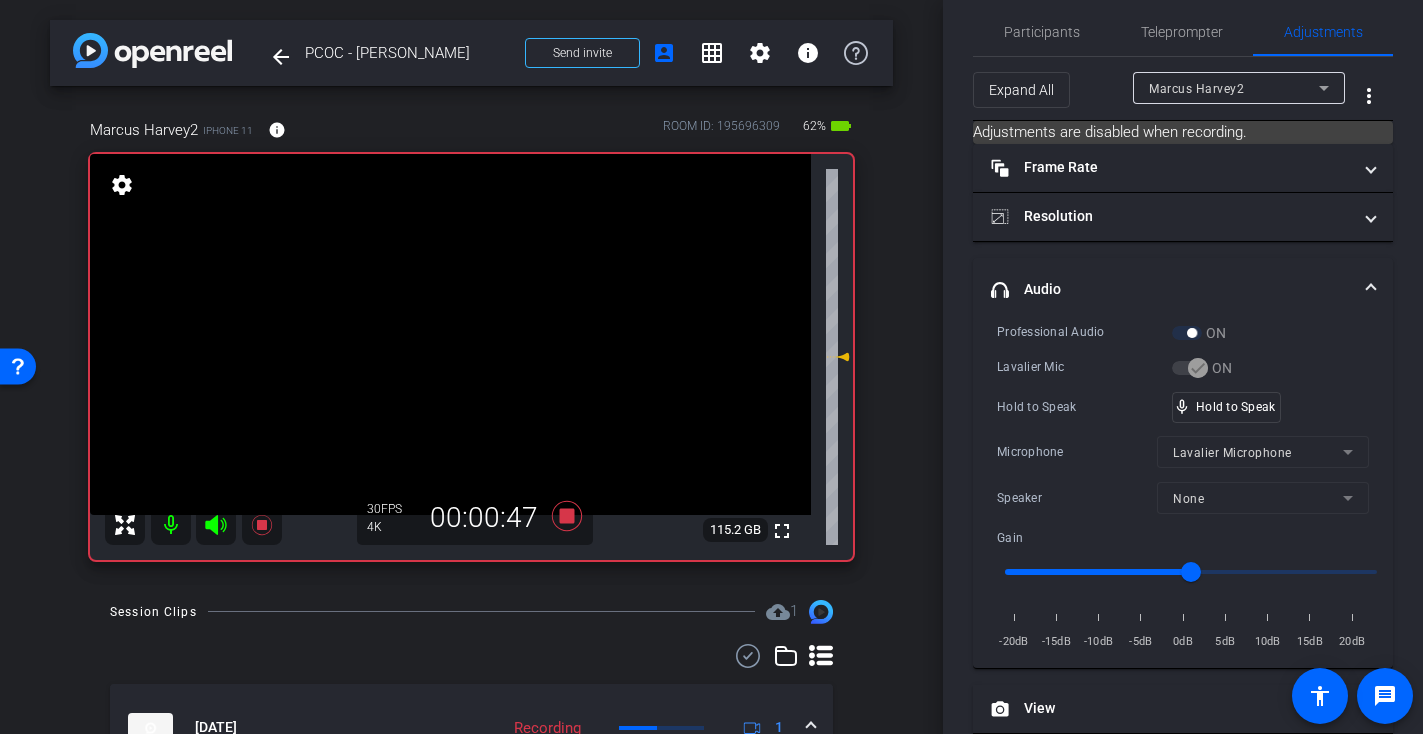 click at bounding box center [450, 334] 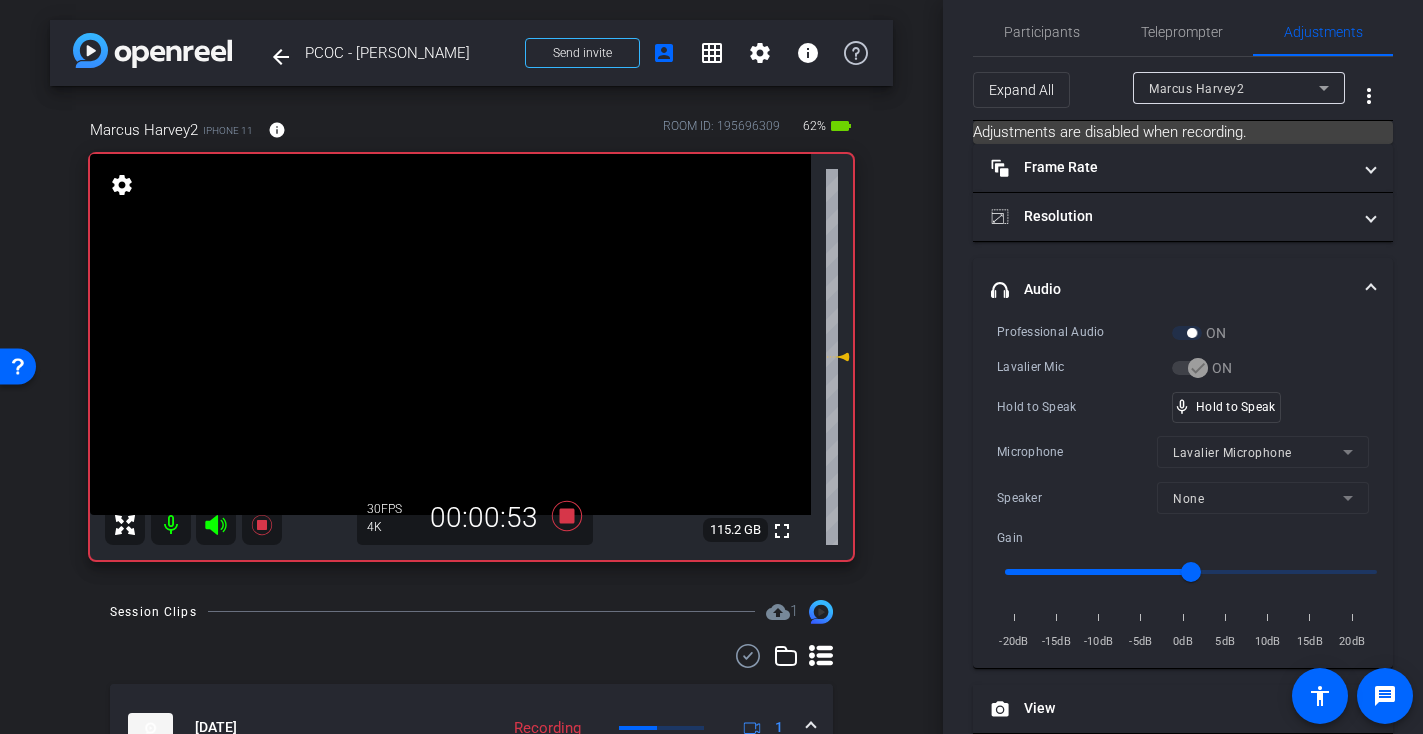 click at bounding box center (450, 334) 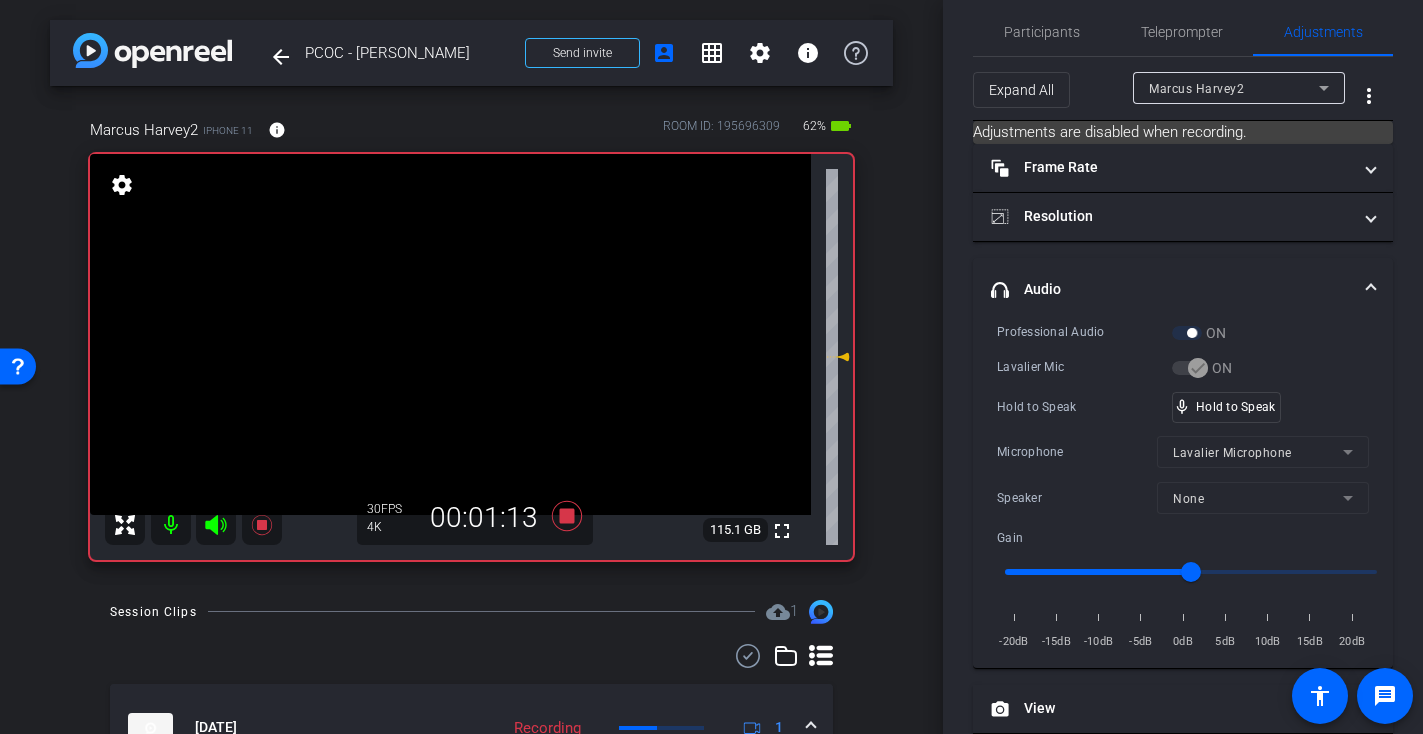 click at bounding box center [450, 334] 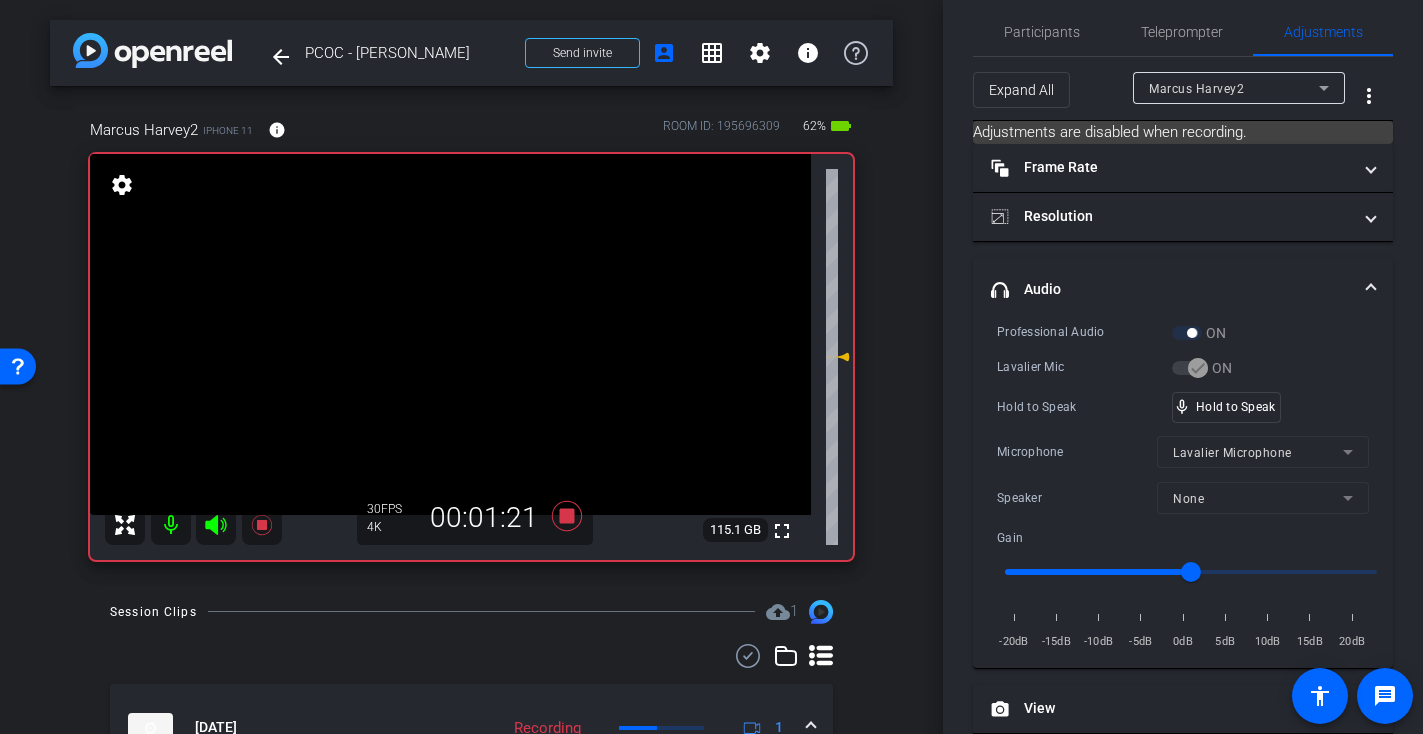 click at bounding box center [450, 334] 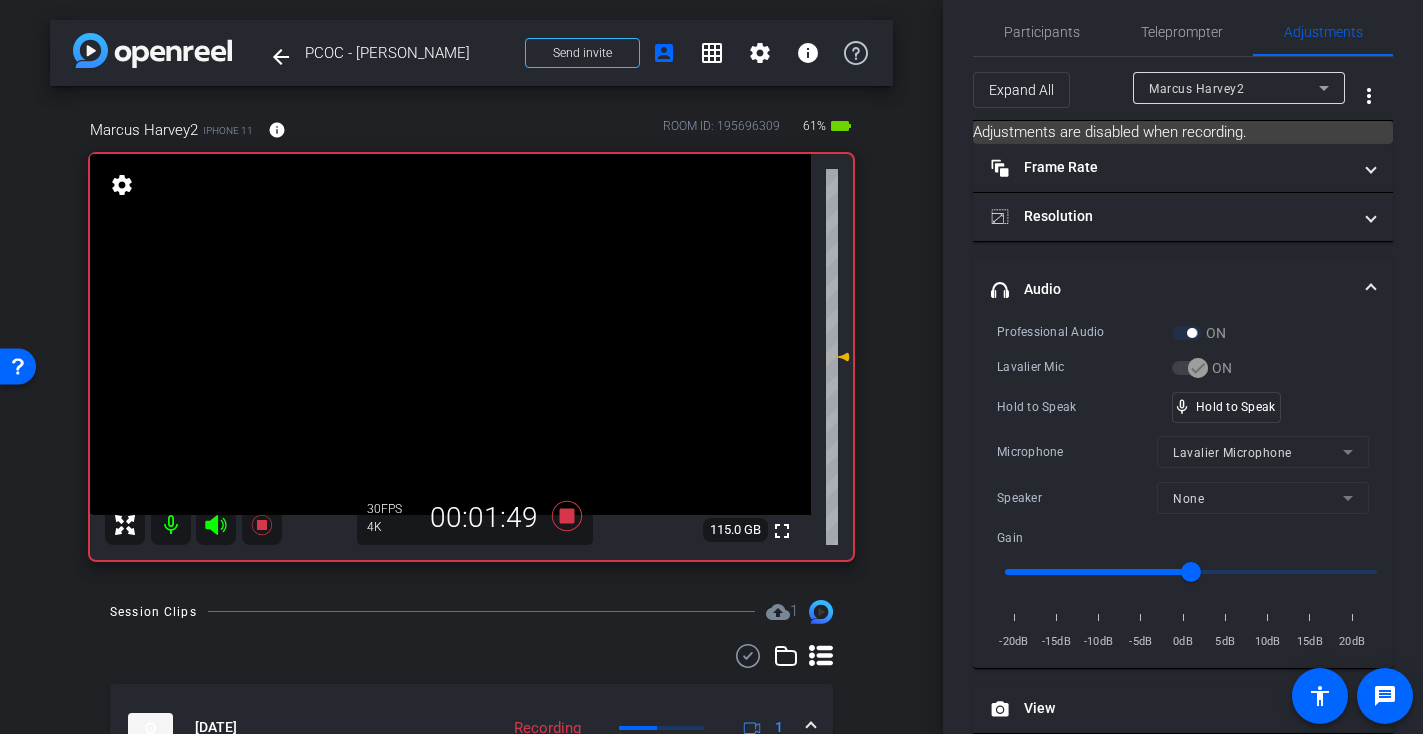 click at bounding box center [450, 334] 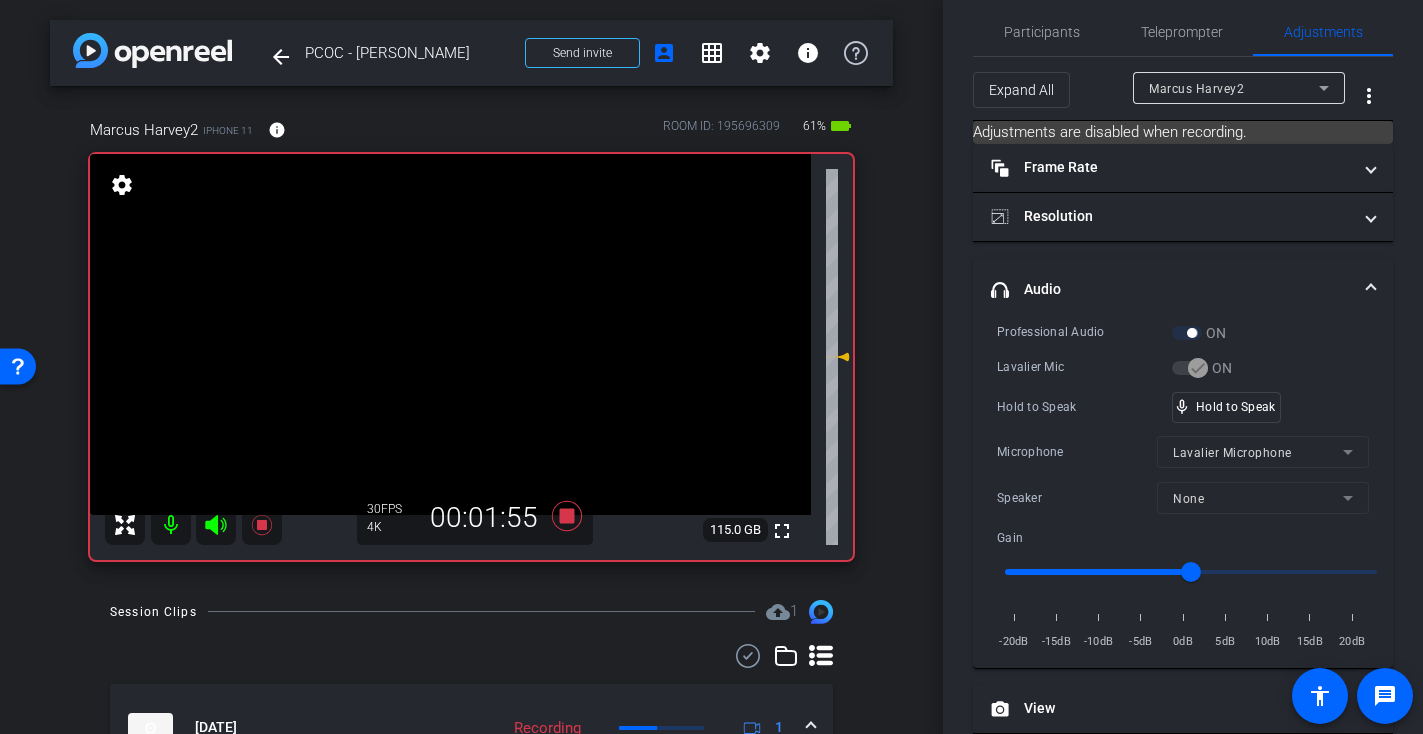 click at bounding box center [450, 334] 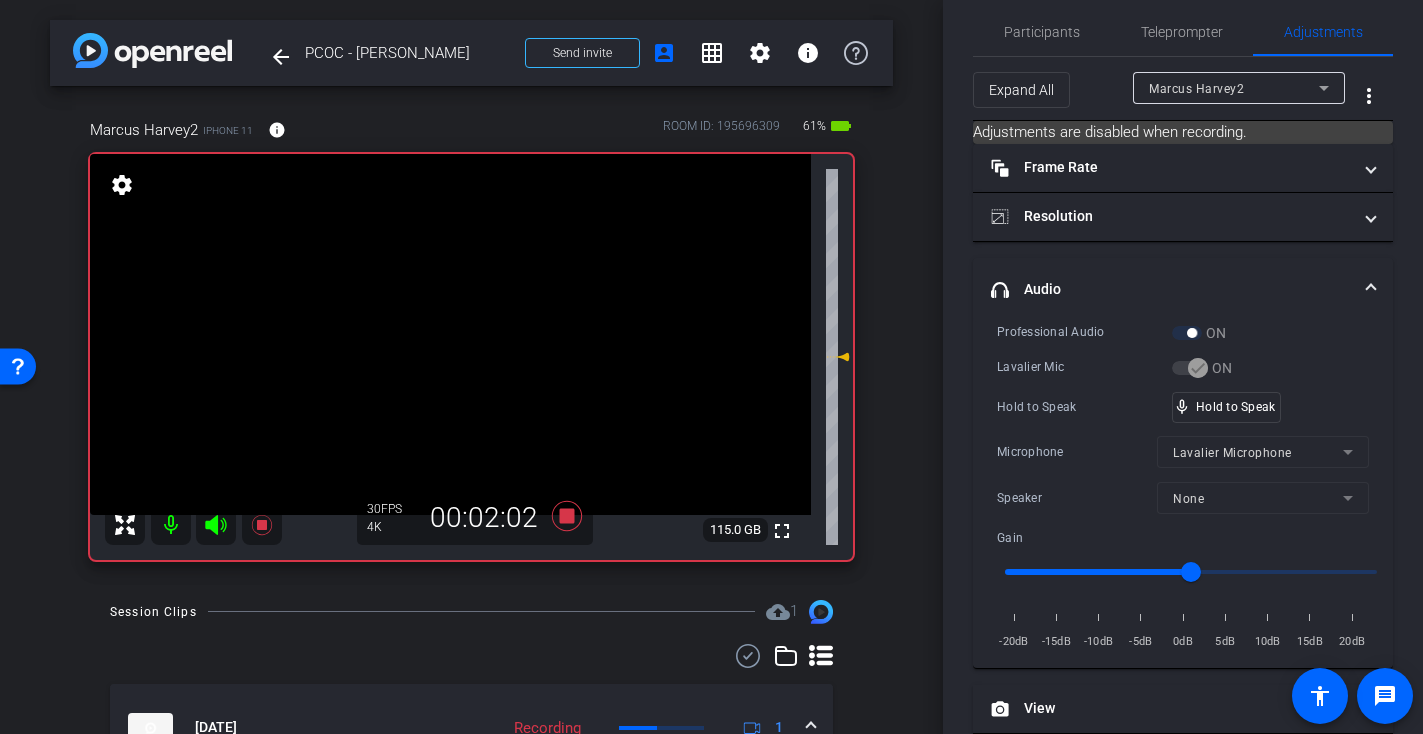 click at bounding box center [450, 334] 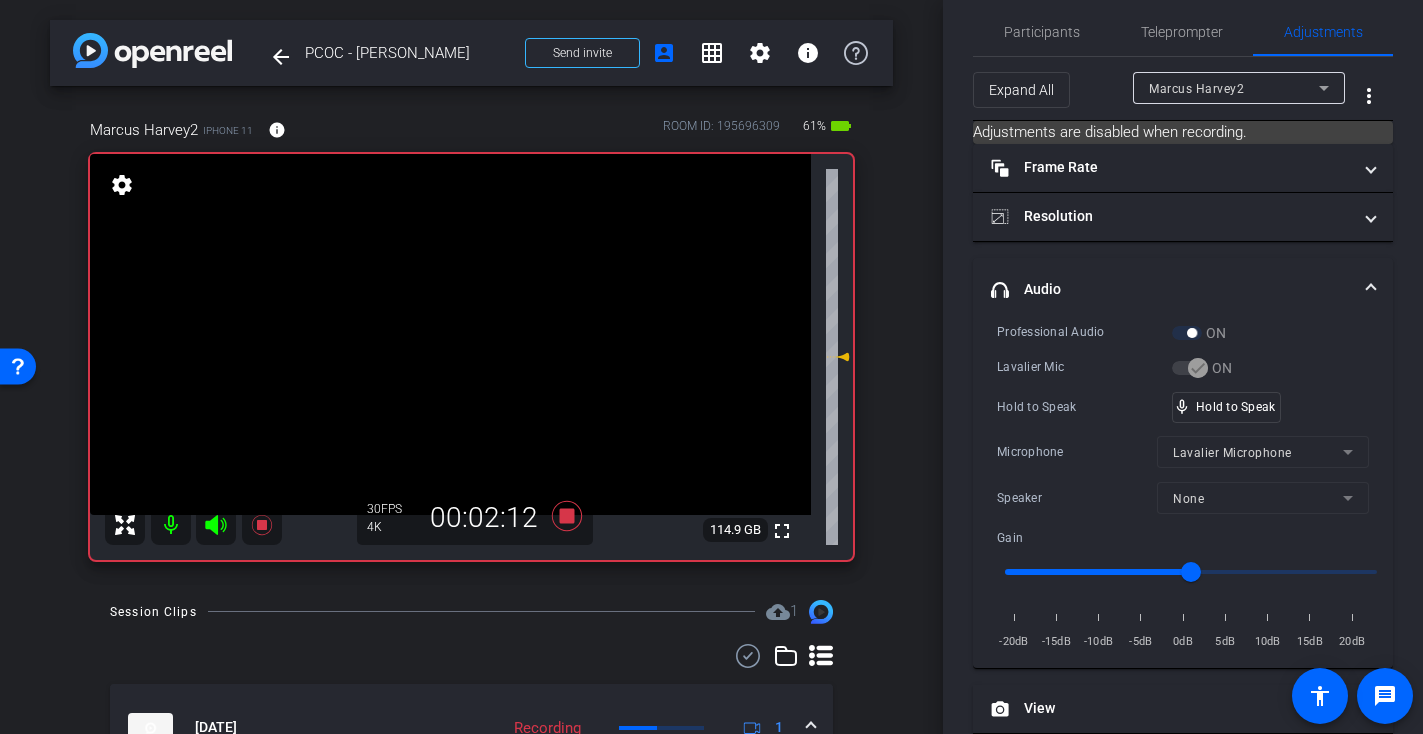 click at bounding box center [450, 334] 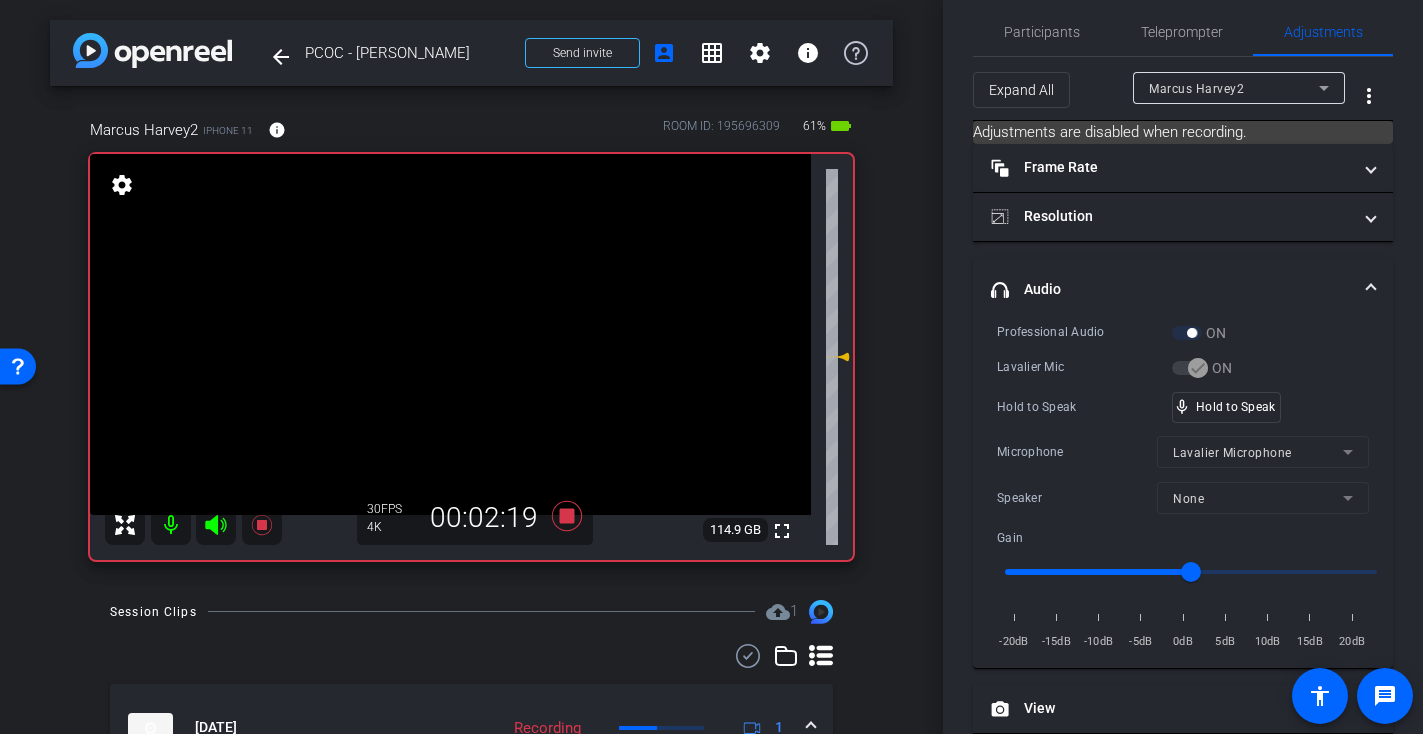 click at bounding box center (450, 334) 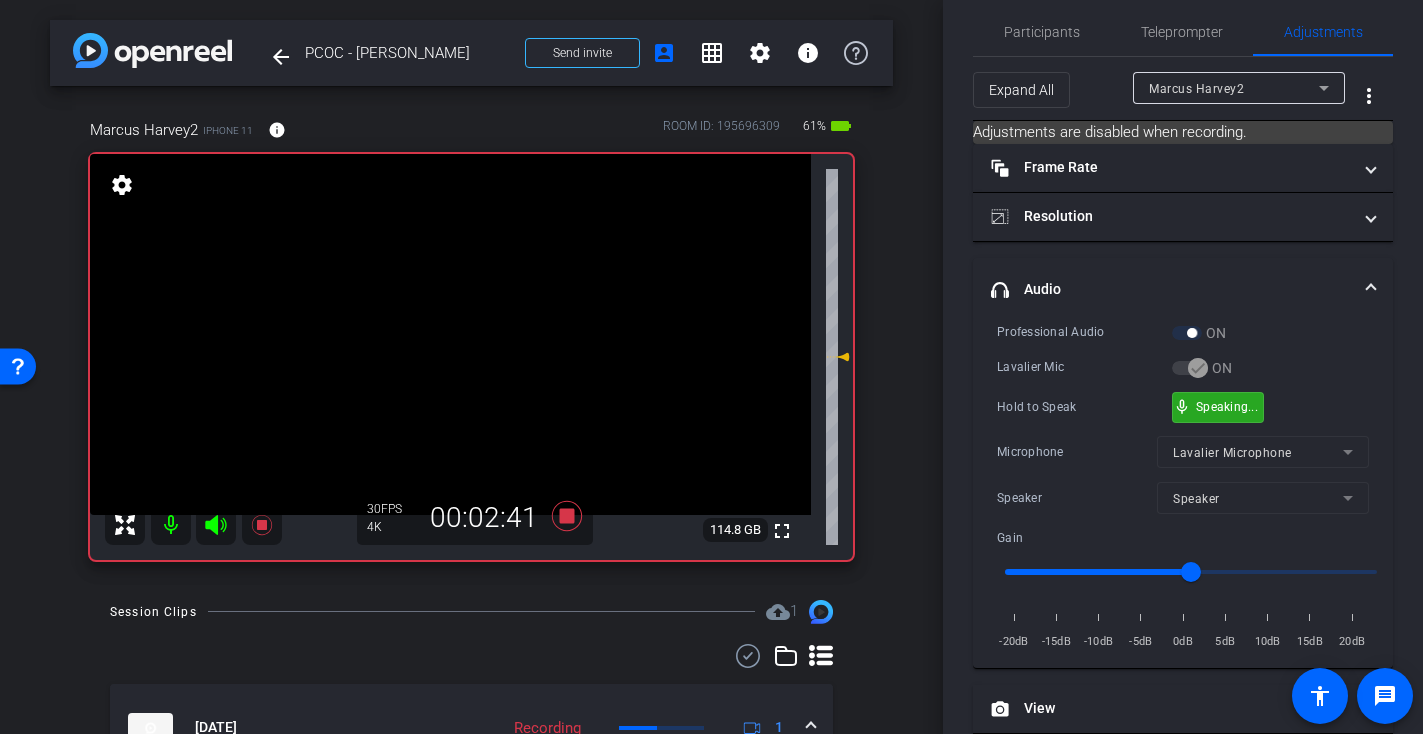 click on "mic_none Speaking..." at bounding box center (1218, 407) 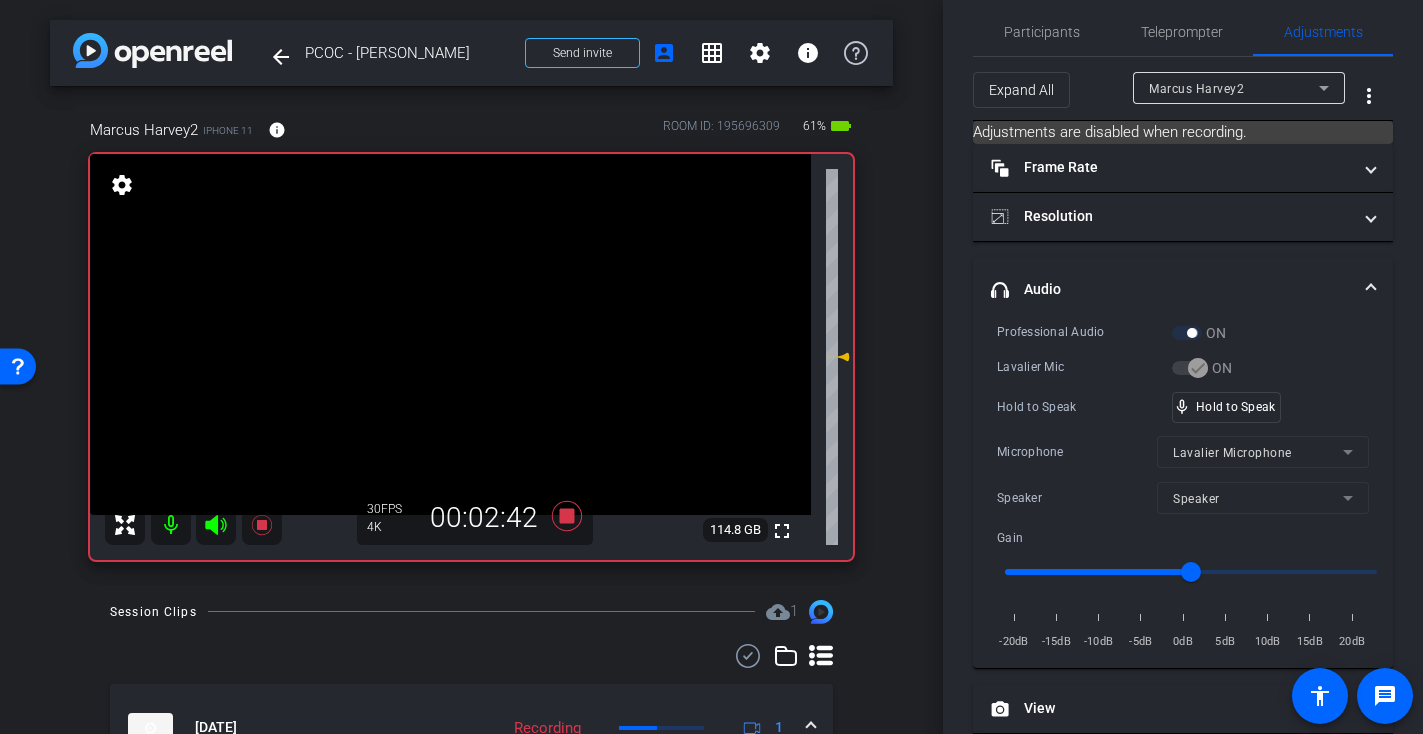click at bounding box center [450, 334] 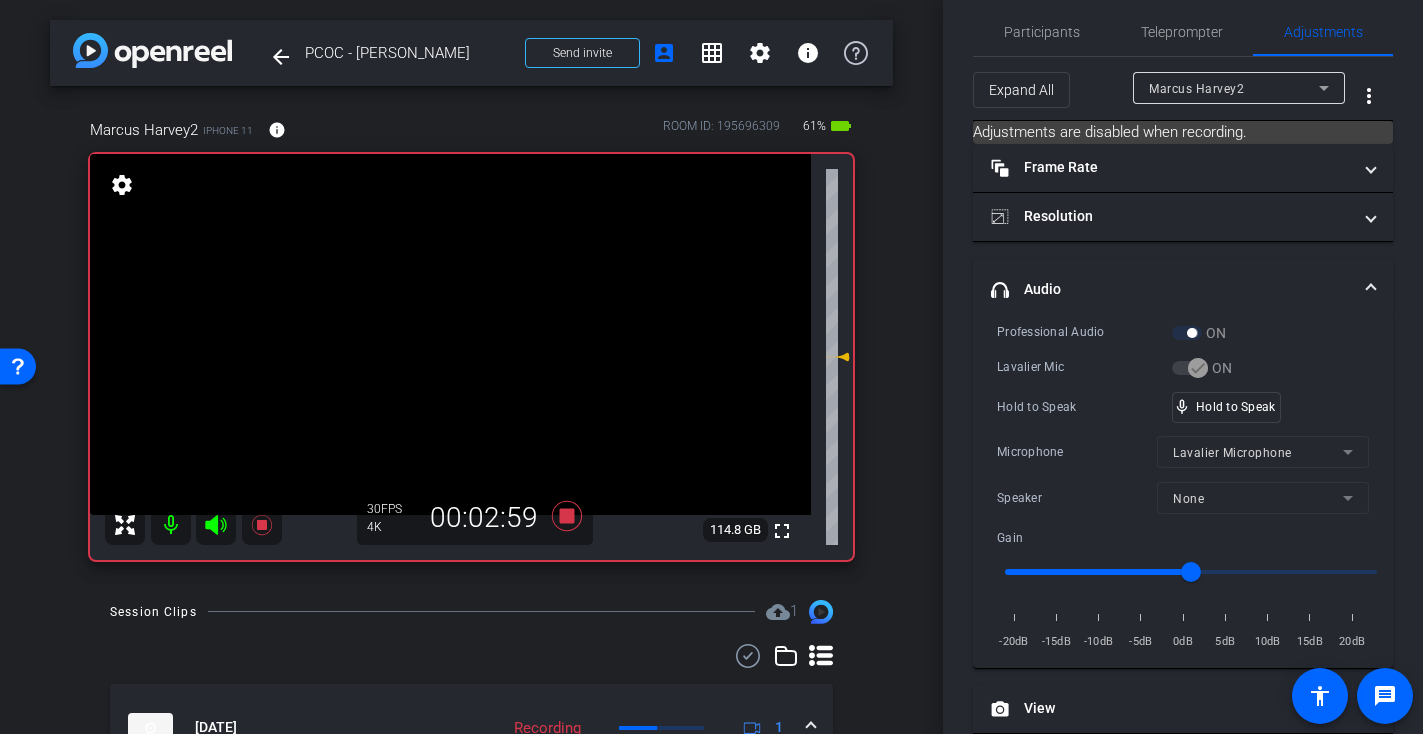 click at bounding box center (450, 334) 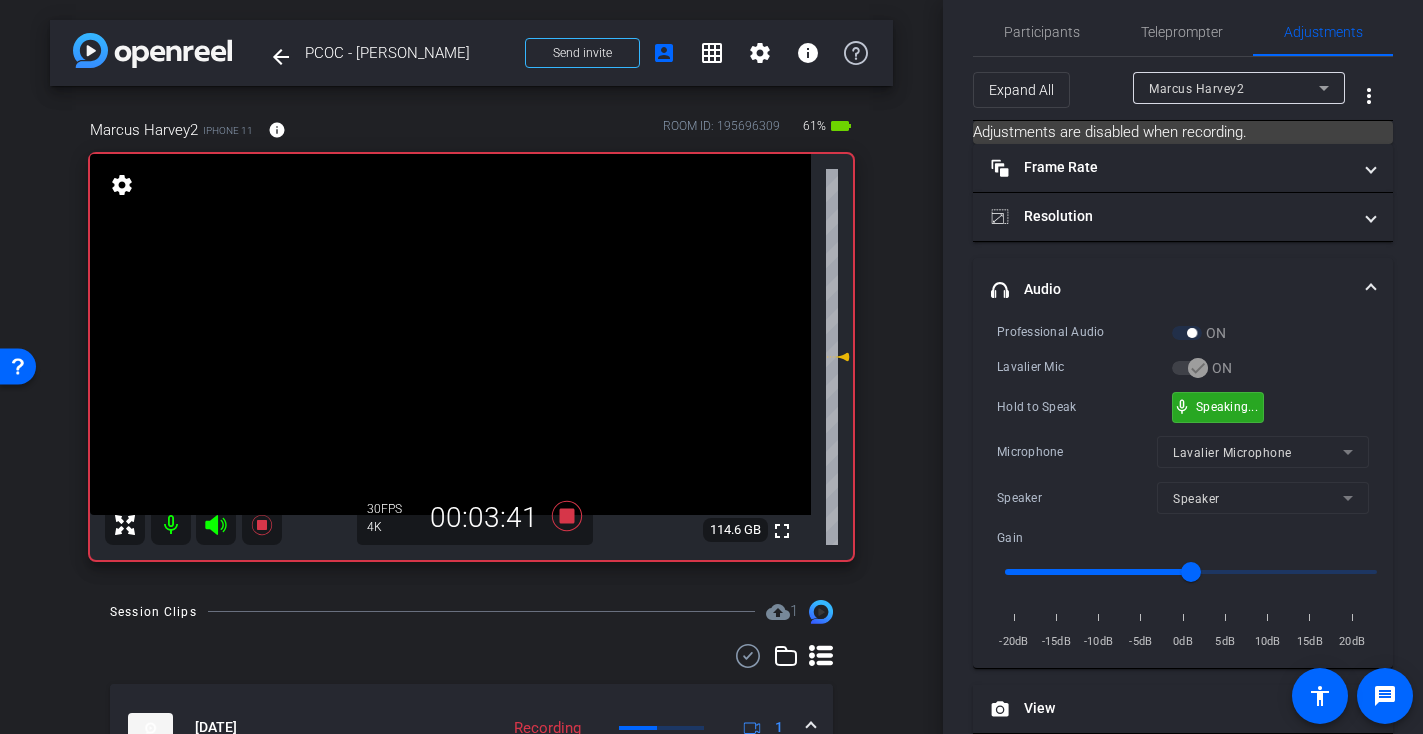 click on "mic_none Speaking..." at bounding box center (1218, 407) 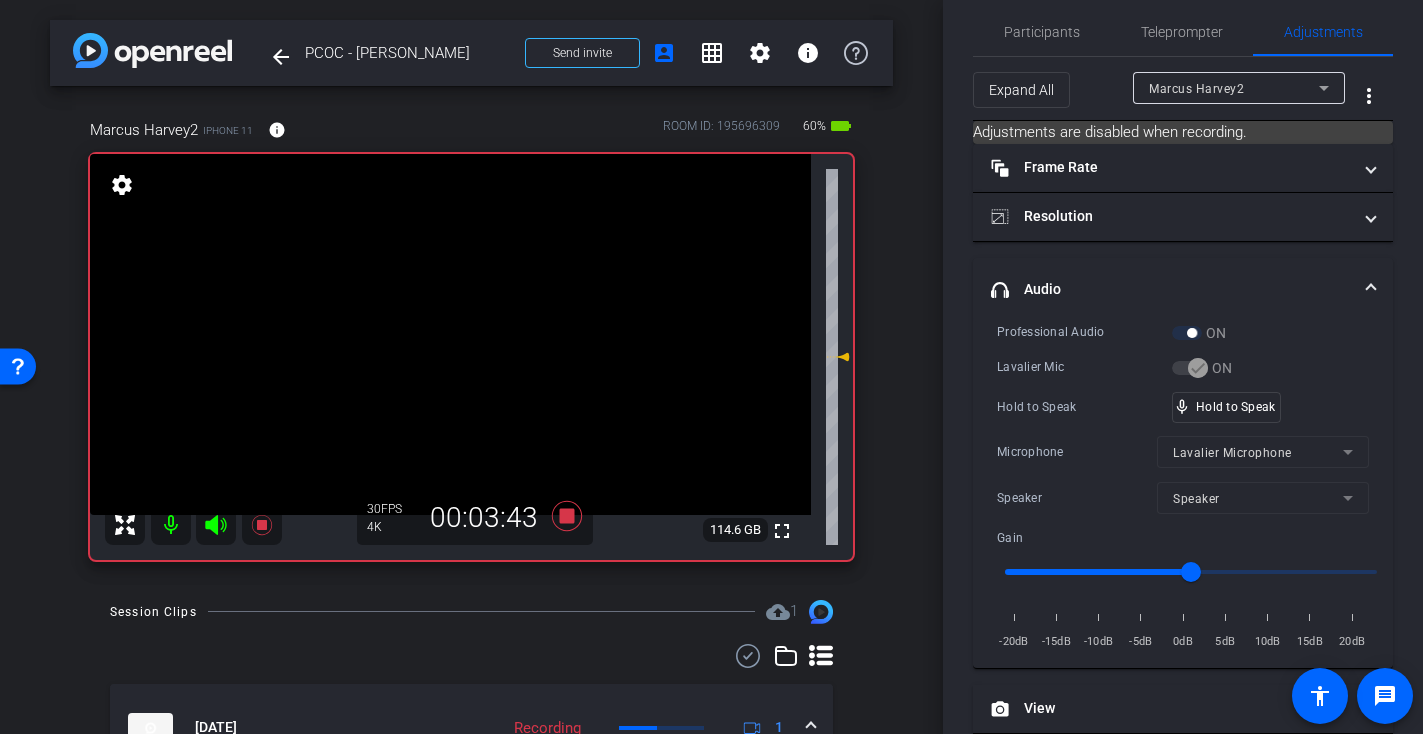 click at bounding box center (450, 334) 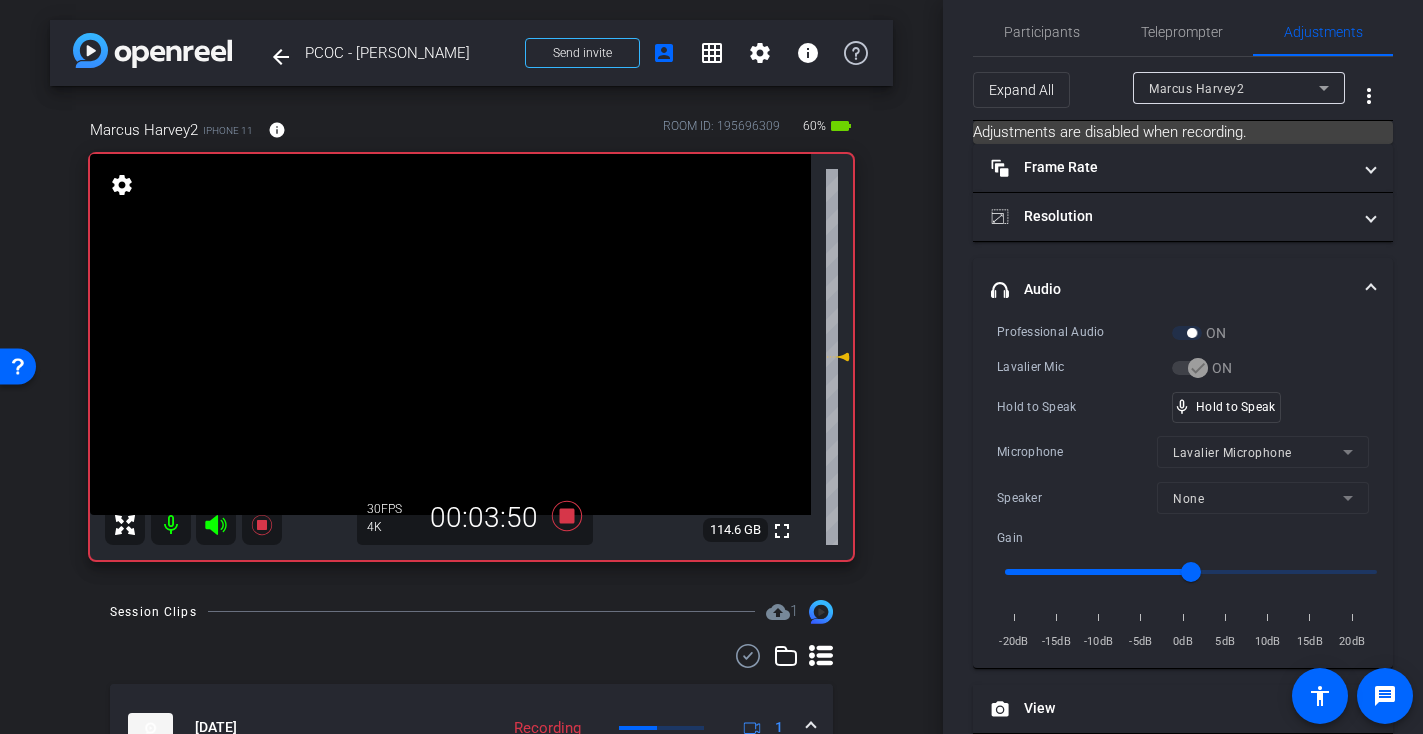 click at bounding box center (450, 334) 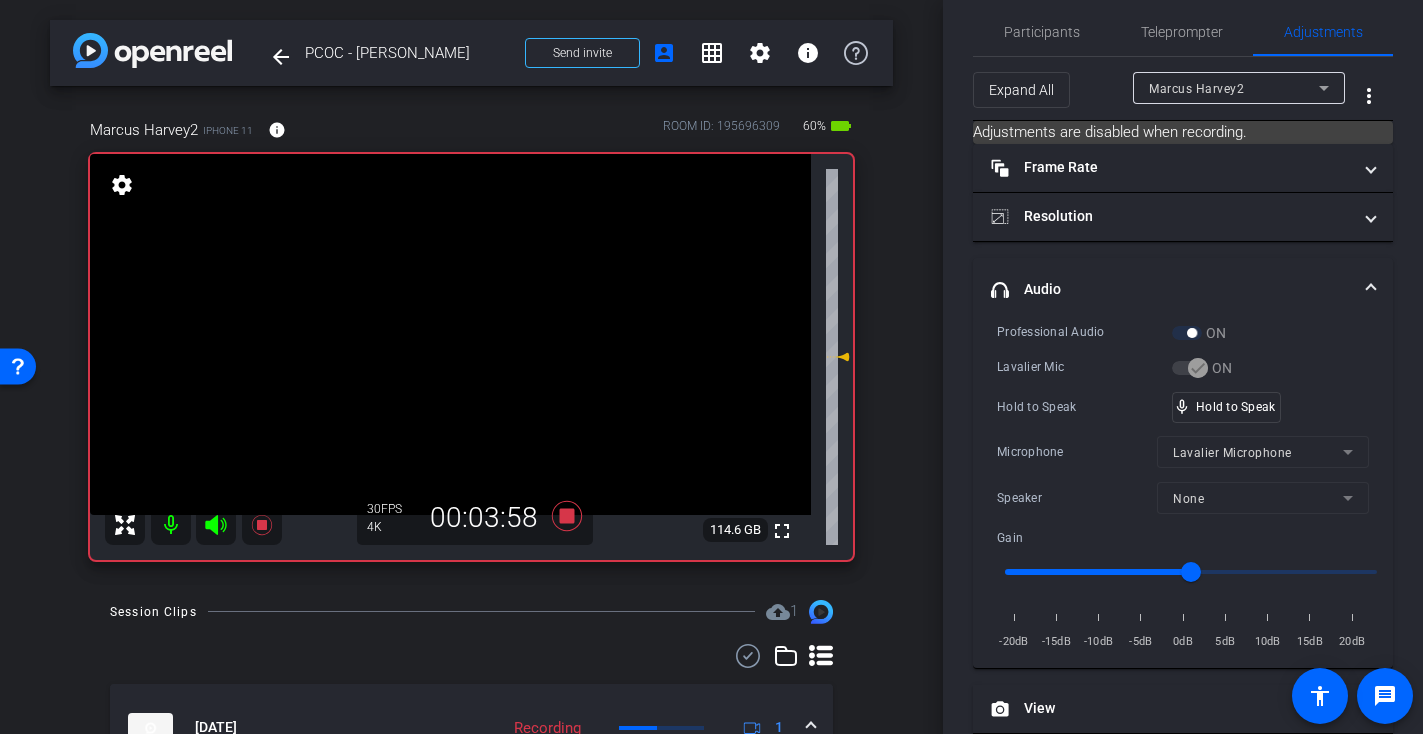click at bounding box center (450, 334) 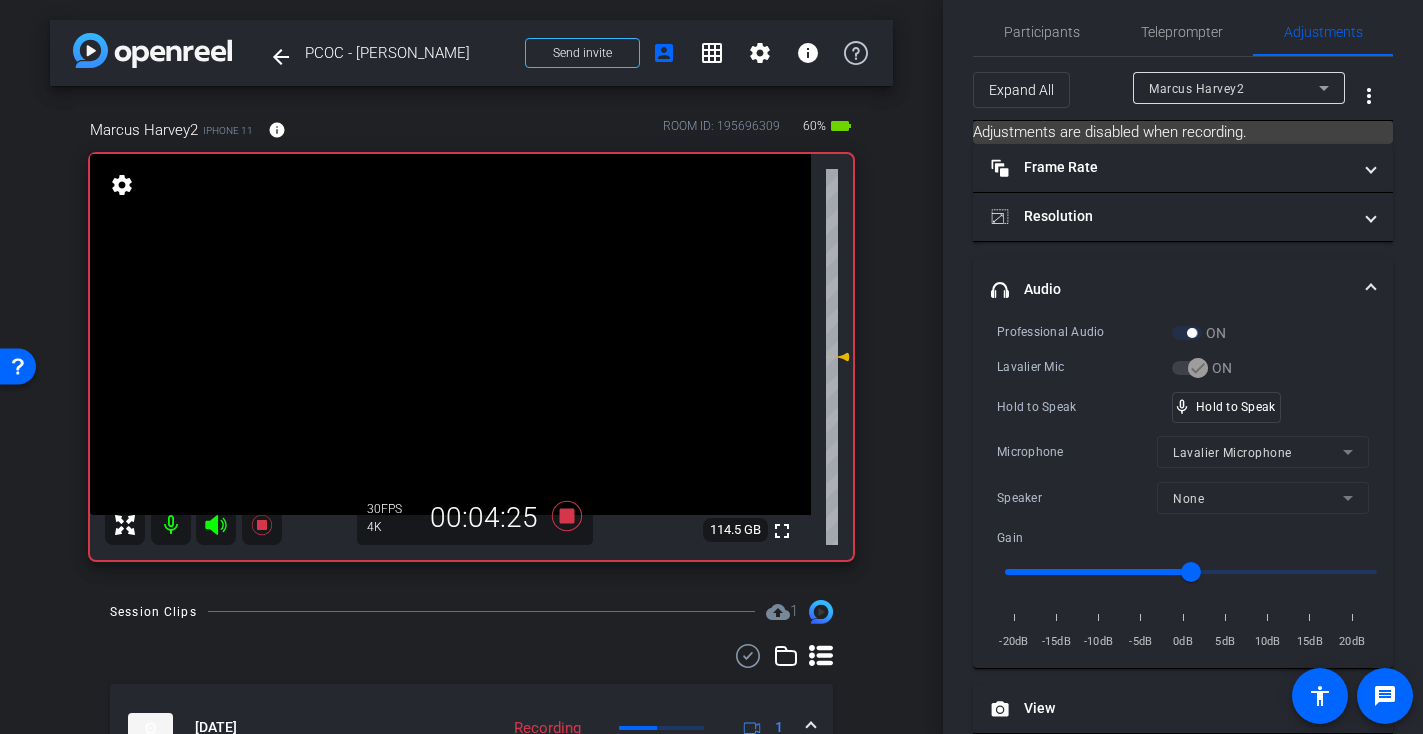 click at bounding box center [450, 334] 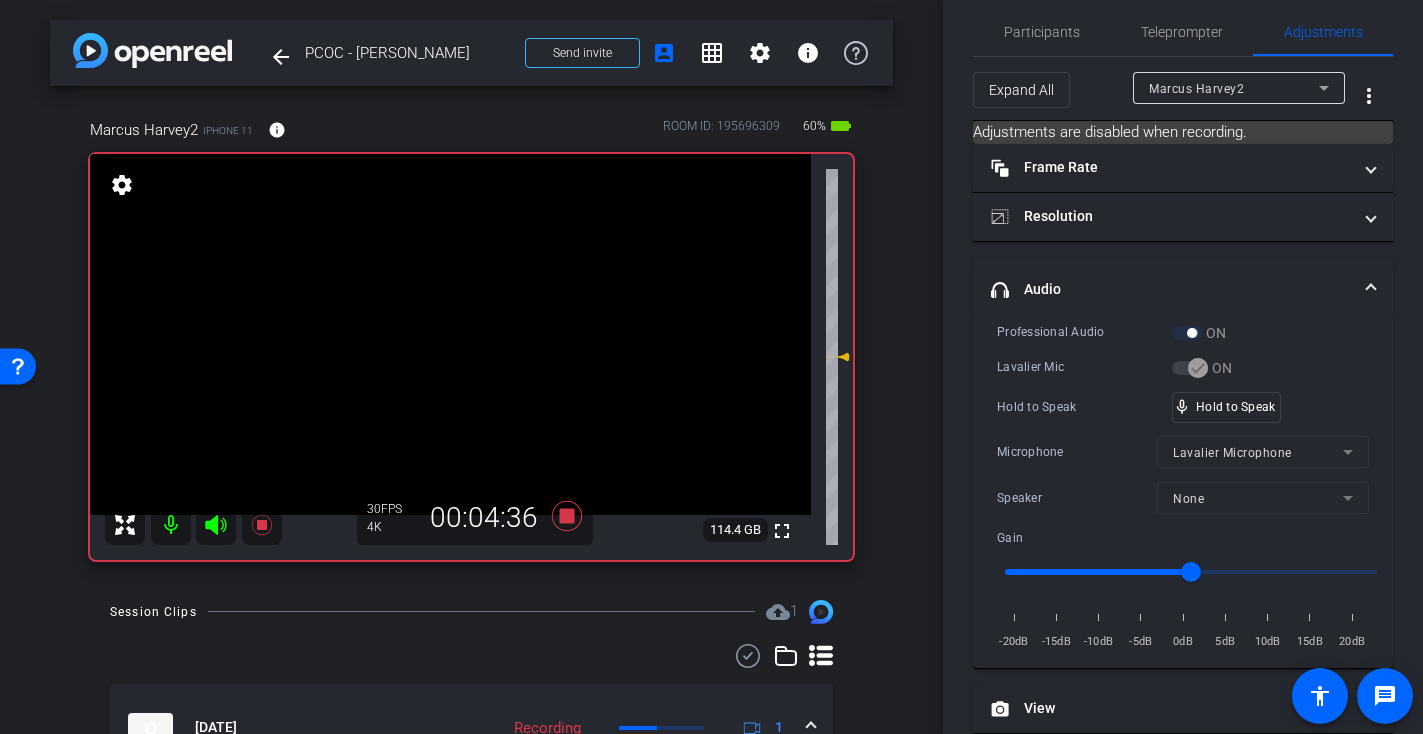 click at bounding box center (450, 334) 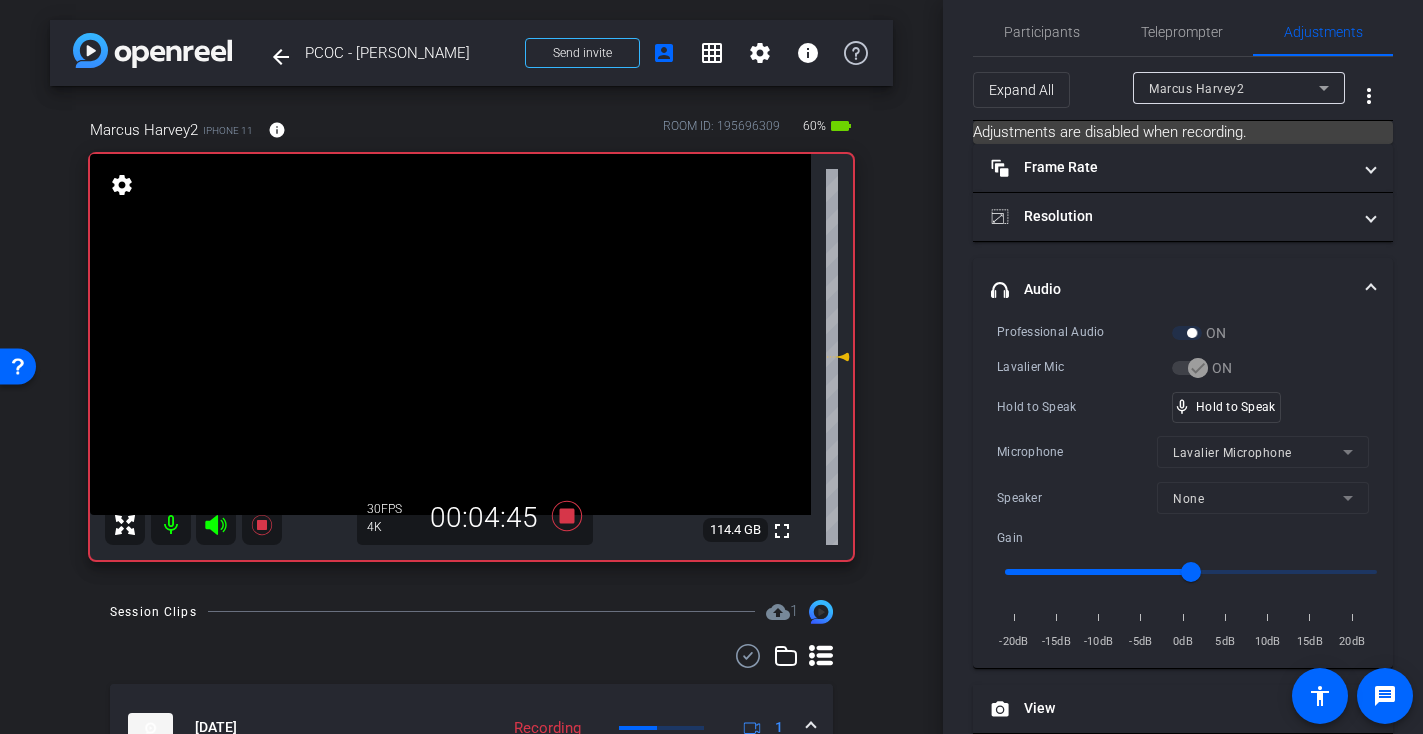click at bounding box center (450, 334) 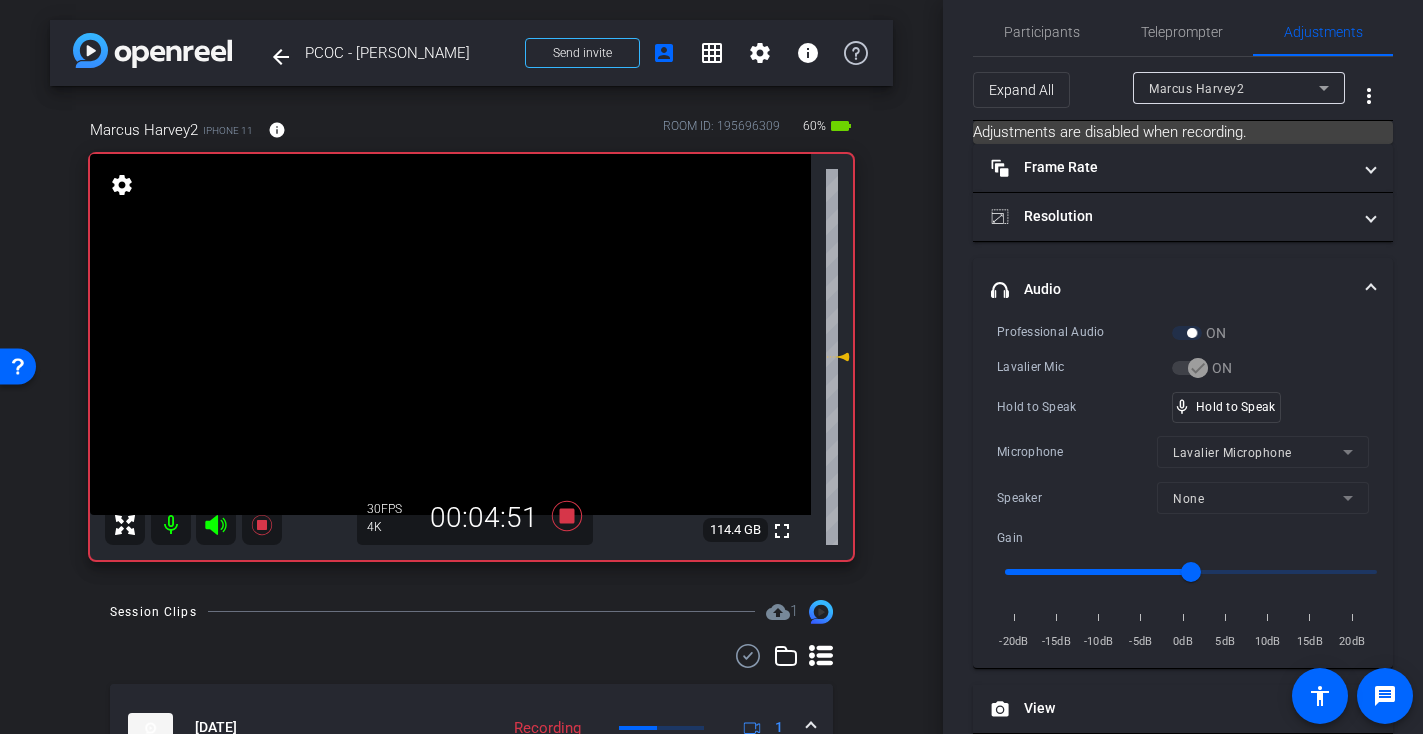 click at bounding box center [450, 334] 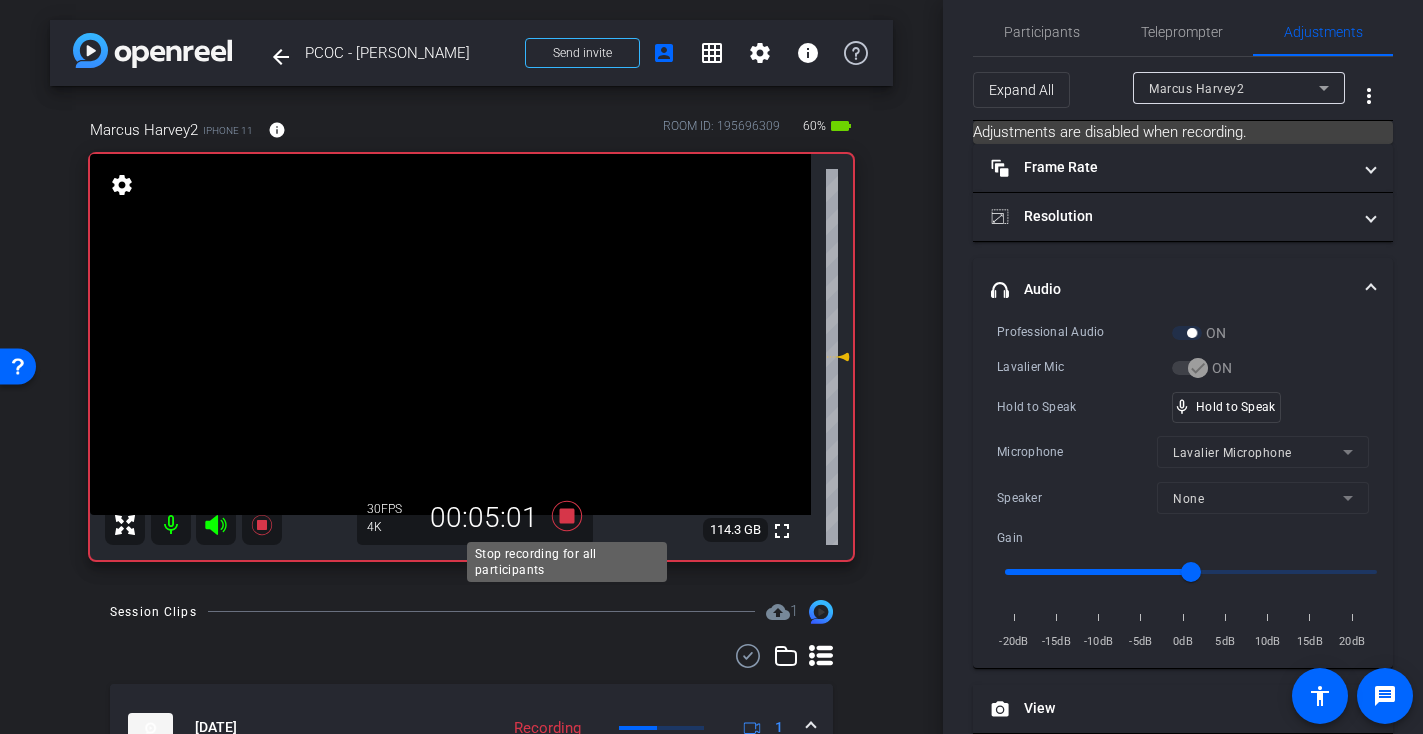 click 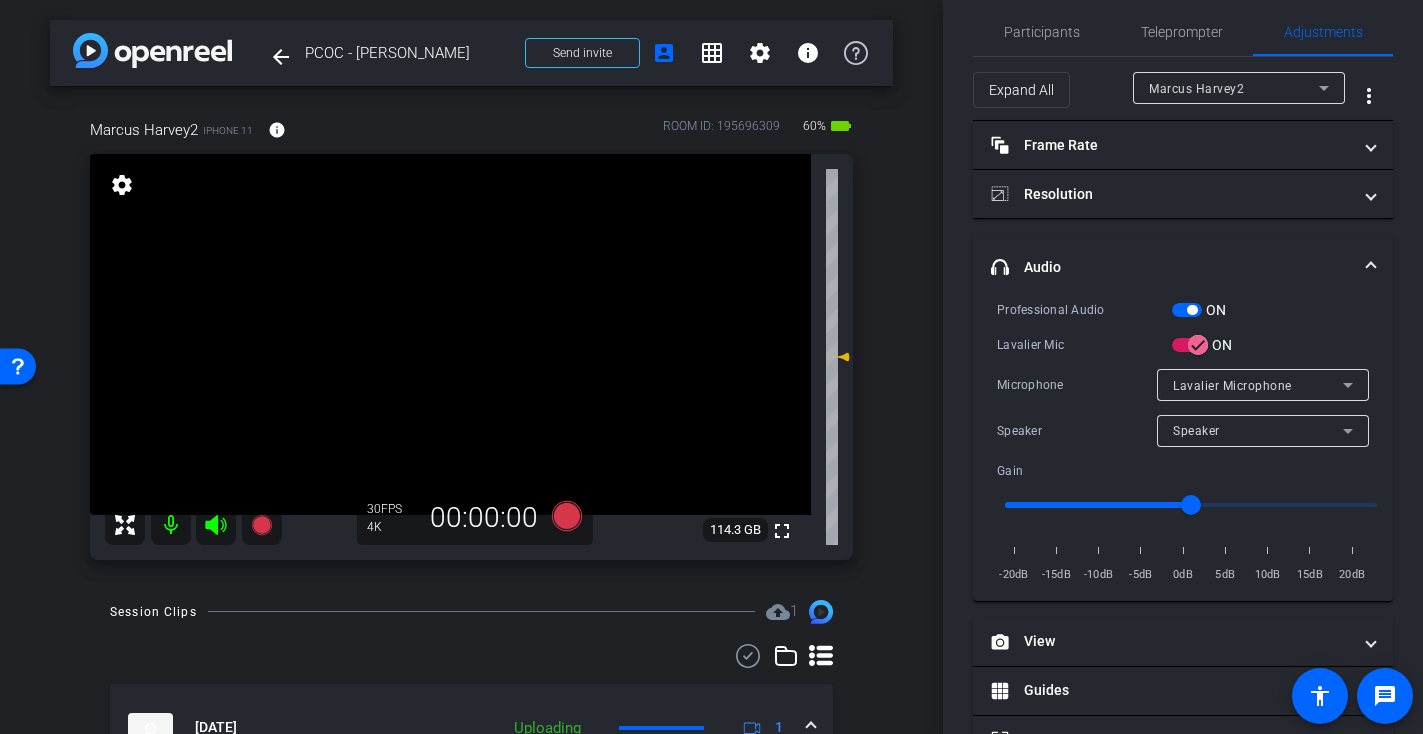 click 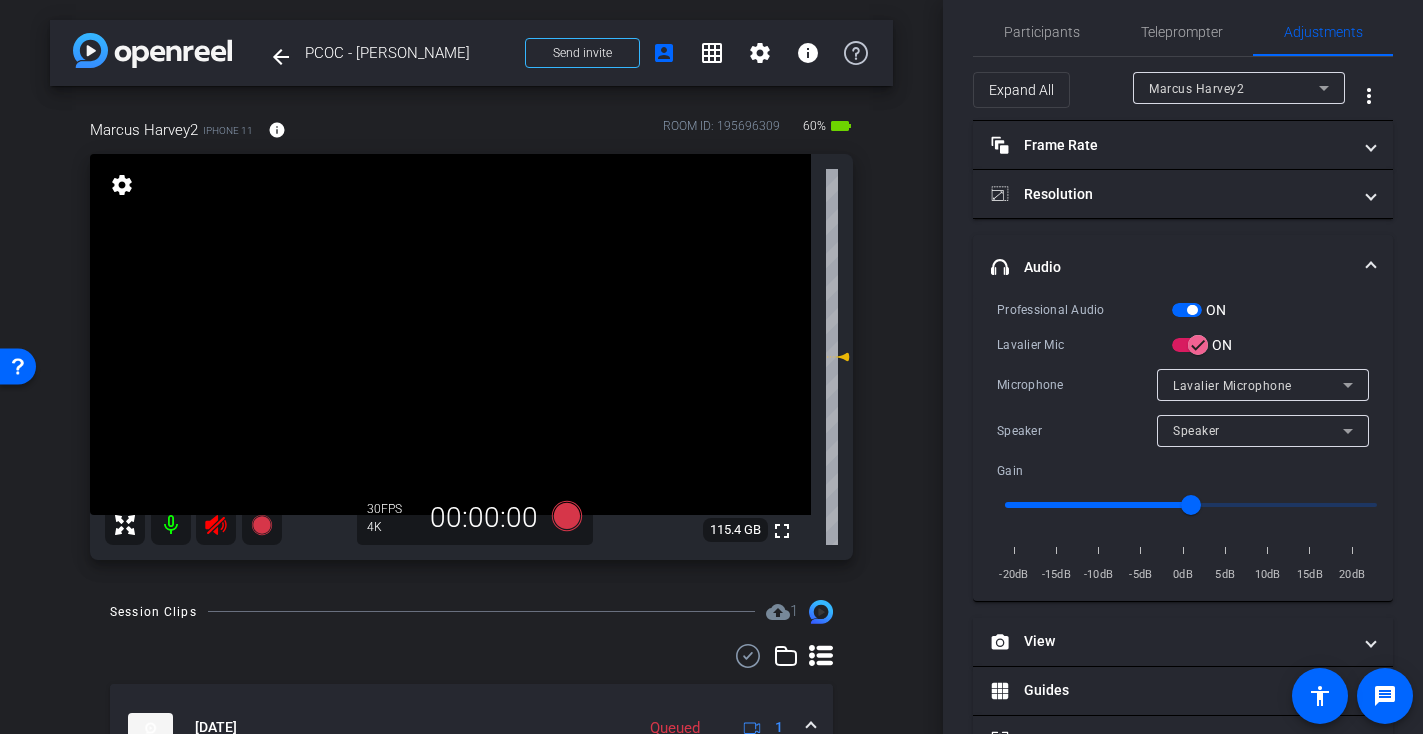 click 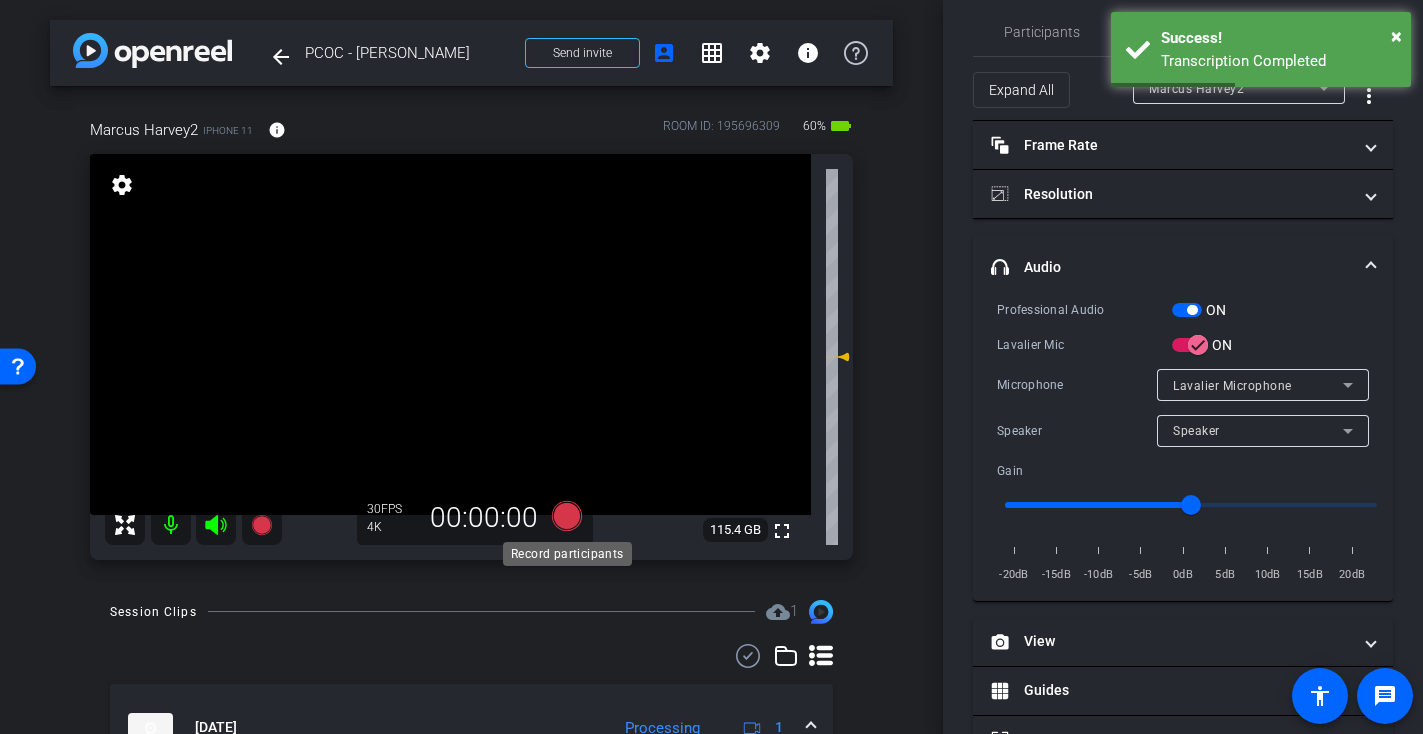 click 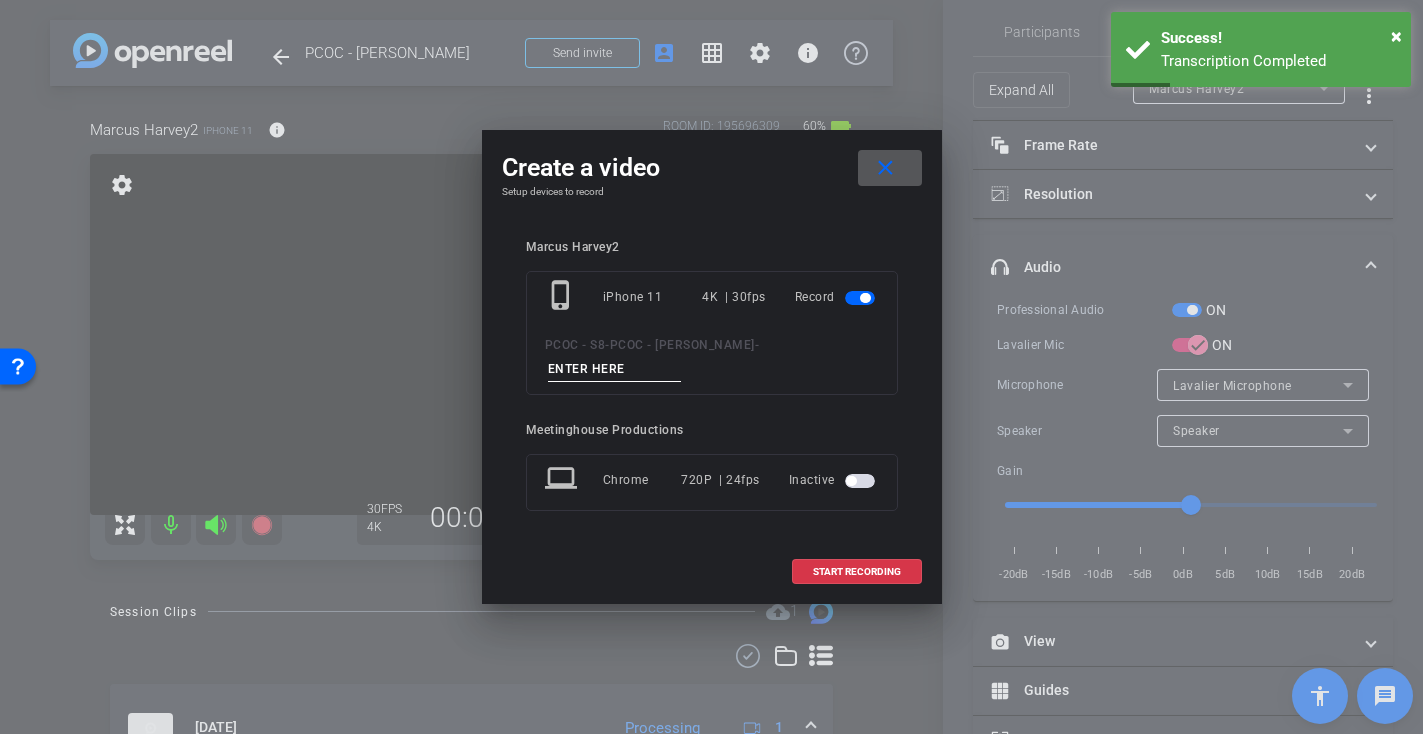 click at bounding box center (615, 369) 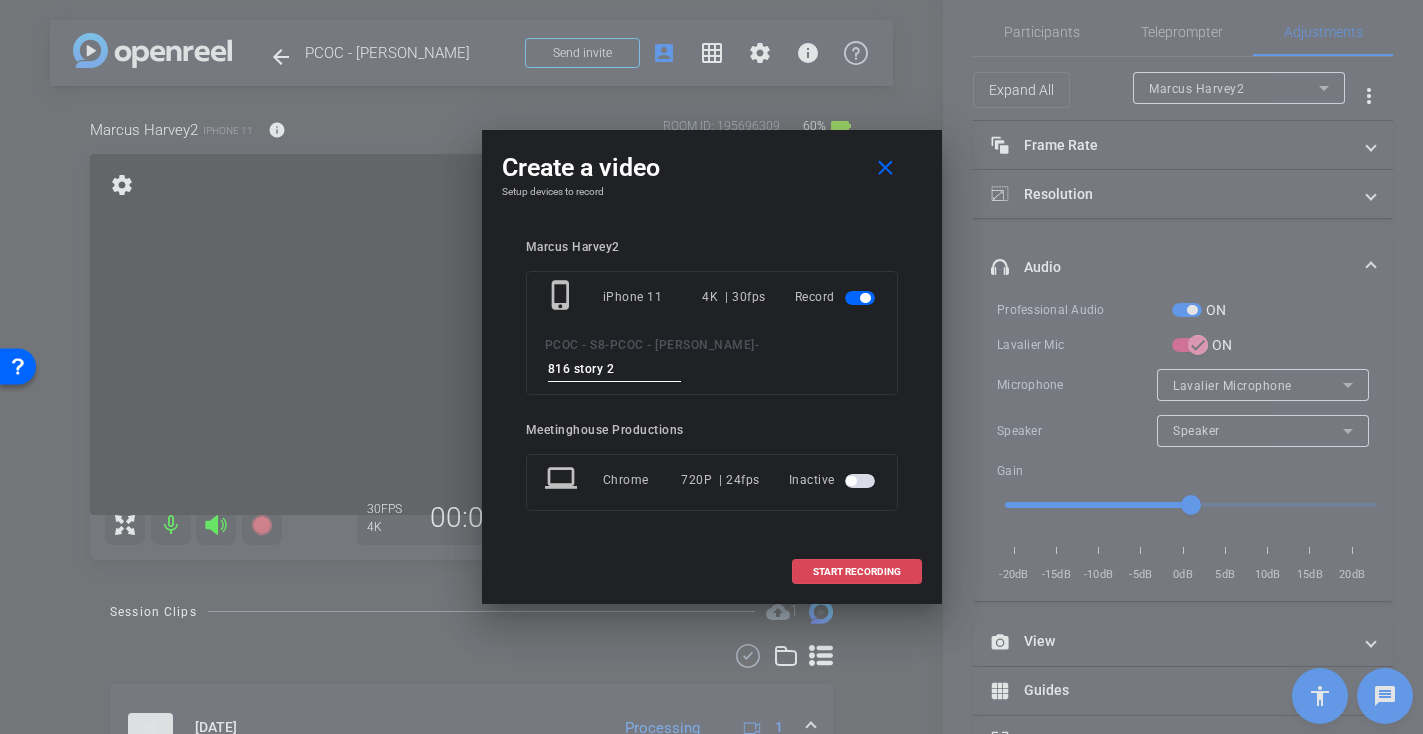 type on "816 story 2" 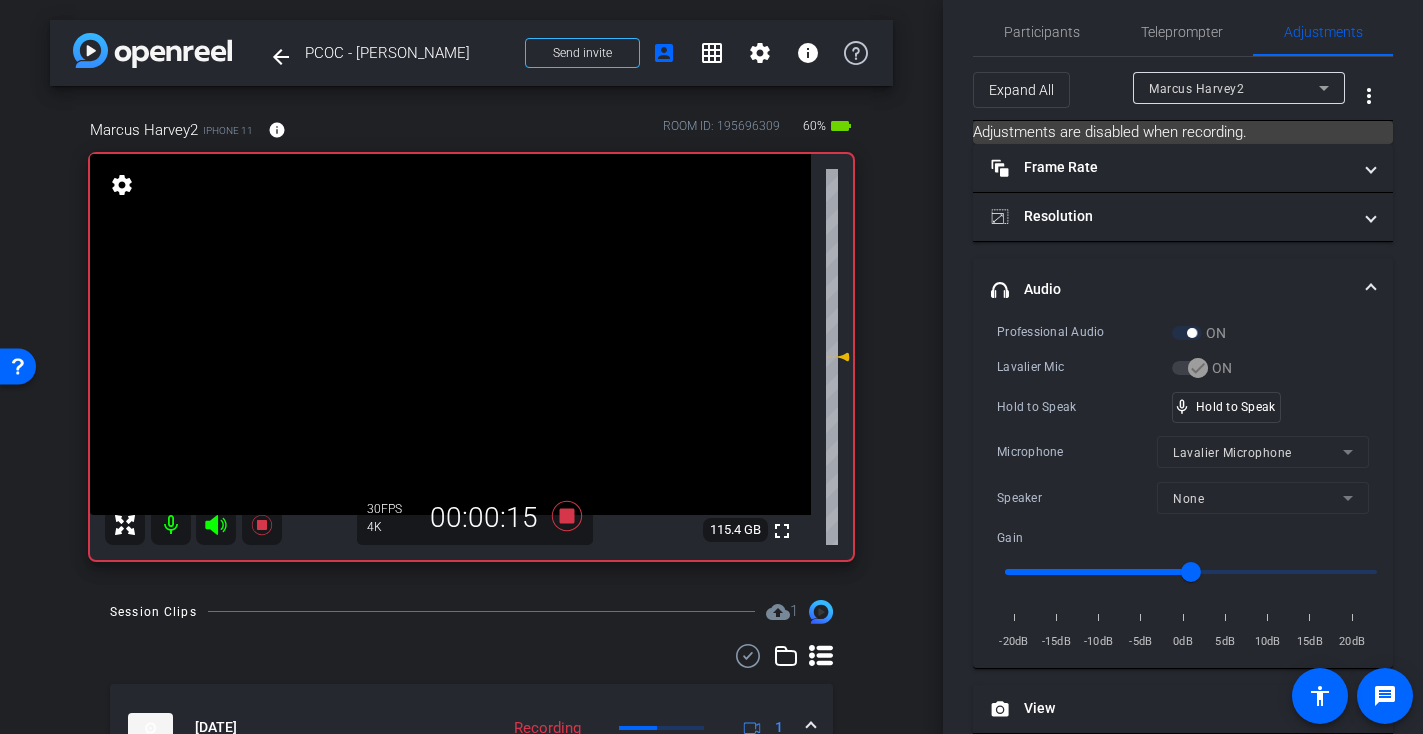 click at bounding box center [450, 334] 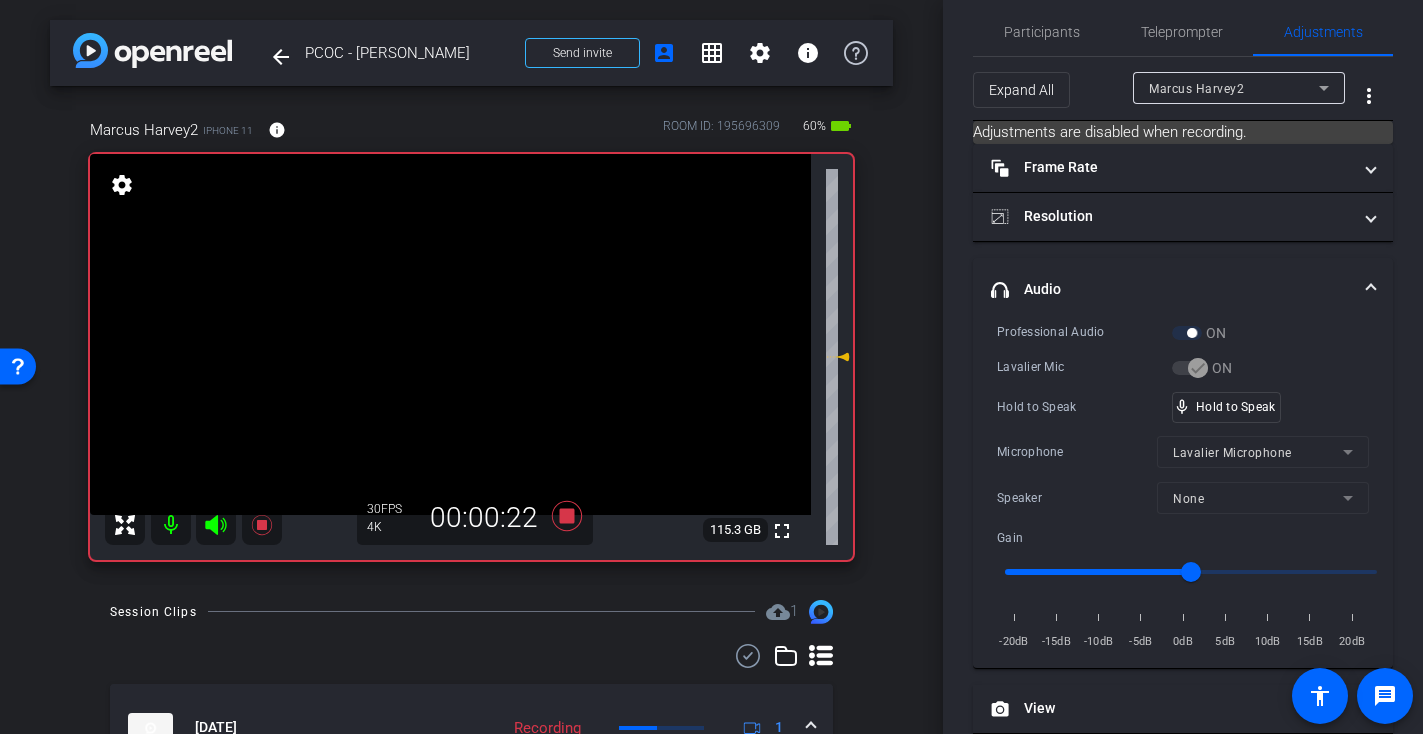 click at bounding box center (450, 334) 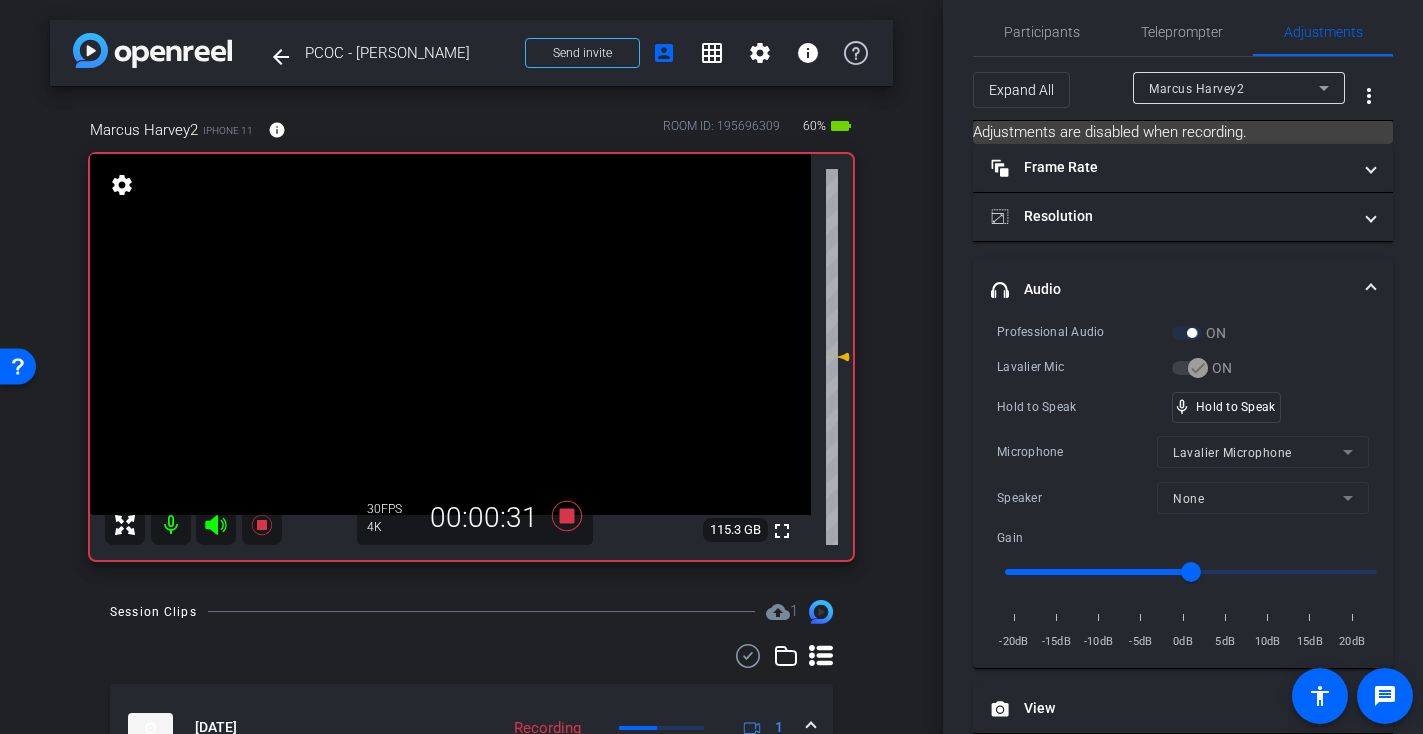 click at bounding box center (450, 334) 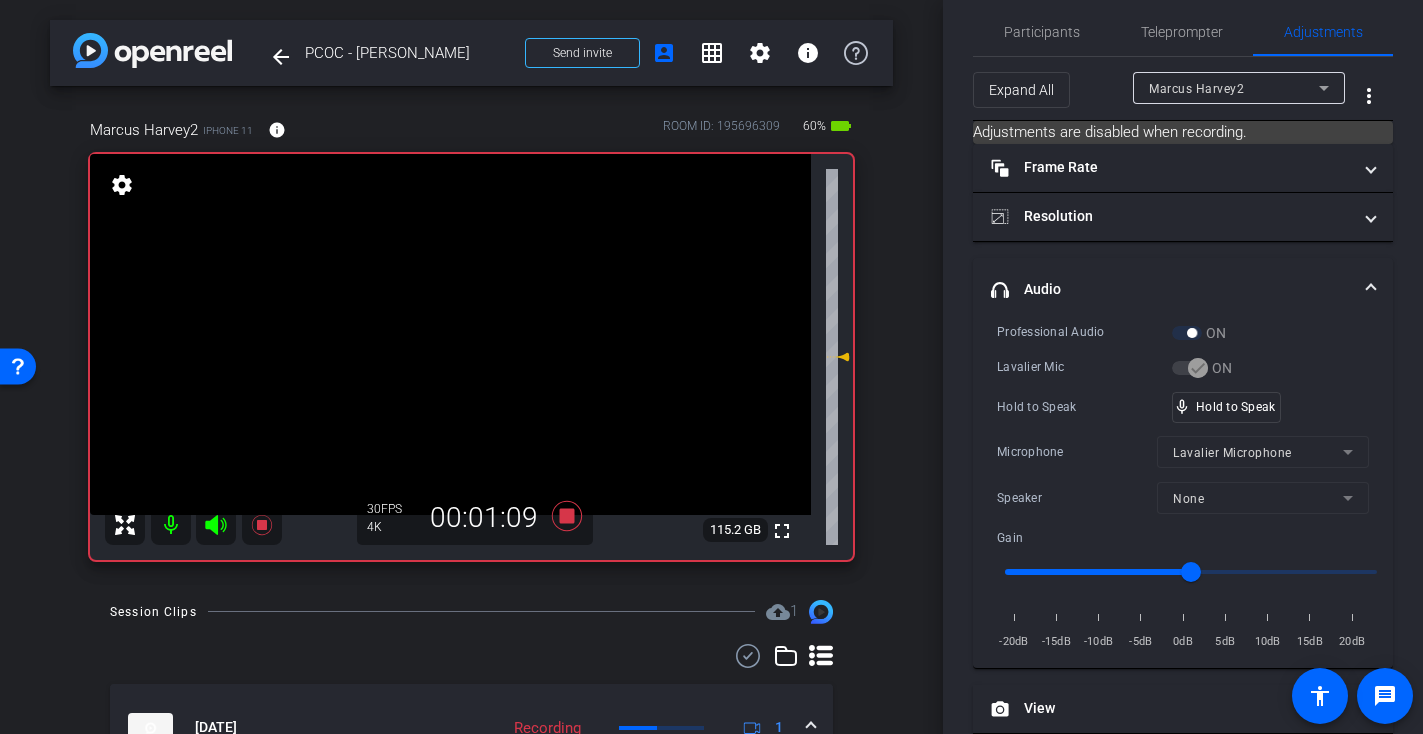 click at bounding box center [450, 334] 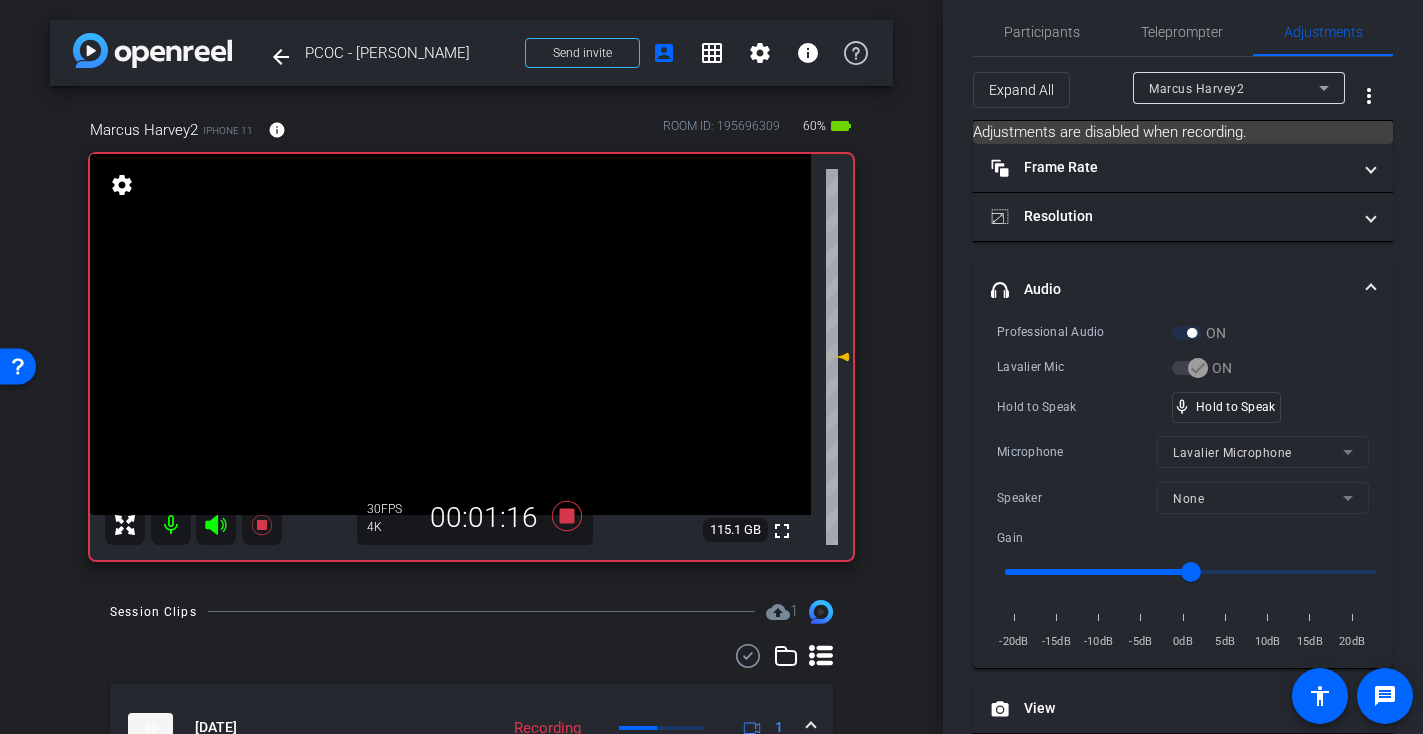 click at bounding box center [450, 334] 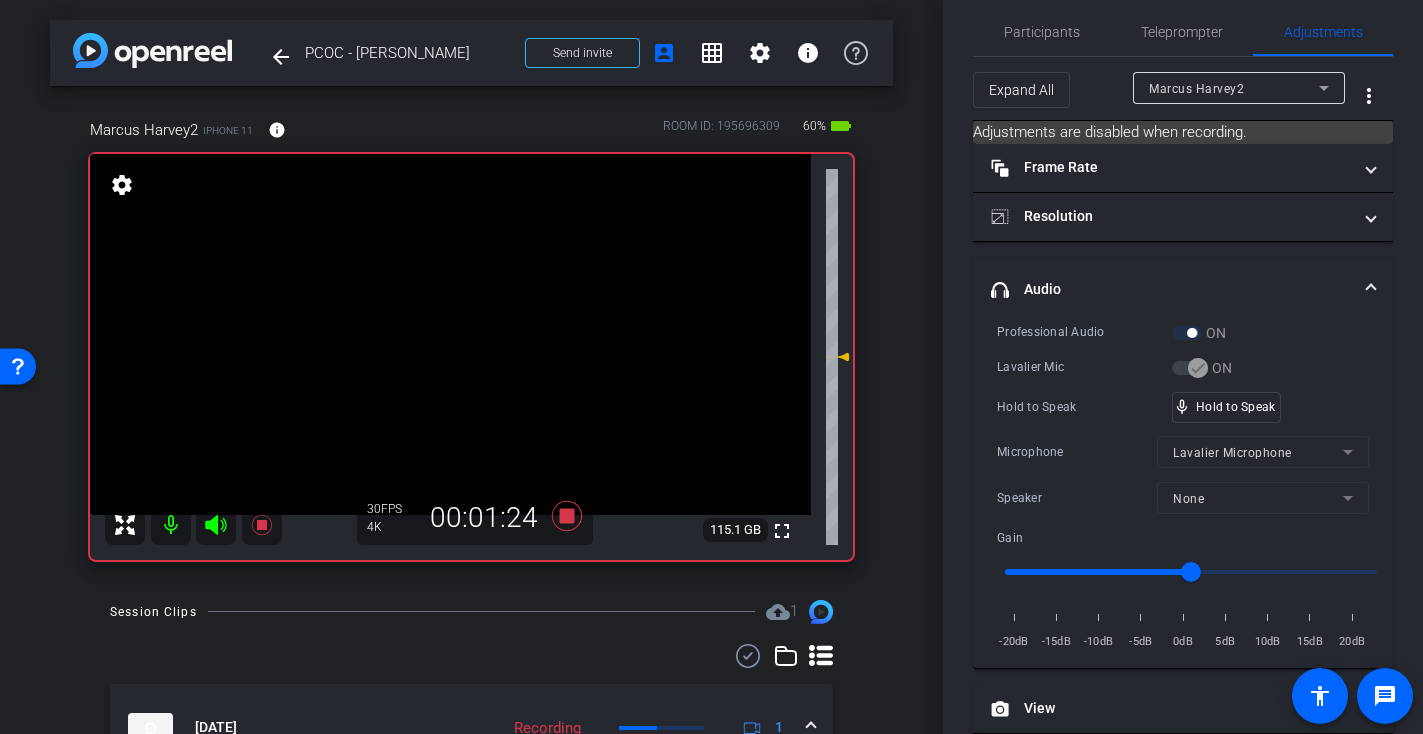 click at bounding box center [450, 334] 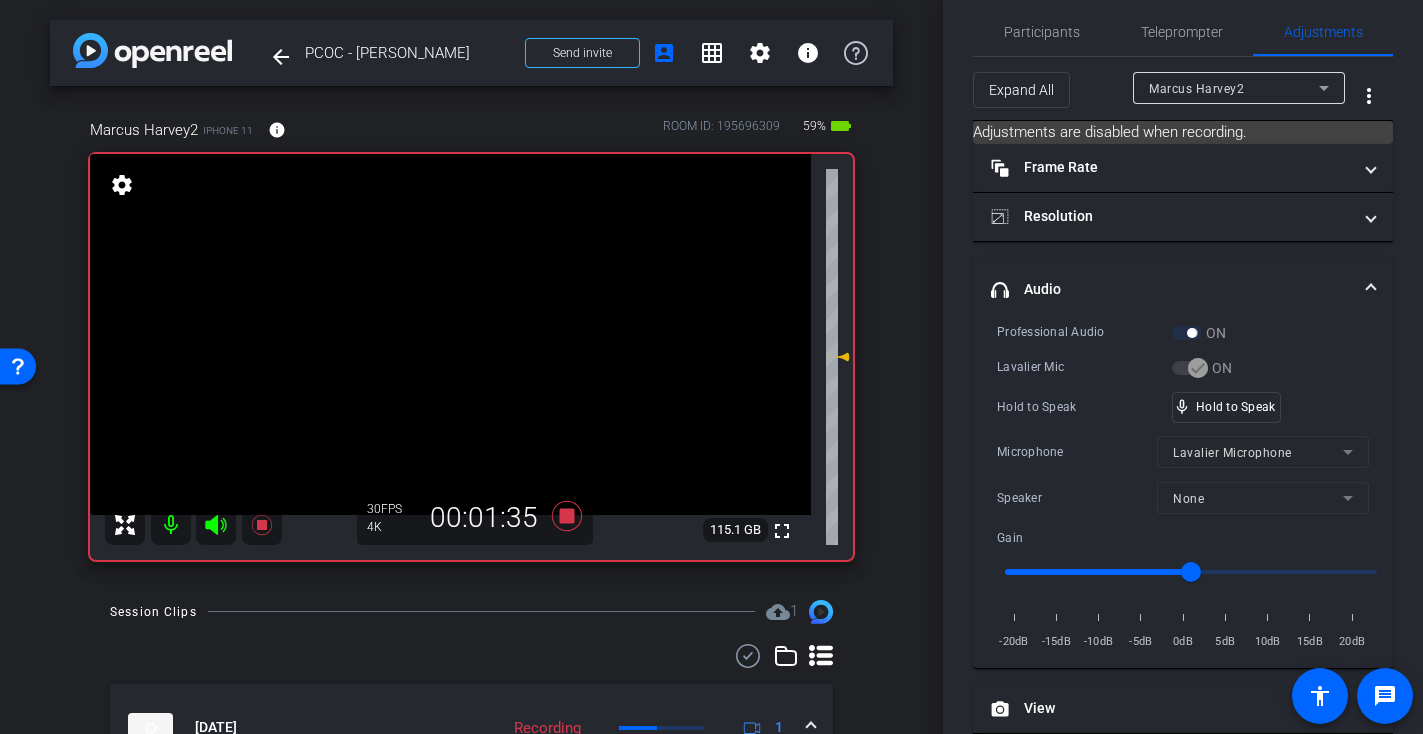 click at bounding box center (450, 334) 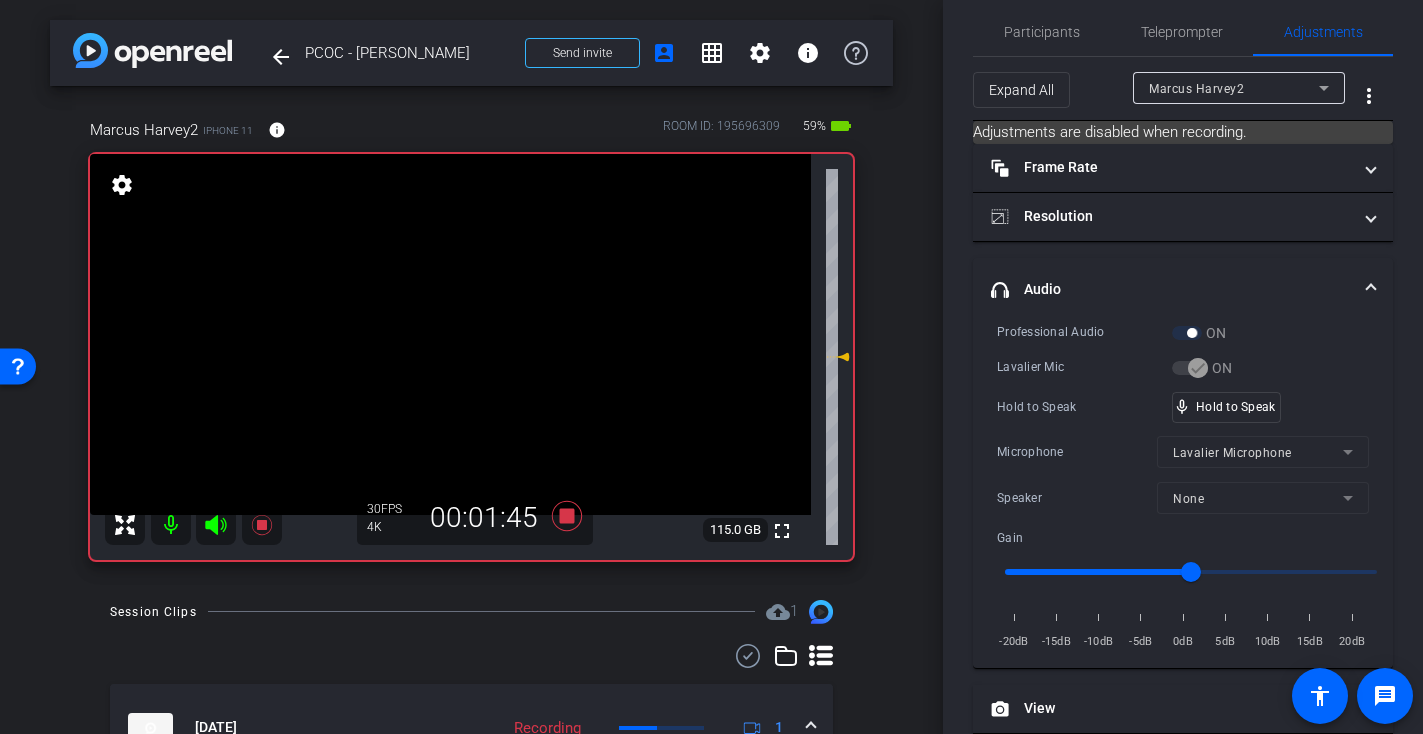 click at bounding box center (450, 334) 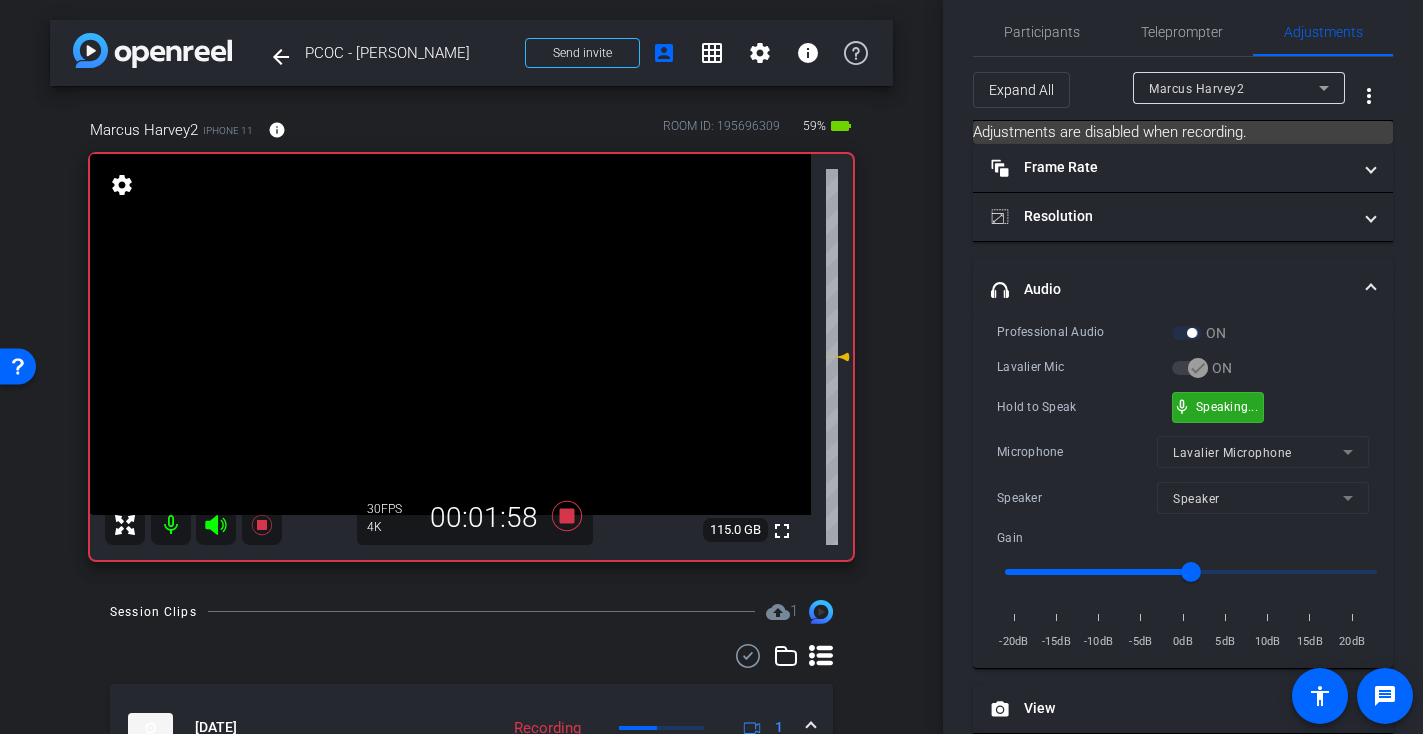 click on "mic_none Speaking..." at bounding box center [1218, 407] 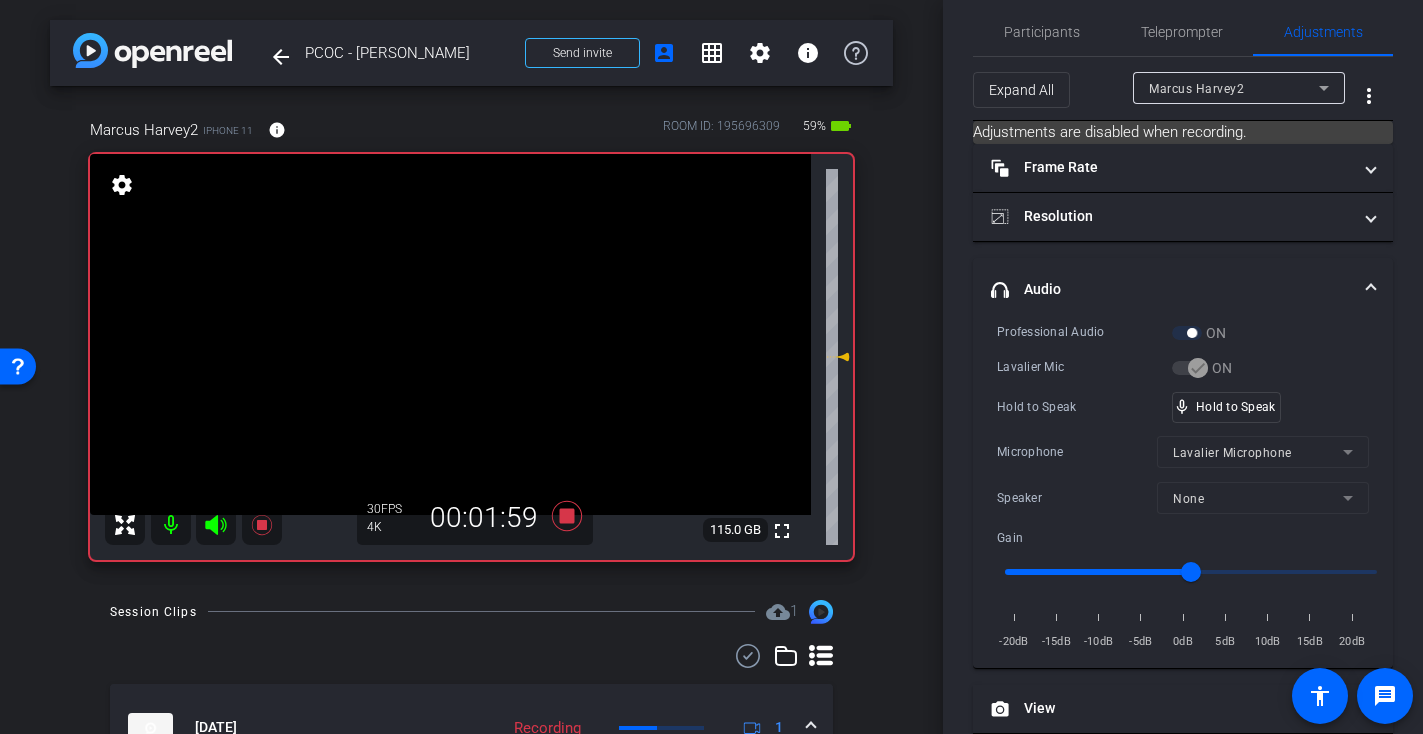 click at bounding box center [450, 334] 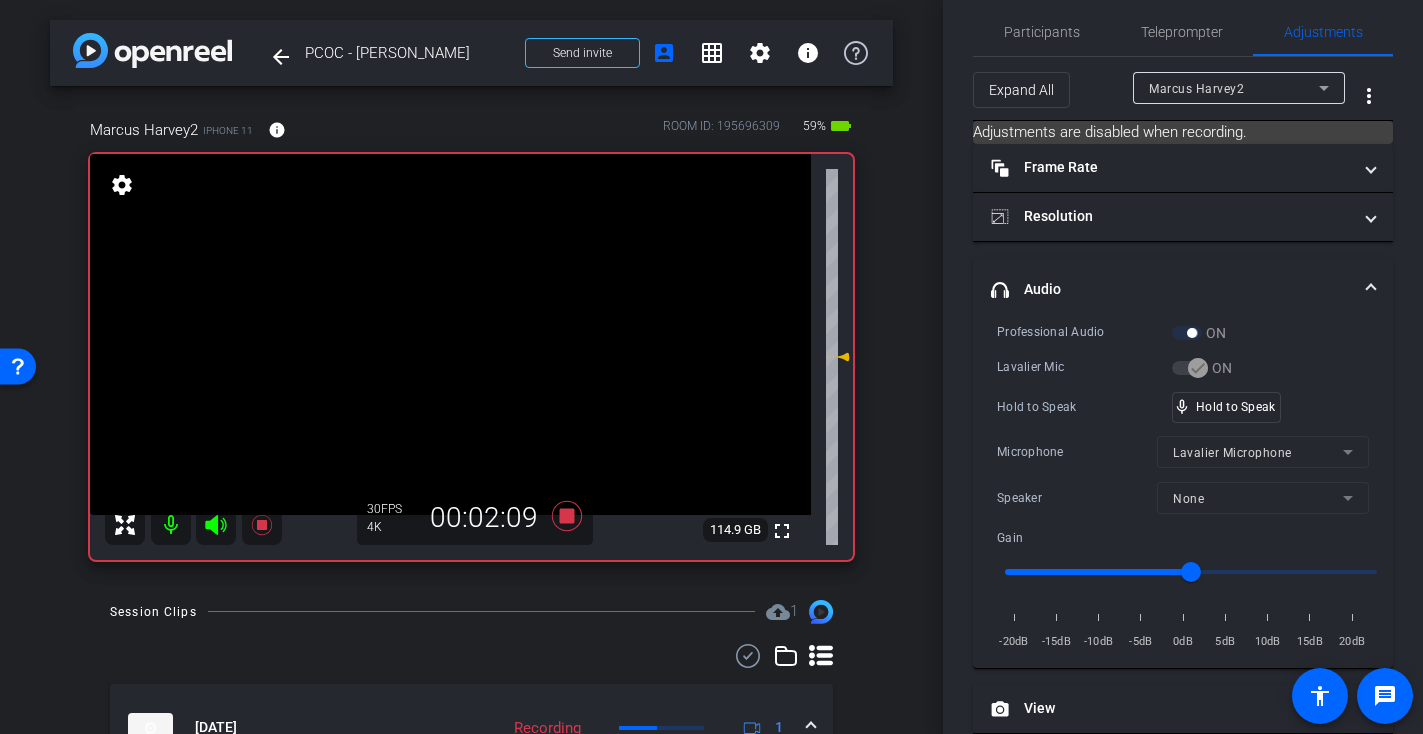 click at bounding box center [450, 334] 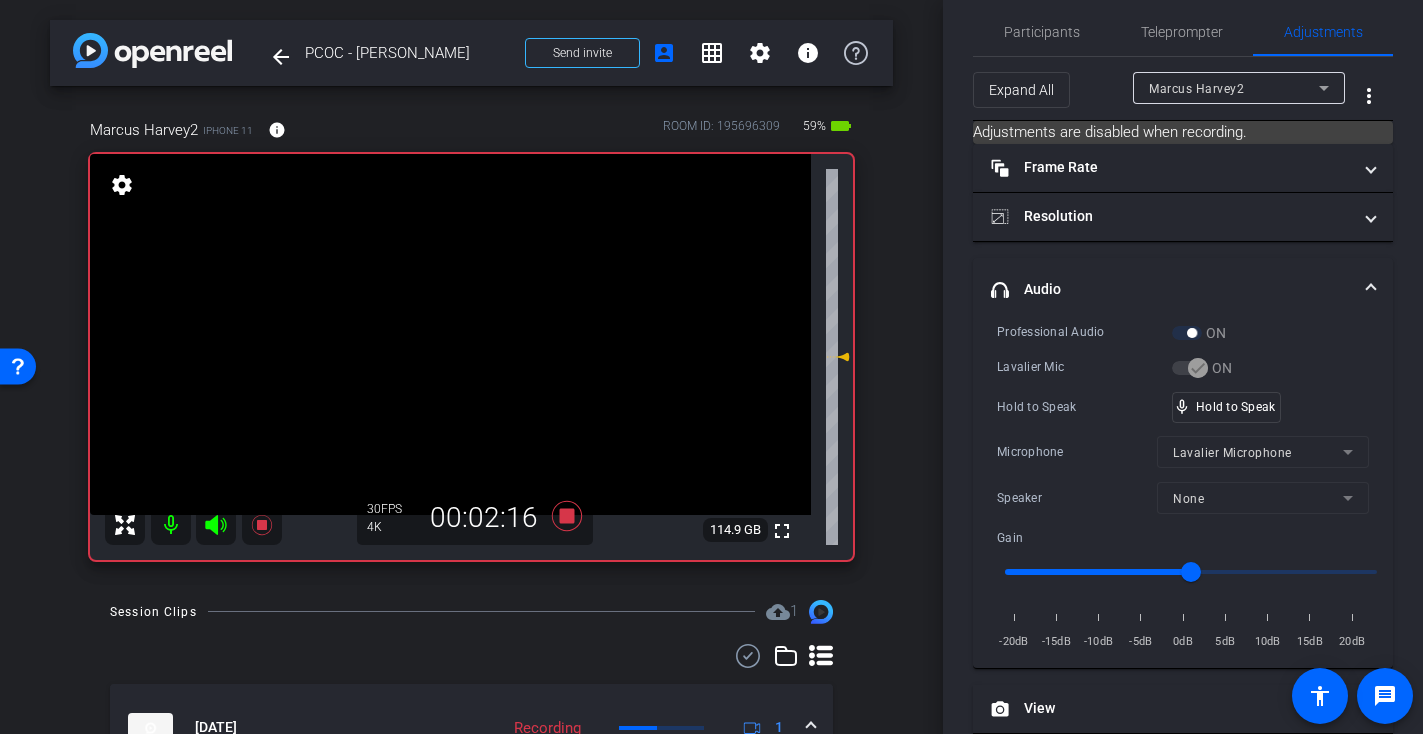 click at bounding box center (450, 334) 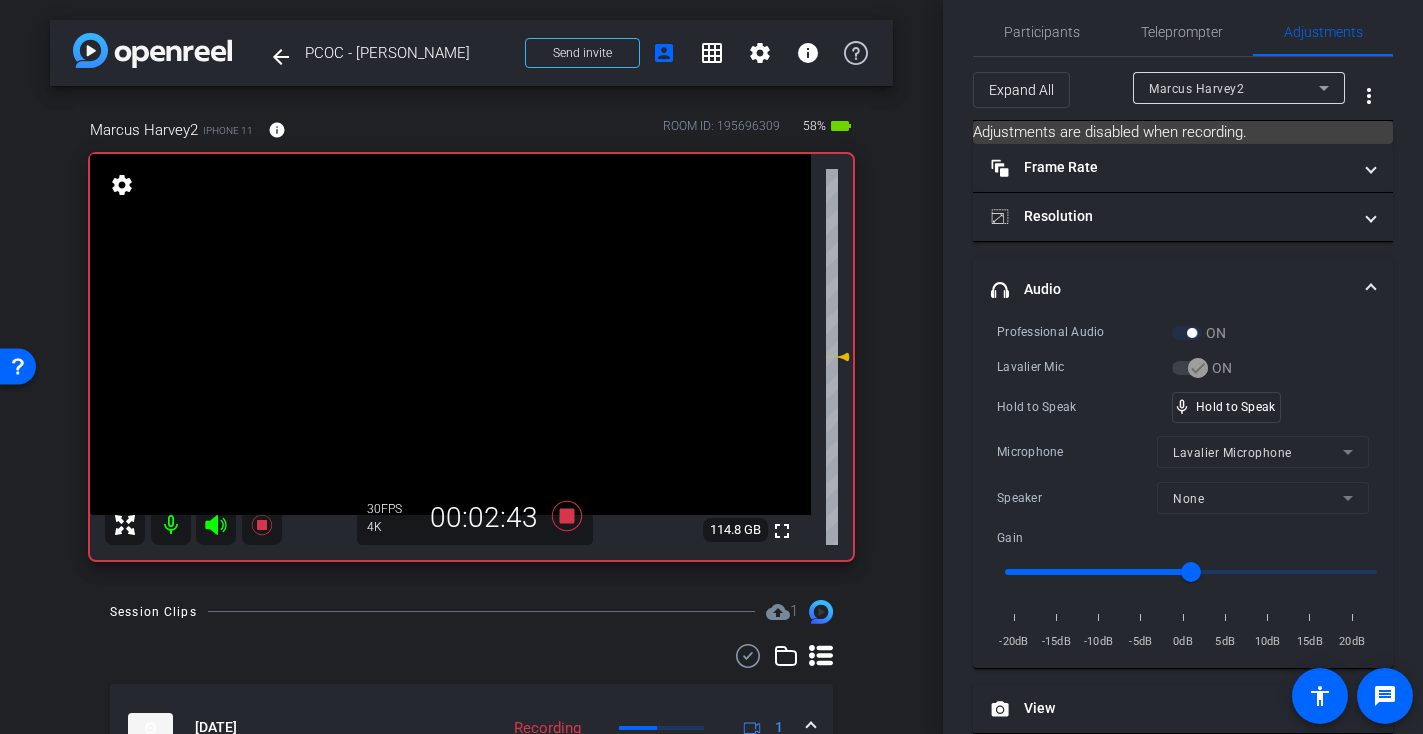 click at bounding box center (450, 334) 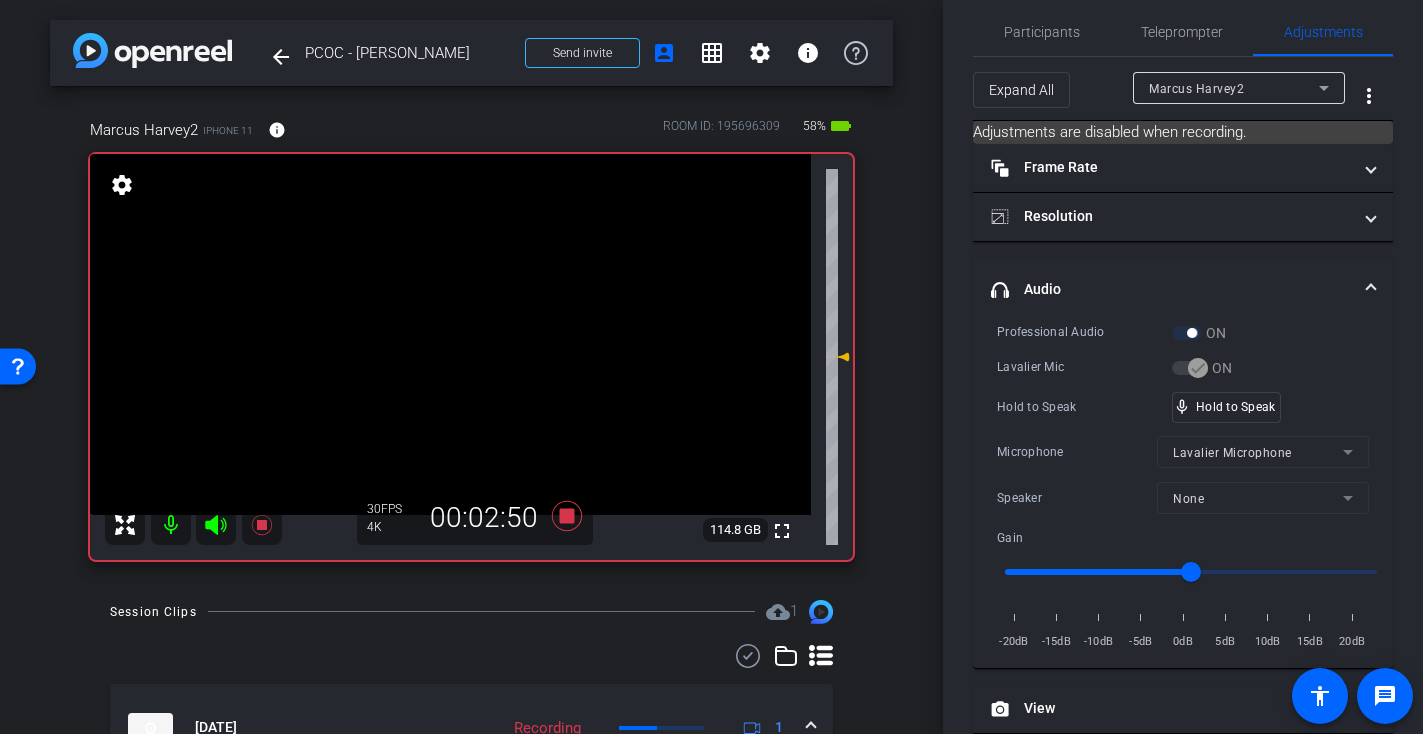 click at bounding box center (450, 334) 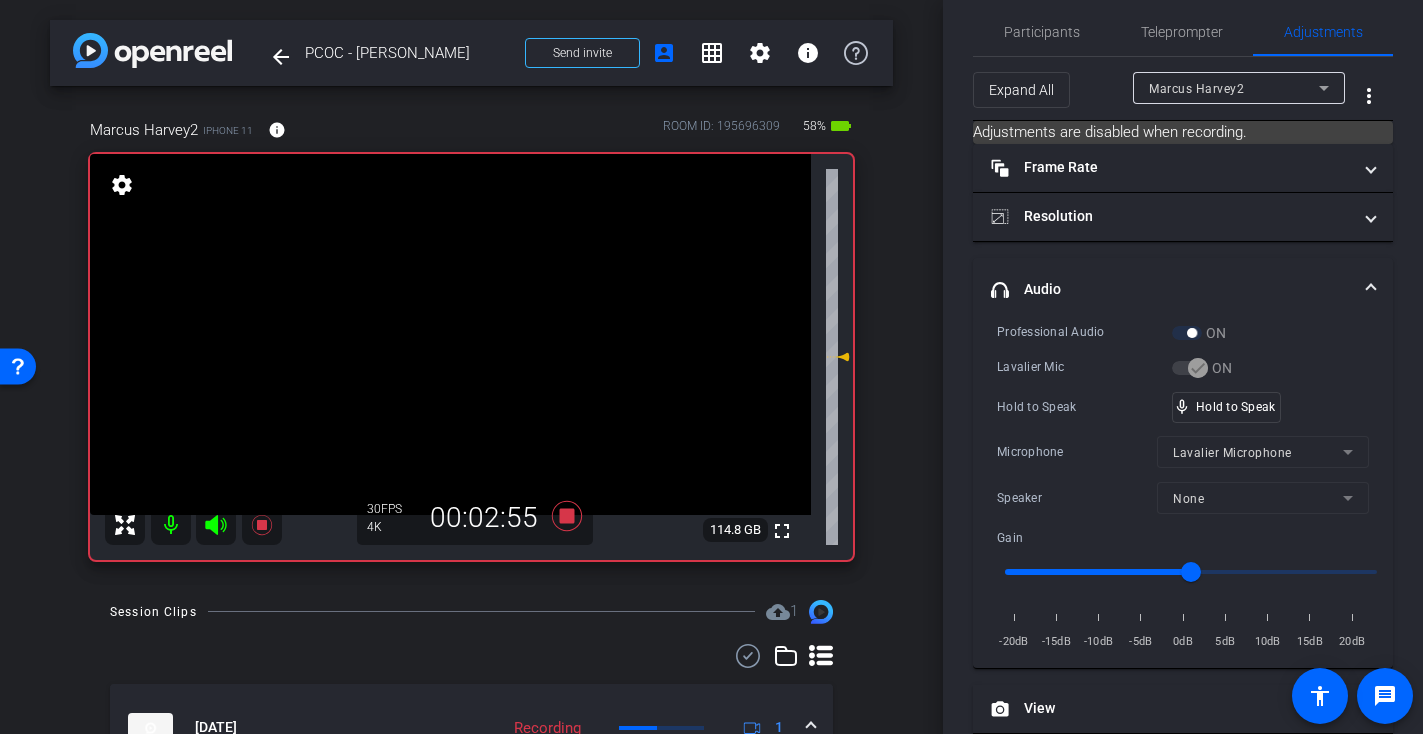 click at bounding box center [450, 334] 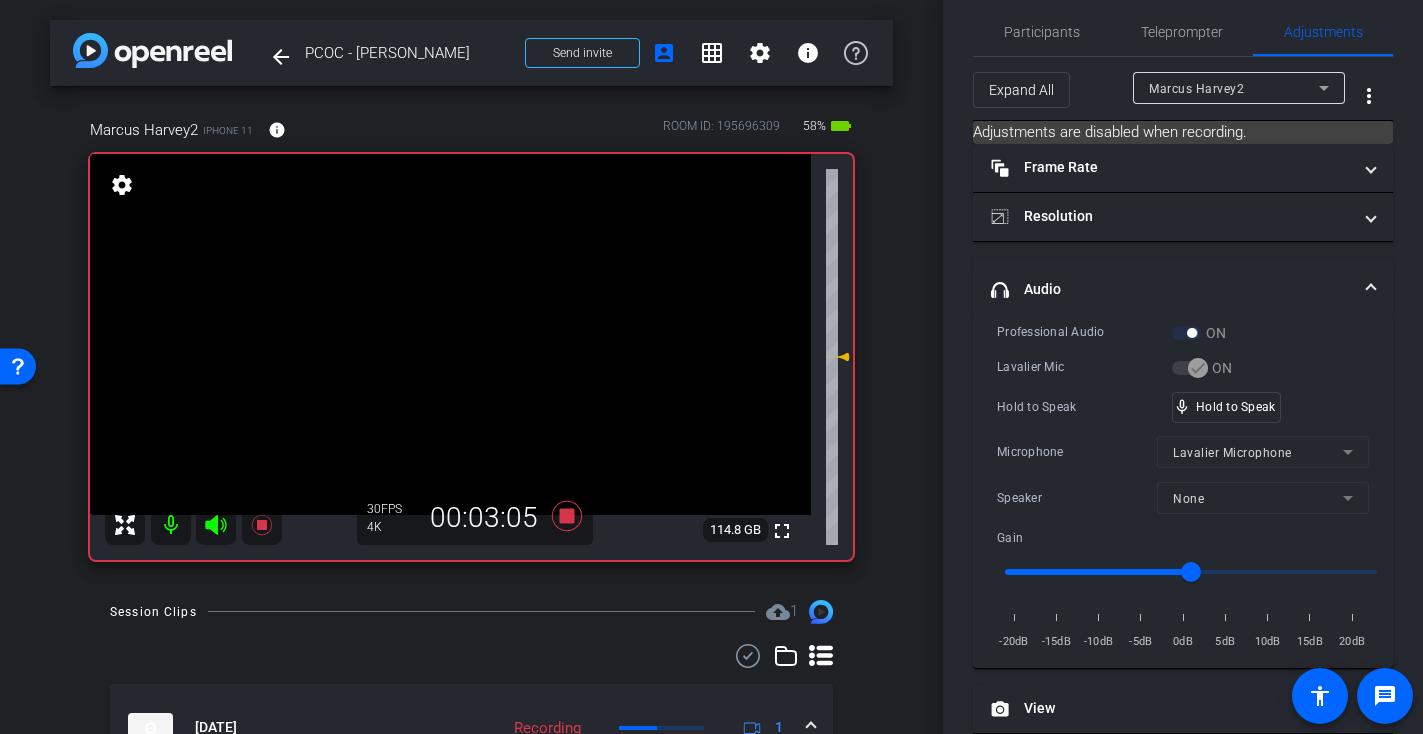click at bounding box center [450, 334] 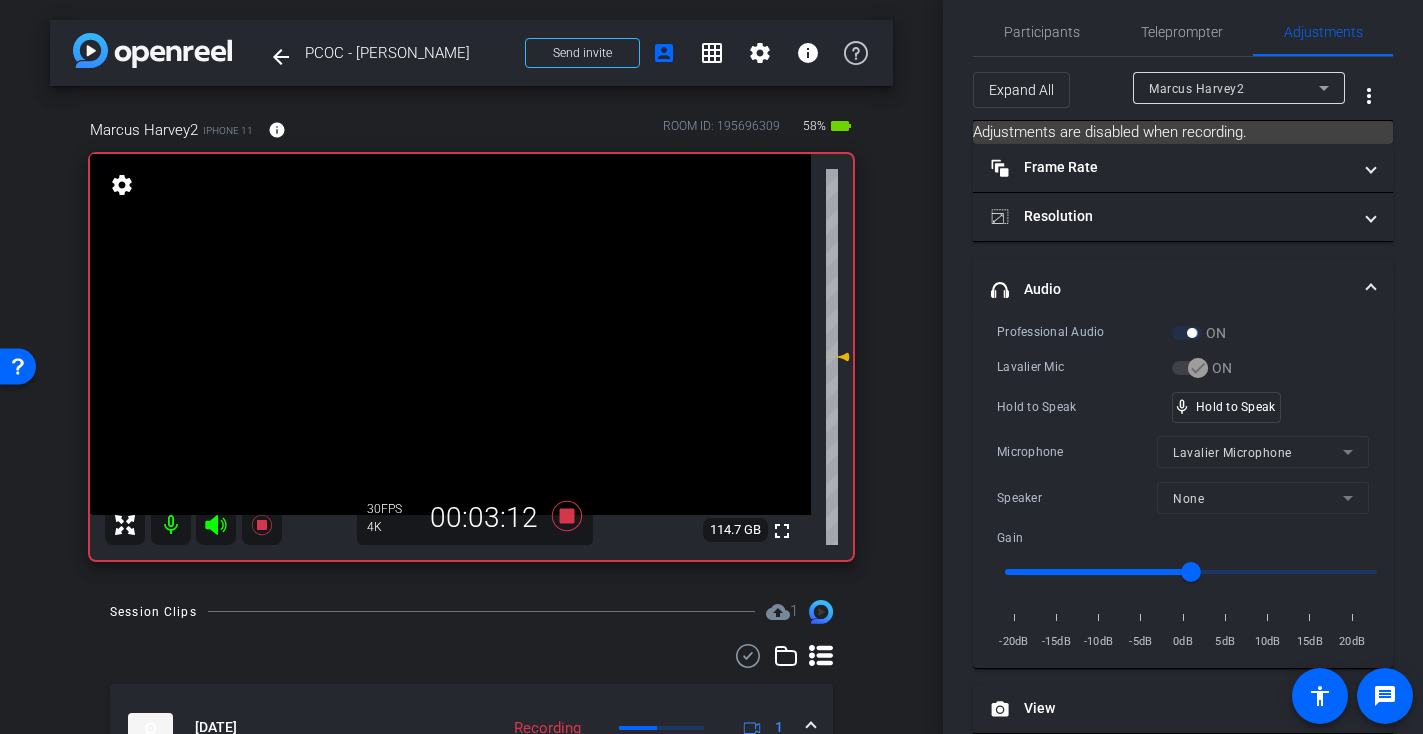 click at bounding box center [450, 334] 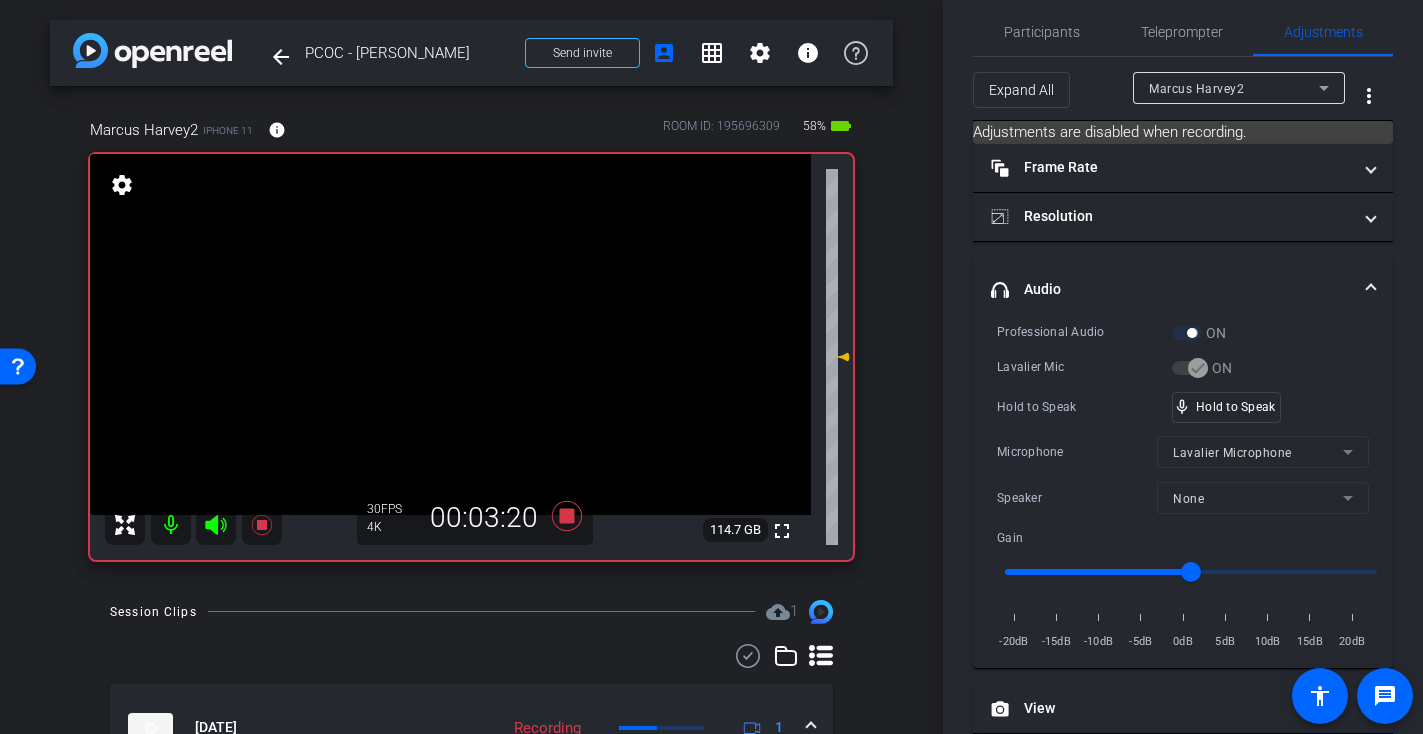 click at bounding box center [450, 334] 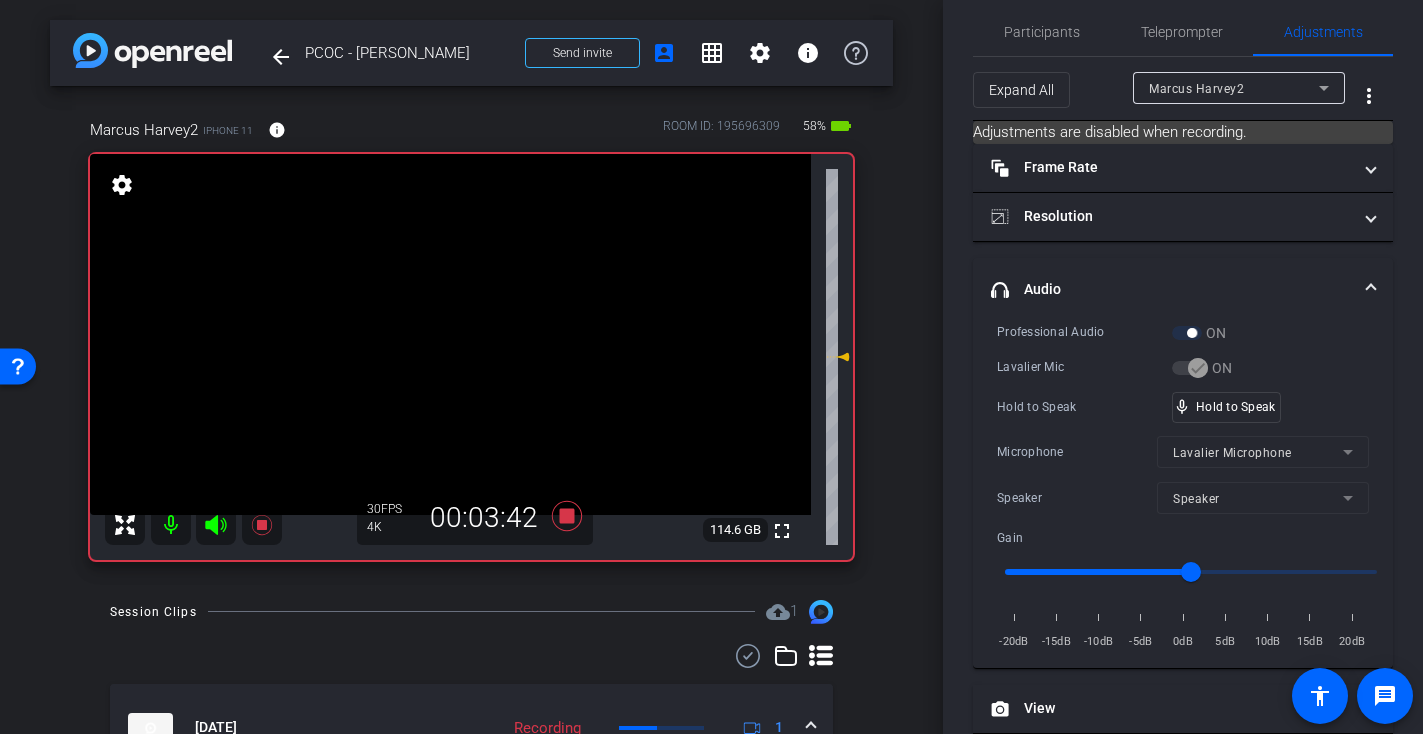 click at bounding box center [450, 334] 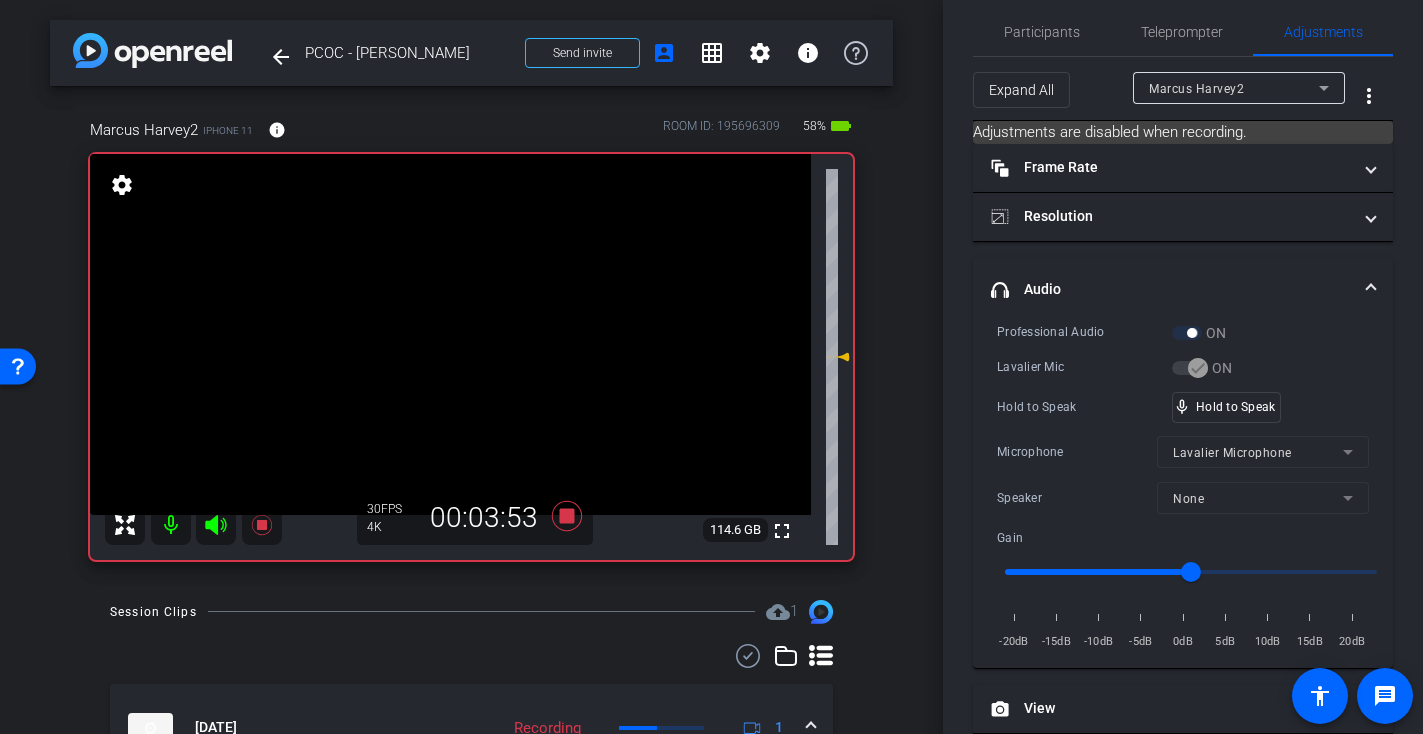 click at bounding box center [450, 334] 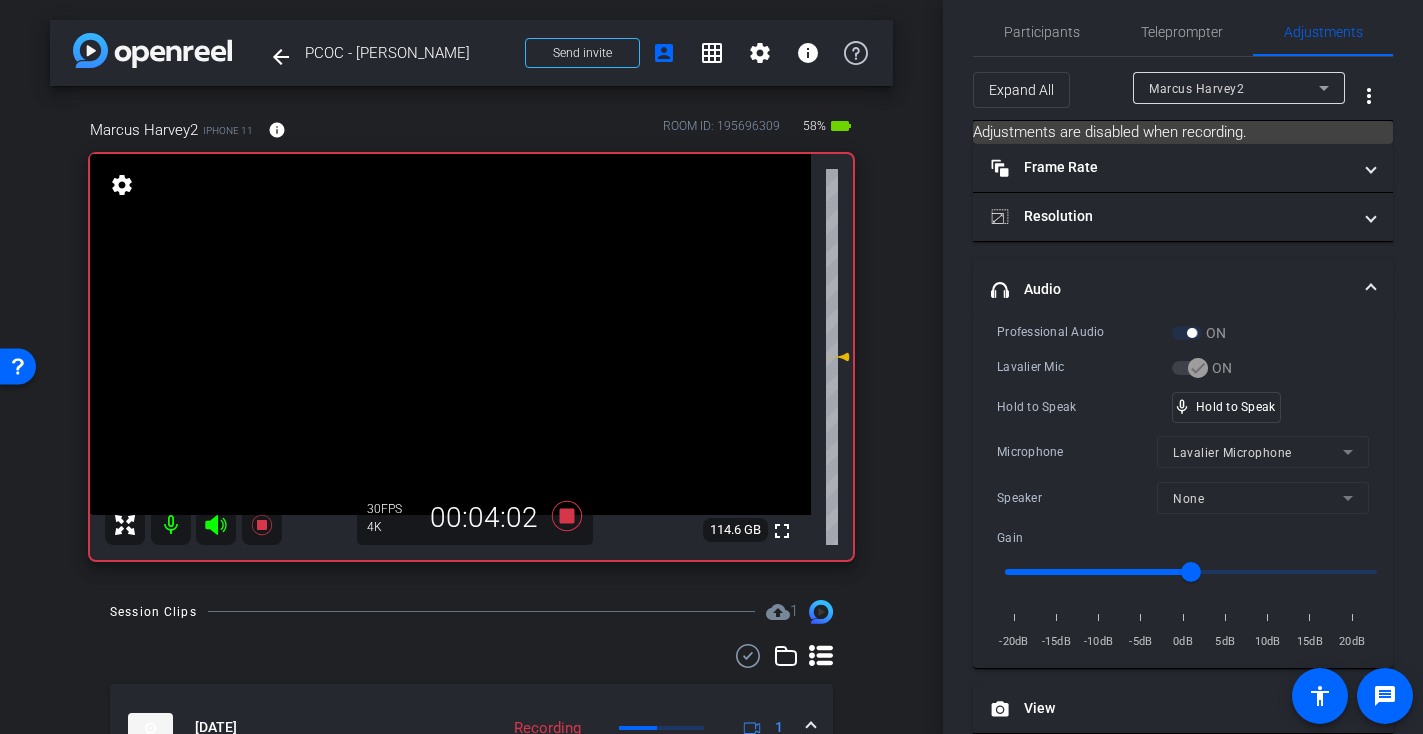 click at bounding box center [450, 334] 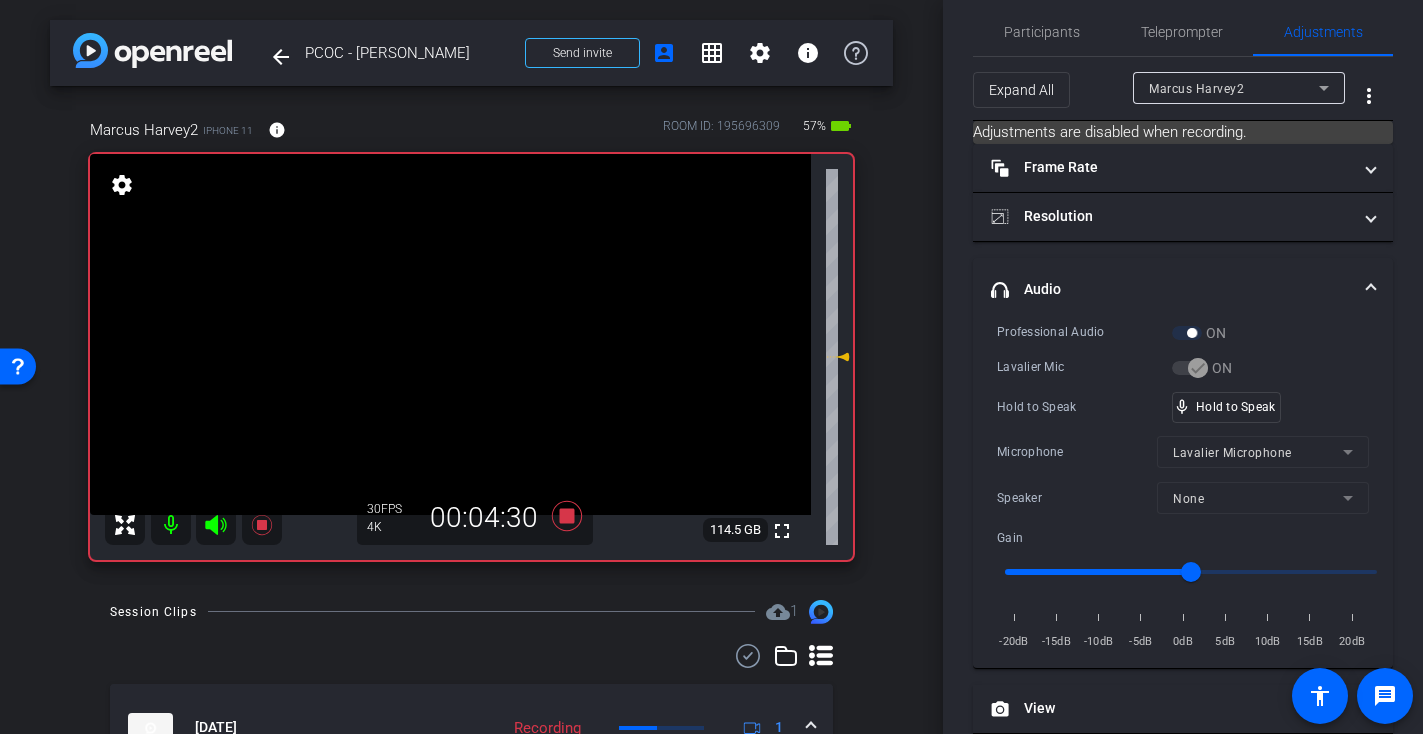 click at bounding box center [450, 334] 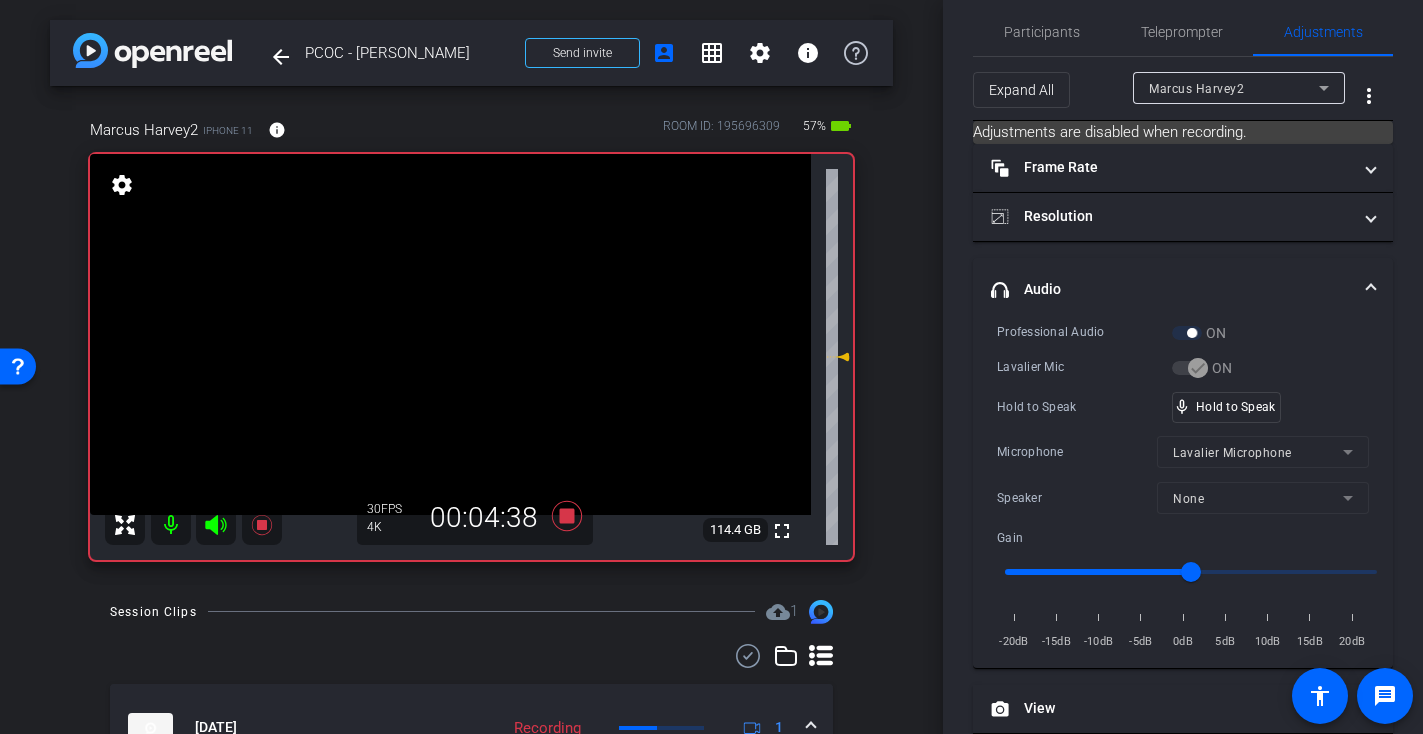 click at bounding box center [450, 334] 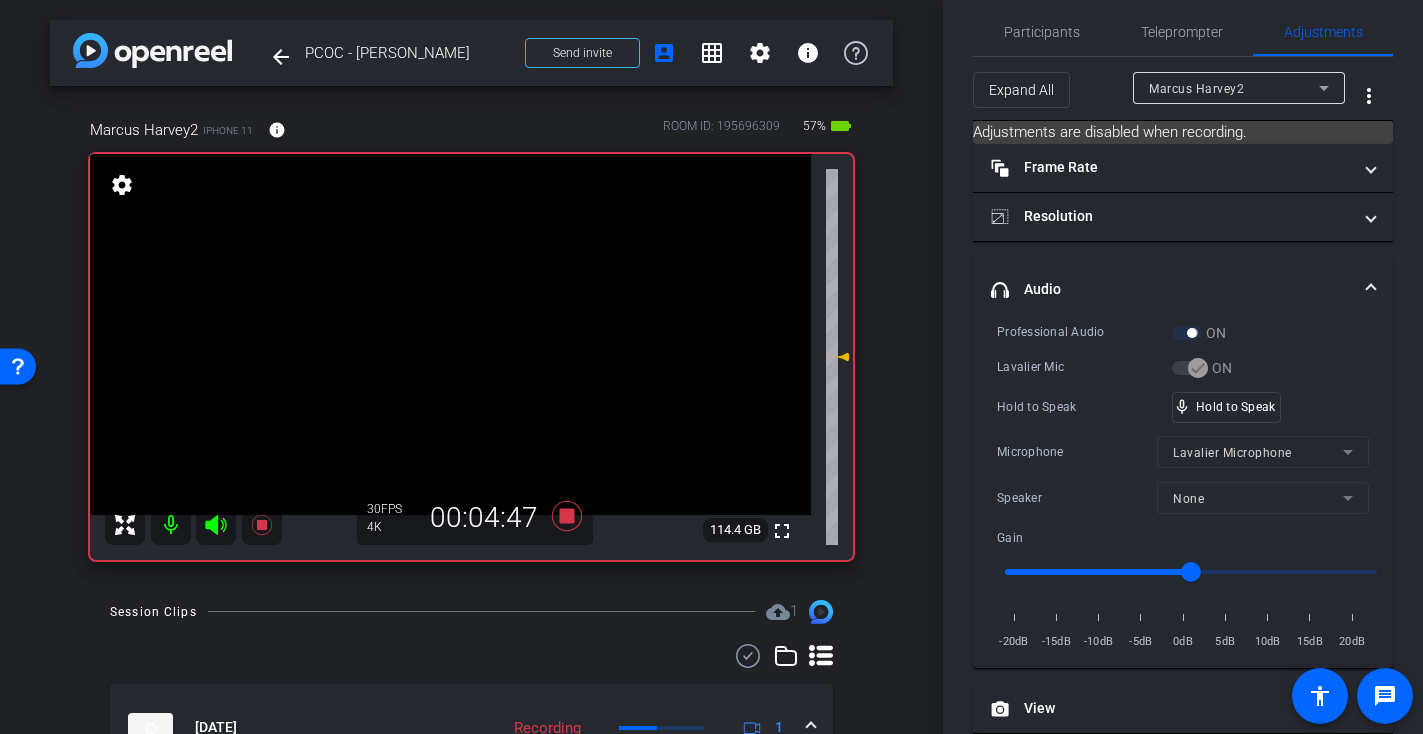 click at bounding box center (450, 334) 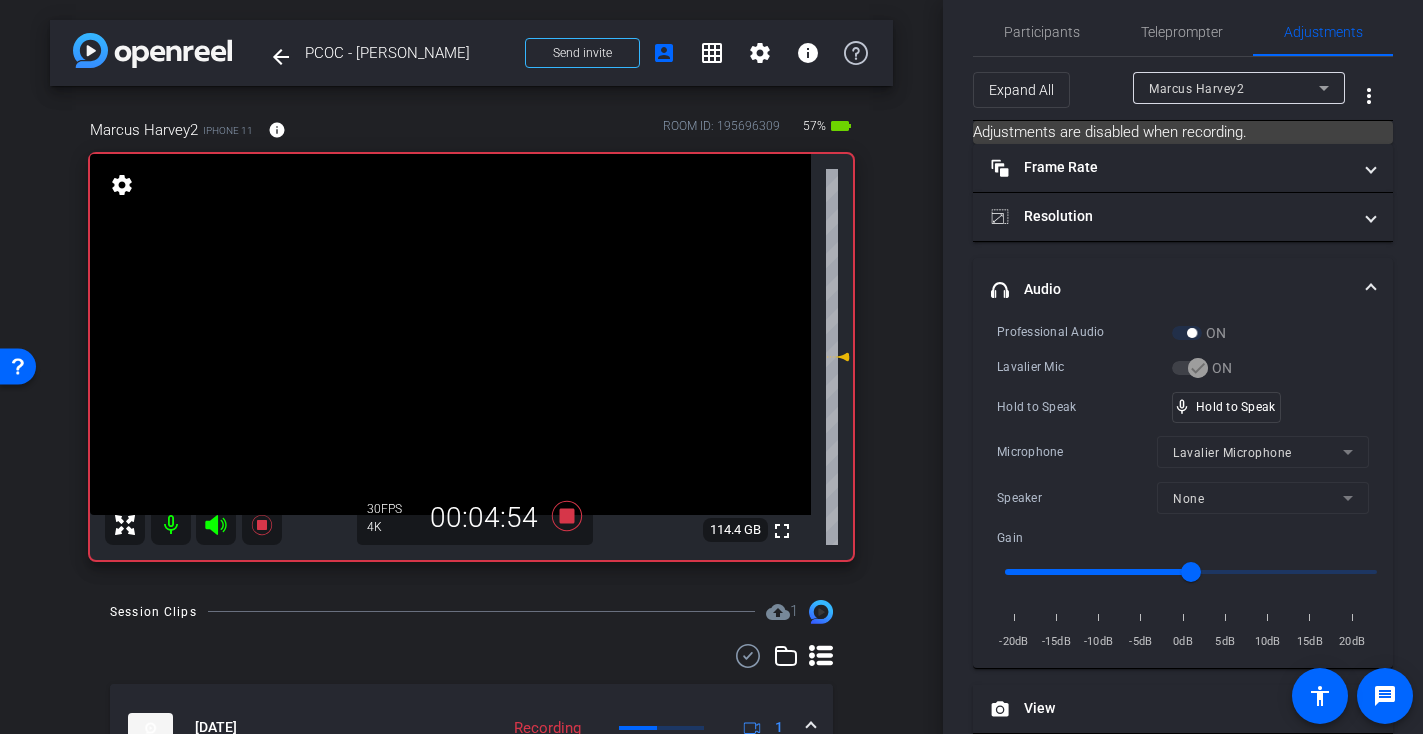 click at bounding box center (450, 334) 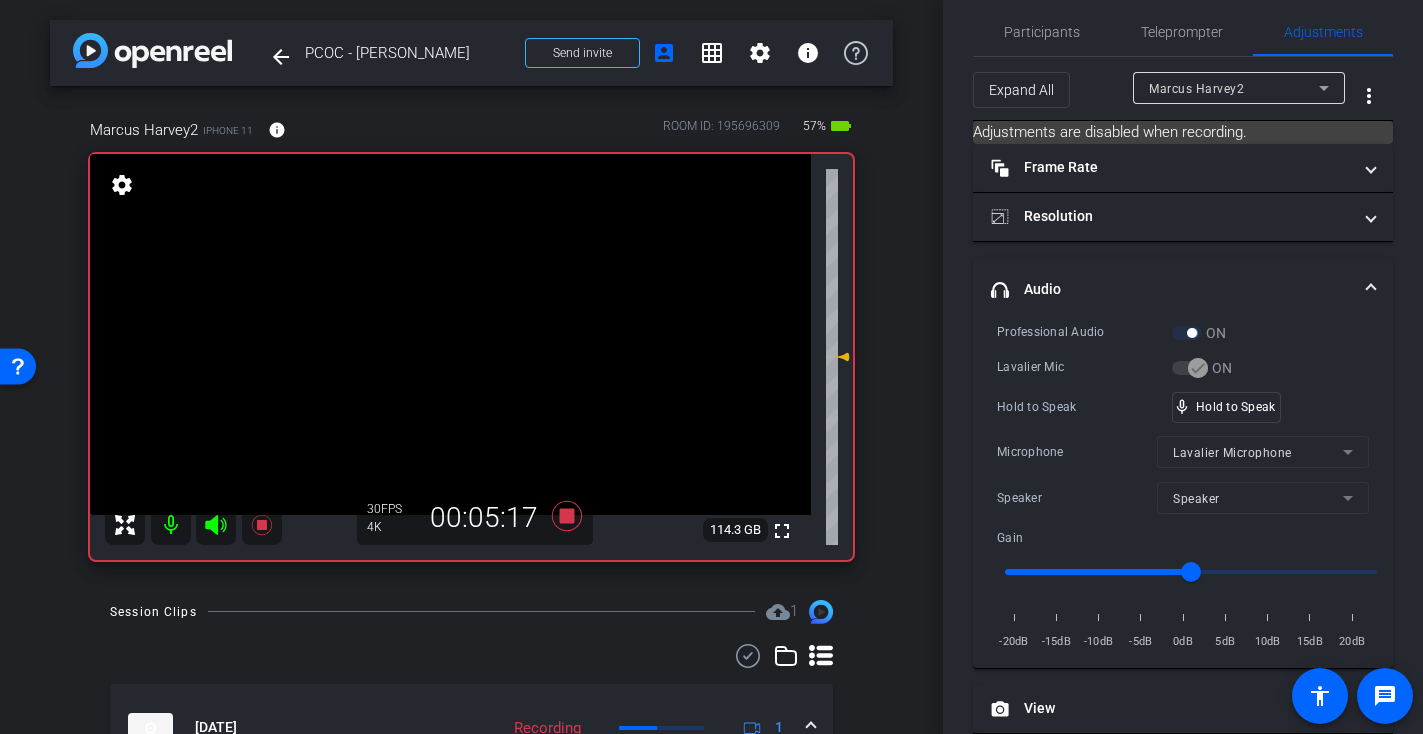 click at bounding box center (450, 334) 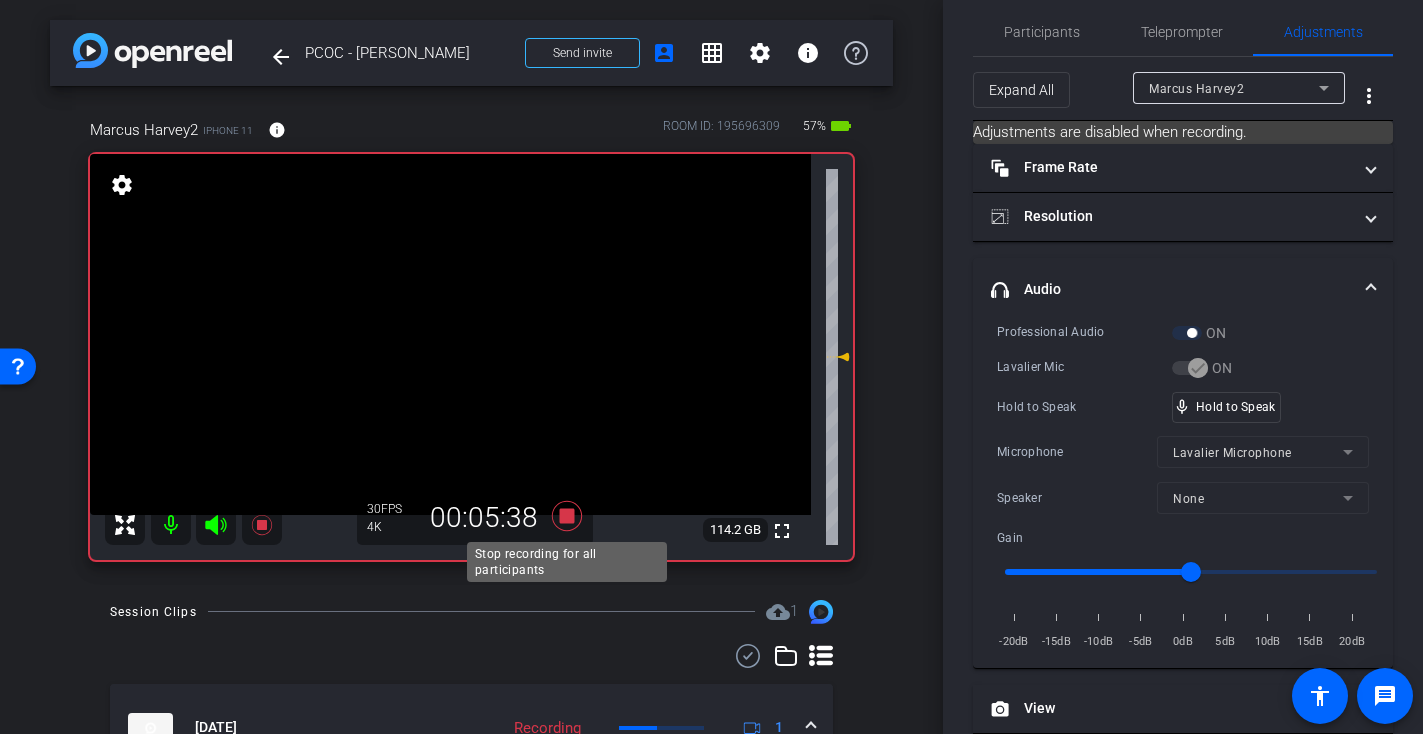 click 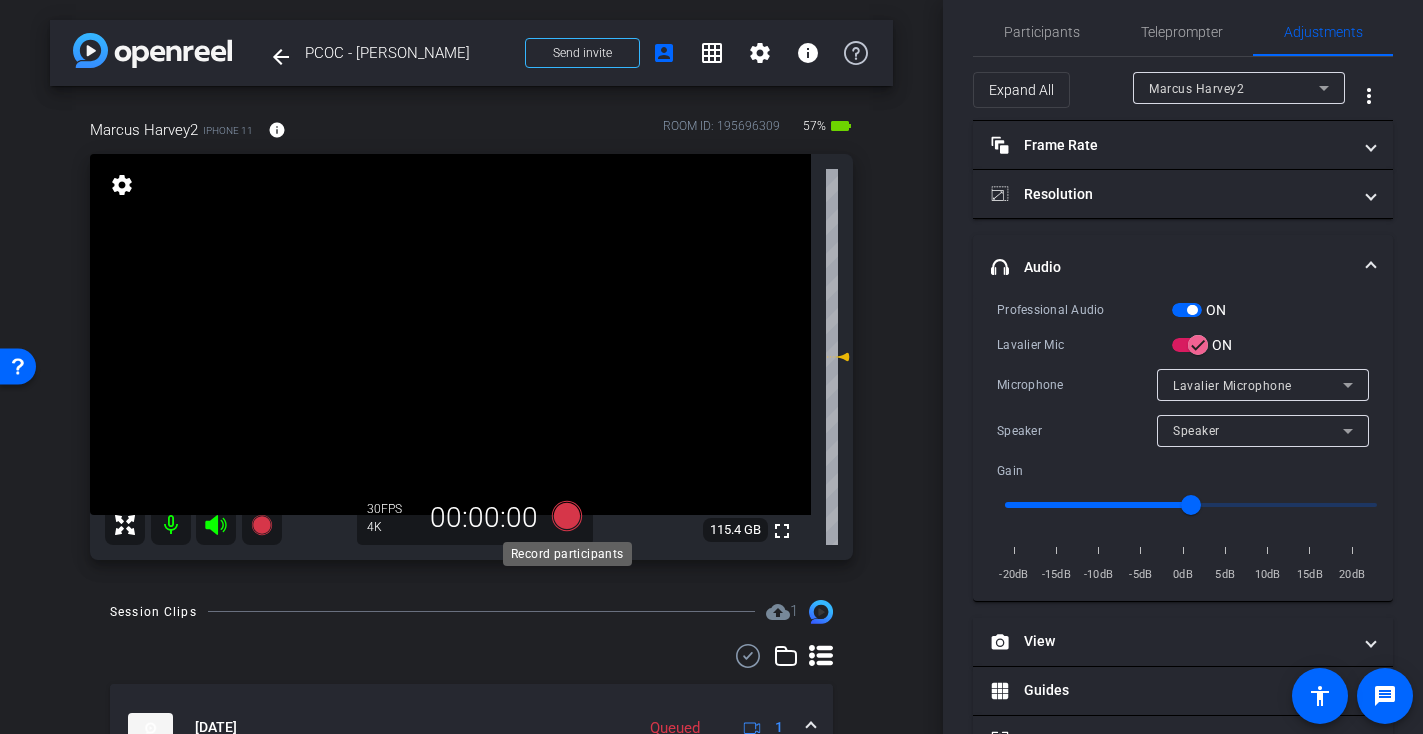click 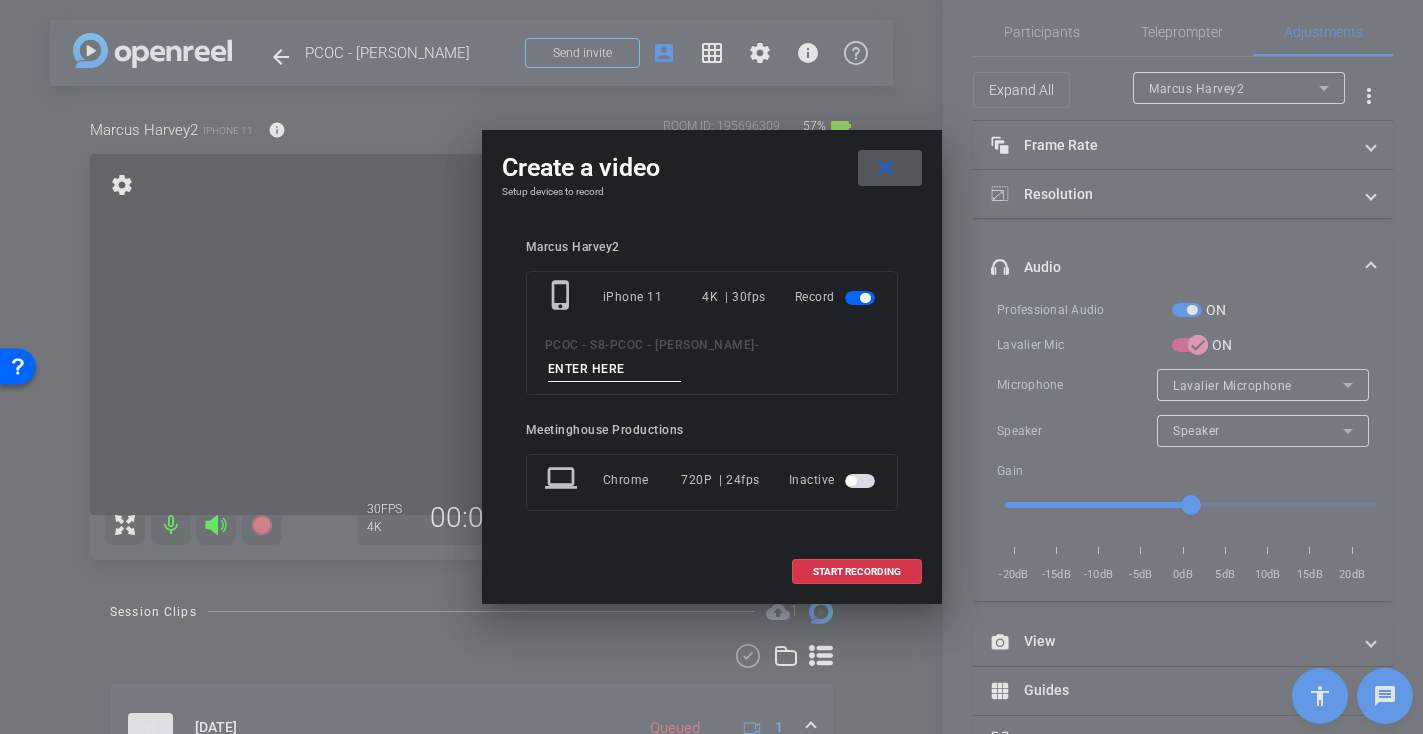 click at bounding box center [615, 369] 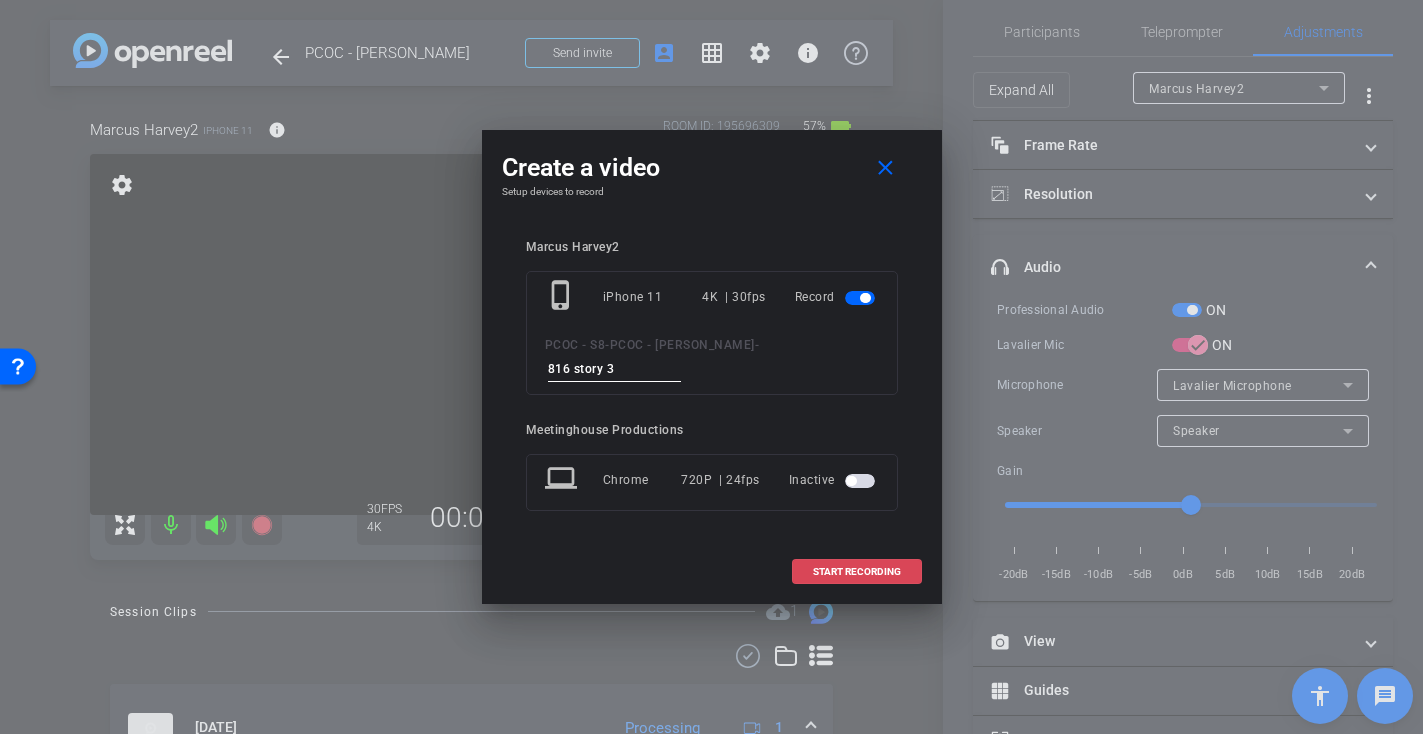 type on "816 story 3" 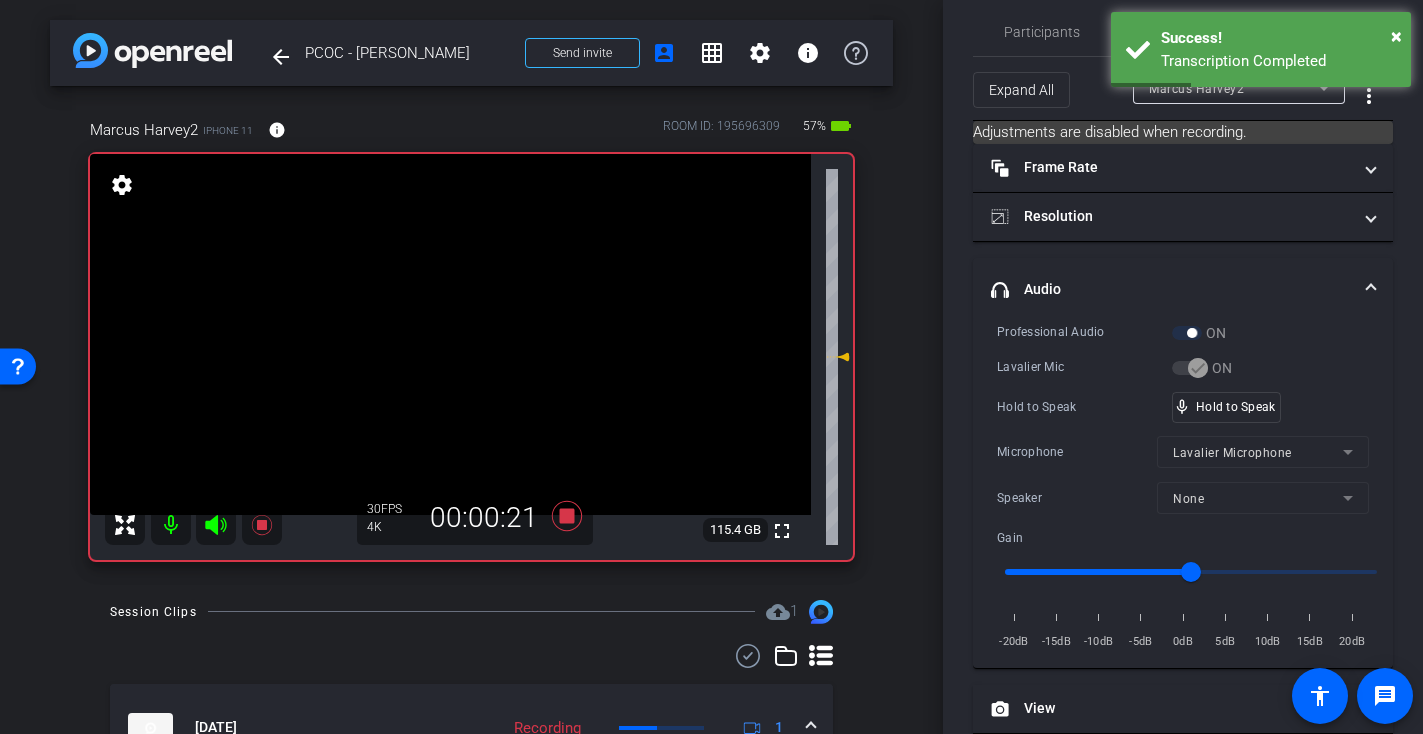 click at bounding box center [450, 334] 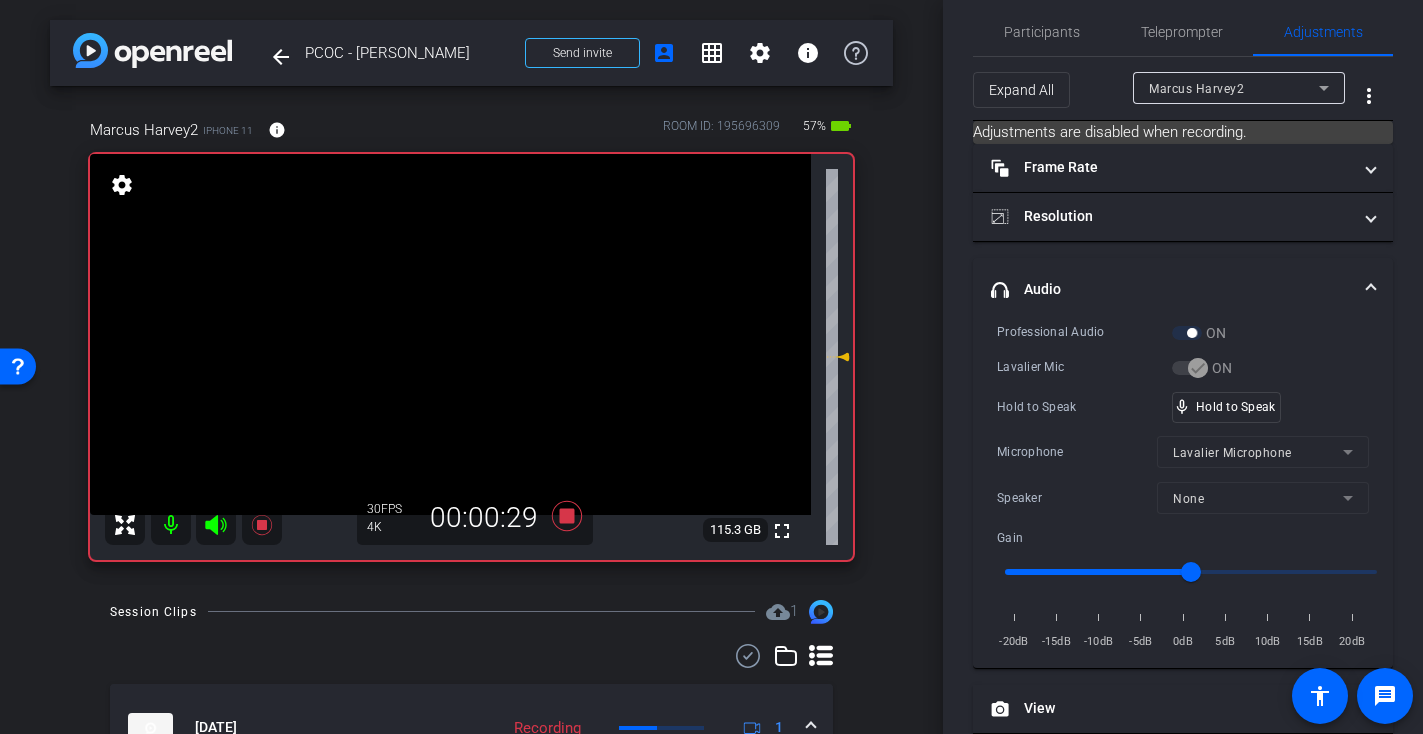 click at bounding box center [450, 334] 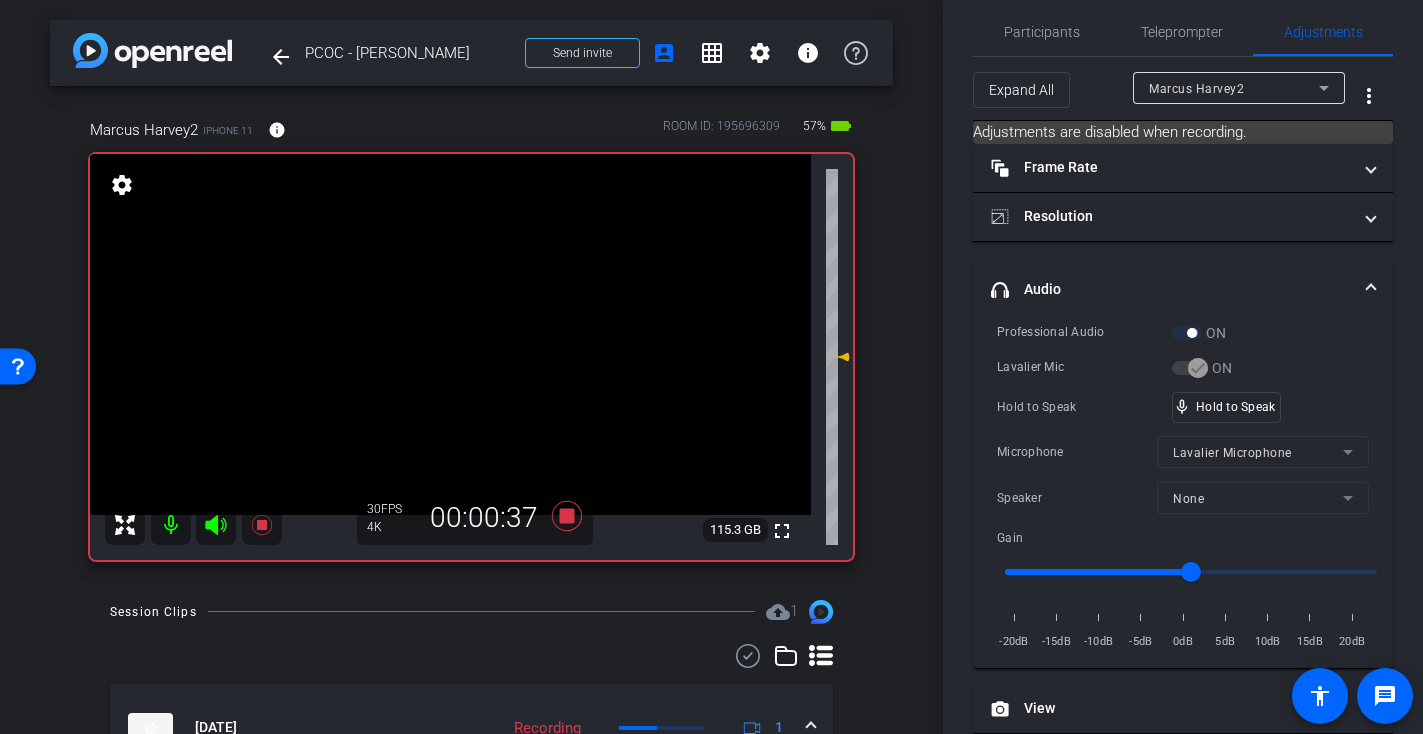 click at bounding box center (450, 334) 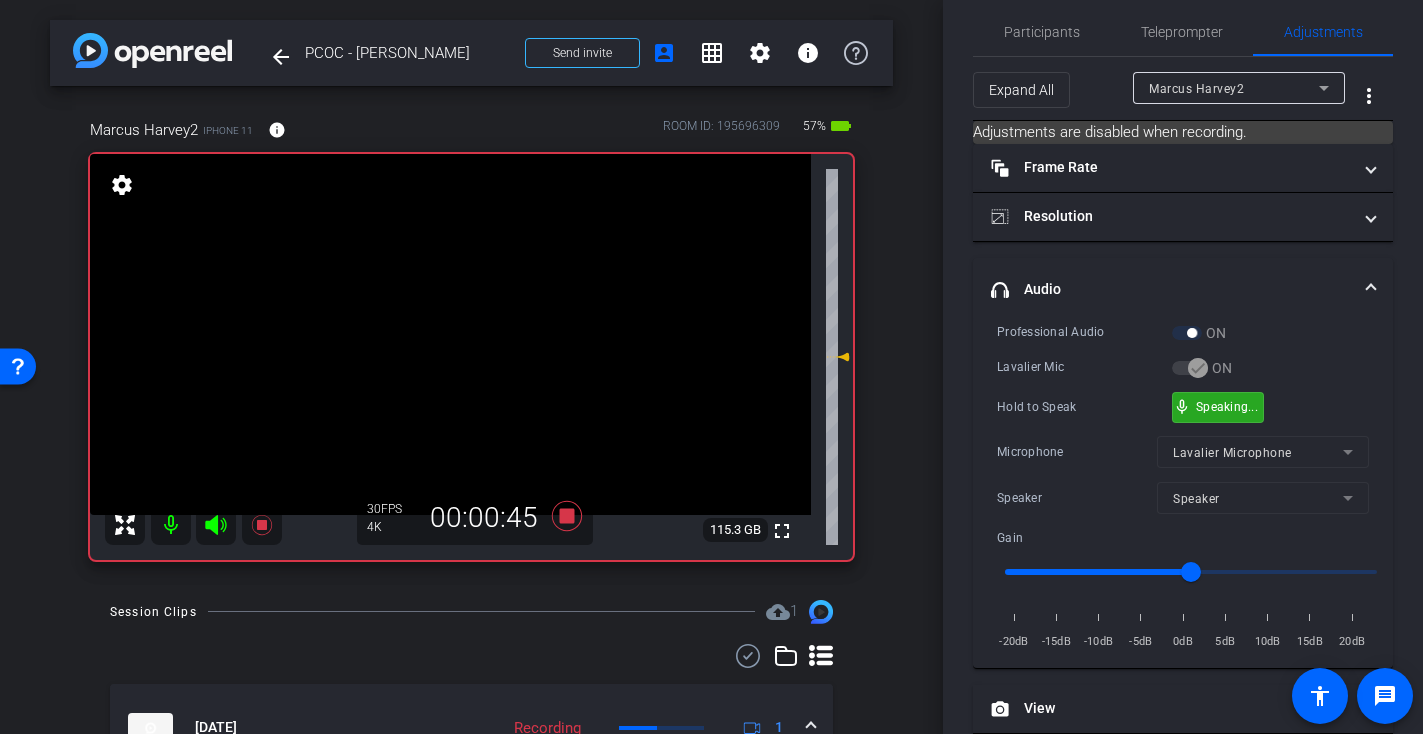 click on "mic_none Speaking..." at bounding box center (1218, 407) 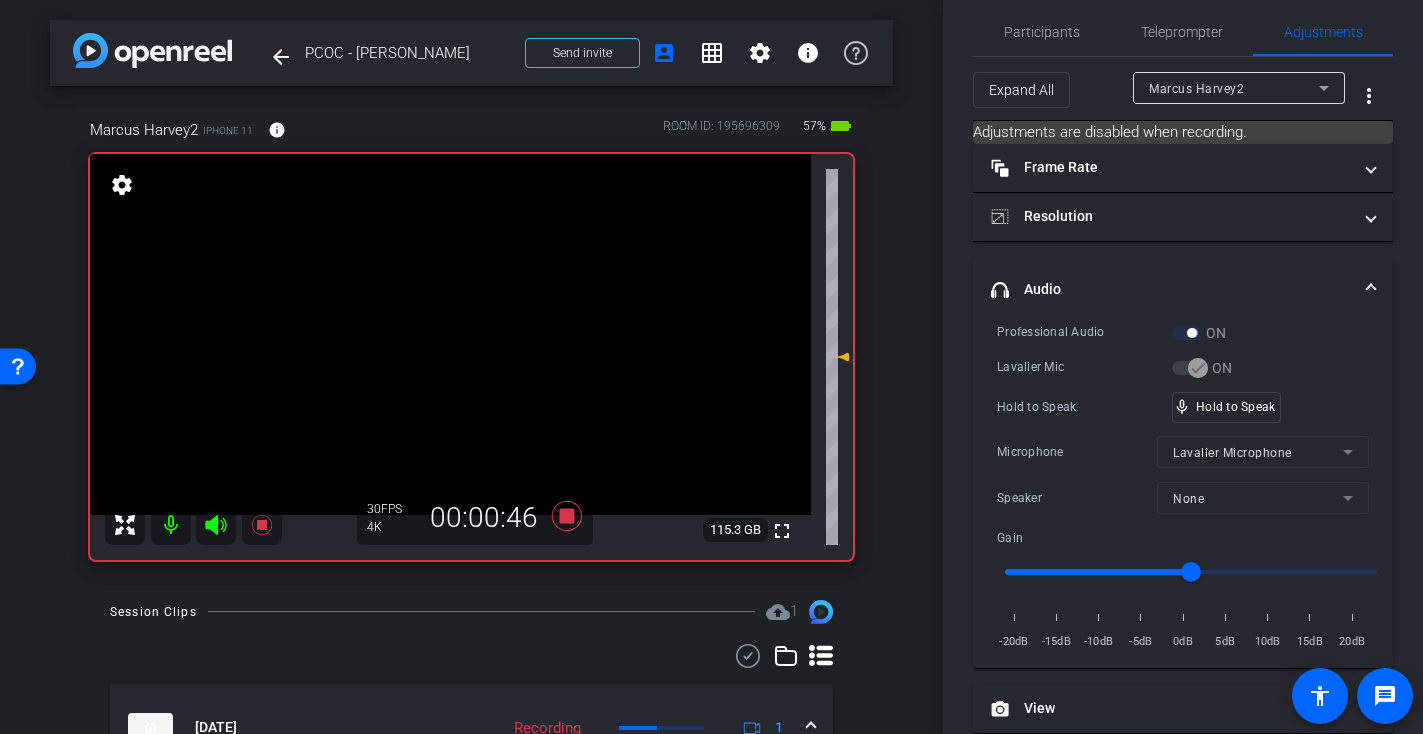 click at bounding box center [450, 334] 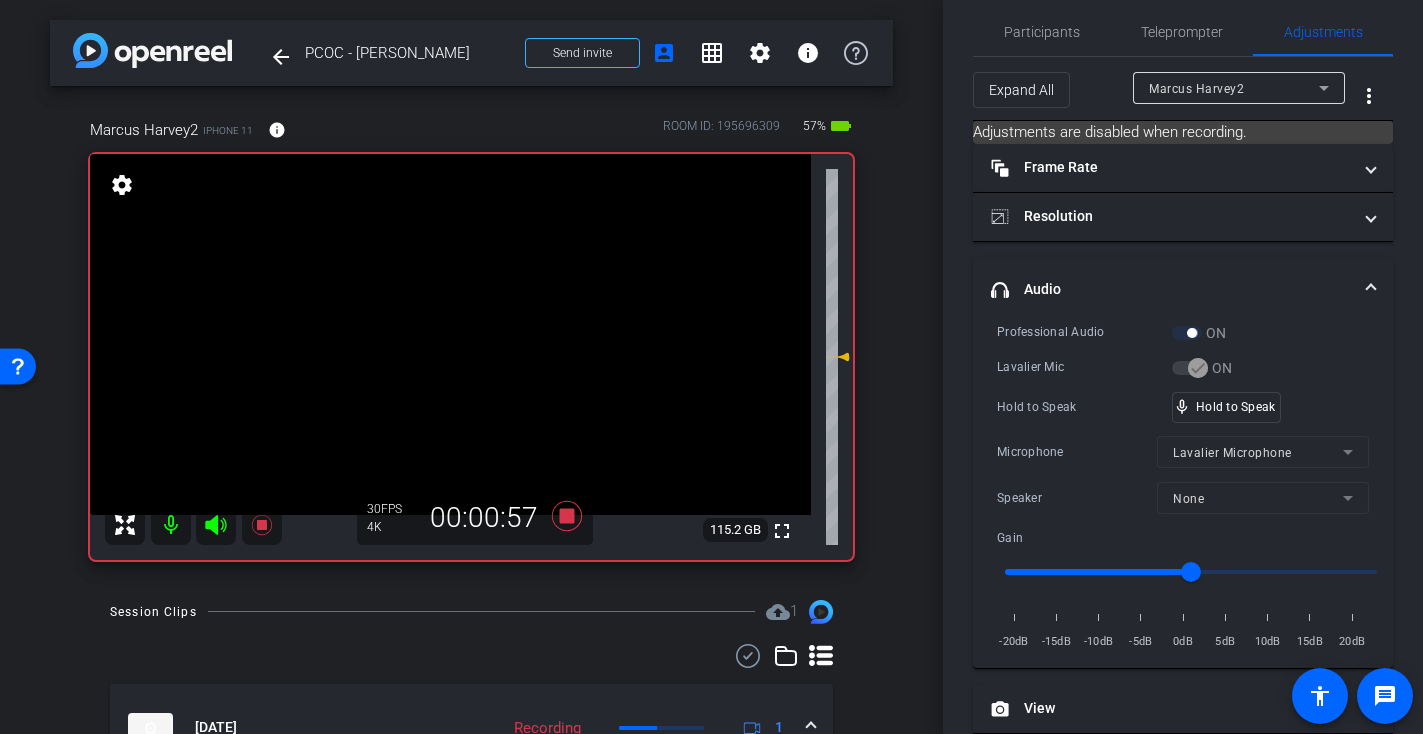 click at bounding box center (450, 334) 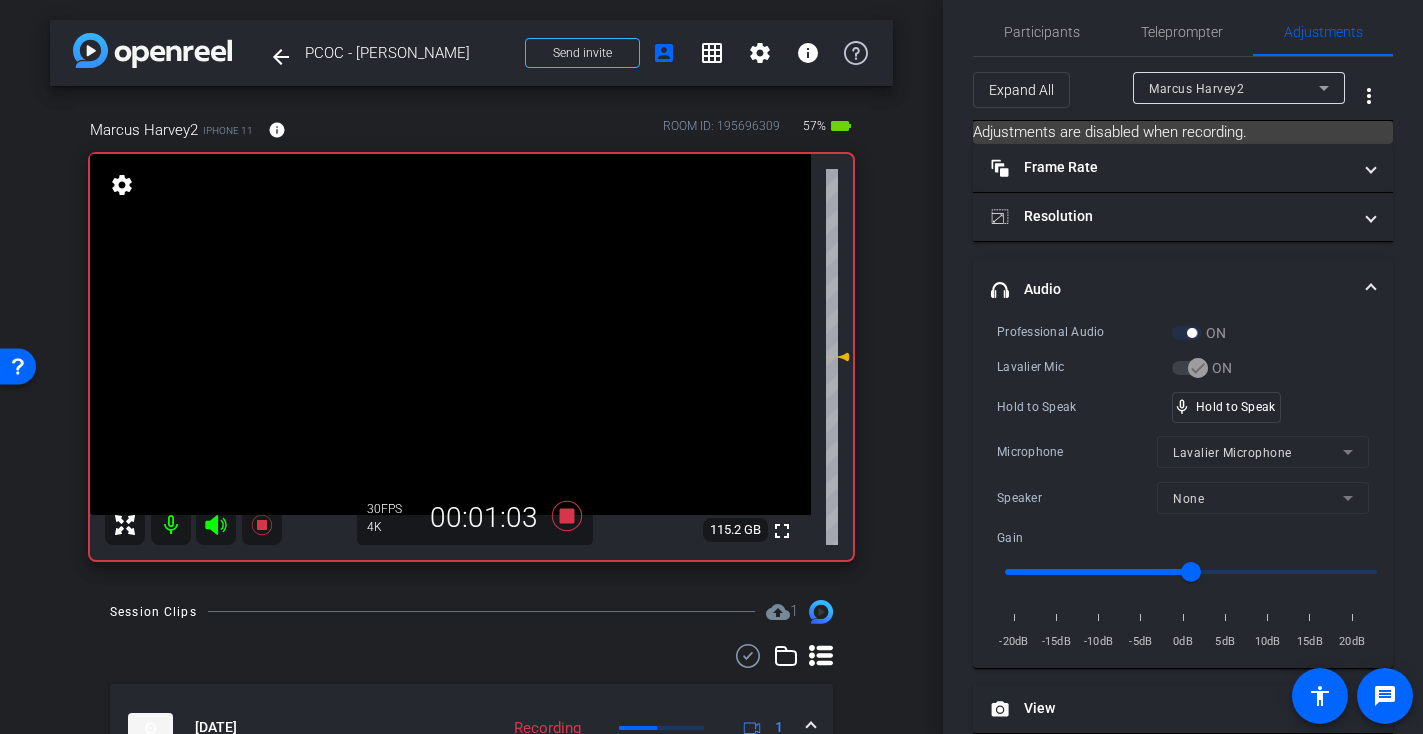 click at bounding box center [450, 334] 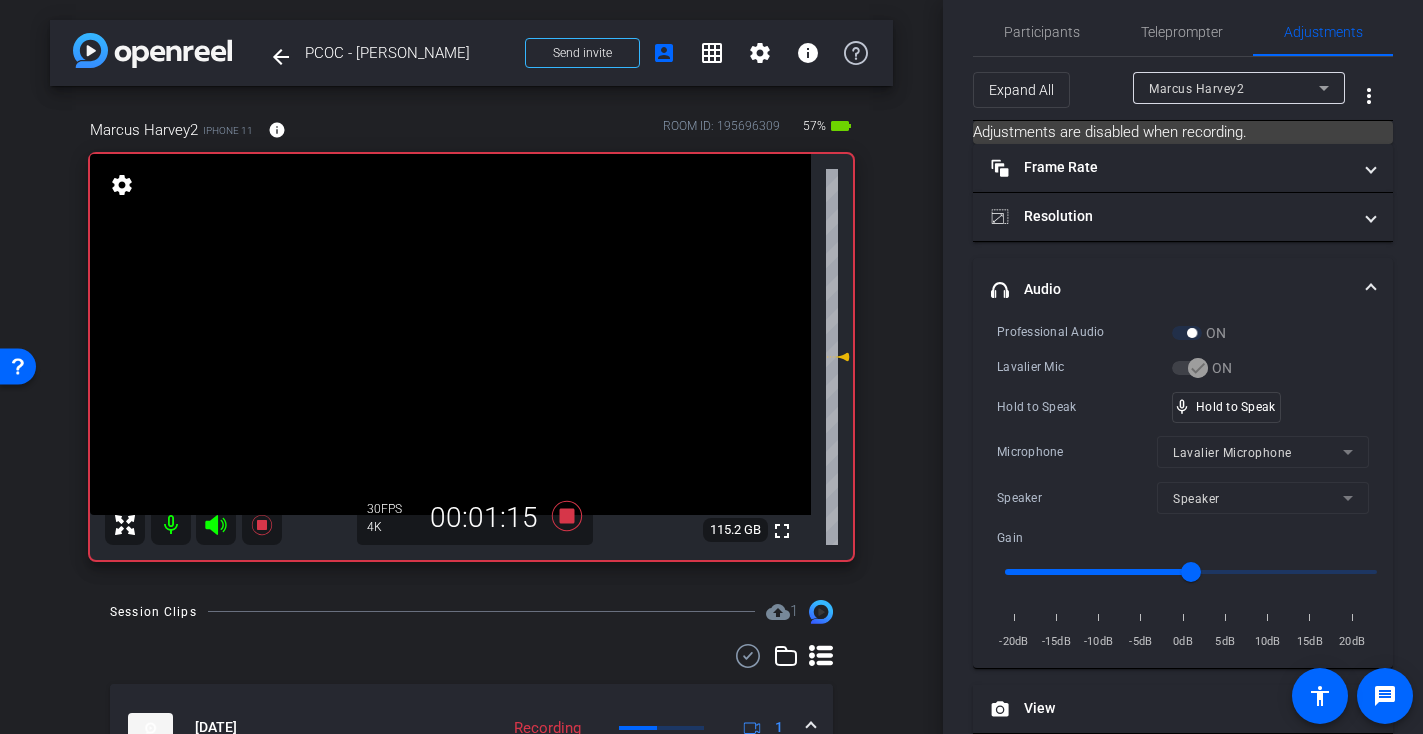 click at bounding box center (450, 334) 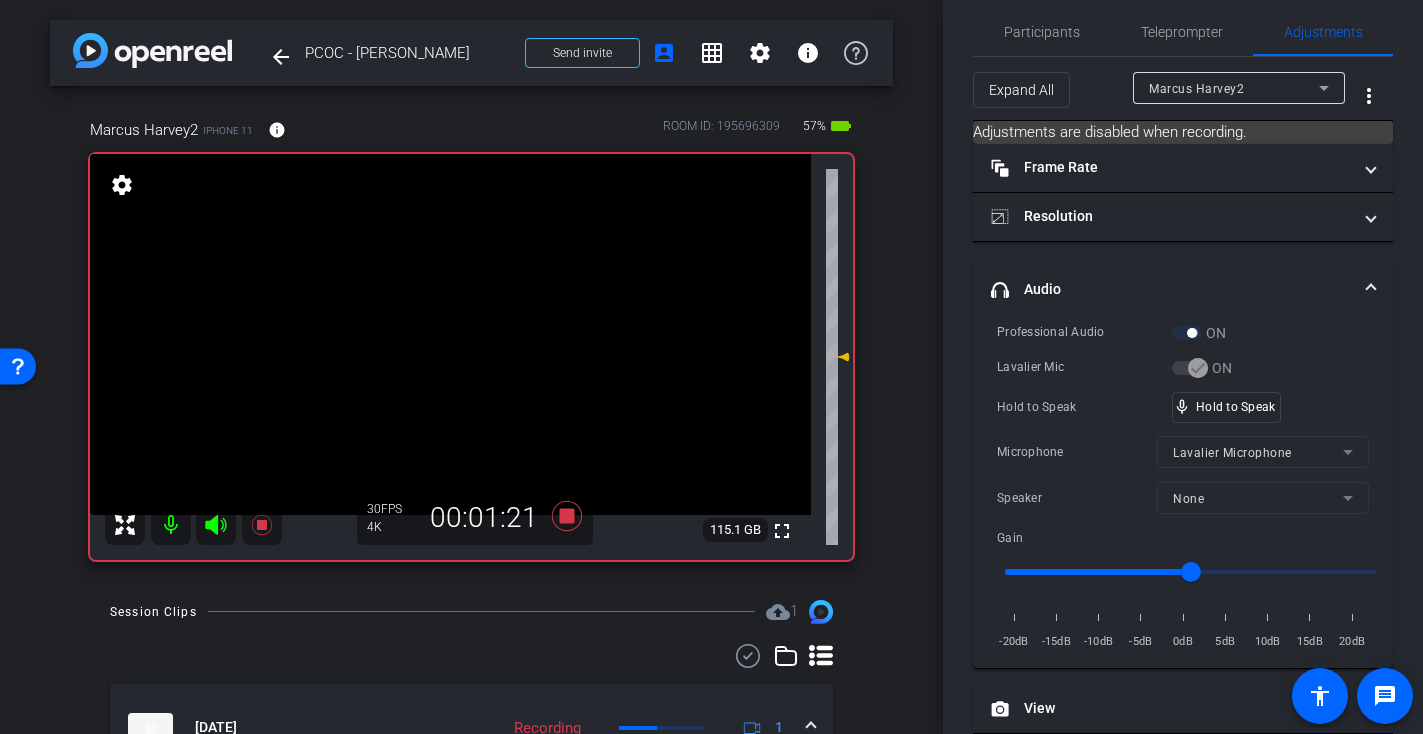 click at bounding box center (450, 334) 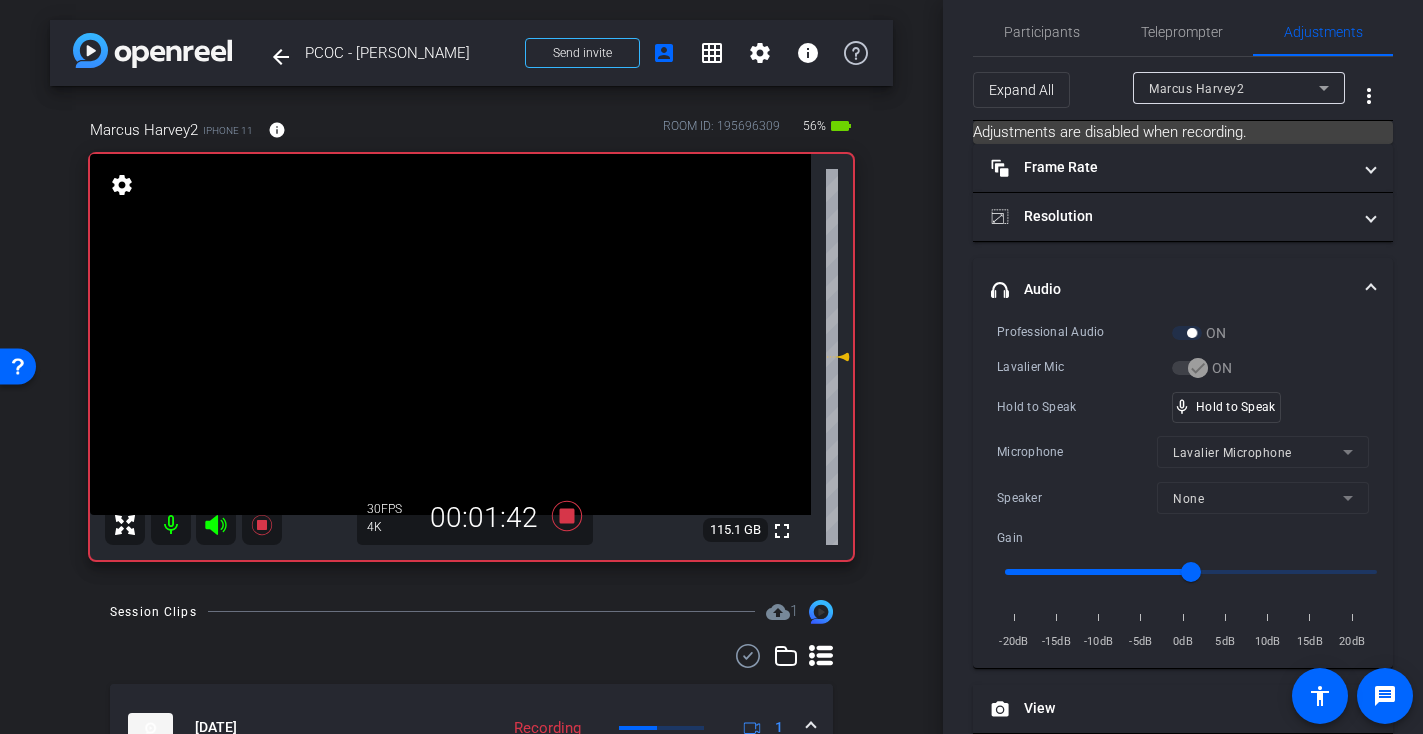 click at bounding box center (450, 334) 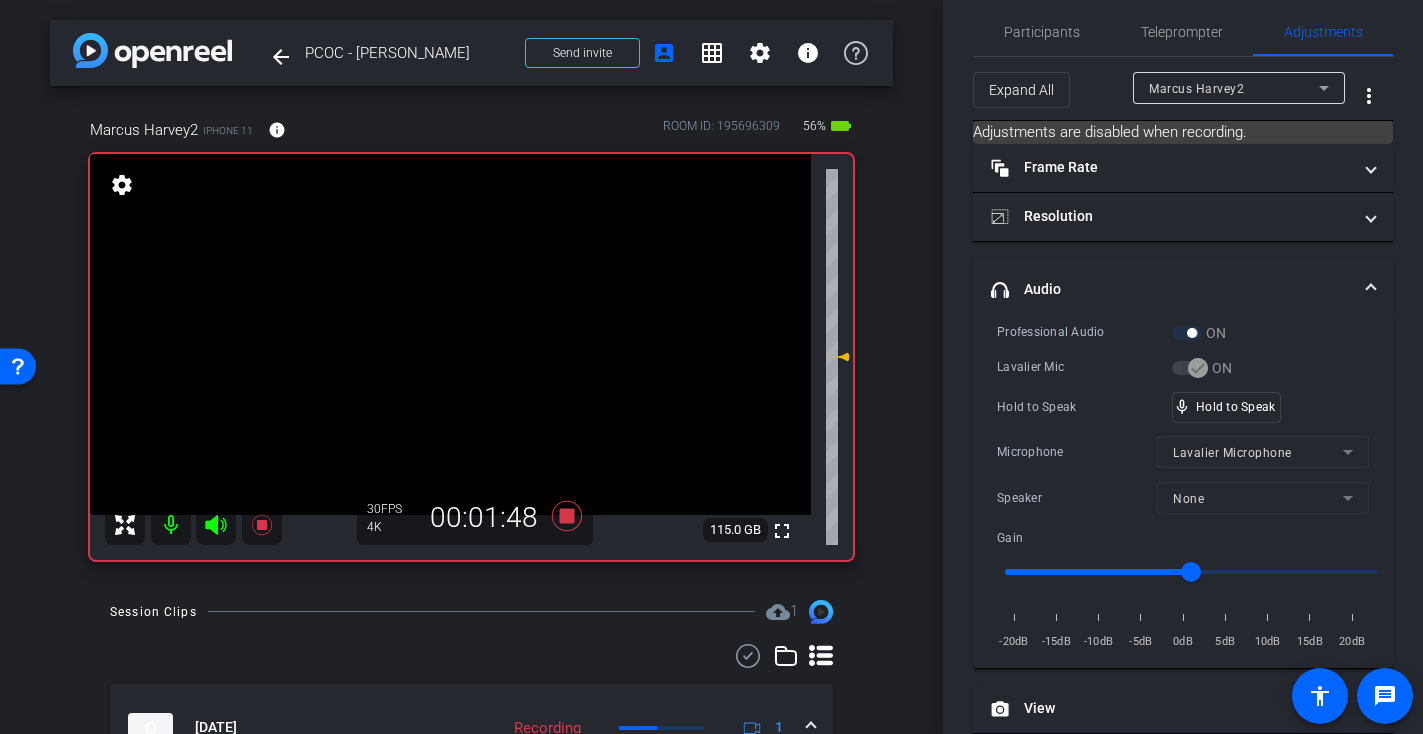 click at bounding box center [450, 334] 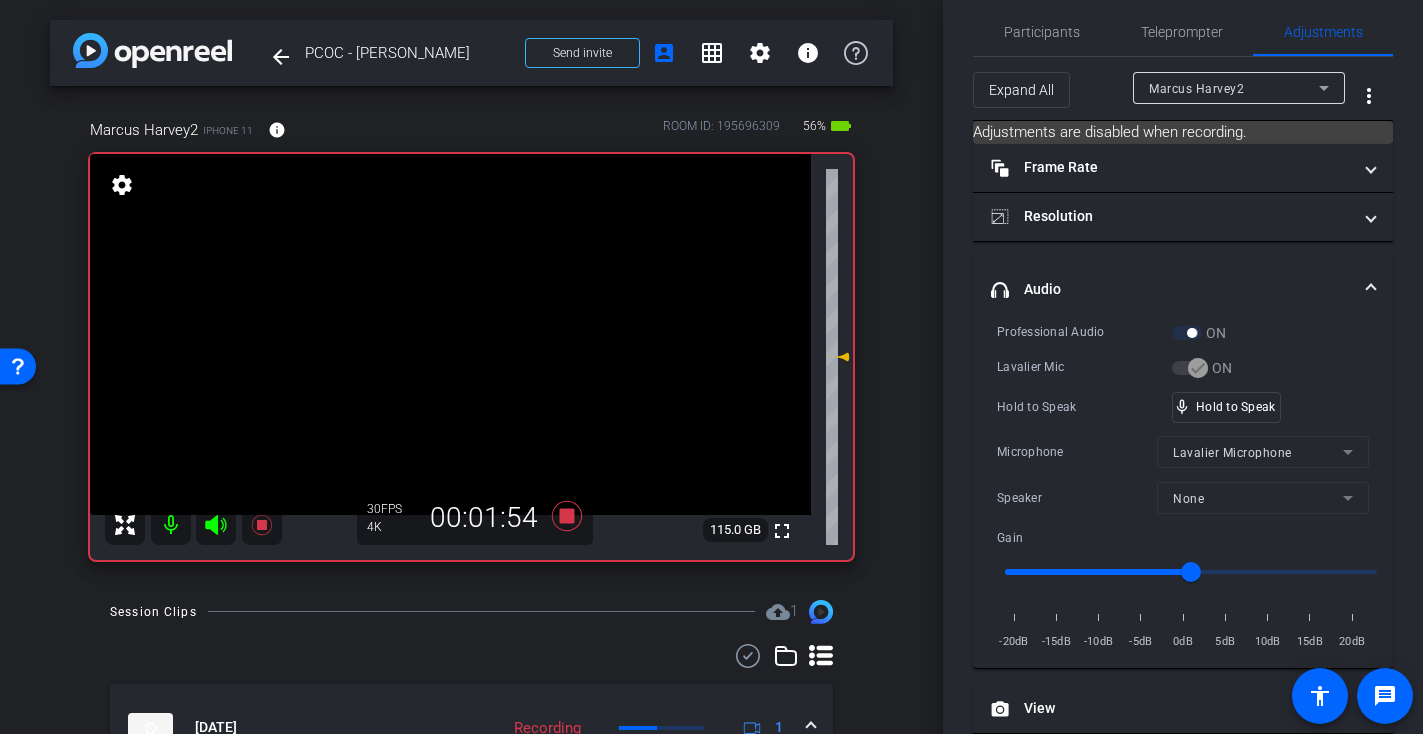 click at bounding box center [450, 334] 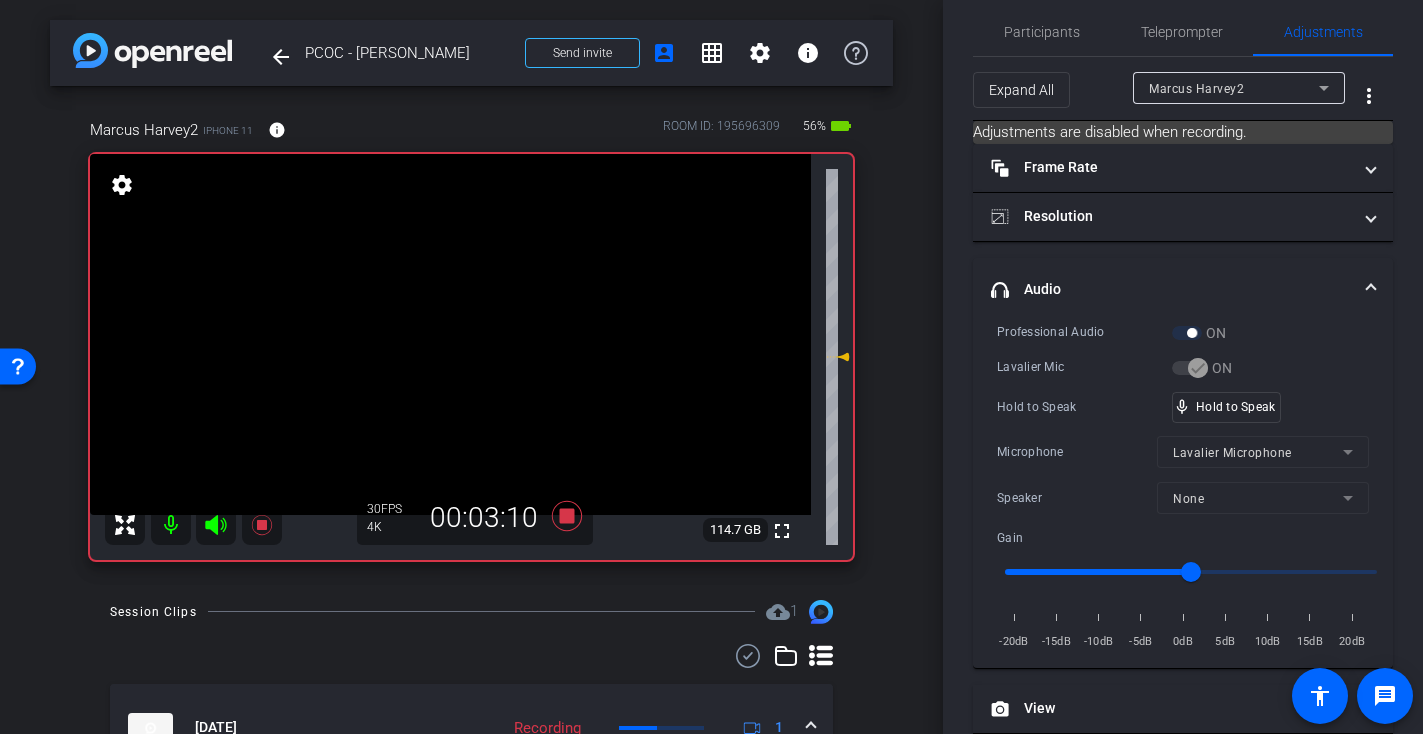 click at bounding box center (450, 334) 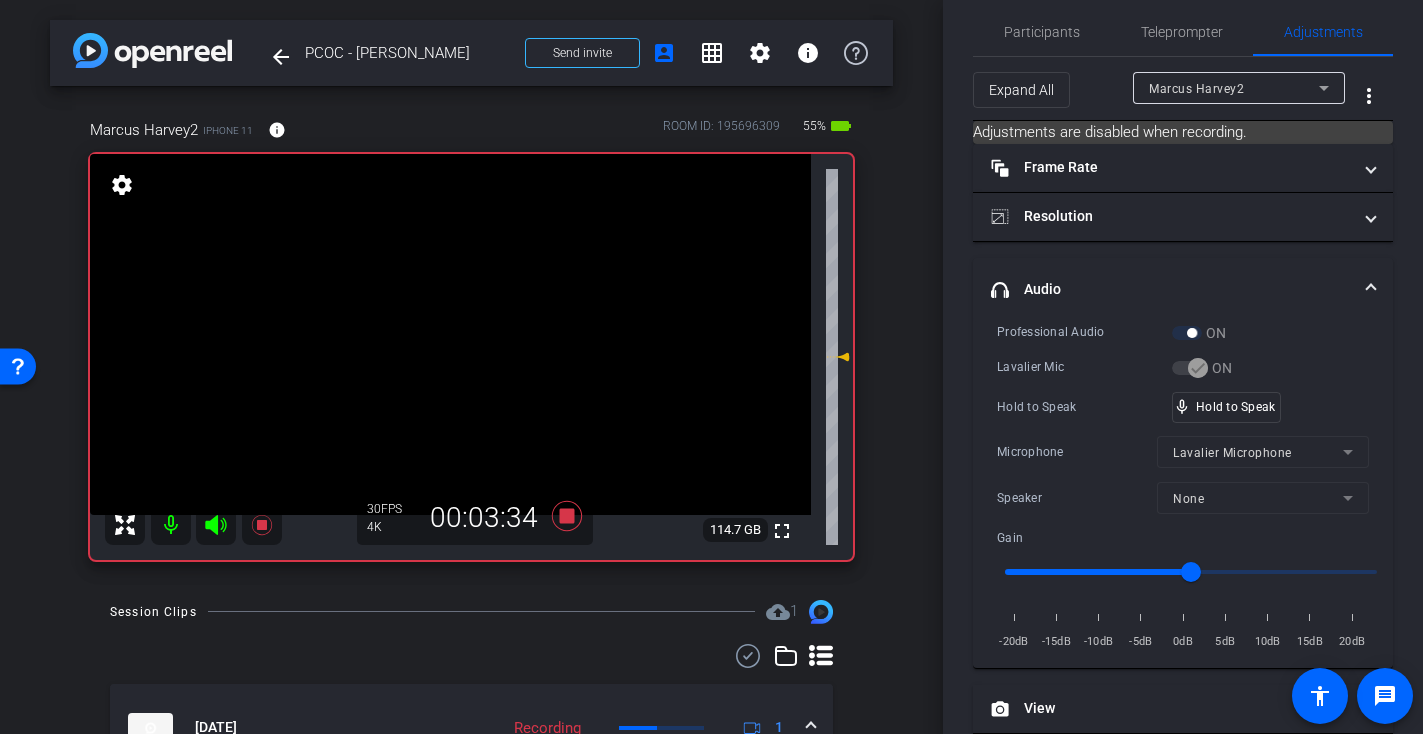 click at bounding box center (450, 334) 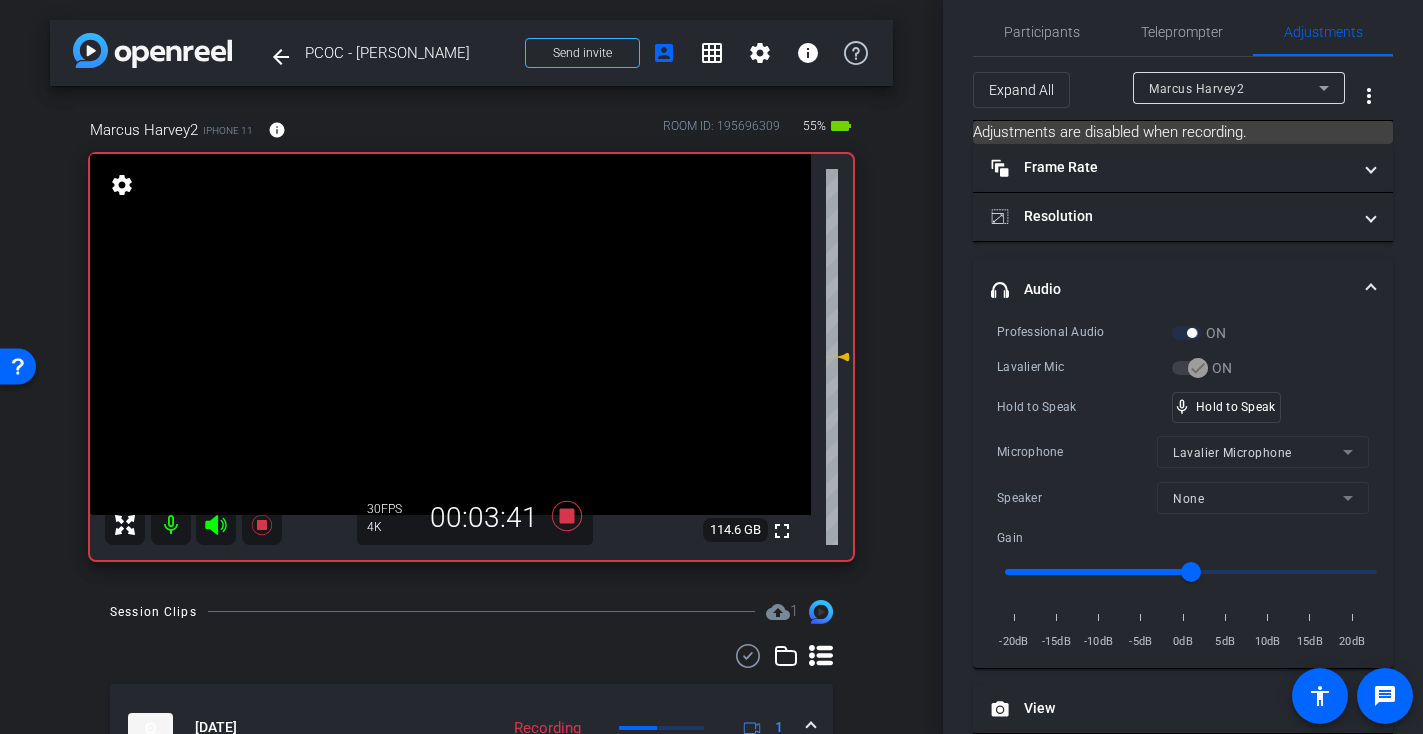 click at bounding box center [450, 334] 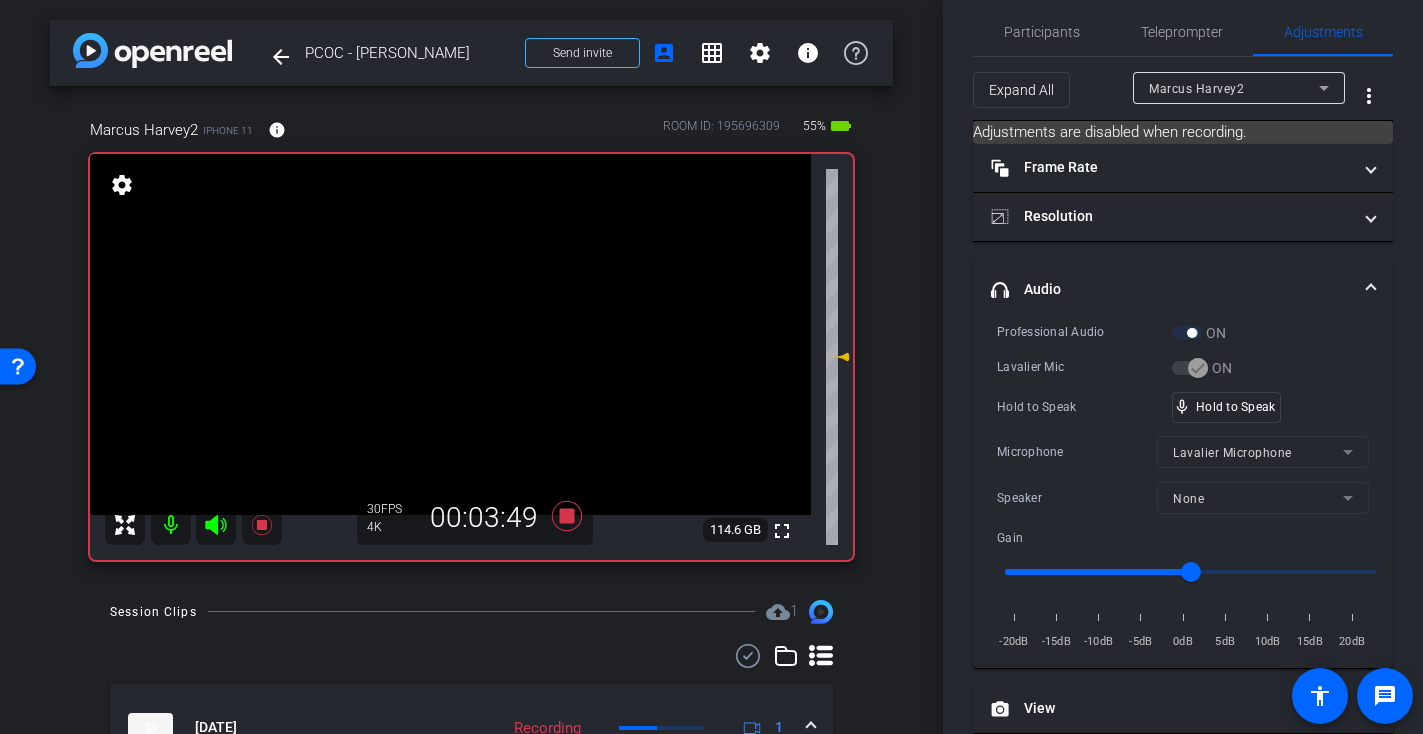 click on "Professional Audio  ON  Lavalier Mic  ON  Hold to Speak  mic_none Hold to Speak Microphone Lavalier Microphone Speaker None Gain -20dB -15dB -10dB -5dB 0dB 5dB 10dB 15dB 20dB" at bounding box center (1183, 487) 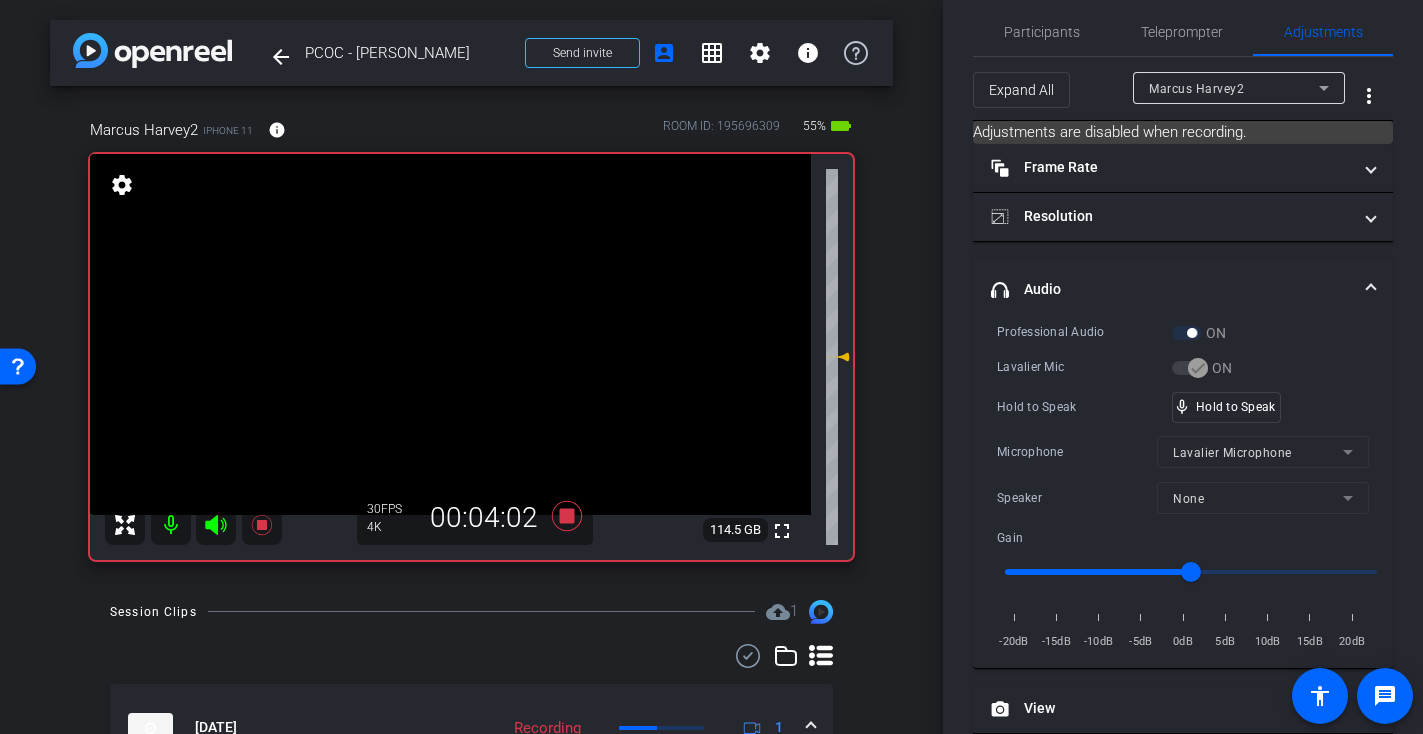 click at bounding box center [450, 334] 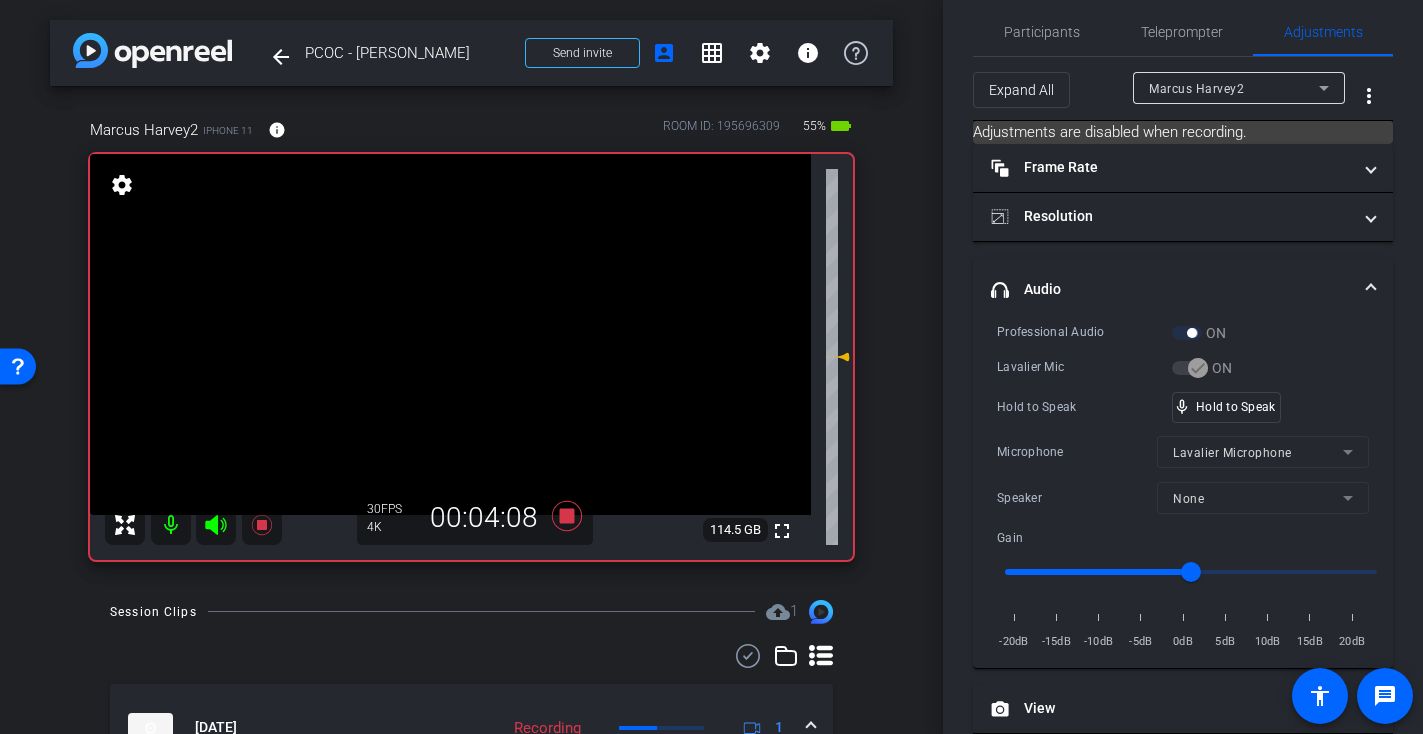 click at bounding box center [450, 334] 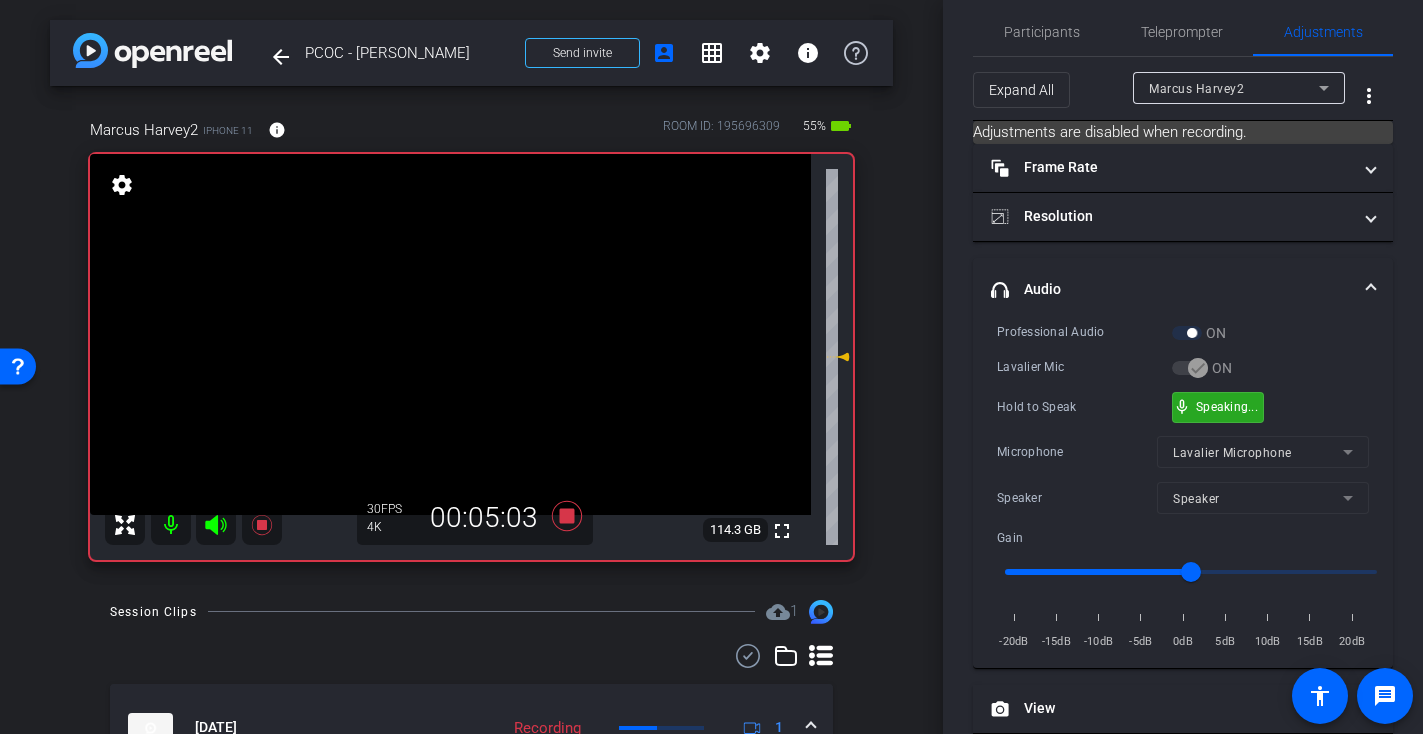 click on "mic_none Speaking..." at bounding box center [1218, 407] 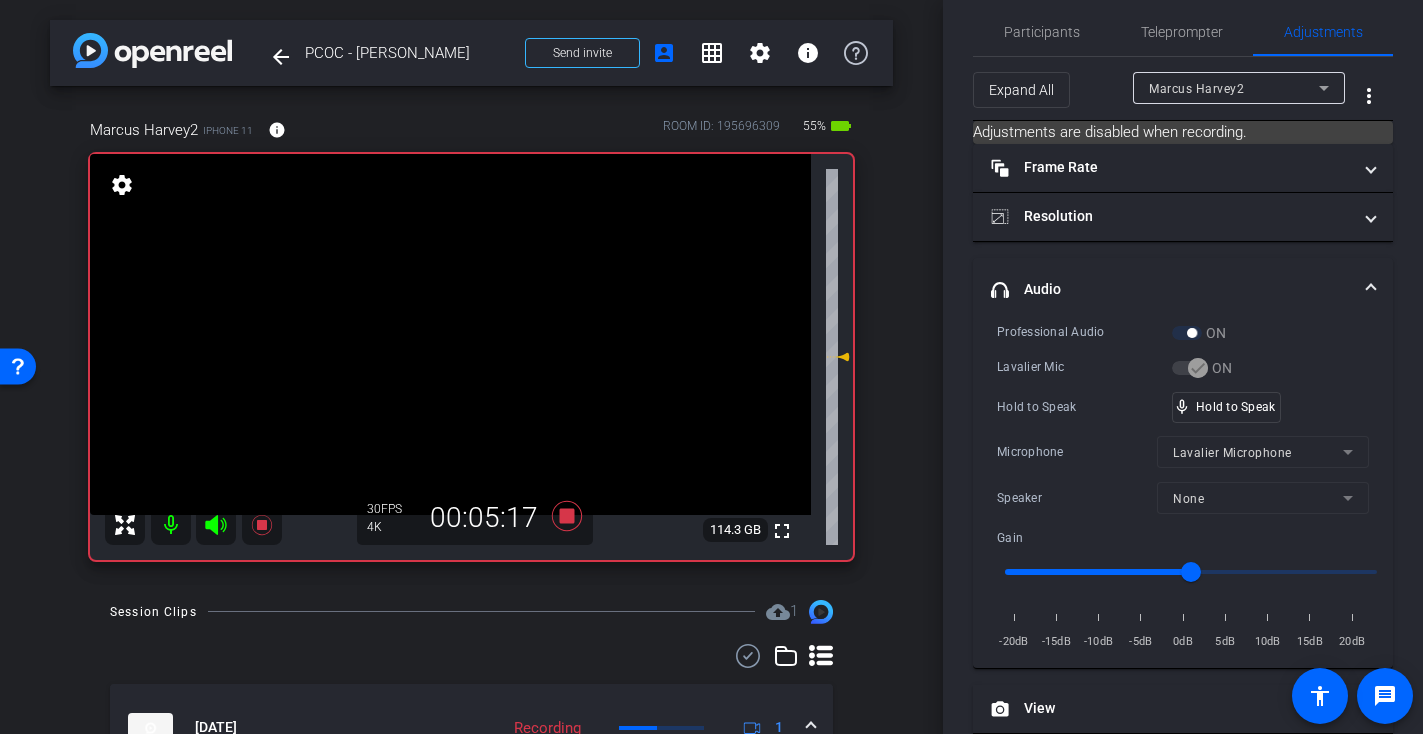 click at bounding box center [450, 334] 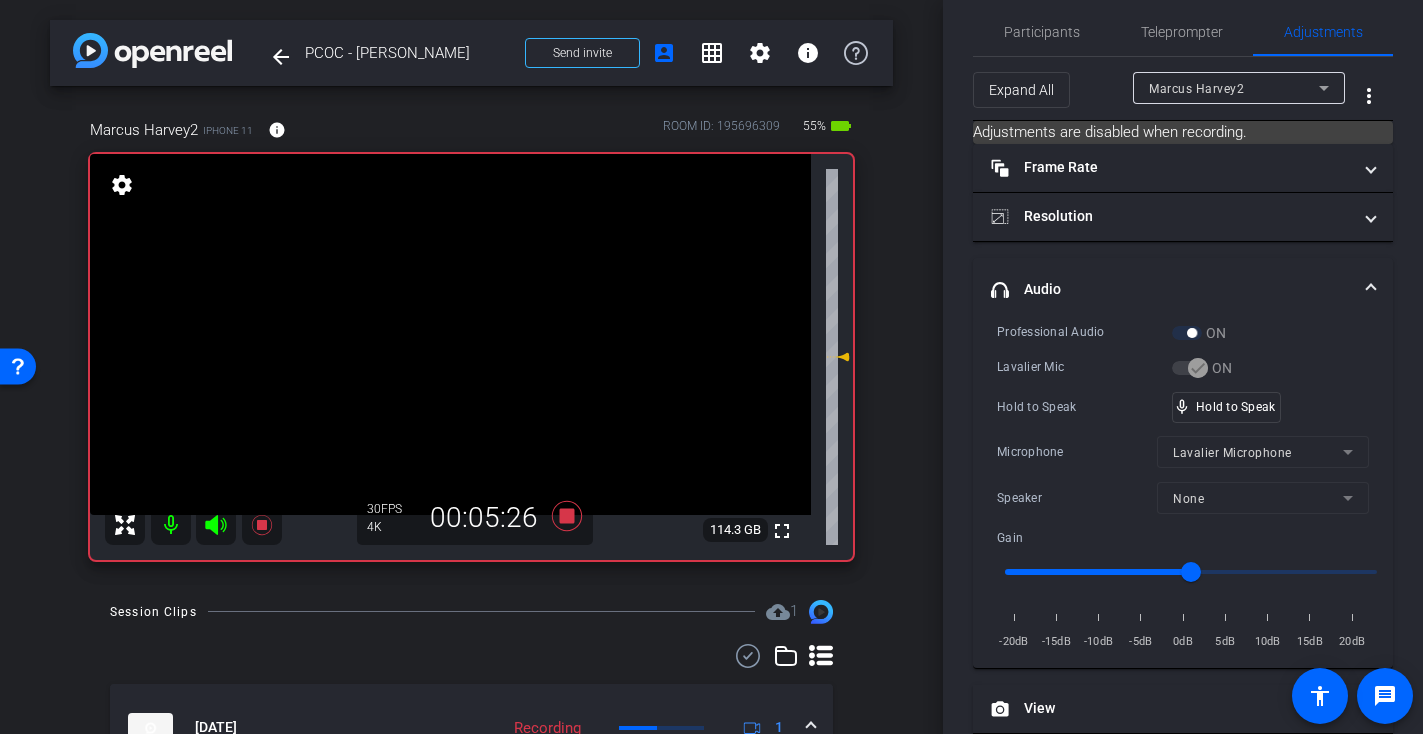 click at bounding box center (450, 334) 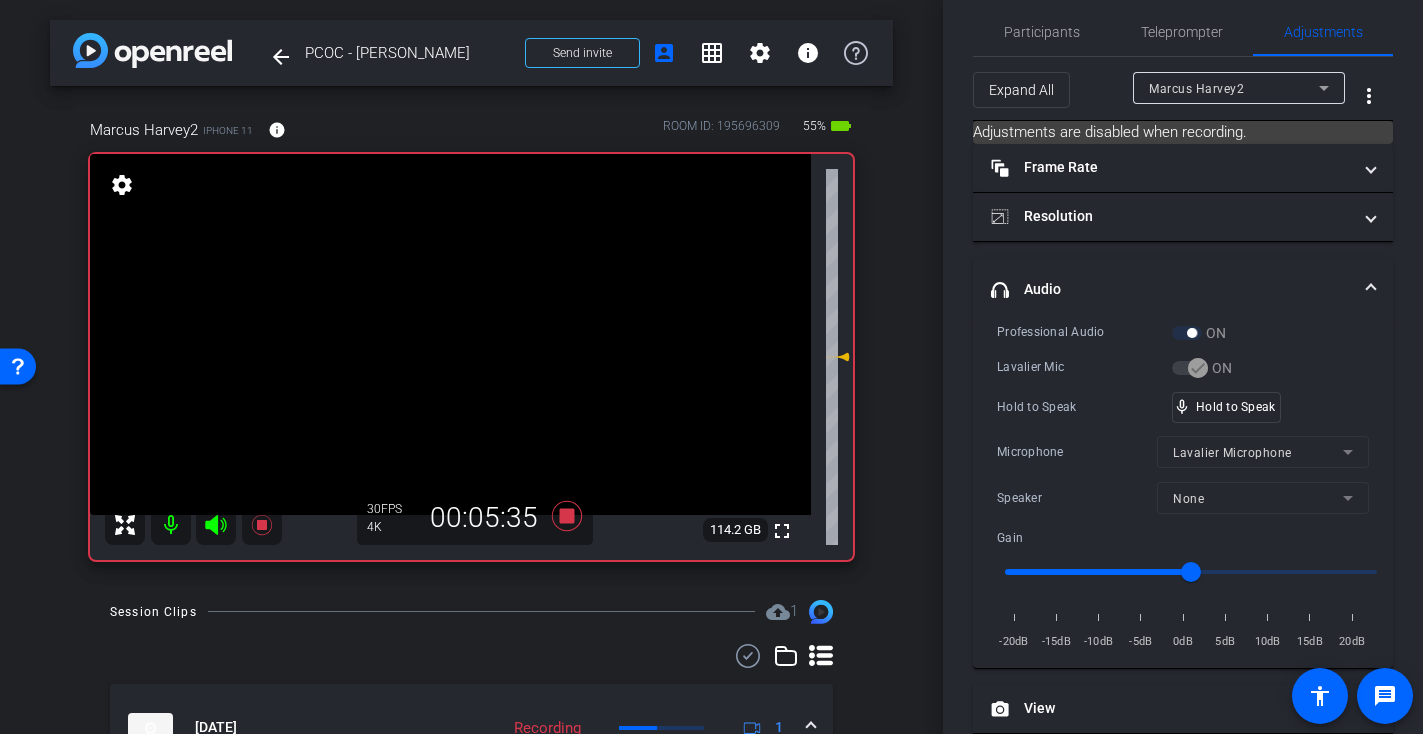 click at bounding box center (450, 334) 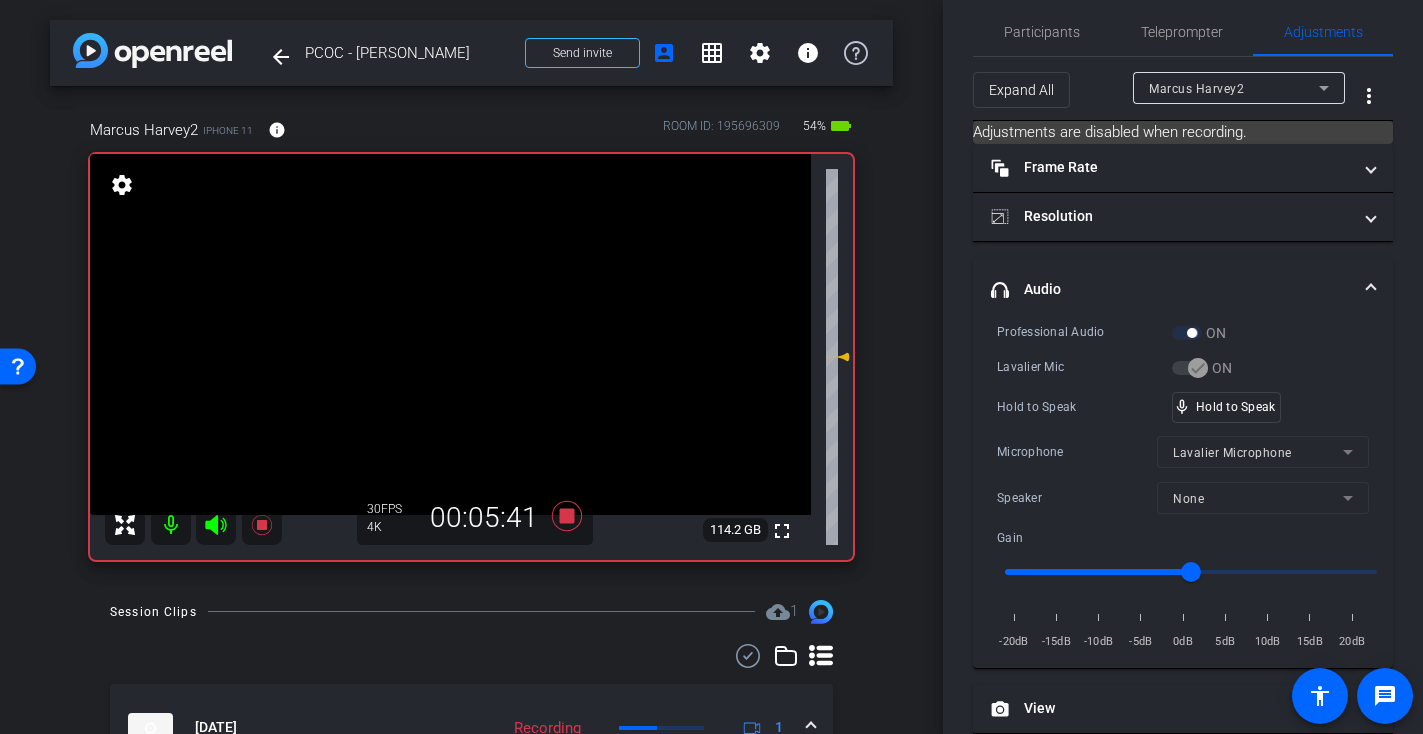 click at bounding box center (450, 334) 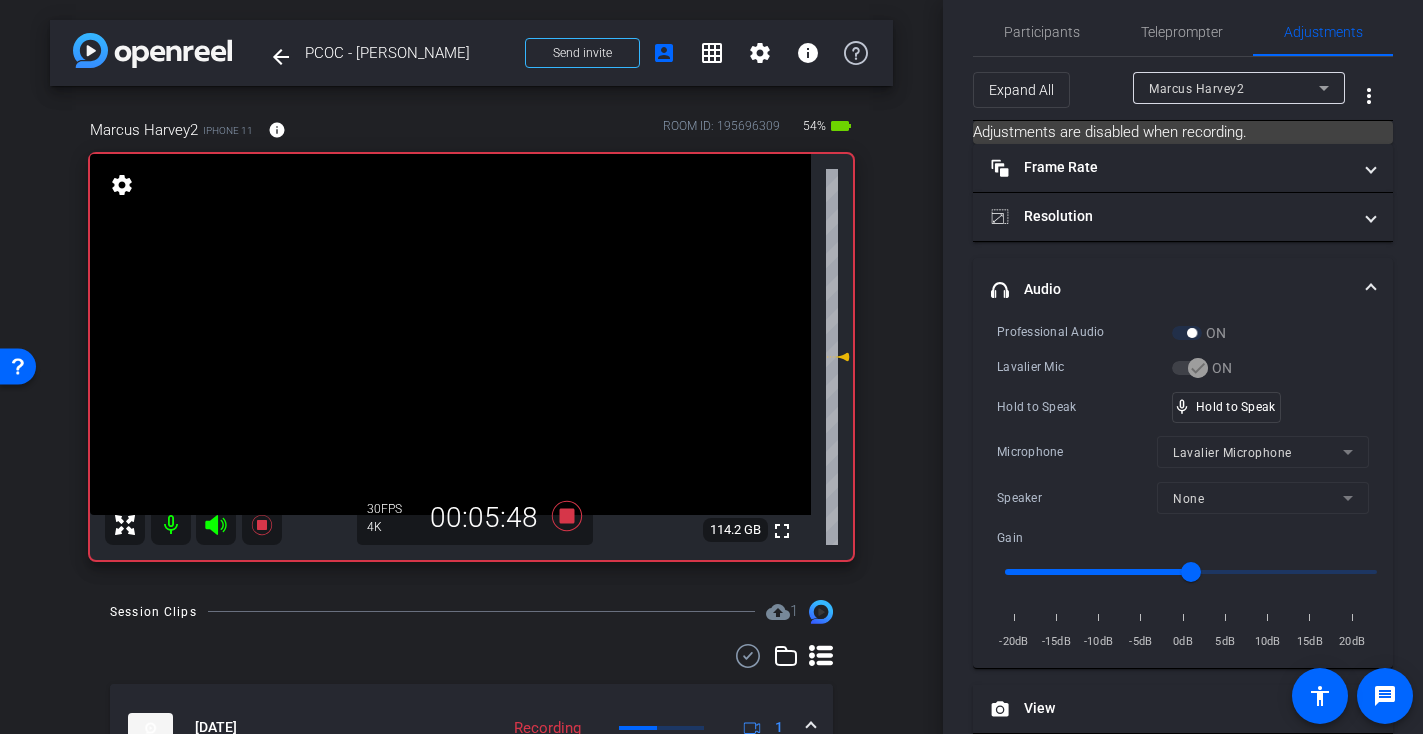 click at bounding box center [450, 334] 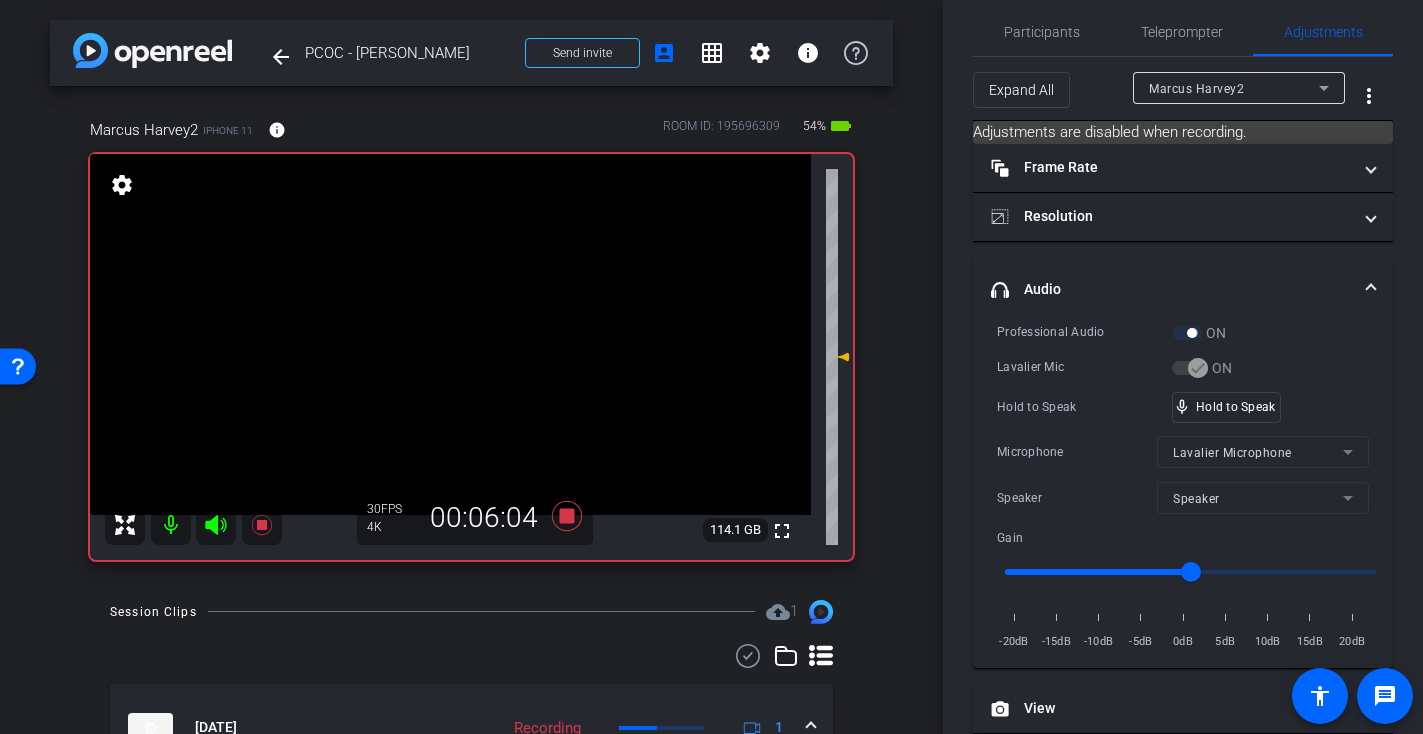 click at bounding box center [450, 334] 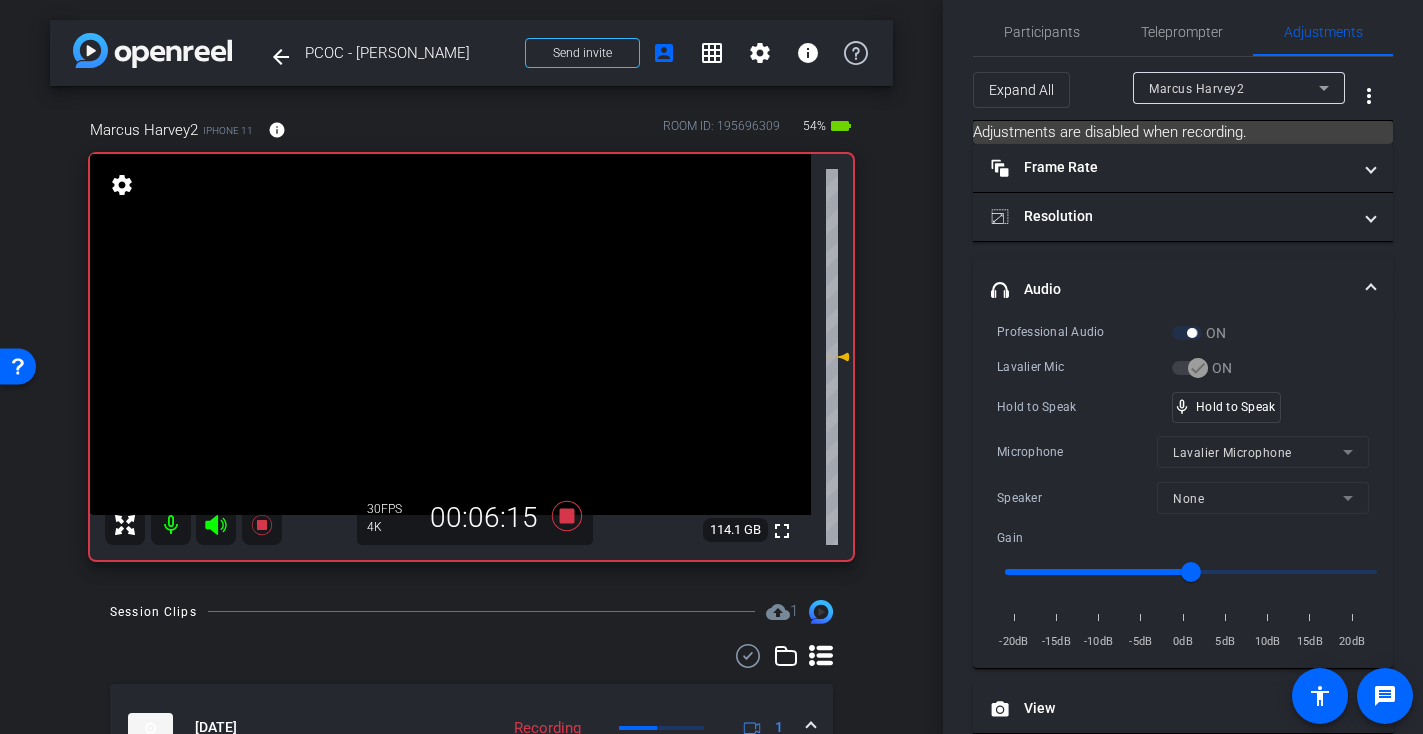 click at bounding box center [450, 334] 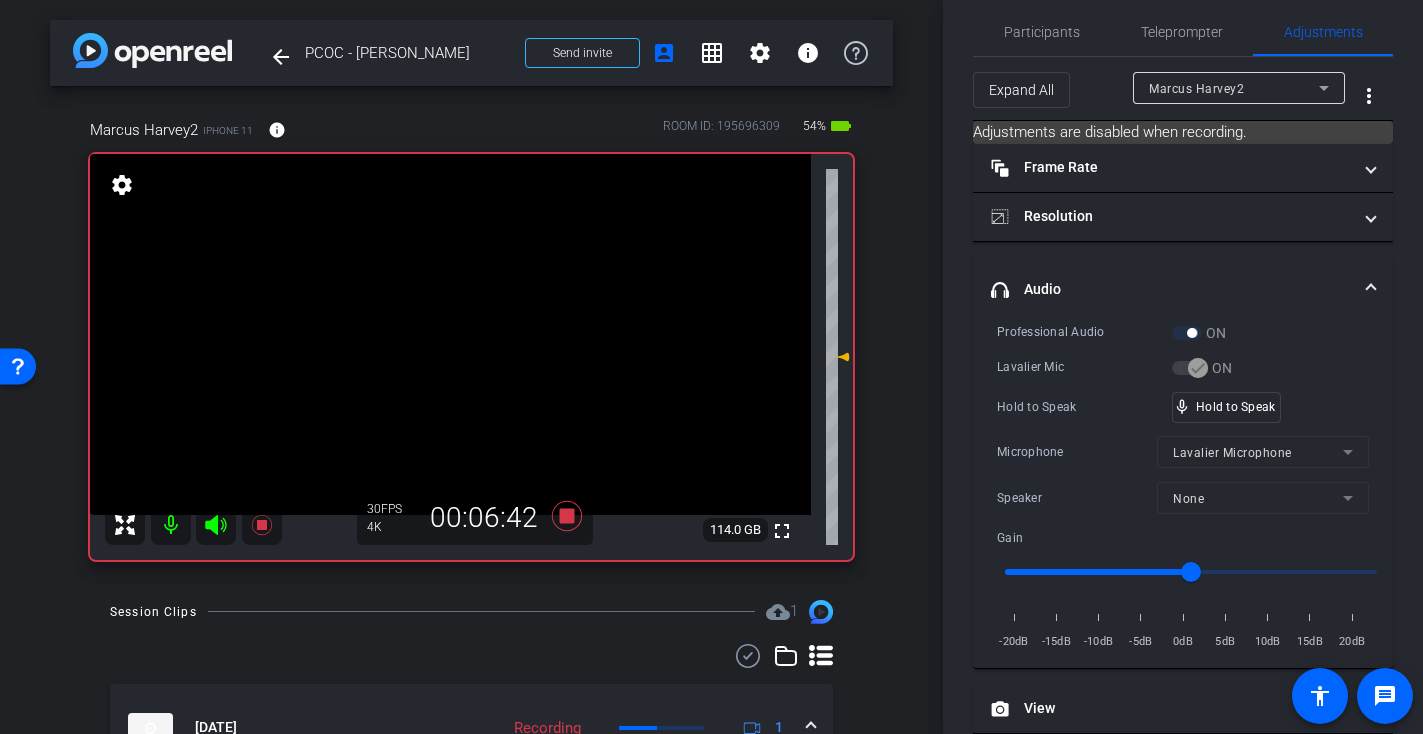 click at bounding box center [450, 334] 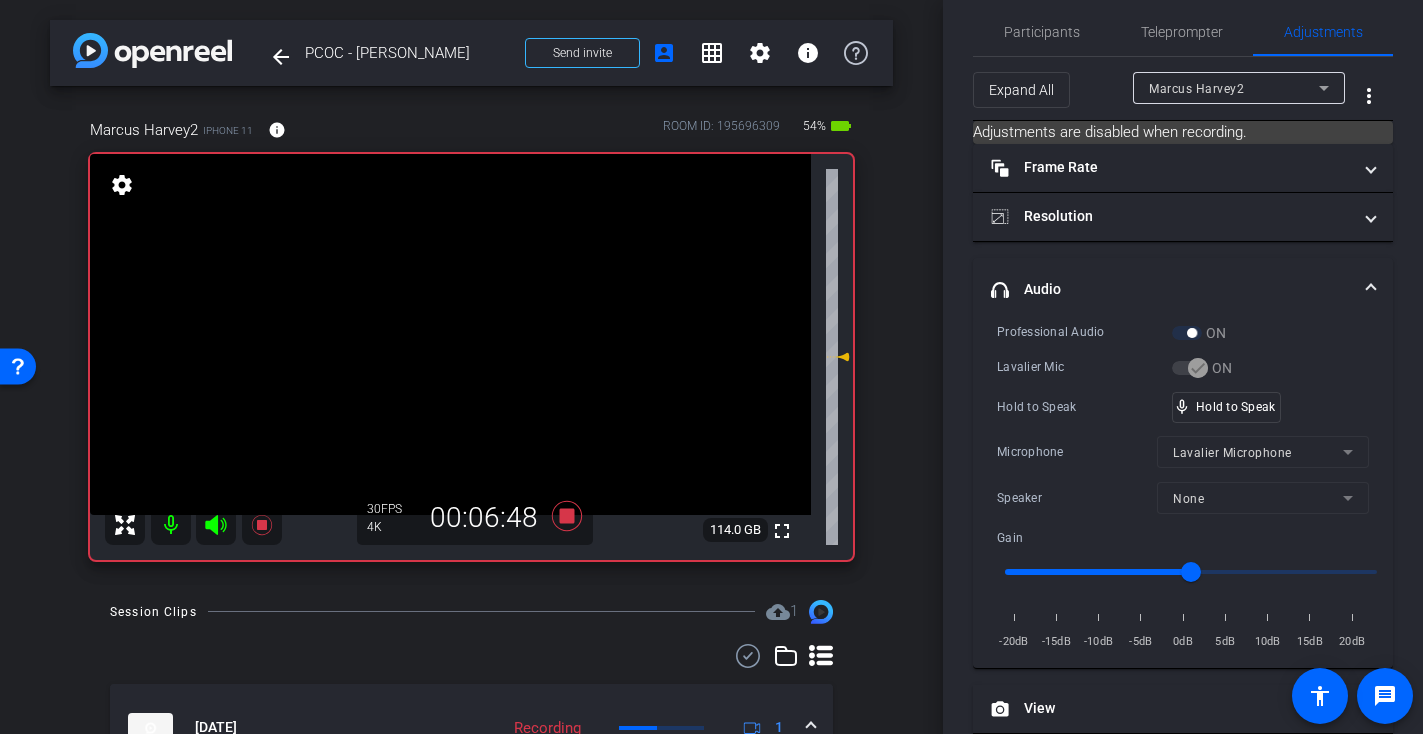 click at bounding box center (450, 334) 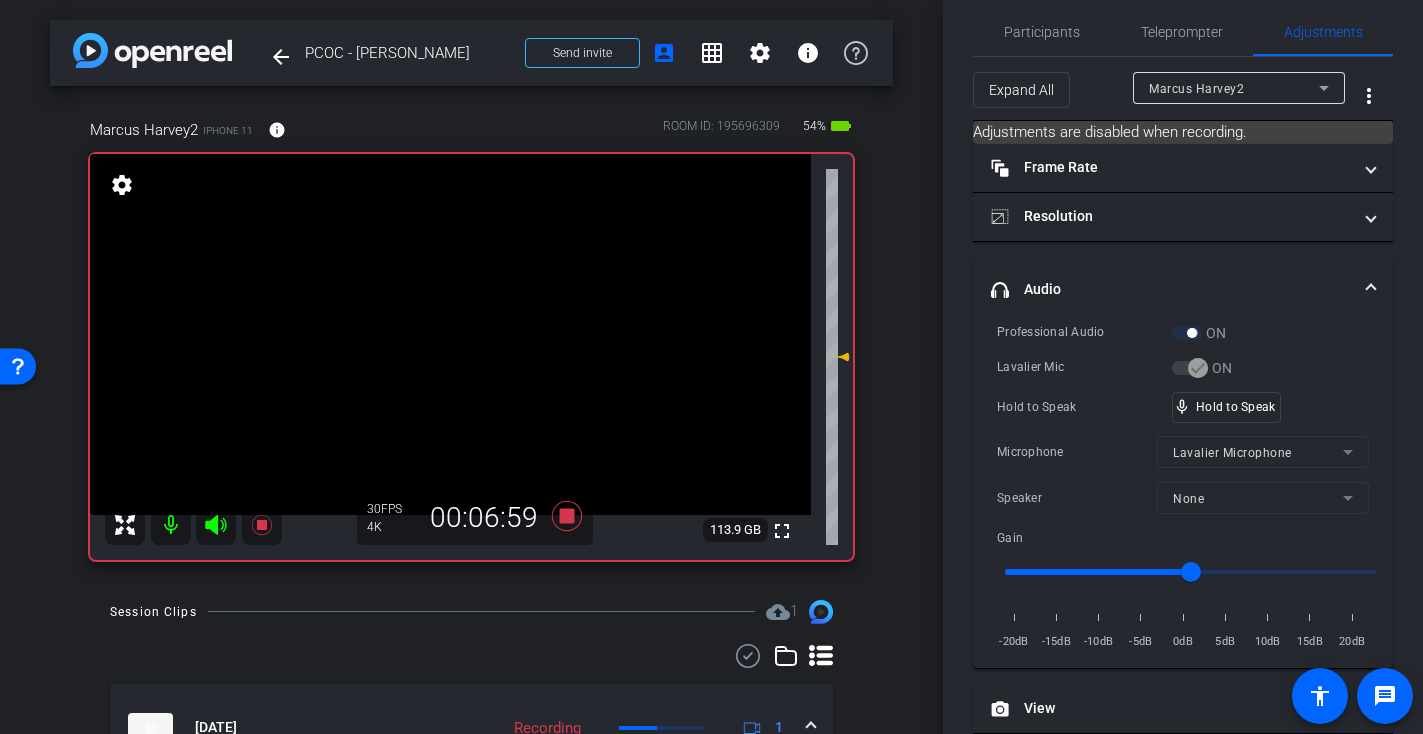 click at bounding box center [450, 334] 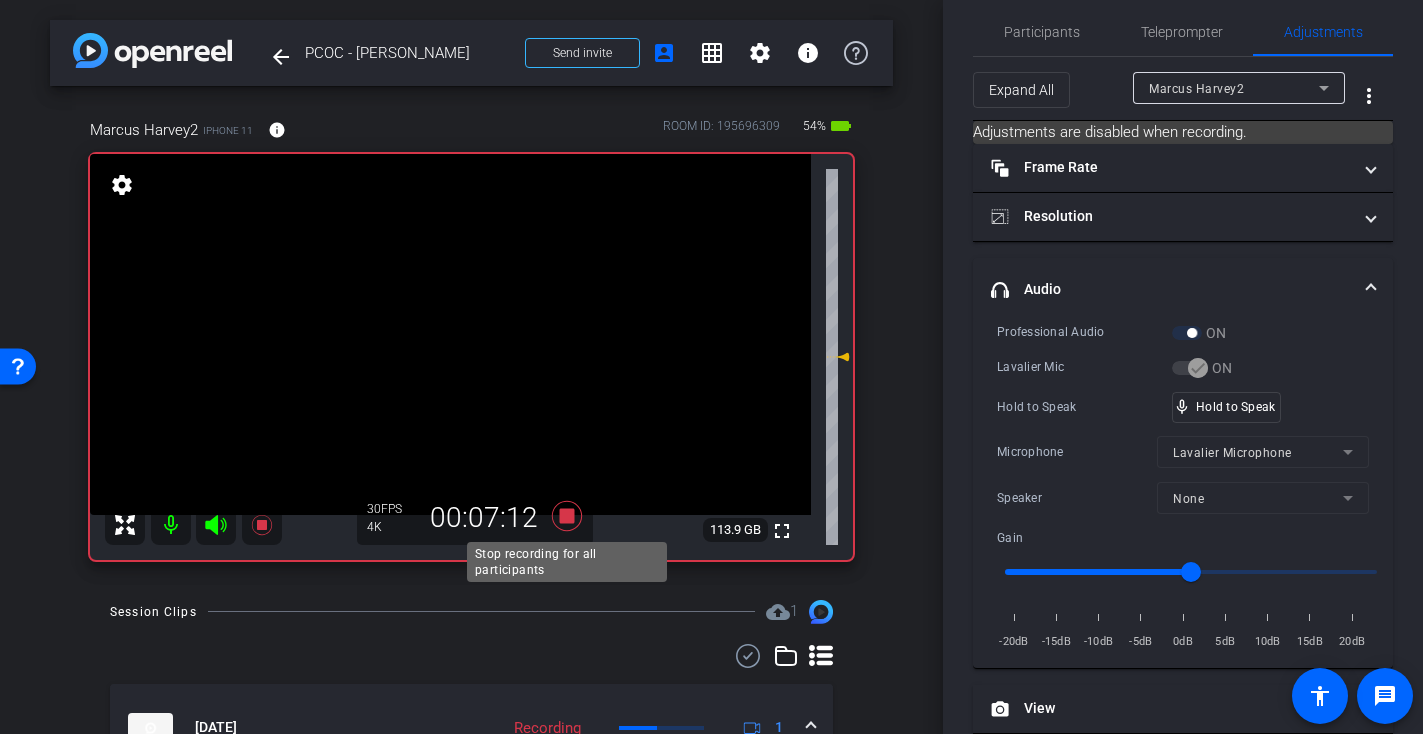 click 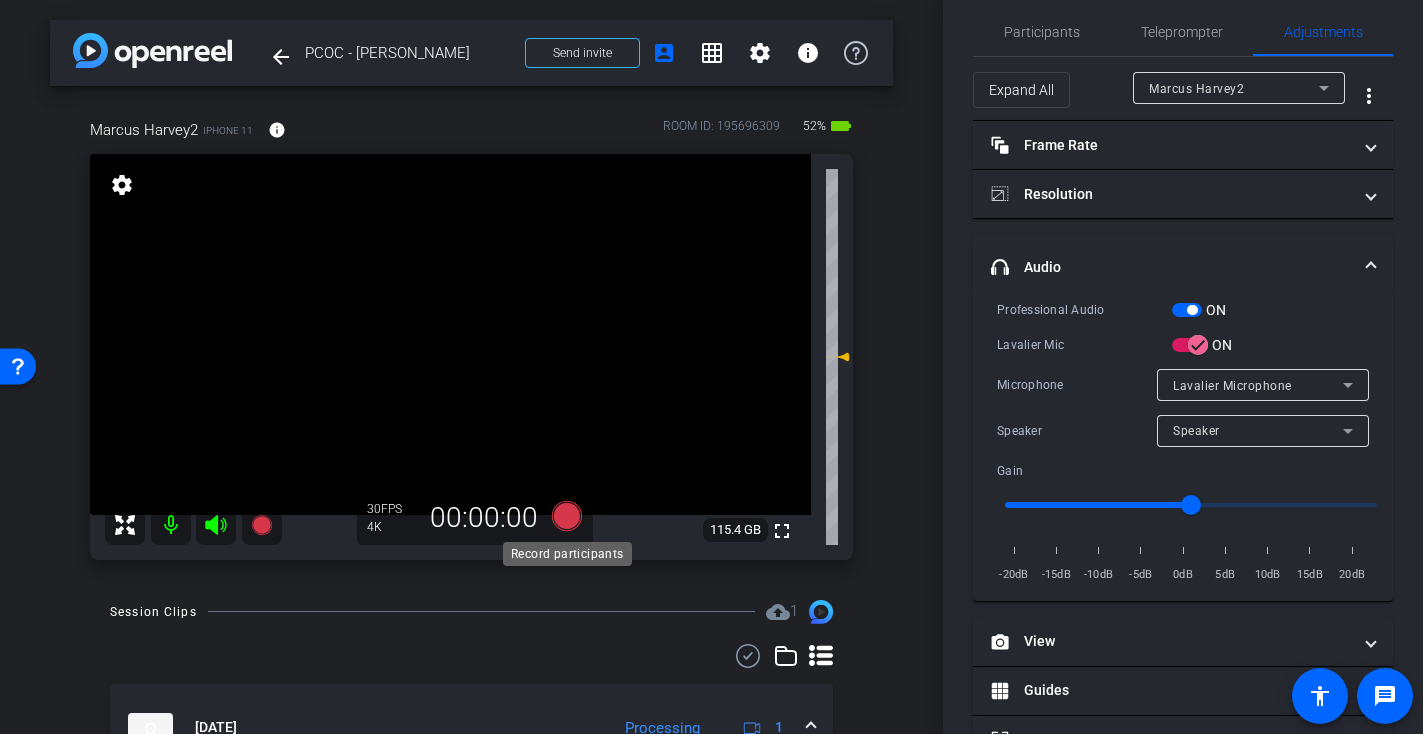 click 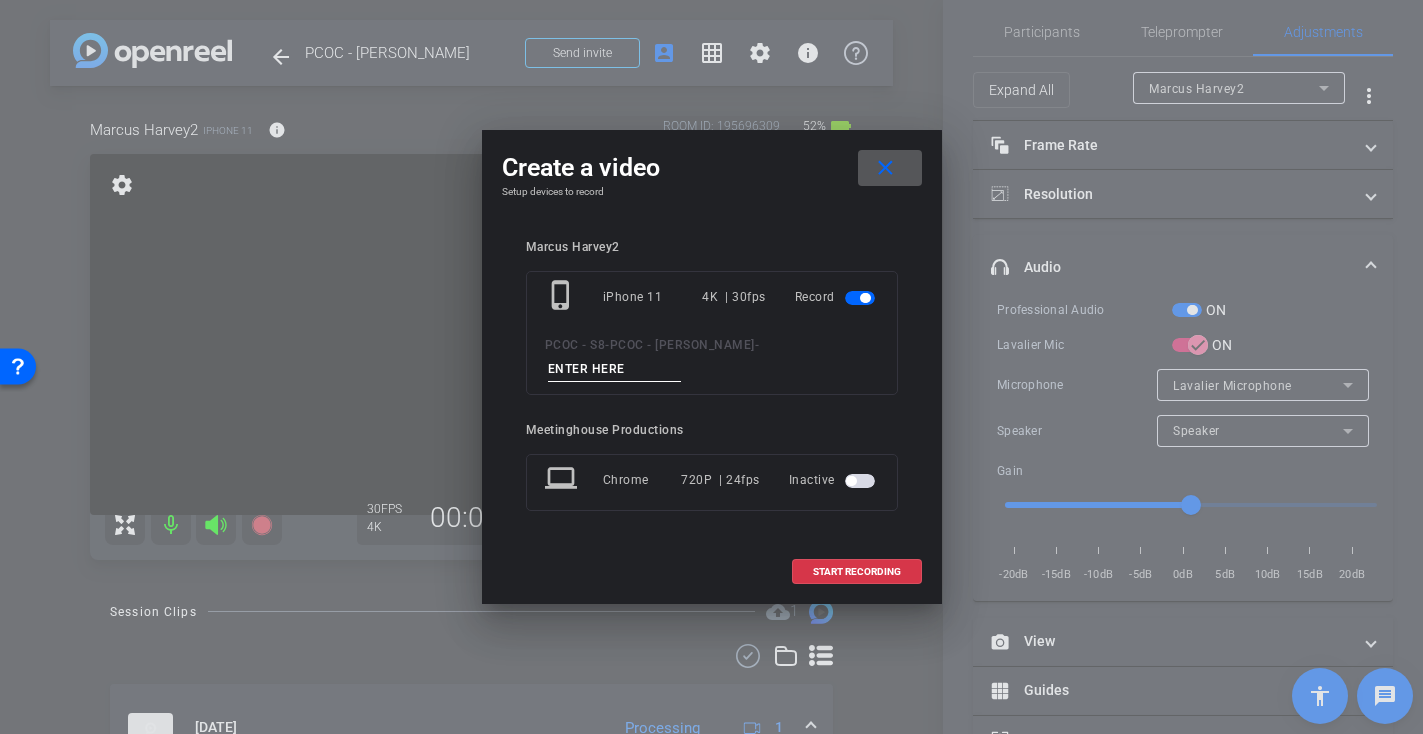 click at bounding box center [615, 369] 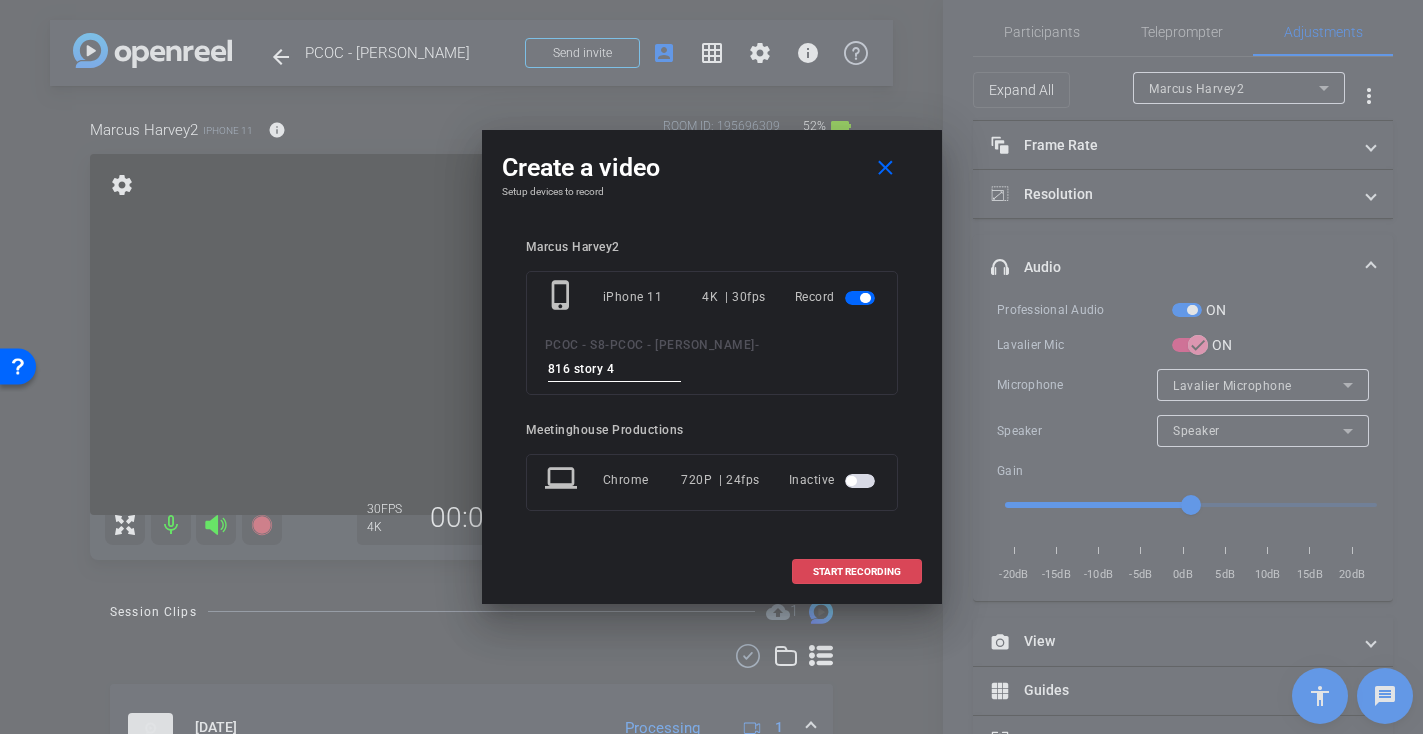 type on "816 story 4" 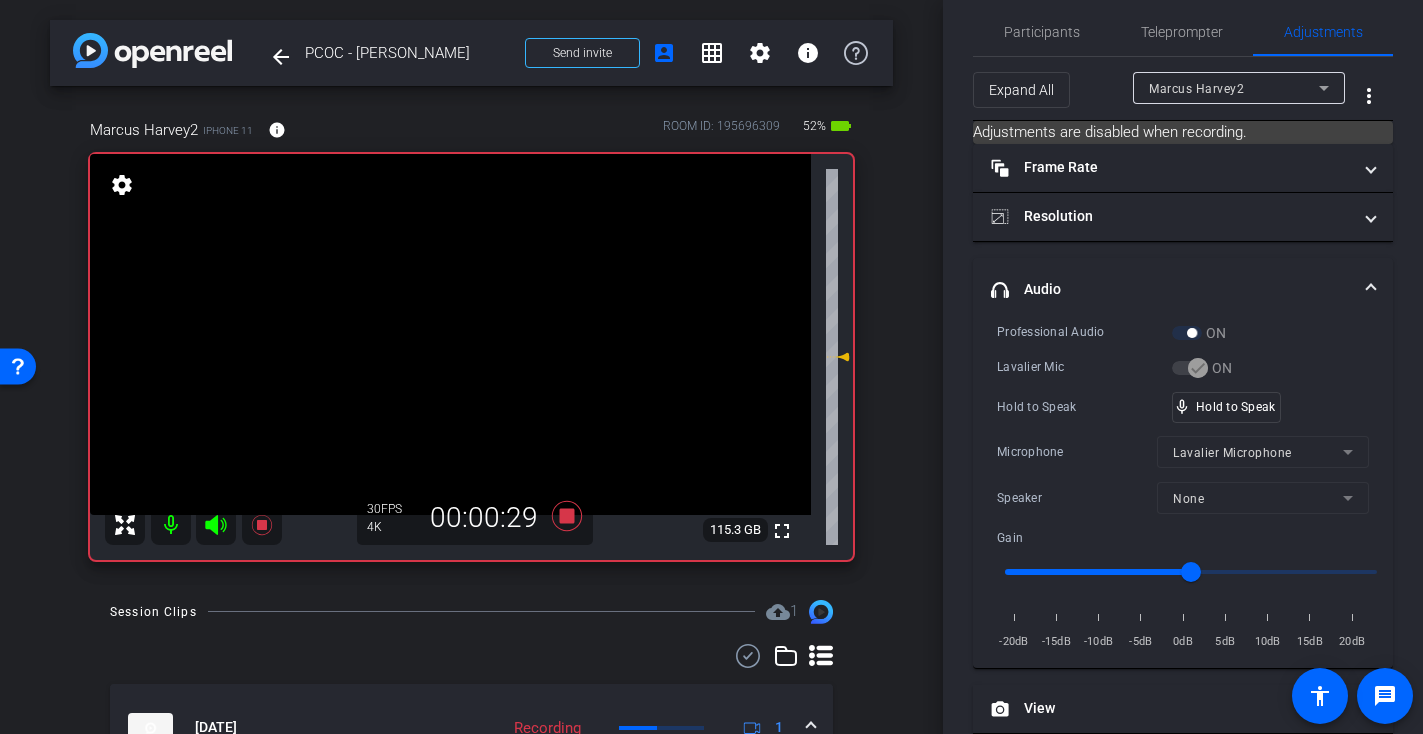 click at bounding box center (450, 334) 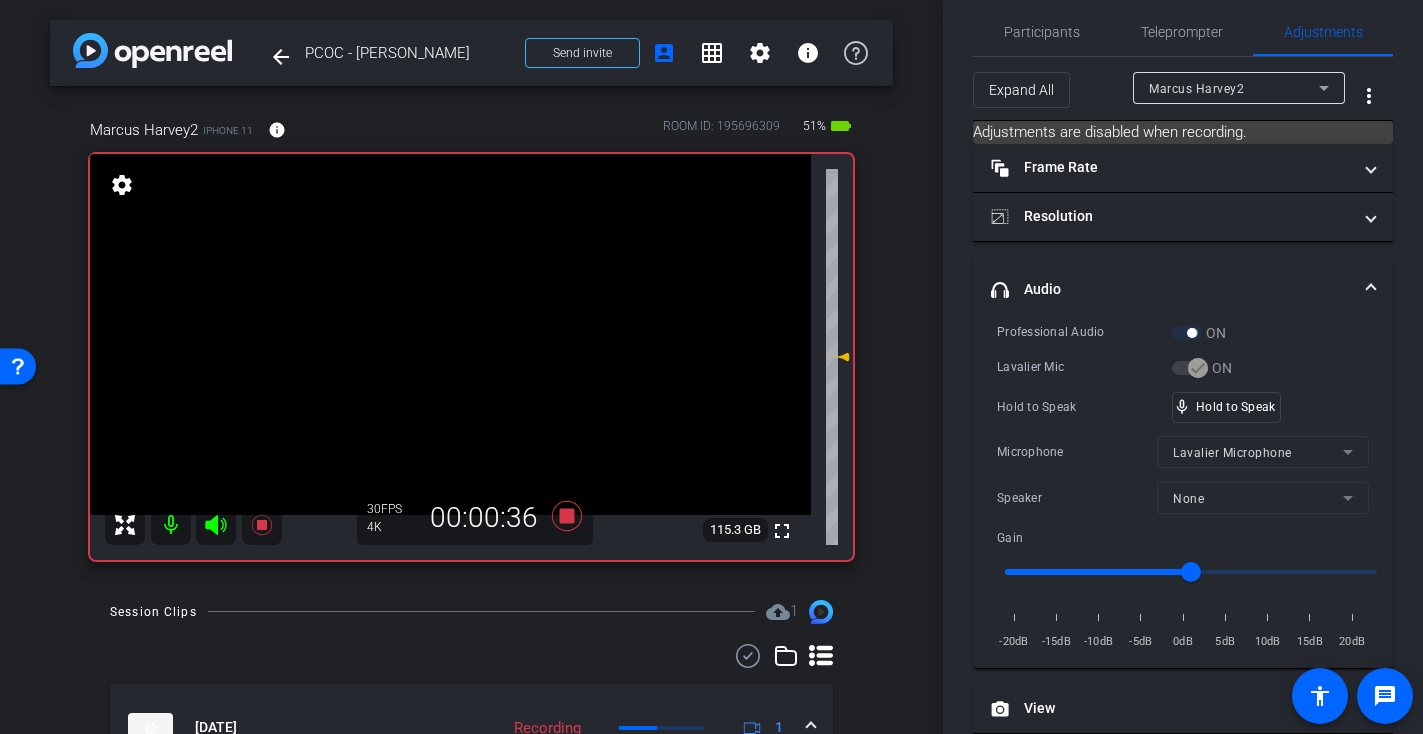 click at bounding box center [450, 334] 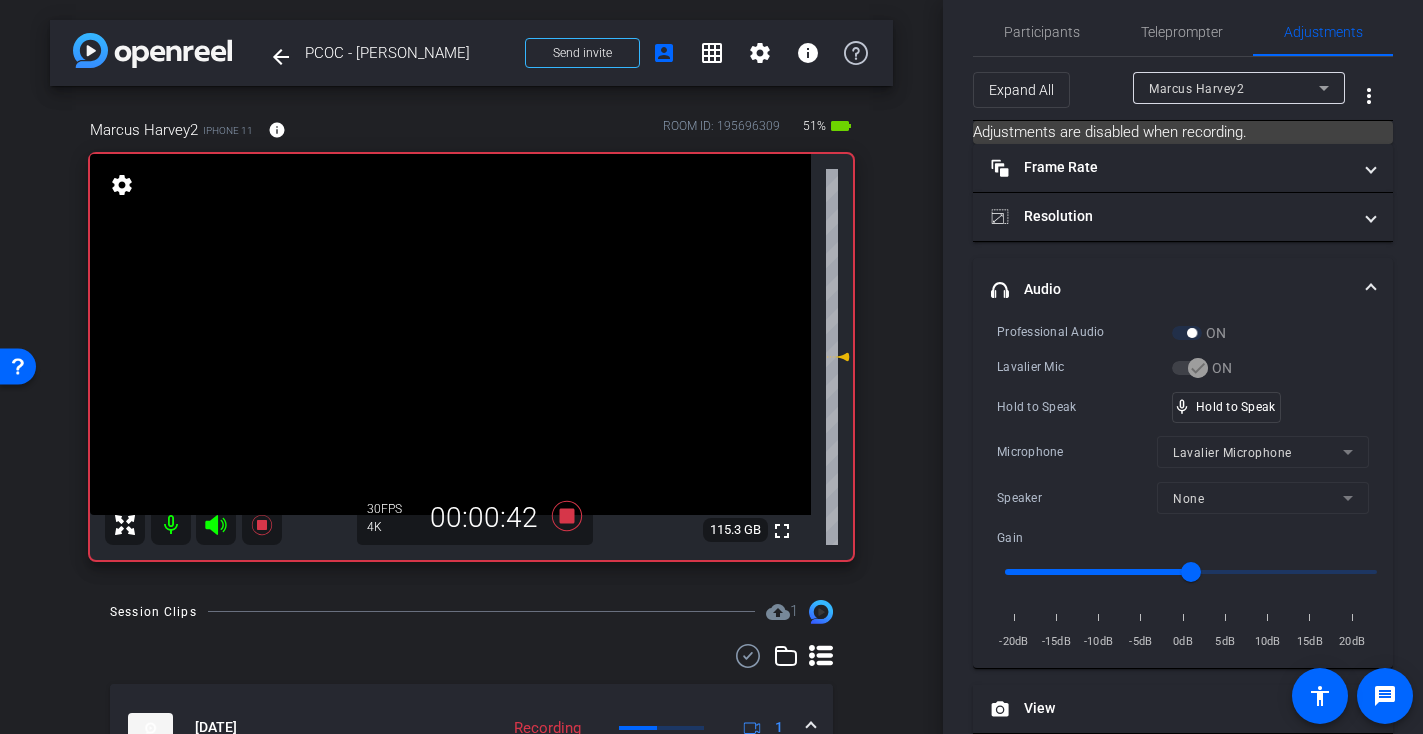 click at bounding box center [450, 334] 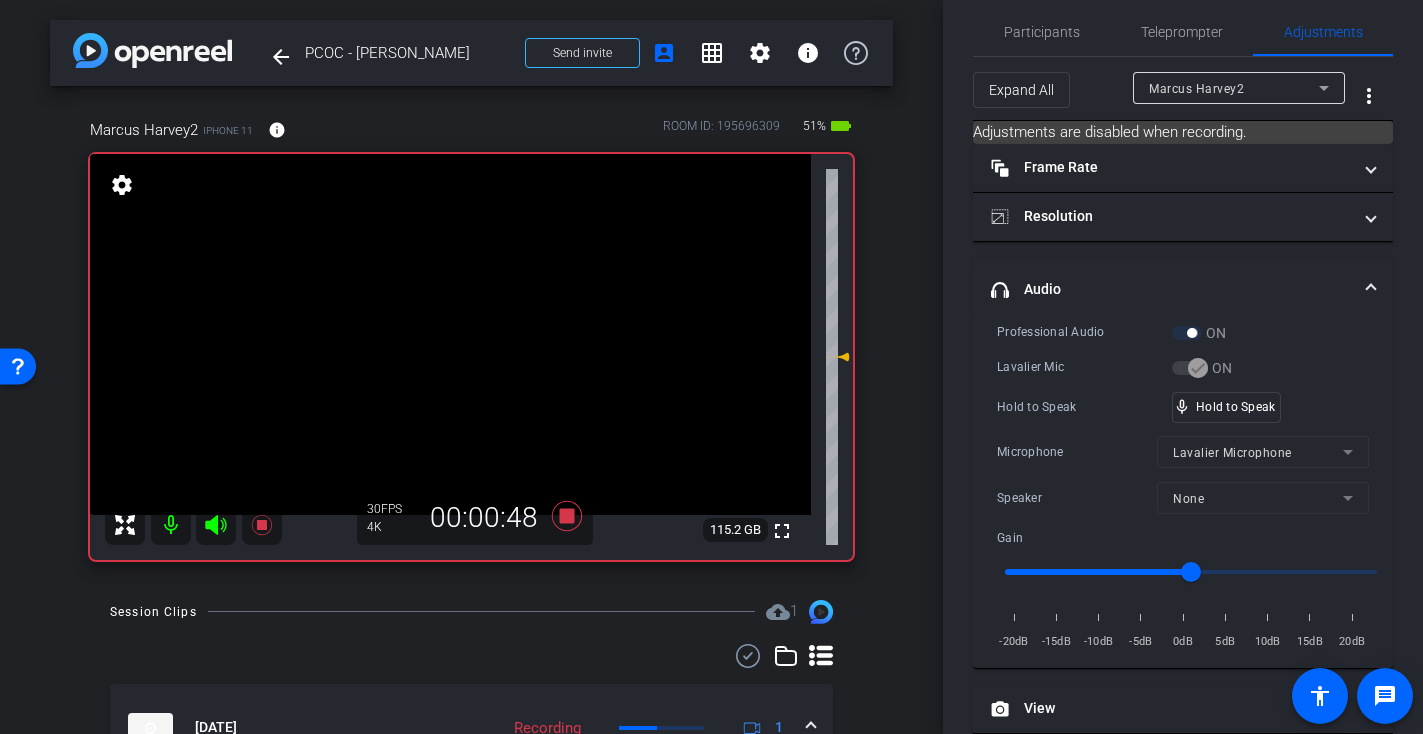 click at bounding box center [450, 334] 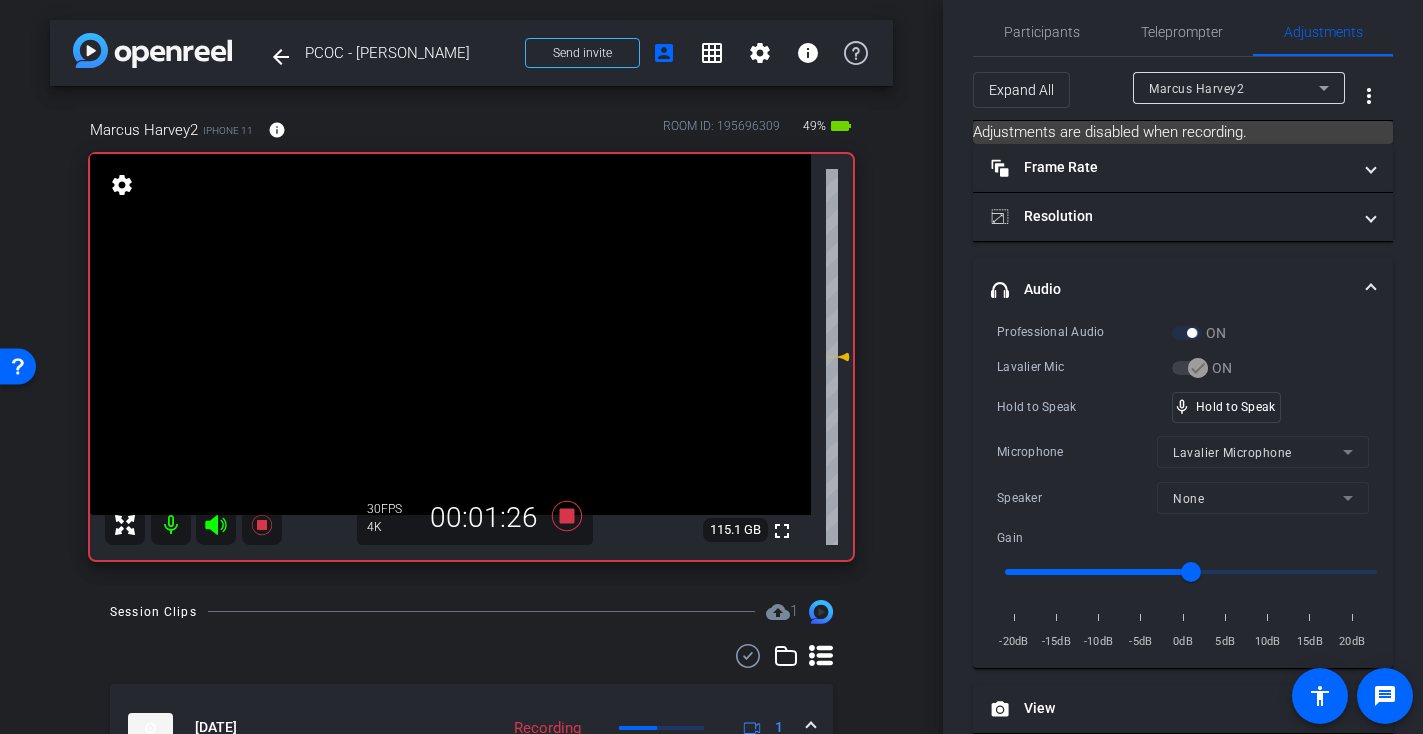 click at bounding box center [450, 334] 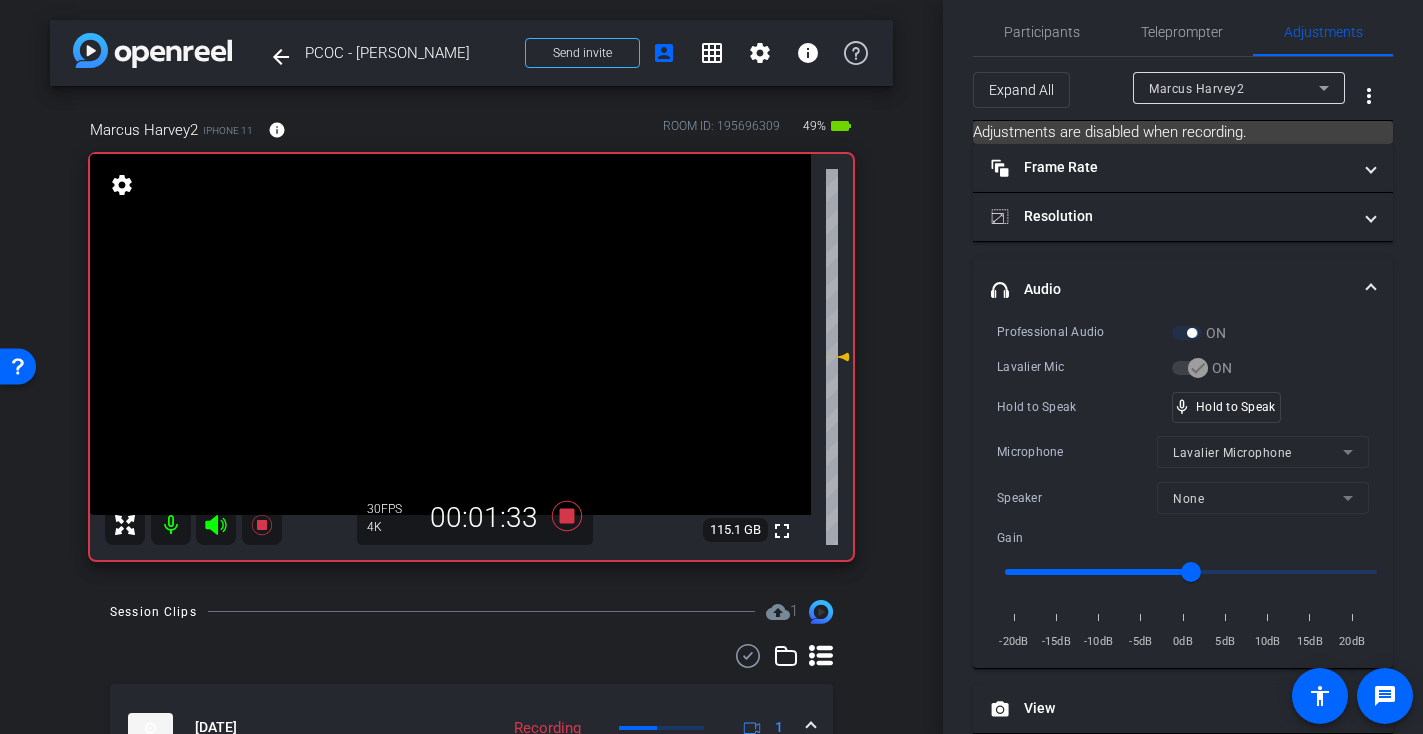 click at bounding box center [450, 334] 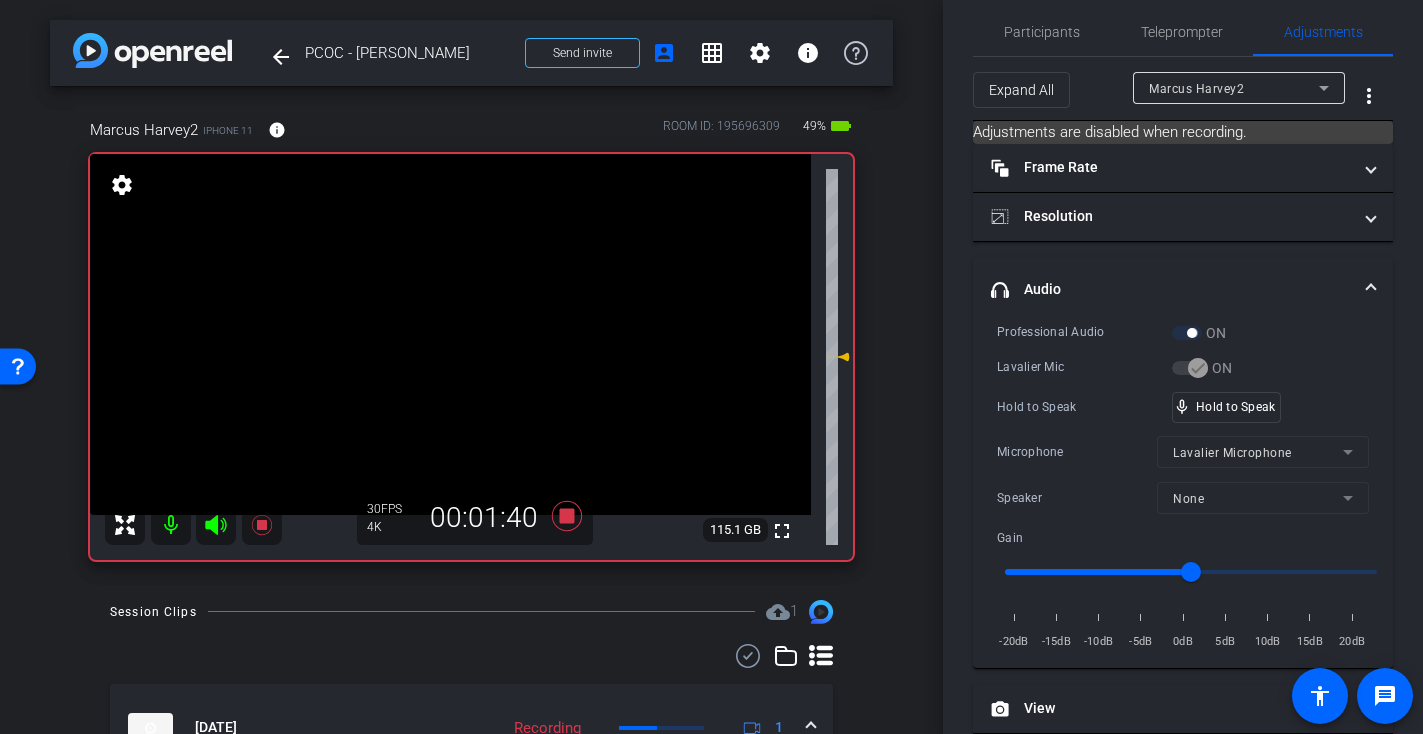 click at bounding box center (450, 334) 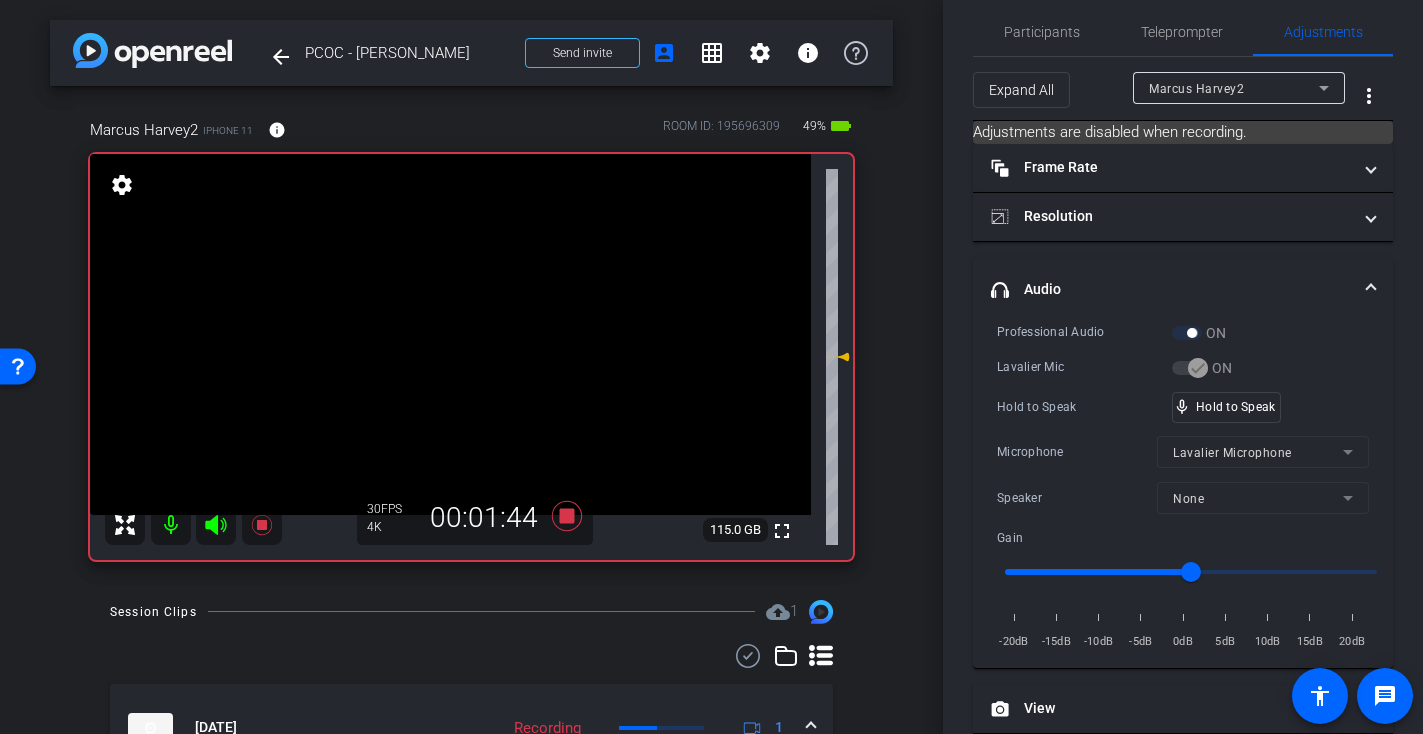 click at bounding box center [450, 334] 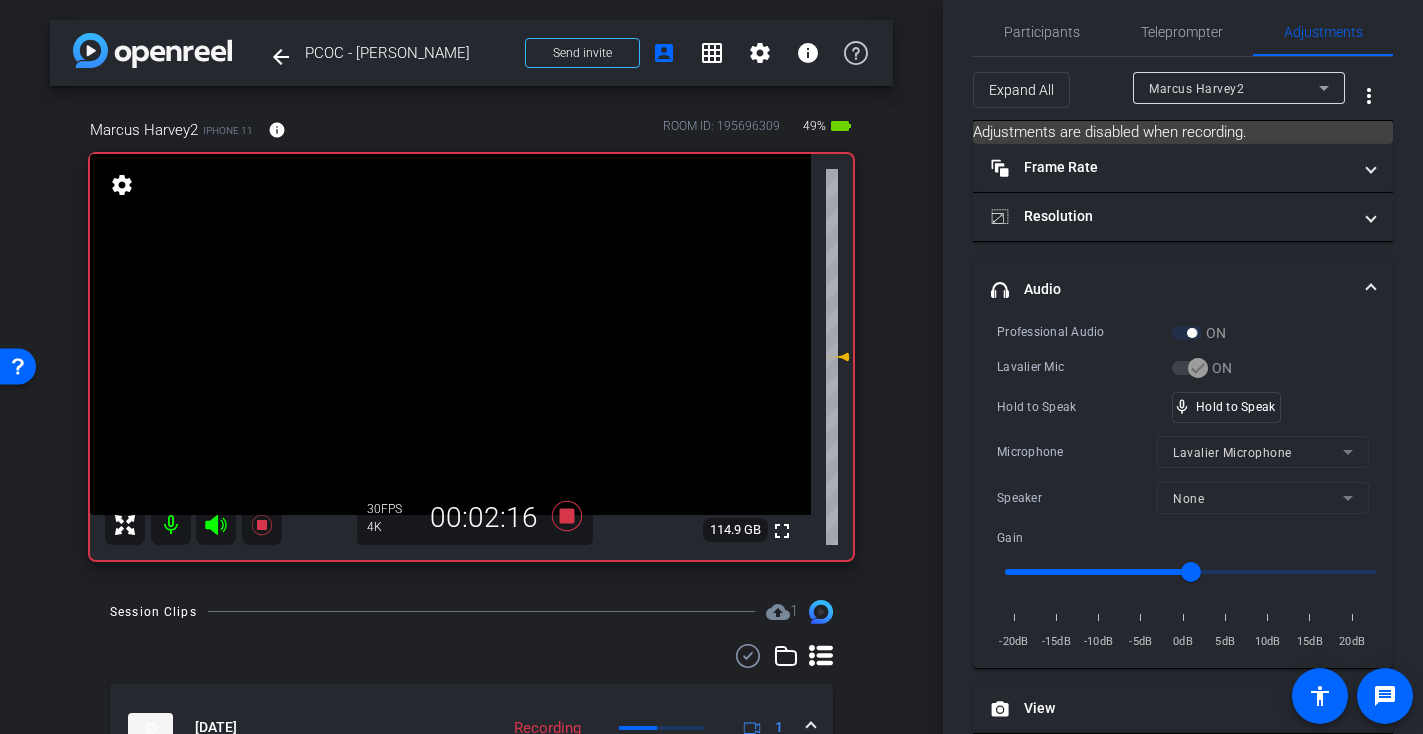 click at bounding box center [450, 334] 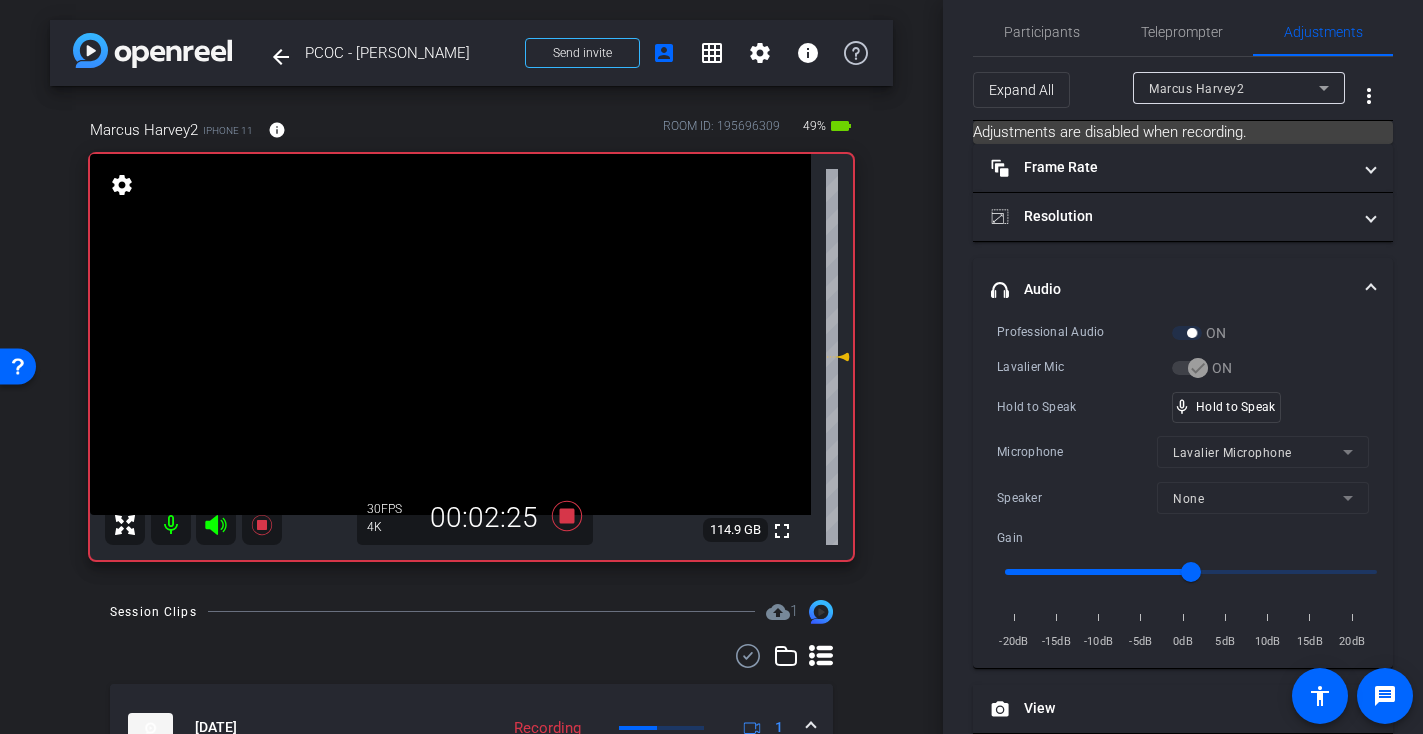 click at bounding box center [450, 334] 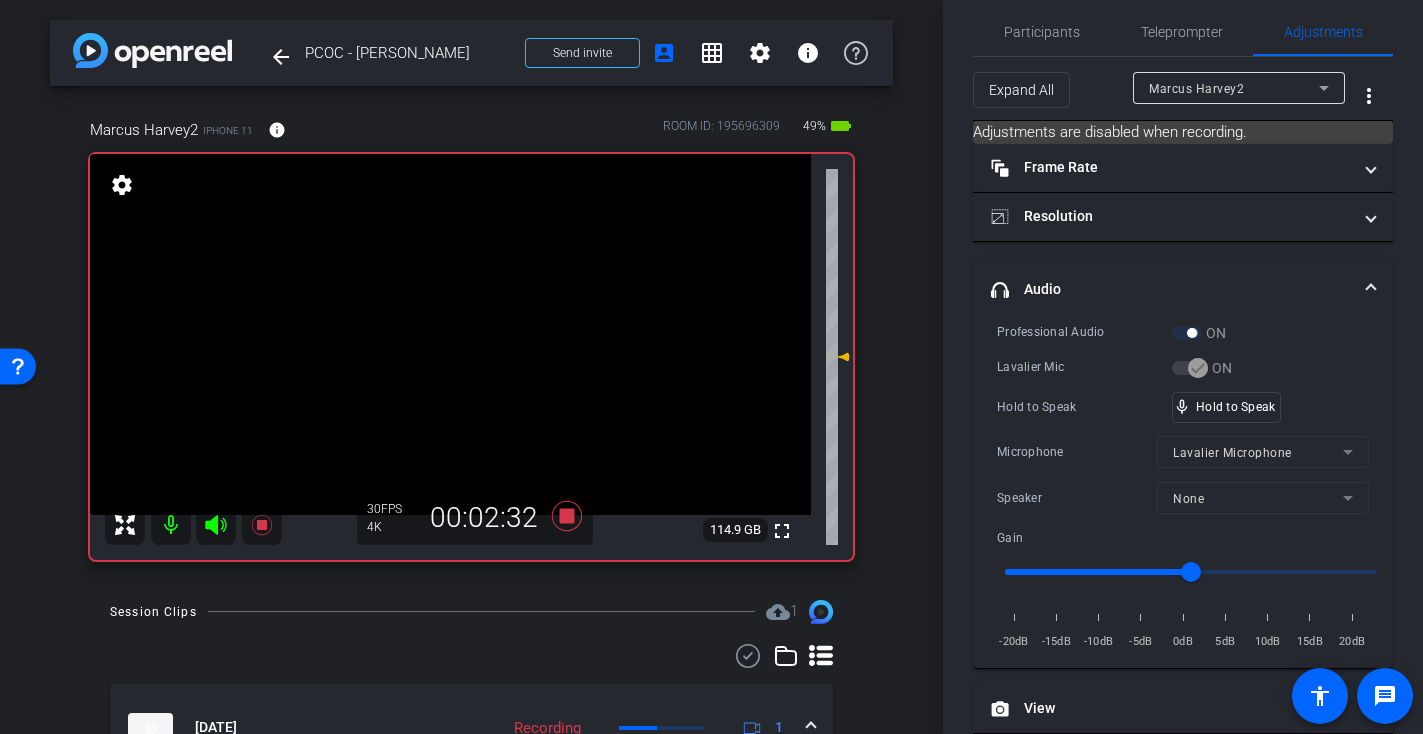 click at bounding box center [450, 334] 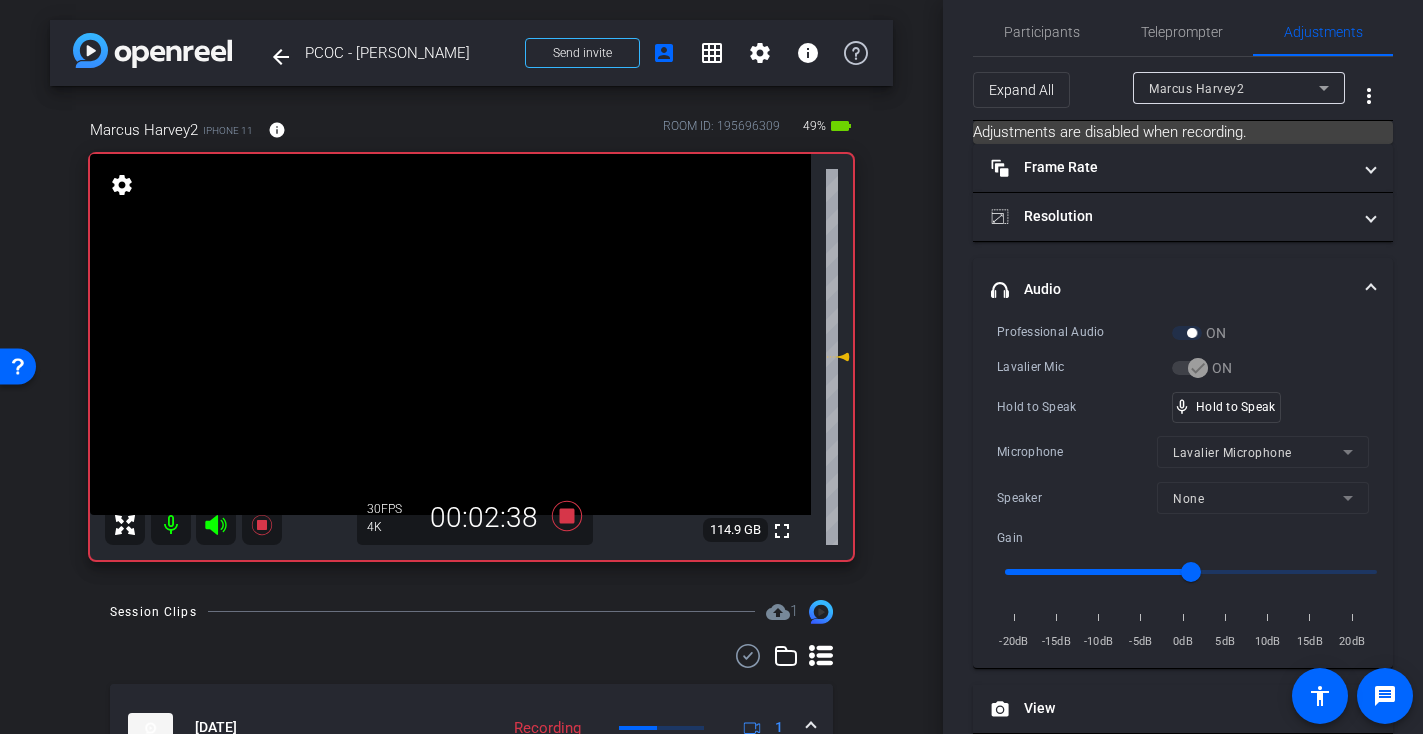 click at bounding box center (450, 334) 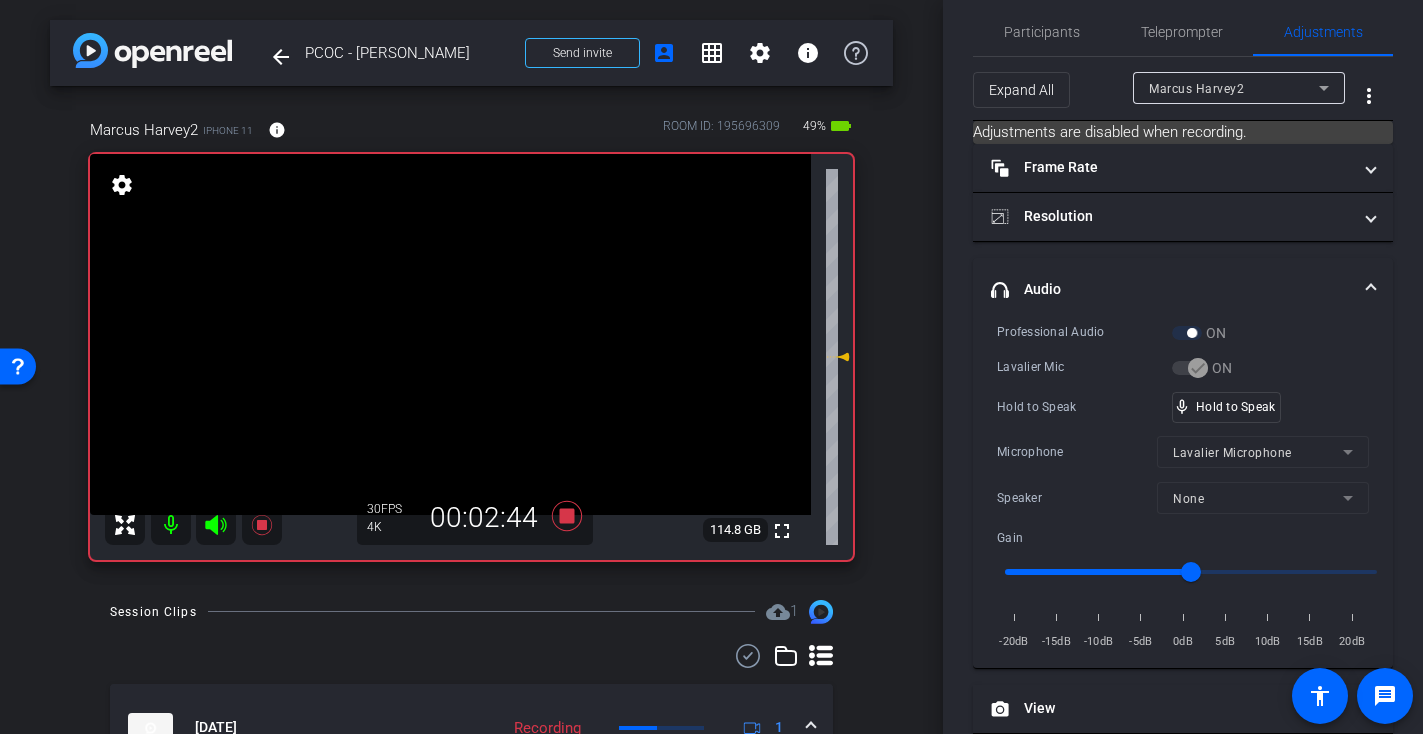 click at bounding box center [450, 334] 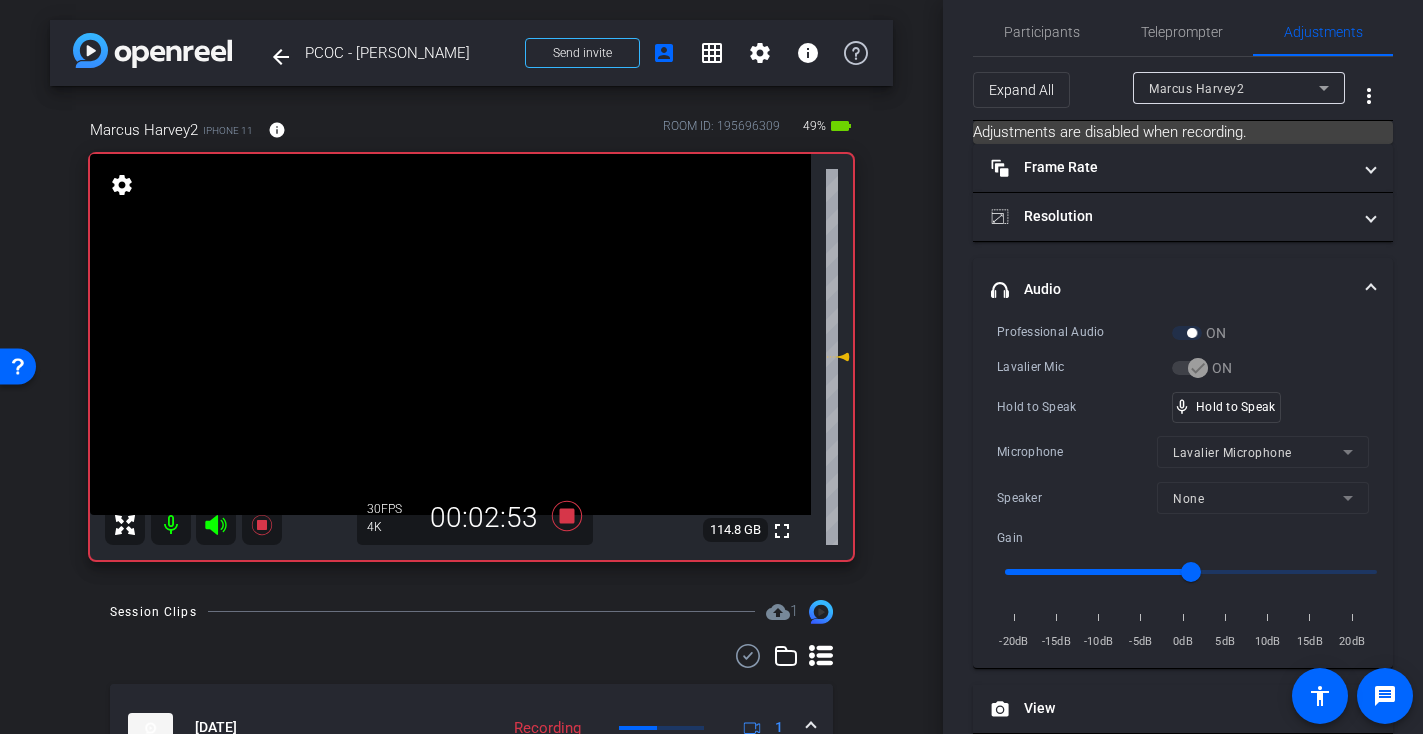 click at bounding box center (450, 334) 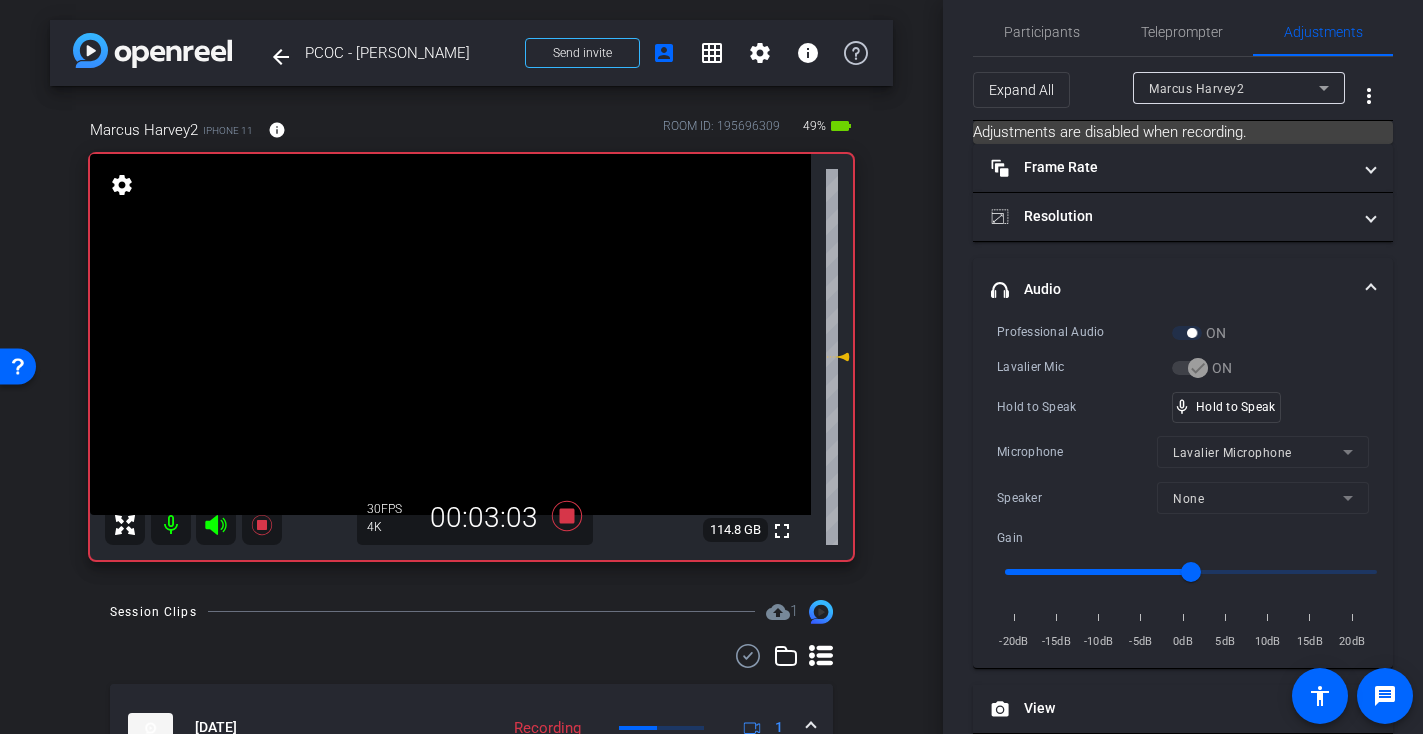 click at bounding box center (450, 334) 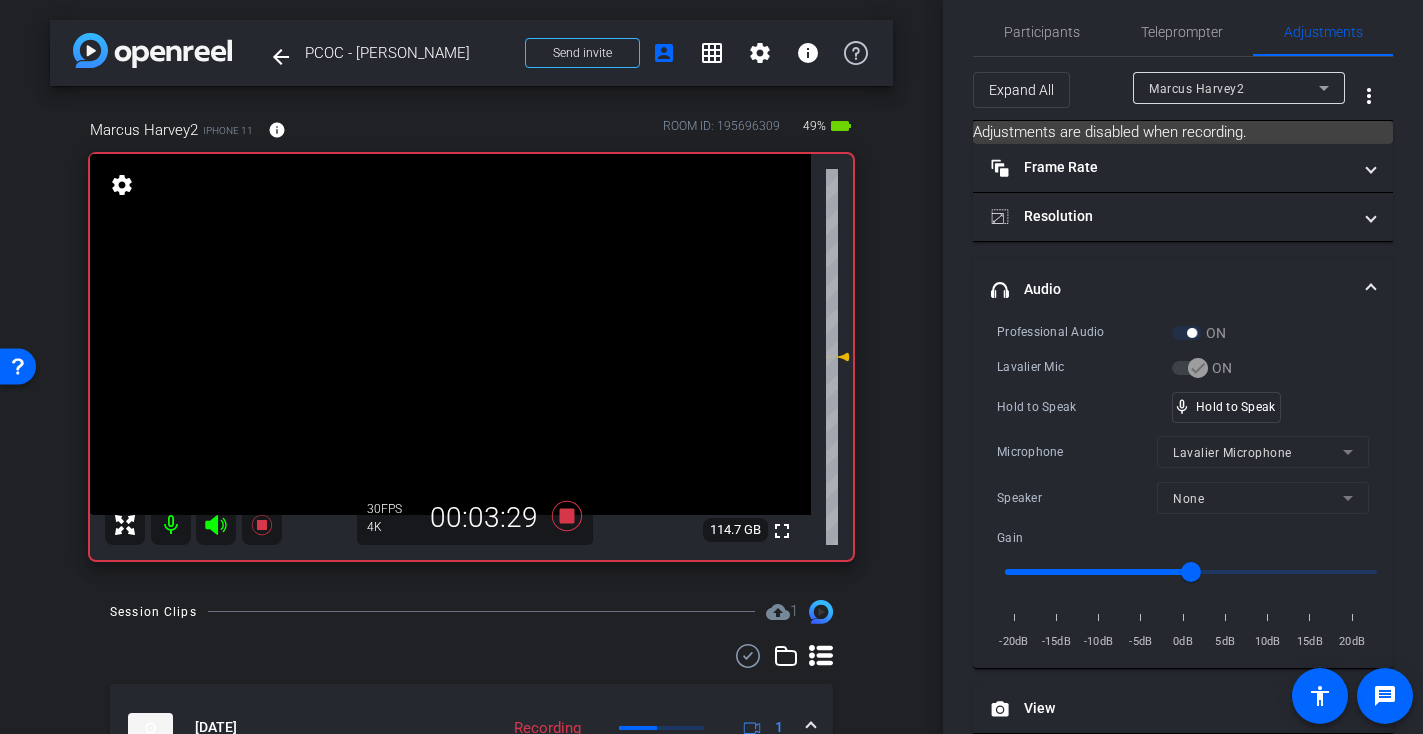 click at bounding box center (450, 334) 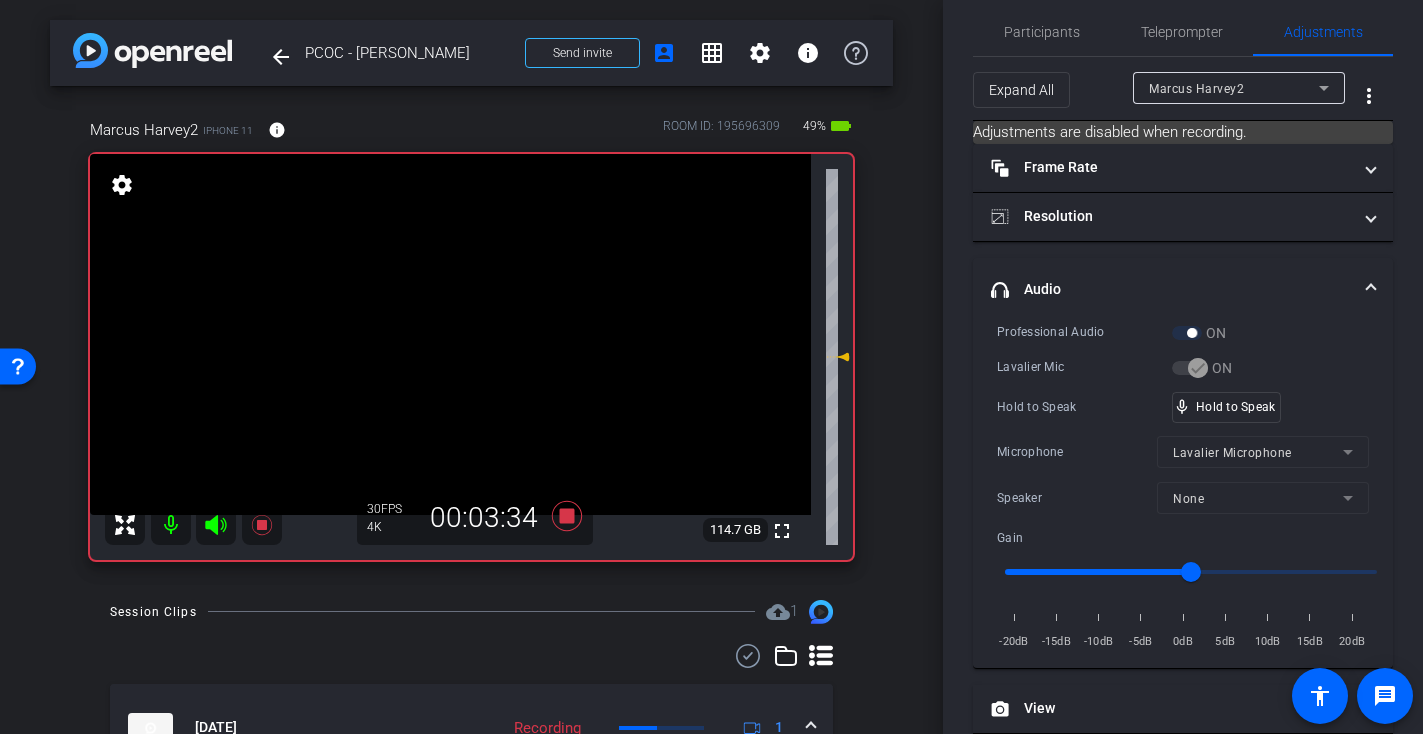 click at bounding box center (450, 334) 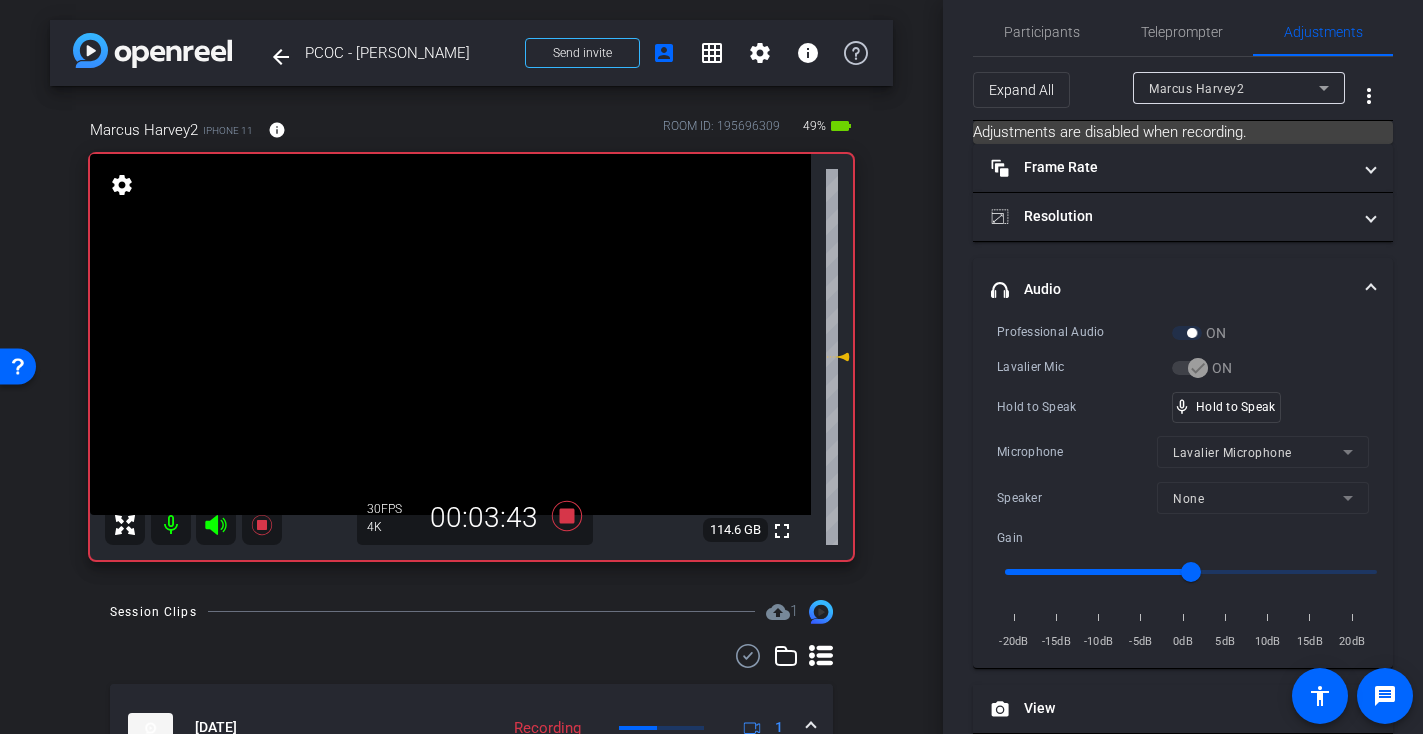 click at bounding box center (450, 334) 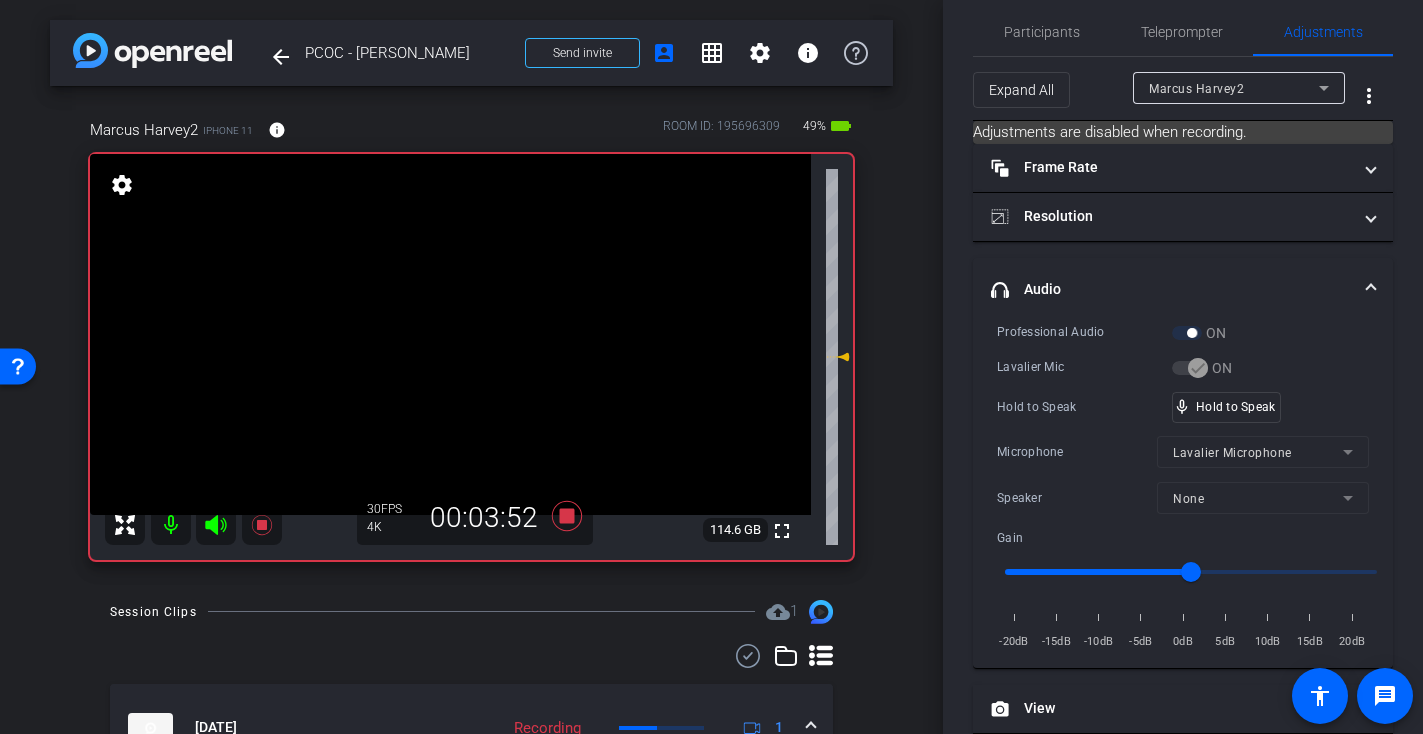 click at bounding box center [450, 334] 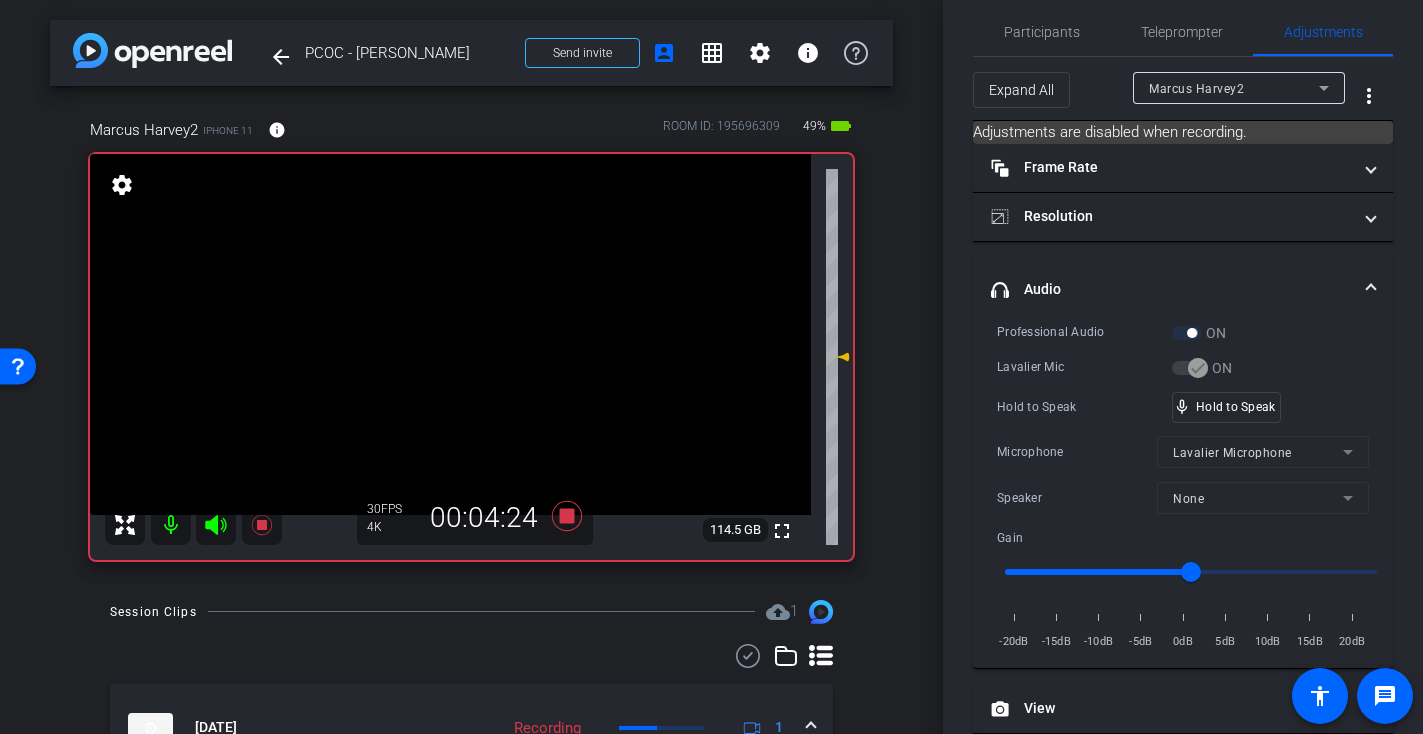 click at bounding box center (450, 334) 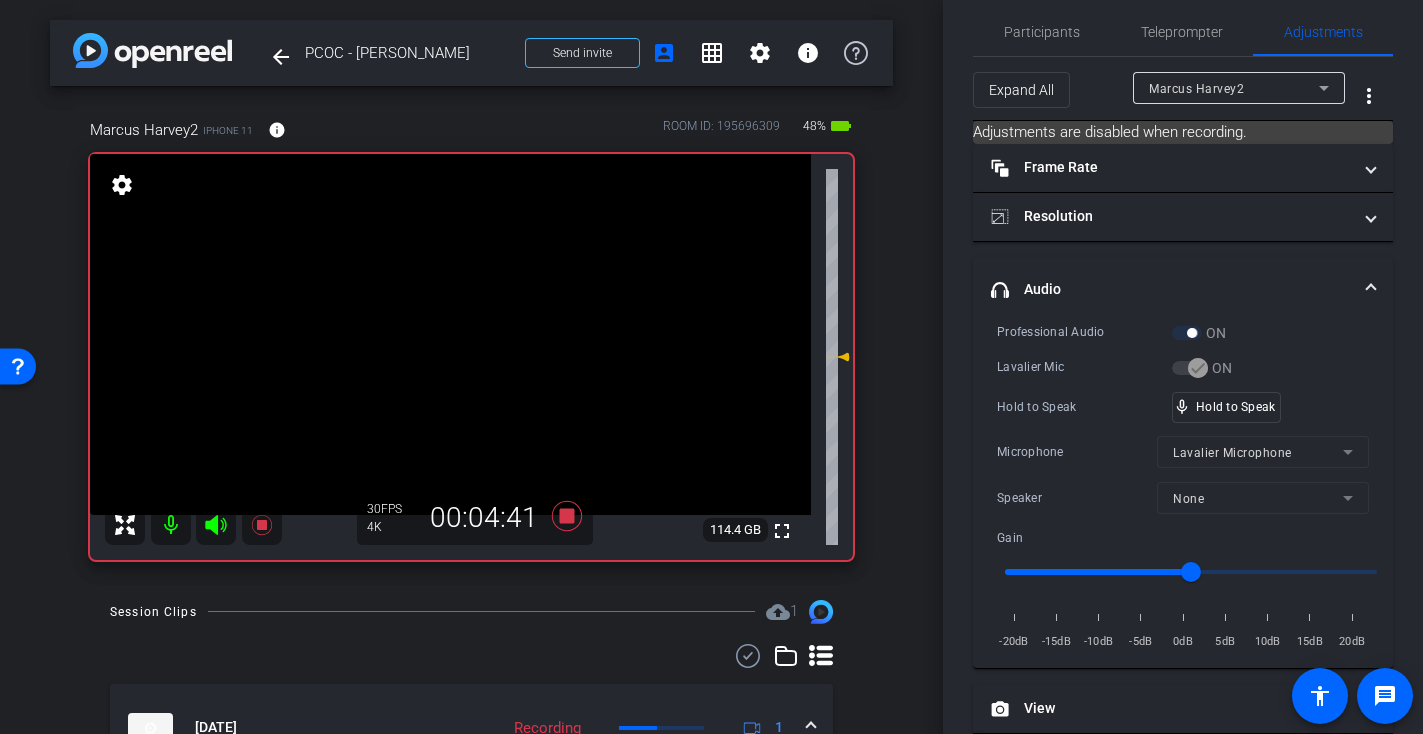 click at bounding box center [450, 334] 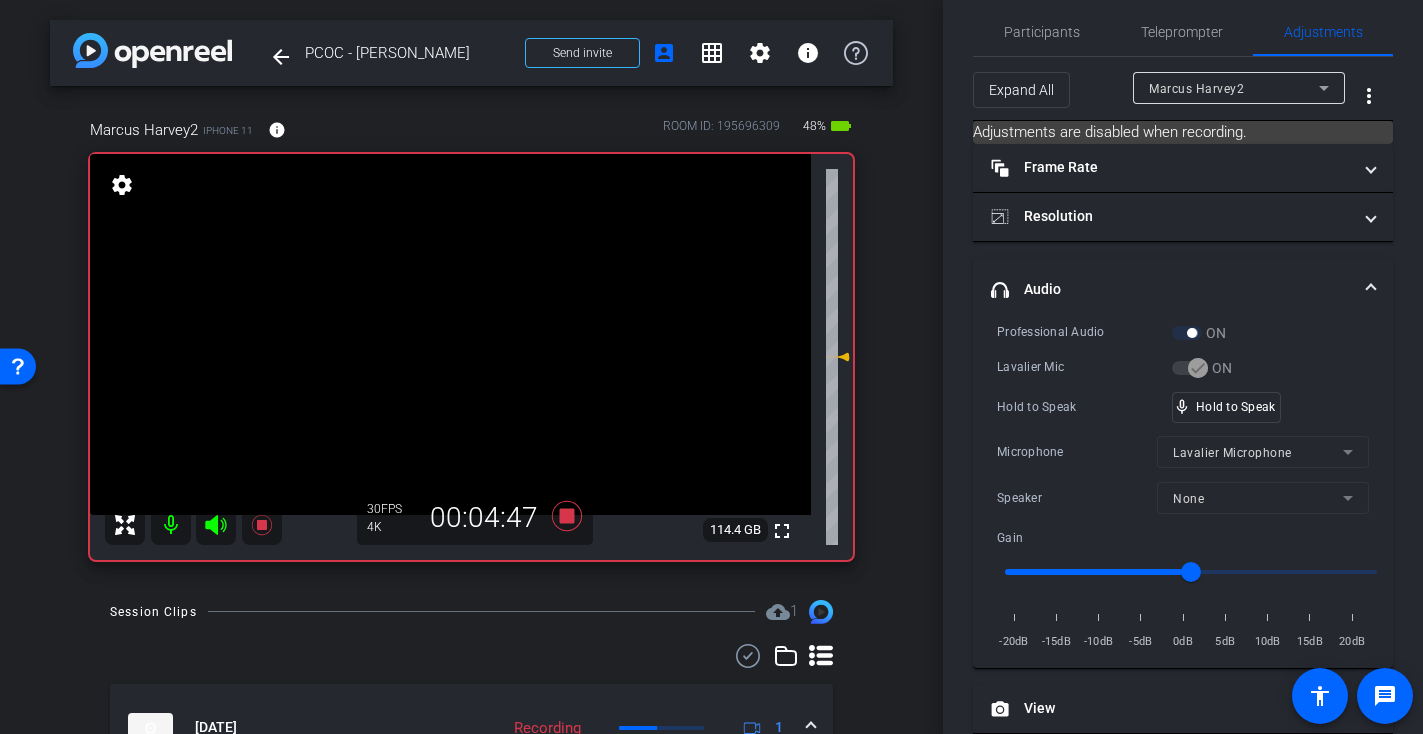 click at bounding box center [450, 334] 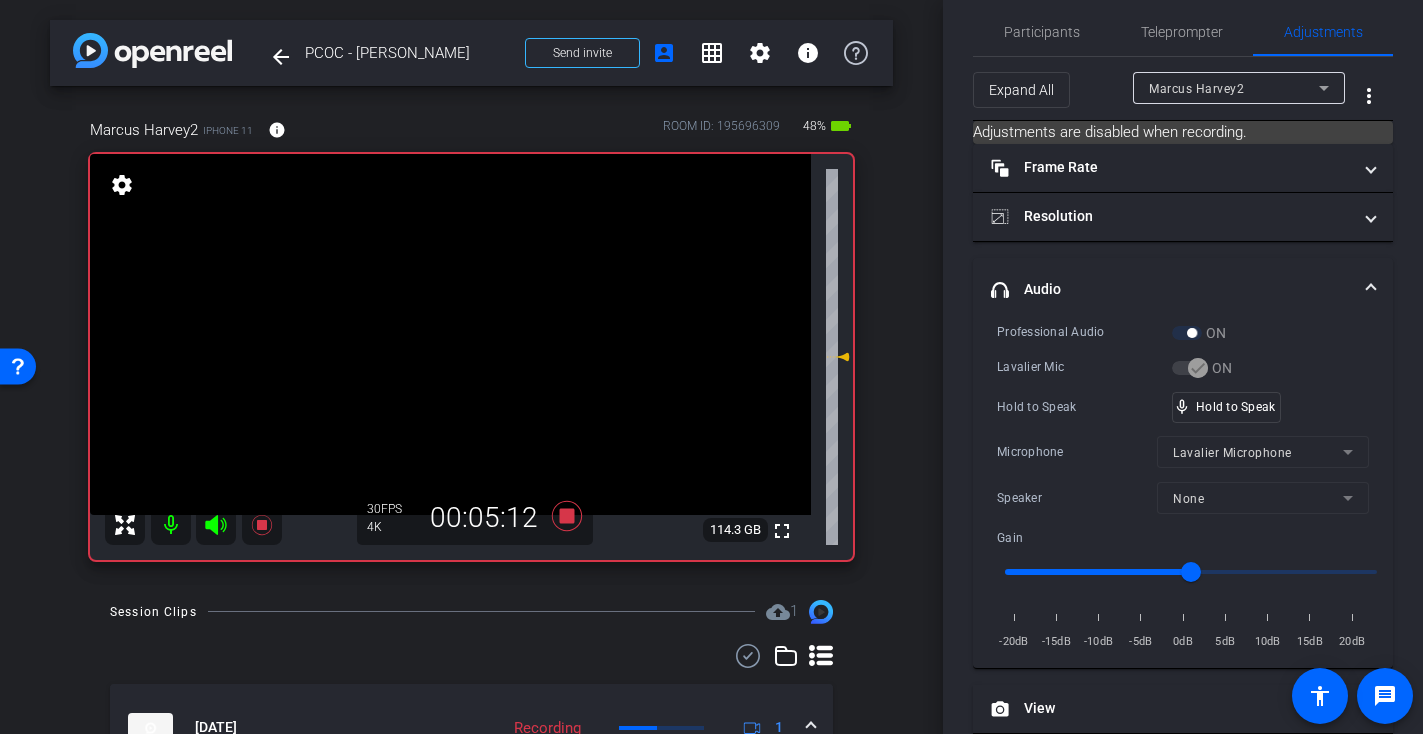 click at bounding box center (450, 334) 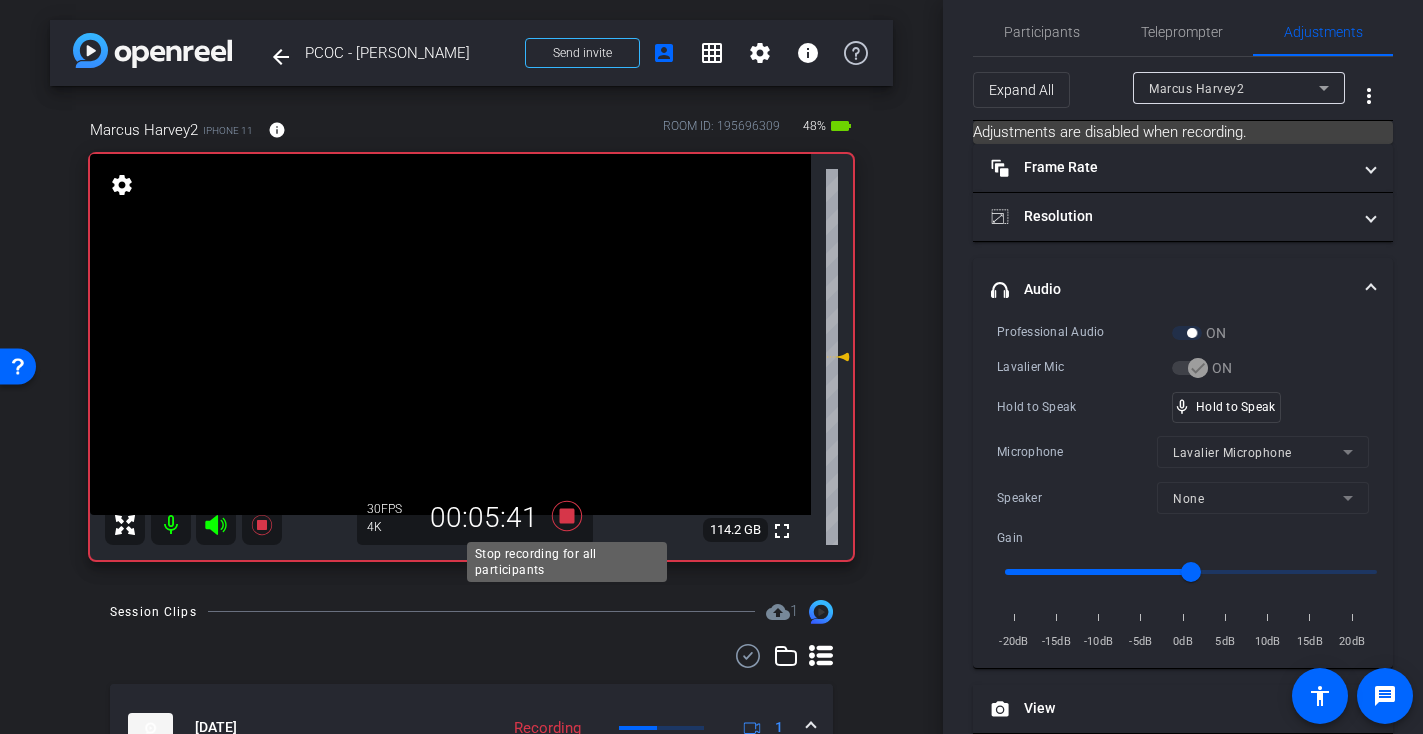 click 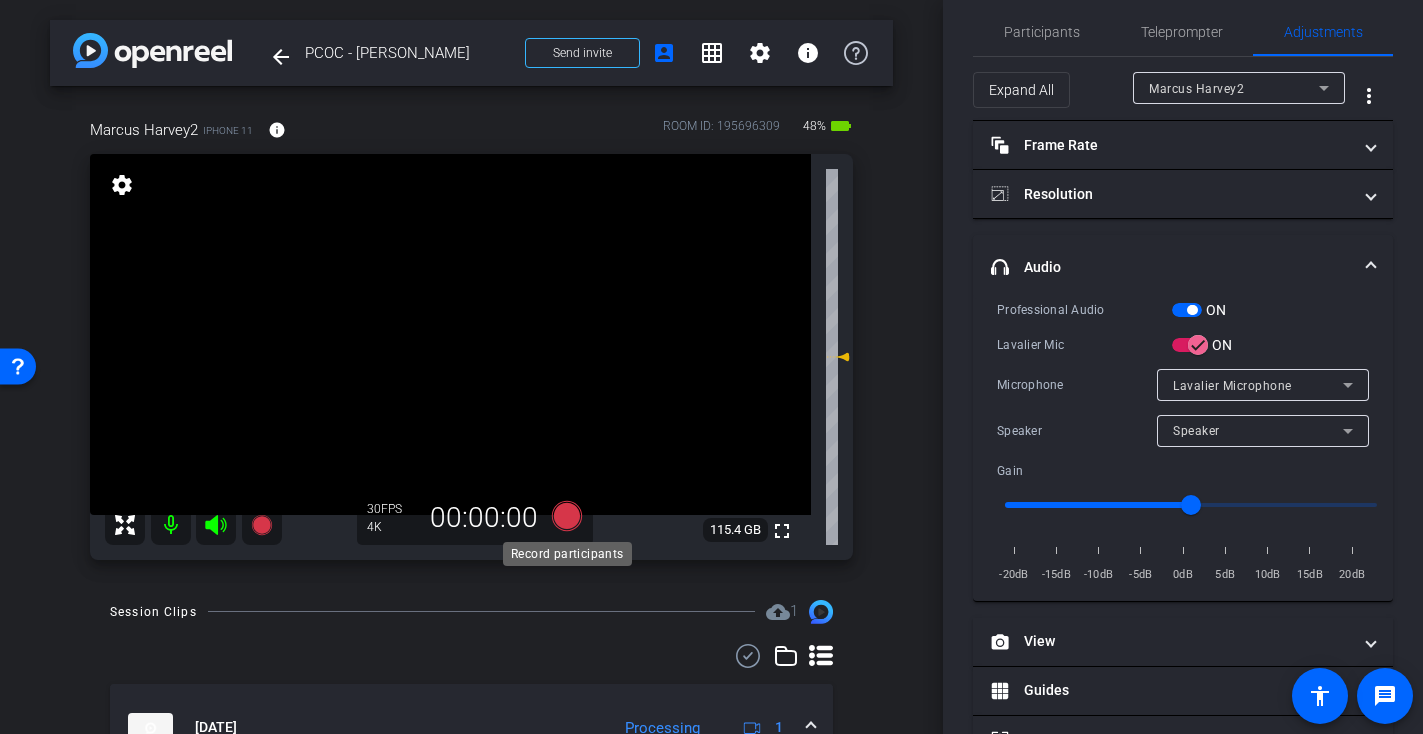 click 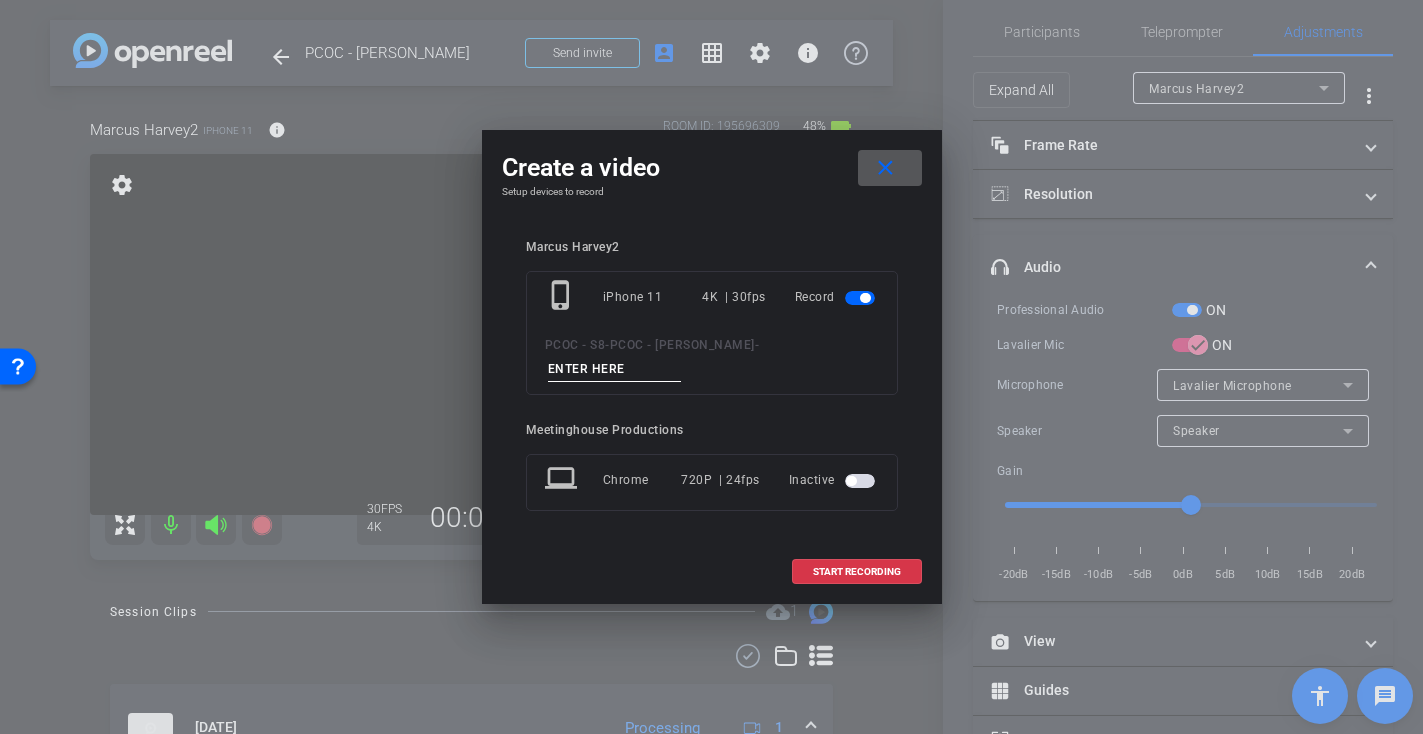 click at bounding box center (615, 369) 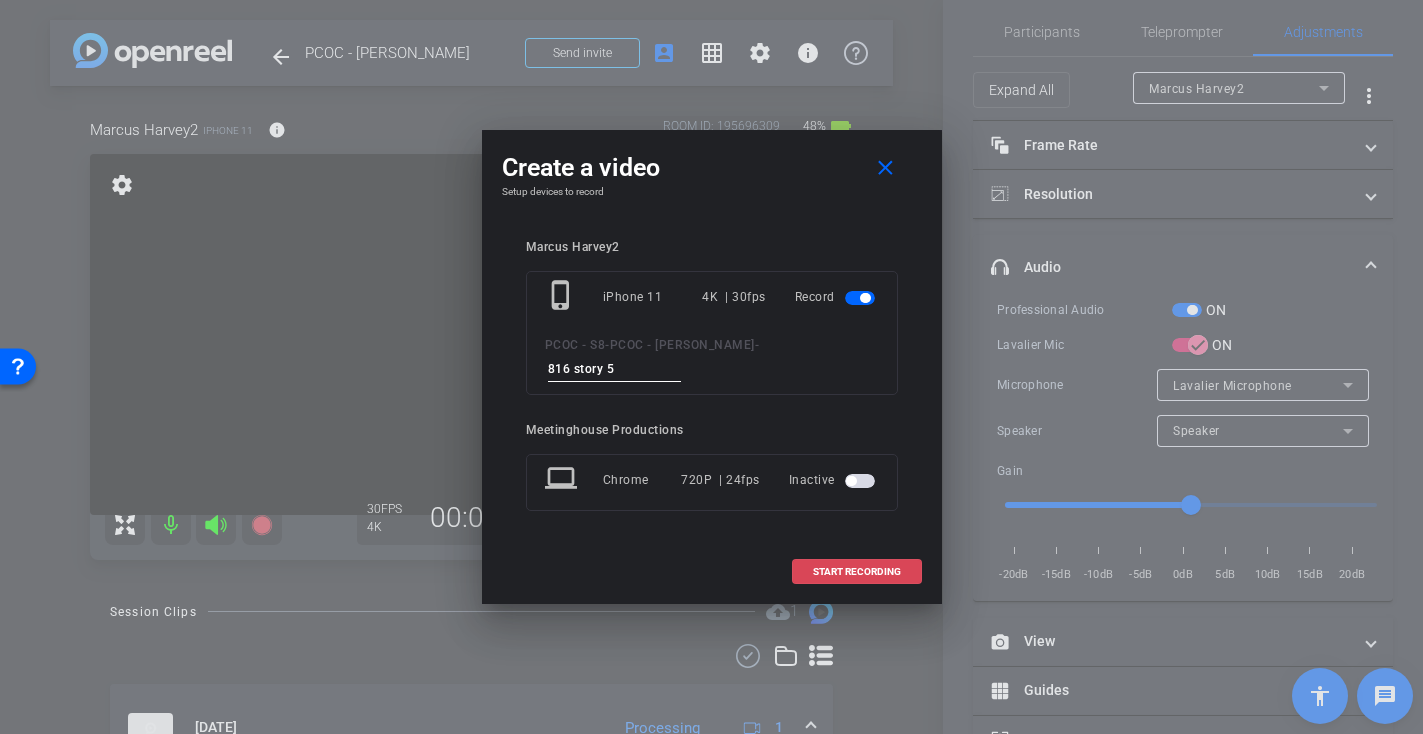 type on "816 story 5" 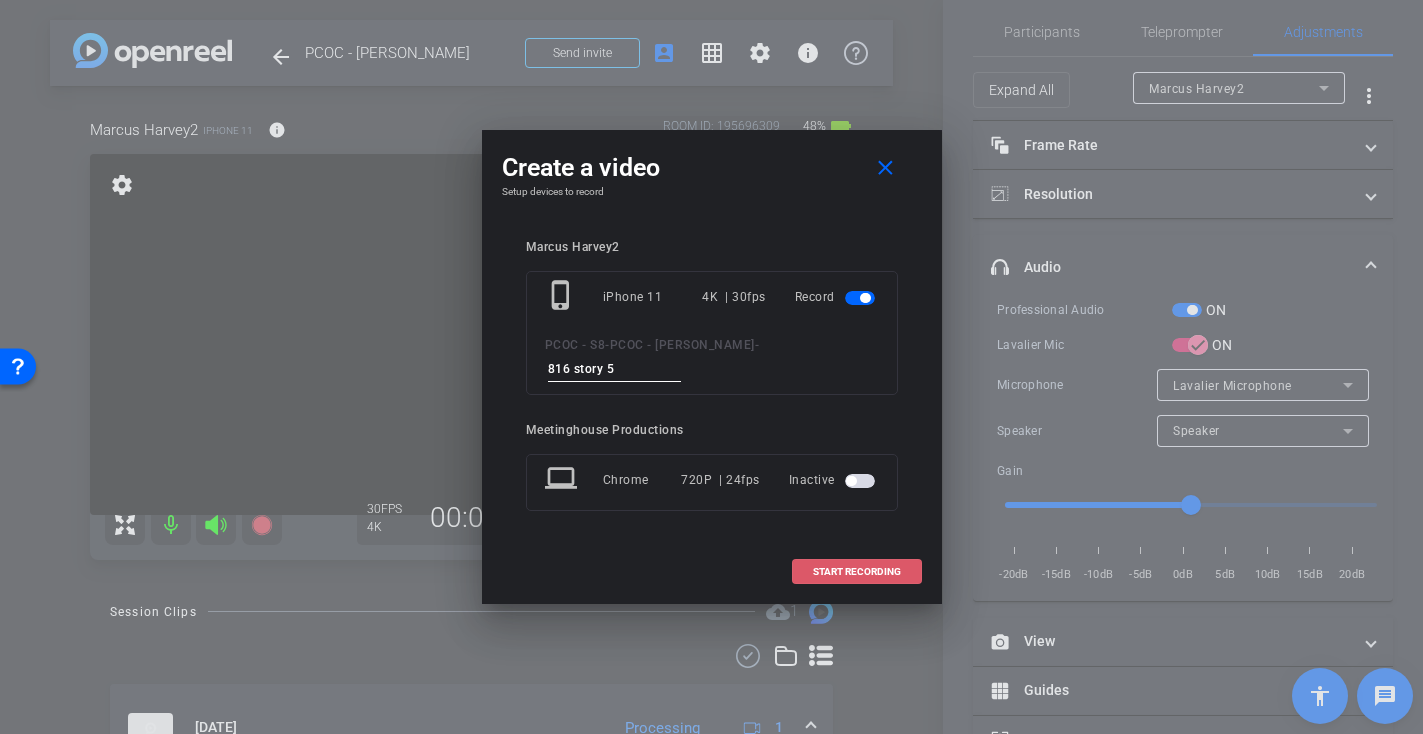 click at bounding box center (857, 572) 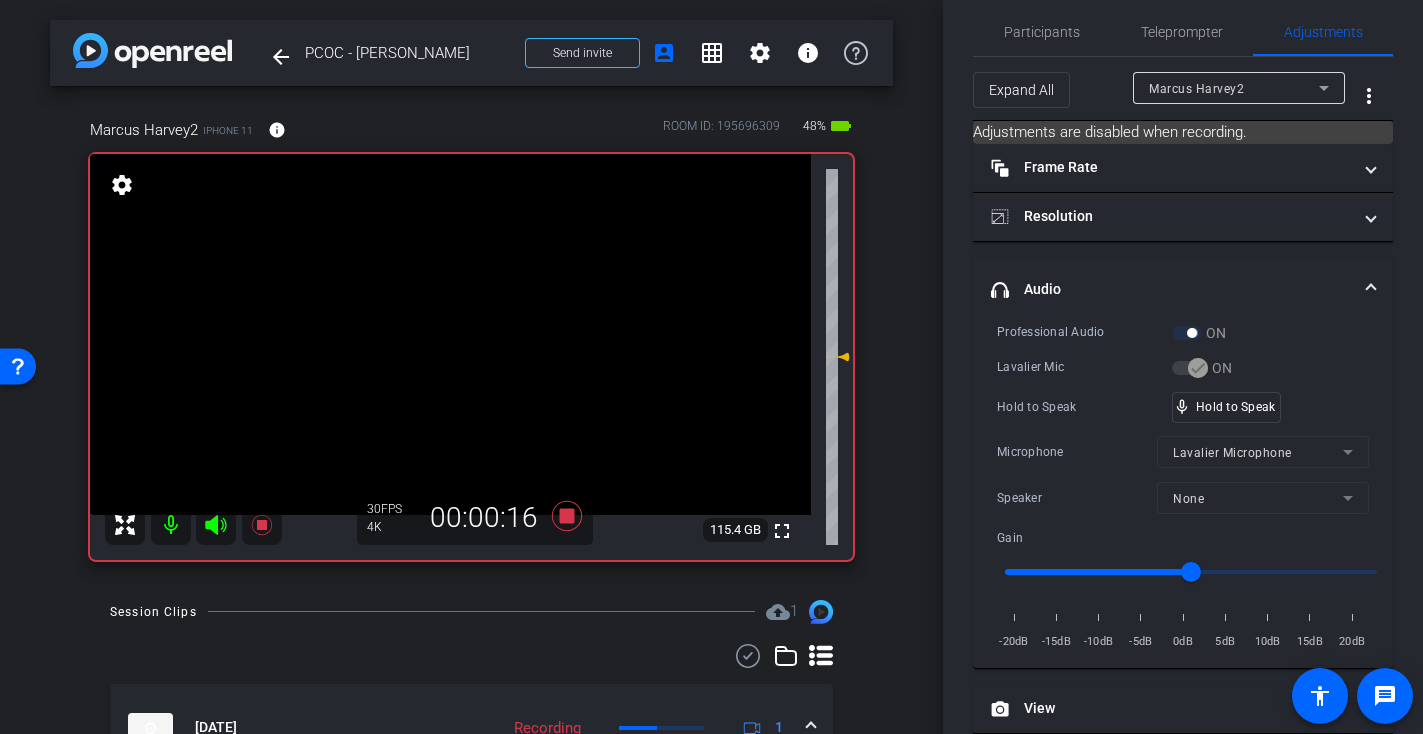 click at bounding box center (450, 334) 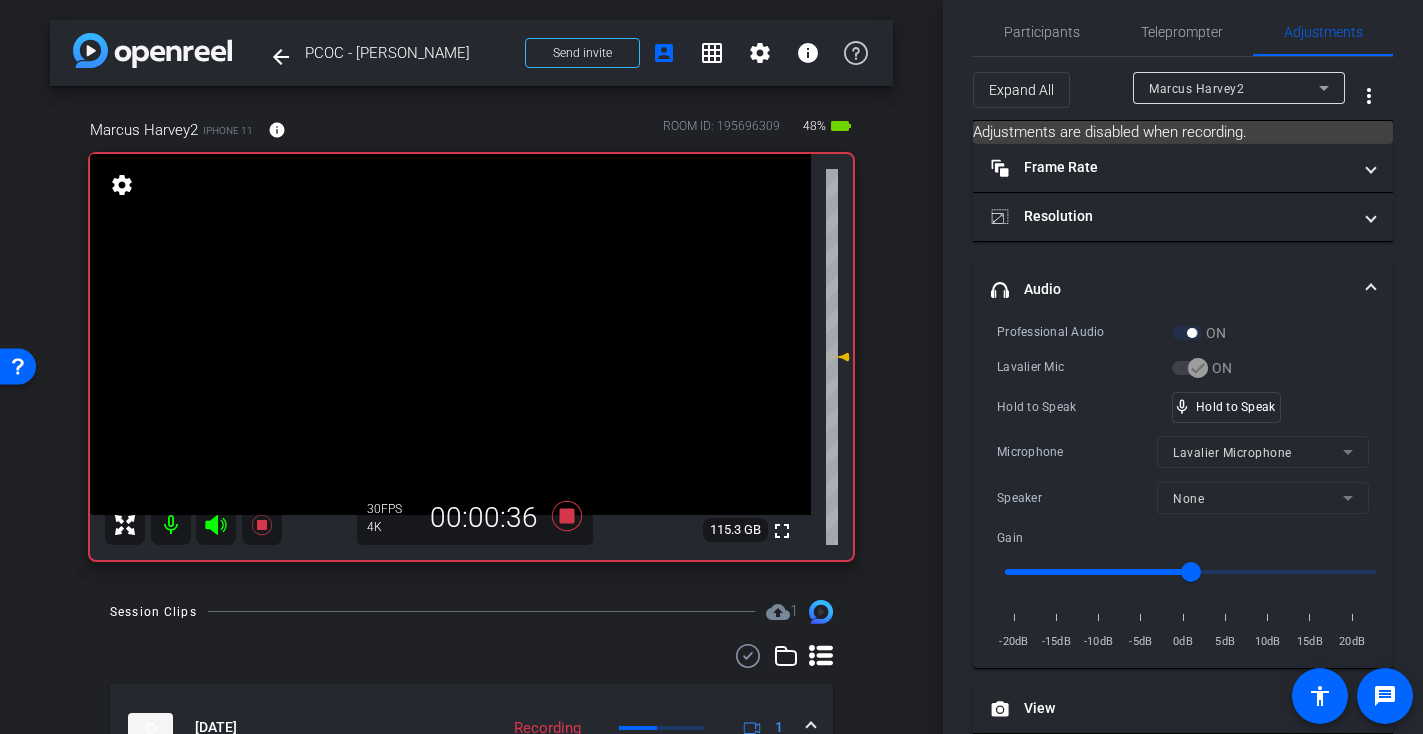 click at bounding box center [450, 334] 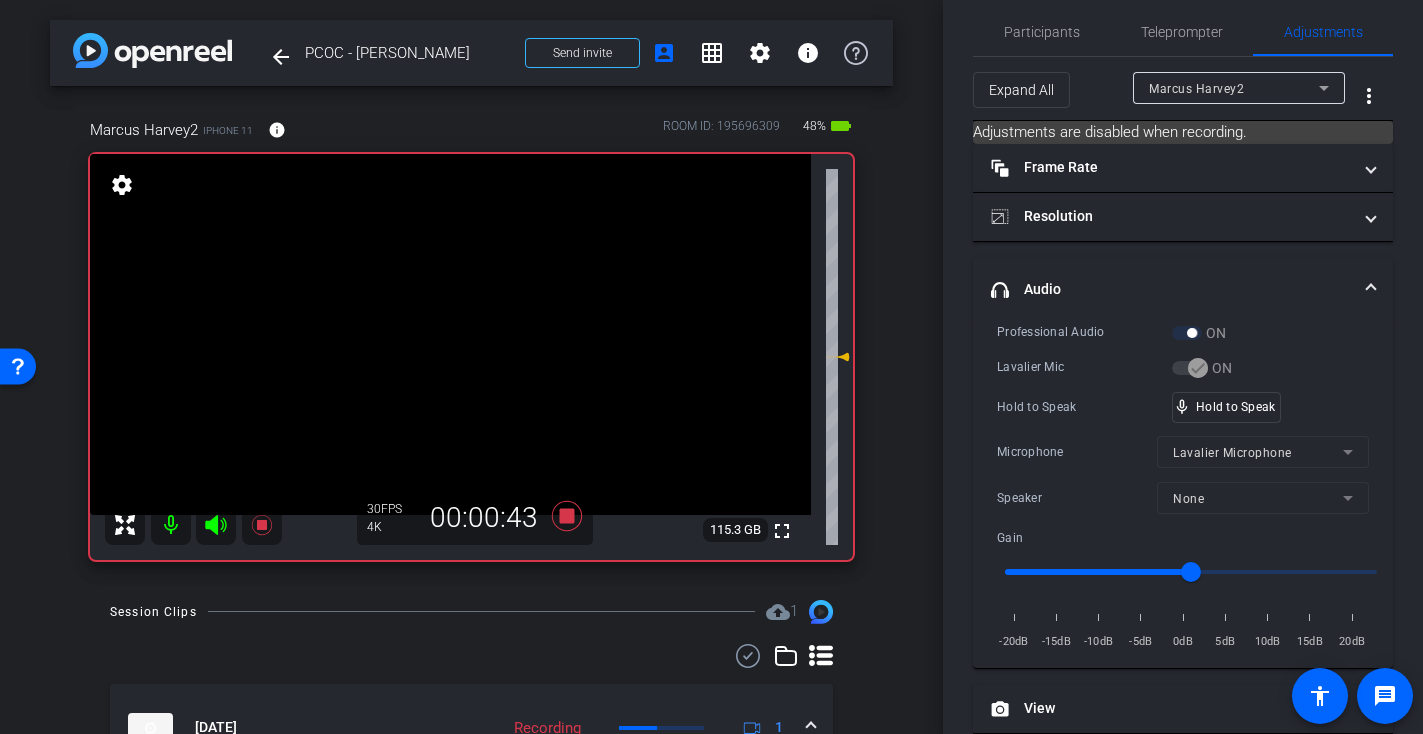 click at bounding box center (450, 334) 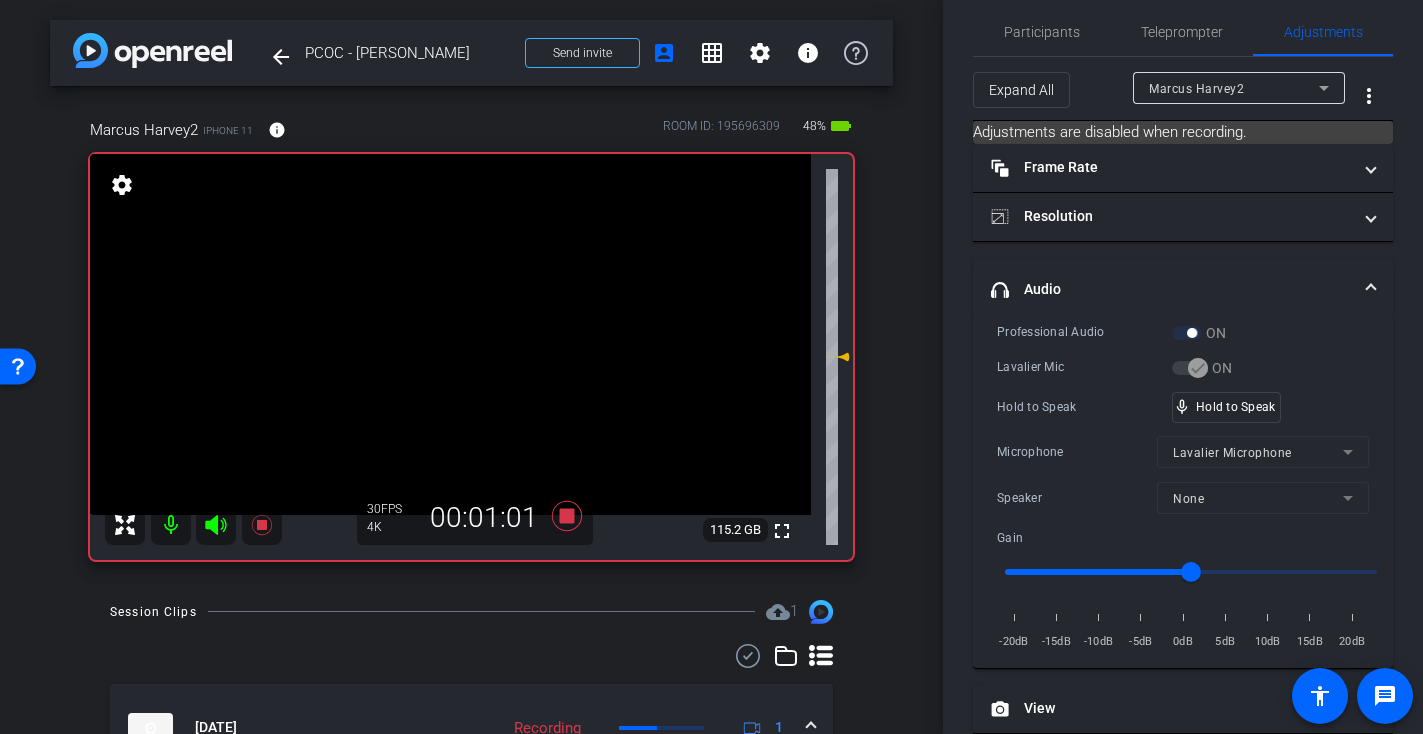 click at bounding box center (450, 334) 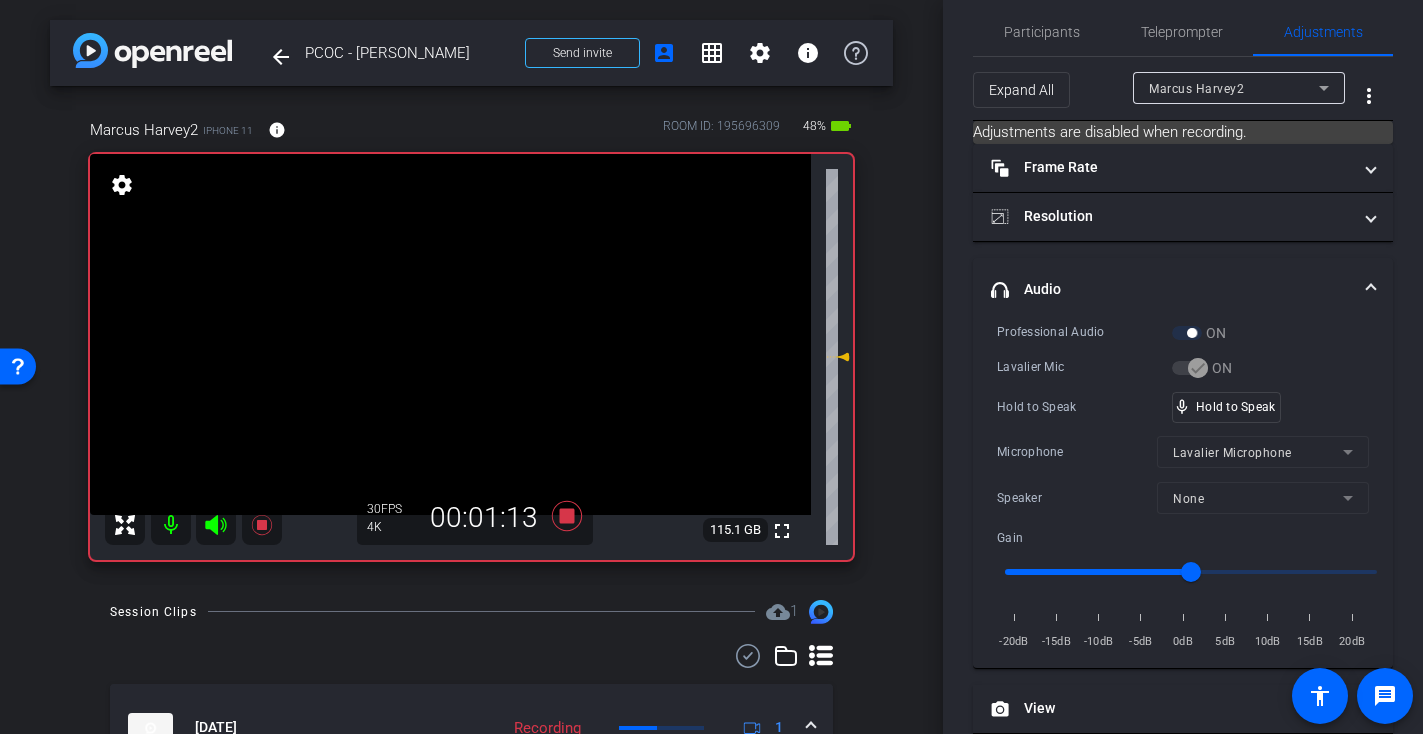 click at bounding box center [450, 334] 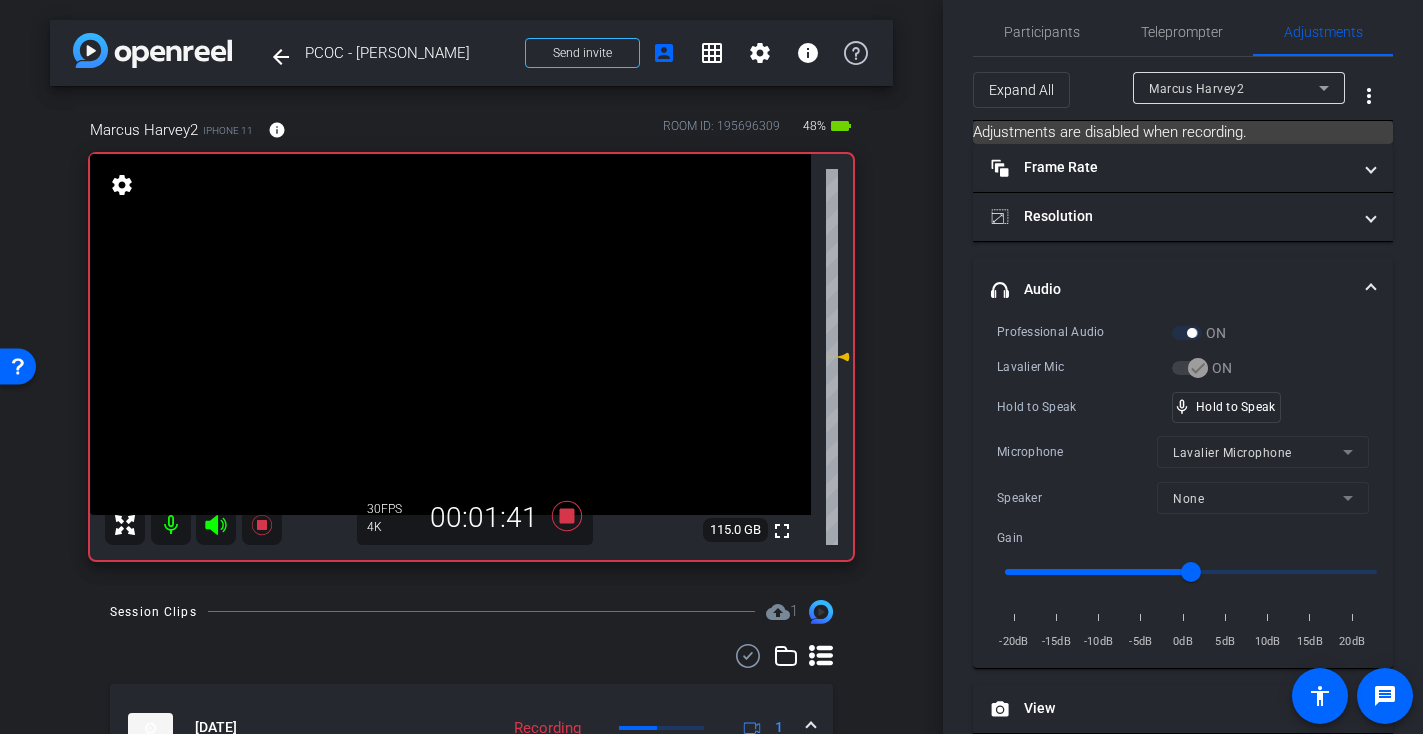 click at bounding box center (450, 334) 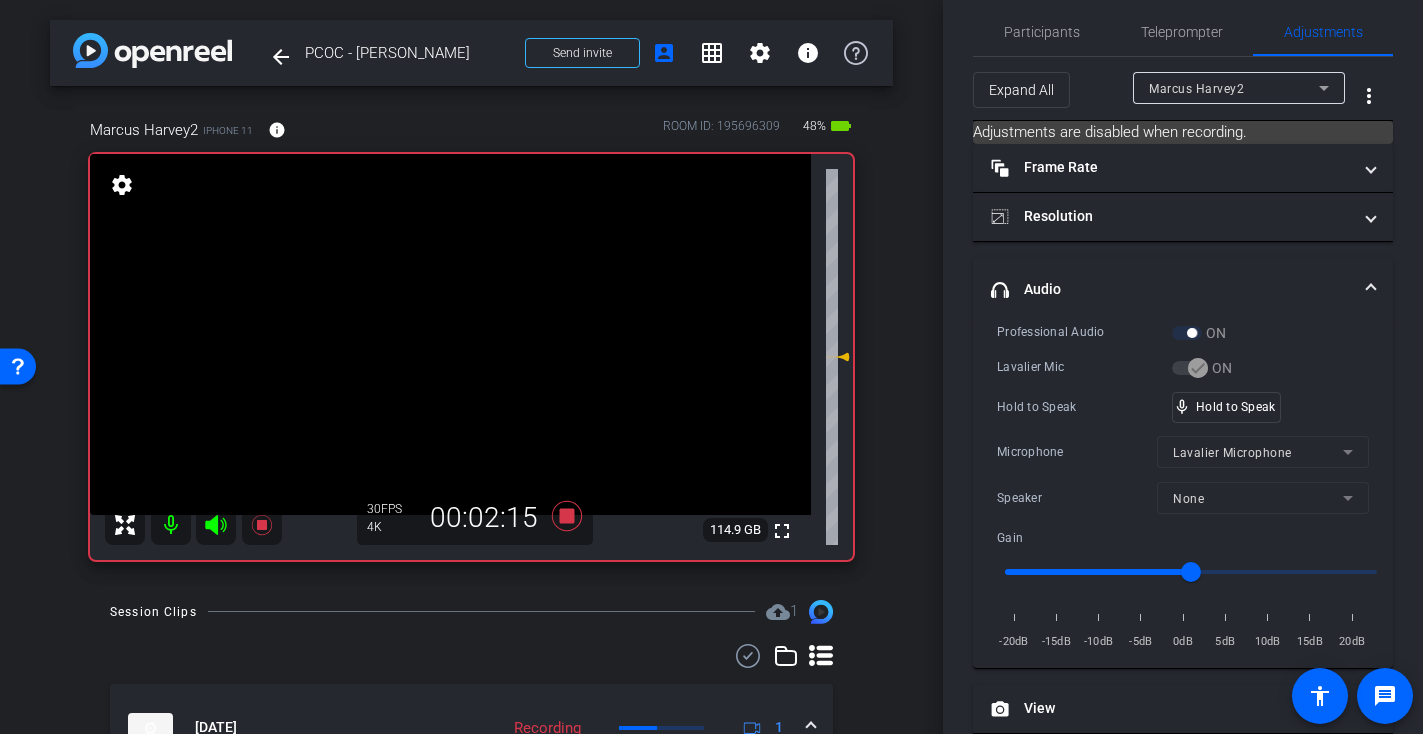 click at bounding box center [450, 334] 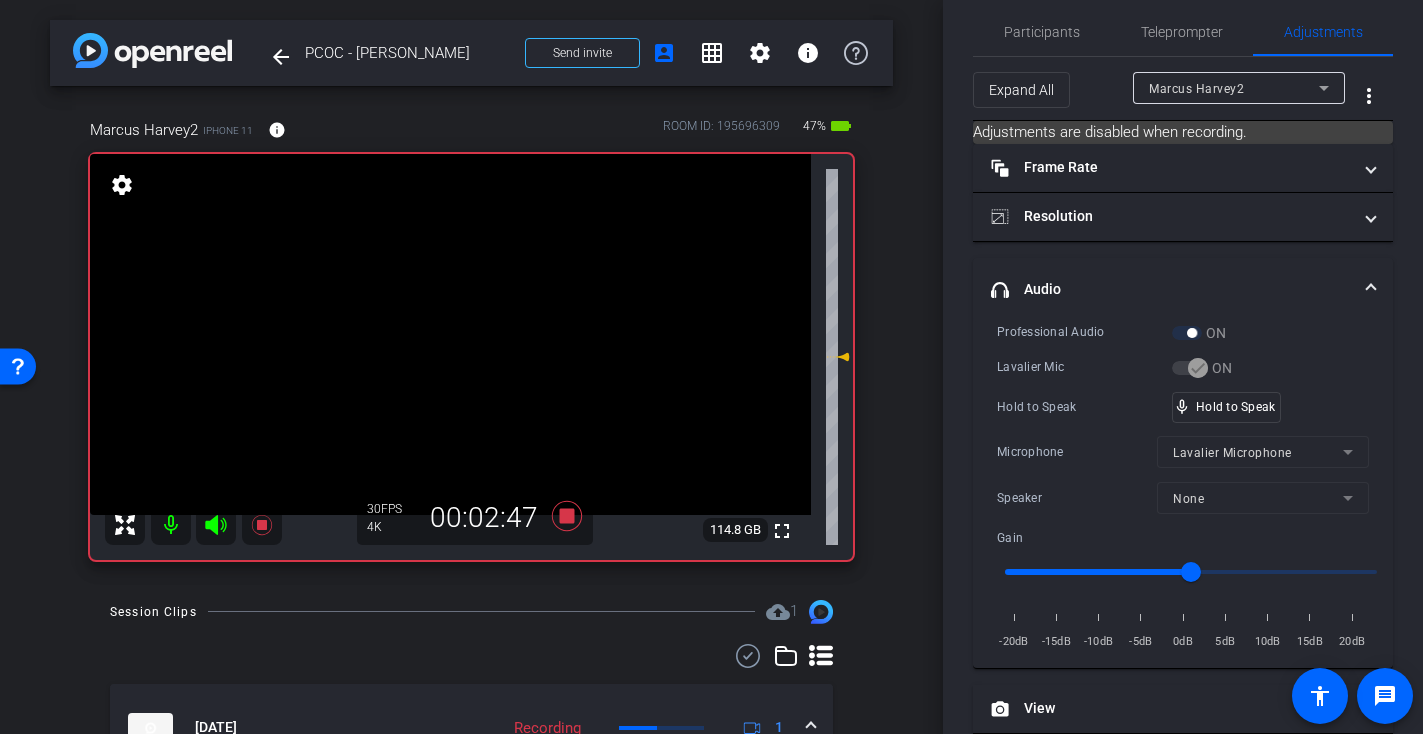 click at bounding box center [450, 334] 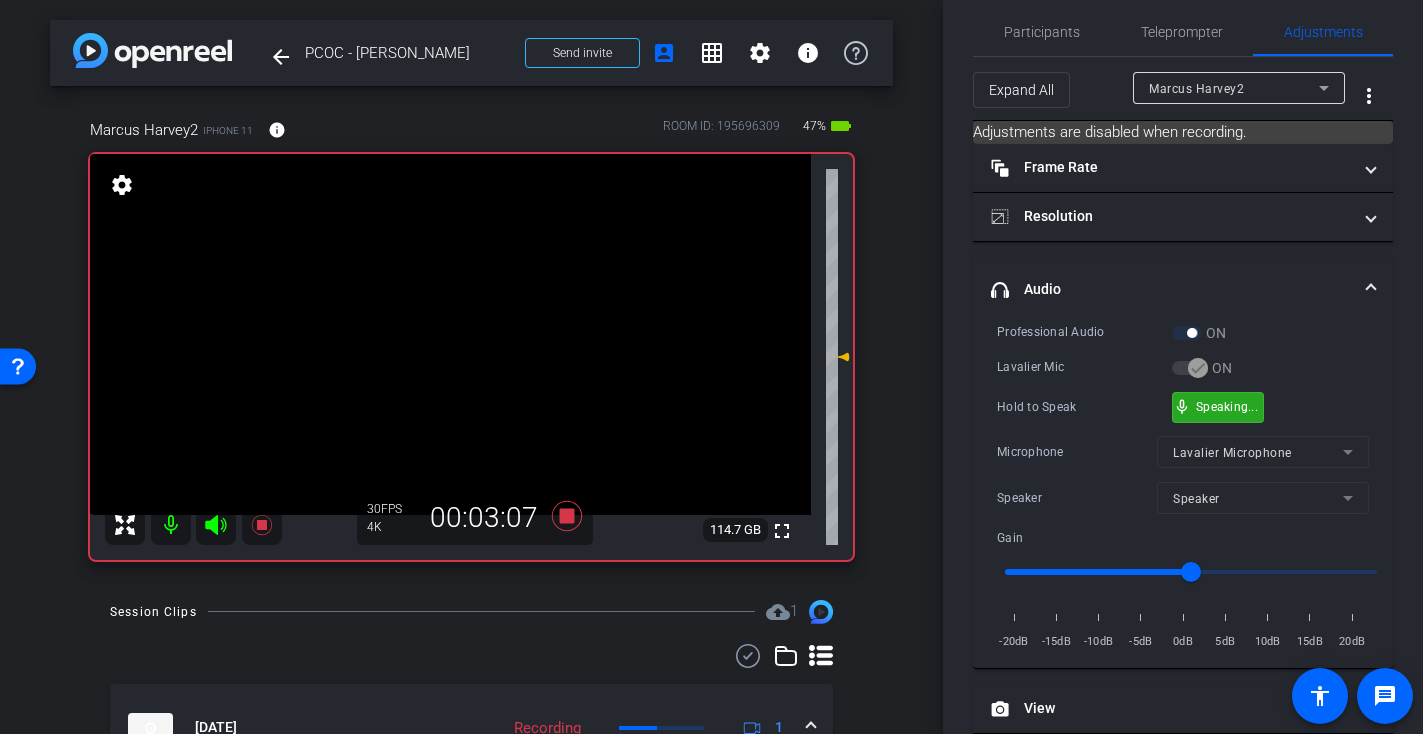 click on "mic_none Speaking..." at bounding box center (1218, 407) 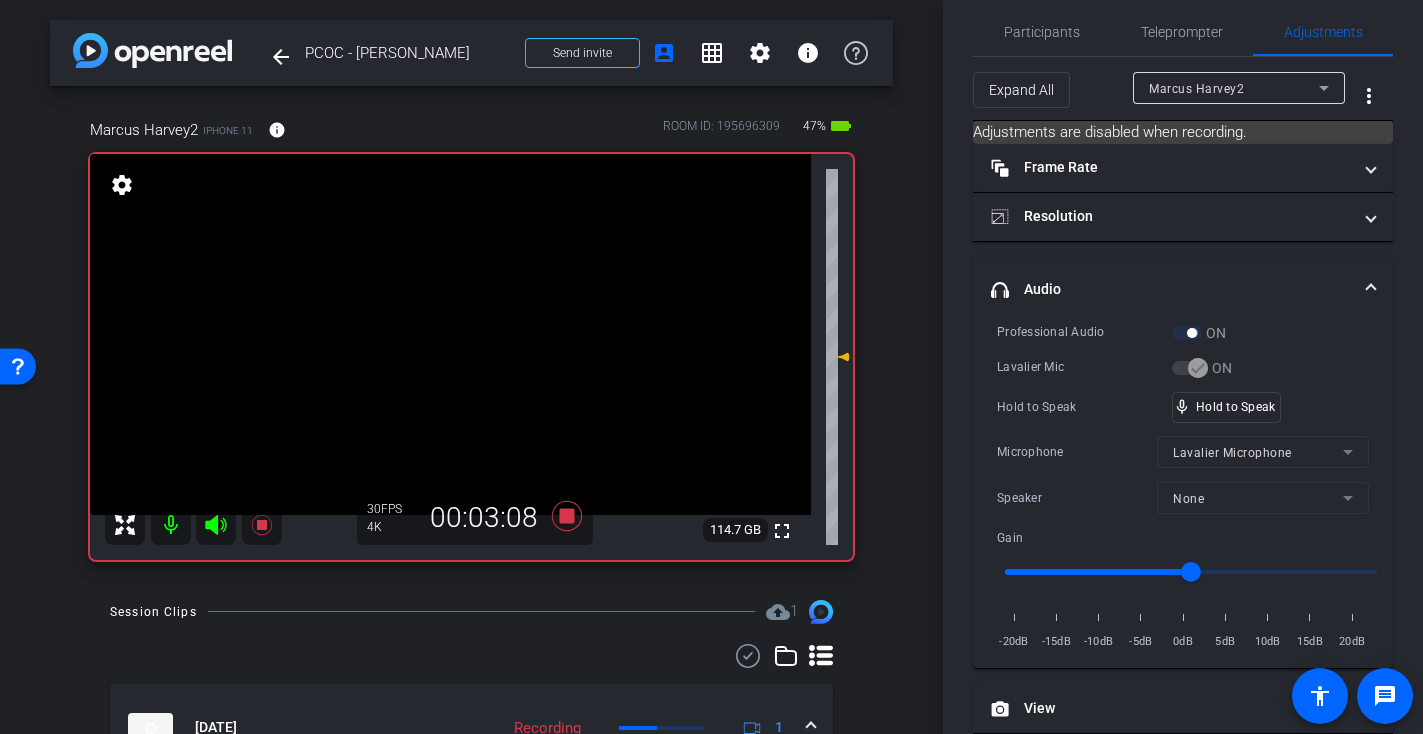click at bounding box center [450, 334] 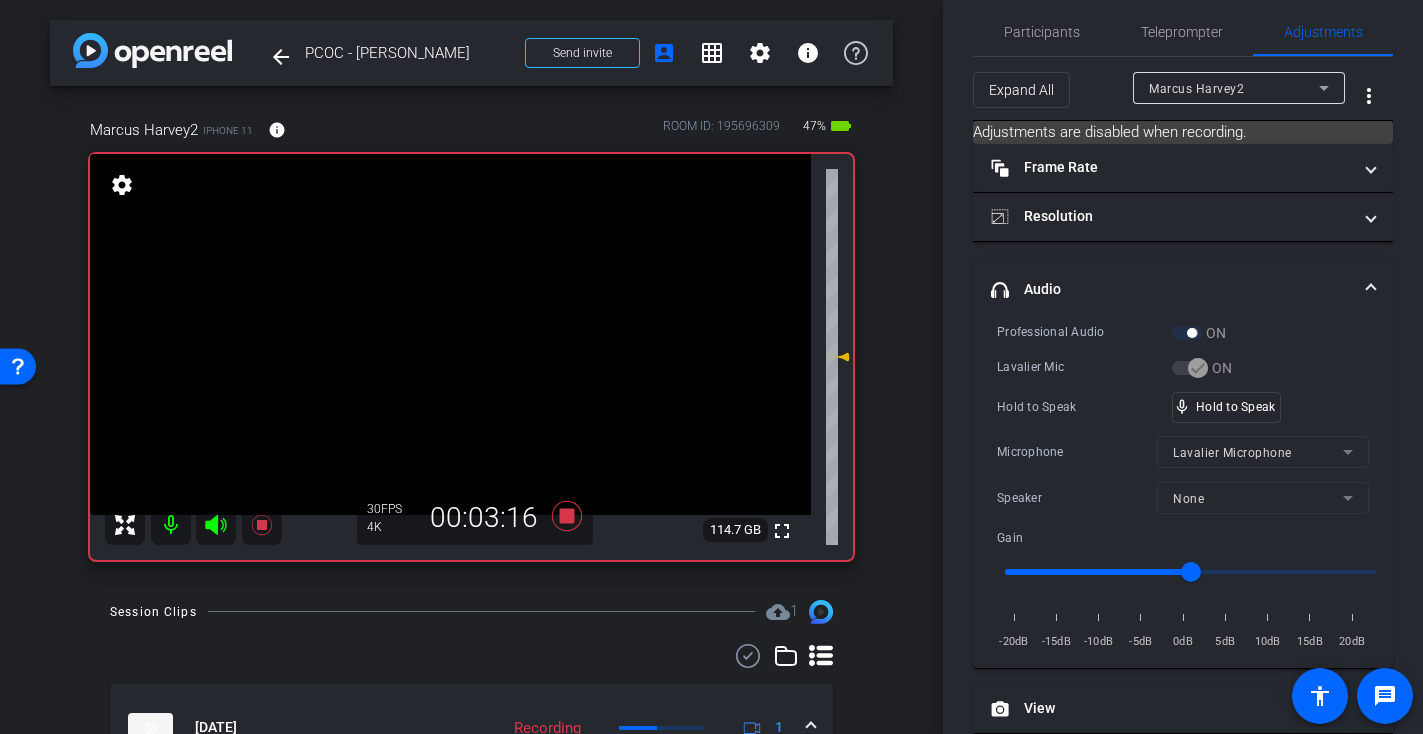 click at bounding box center (450, 334) 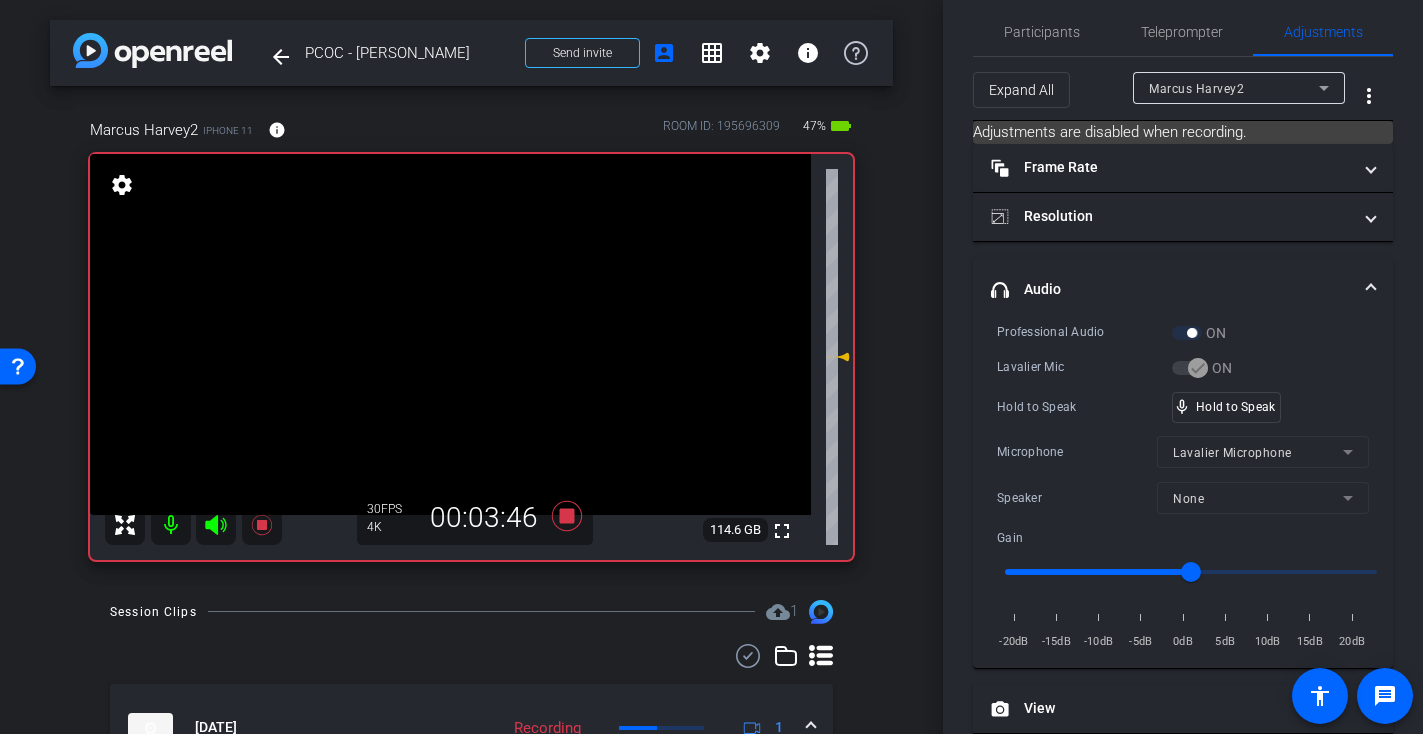 click at bounding box center (450, 334) 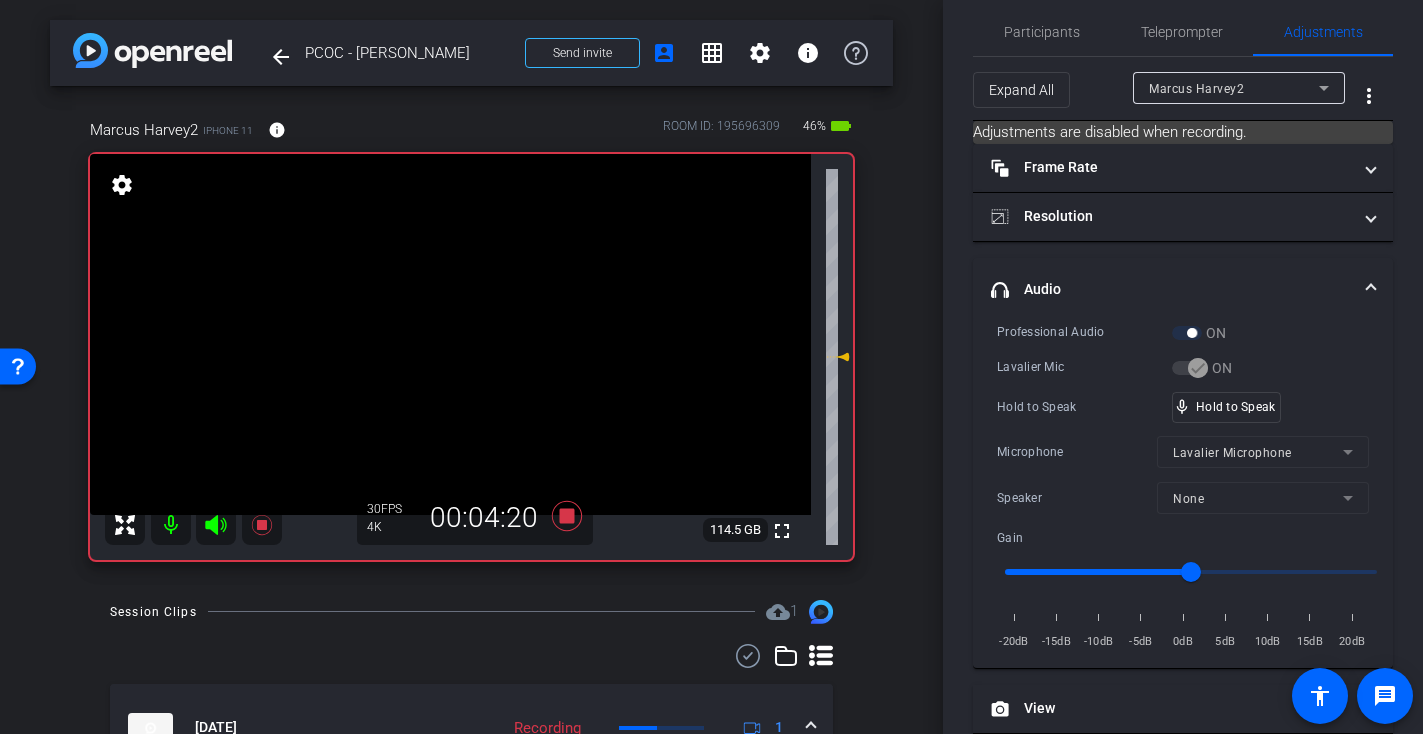 click at bounding box center [450, 334] 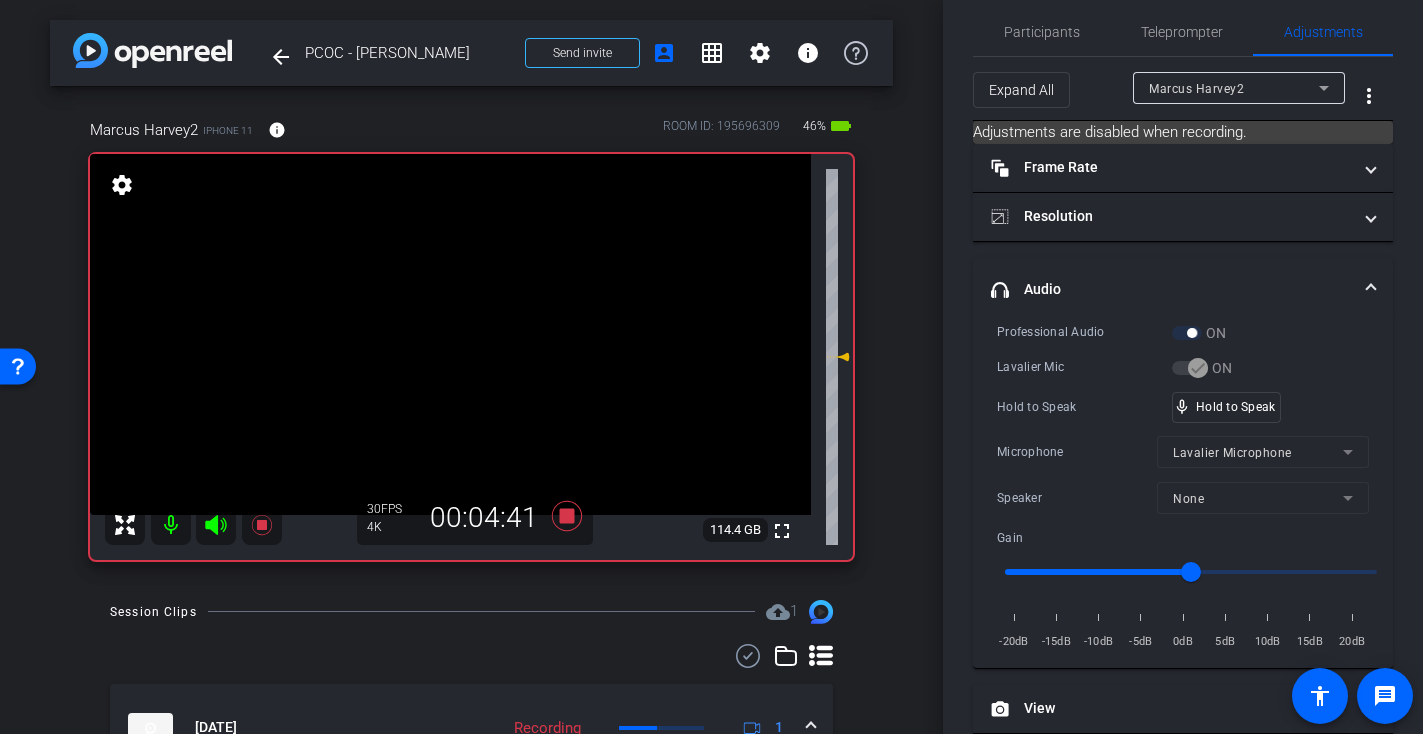 click at bounding box center [450, 334] 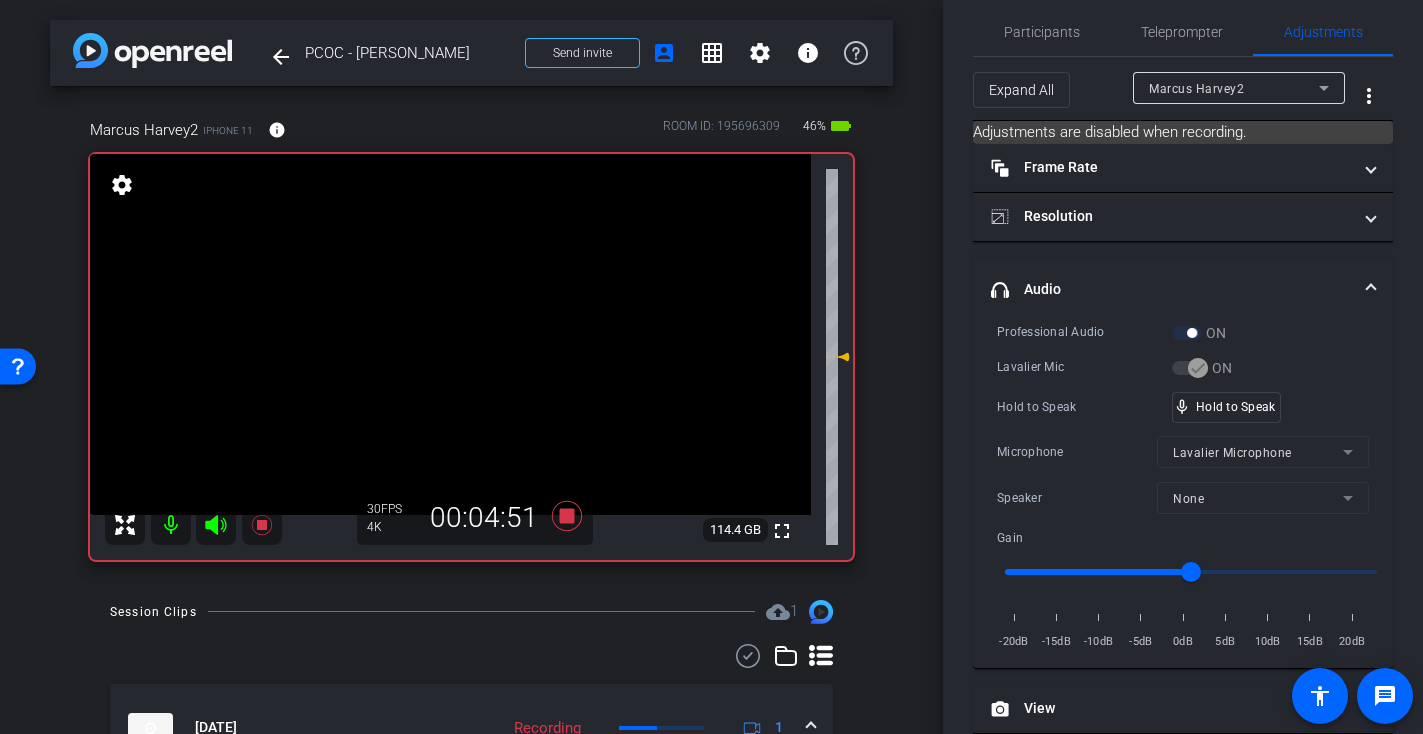 click at bounding box center [450, 334] 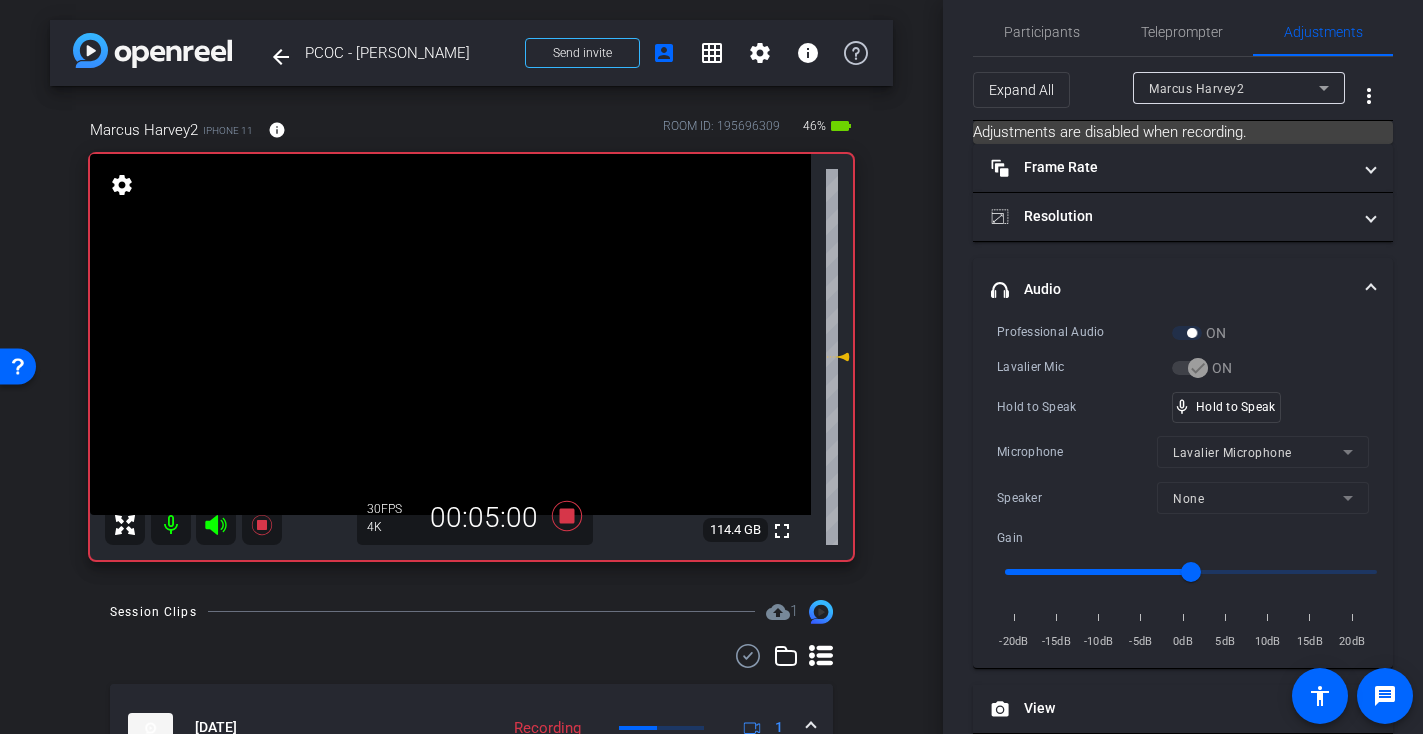 click at bounding box center (450, 334) 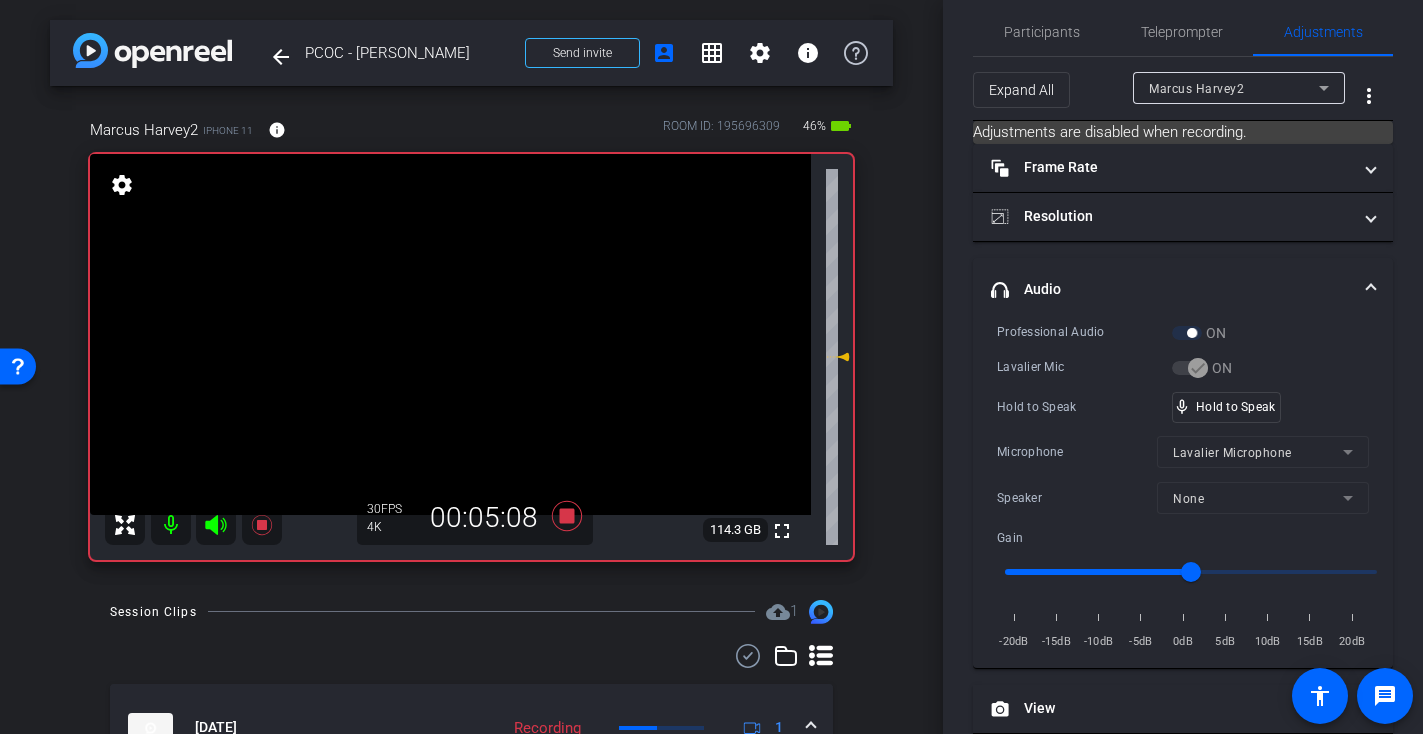 click at bounding box center [450, 334] 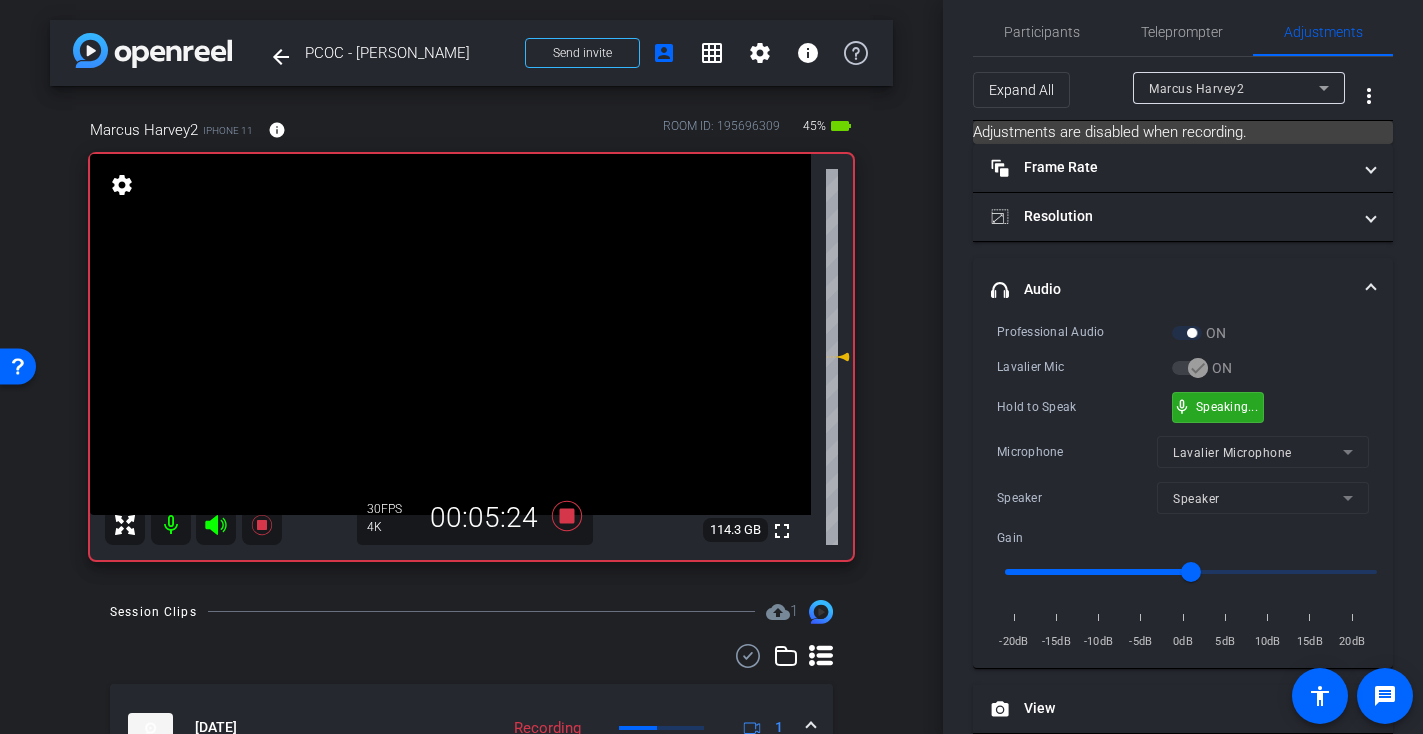click on "mic_none Speaking..." at bounding box center (1218, 407) 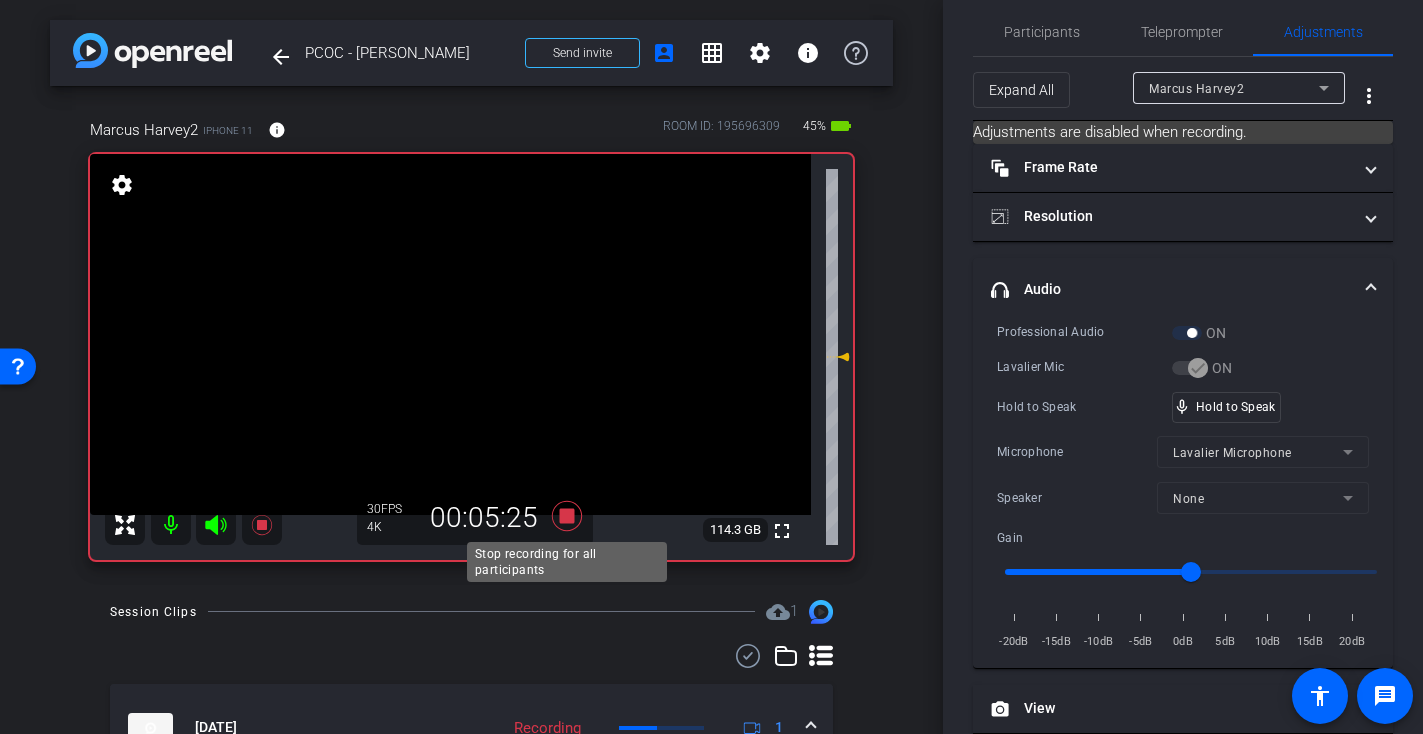 click 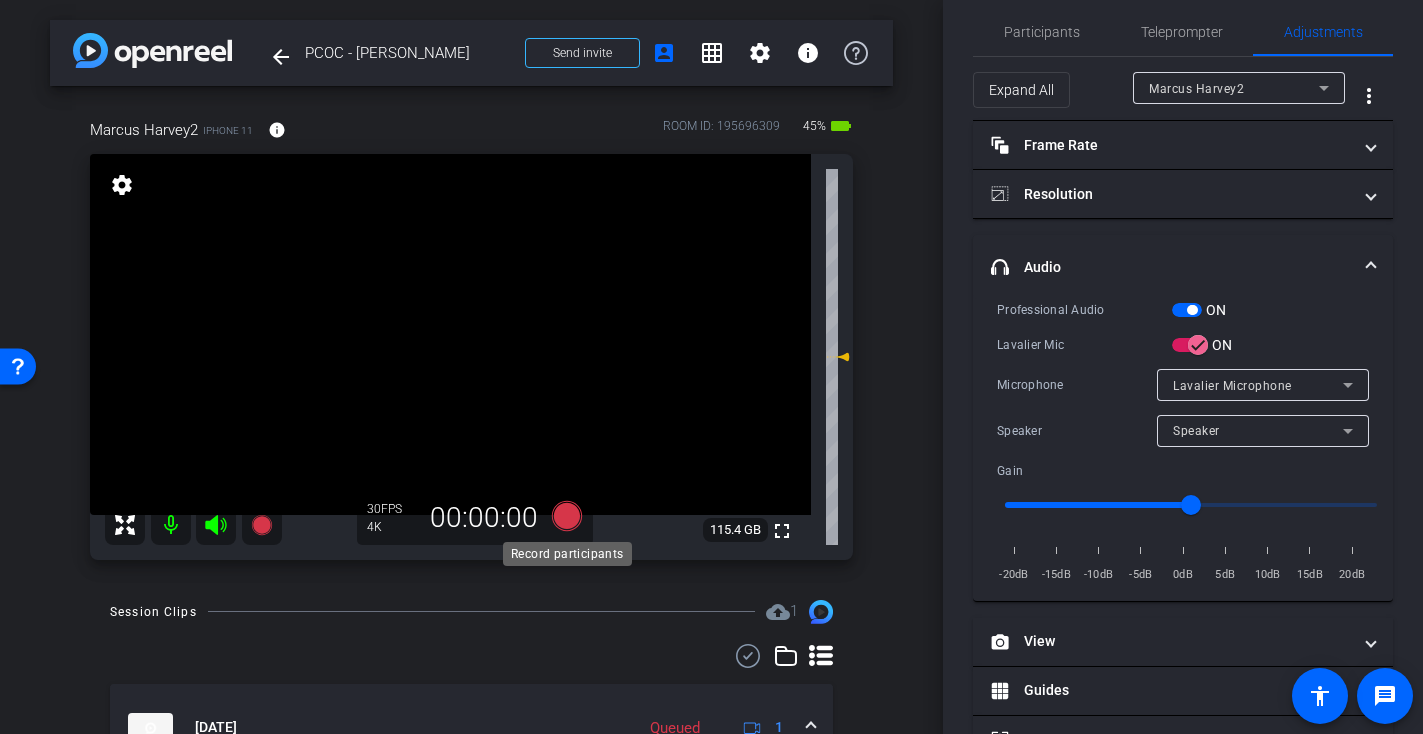 click 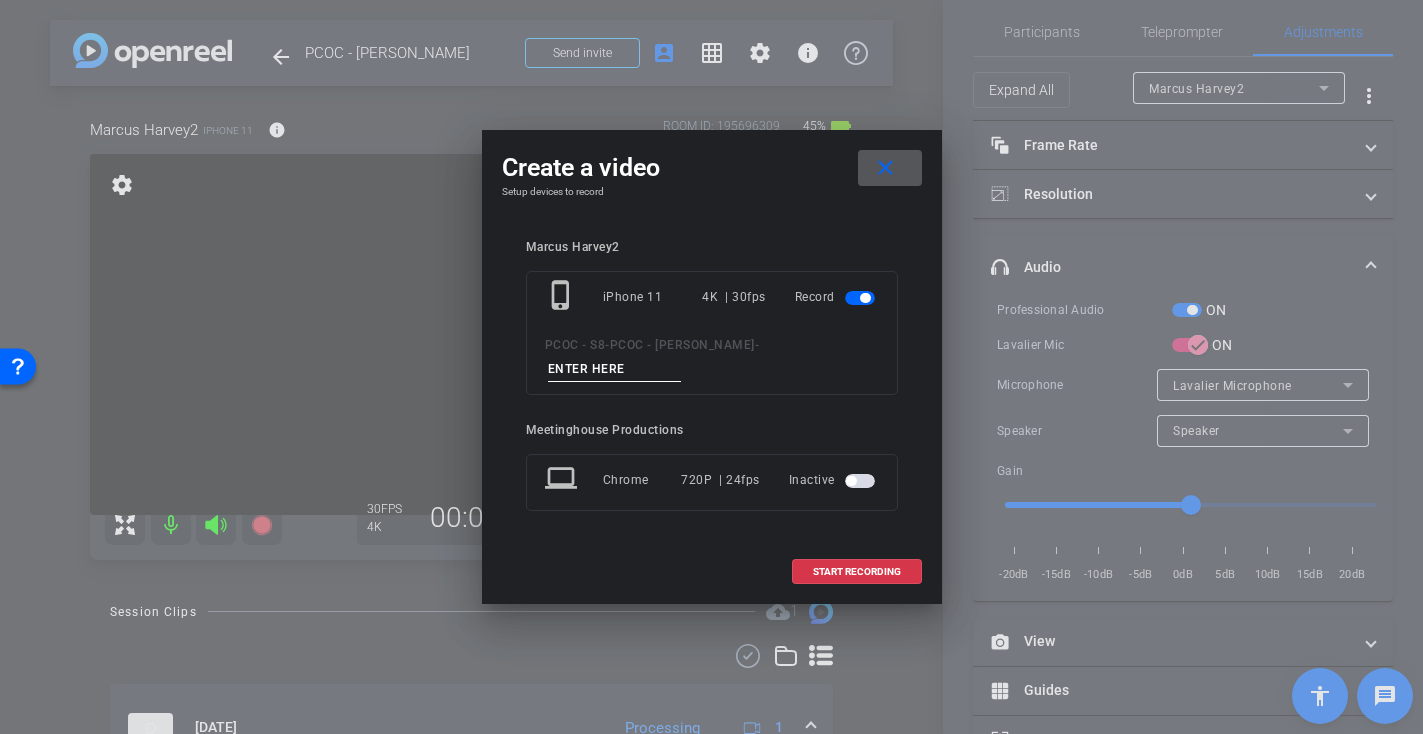click at bounding box center [615, 369] 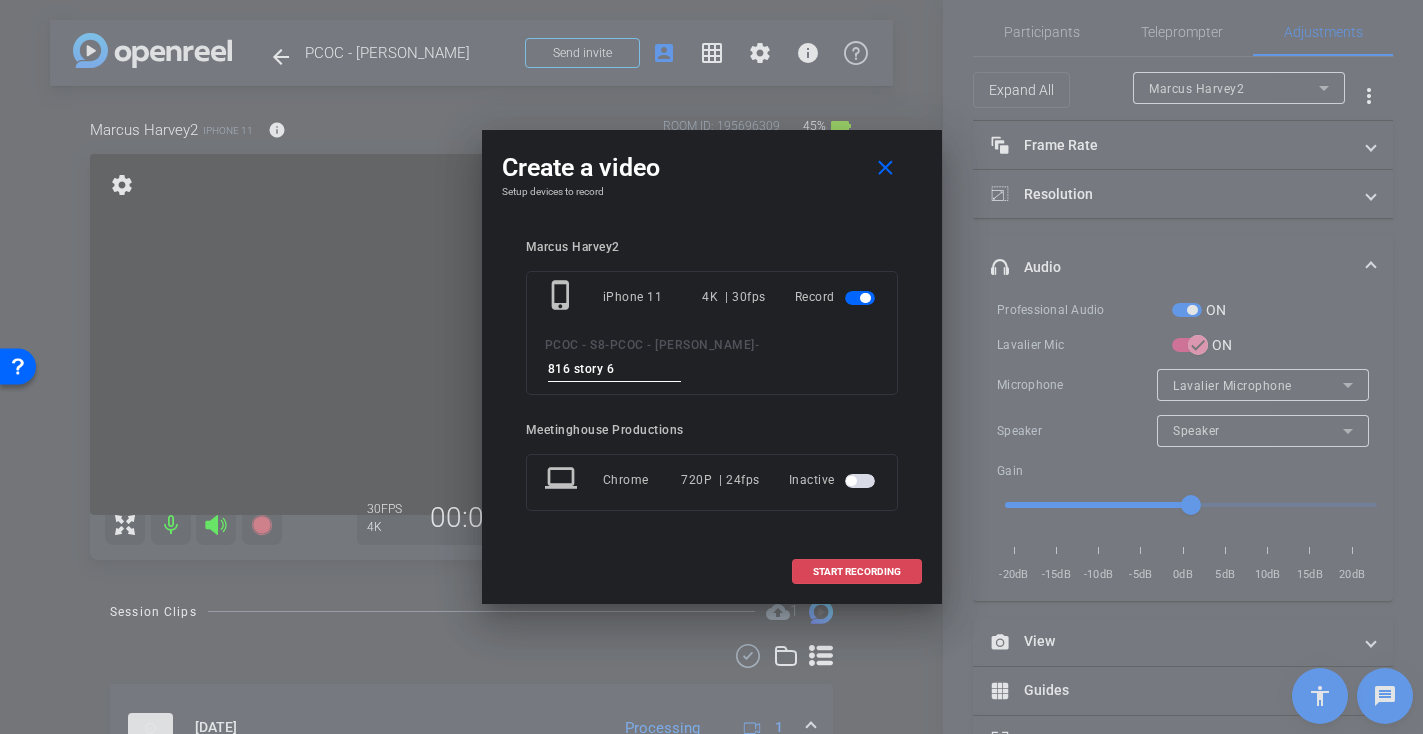 type on "816 story 6" 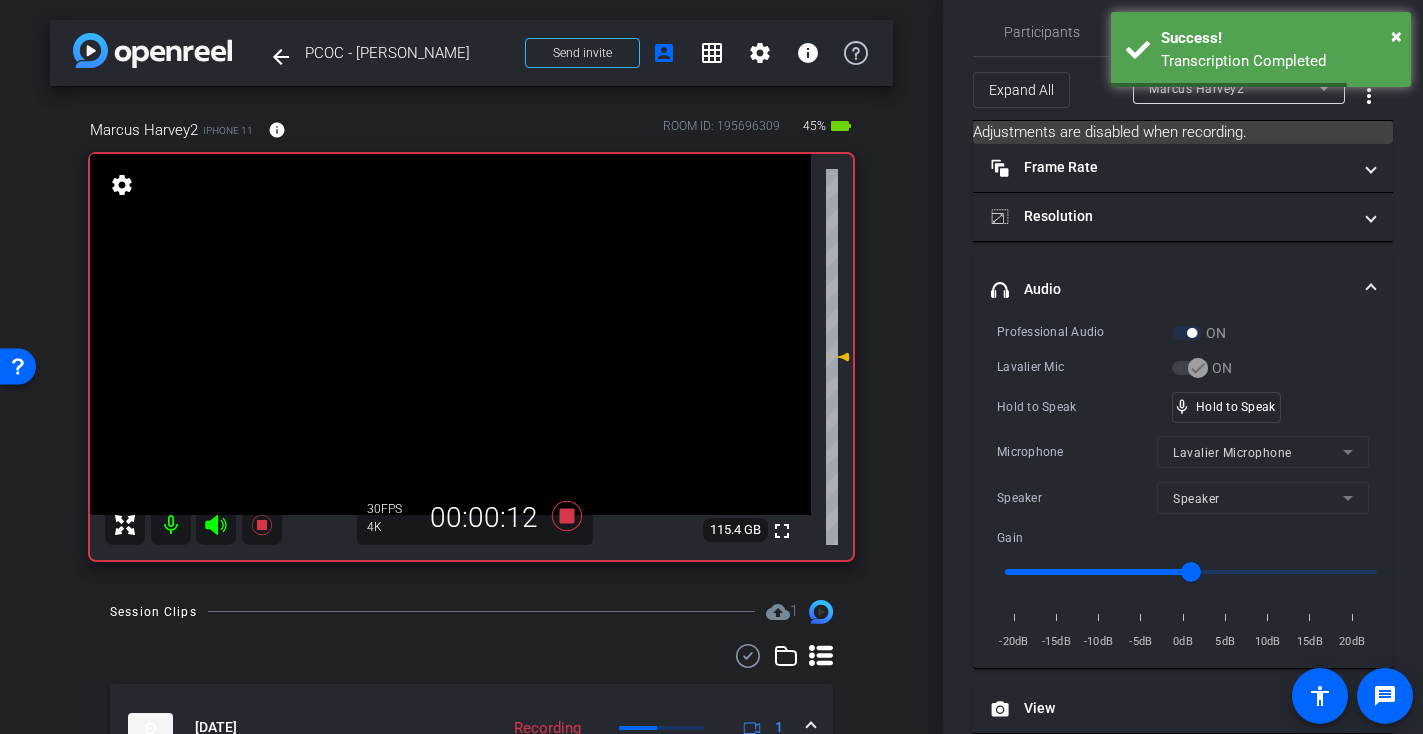 click at bounding box center [450, 334] 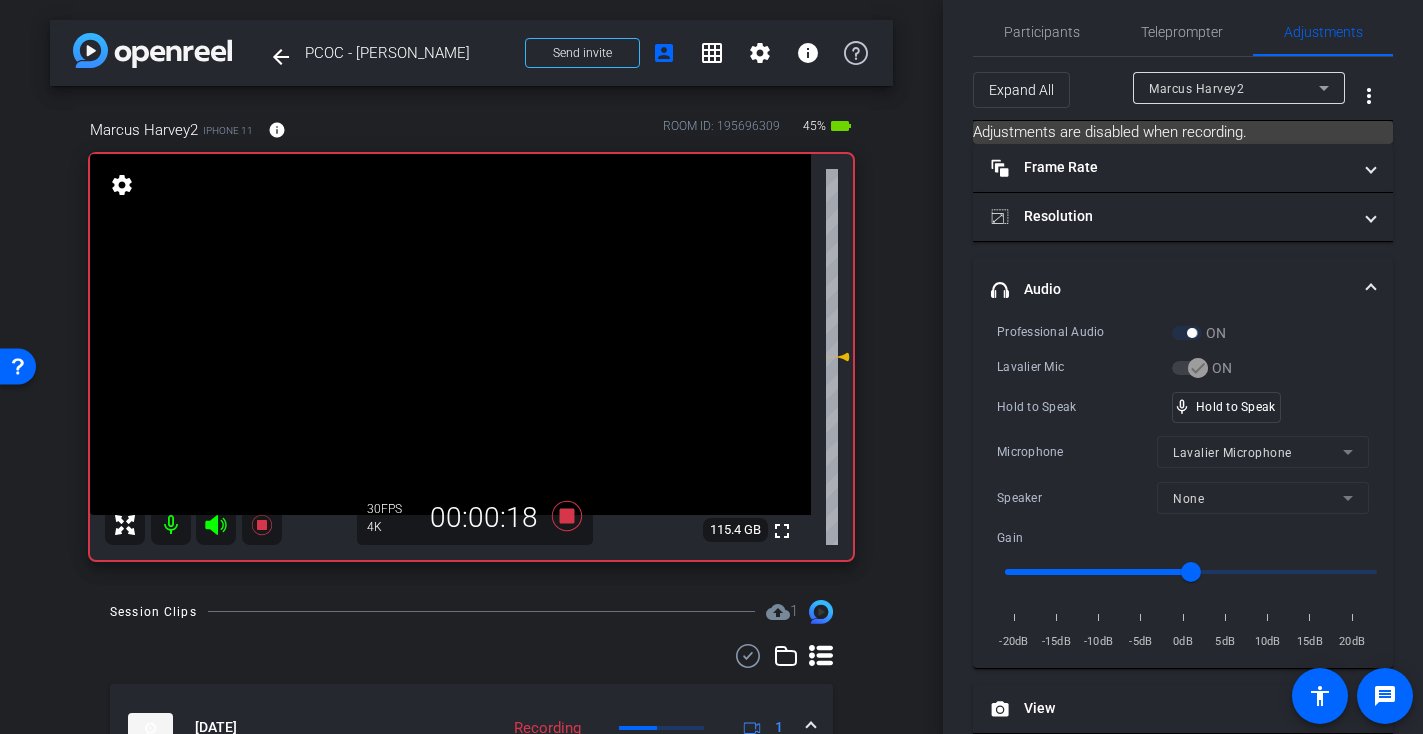 click at bounding box center (450, 334) 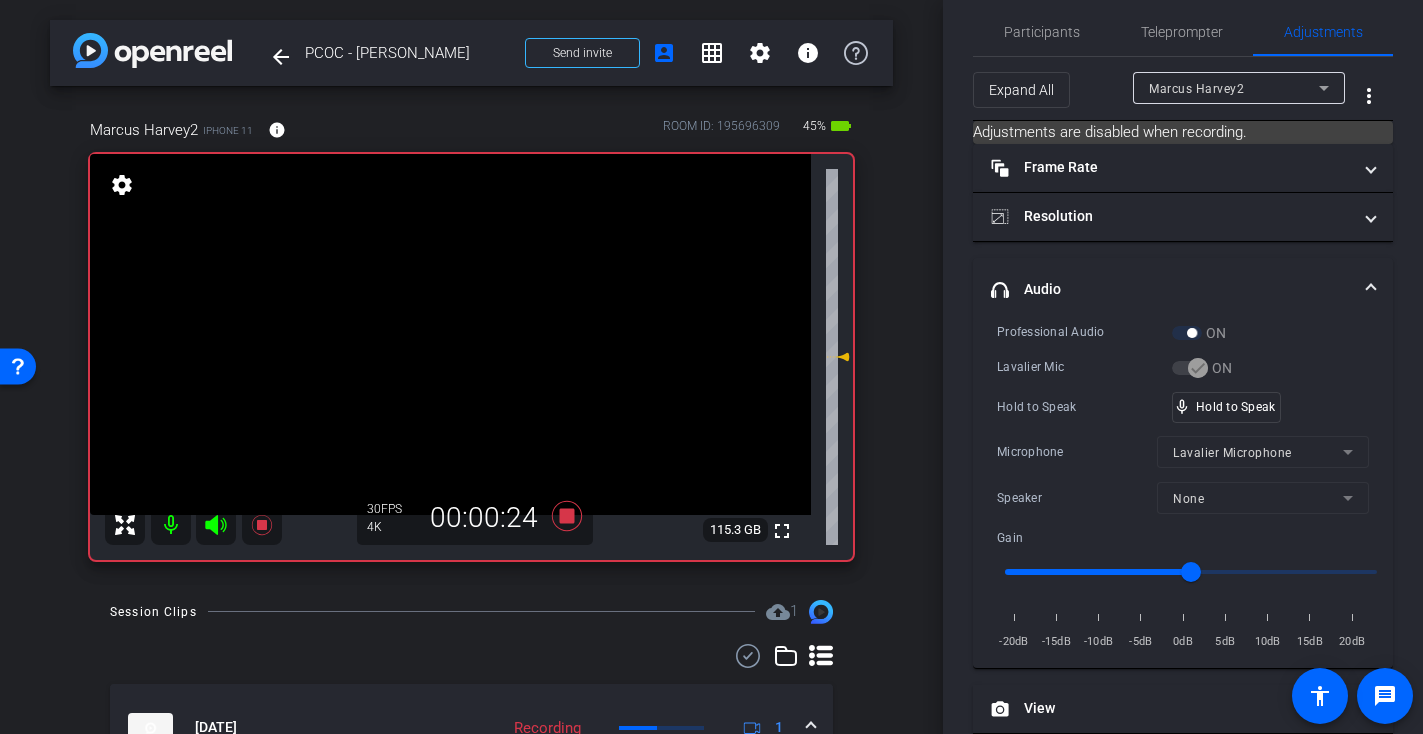 click at bounding box center (450, 334) 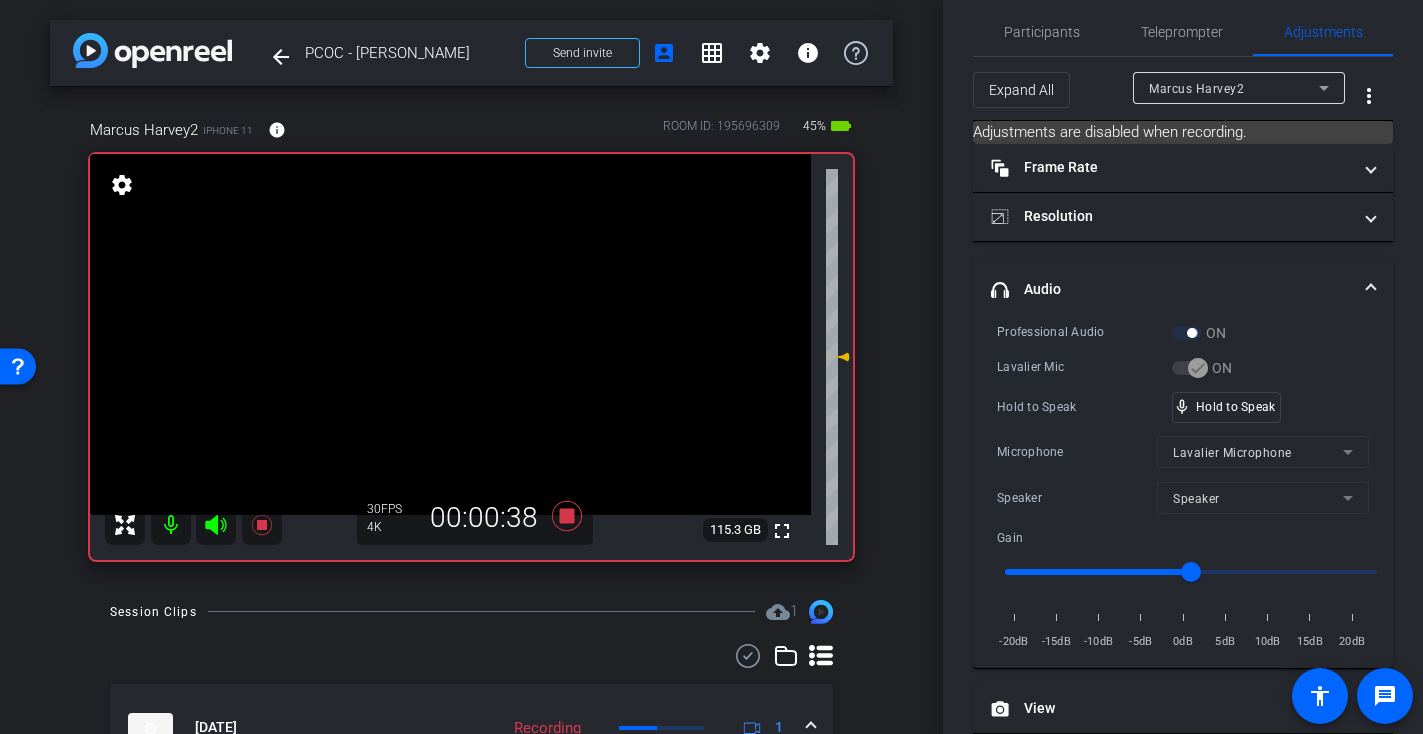 click at bounding box center [450, 334] 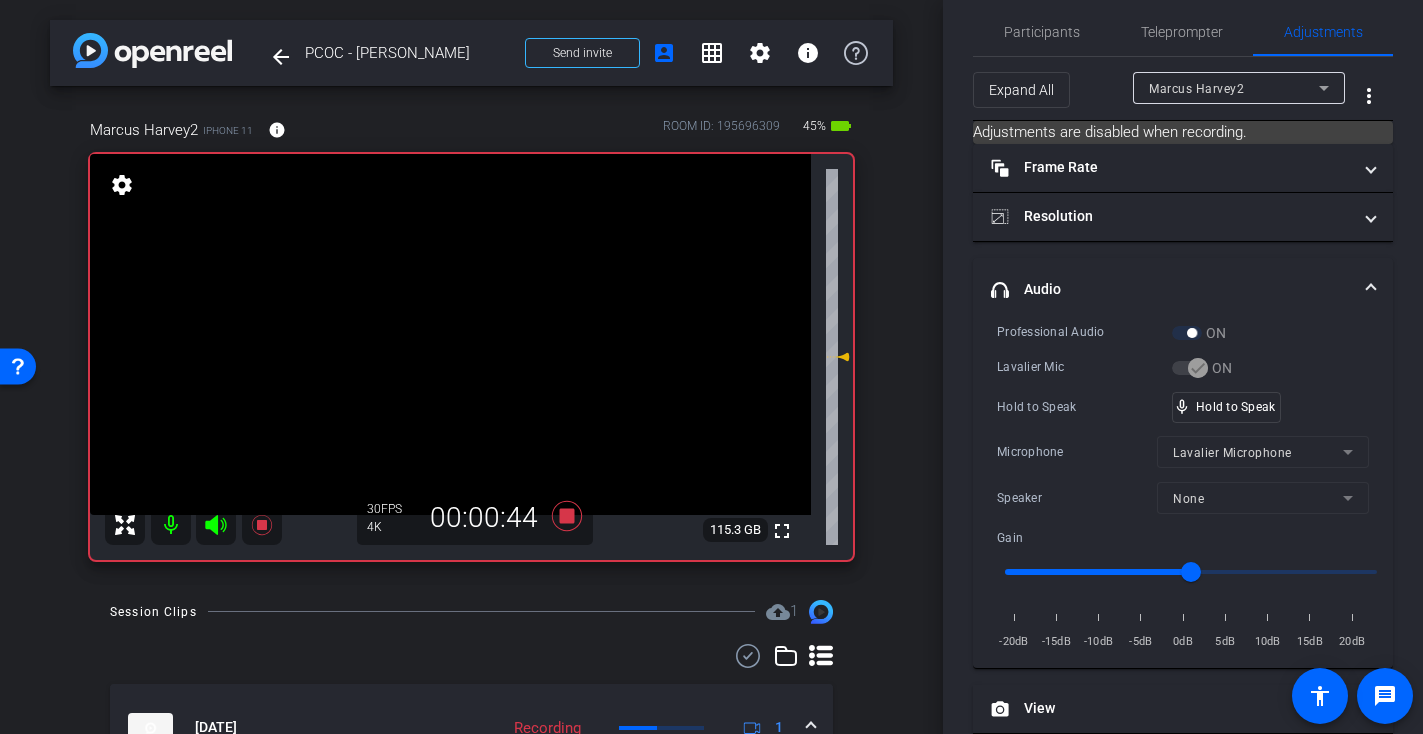 click at bounding box center (450, 334) 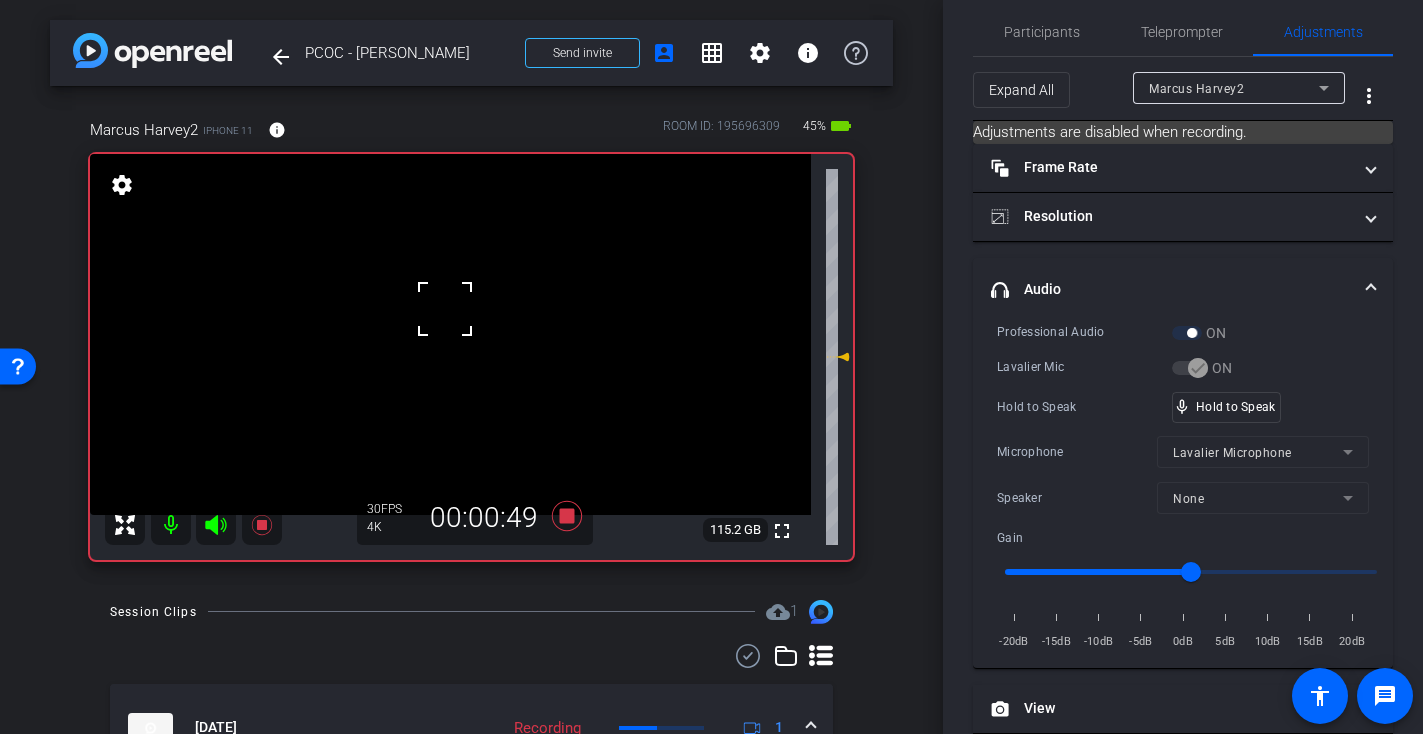 click at bounding box center [450, 334] 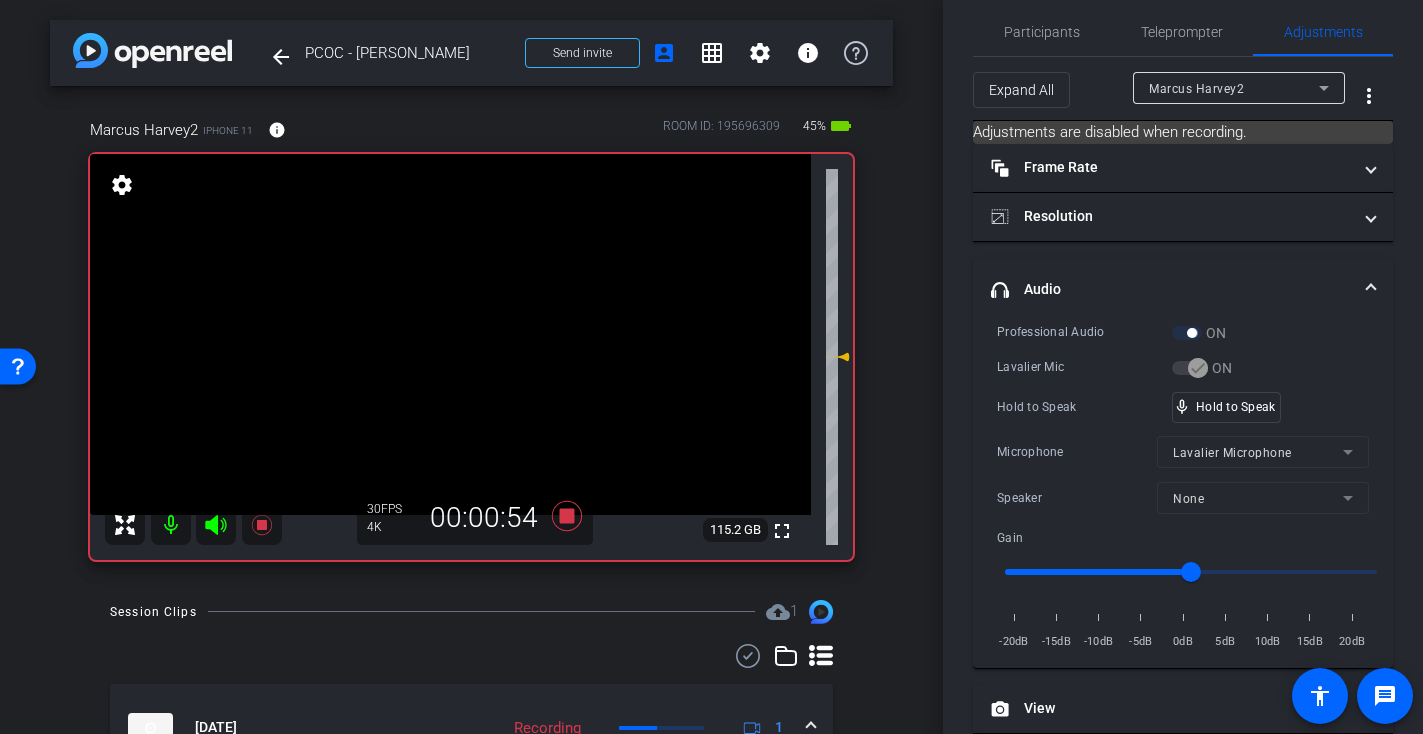 click at bounding box center (450, 334) 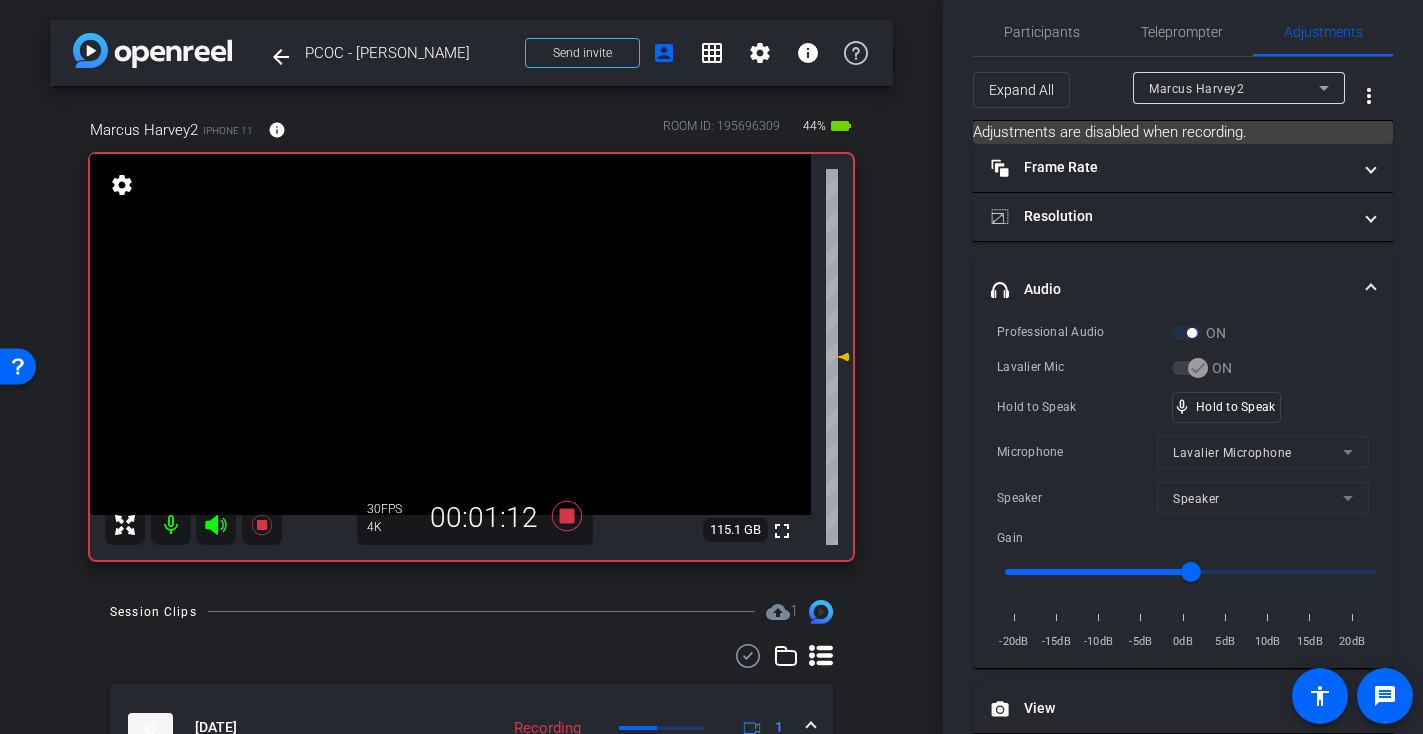 click at bounding box center (450, 334) 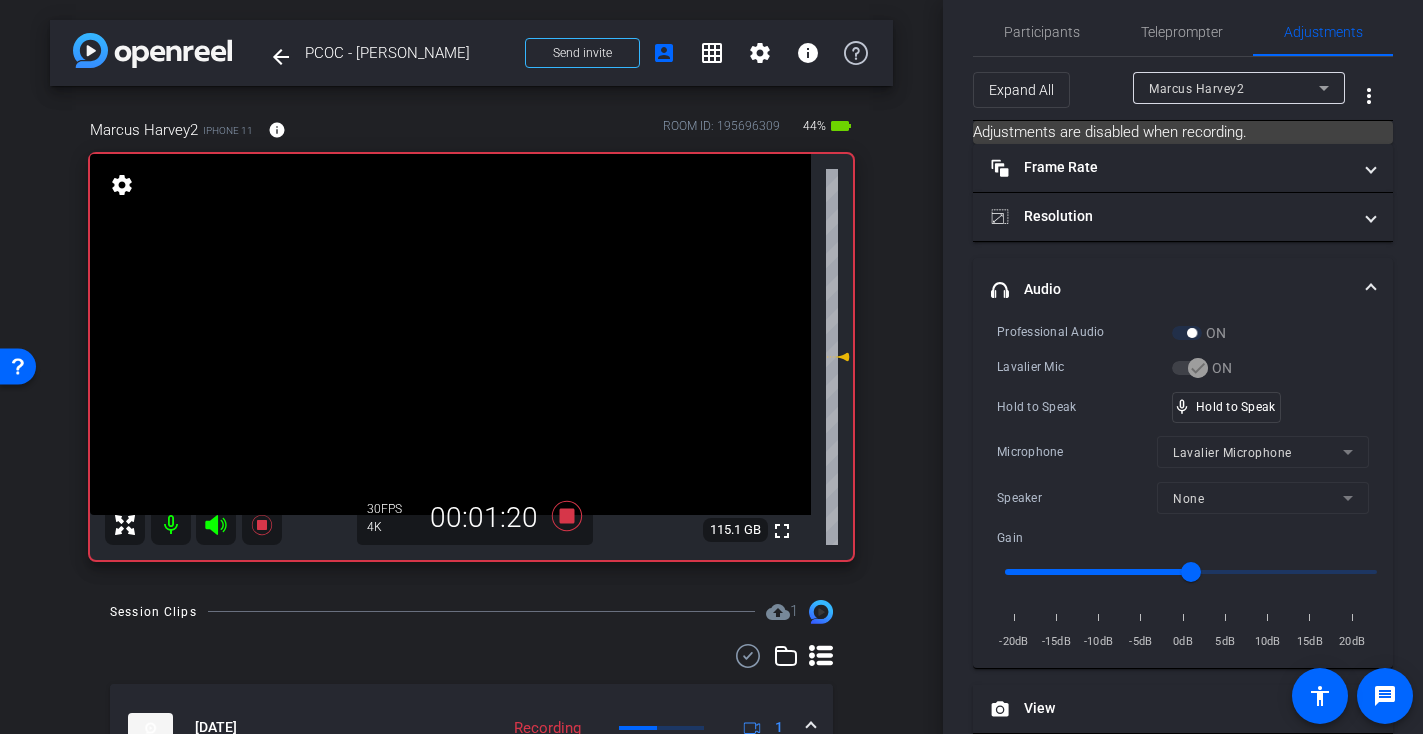 click at bounding box center (450, 334) 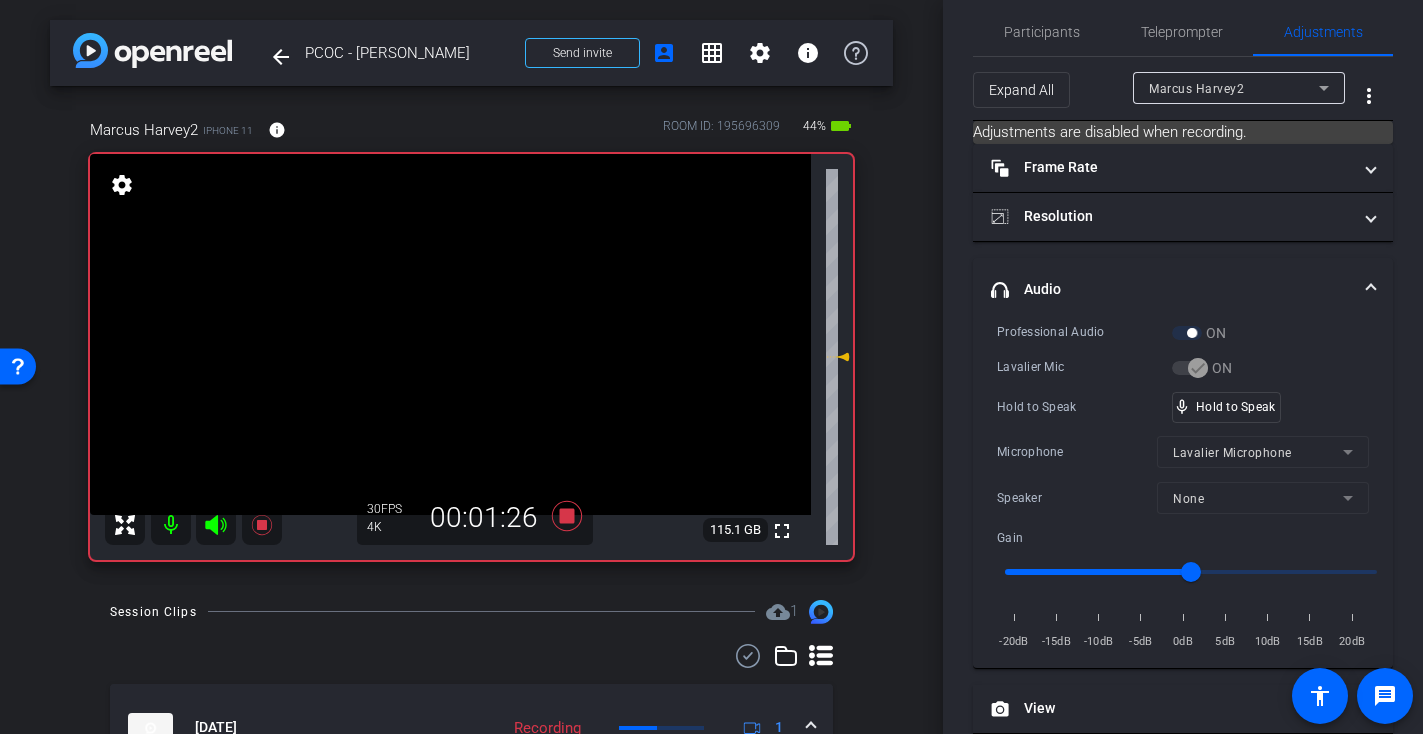 click at bounding box center [450, 334] 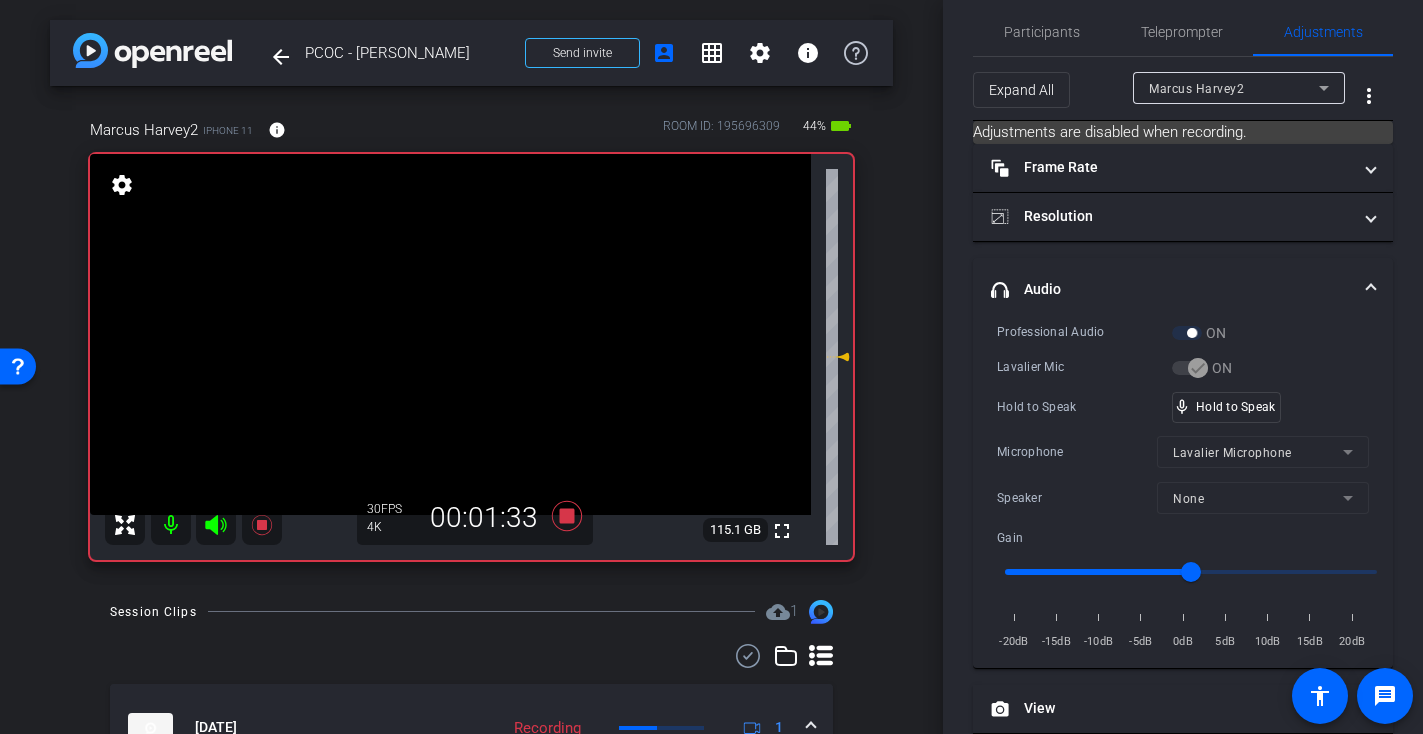 click at bounding box center [450, 334] 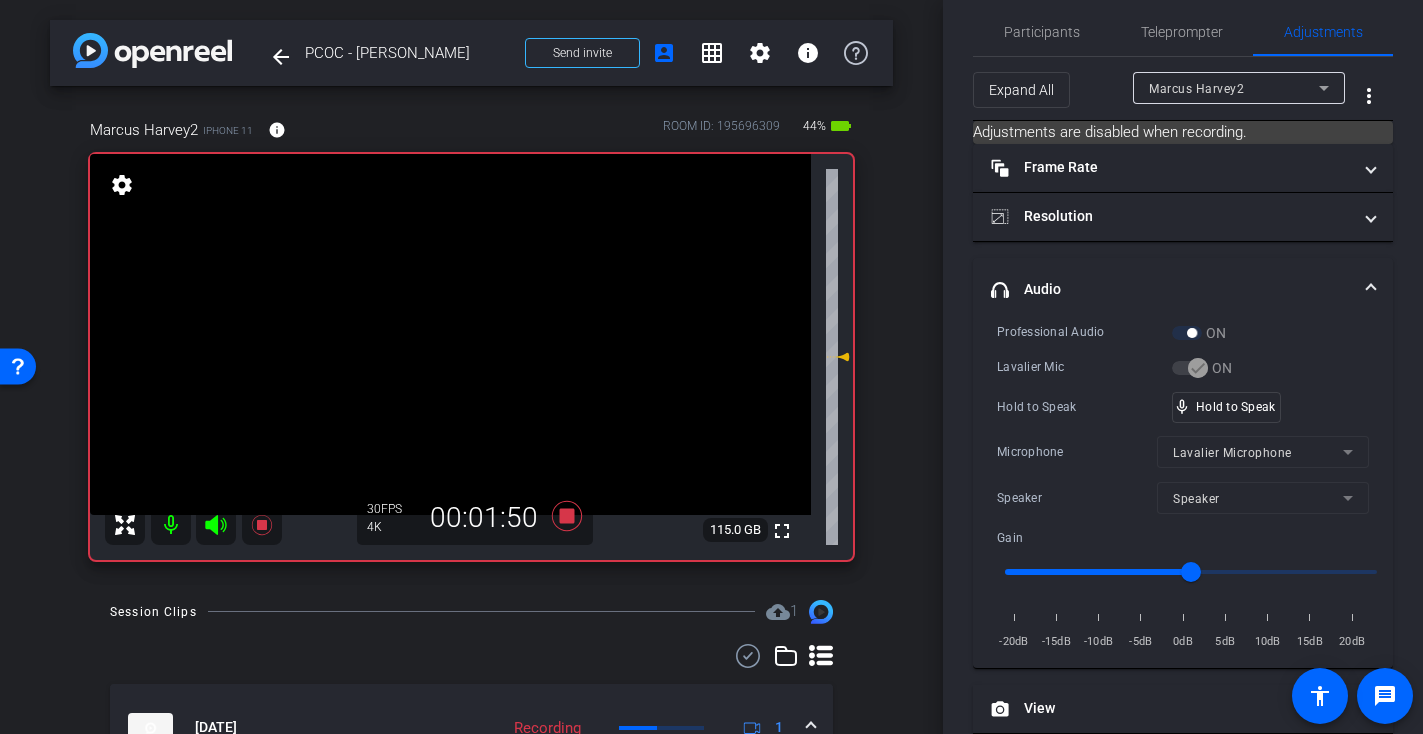 click at bounding box center (450, 334) 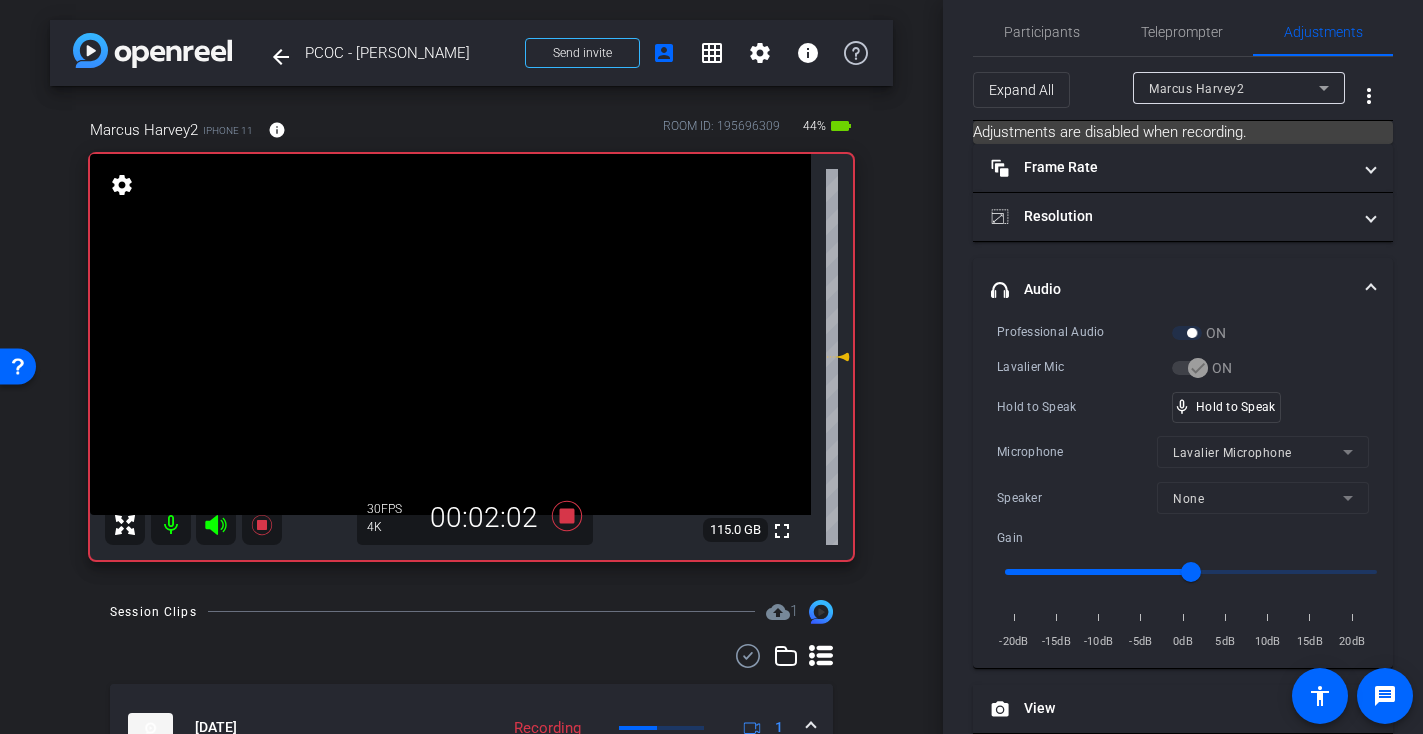 click at bounding box center (450, 334) 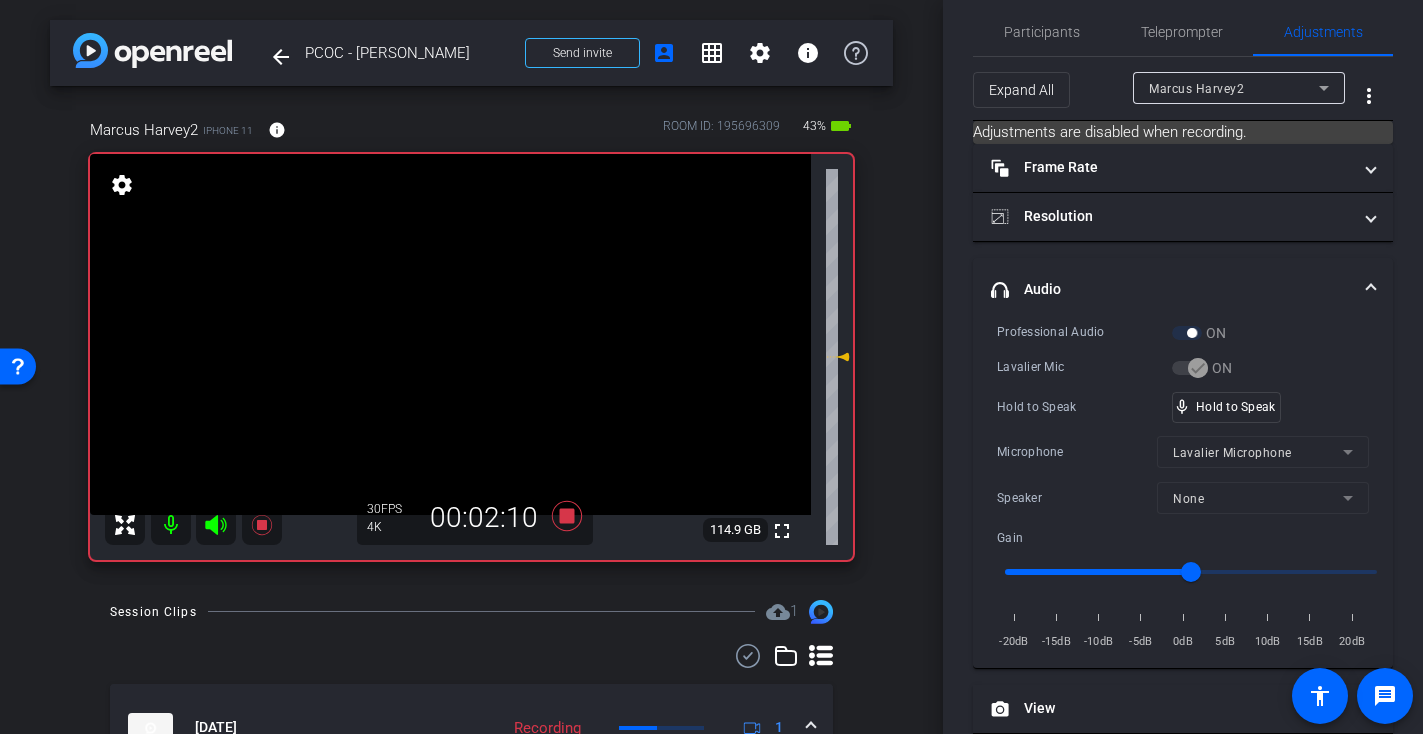 click at bounding box center (450, 334) 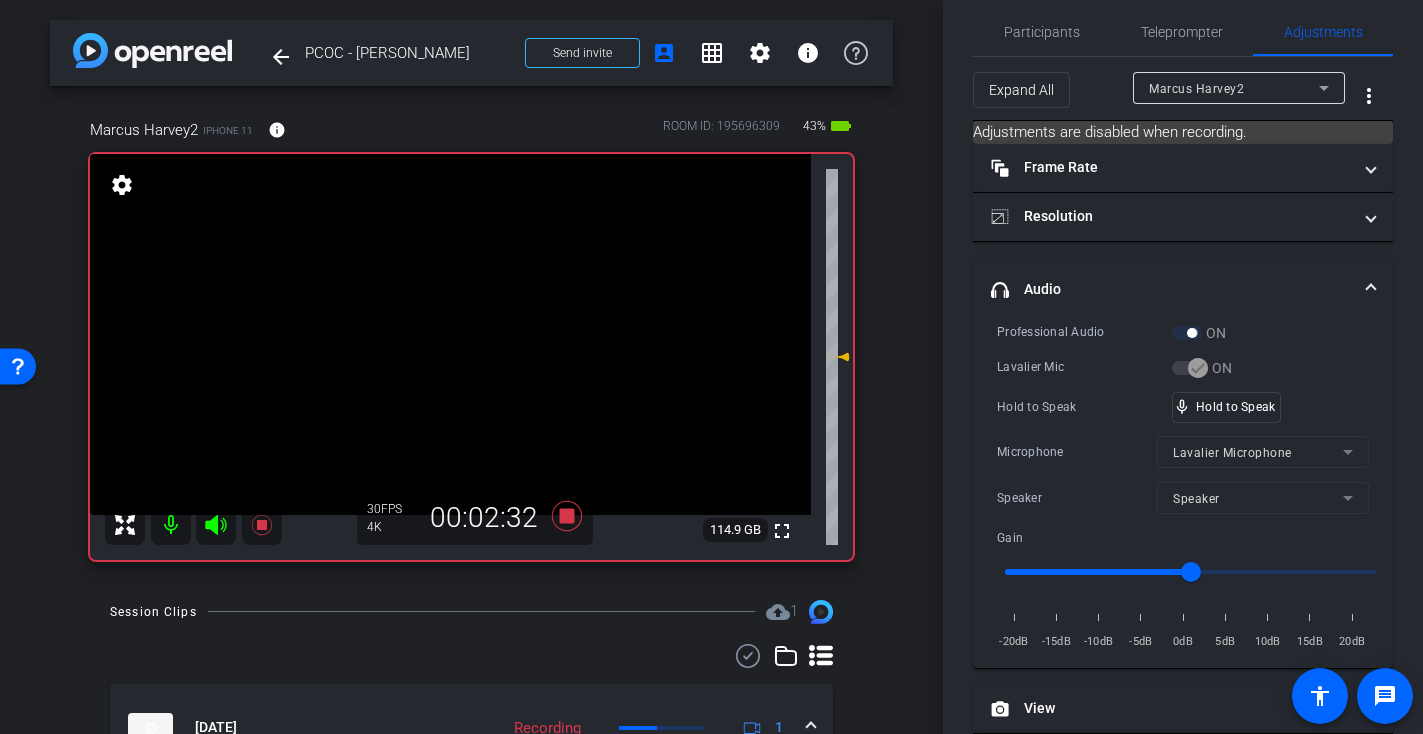 click at bounding box center (450, 334) 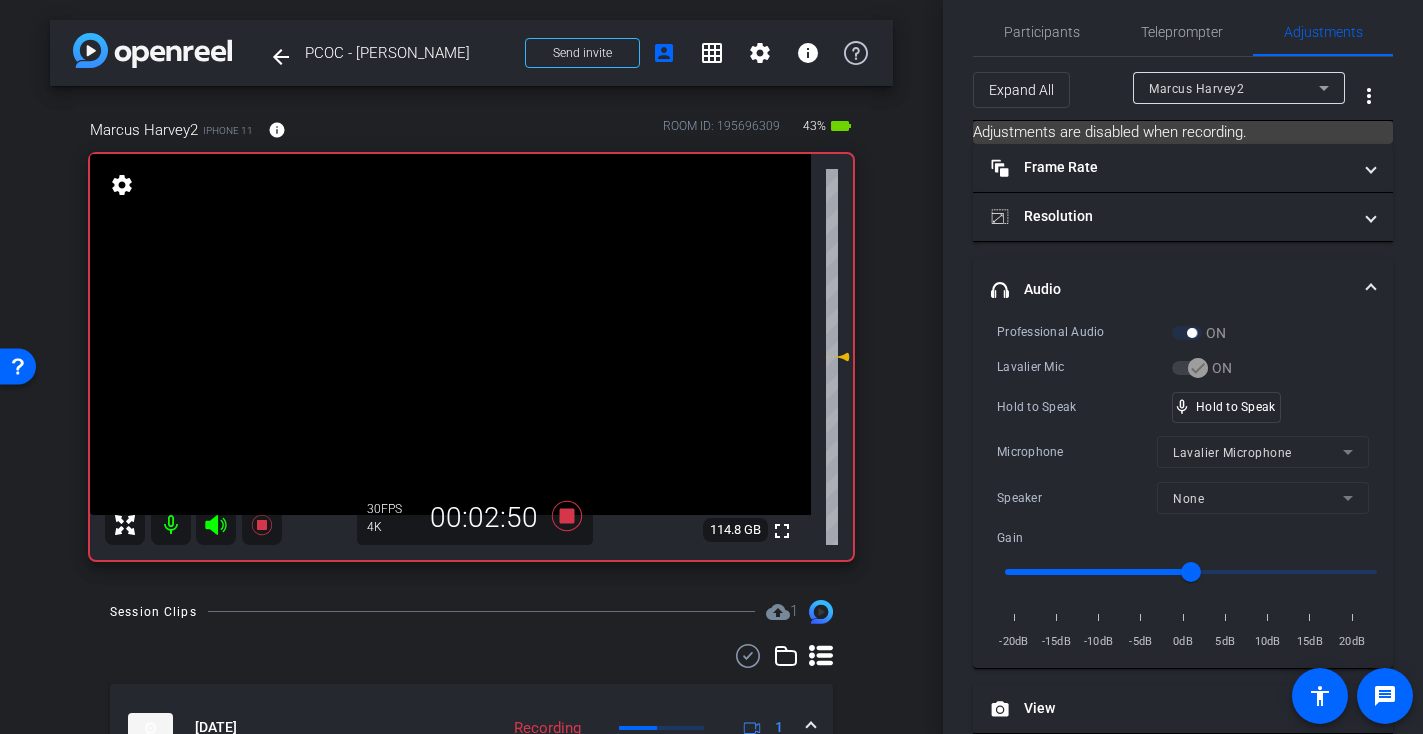 click at bounding box center [450, 334] 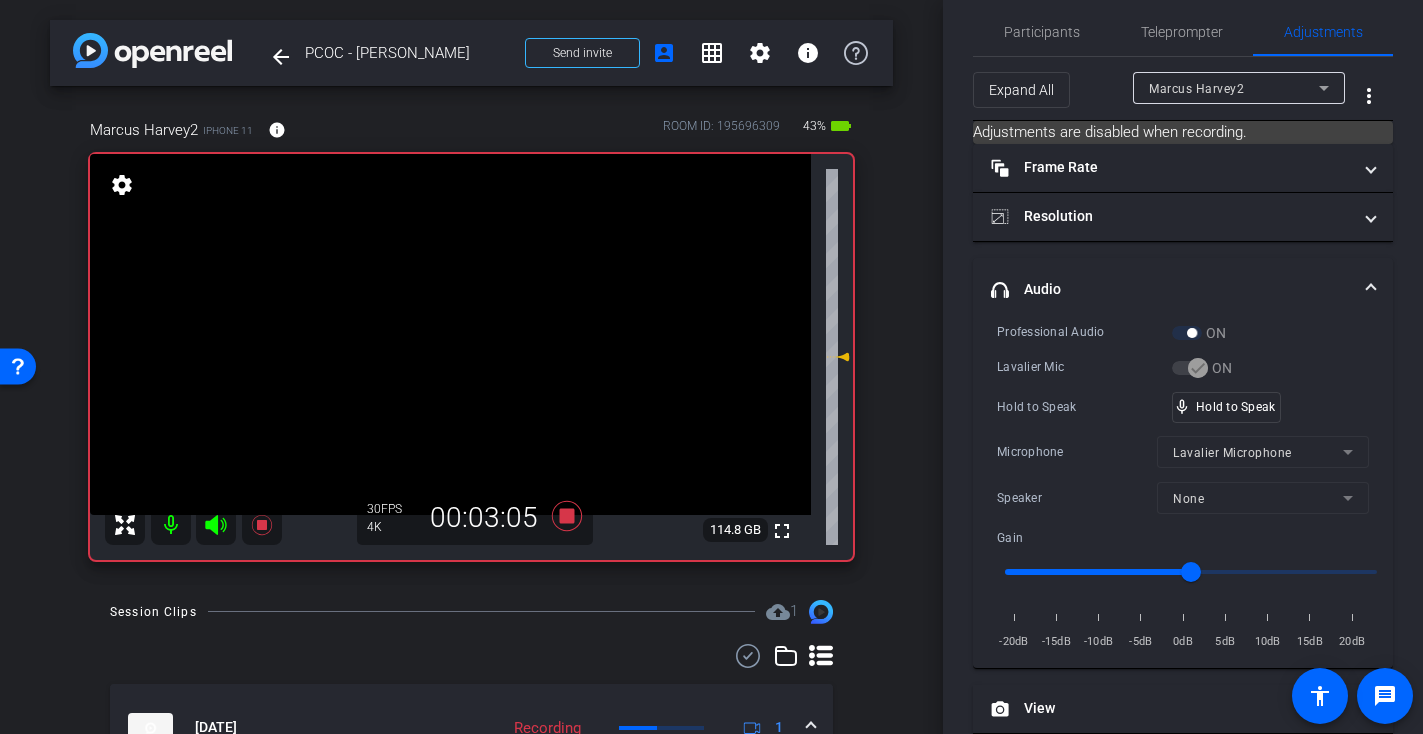 click at bounding box center (450, 334) 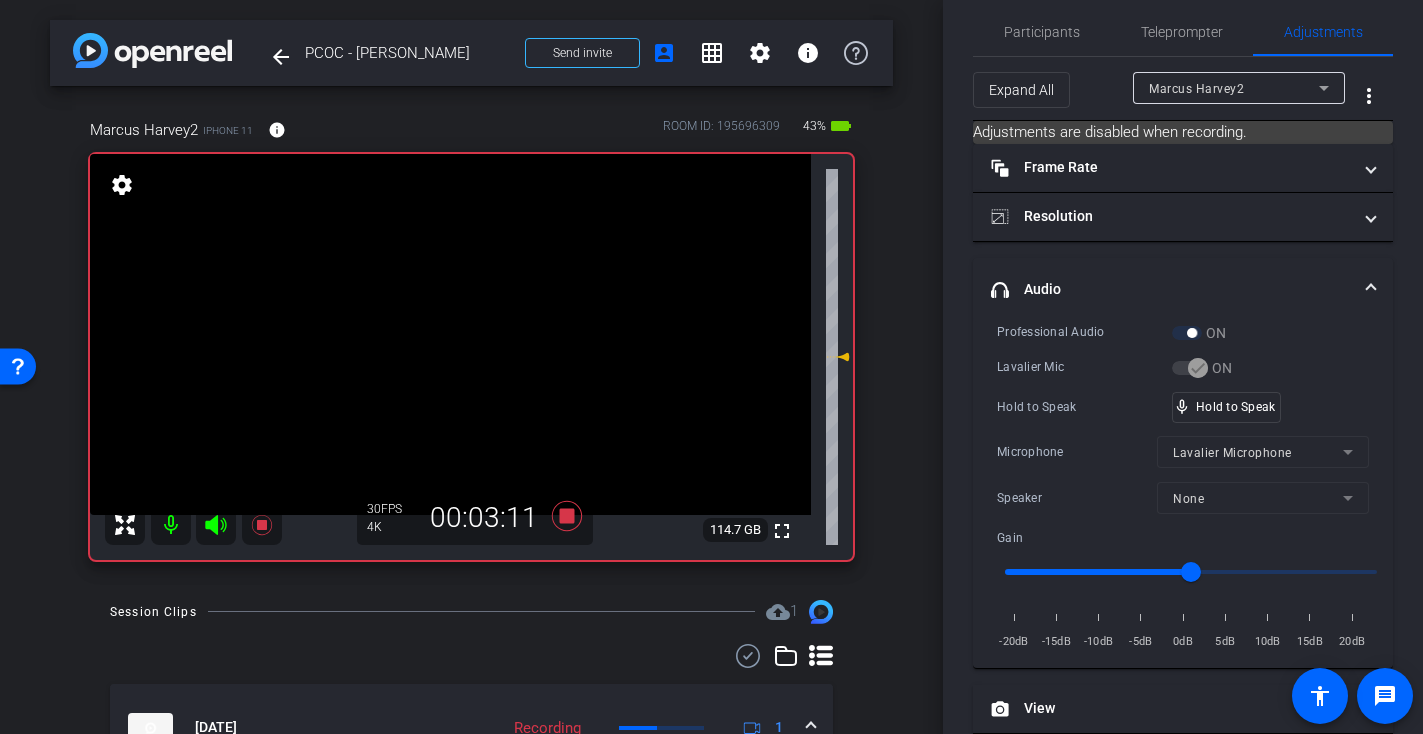 click at bounding box center [450, 334] 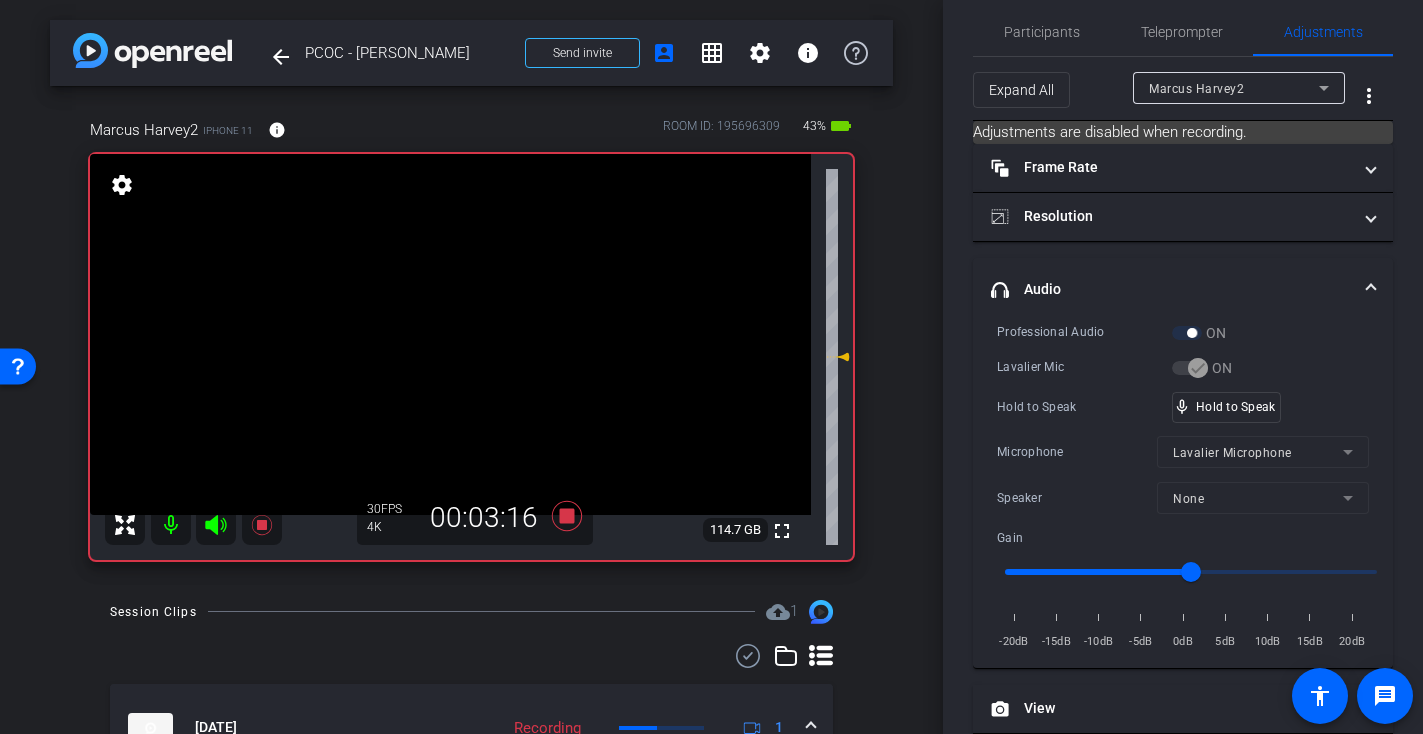 click at bounding box center (450, 334) 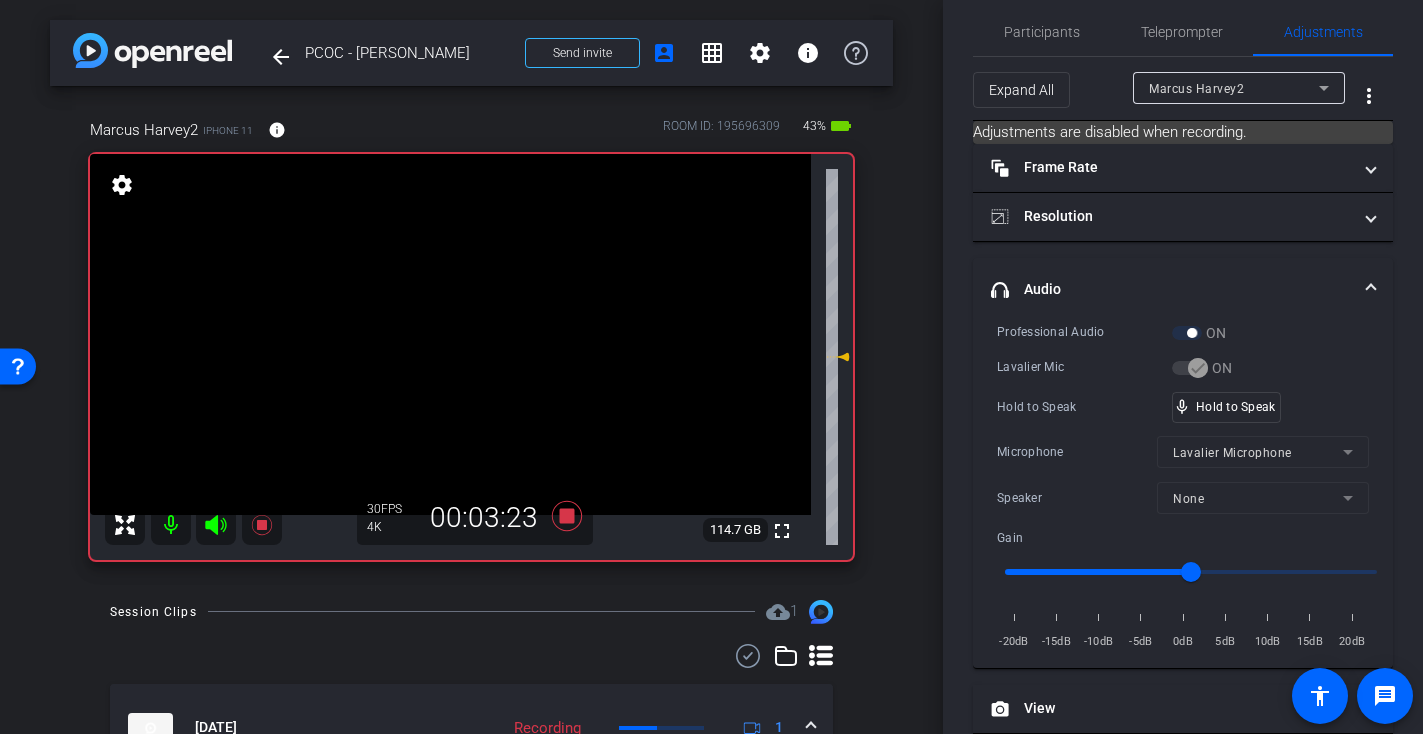 click at bounding box center (450, 334) 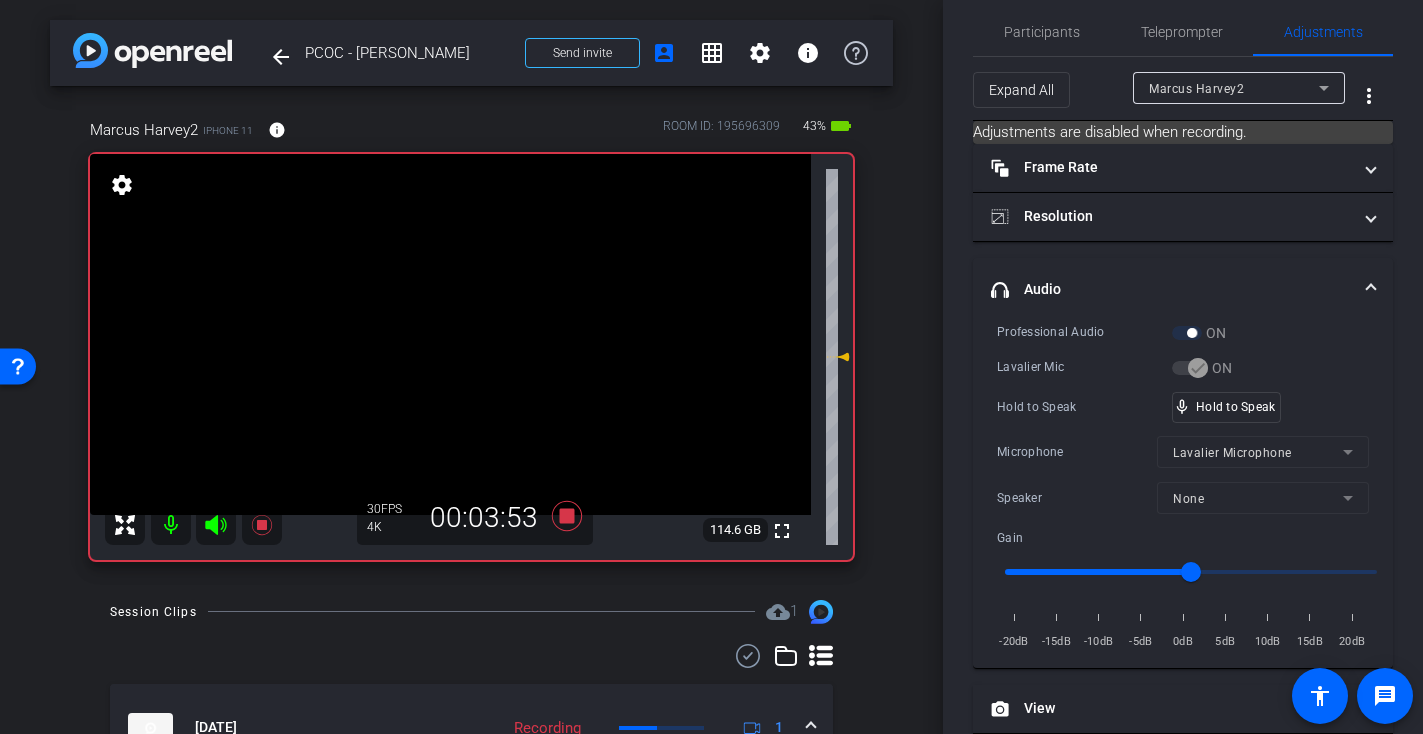 click at bounding box center (450, 334) 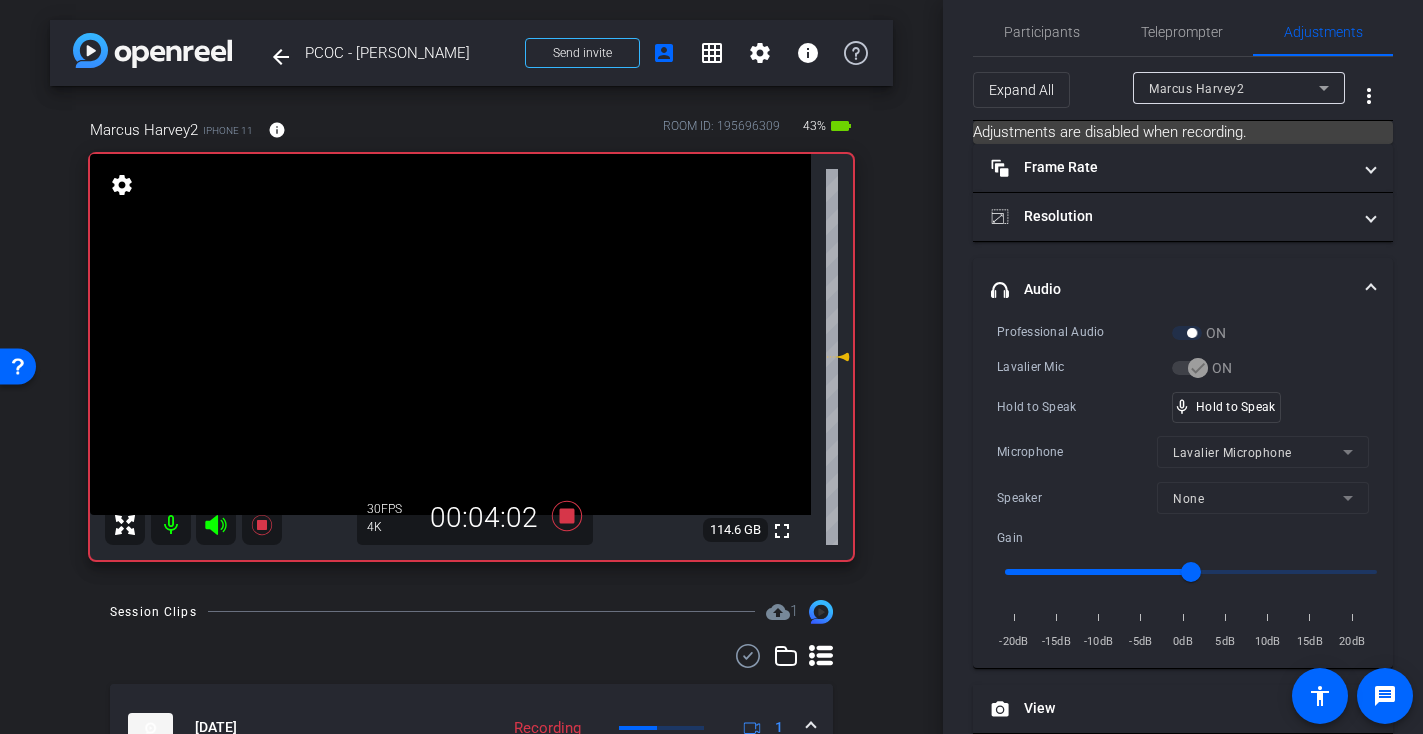 click at bounding box center [450, 334] 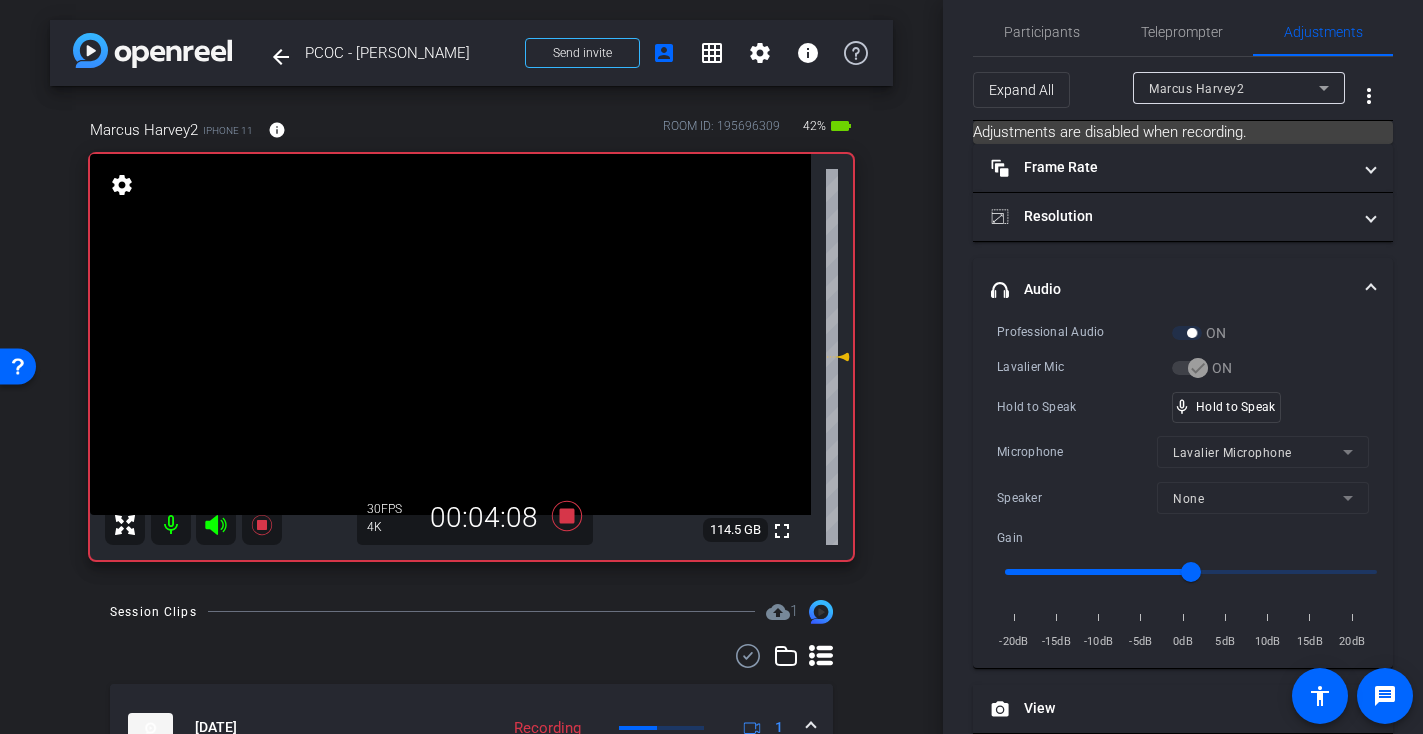 click at bounding box center [450, 334] 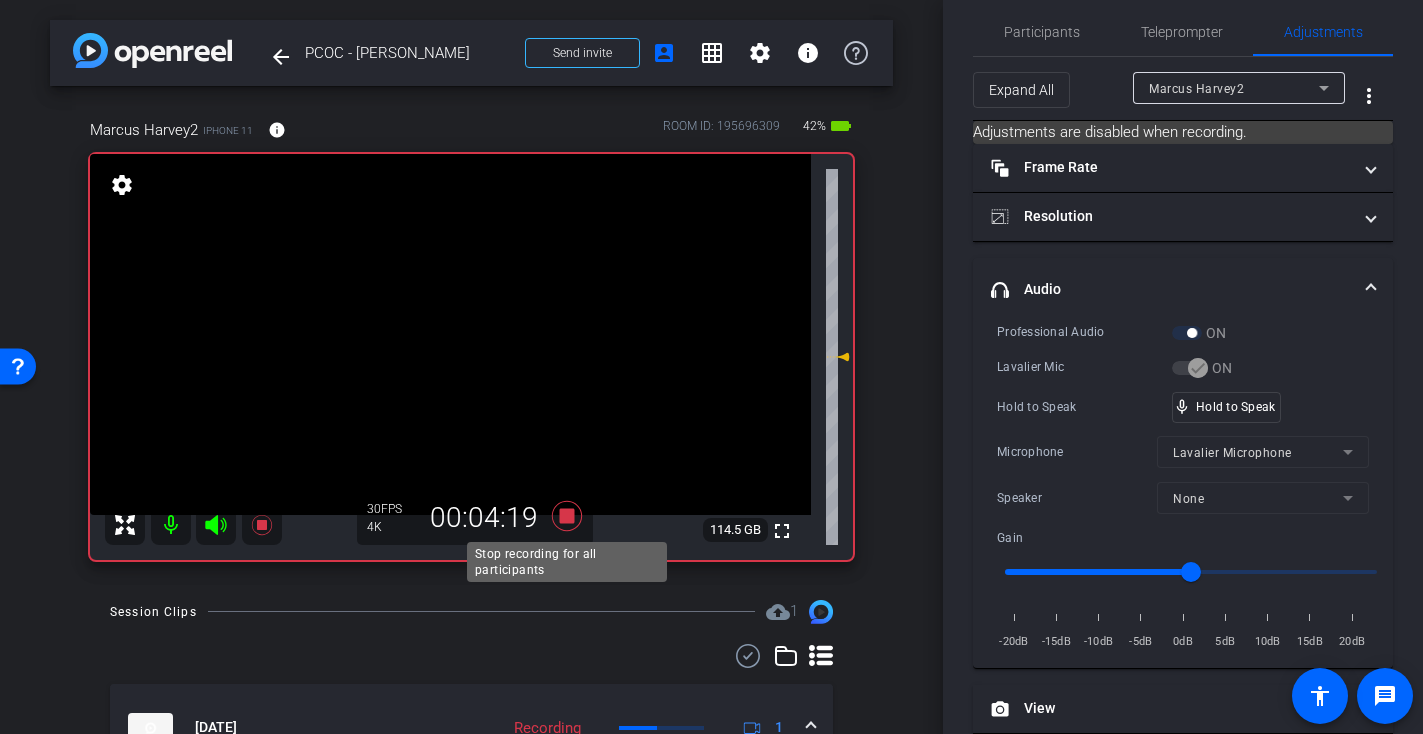 click 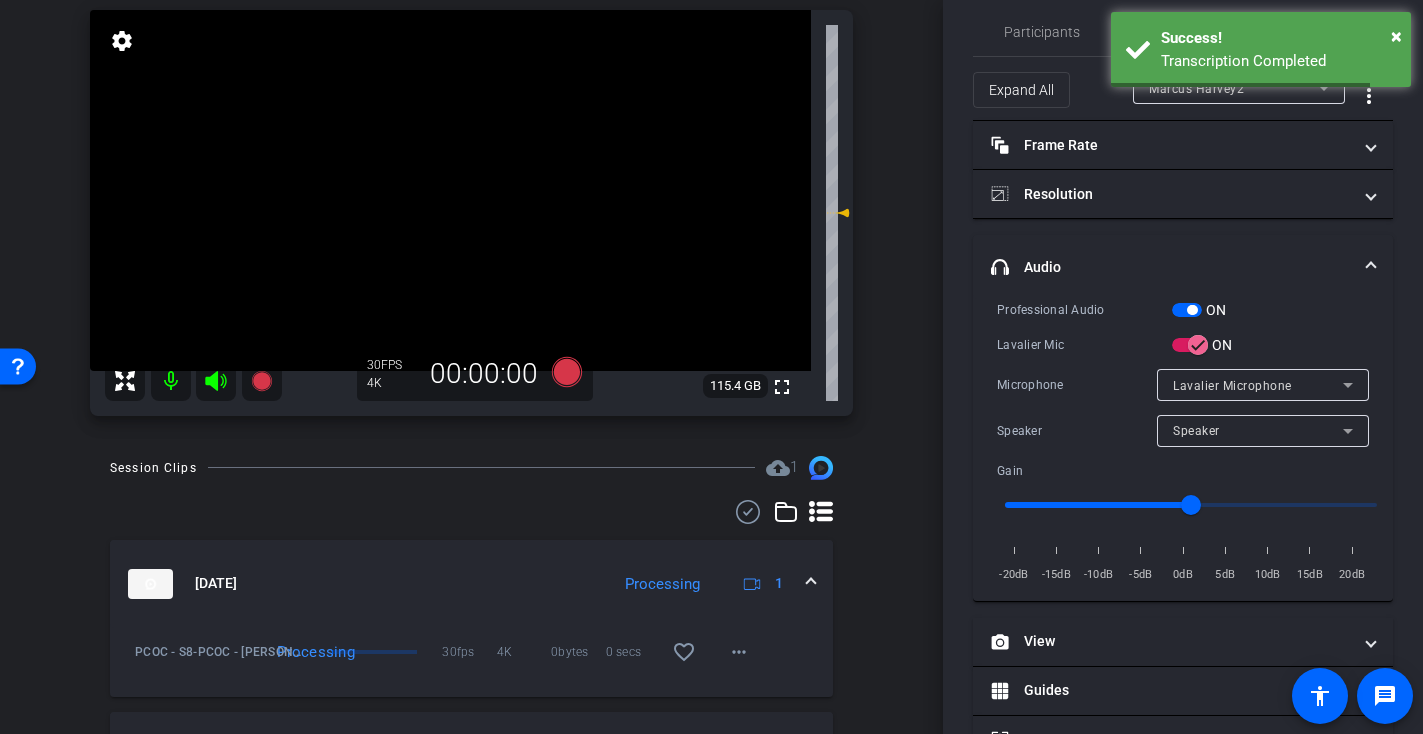 scroll, scrollTop: 0, scrollLeft: 0, axis: both 